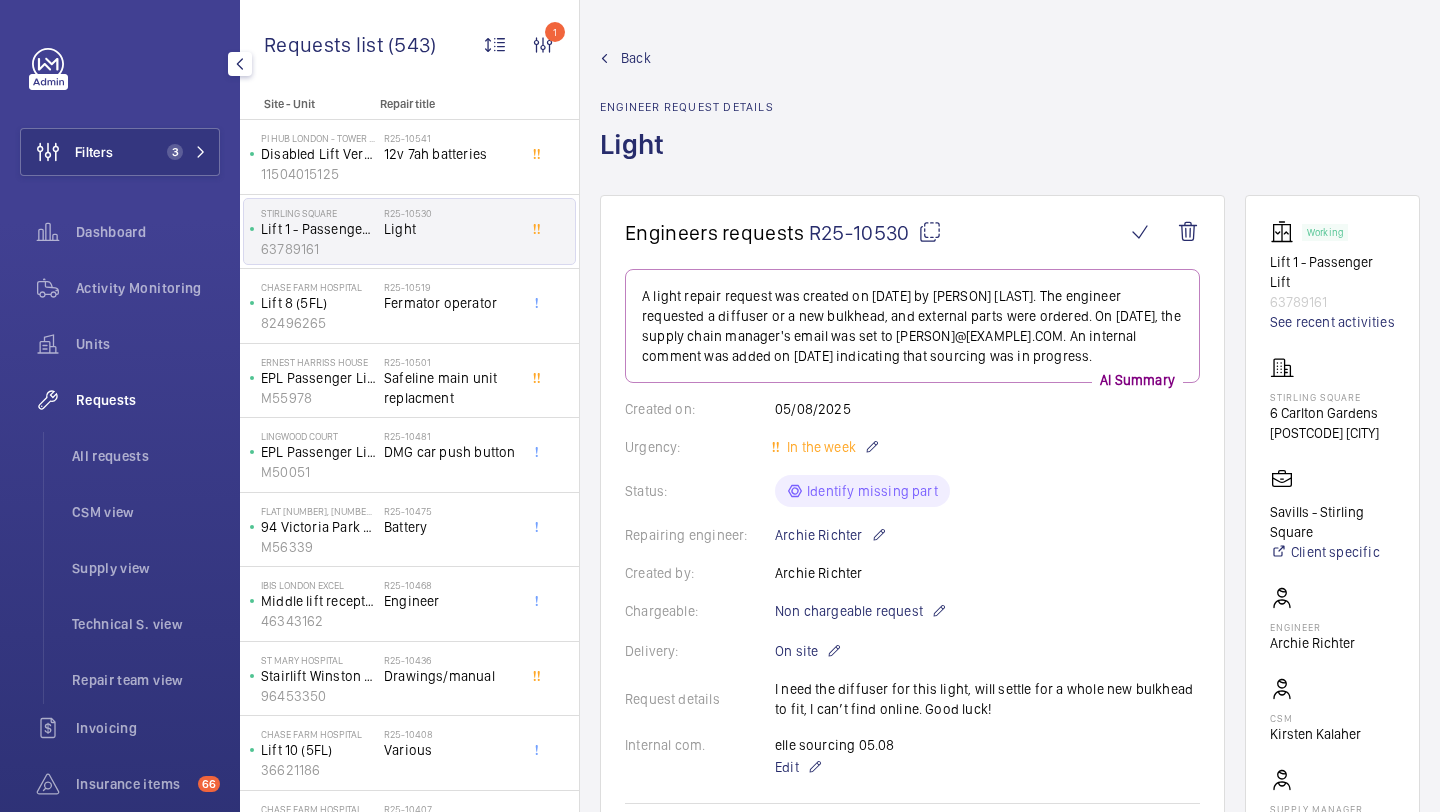 click on "All requests" 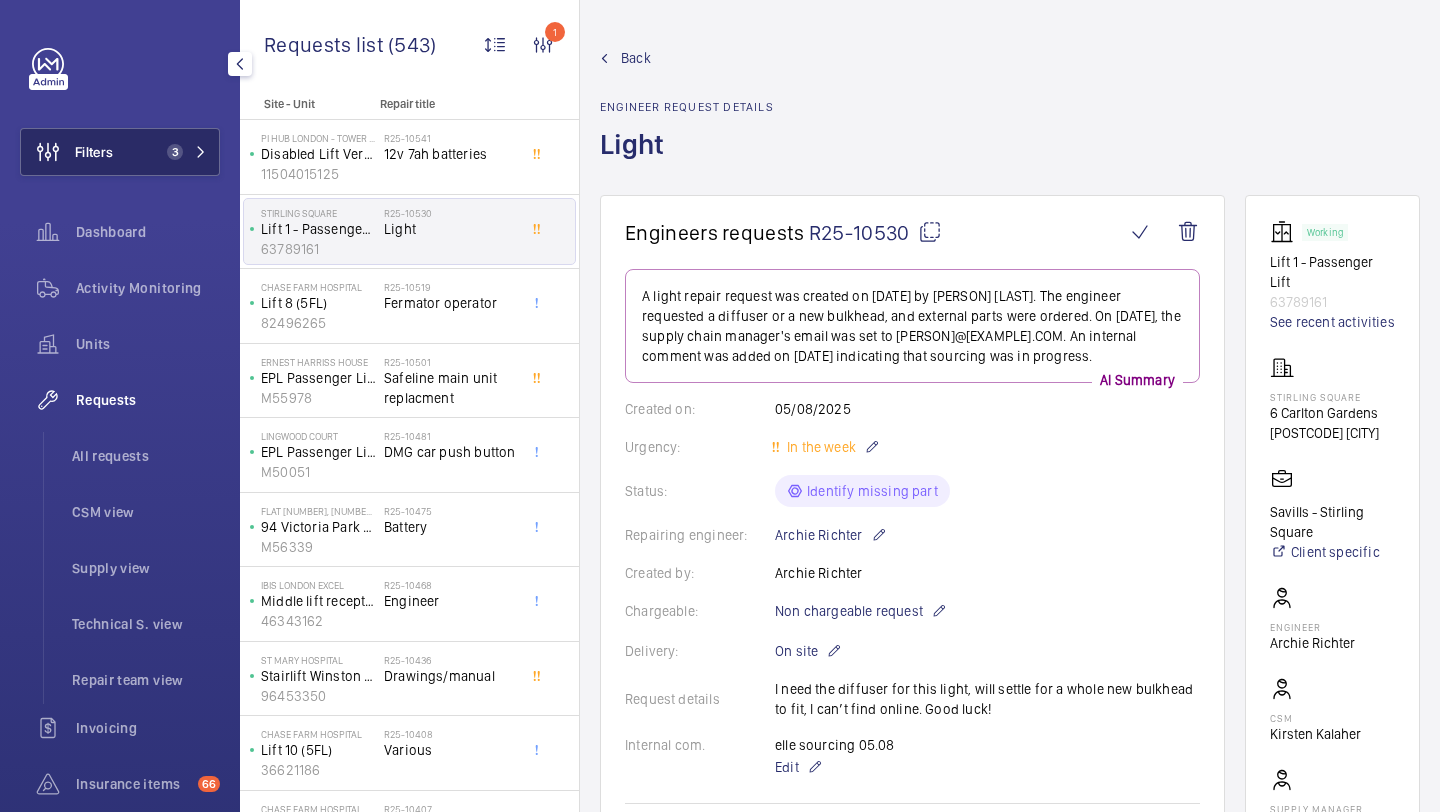 scroll, scrollTop: 0, scrollLeft: 0, axis: both 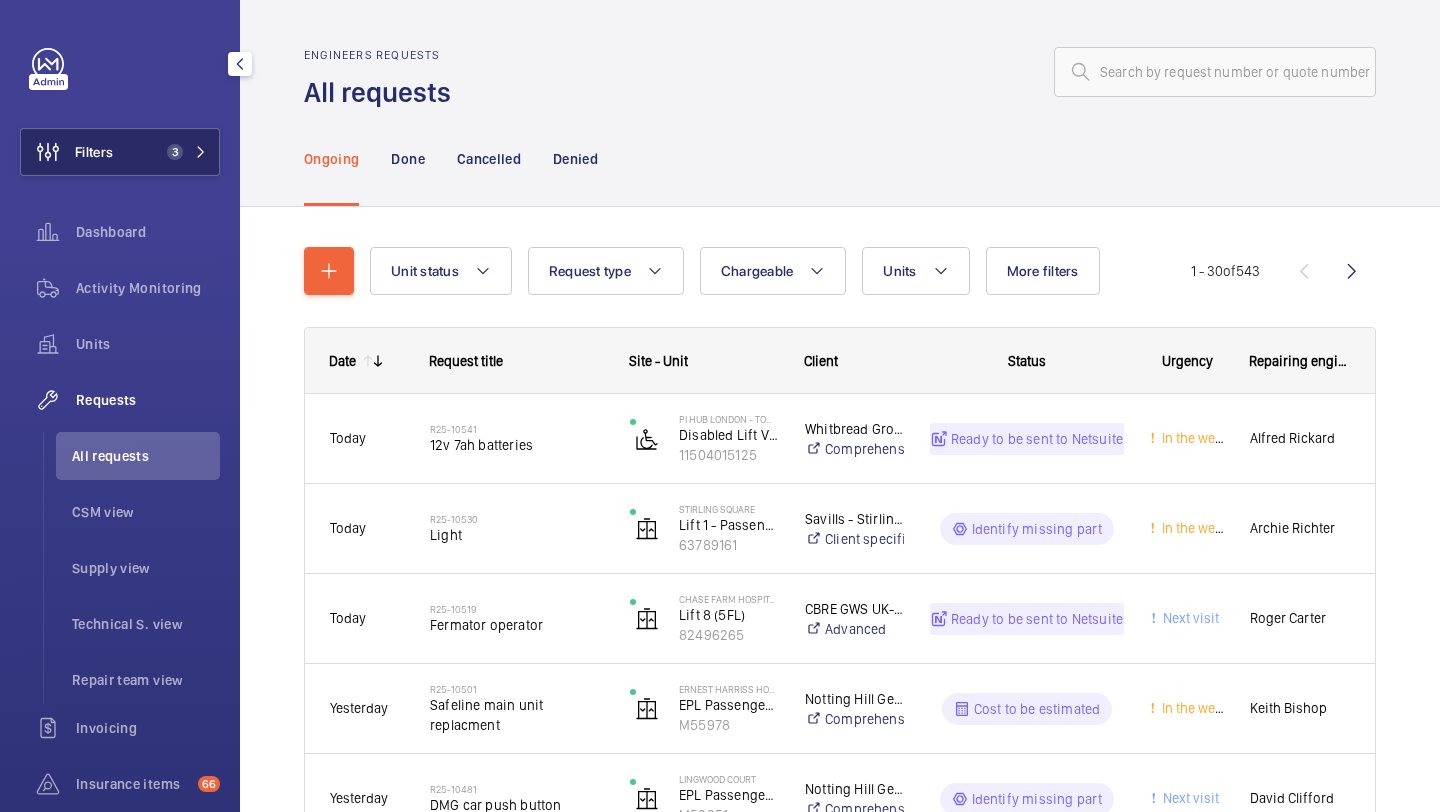 click on "Filters 3" 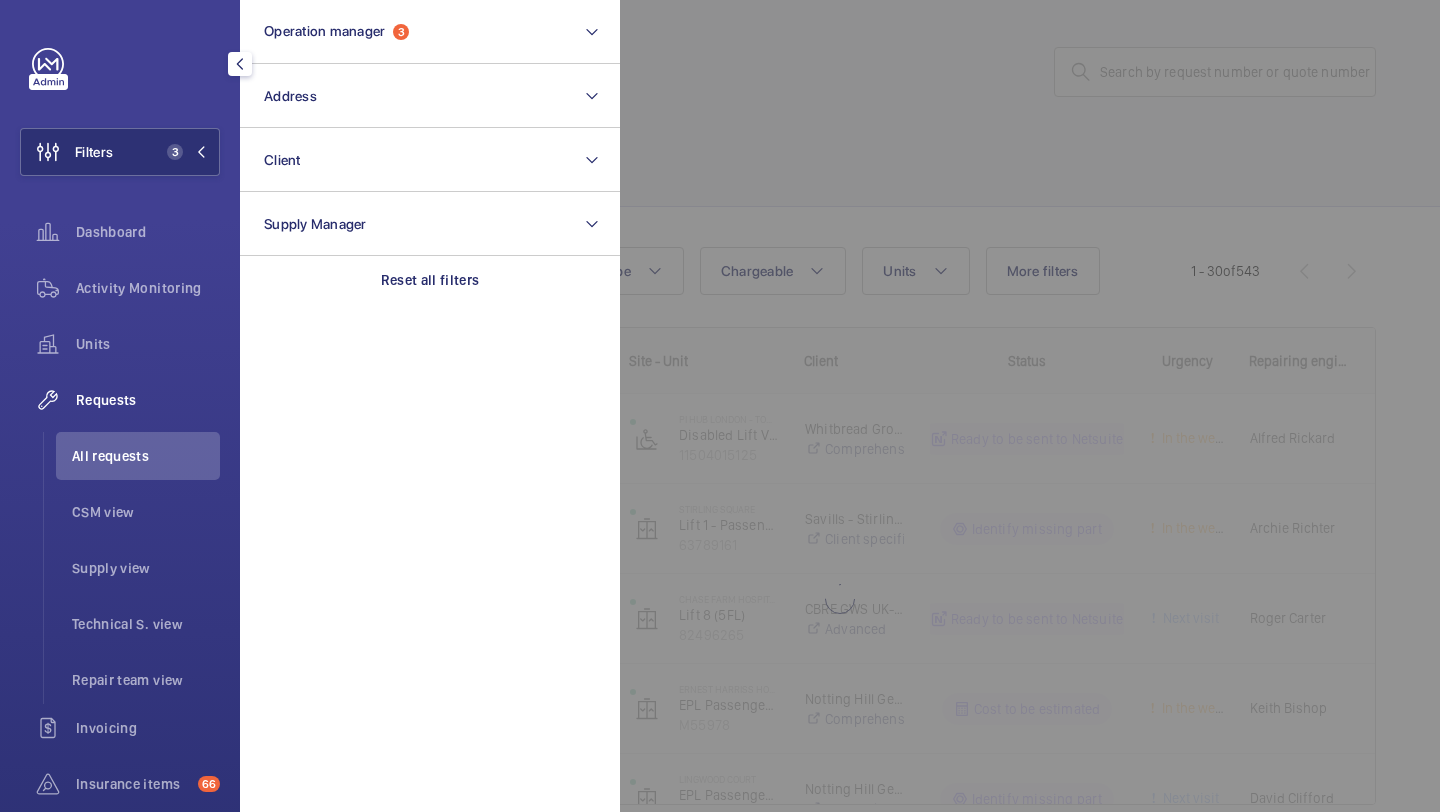 click 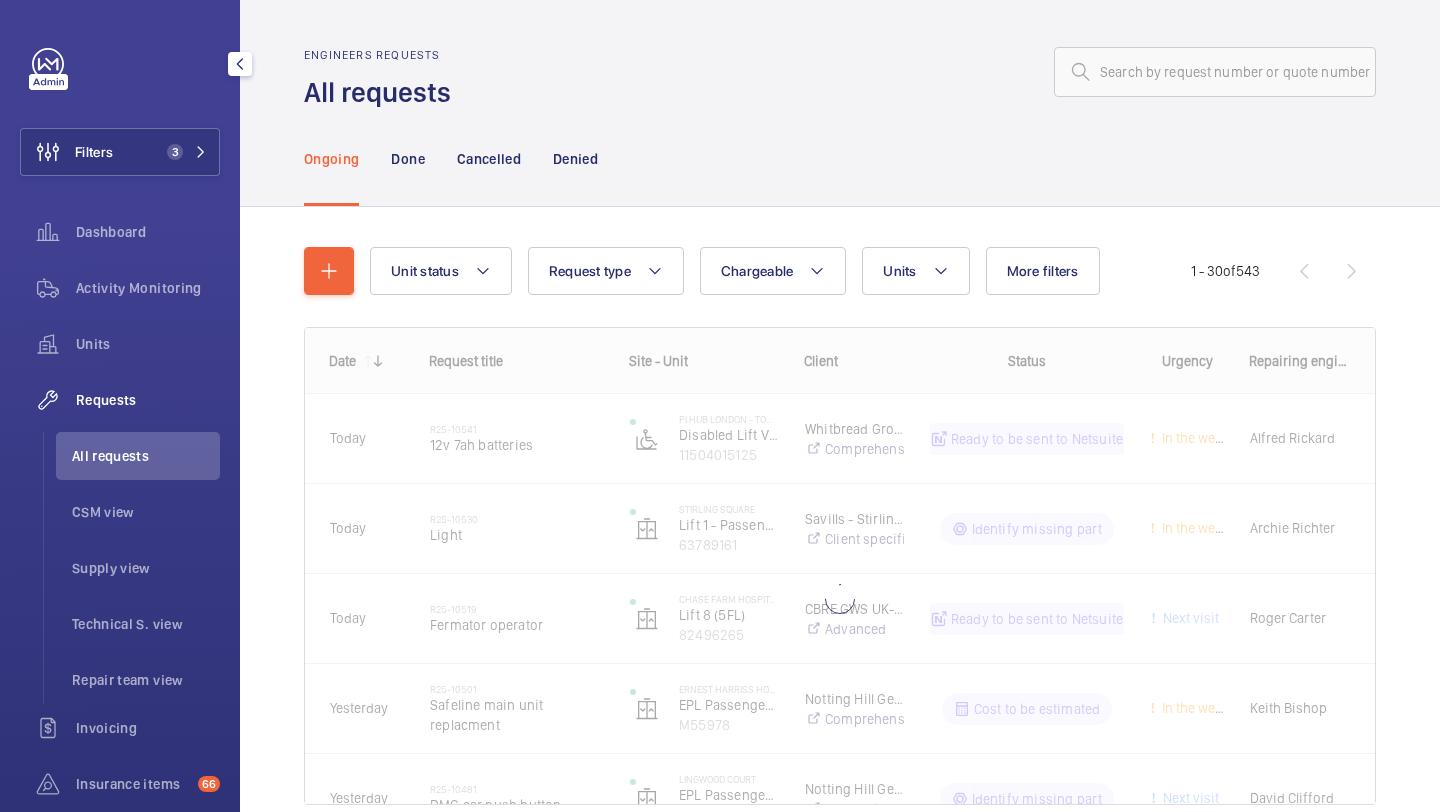 click on "Unit status Request type  Chargeable Units More filters Request status Urgency Repairing engineer Engineer Device type Reset all filters 1 - 30  of  543
Date
Request title
Site - Unit" 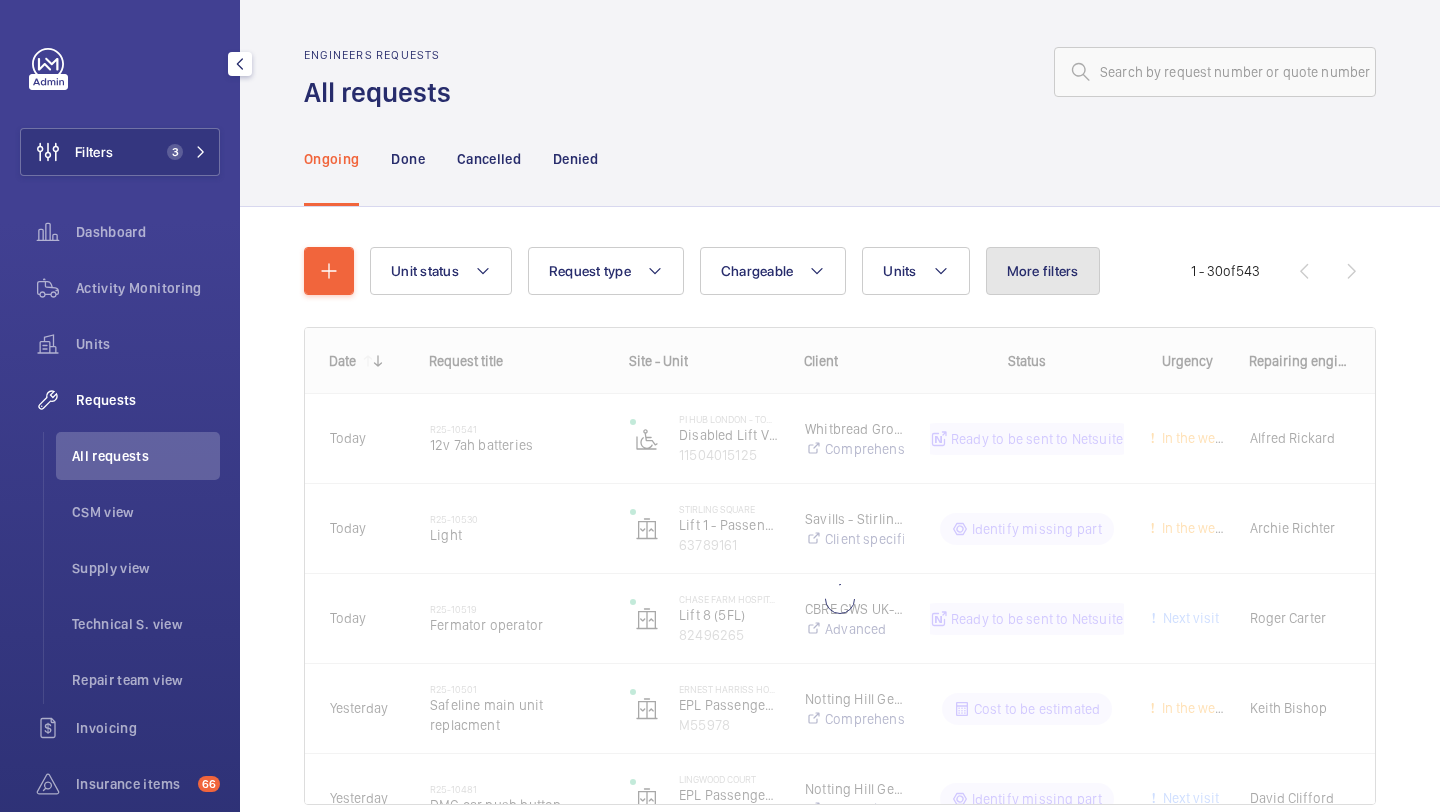 click on "More filters" 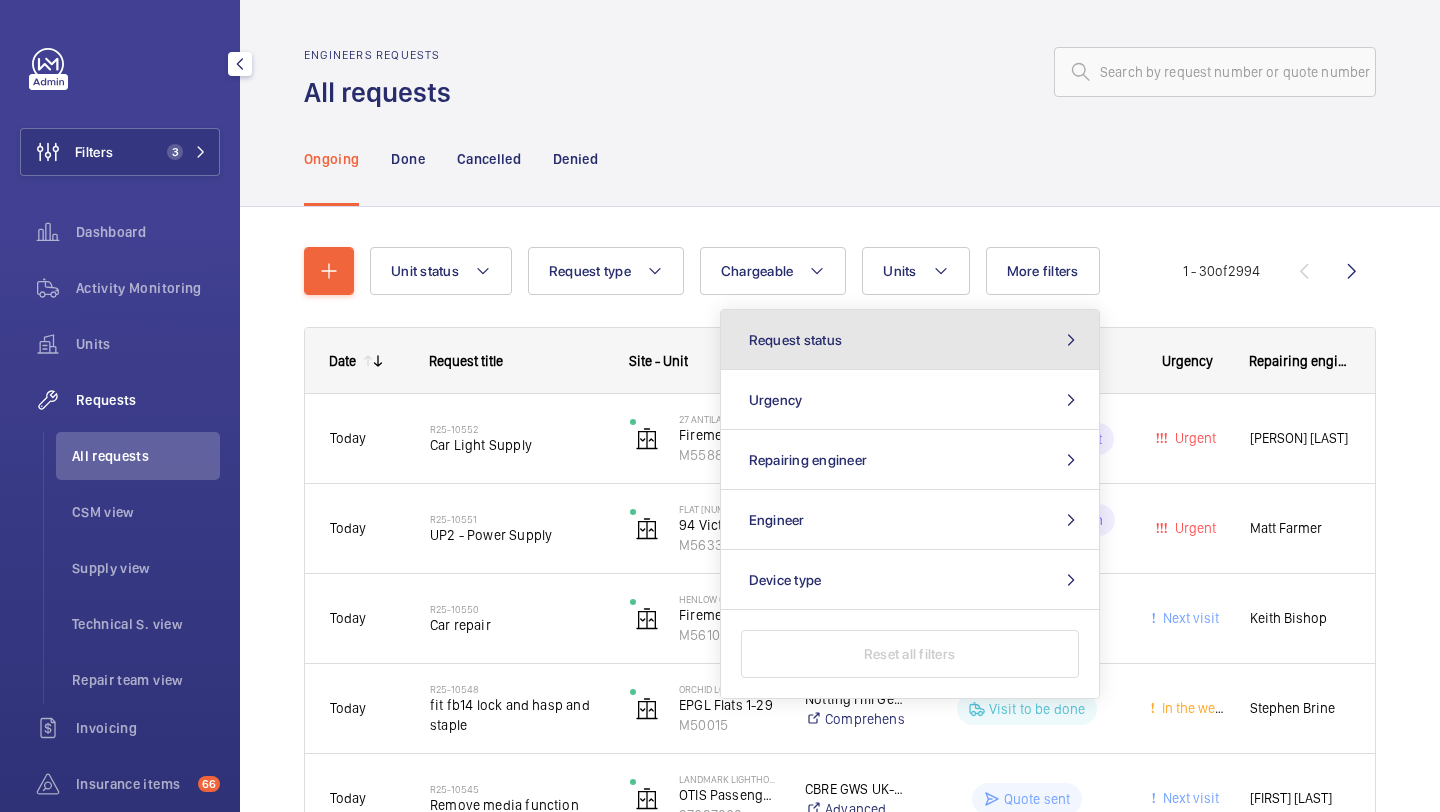 click on "Request status" 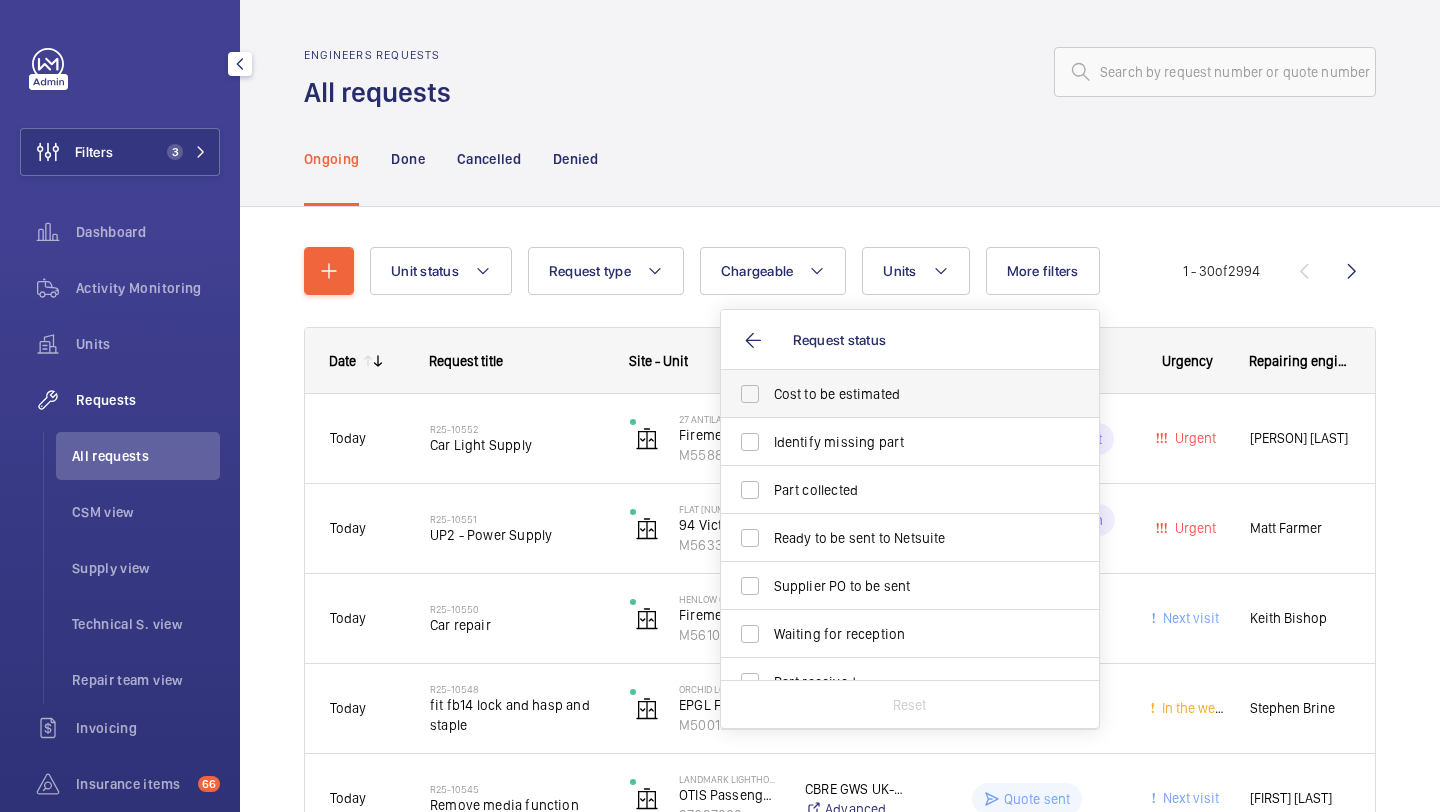 click on "Cost to be estimated" at bounding box center [911, 394] 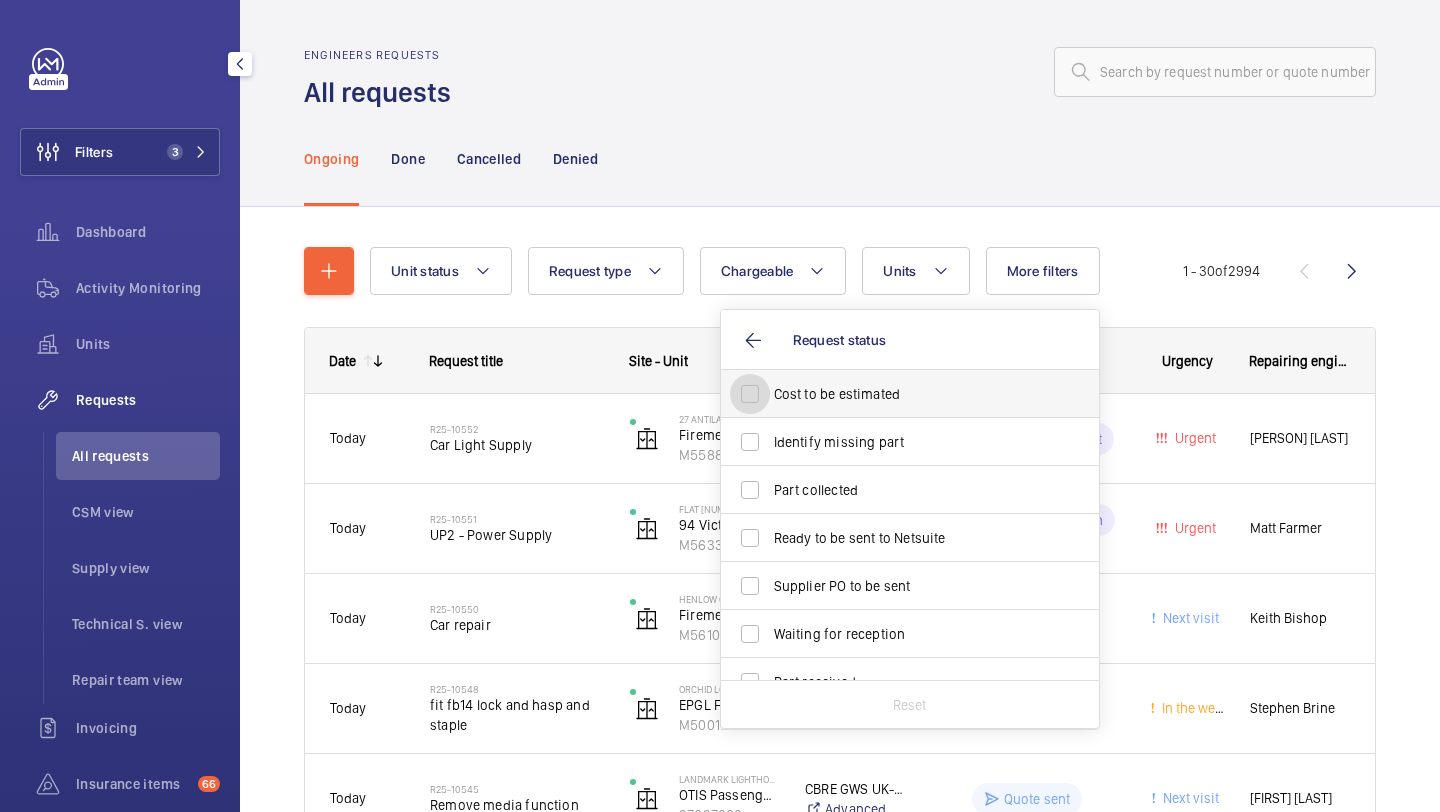 click on "Cost to be estimated" at bounding box center [750, 394] 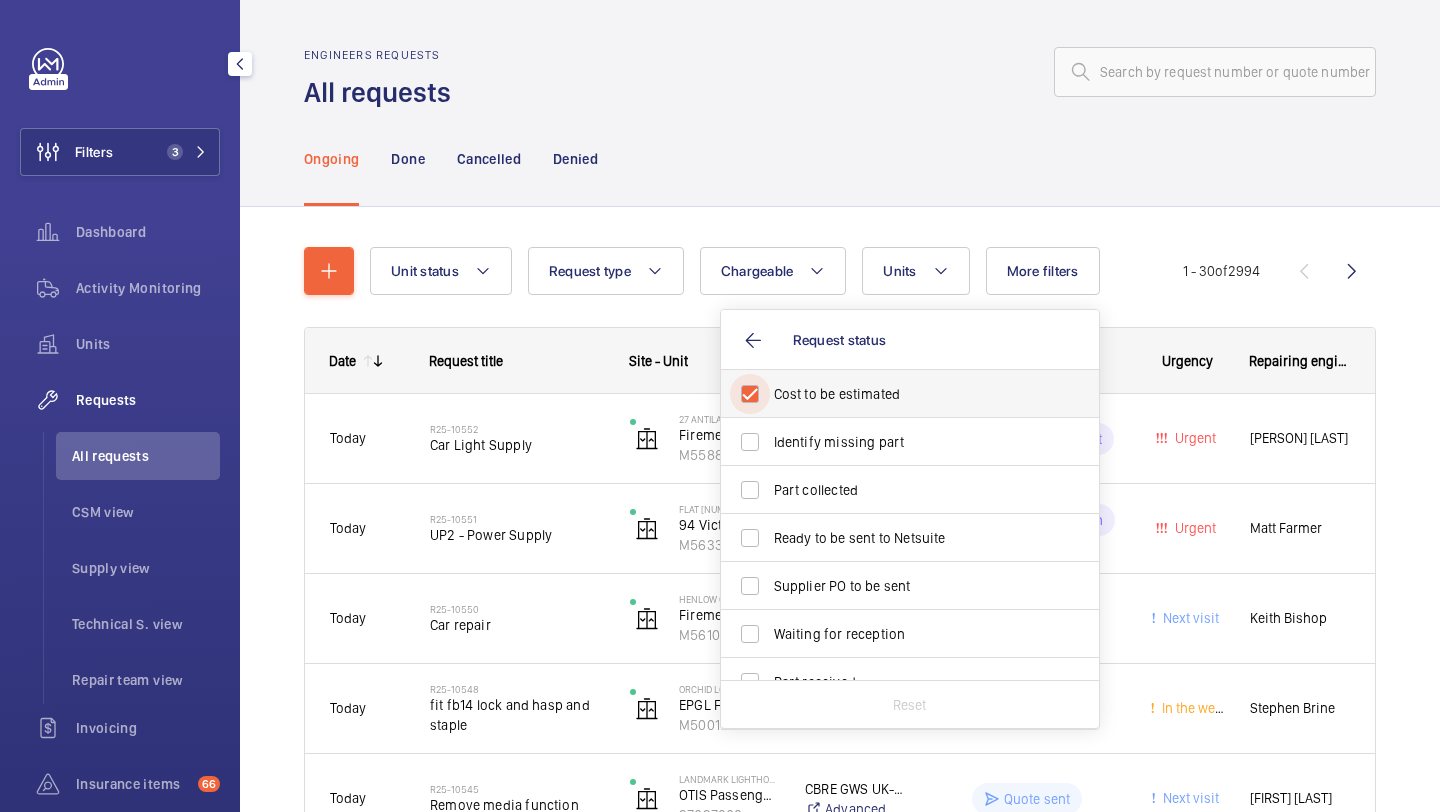 checkbox on "true" 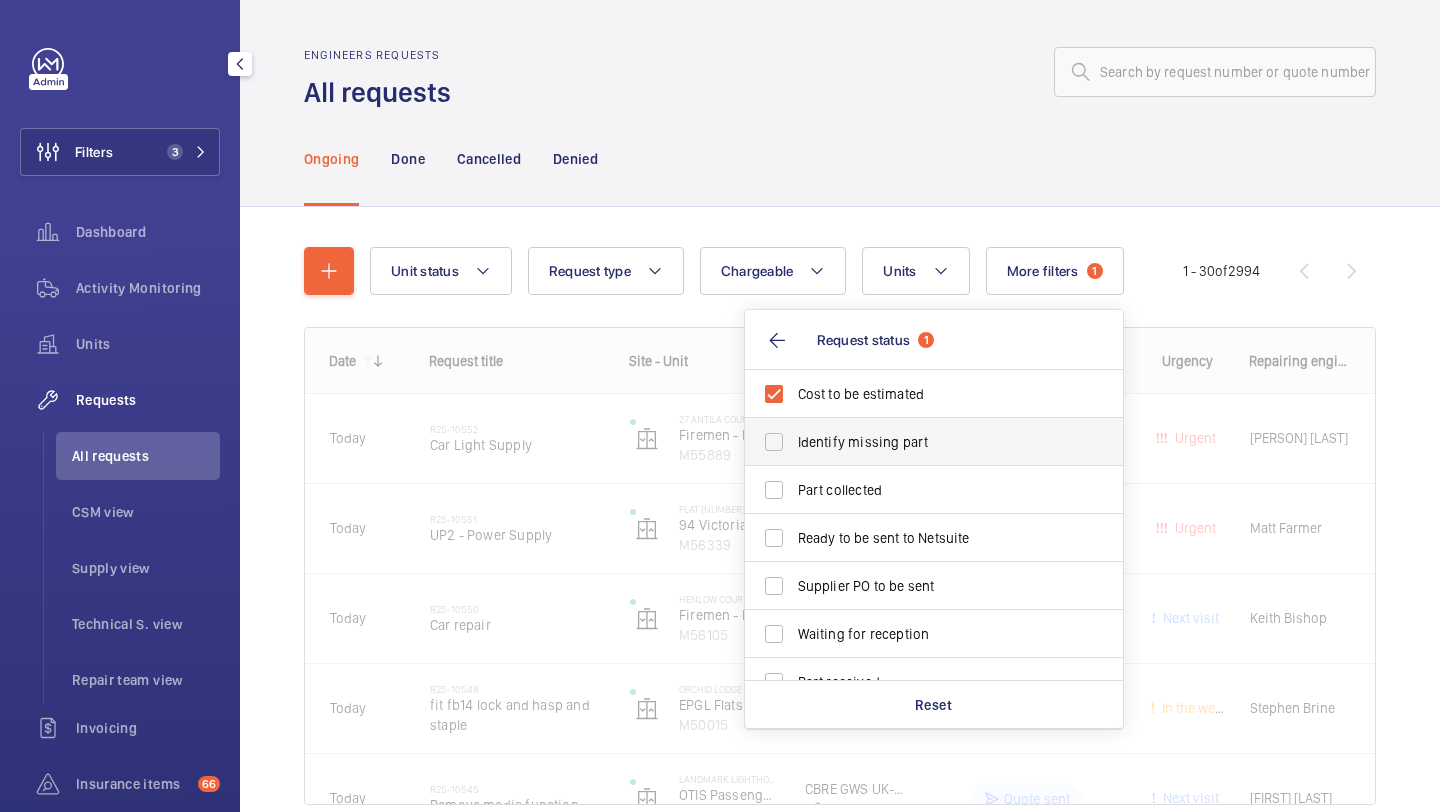 click on "Identify missing part" at bounding box center (935, 442) 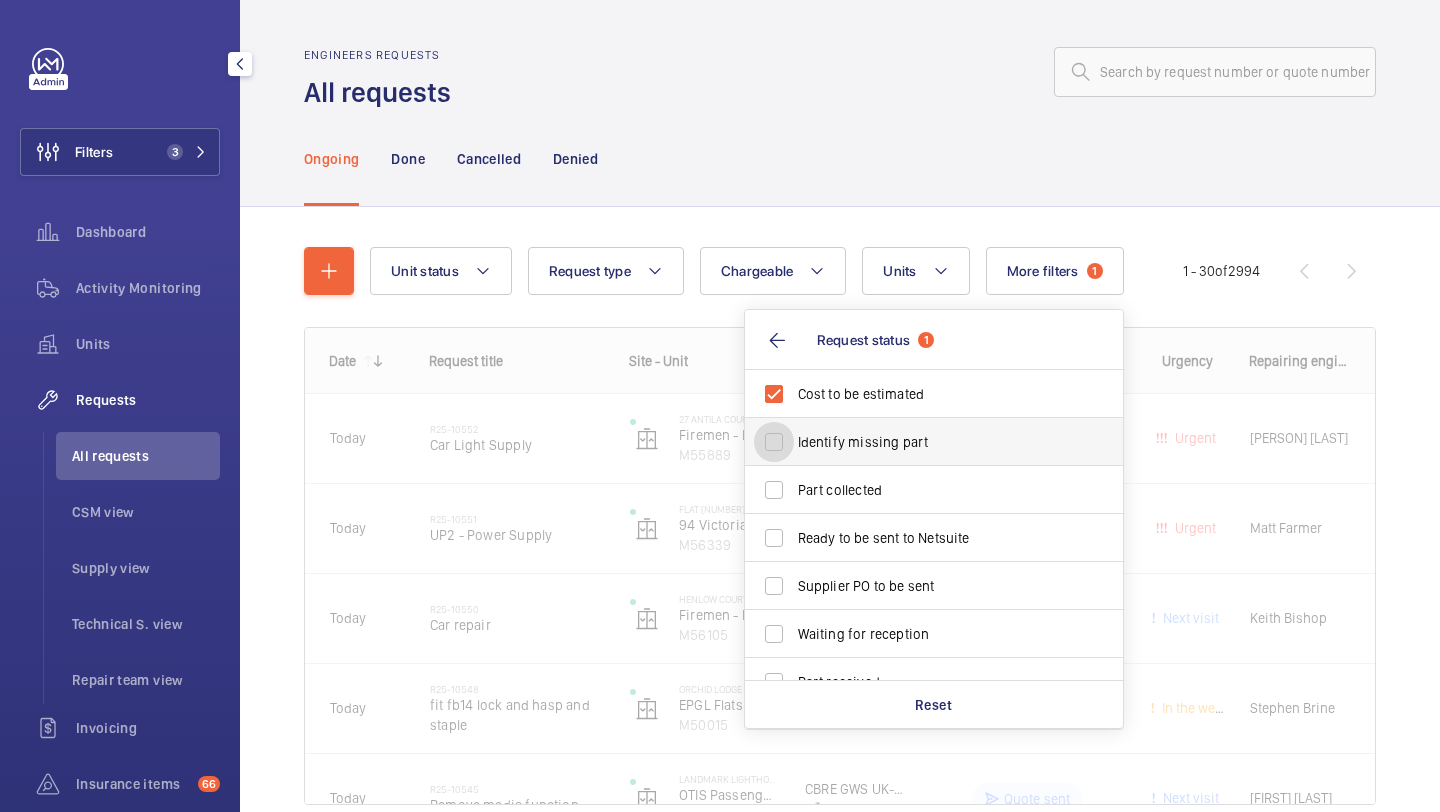 click on "Identify missing part" at bounding box center [774, 442] 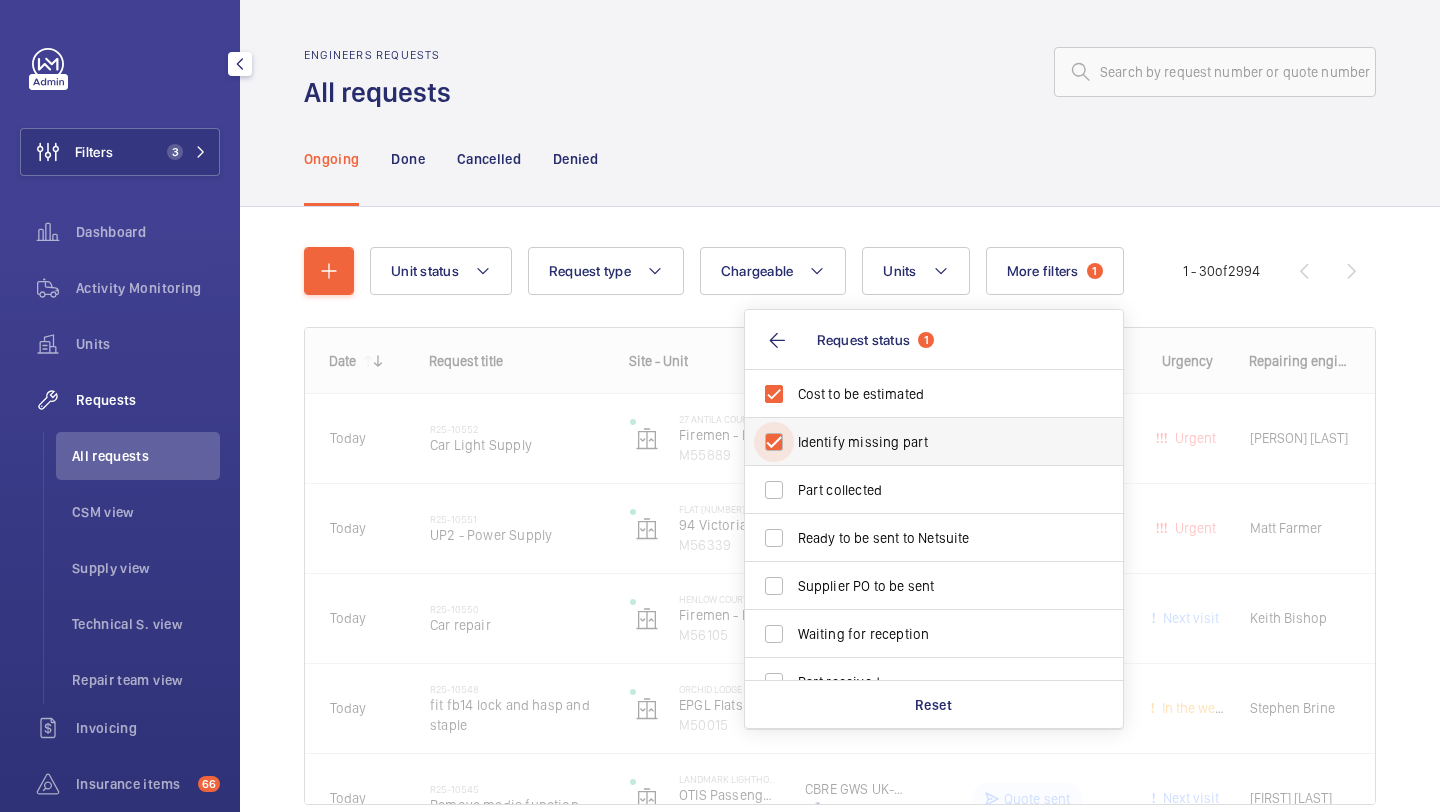 checkbox on "true" 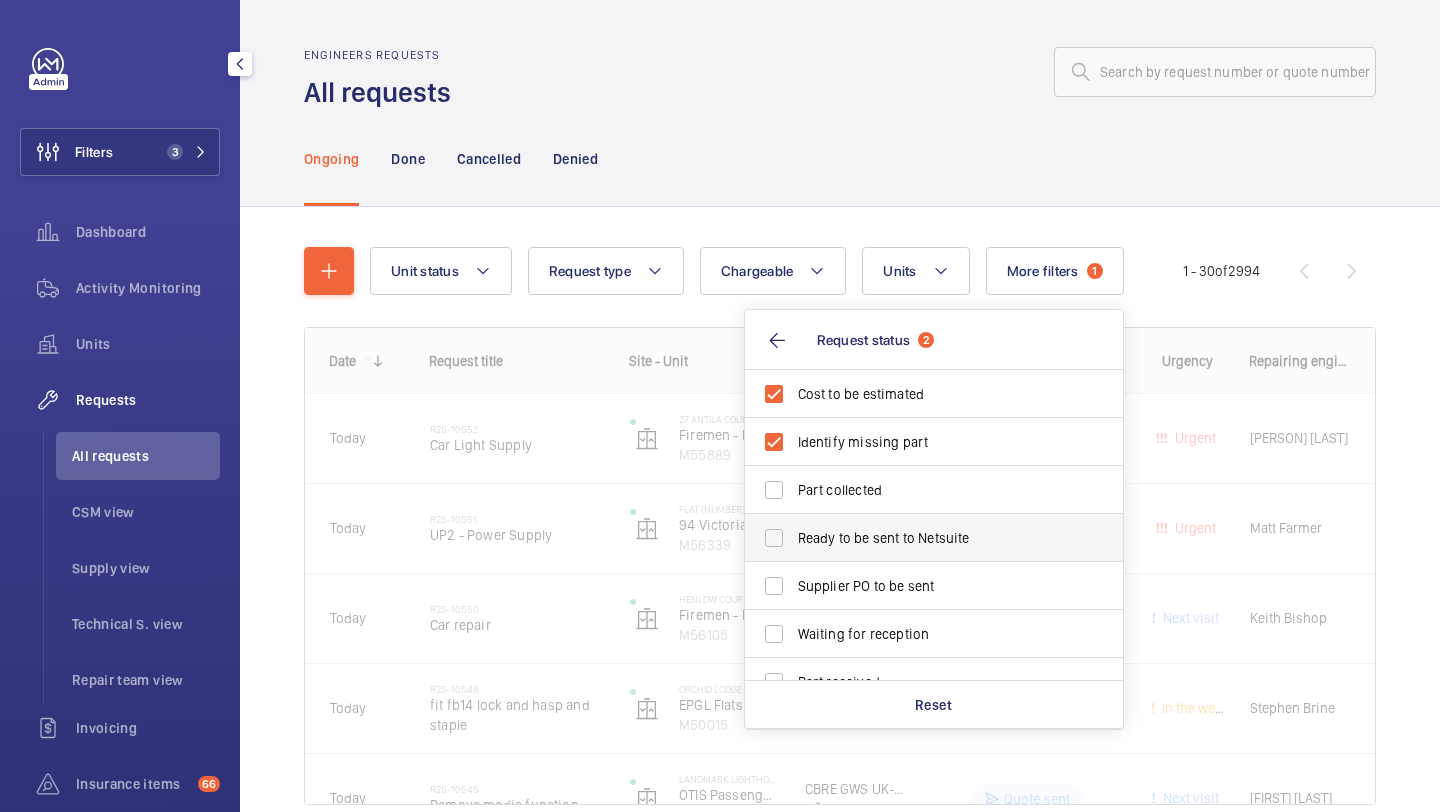 click on "Ready to be sent to Netsuite" at bounding box center [919, 538] 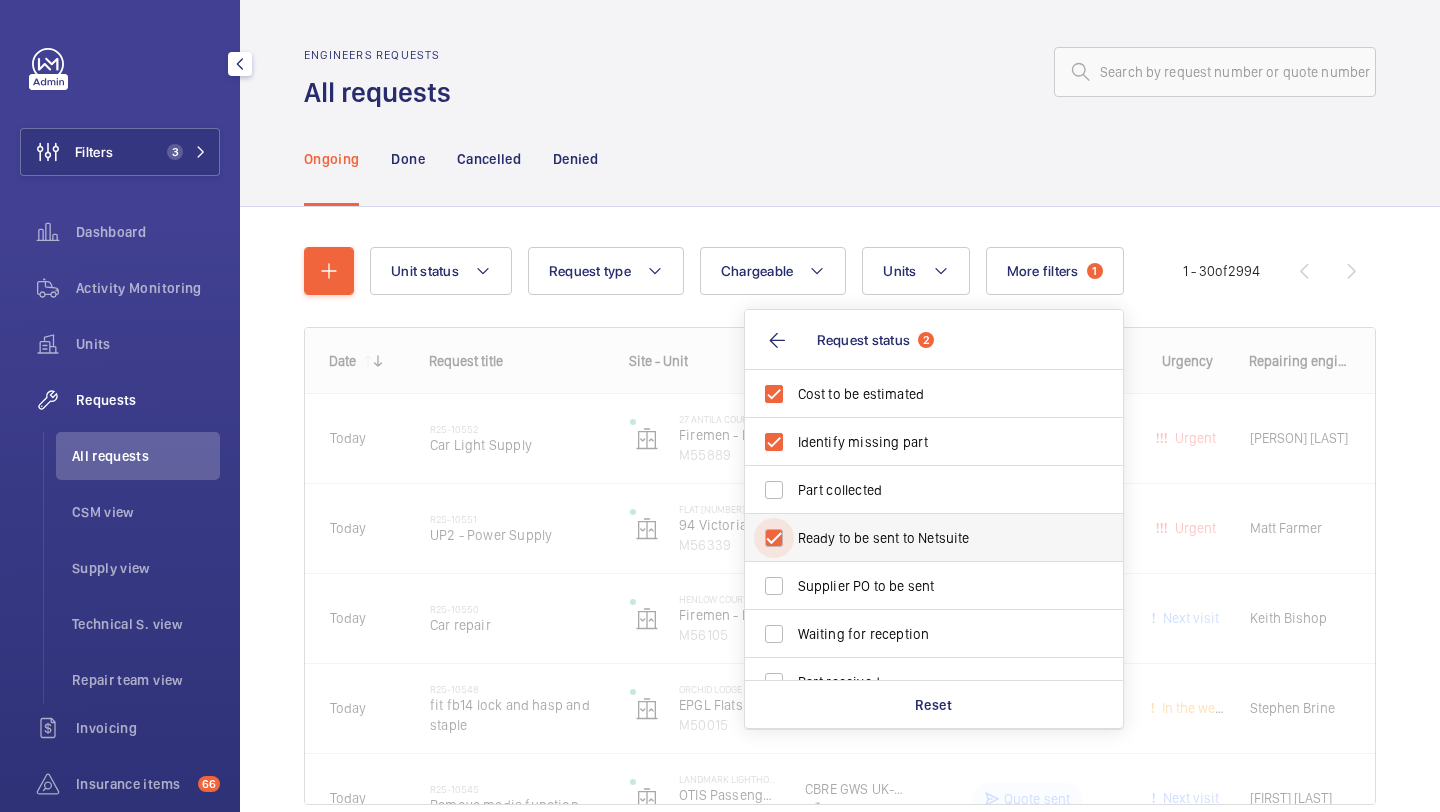 checkbox on "true" 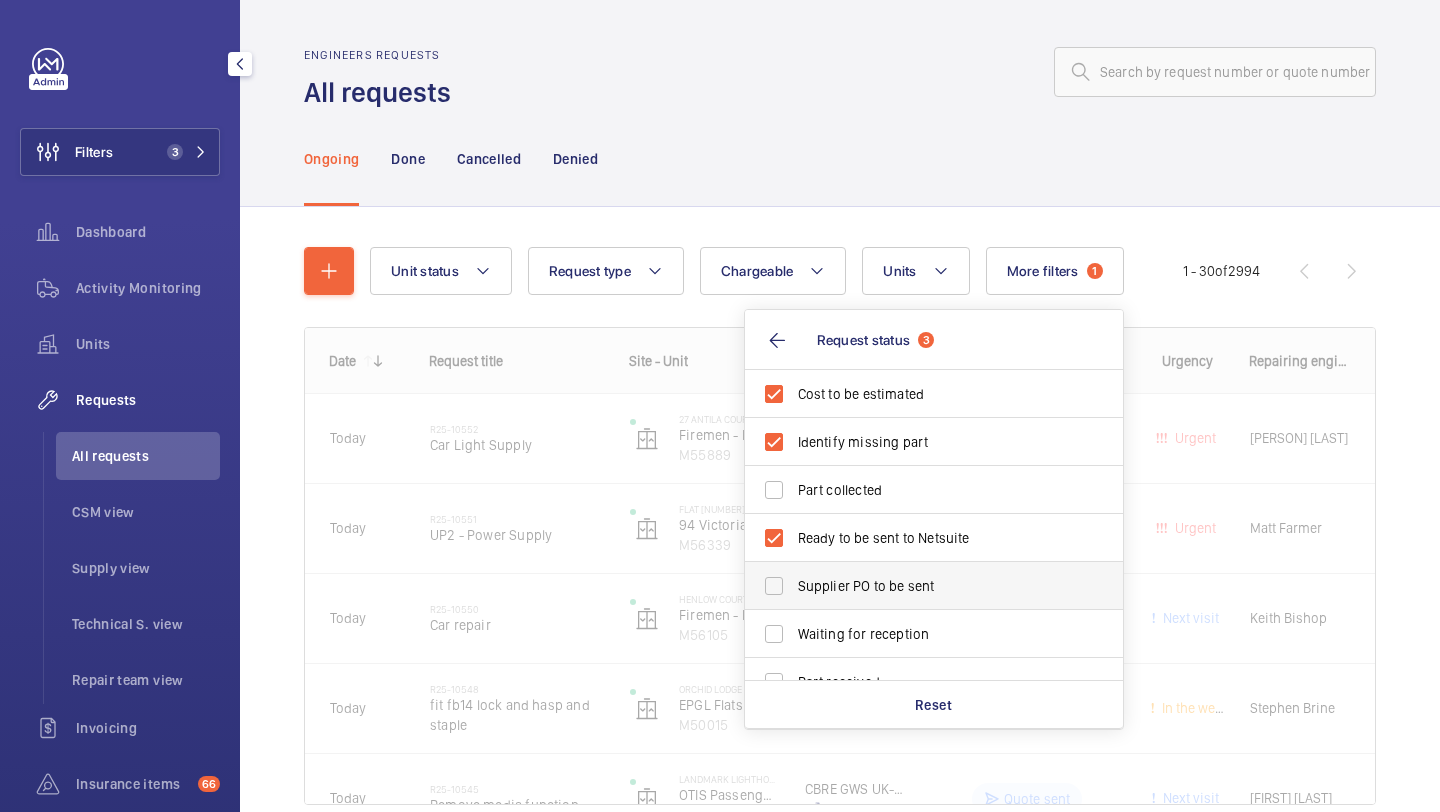 click on "Supplier PO to be sent" at bounding box center (919, 586) 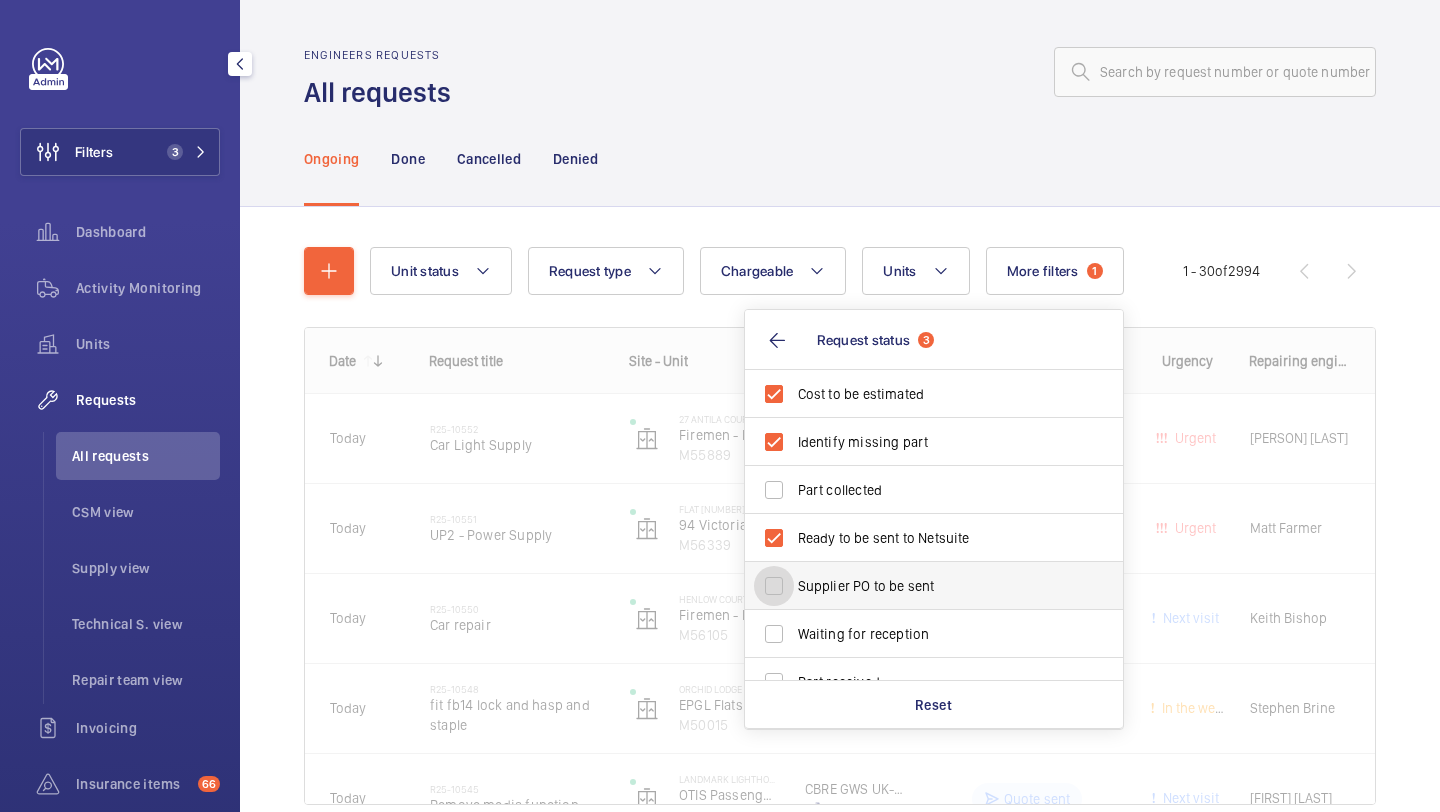 click on "Supplier PO to be sent" at bounding box center [774, 586] 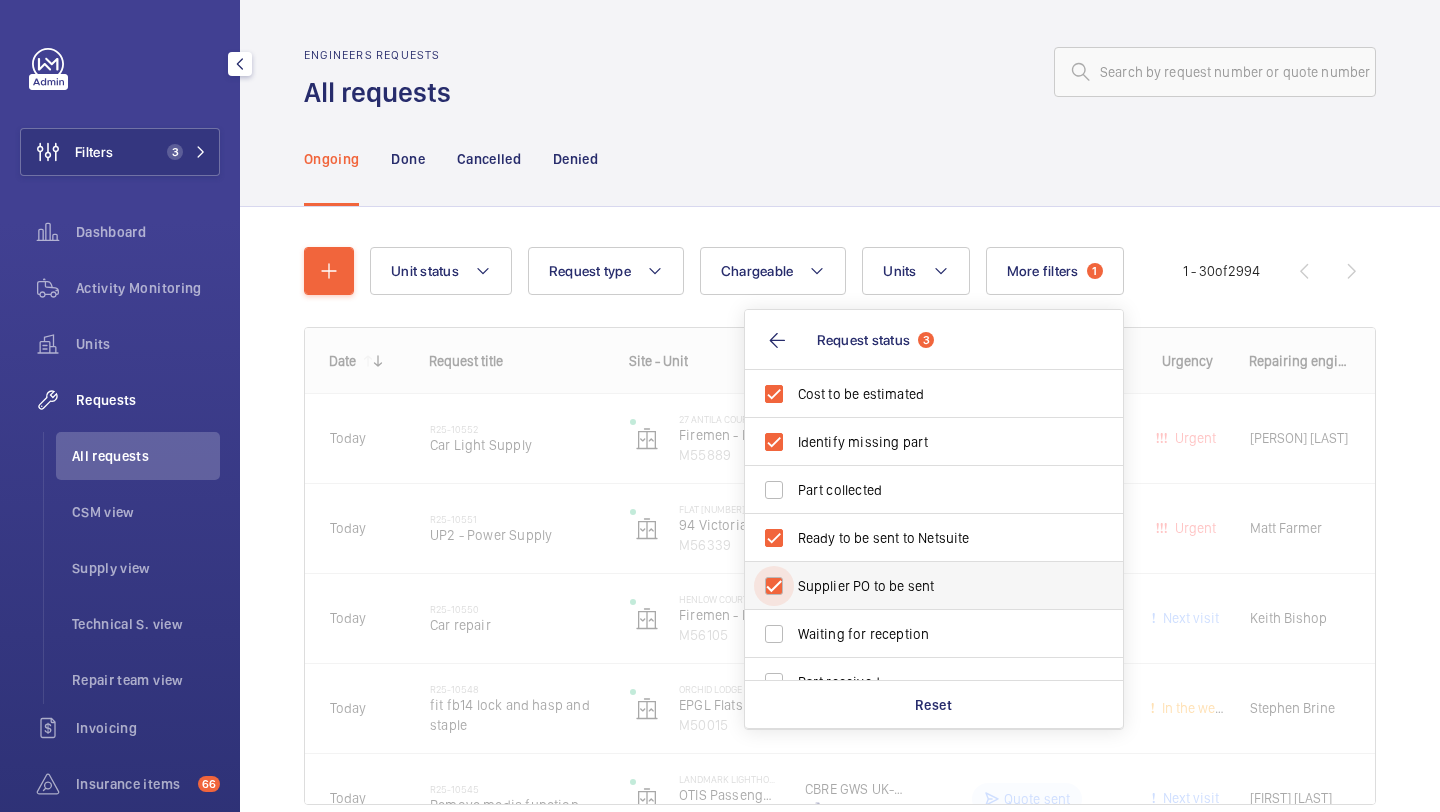 checkbox on "true" 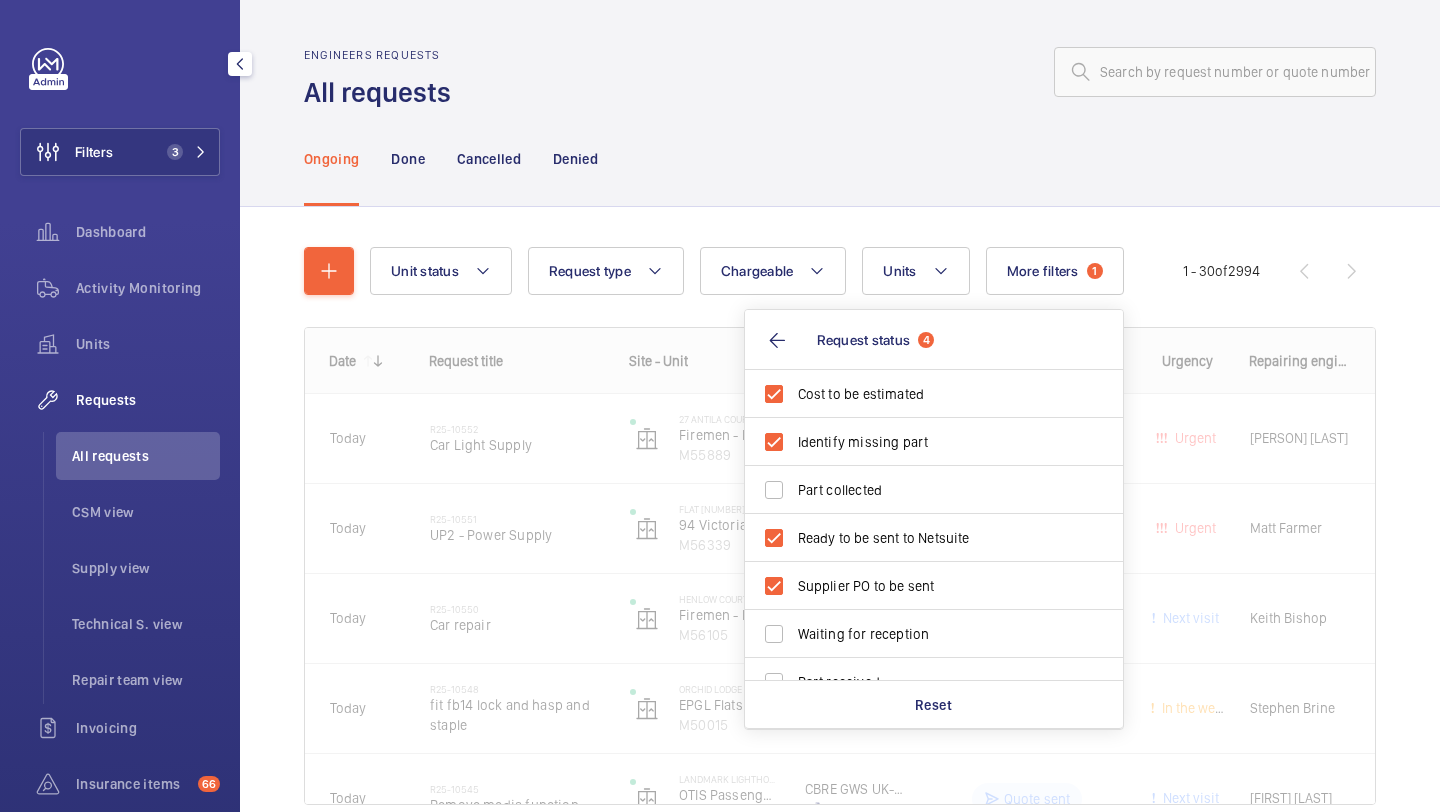 click on "Unit status Request type  Chargeable Units More filters  1  Request status  4 Cost to be estimated Identify missing part Part collected Ready to be sent to Netsuite Supplier PO to be sent Waiting for reception Part received Quote to be sent Quote sent Verify client PO Visit to be done Visit to be verified Reset Urgency Repairing engineer Engineer Device type 1 - 30  of  2994
Date
Request title
Site - Unit" 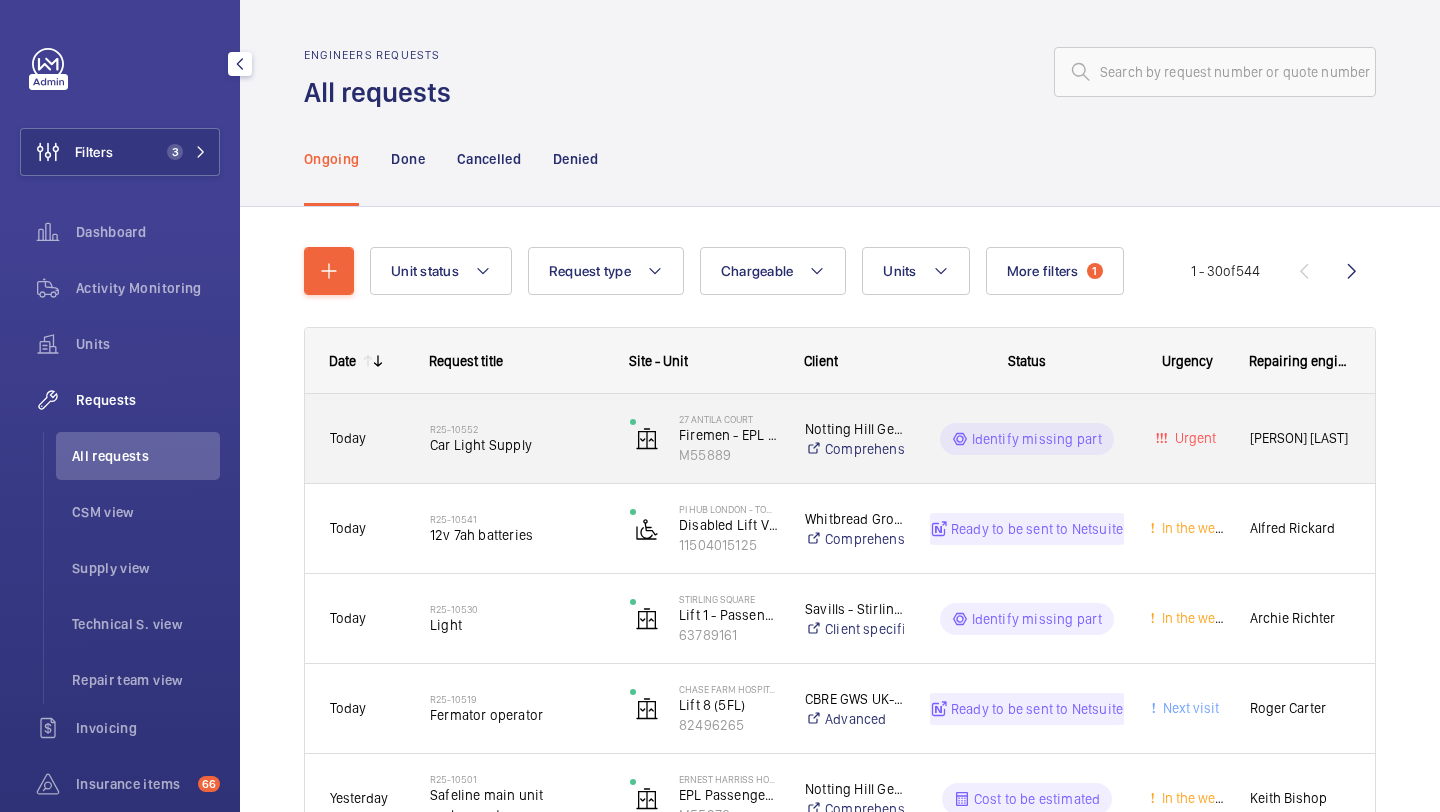 click on "R25-10552   Car Light Supply" 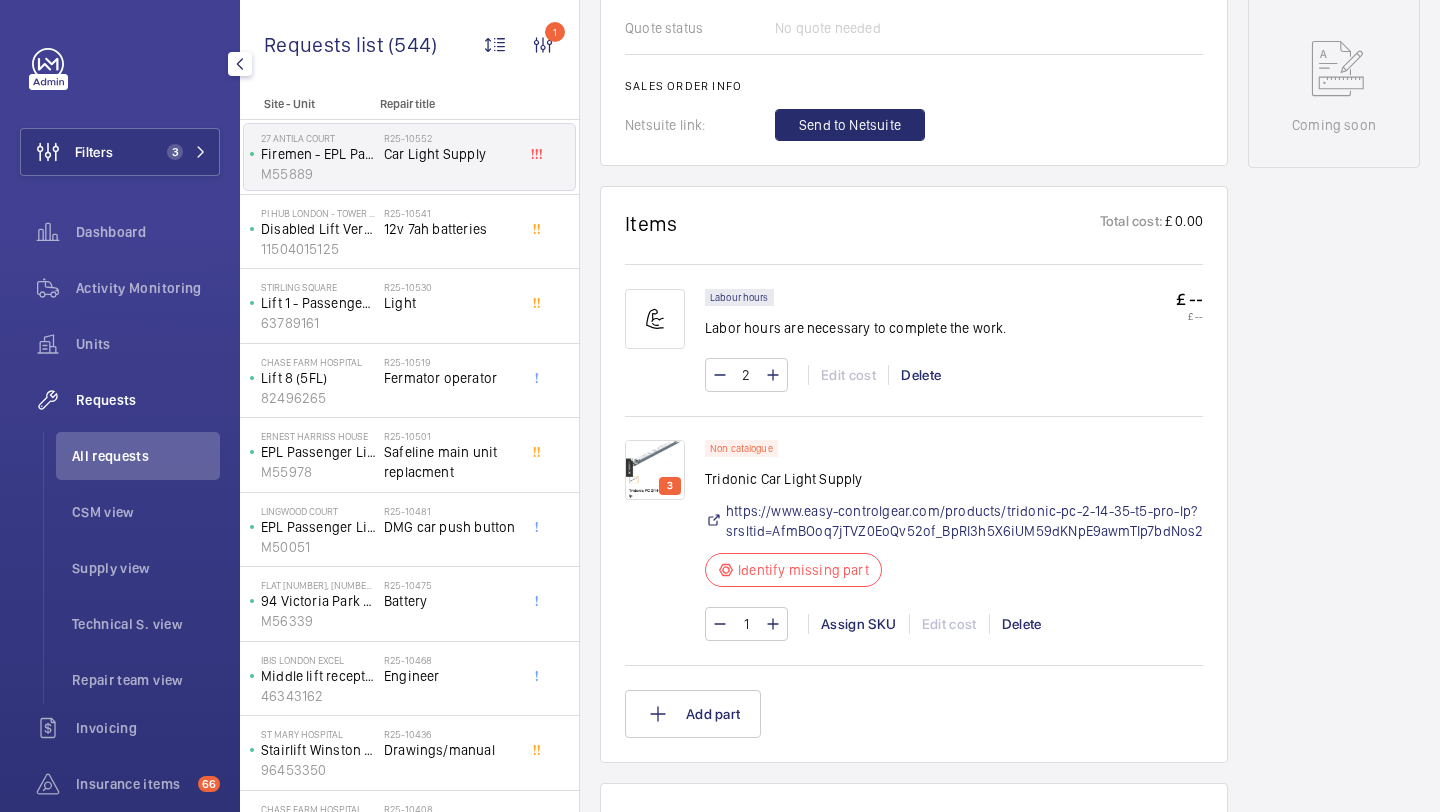scroll, scrollTop: 968, scrollLeft: 0, axis: vertical 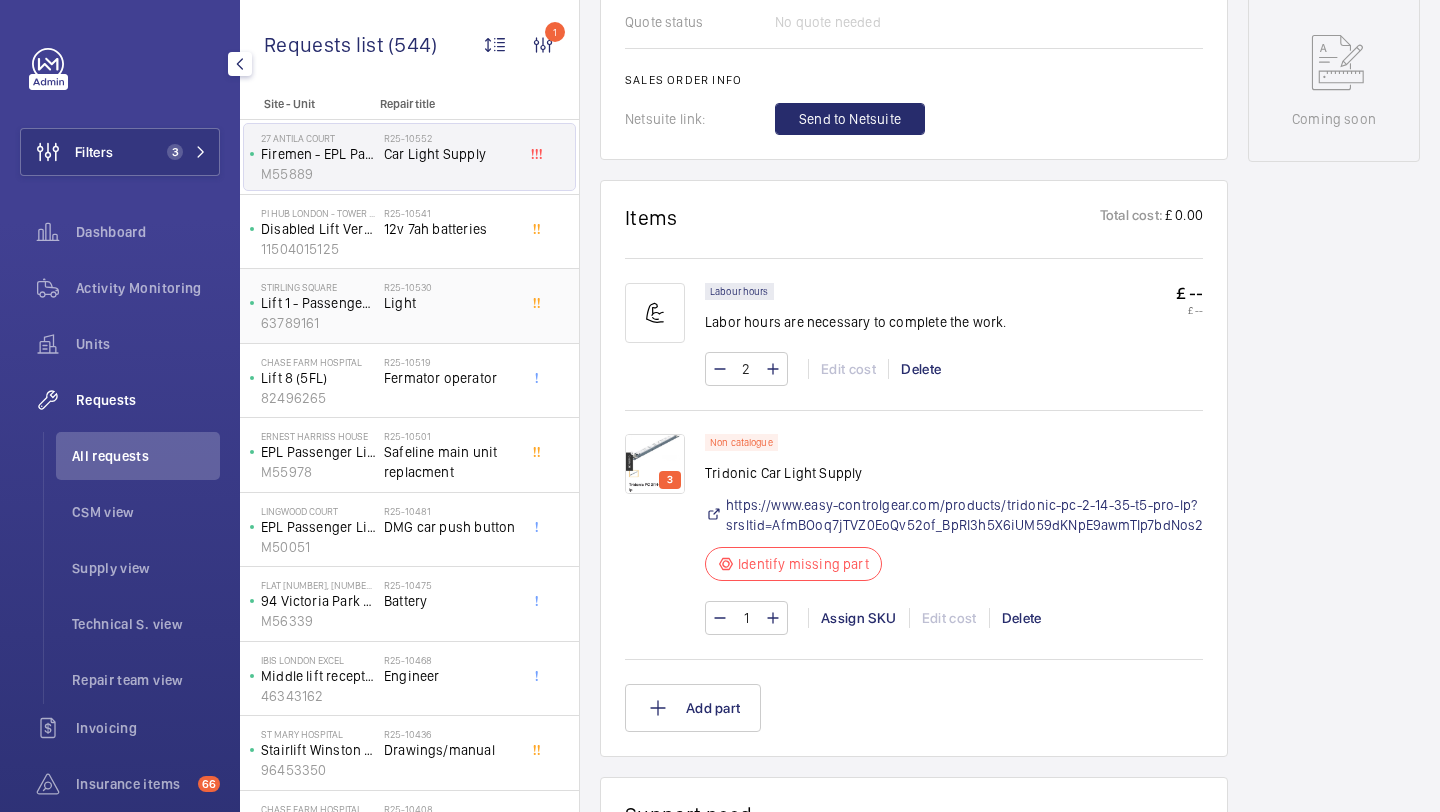 click on "Light" 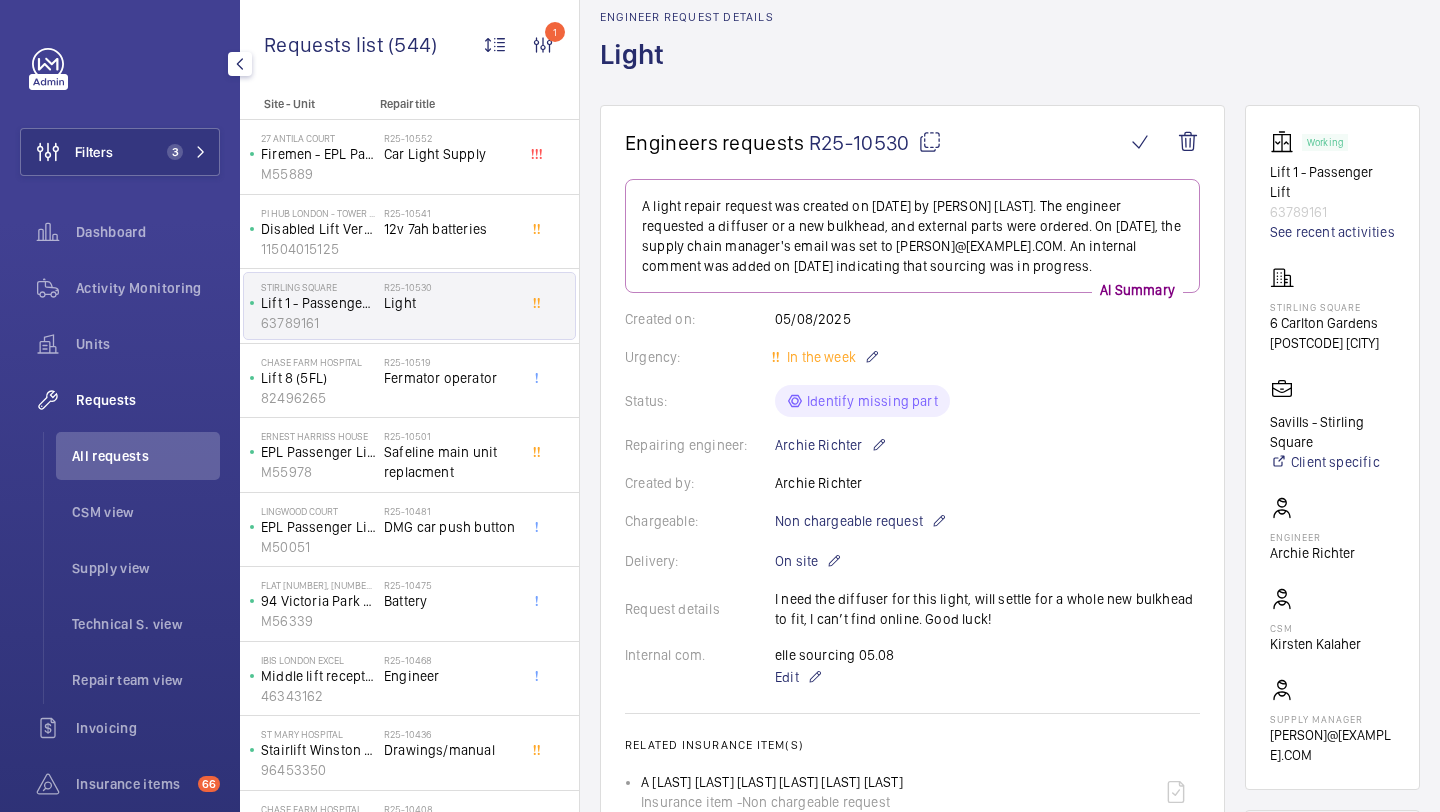 scroll, scrollTop: 100, scrollLeft: 0, axis: vertical 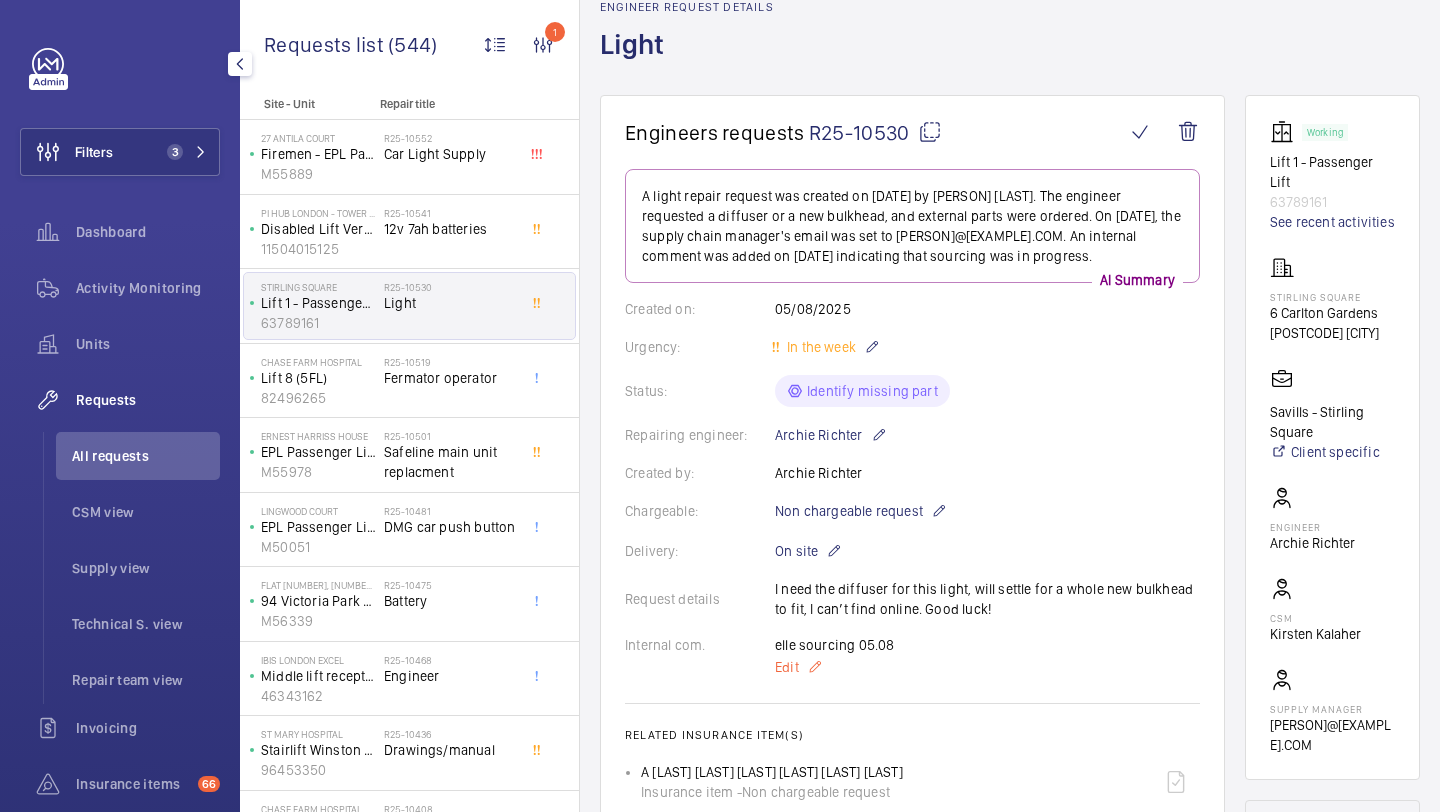 click 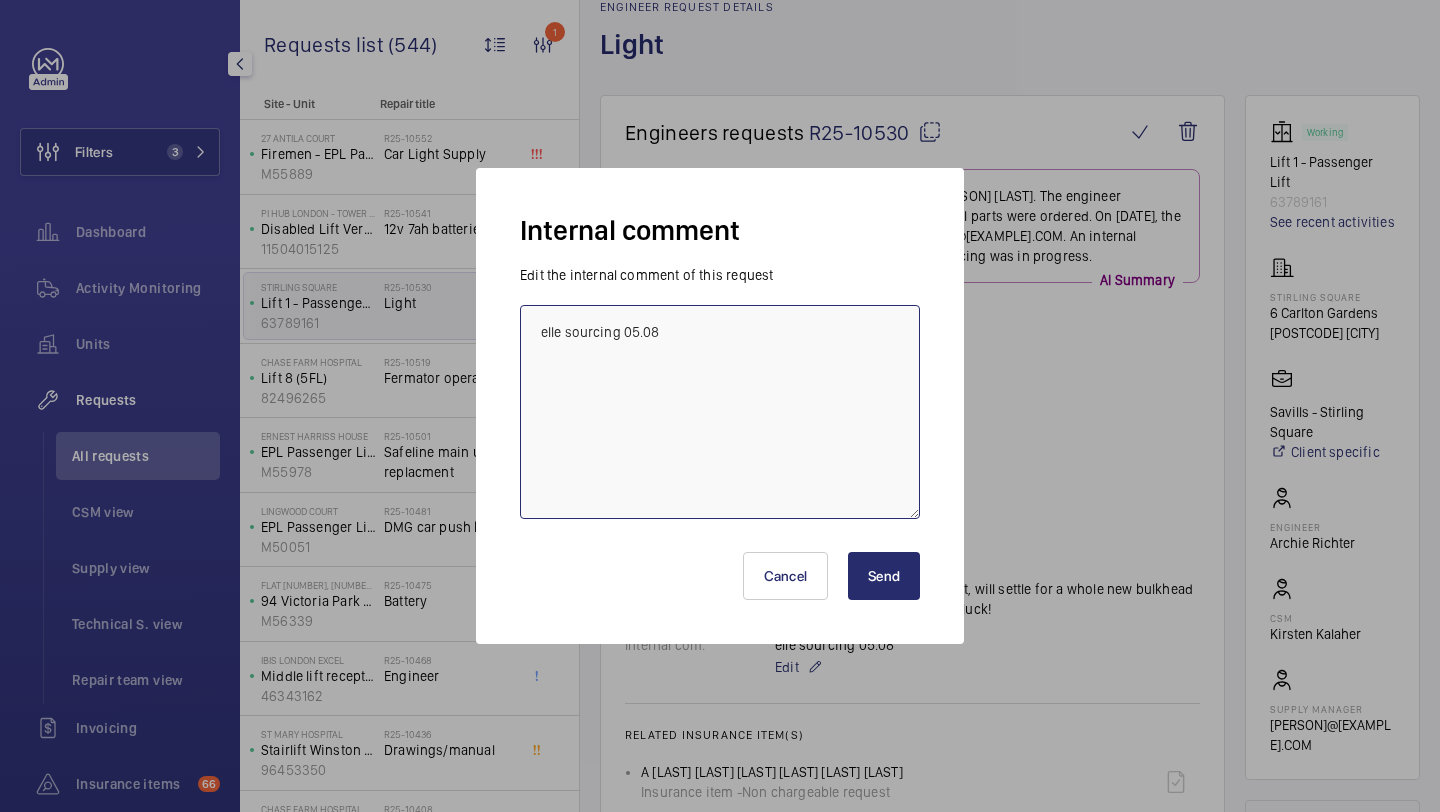 click on "elle sourcing 05.08" at bounding box center (720, 412) 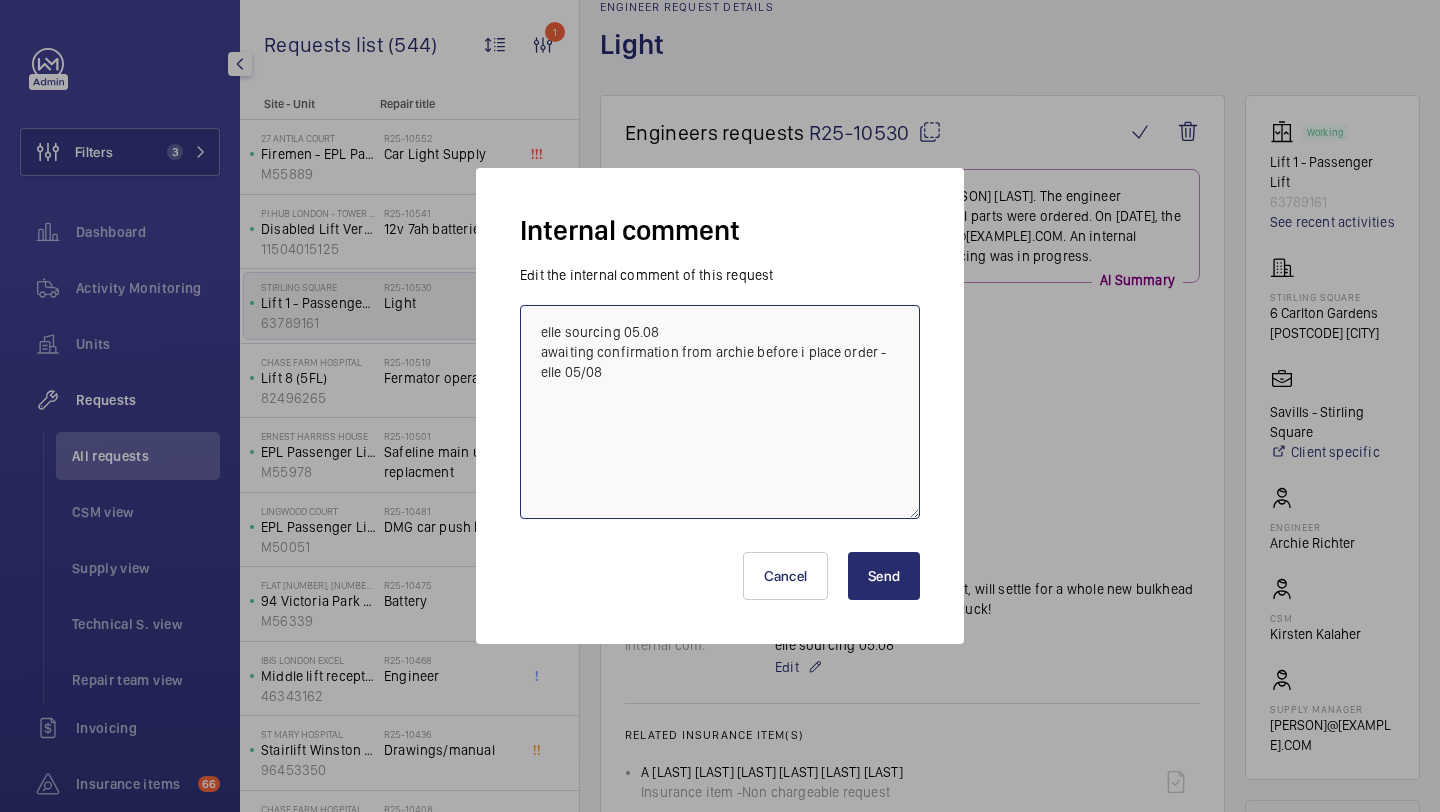 type on "elle sourcing 05.08
awaiting confirmation from archie before i place order - elle 05/08" 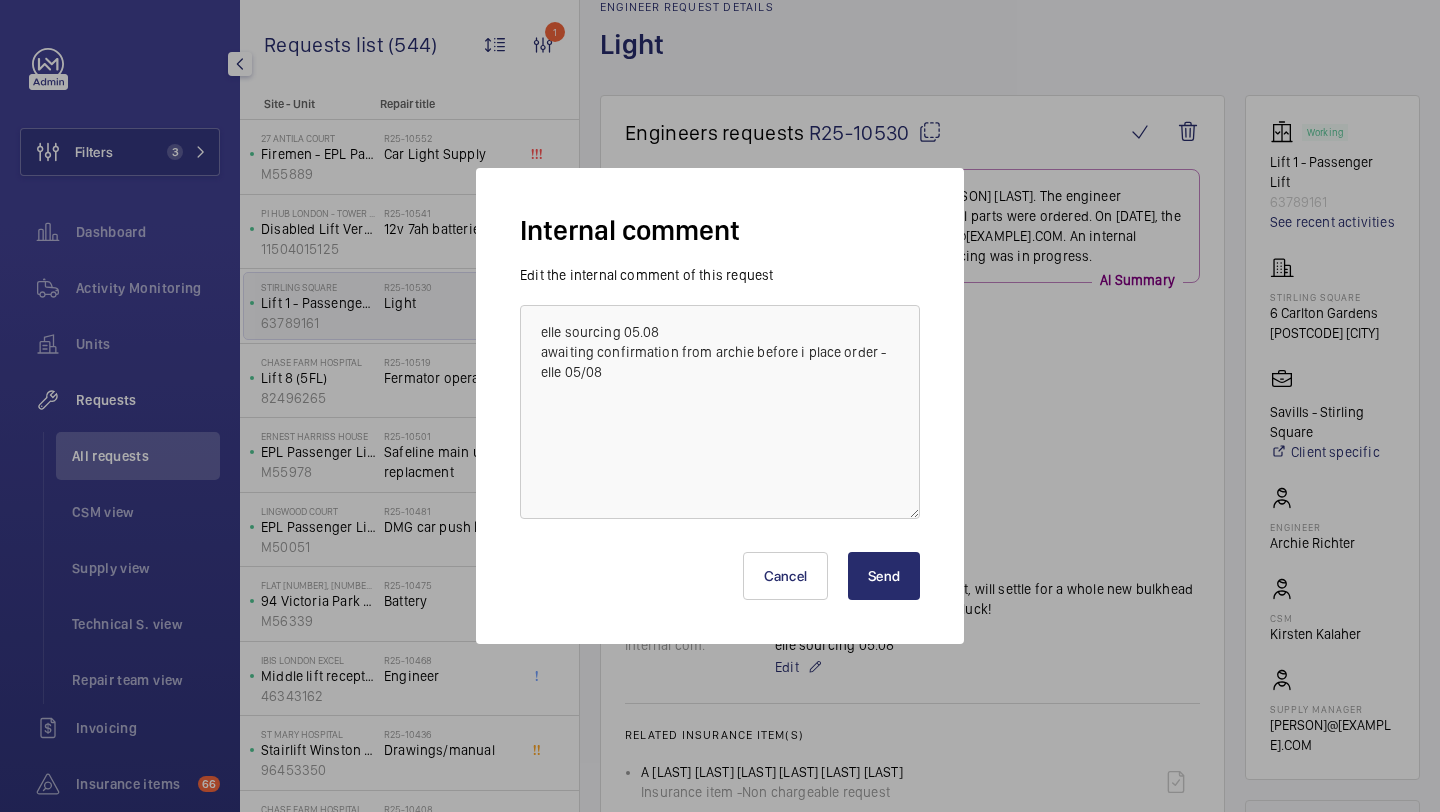 click on "Send" at bounding box center [884, 576] 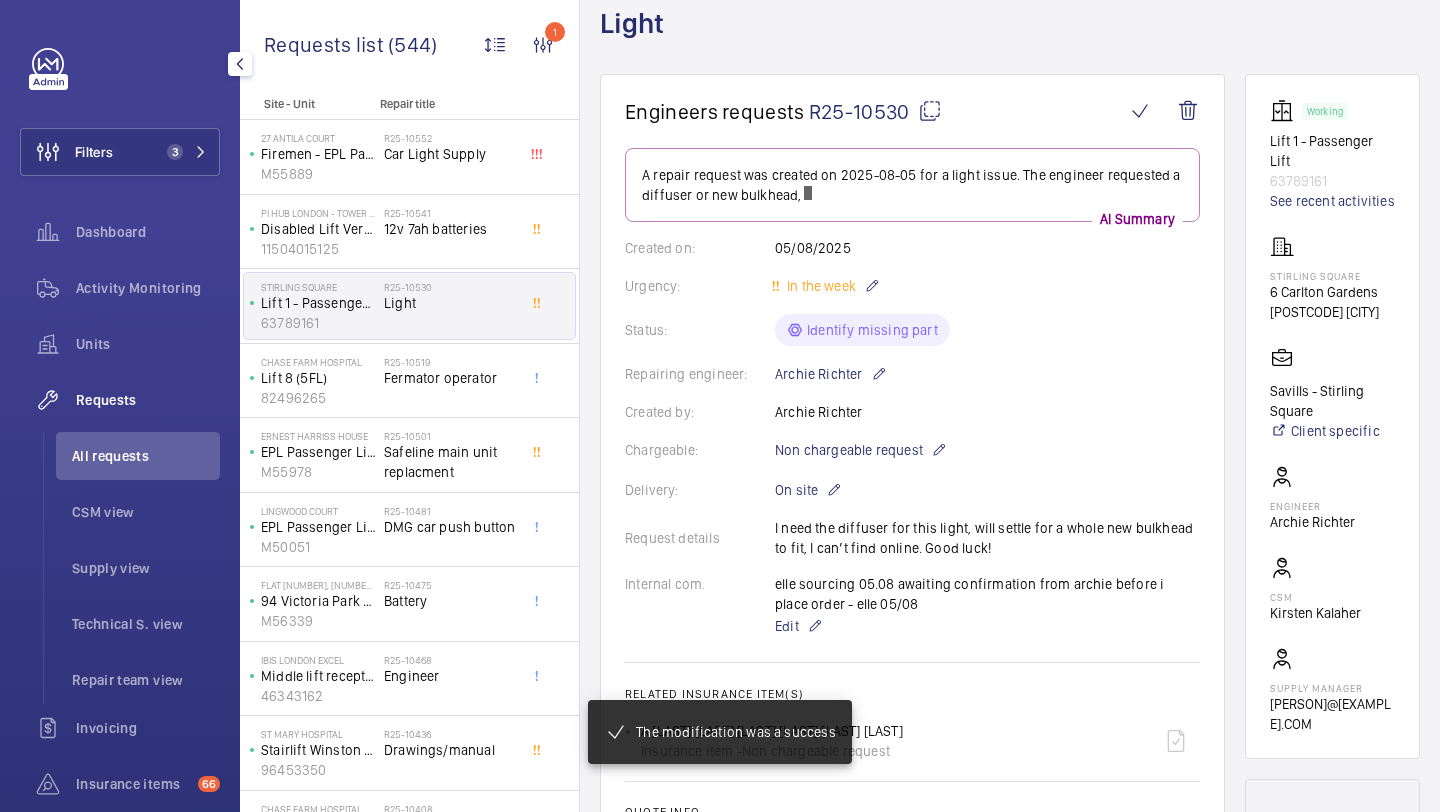 scroll, scrollTop: 144, scrollLeft: 0, axis: vertical 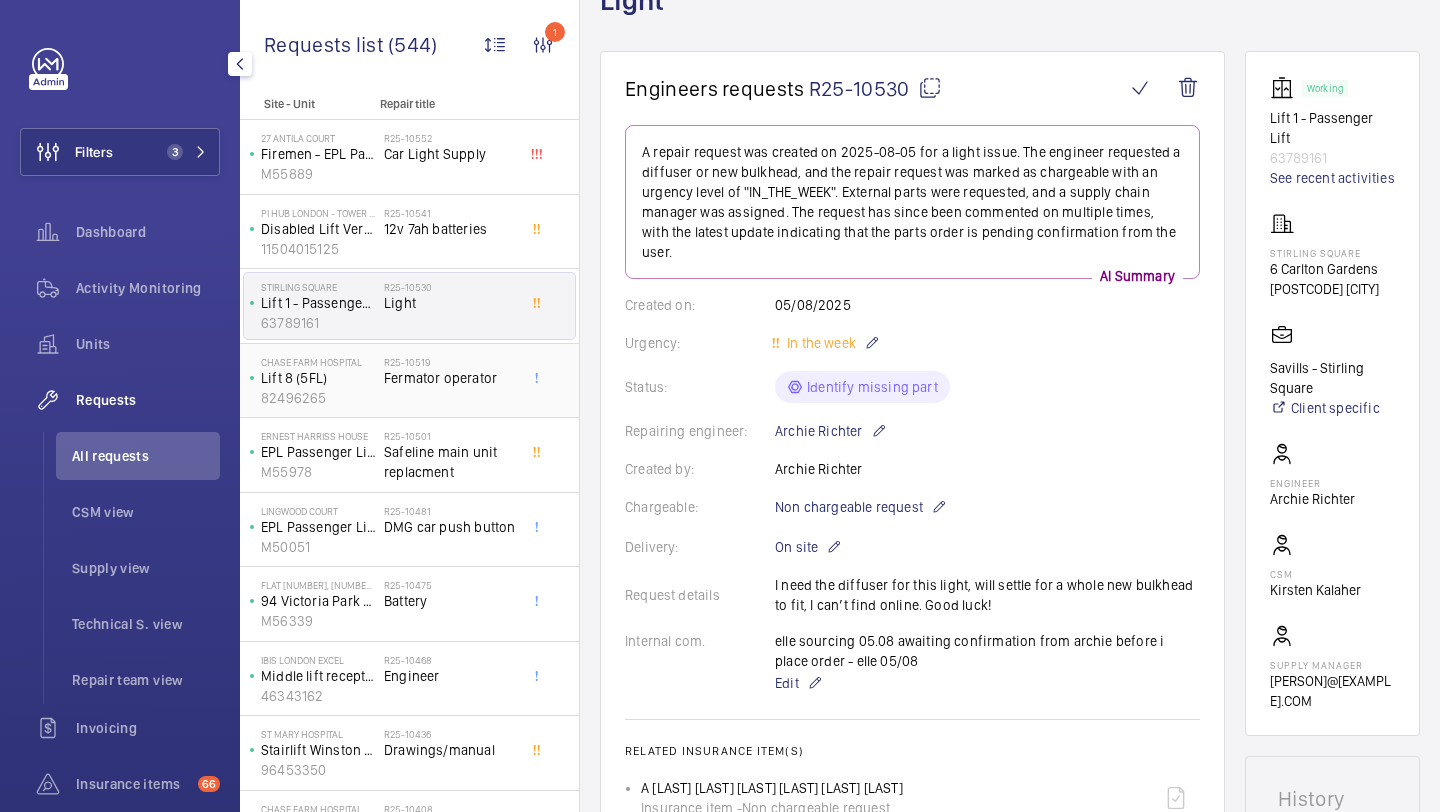 click on "R25-10519   Fermator operator" 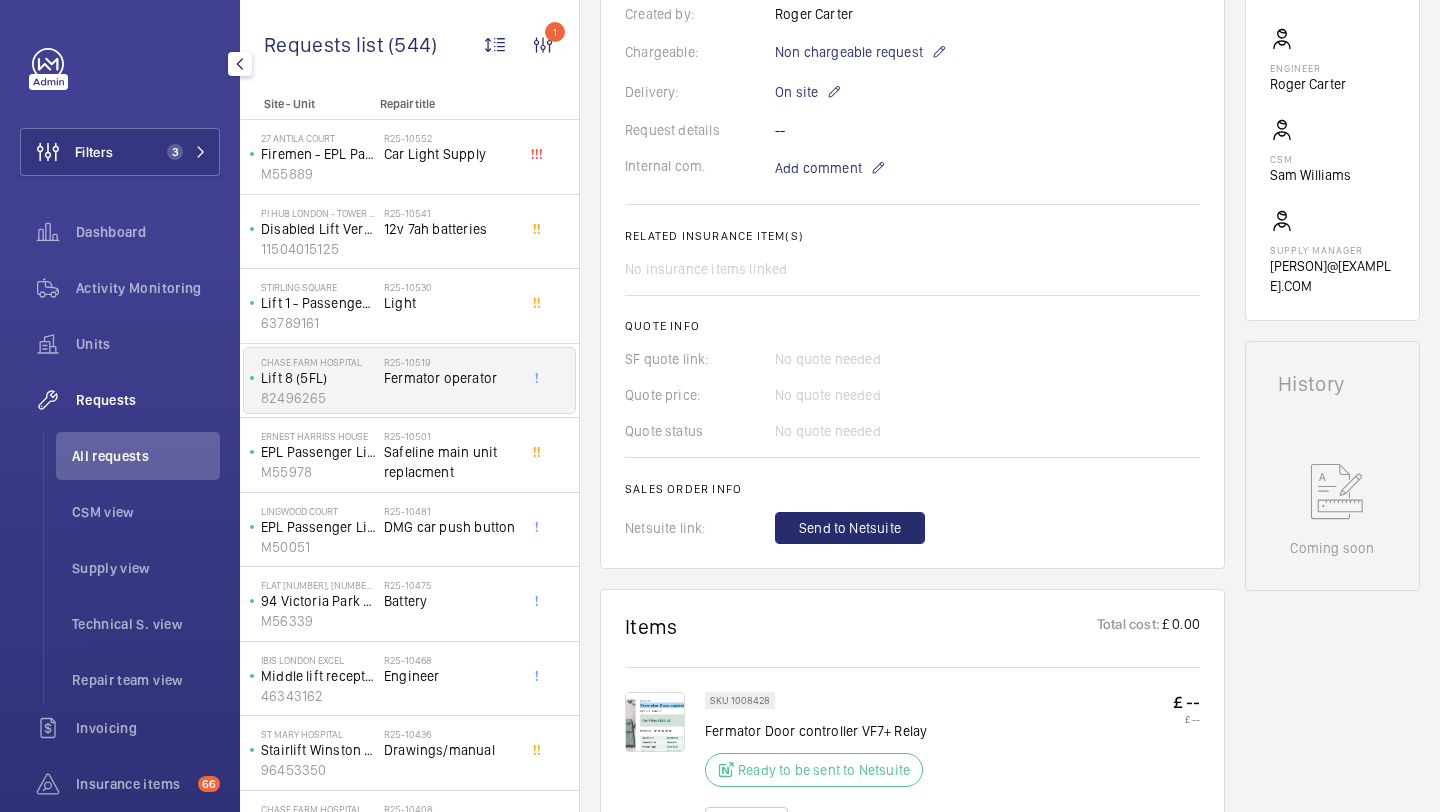 scroll, scrollTop: 700, scrollLeft: 0, axis: vertical 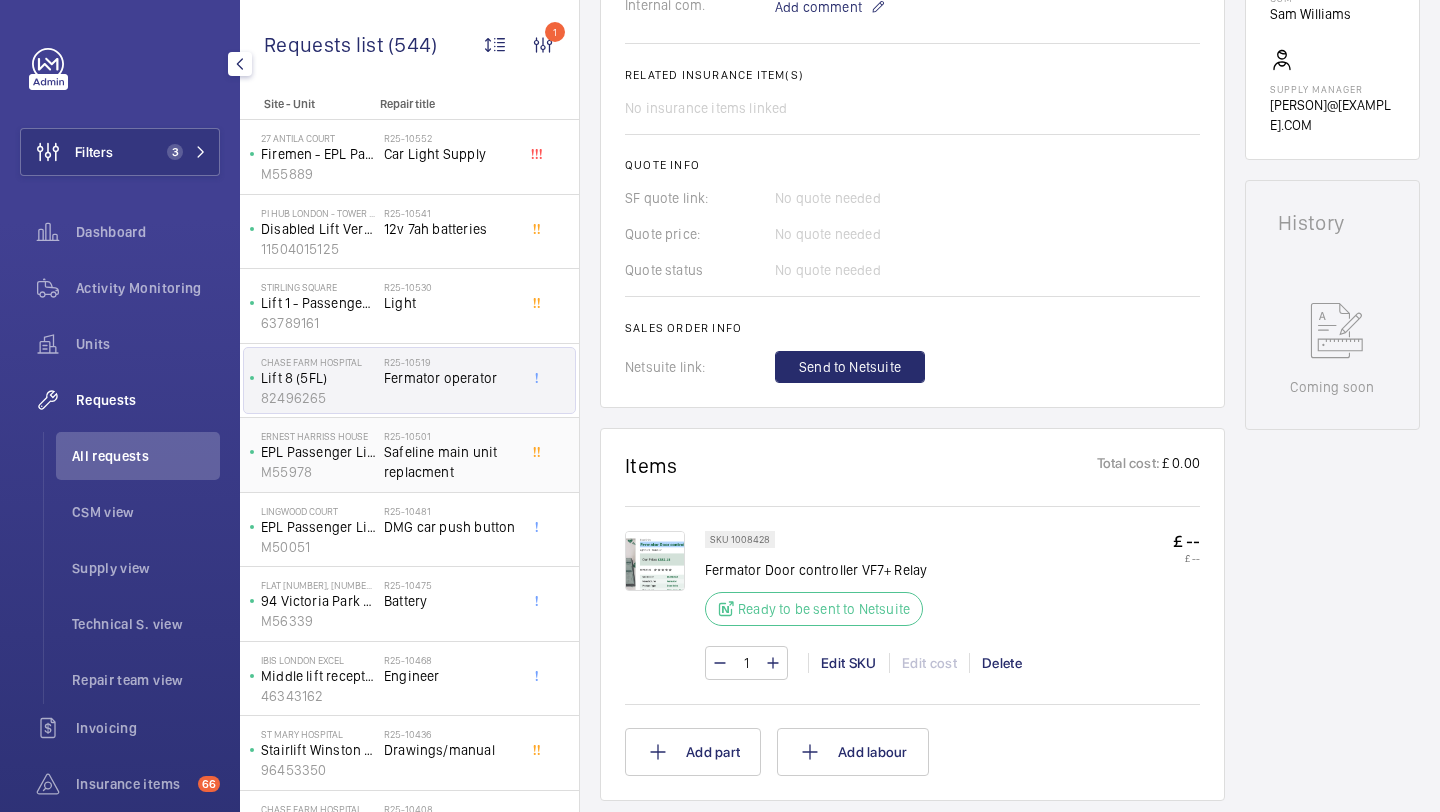 click on "R25-10501   Safeline main unit replacment" 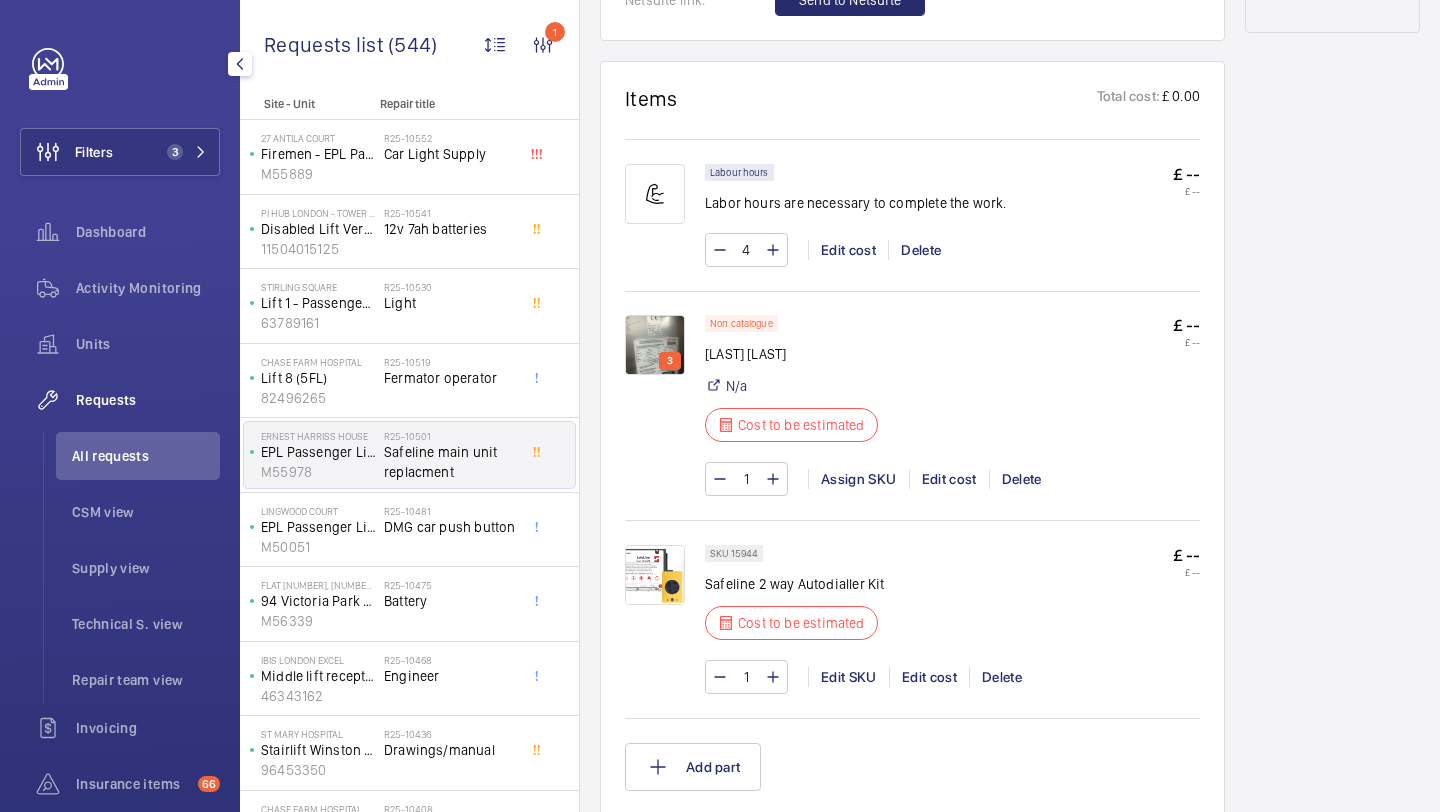 scroll, scrollTop: 1206, scrollLeft: 0, axis: vertical 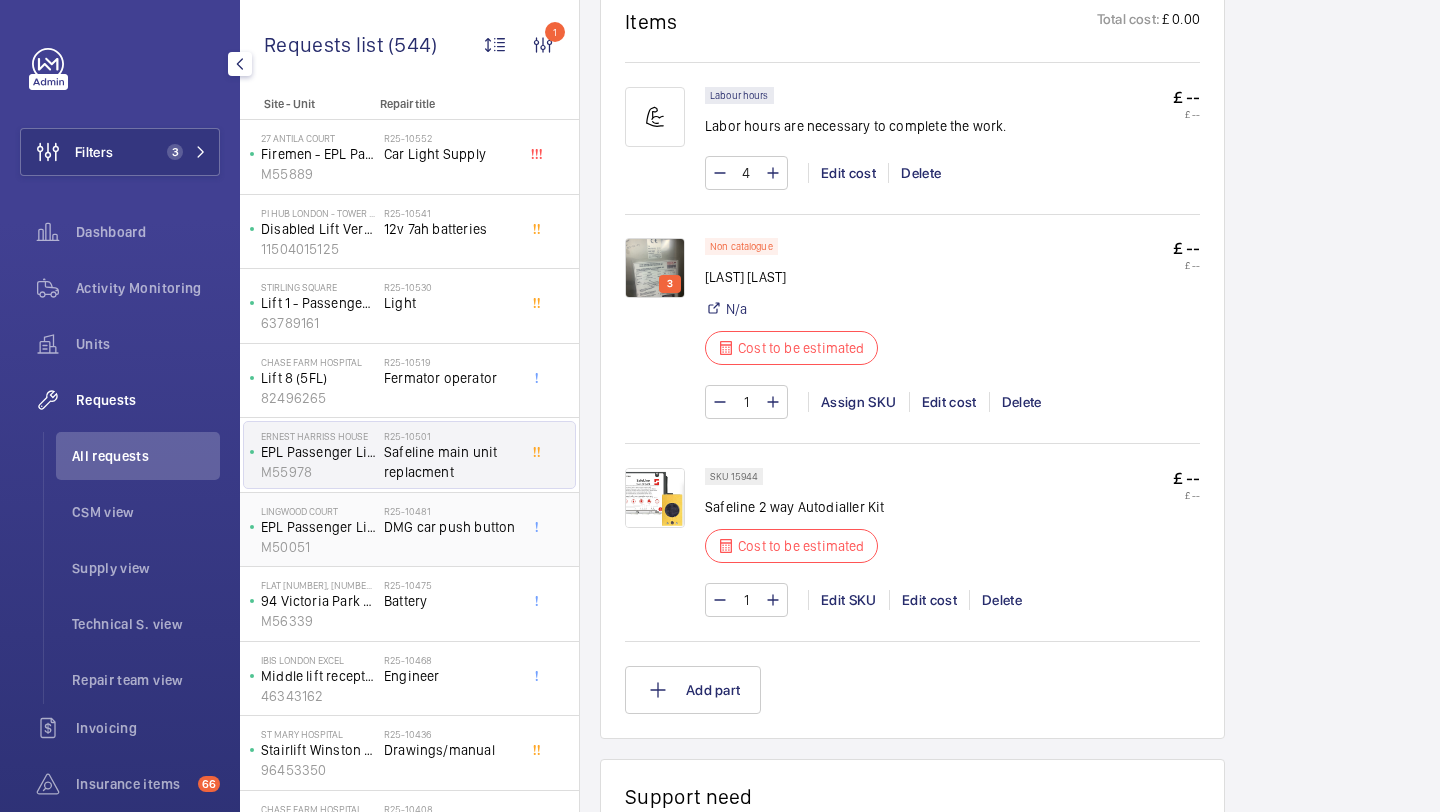 click on "R25-10481   DMG car push button" 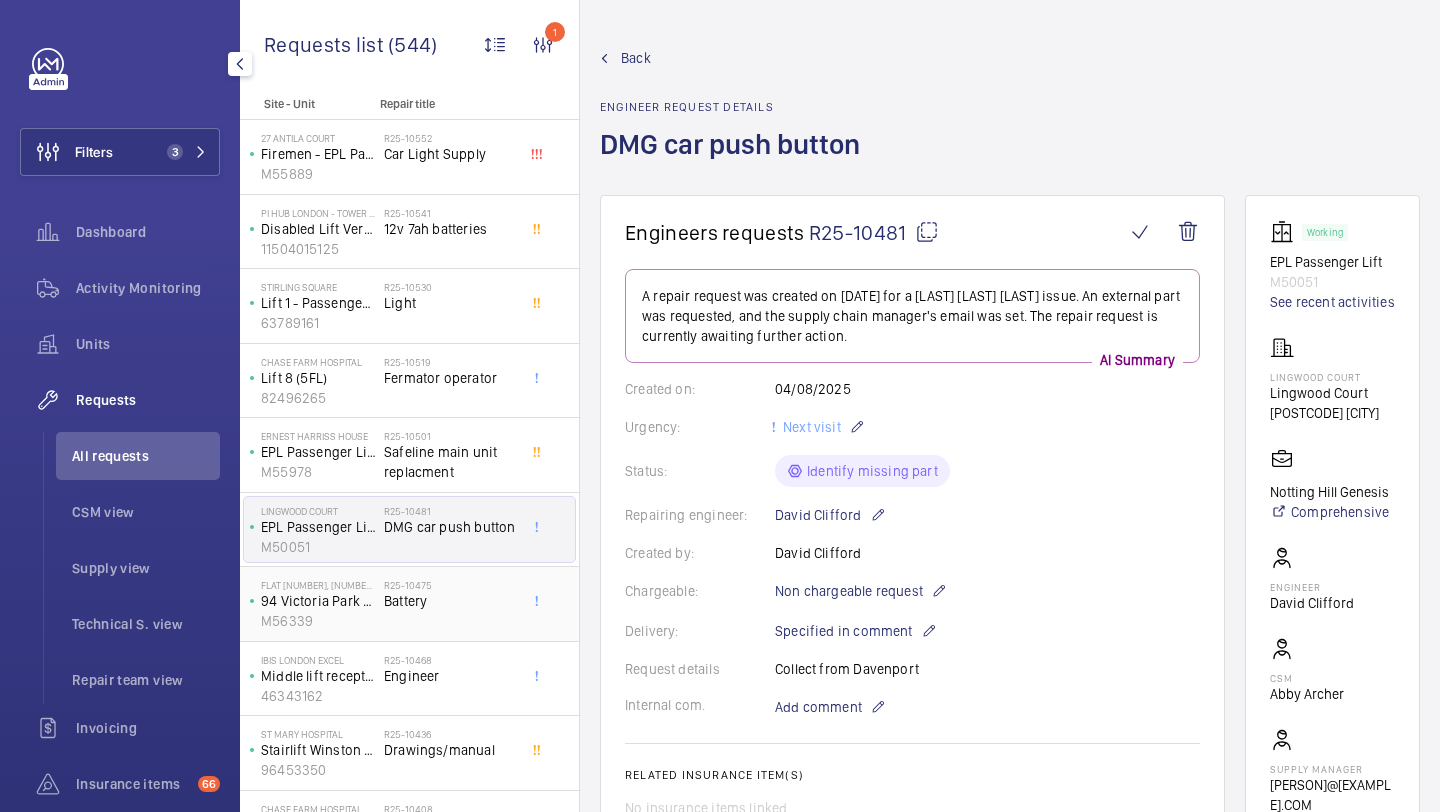 click on "R25-10475   Battery" 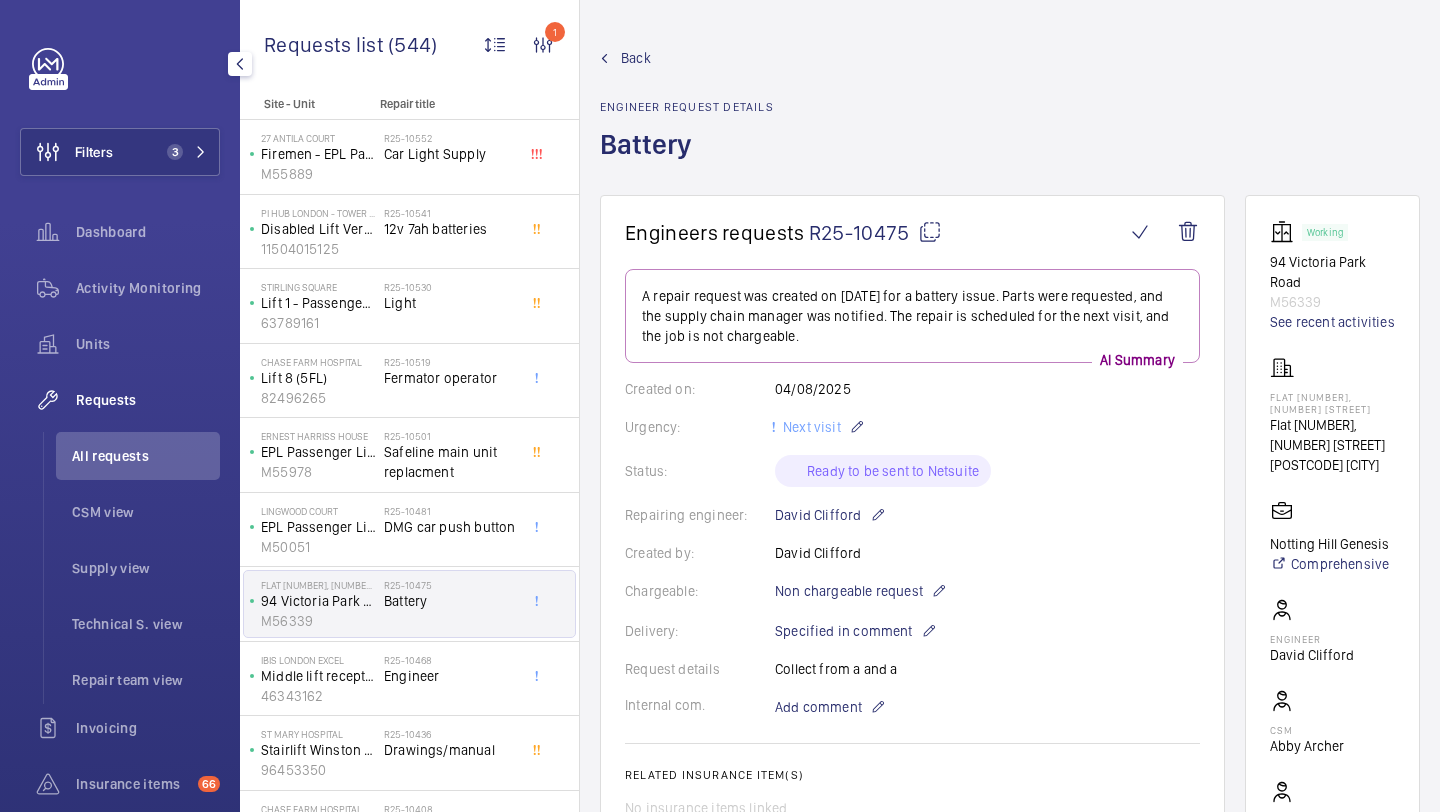 scroll, scrollTop: 783, scrollLeft: 0, axis: vertical 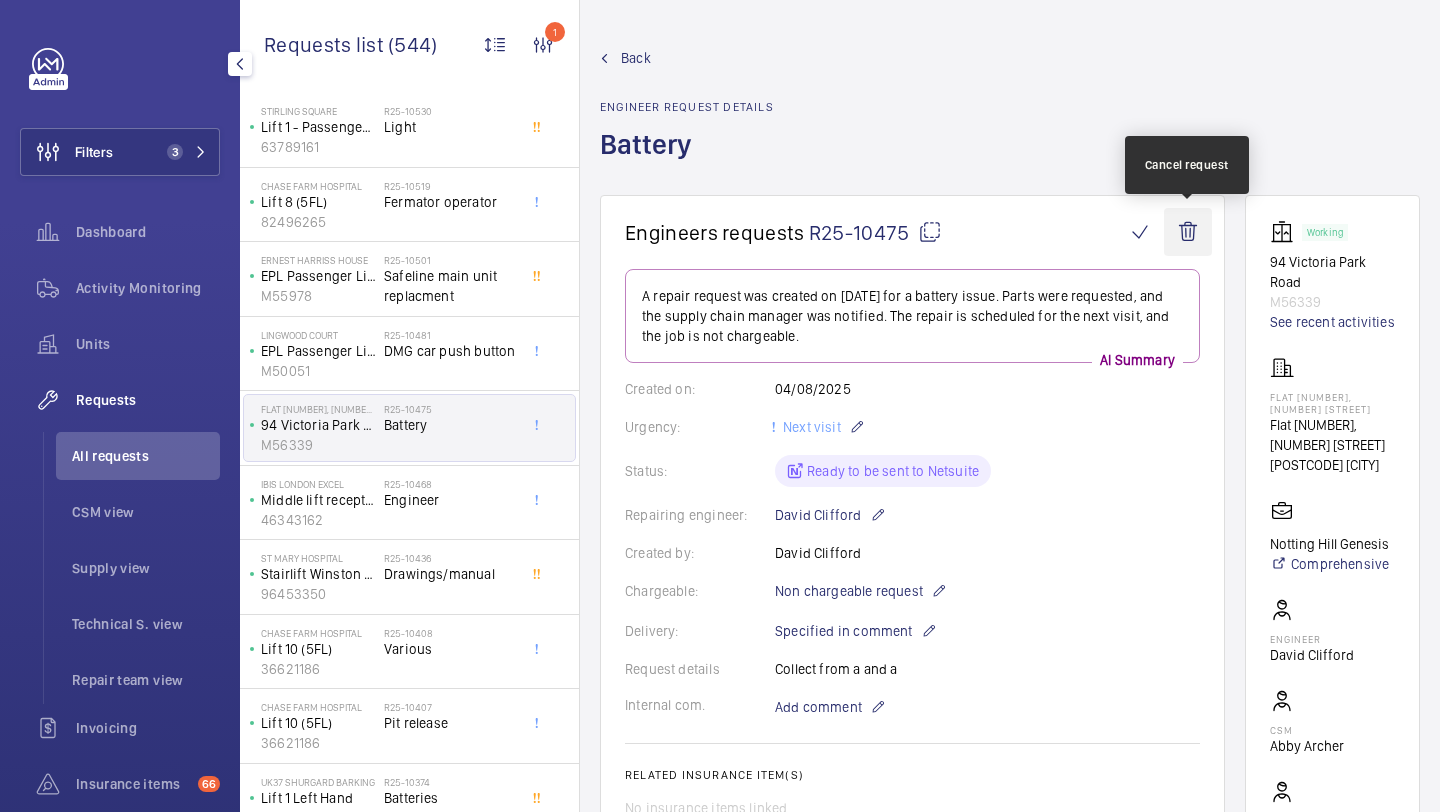 click 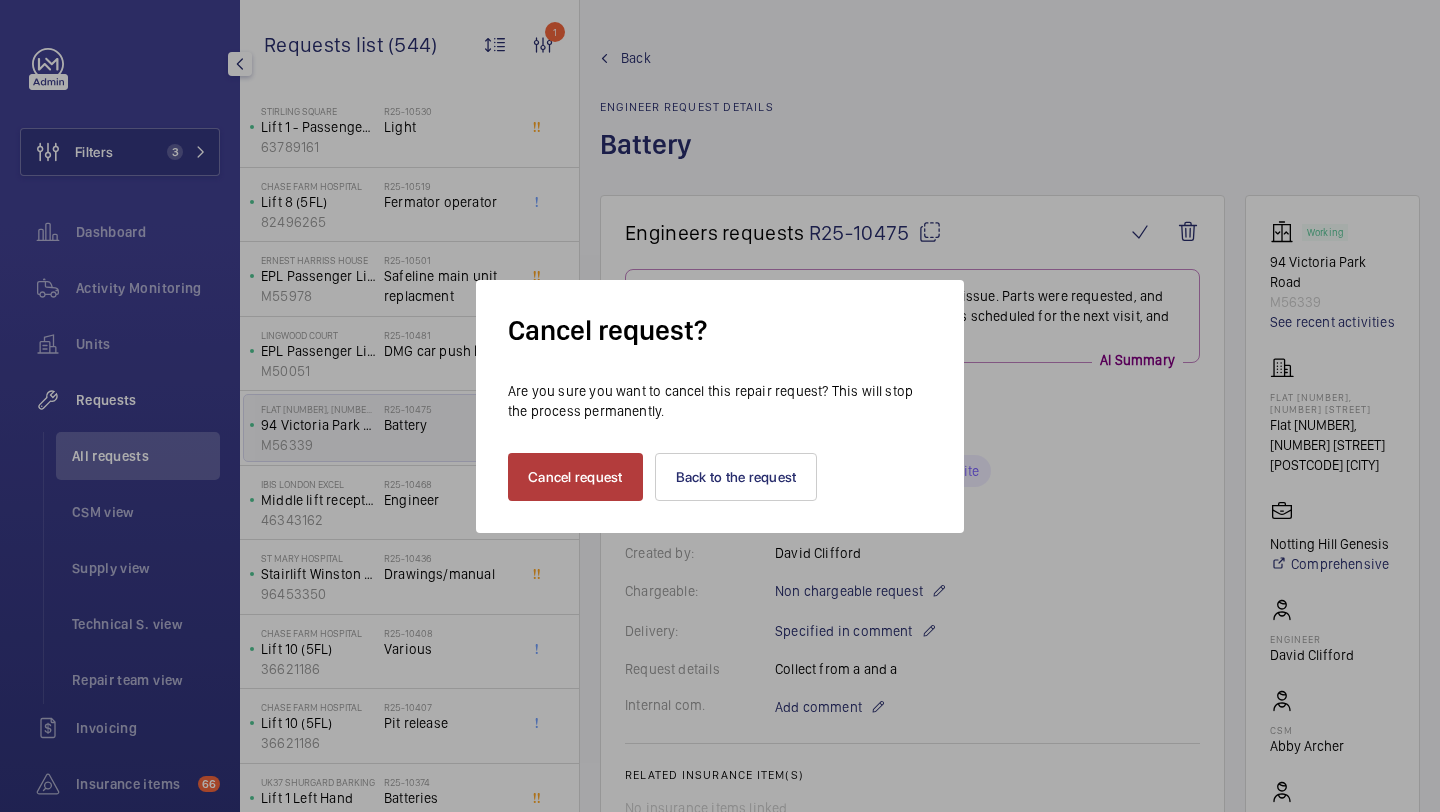 click on "Cancel request" at bounding box center (575, 477) 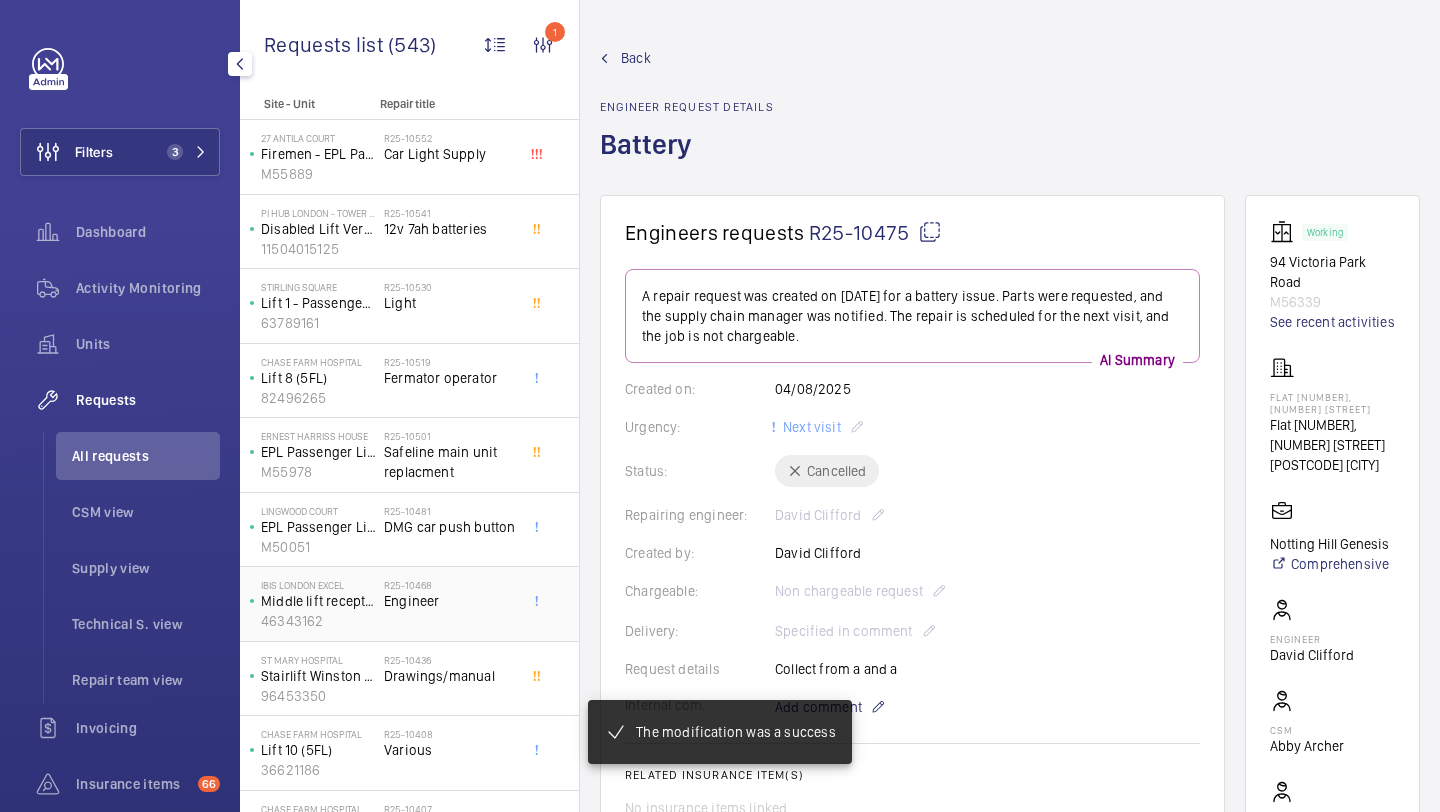 scroll, scrollTop: 109, scrollLeft: 0, axis: vertical 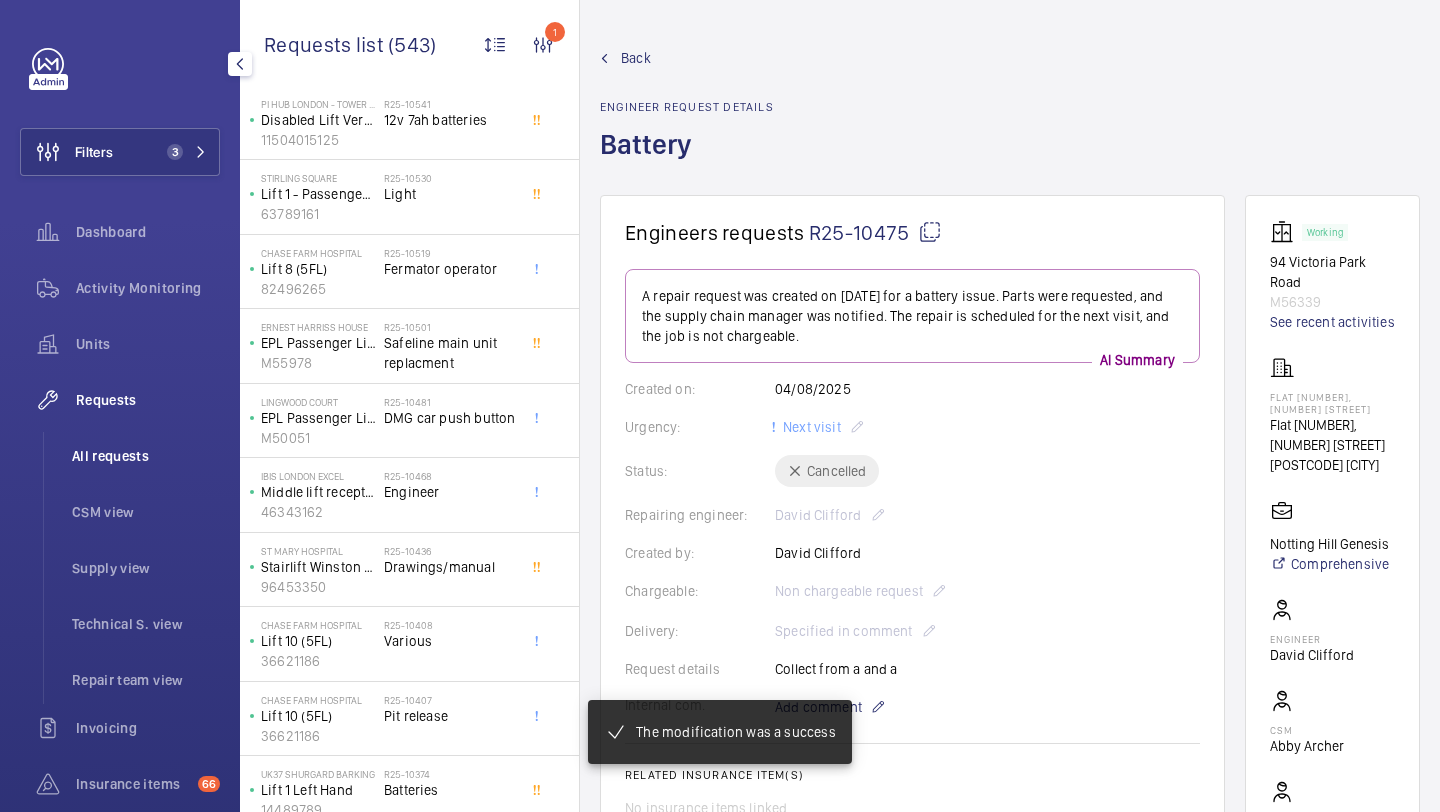 click on "All requests" 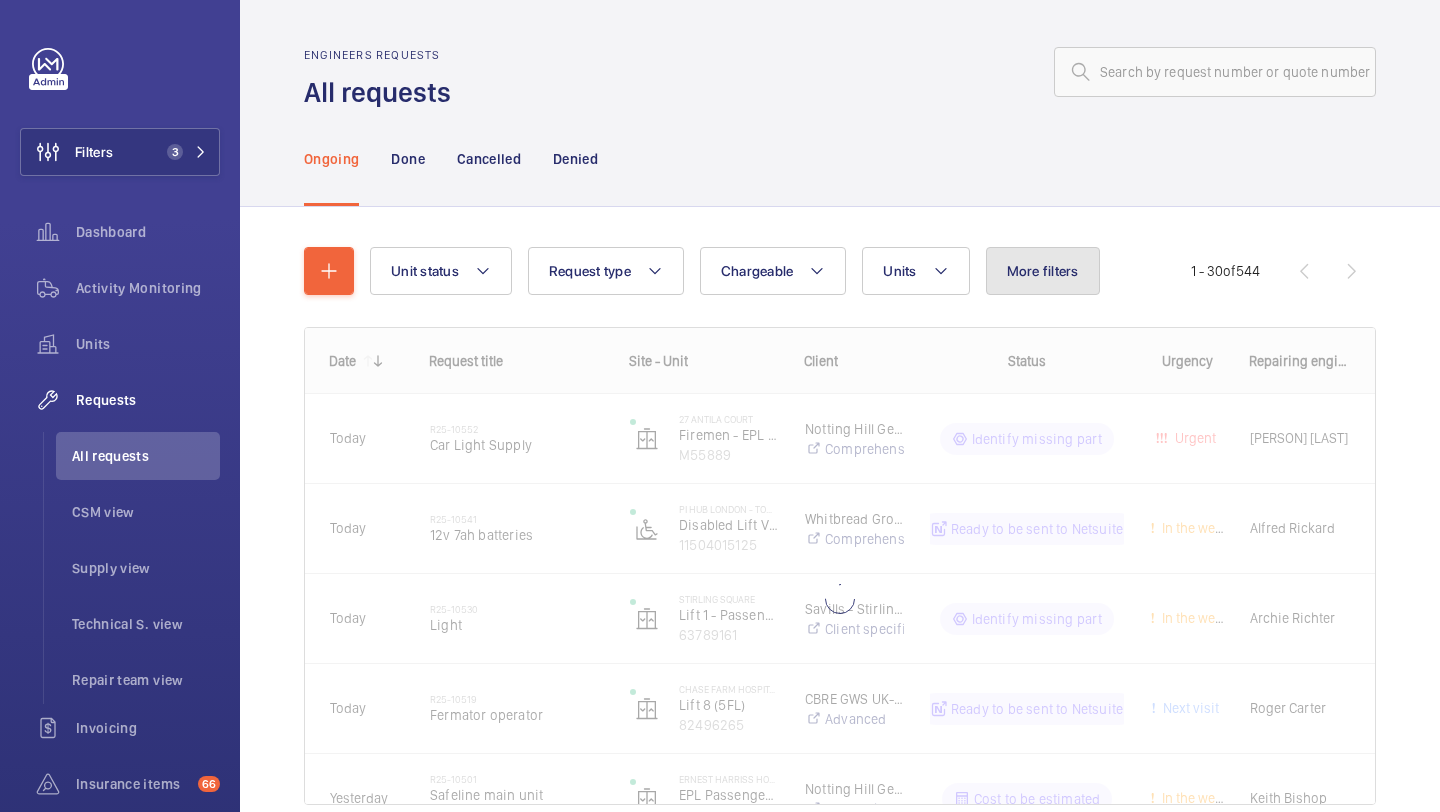 click on "More filters" 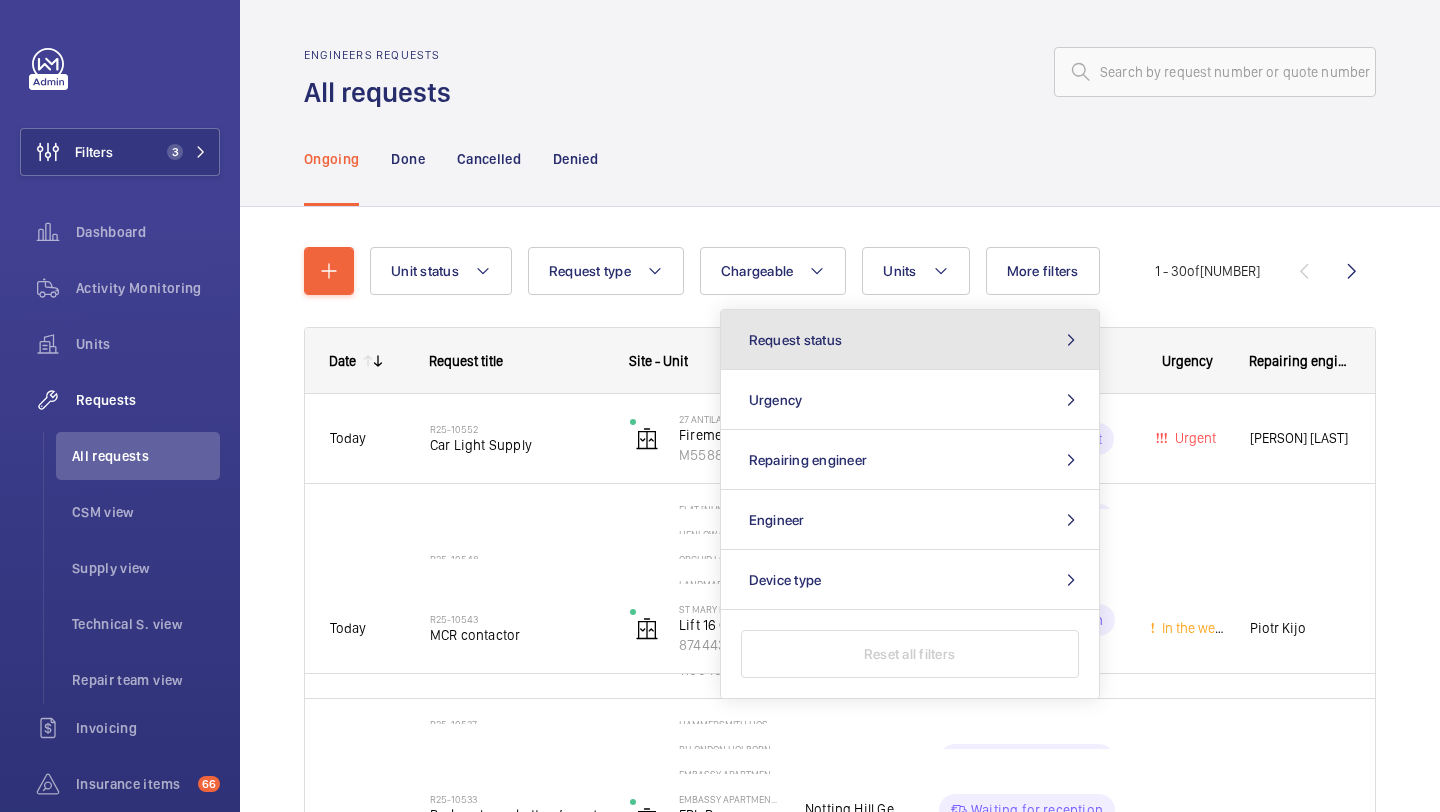 click on "Request status" 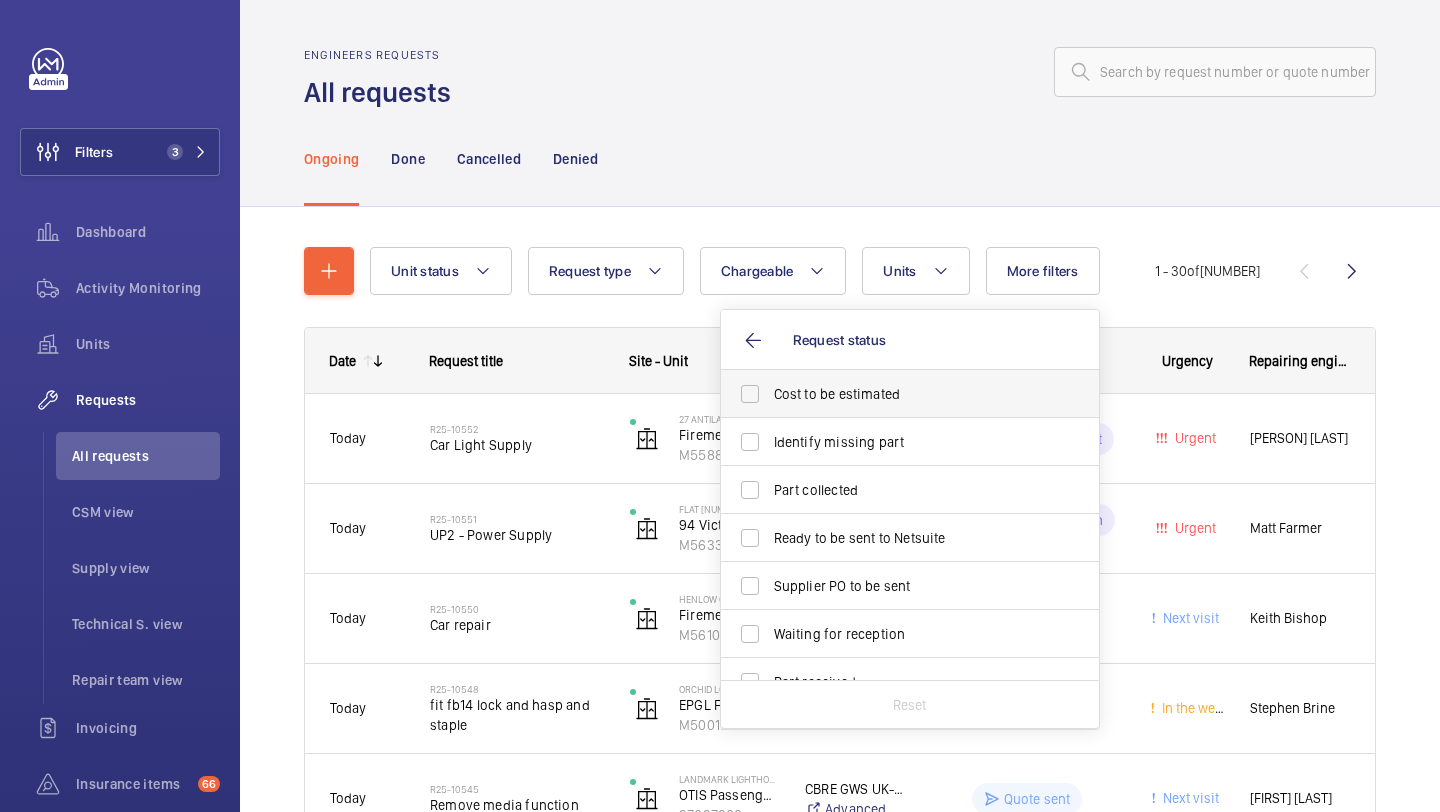click on "Cost to be estimated" at bounding box center (911, 394) 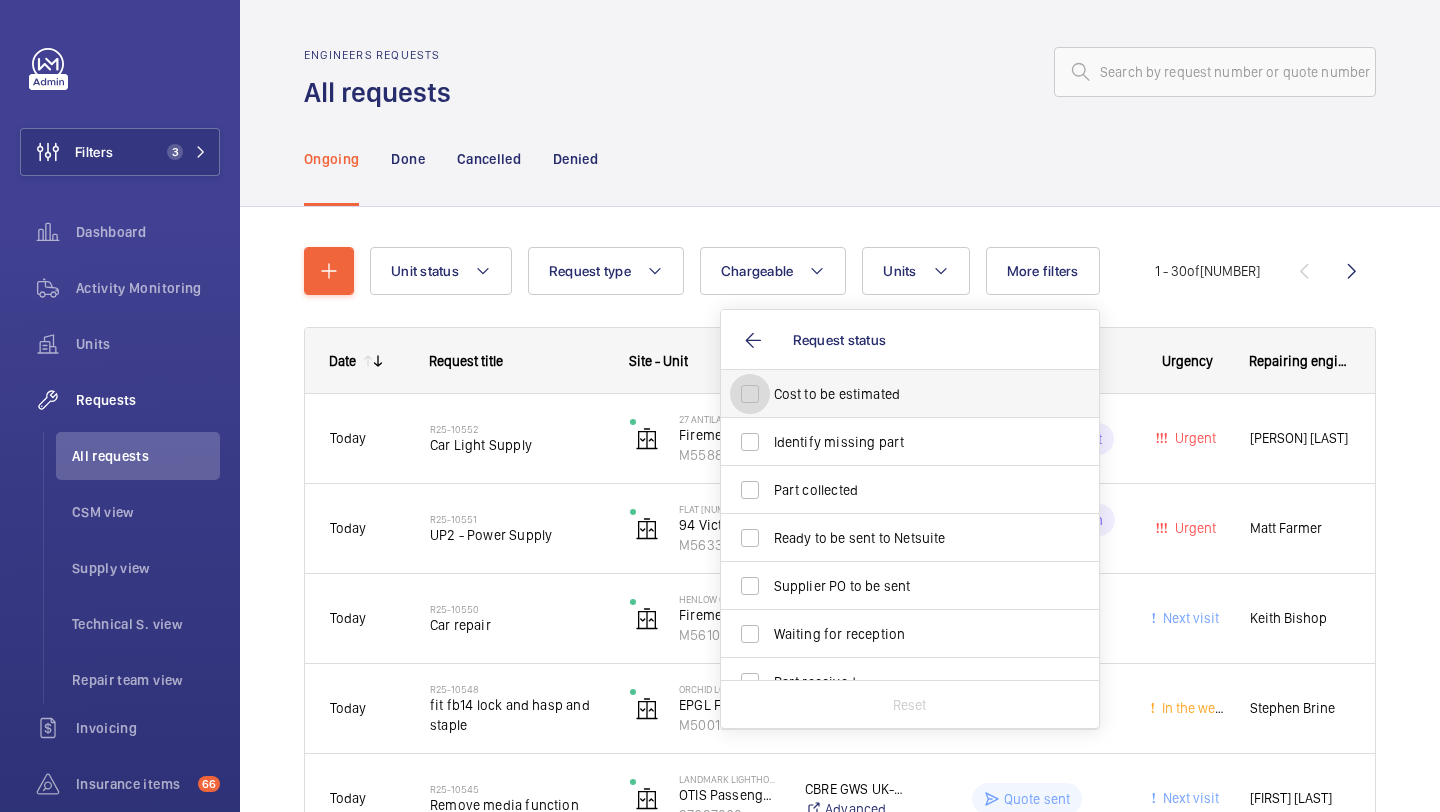 click on "Cost to be estimated" at bounding box center [750, 394] 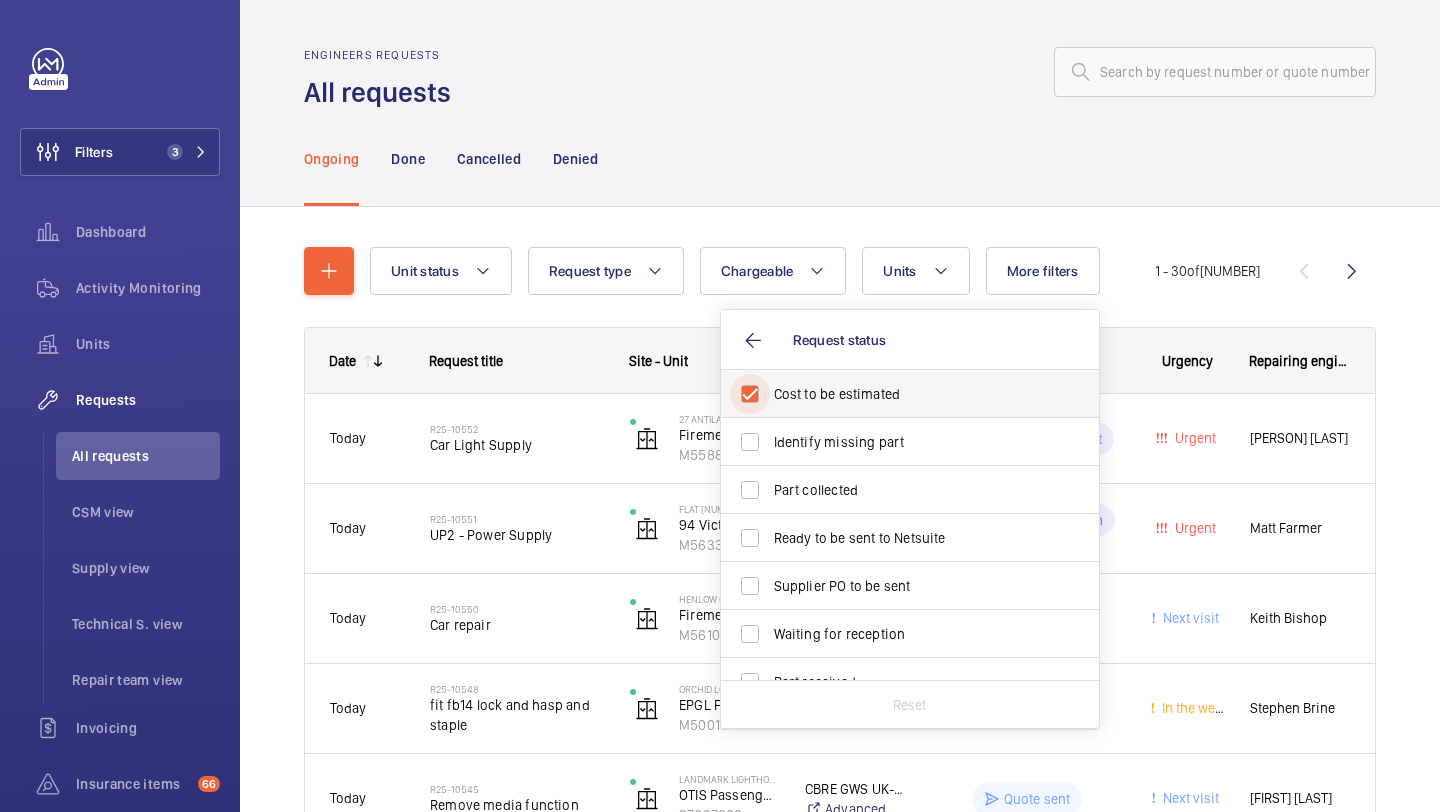 checkbox on "true" 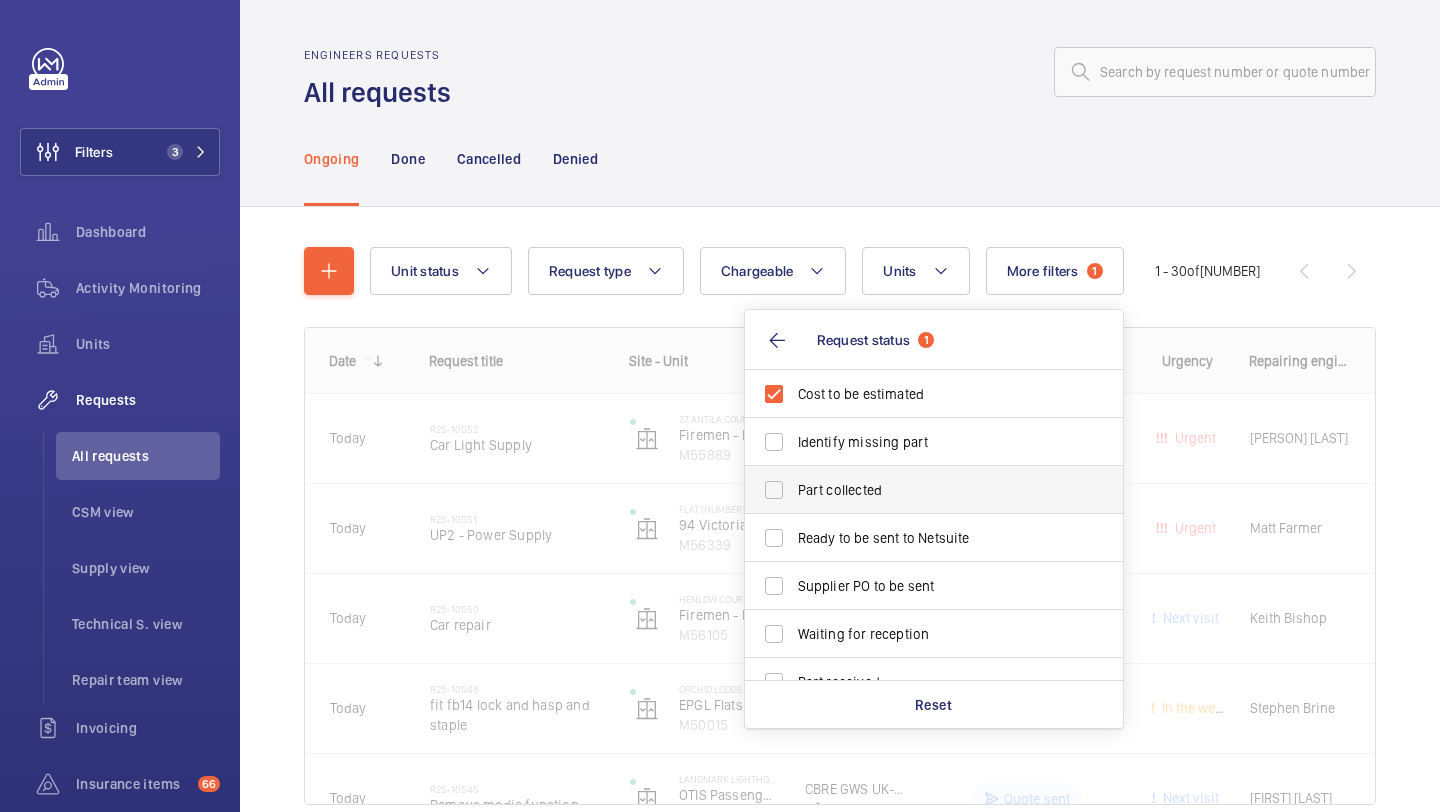 click on "Part collected" at bounding box center (919, 490) 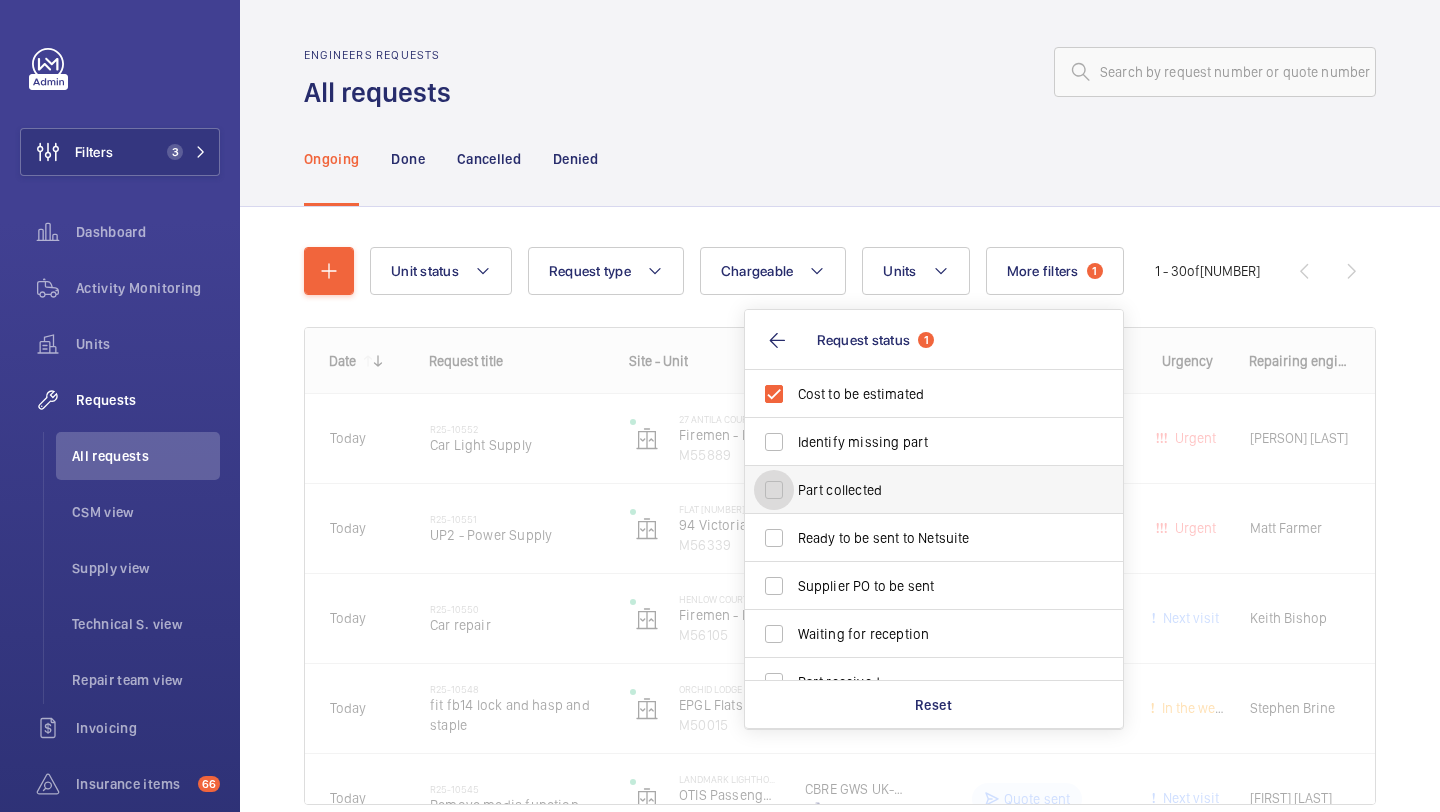 click on "Part collected" at bounding box center (774, 490) 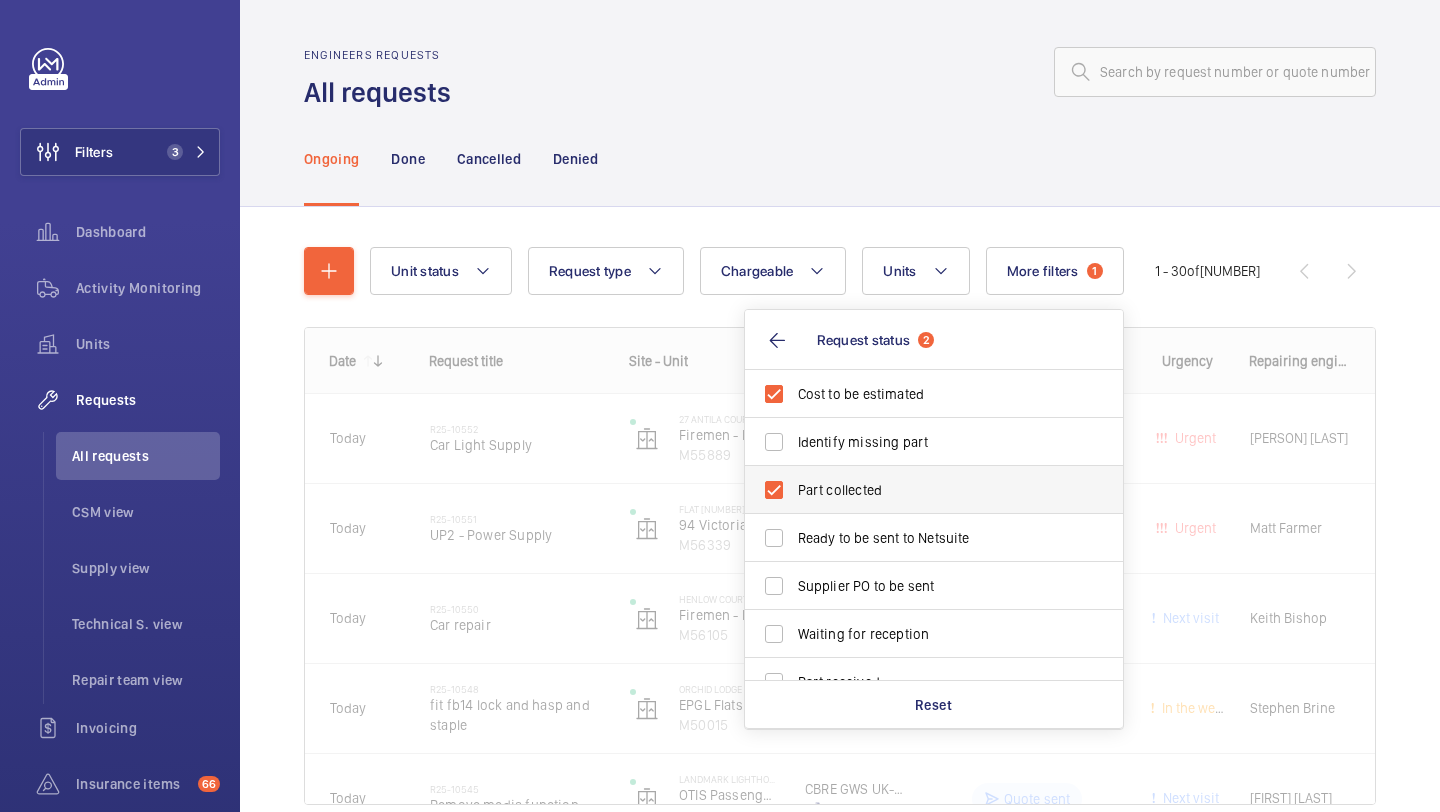 click on "Part collected" at bounding box center [935, 490] 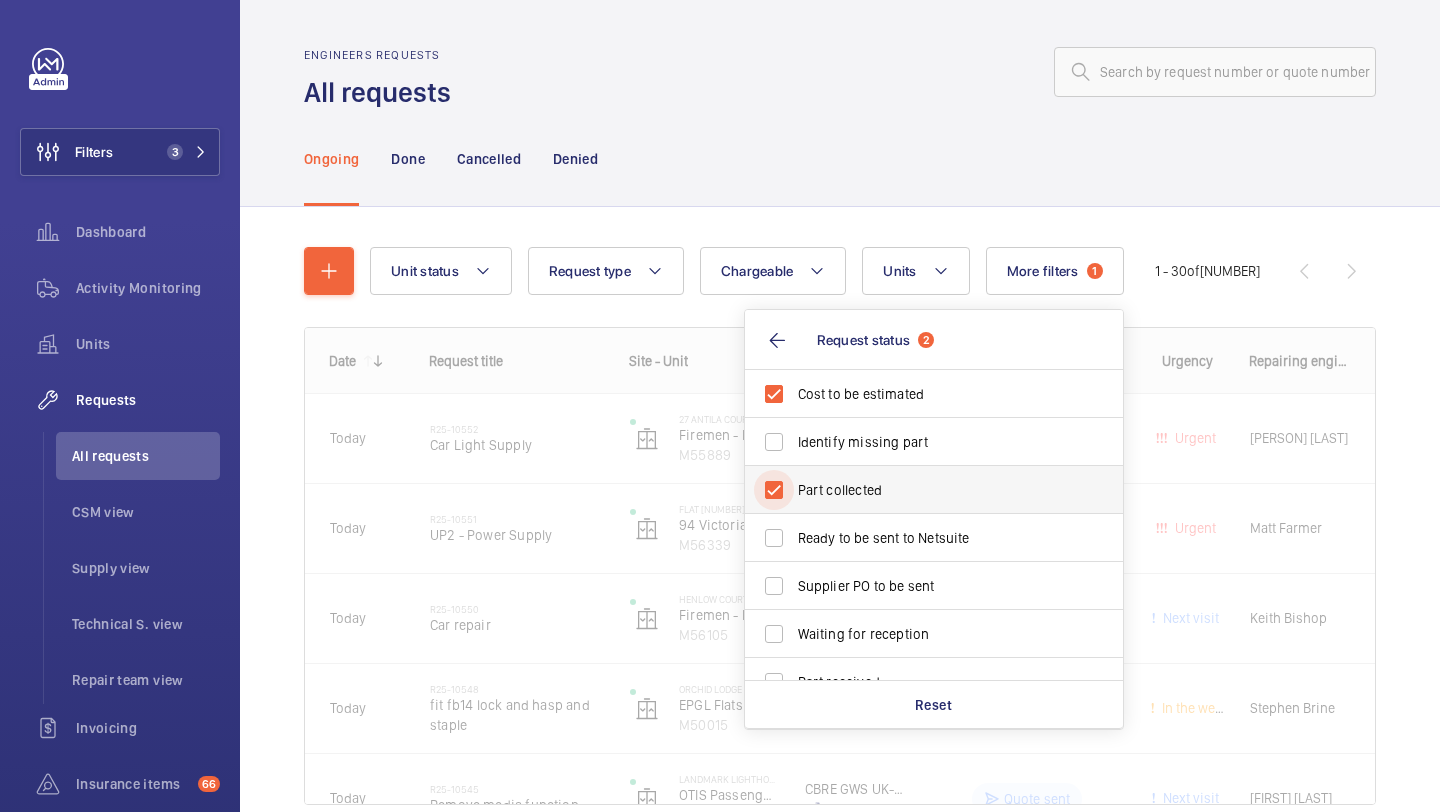 click on "Part collected" at bounding box center (774, 490) 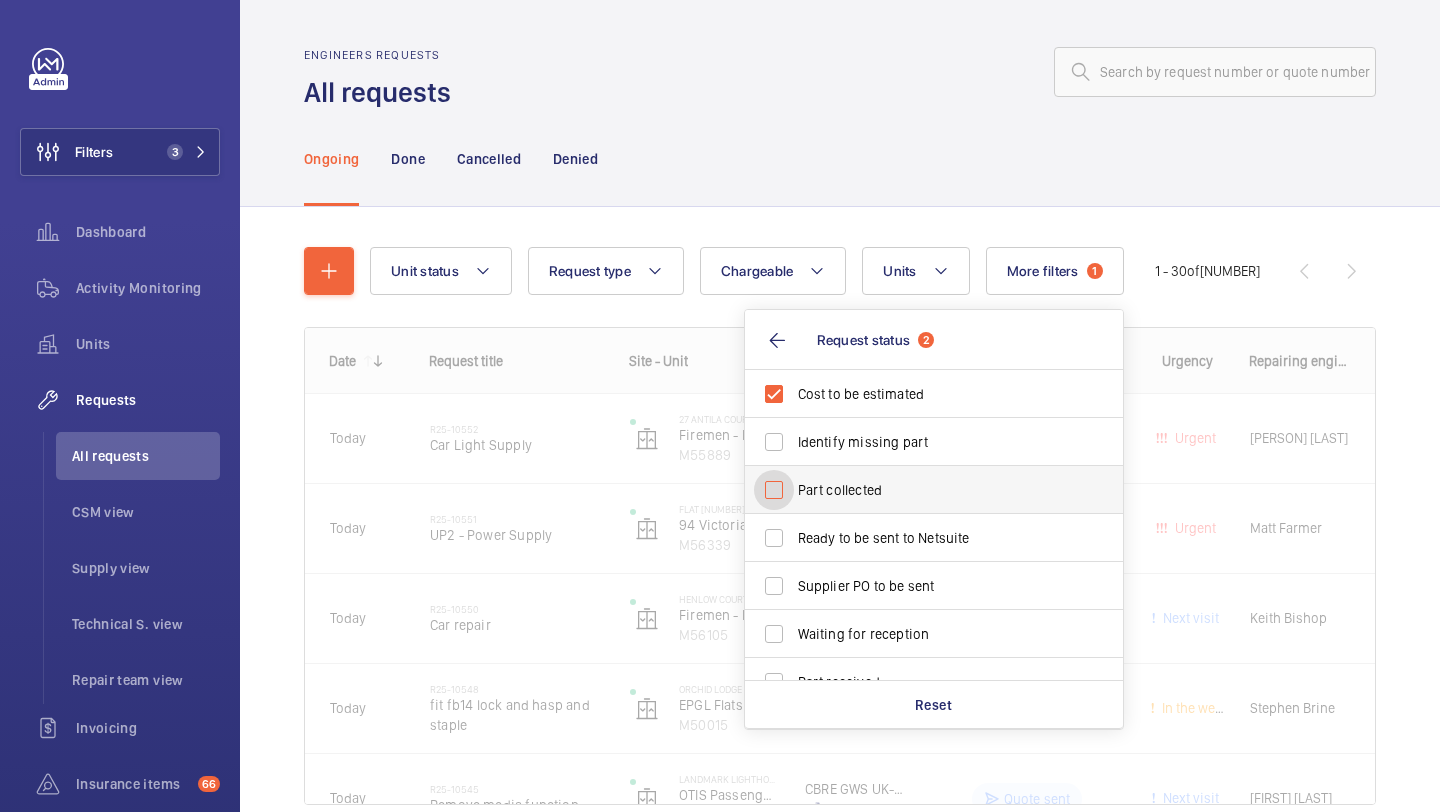 checkbox on "false" 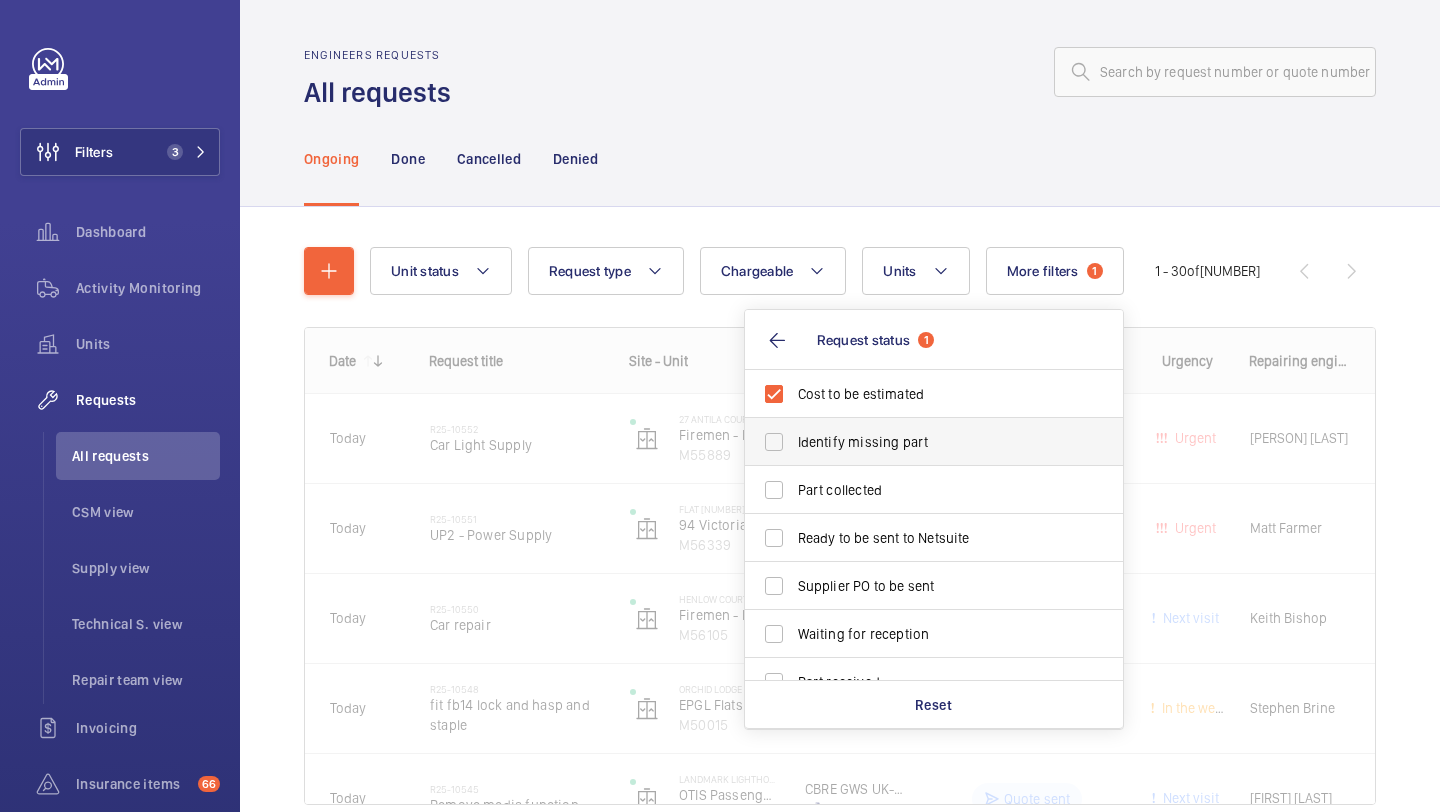 click on "Identify missing part" at bounding box center (935, 442) 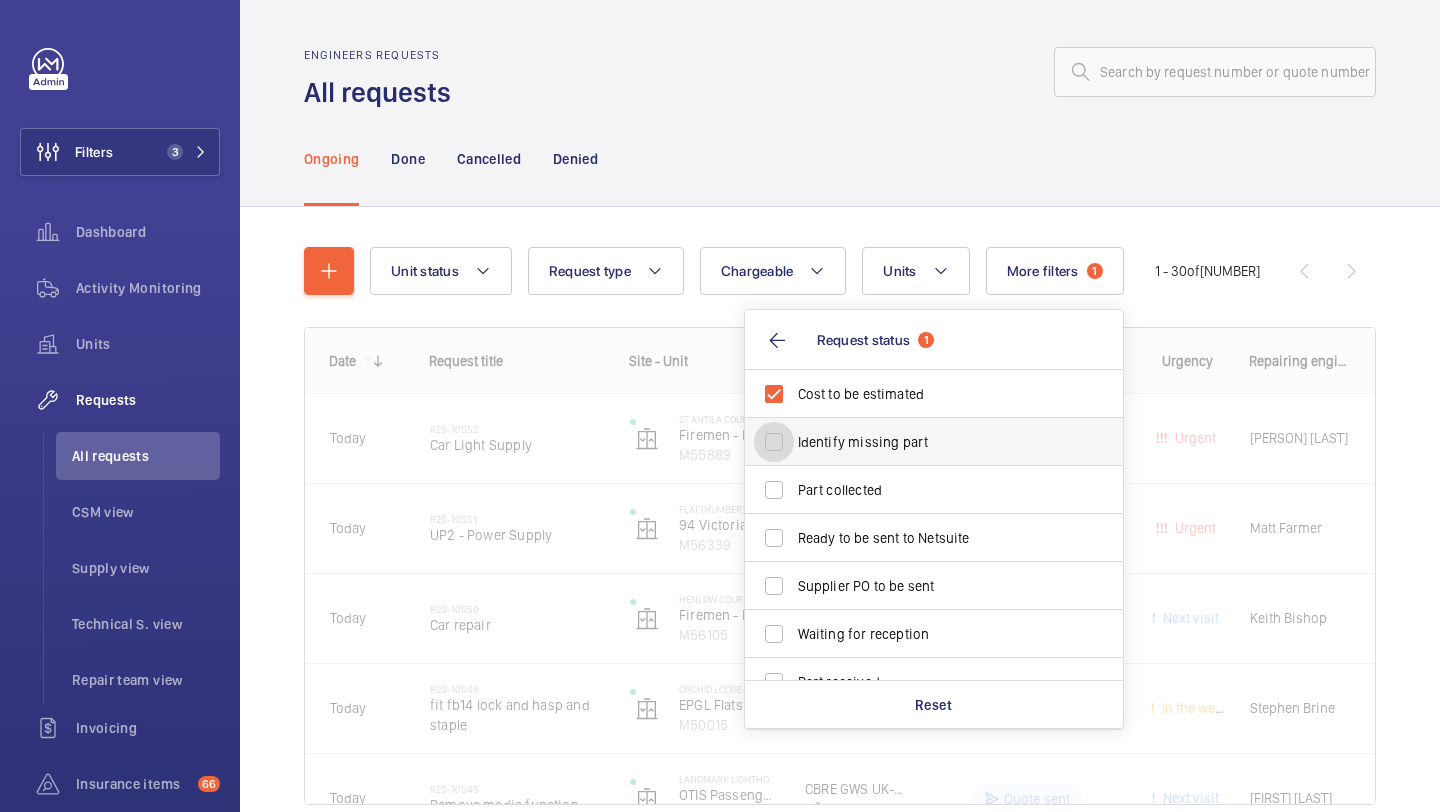 click on "Identify missing part" at bounding box center [774, 442] 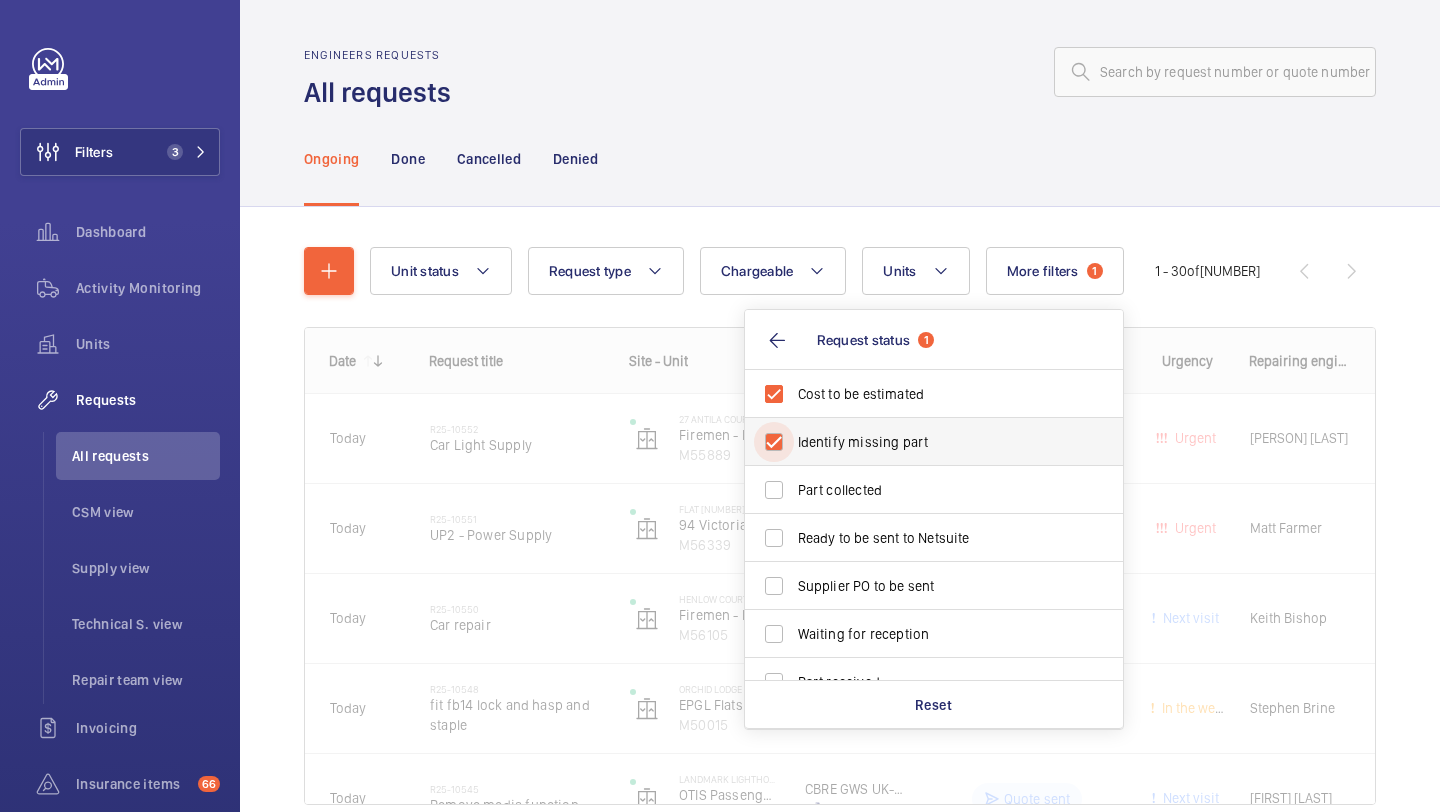 checkbox on "true" 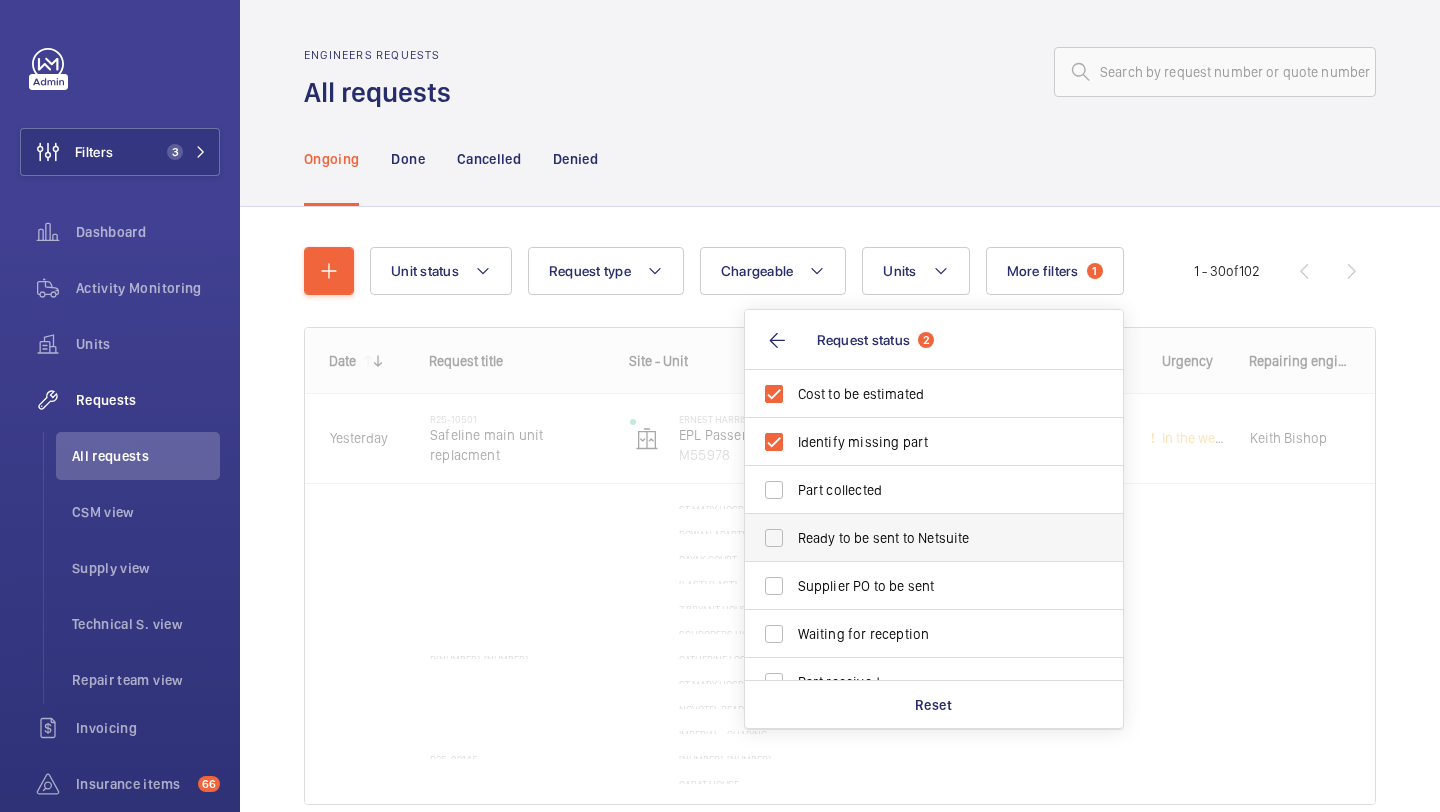 click on "Ready to be sent to Netsuite" at bounding box center [935, 538] 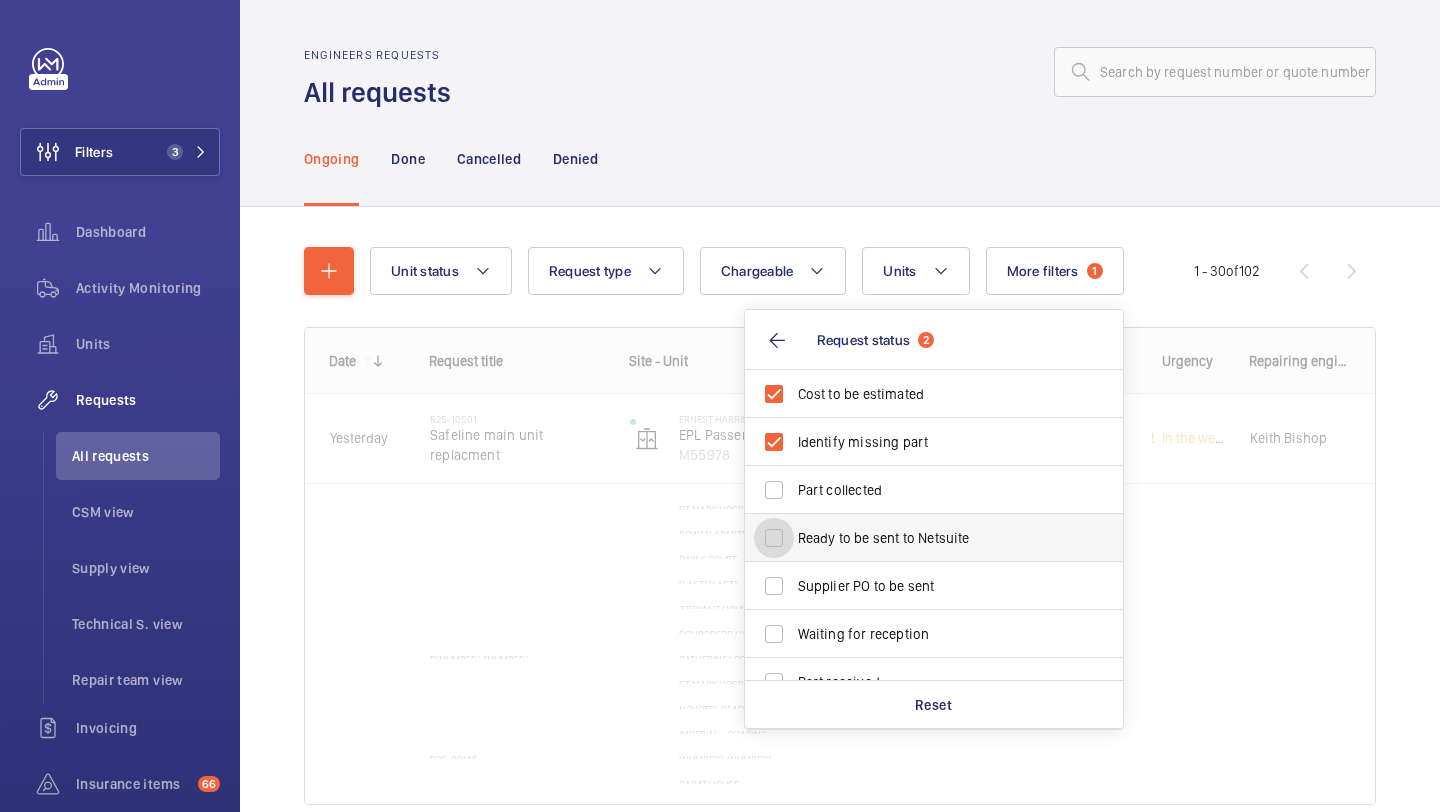 click on "Ready to be sent to Netsuite" at bounding box center (774, 538) 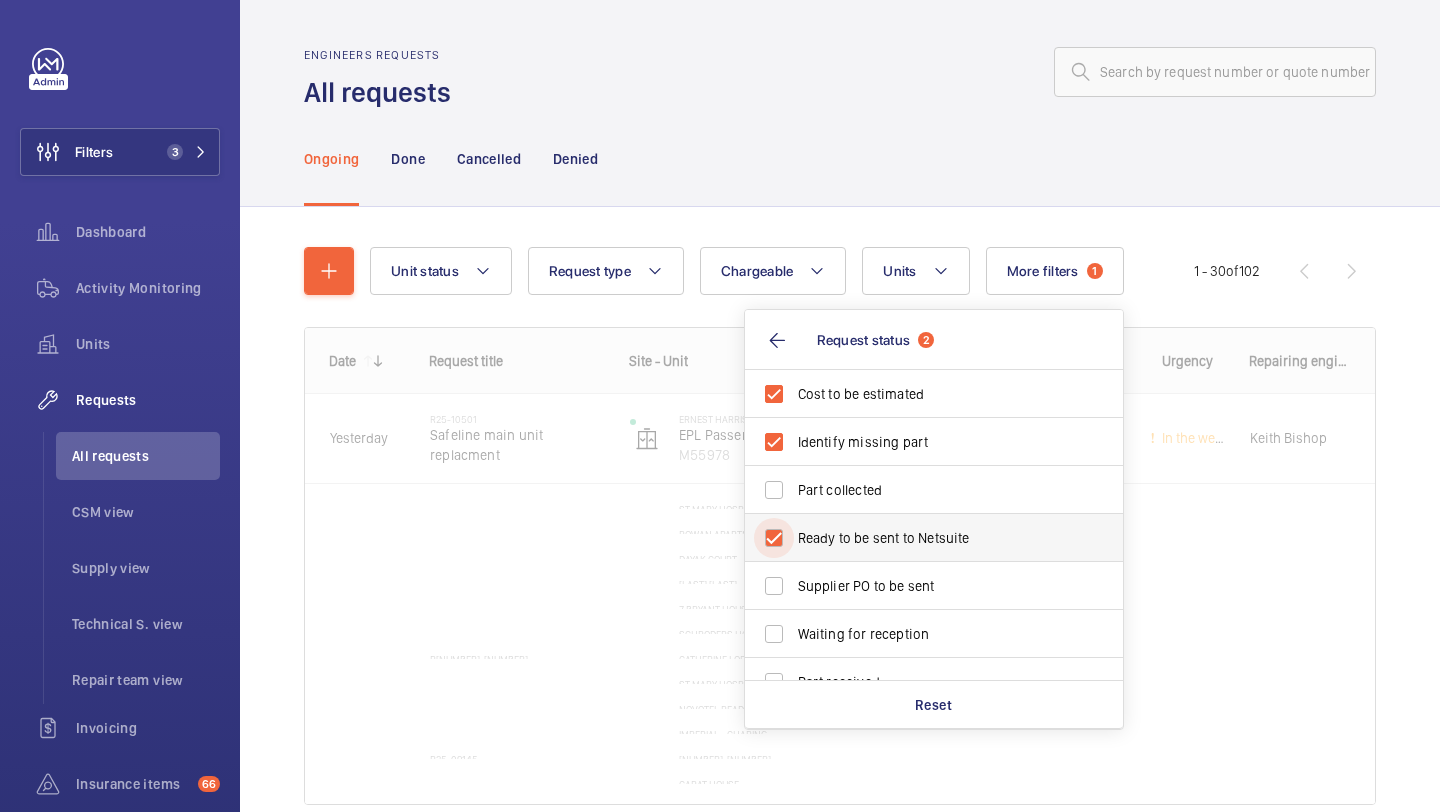 checkbox on "true" 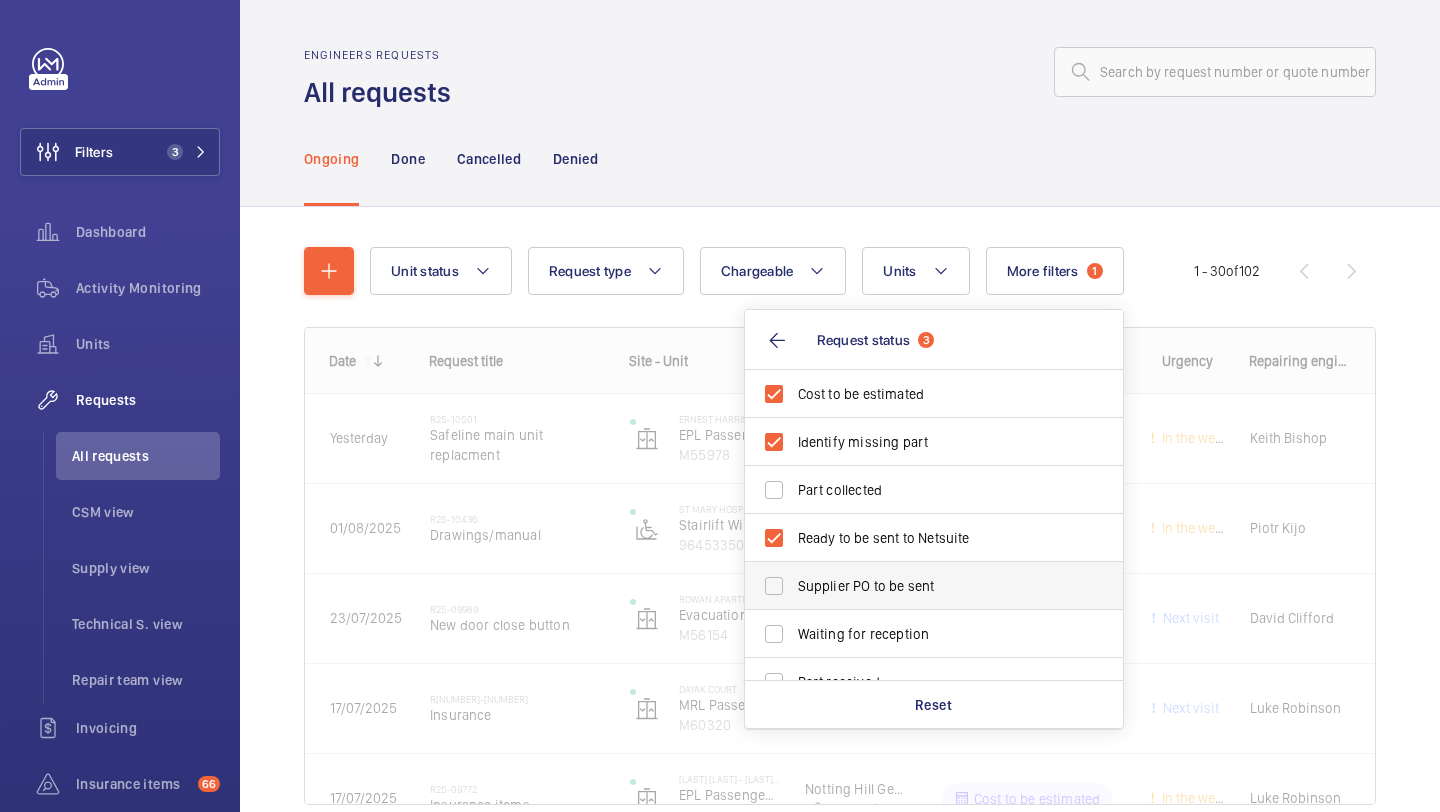 click on "Supplier PO to be sent" at bounding box center [919, 586] 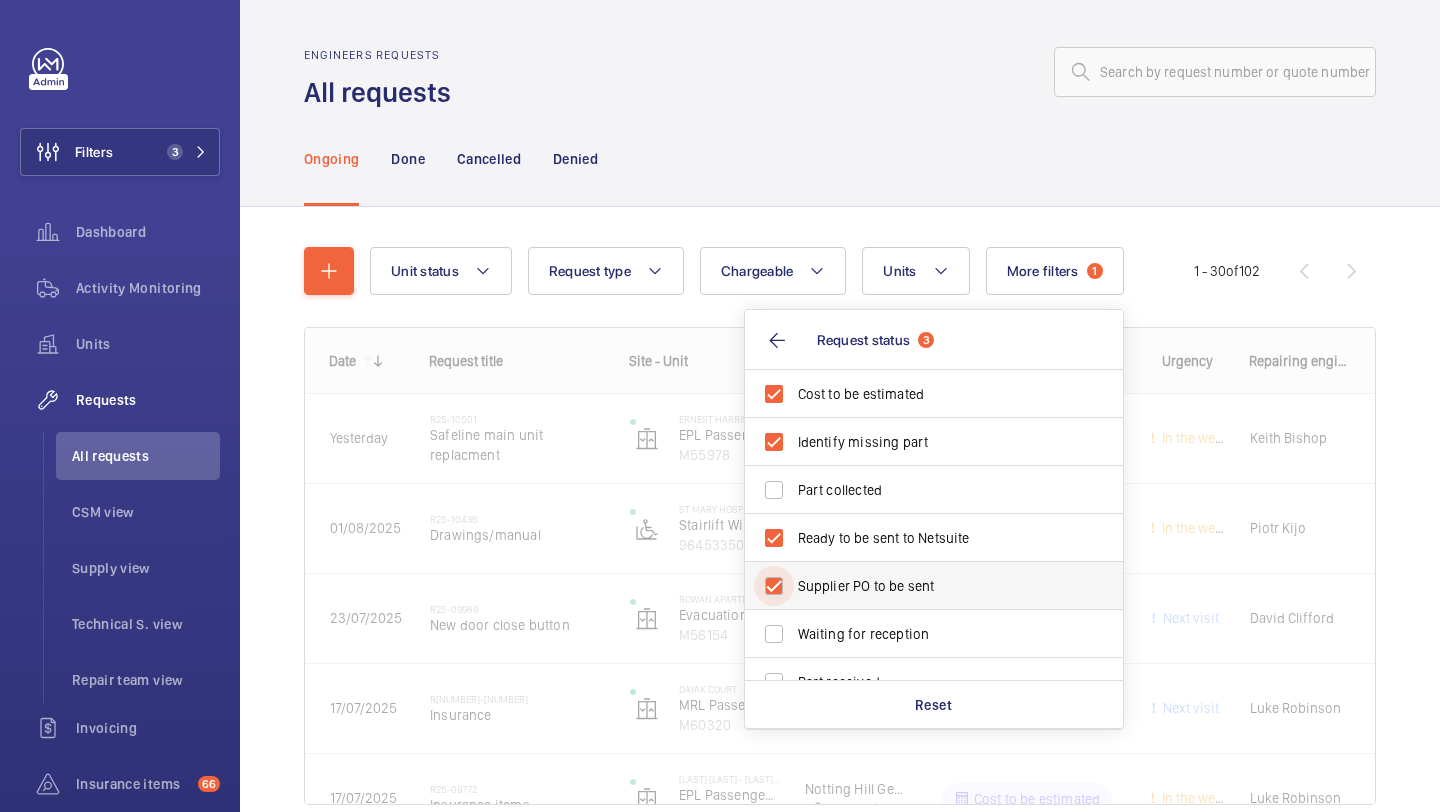 checkbox on "true" 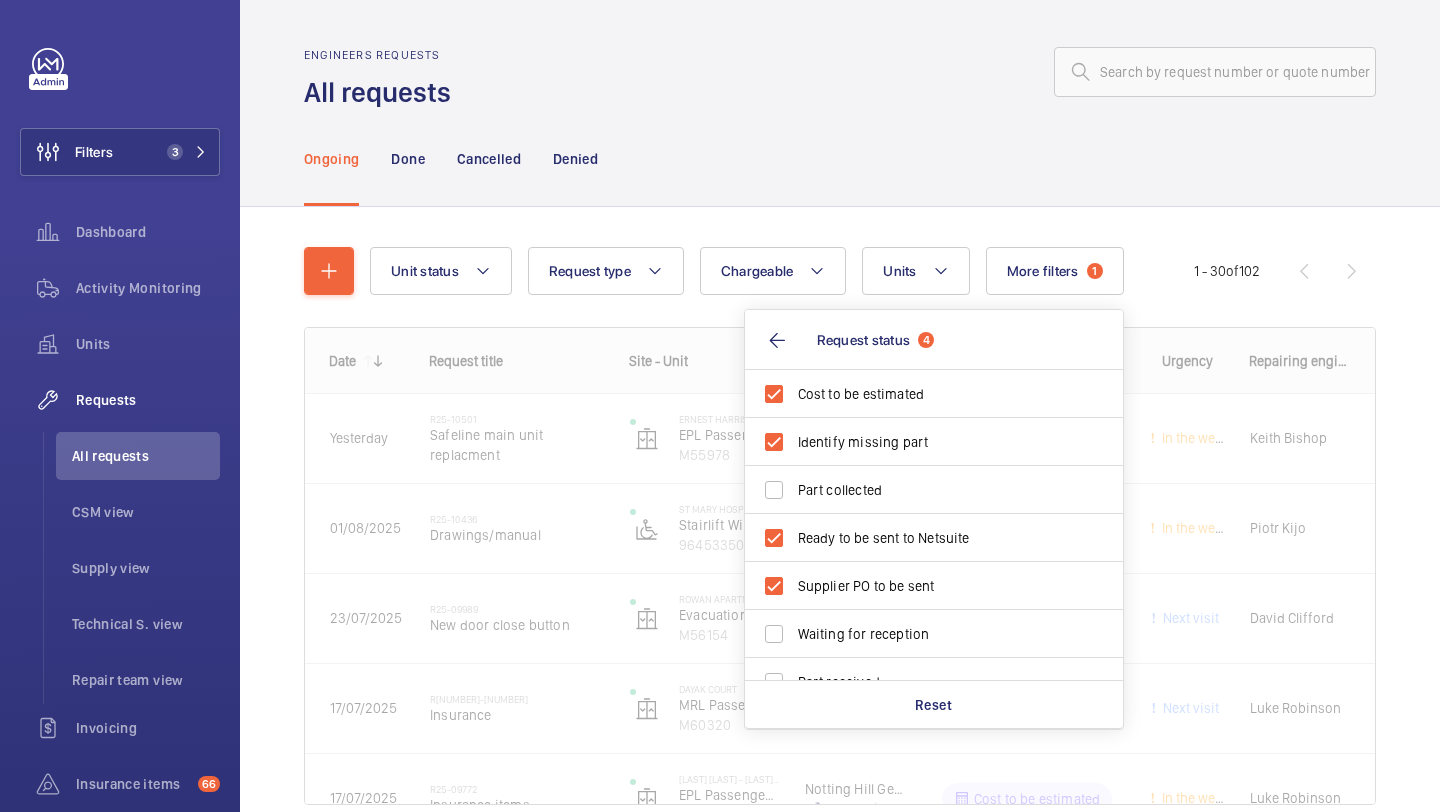 click on "Ongoing Done Cancelled Denied" 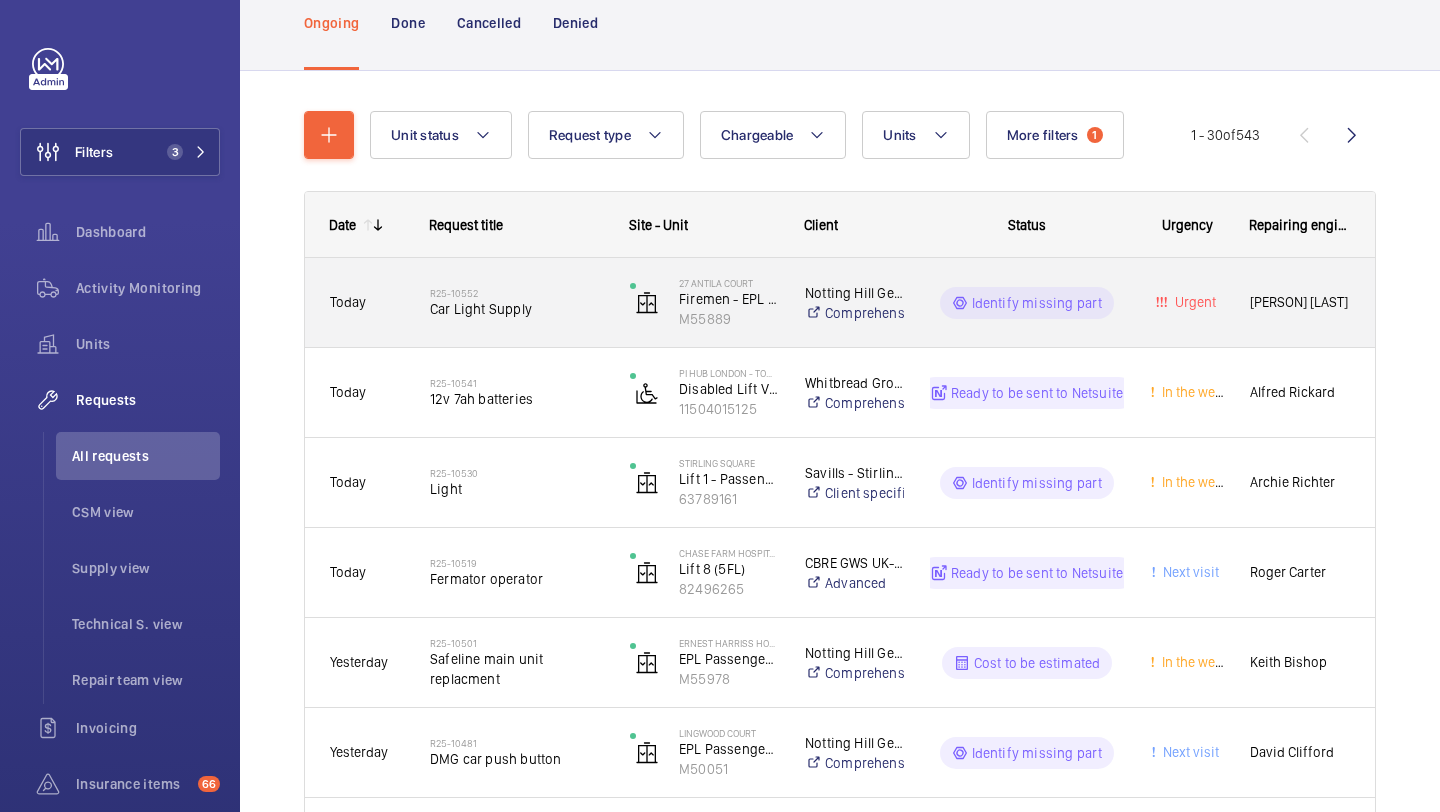 scroll, scrollTop: 0, scrollLeft: 0, axis: both 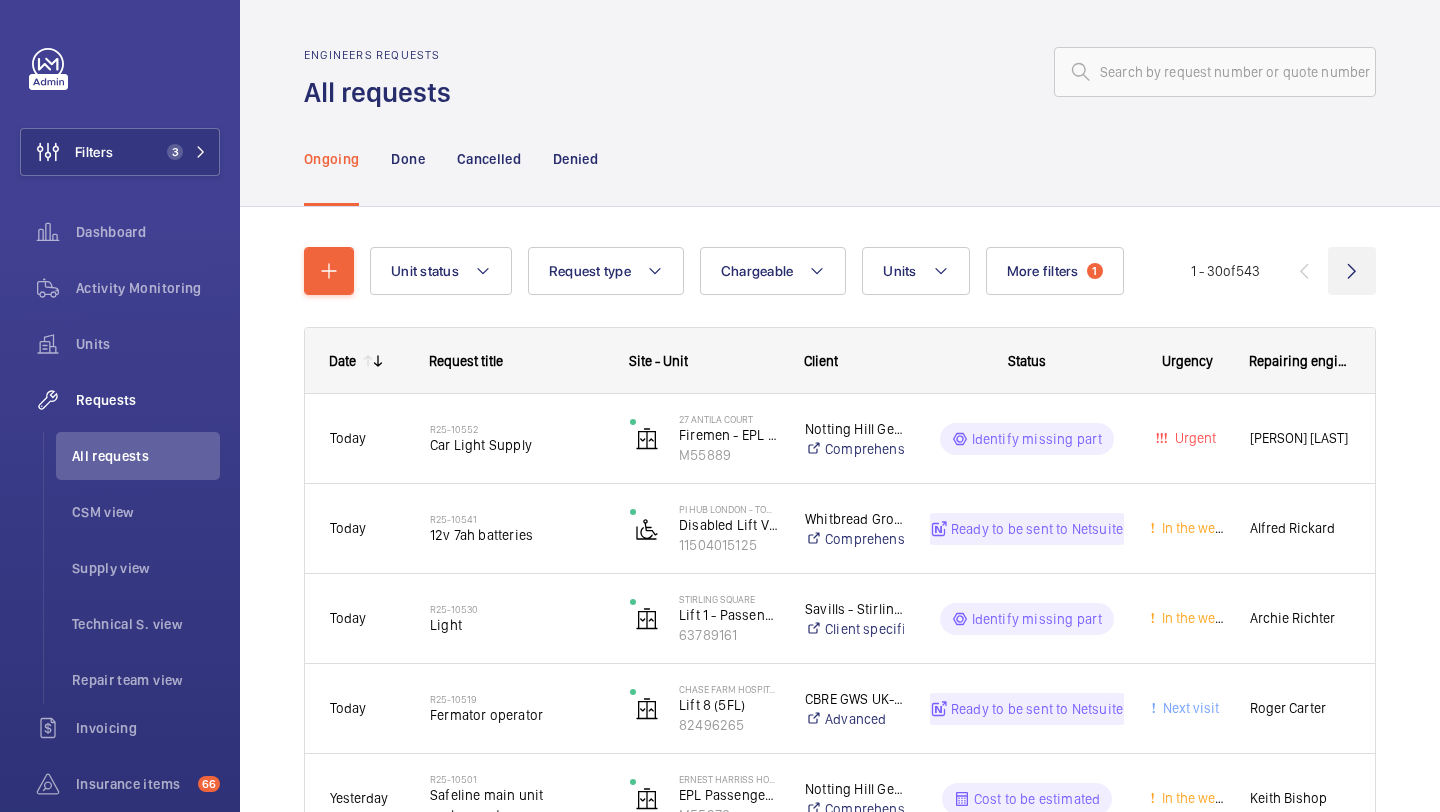 click 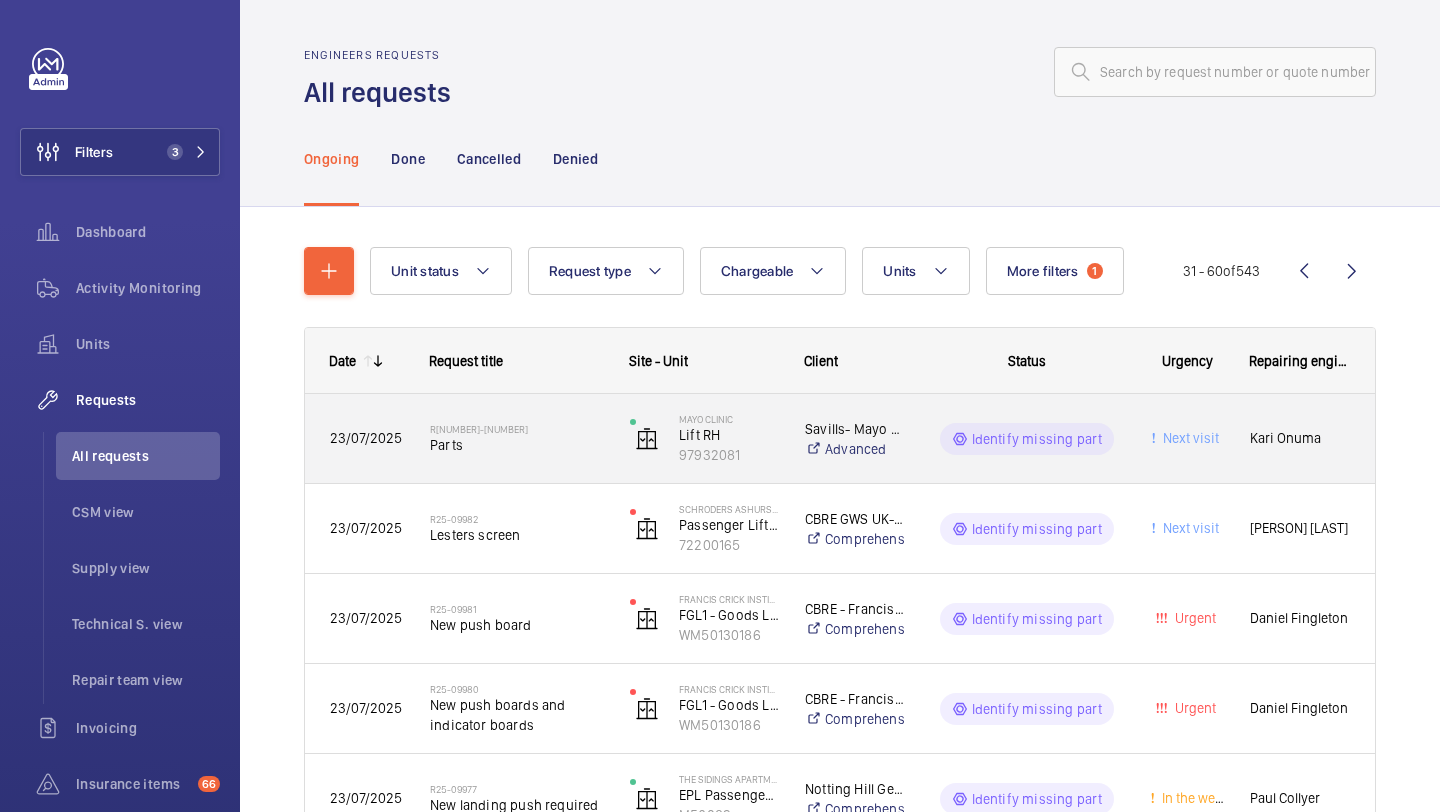 click on "Parts" 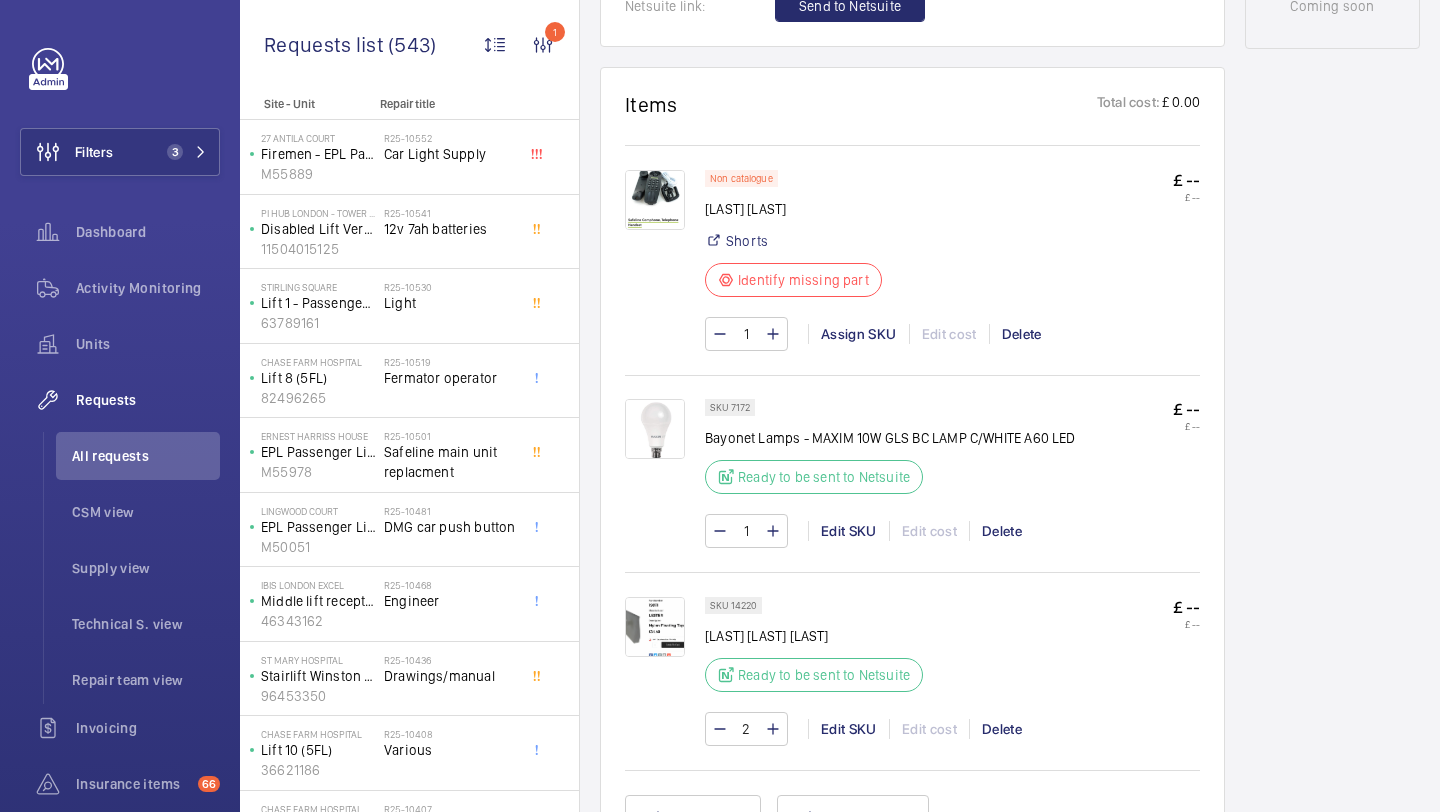 scroll, scrollTop: 1124, scrollLeft: 0, axis: vertical 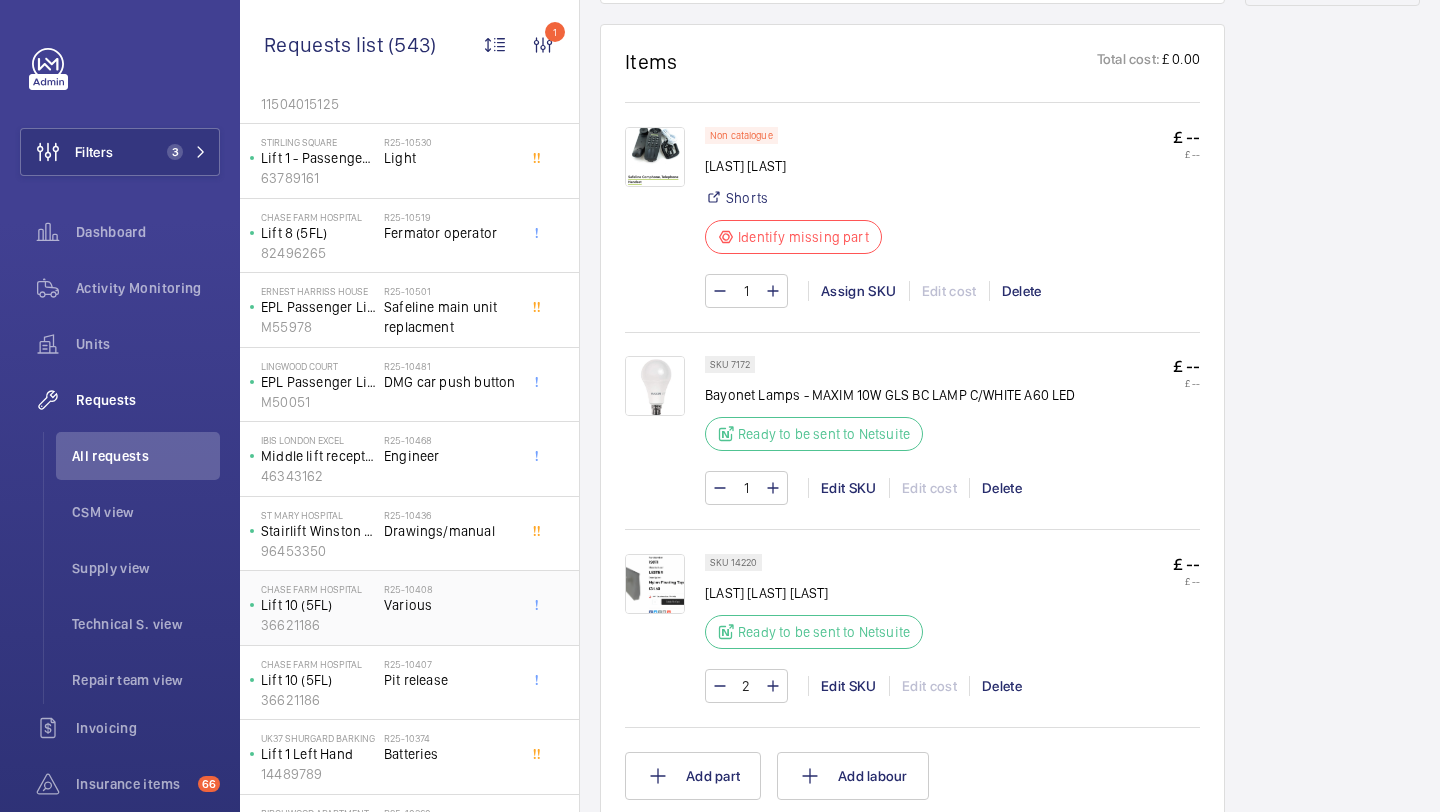 click on "Various" 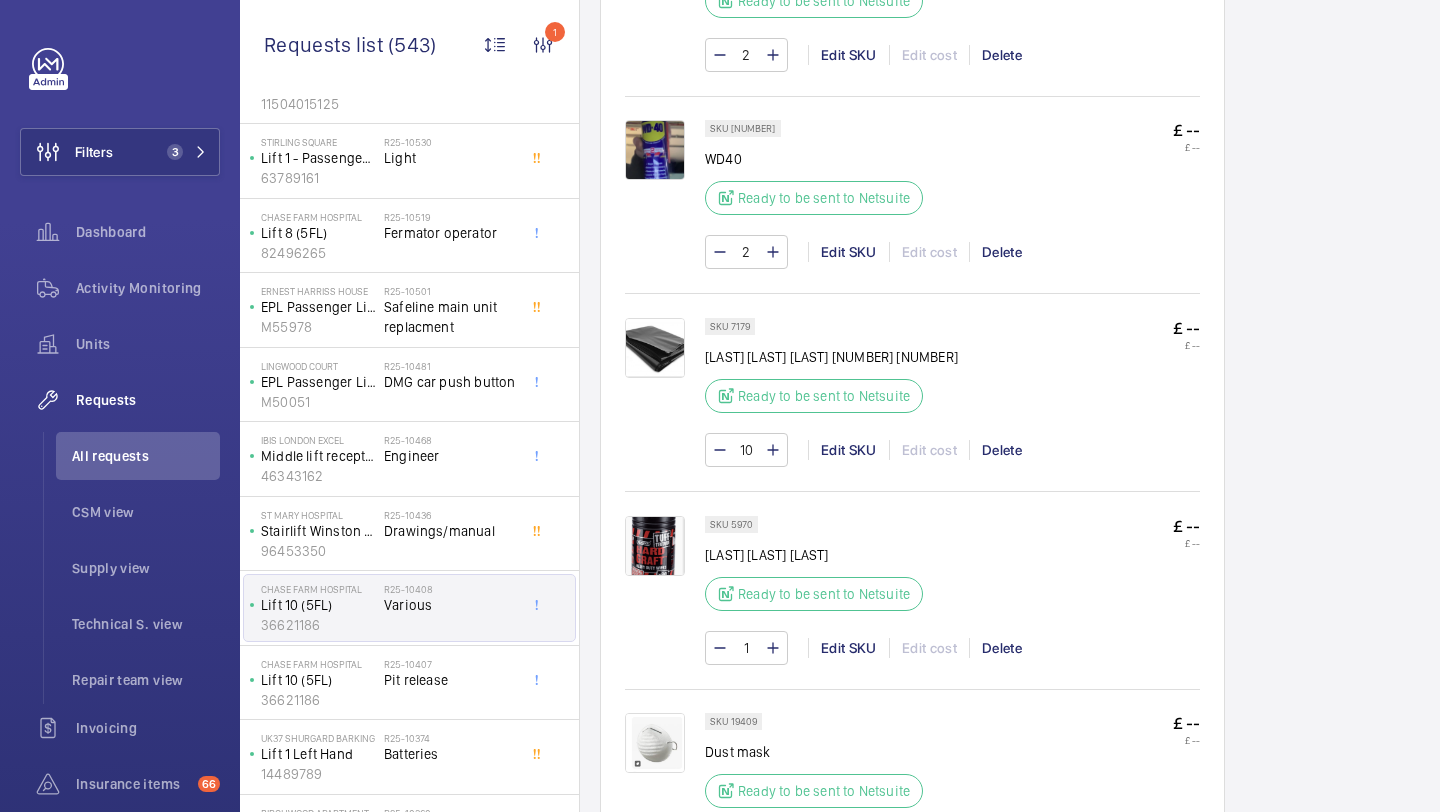 scroll, scrollTop: 1321, scrollLeft: 0, axis: vertical 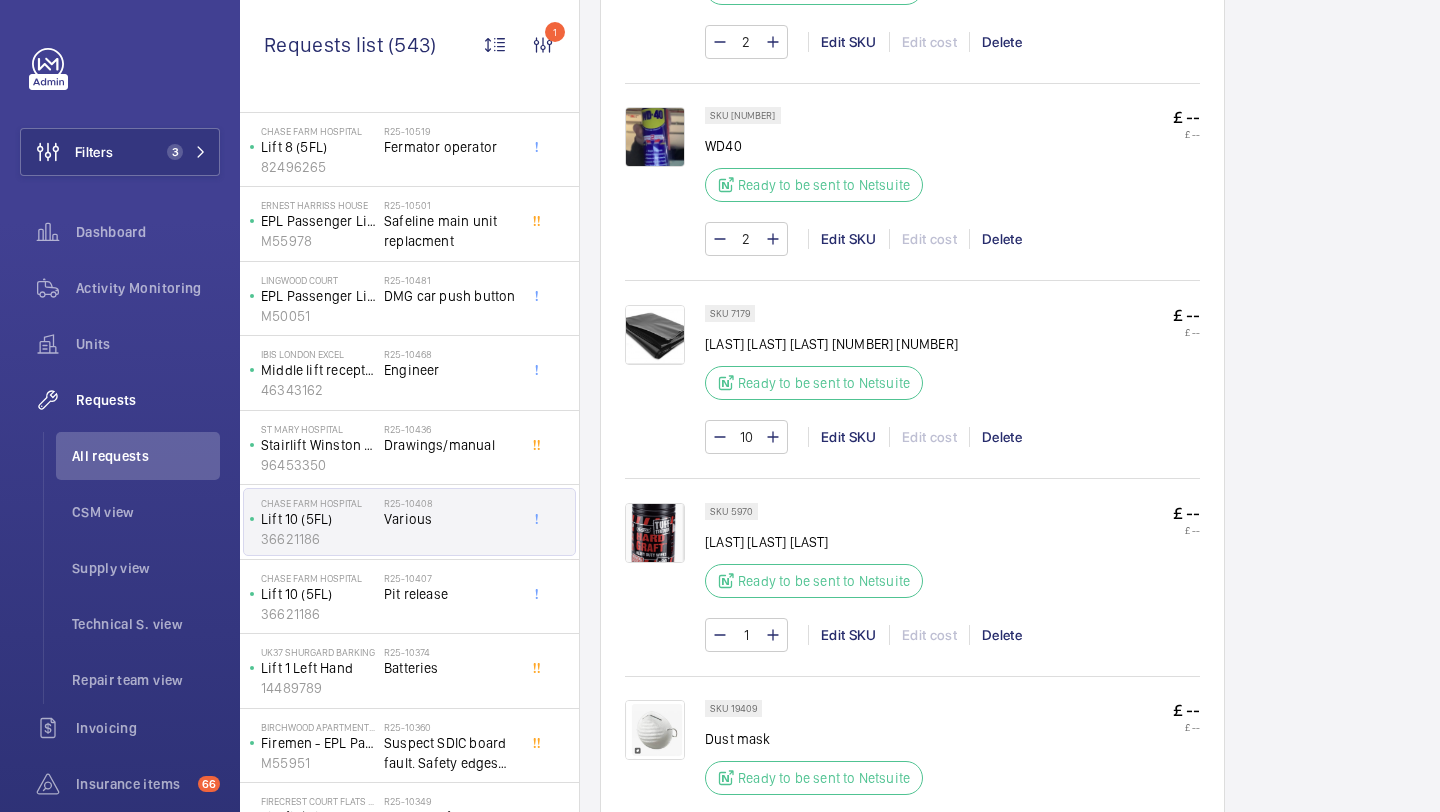 click on "R25-10407" 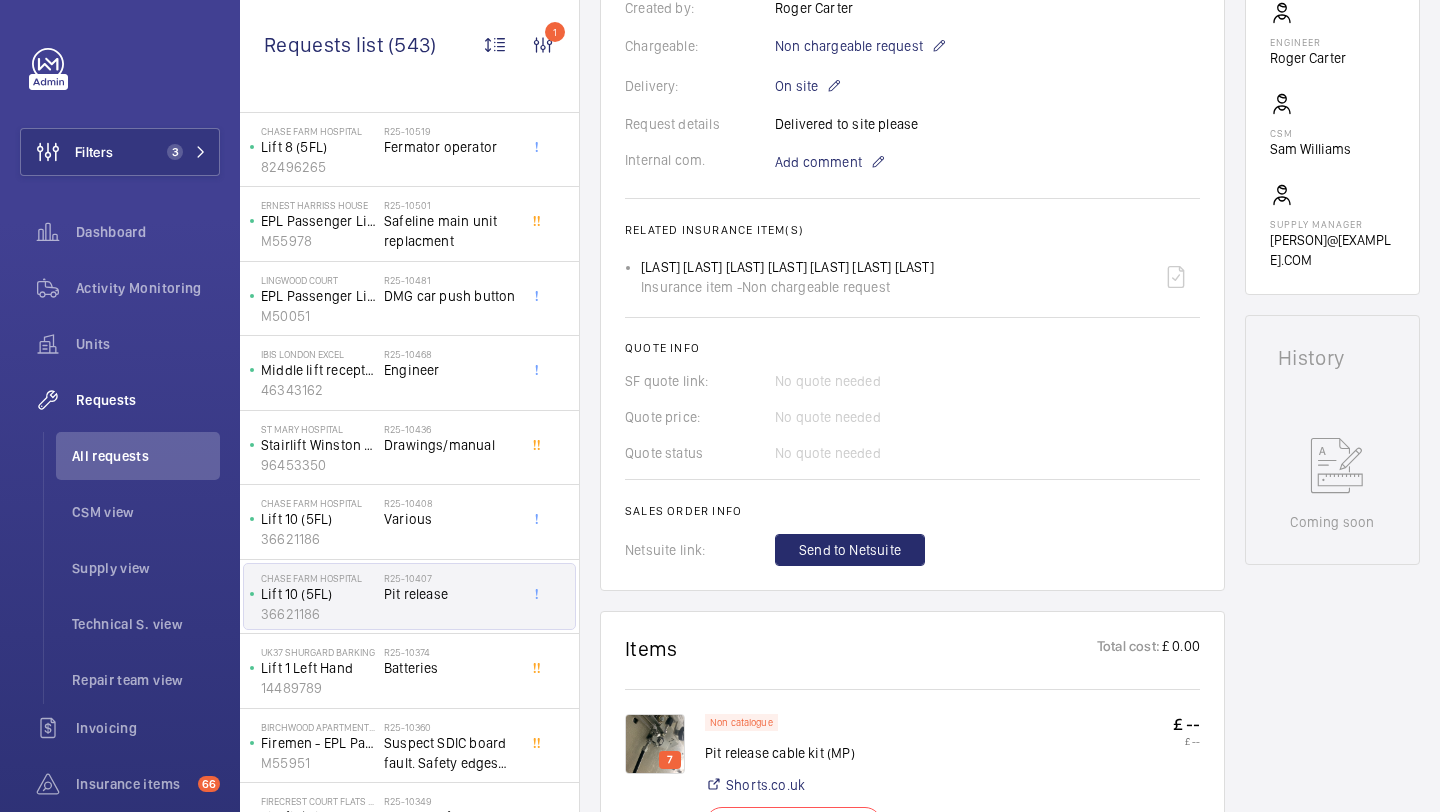 scroll, scrollTop: 872, scrollLeft: 0, axis: vertical 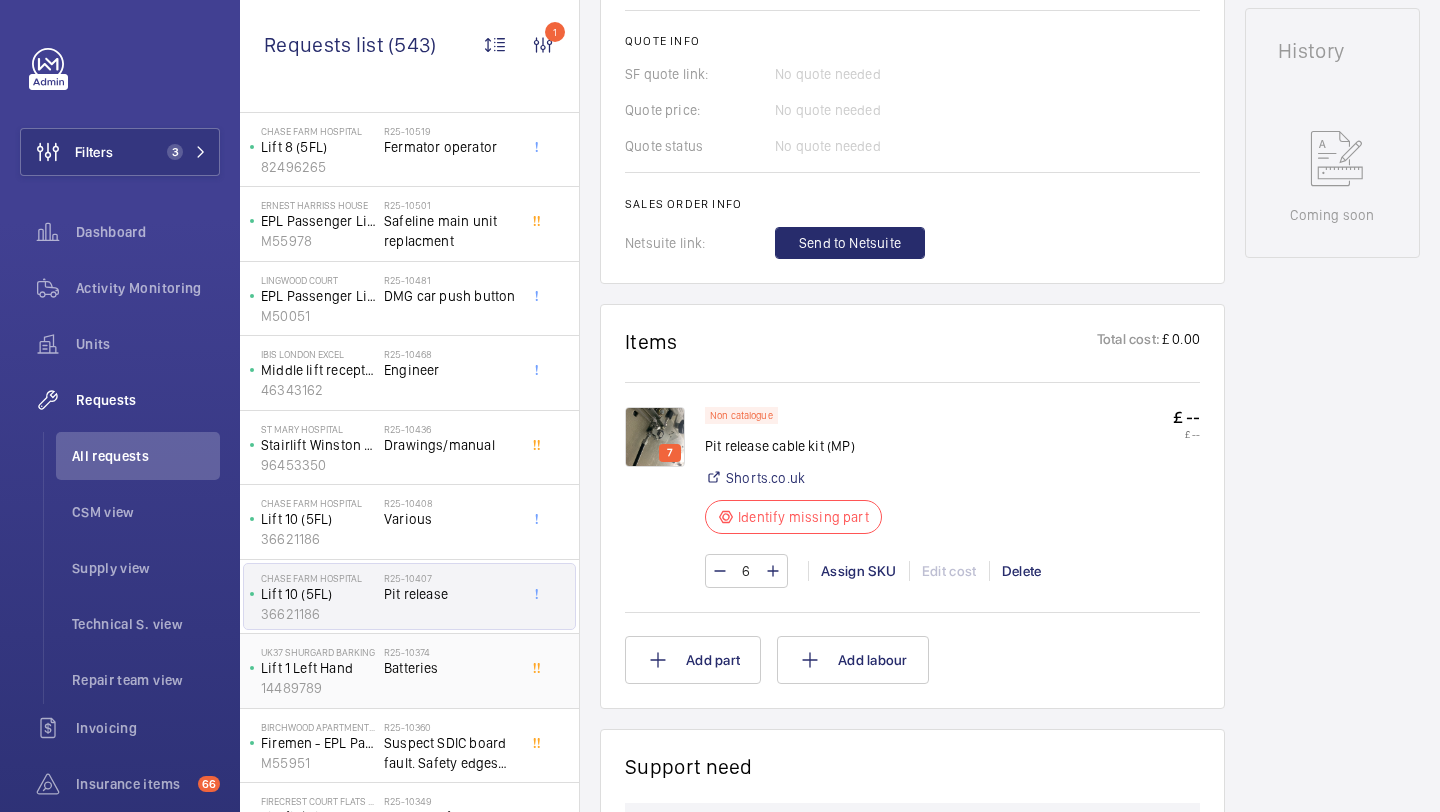click on "Batteries" 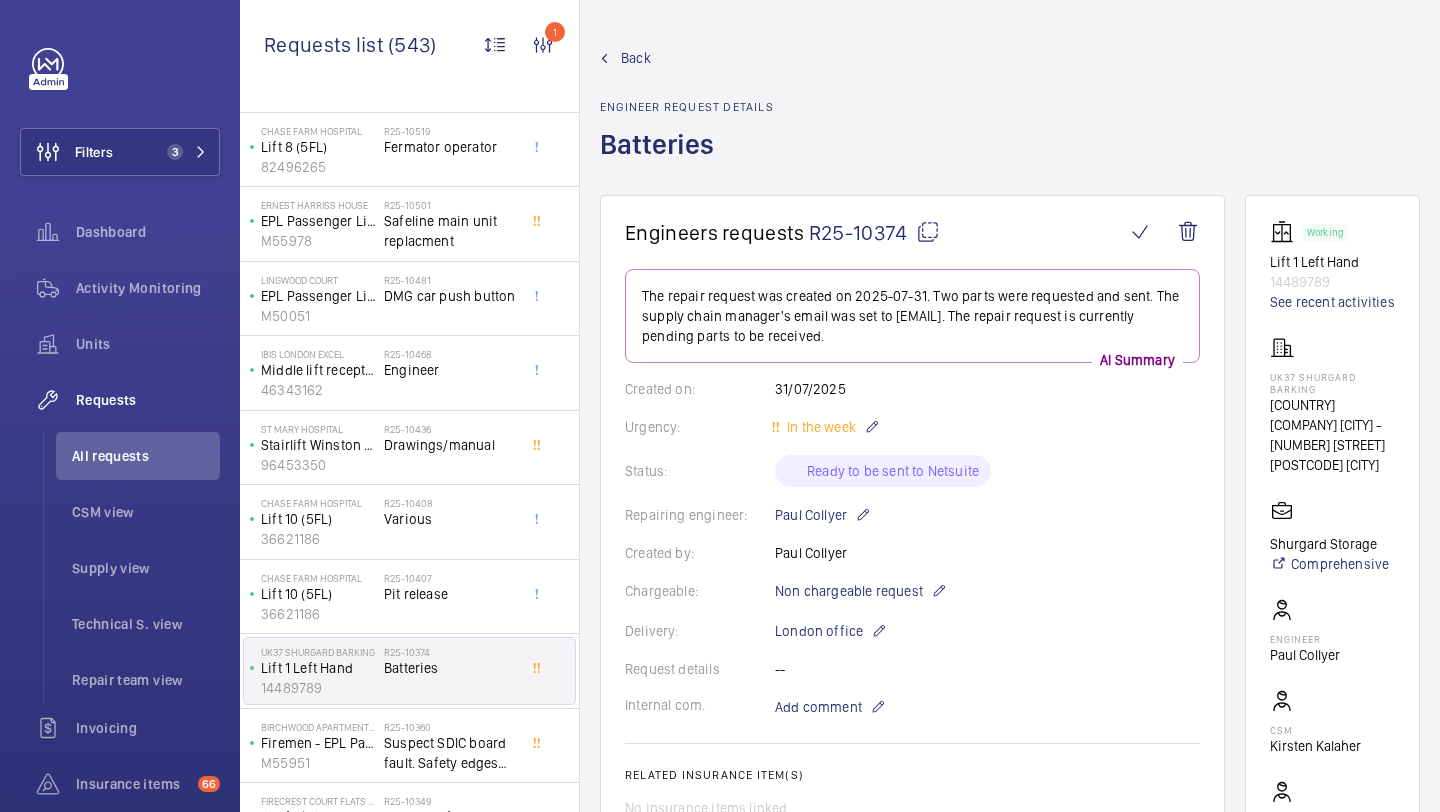 scroll, scrollTop: 820, scrollLeft: 0, axis: vertical 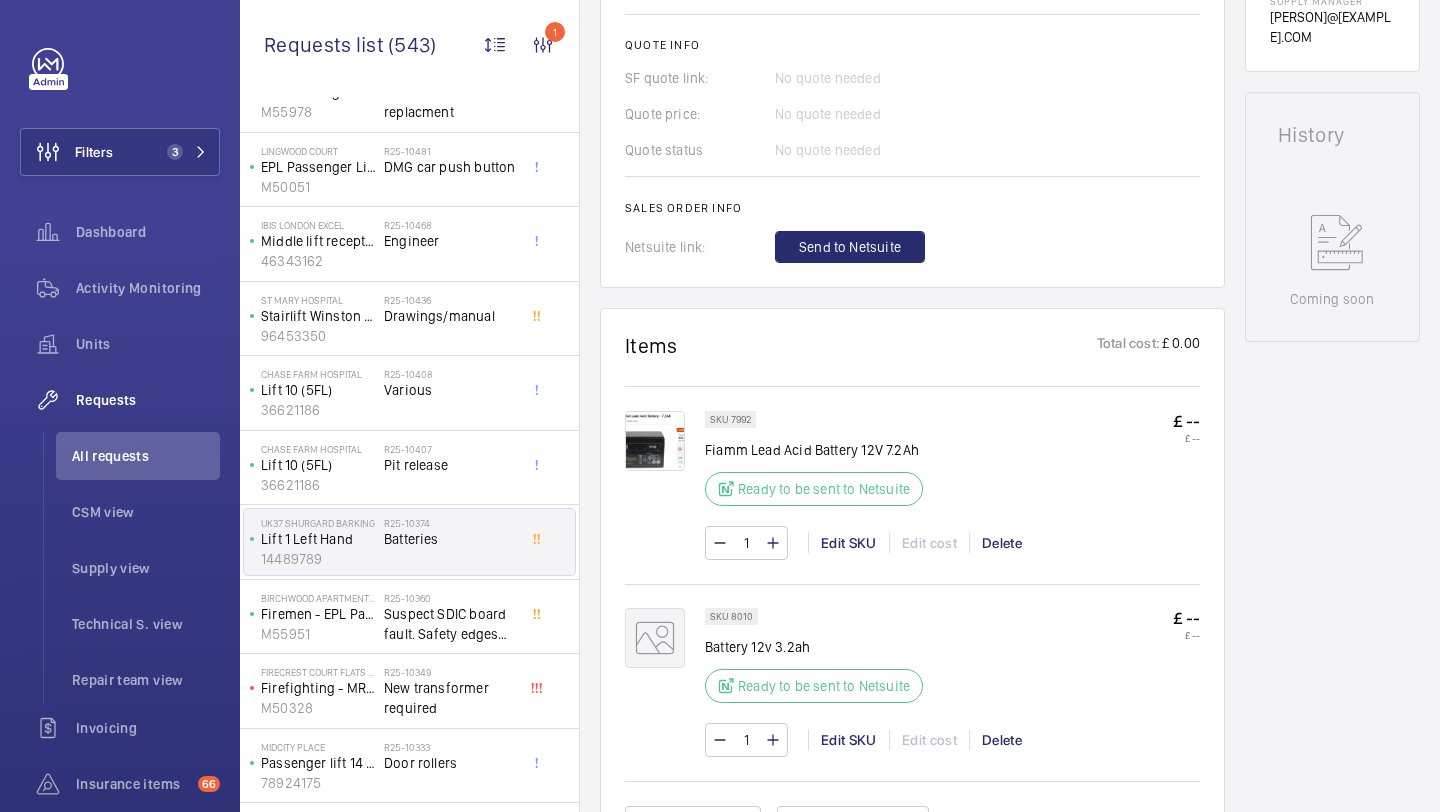 click on "Firecrest Court Flats 20-37 - High Risk Building   Firefighting - MRL Passenger Lift   M50328   R25-10349   New transformer required" 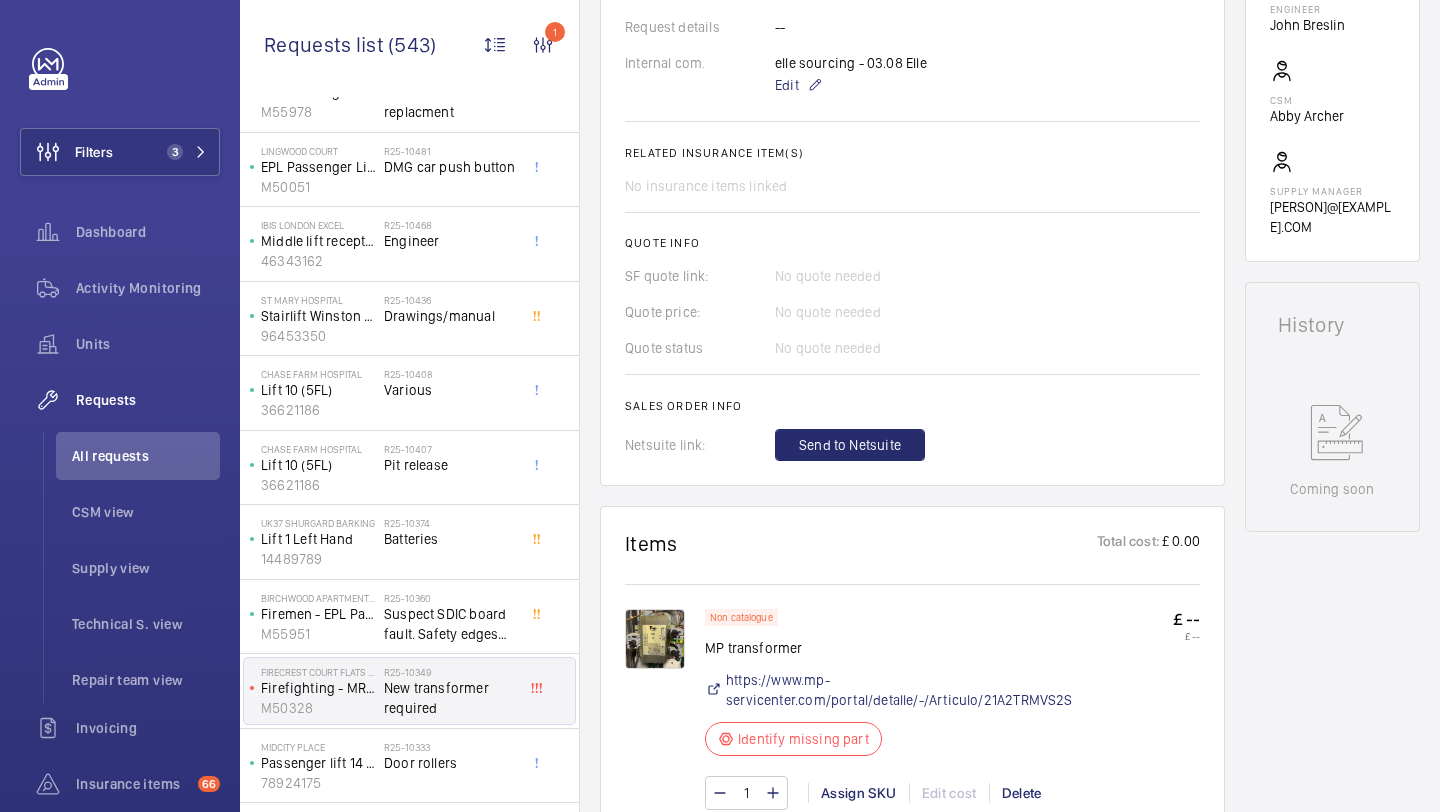 scroll, scrollTop: 934, scrollLeft: 0, axis: vertical 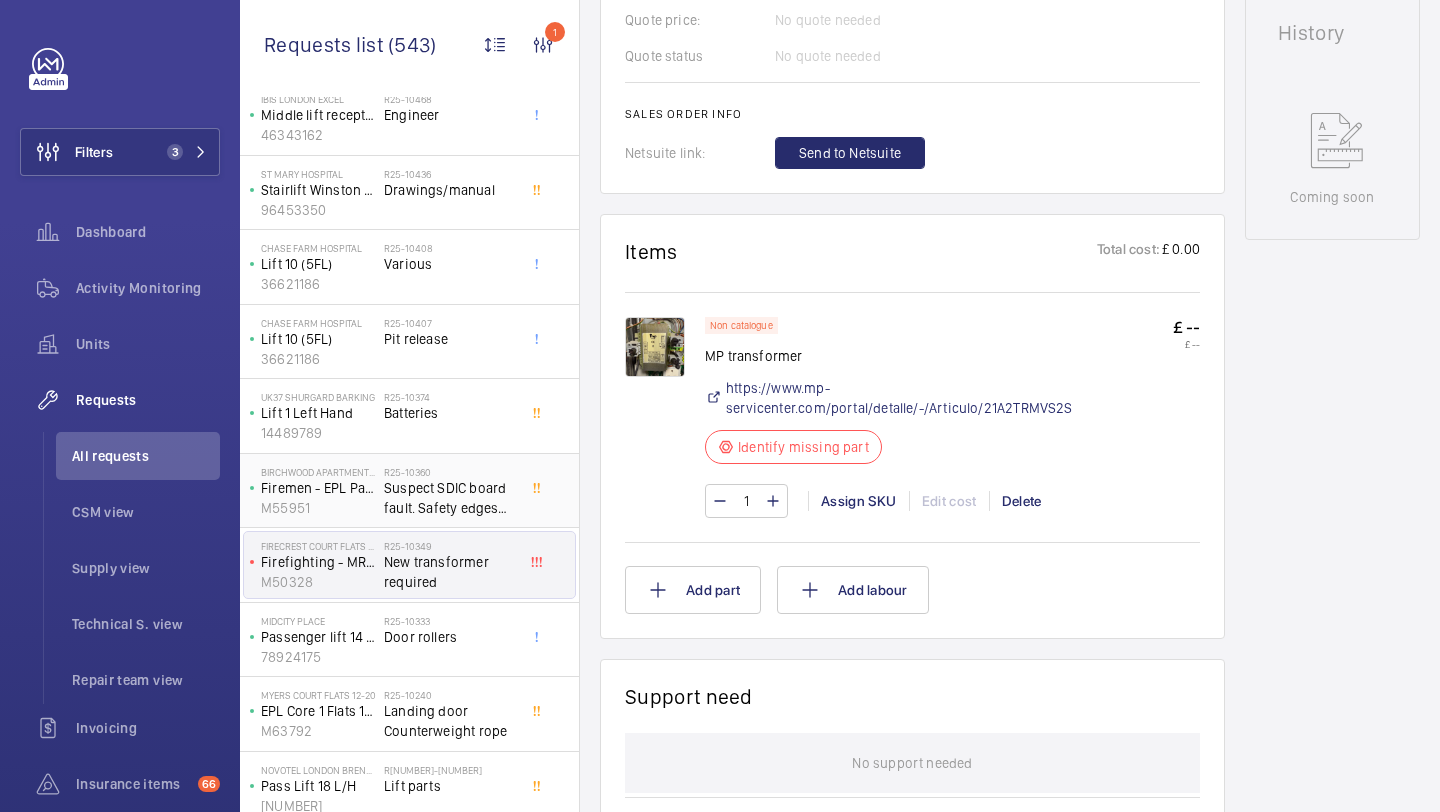 click on "Door rollers" 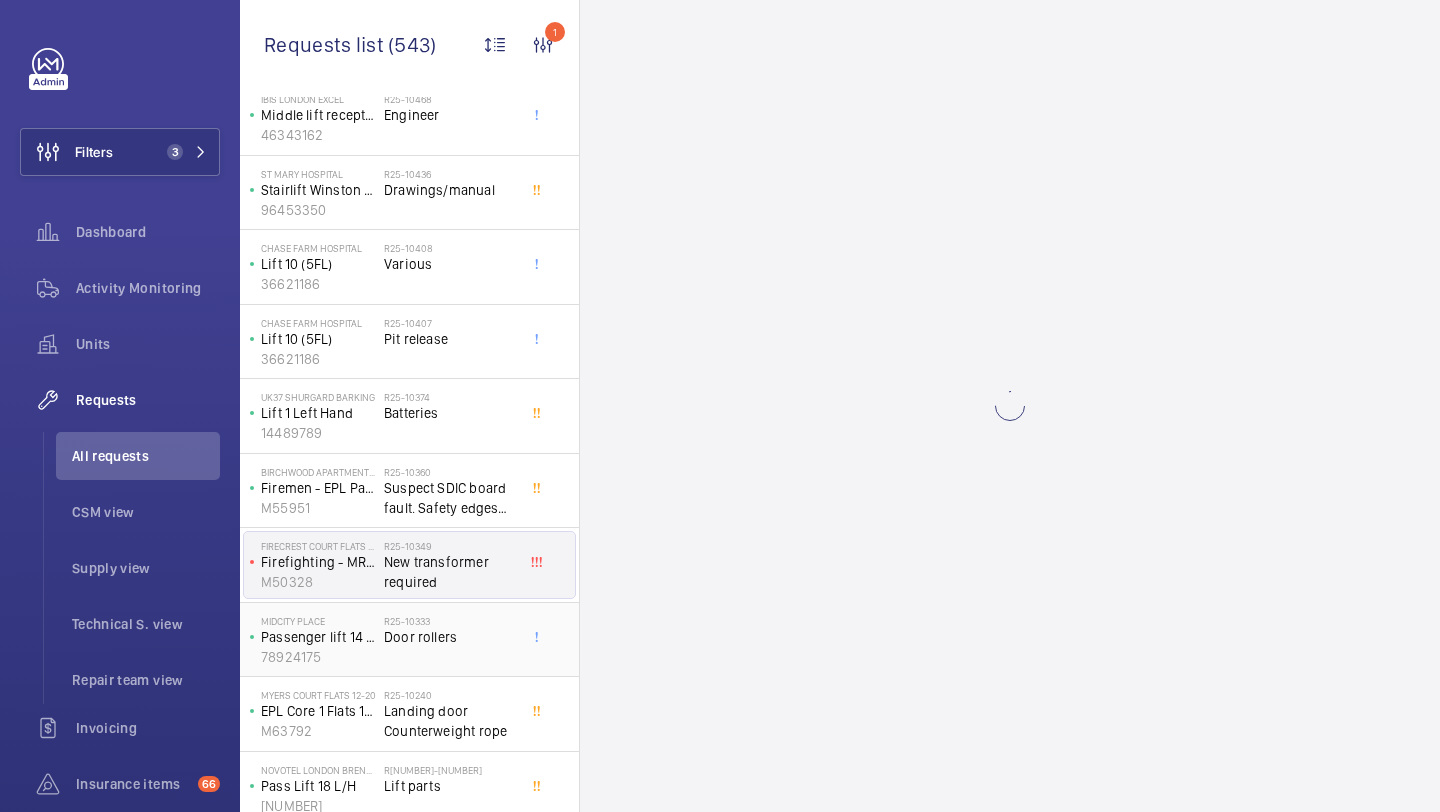 click on "Door rollers" 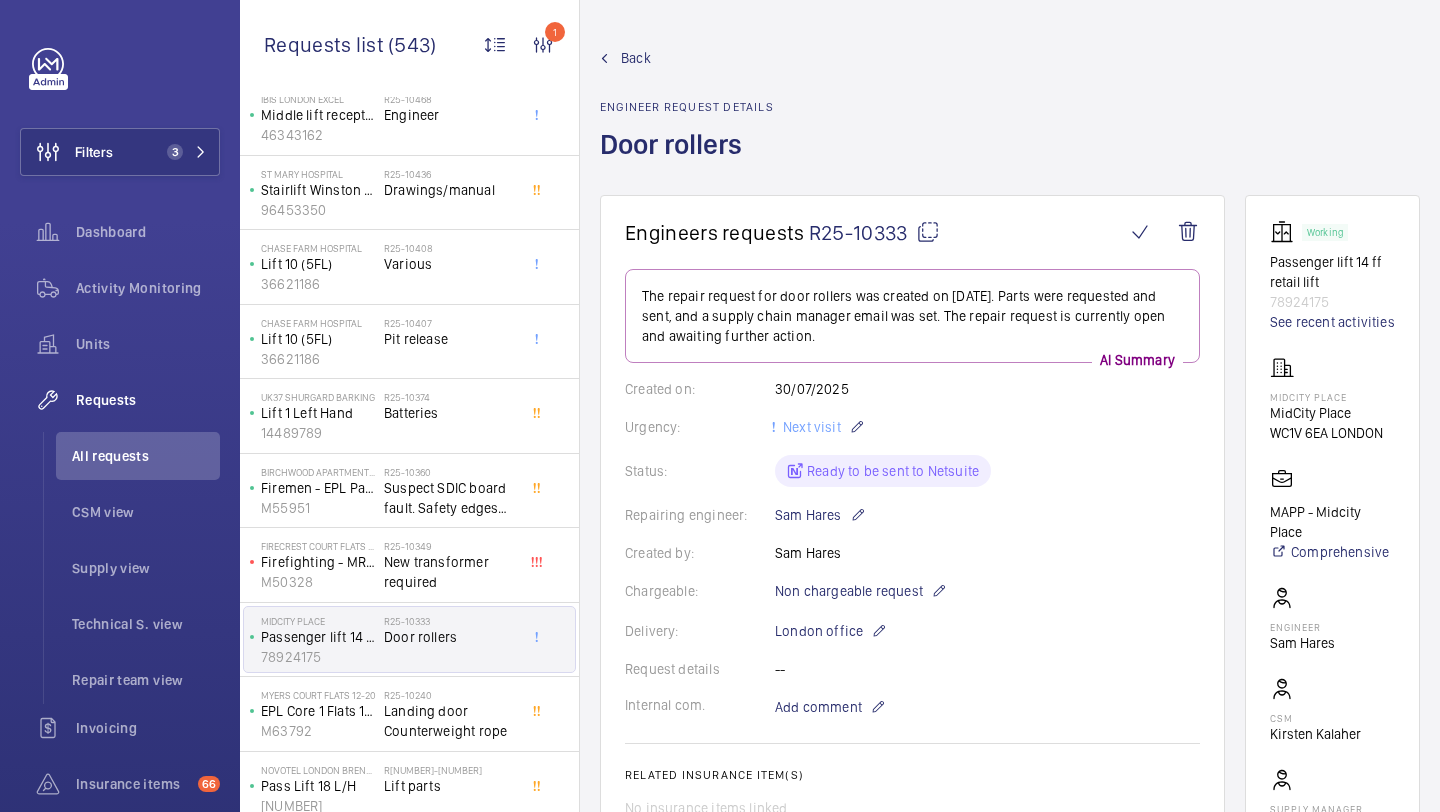 scroll, scrollTop: 858, scrollLeft: 0, axis: vertical 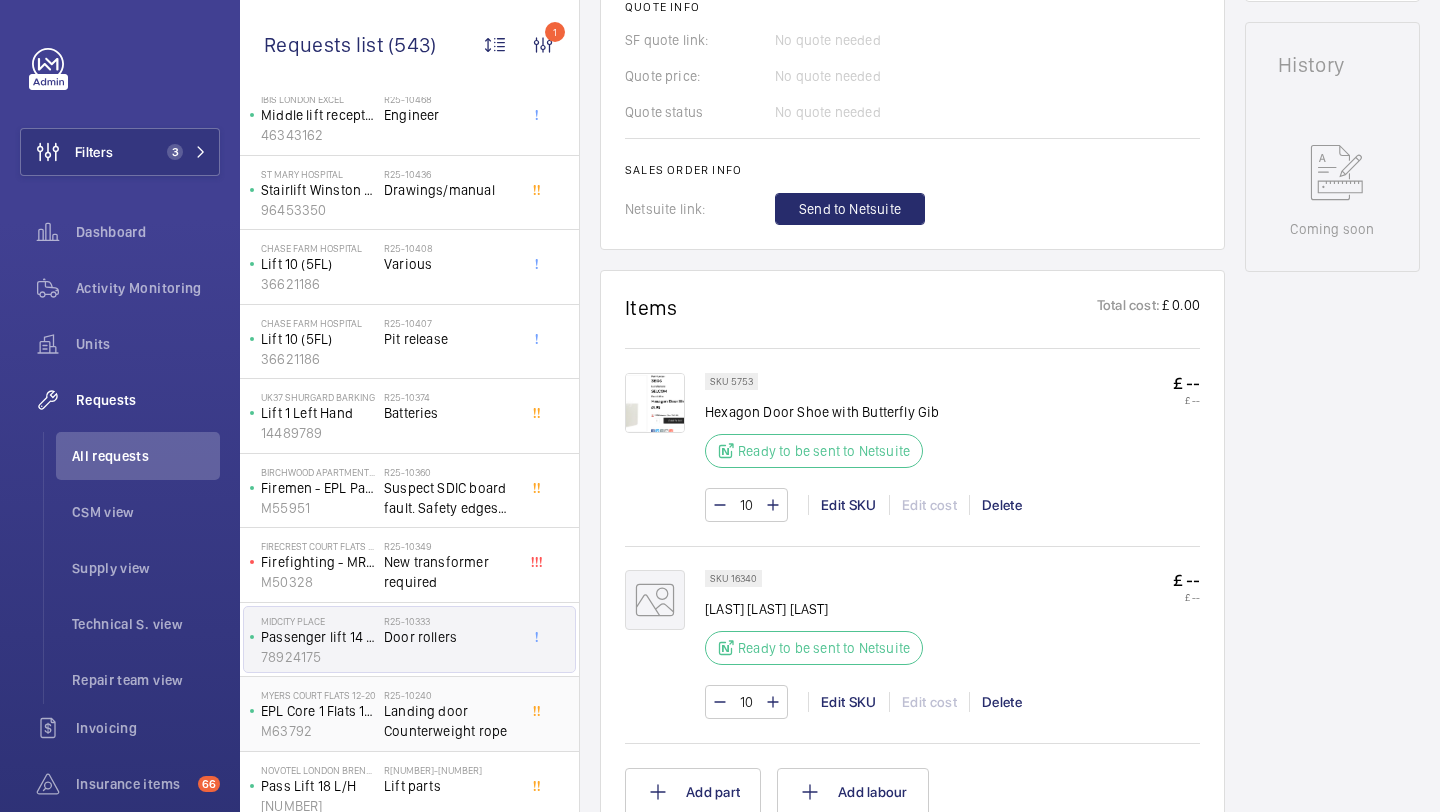 click on "R25-10240" 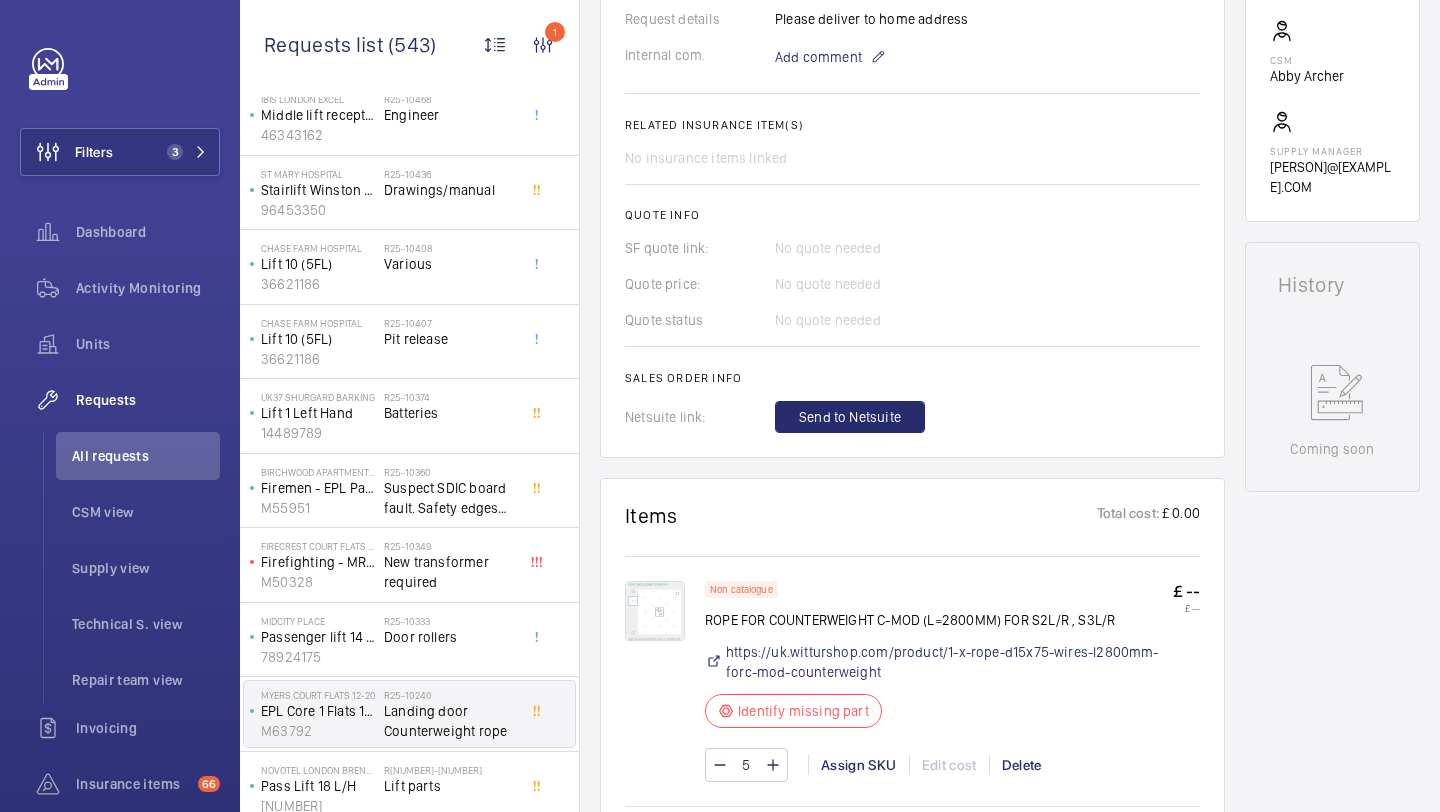 scroll, scrollTop: 1142, scrollLeft: 0, axis: vertical 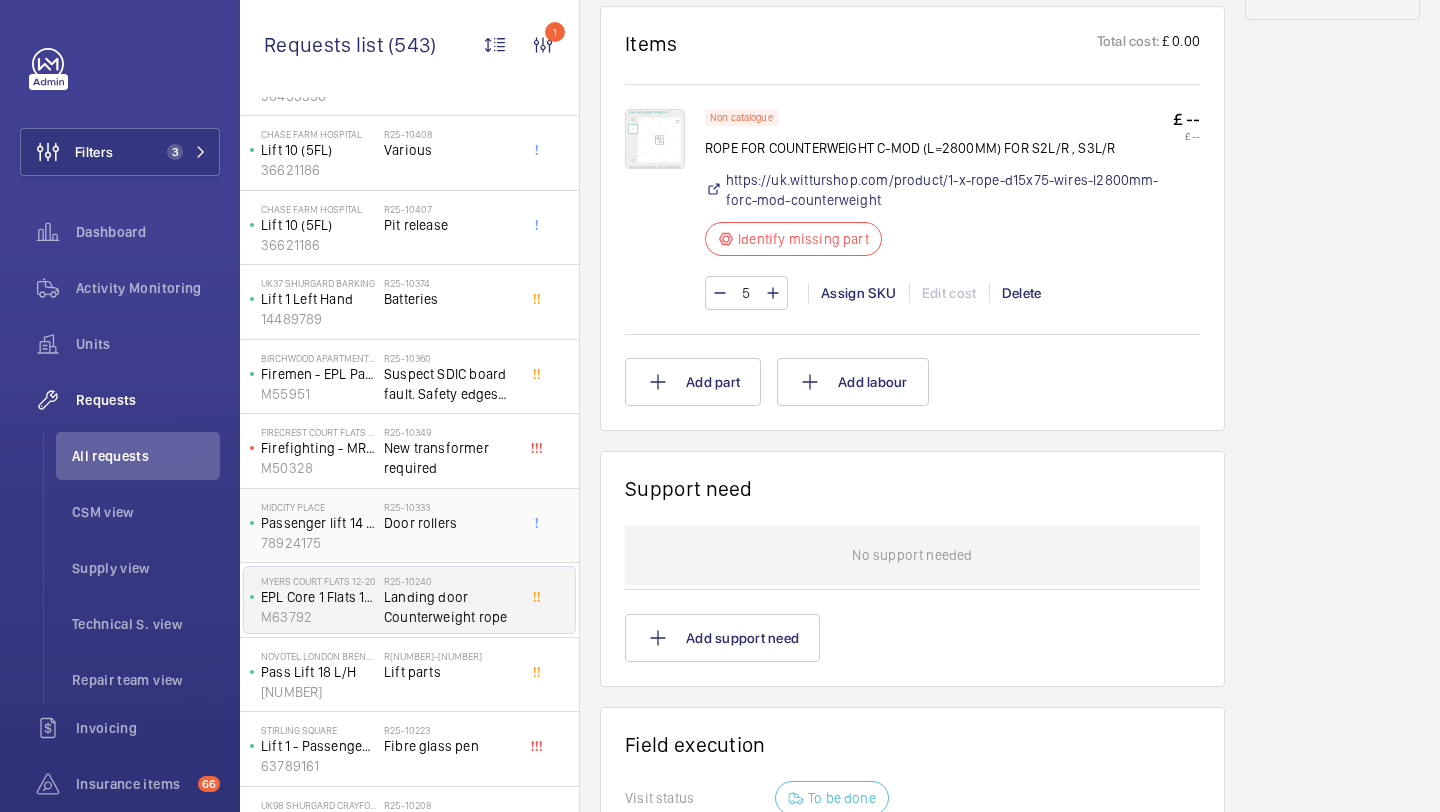 click on "Lift parts" 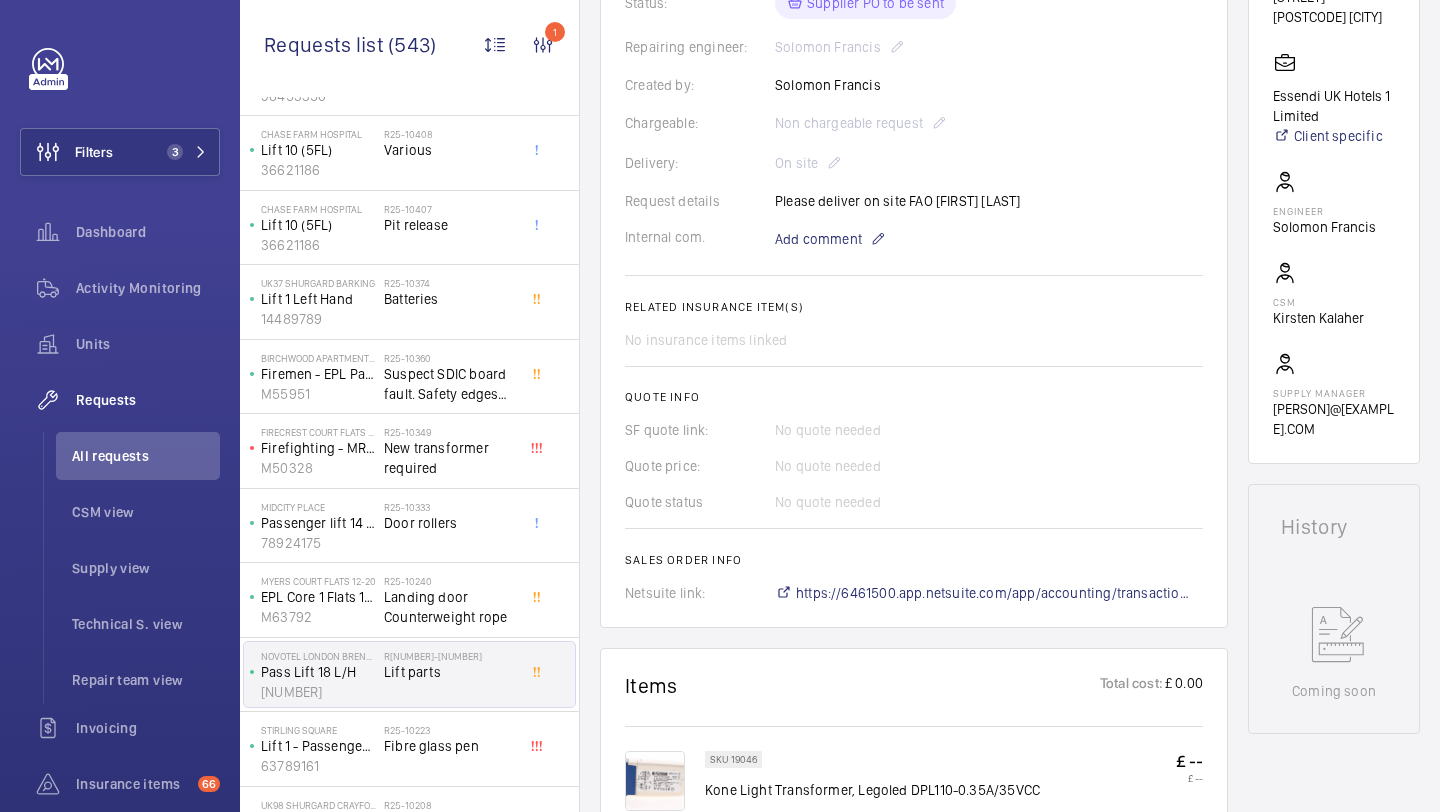scroll, scrollTop: 701, scrollLeft: 0, axis: vertical 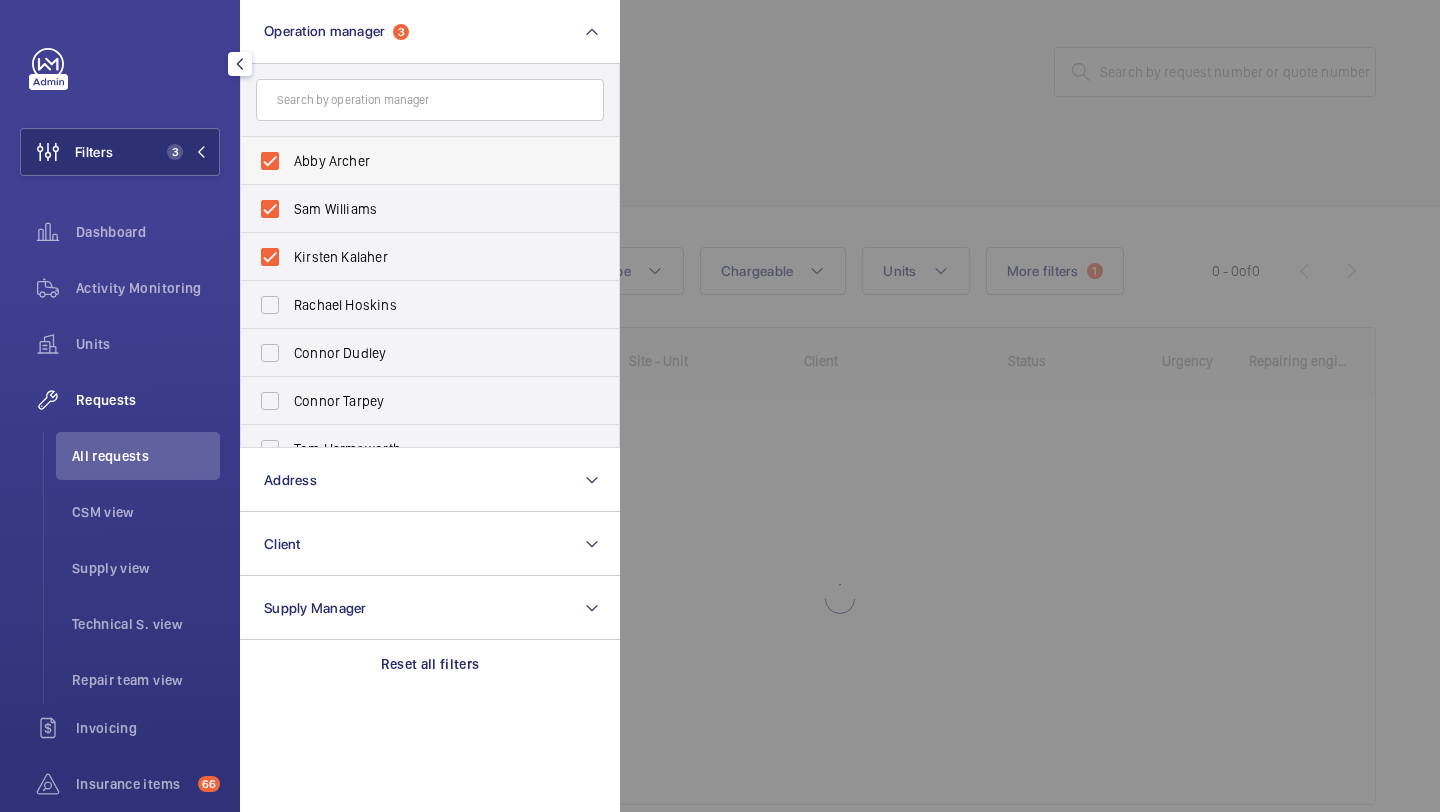 click on "Abby Archer" at bounding box center [431, 161] 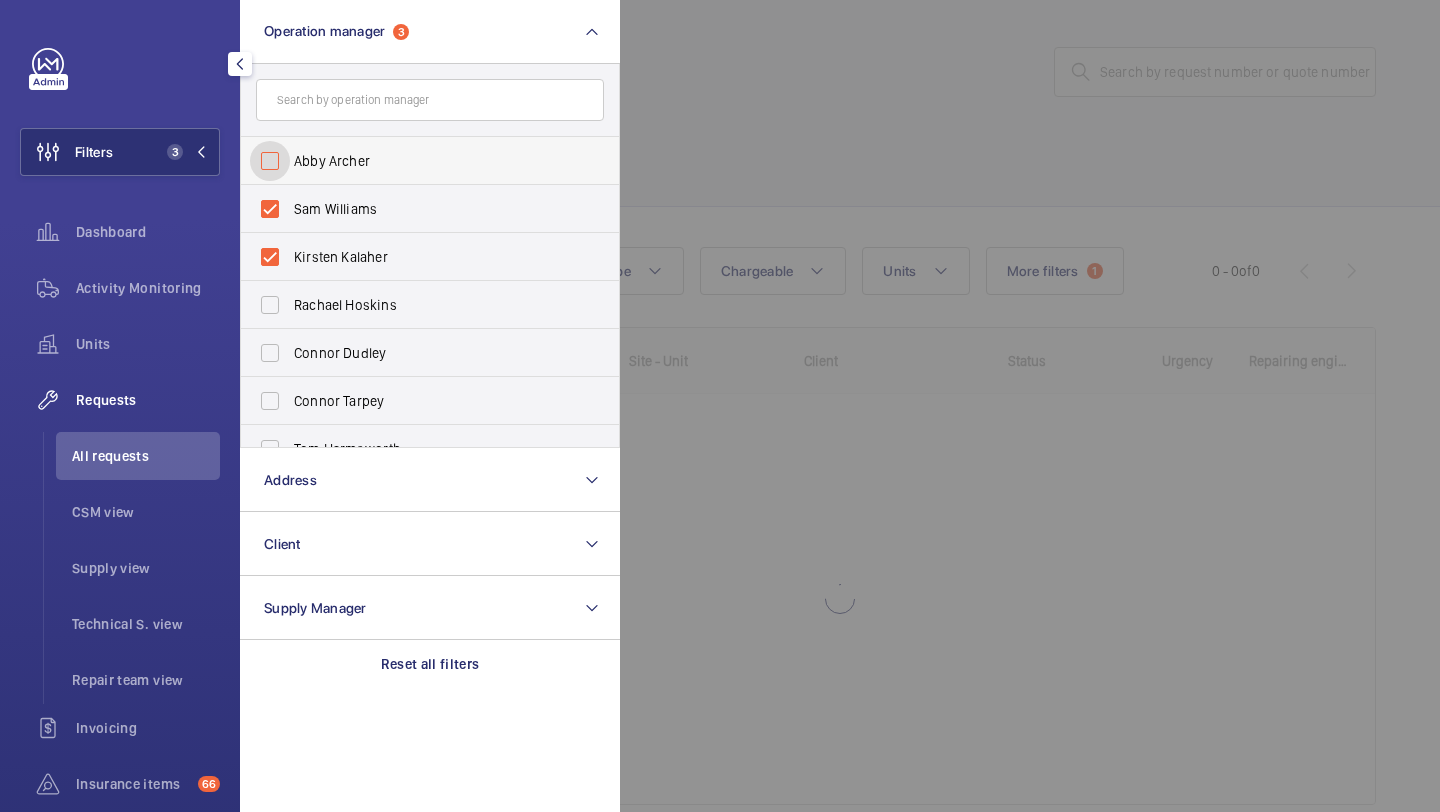checkbox on "false" 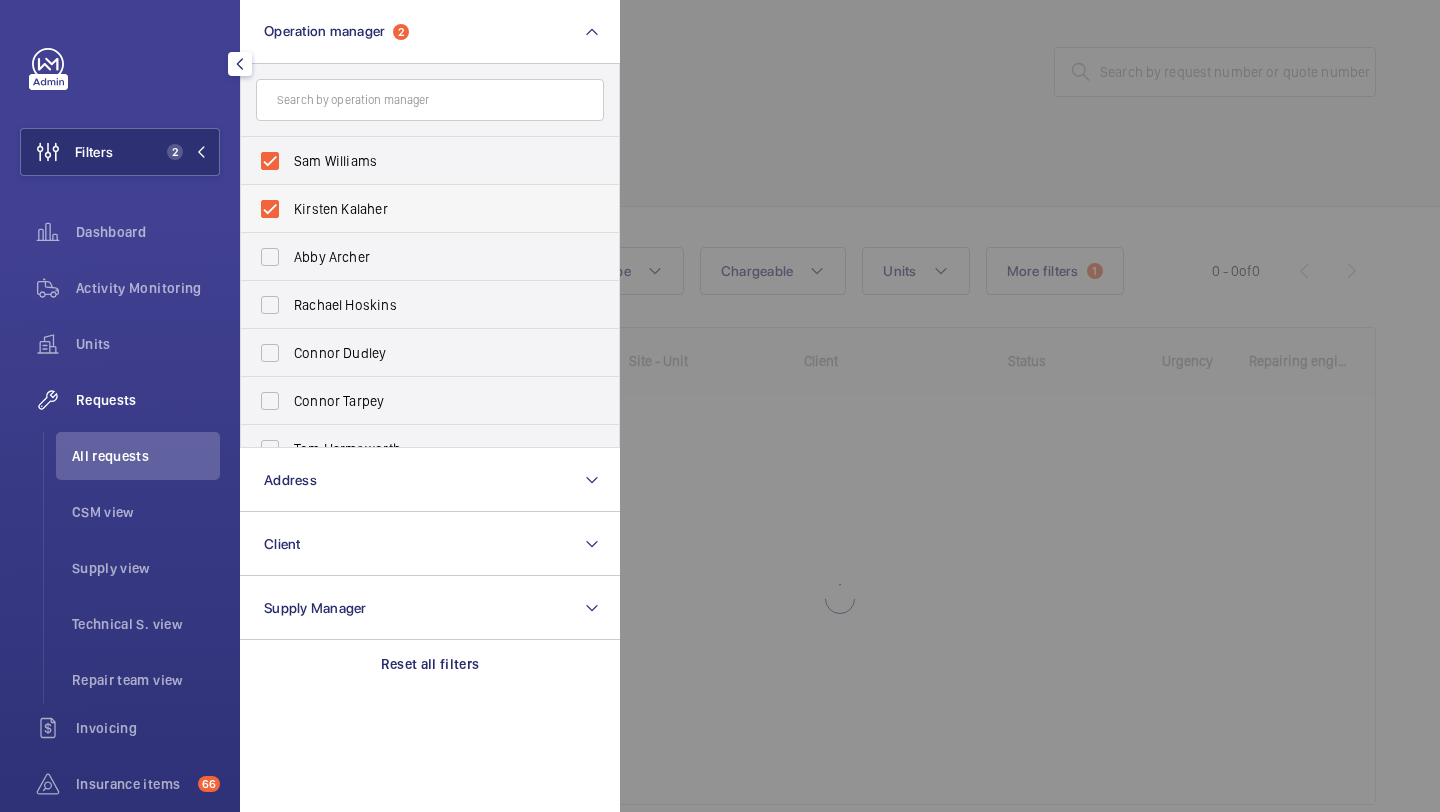 click on "Kirsten Kalaher" at bounding box center [431, 209] 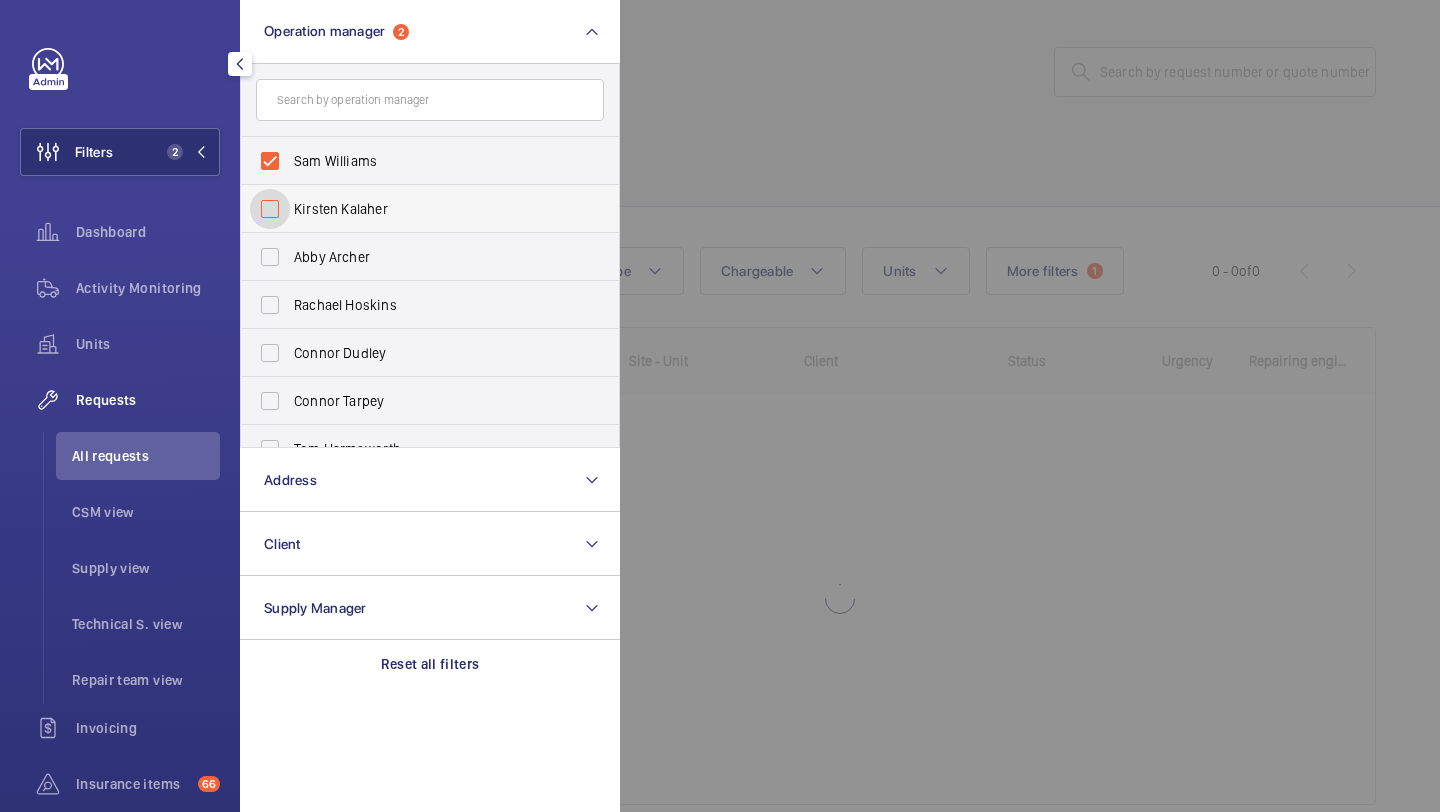 checkbox on "false" 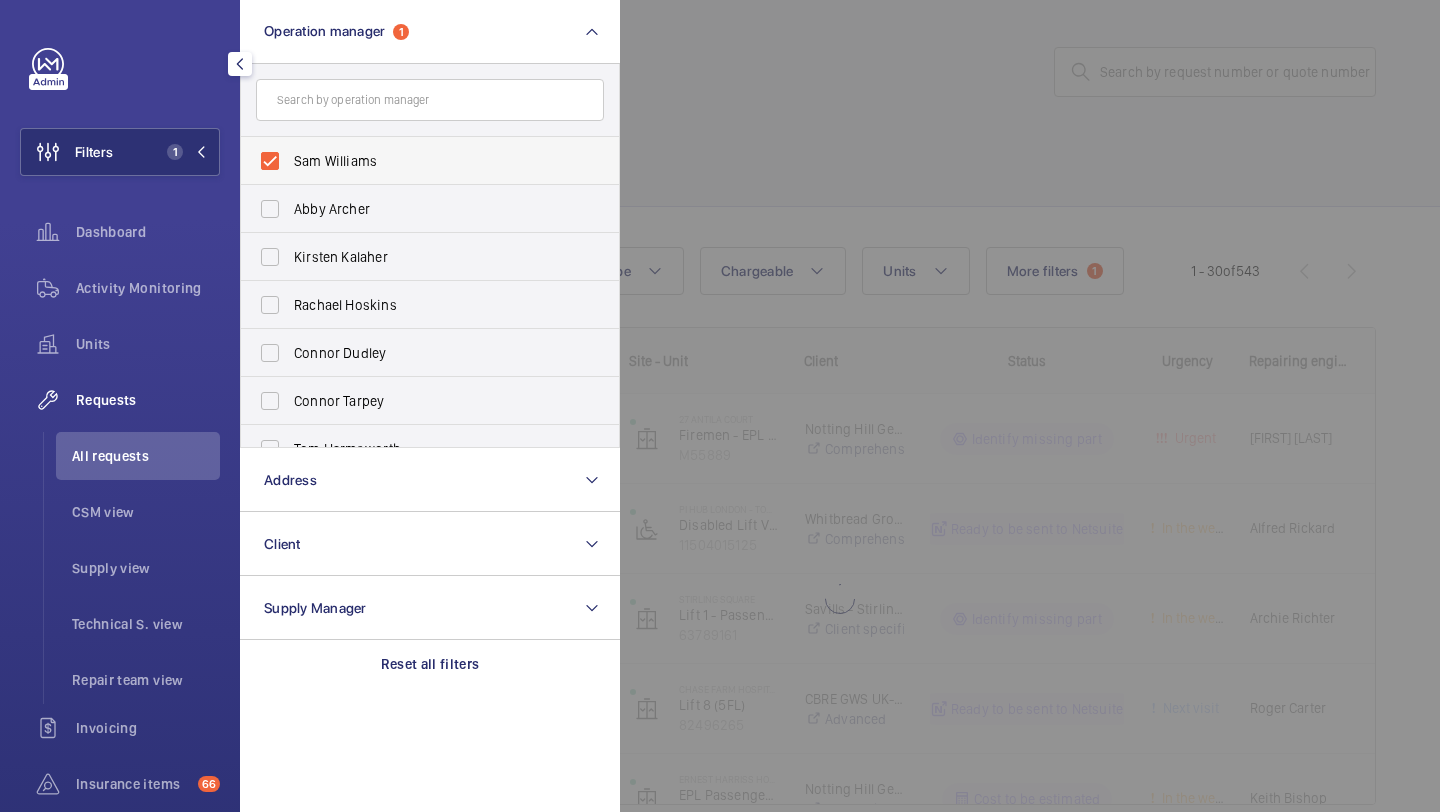 click on "Sam Williams" at bounding box center [431, 161] 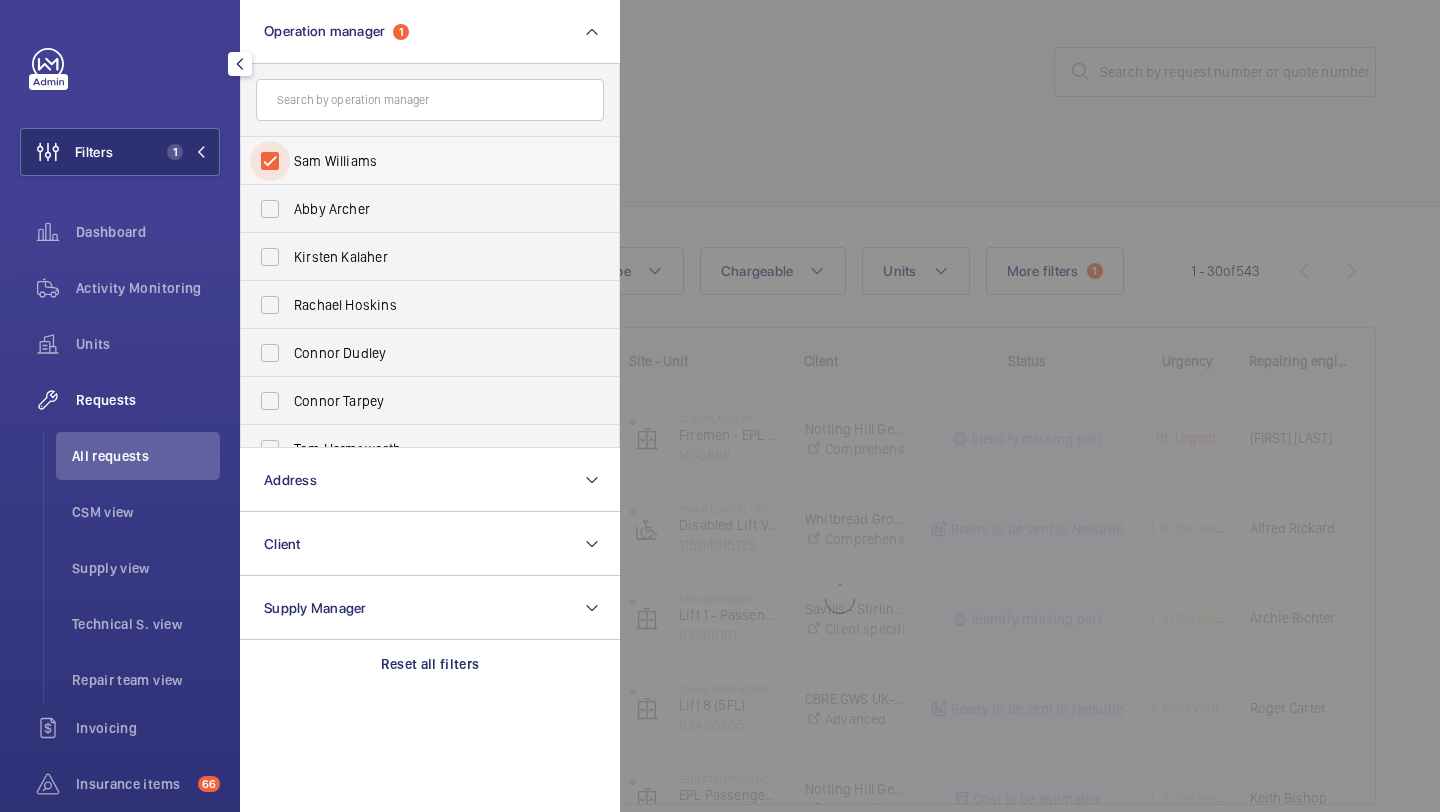 click on "Sam Williams" at bounding box center [270, 161] 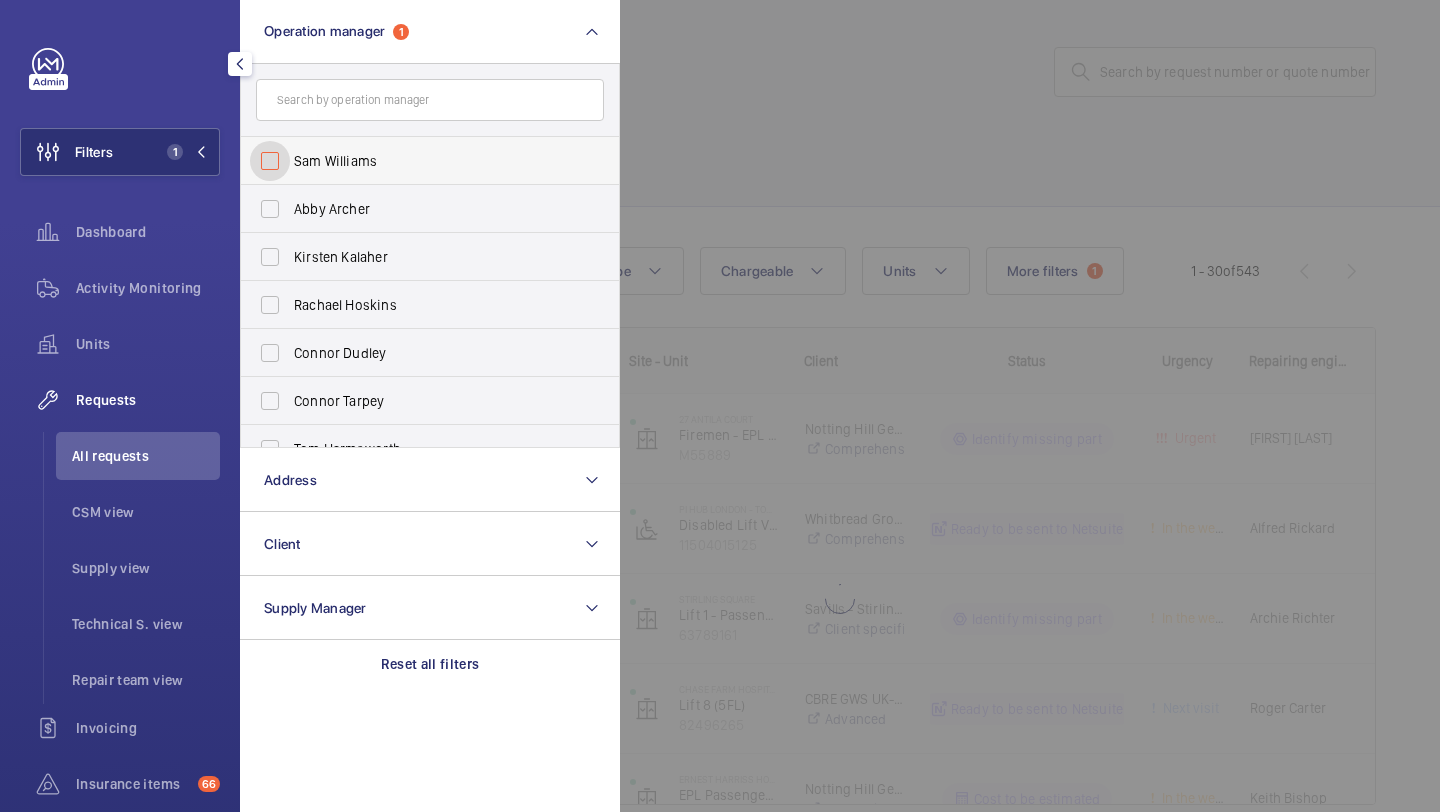 checkbox on "false" 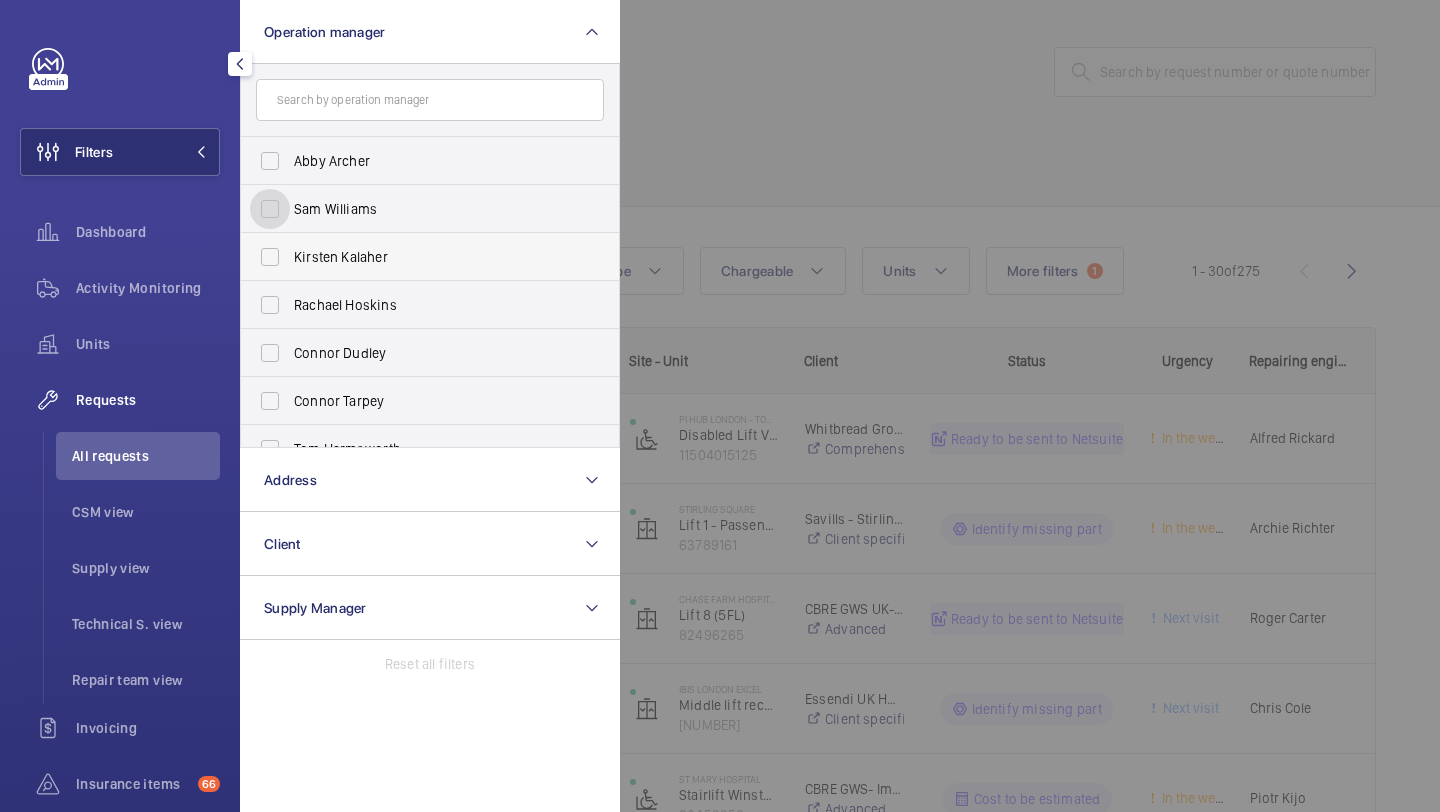 scroll, scrollTop: 74, scrollLeft: 0, axis: vertical 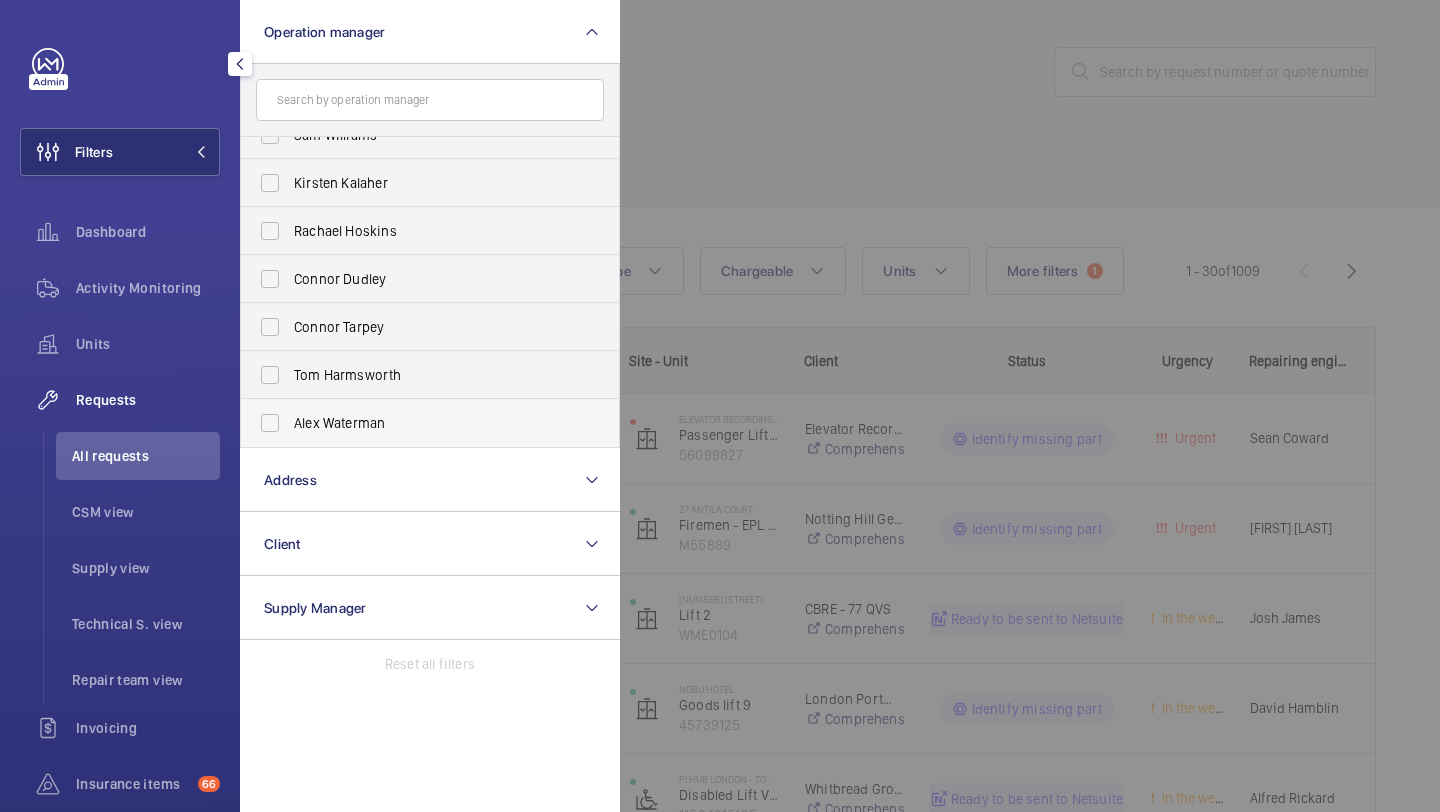 click on "Alex Waterman" at bounding box center (431, 423) 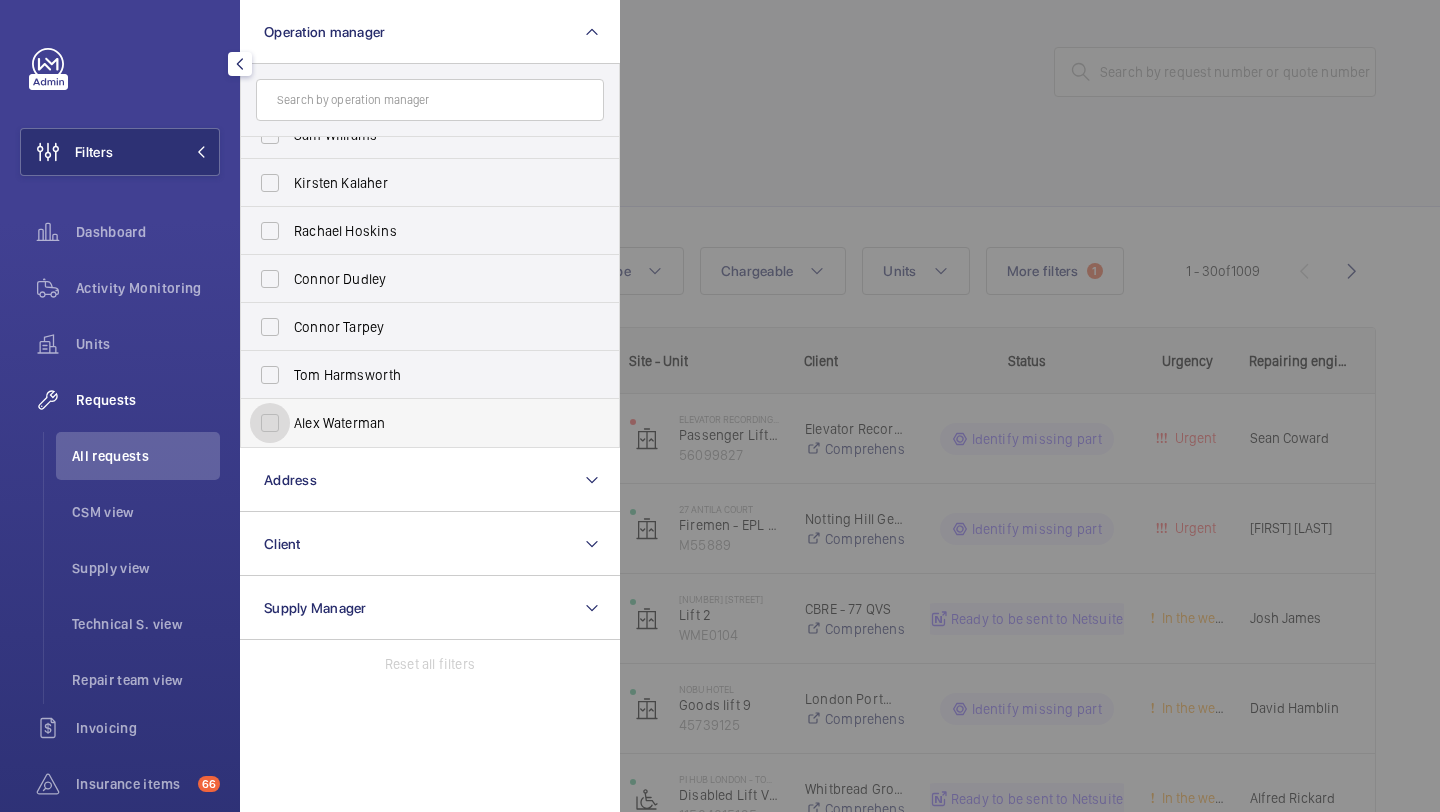 click on "Alex Waterman" at bounding box center [270, 423] 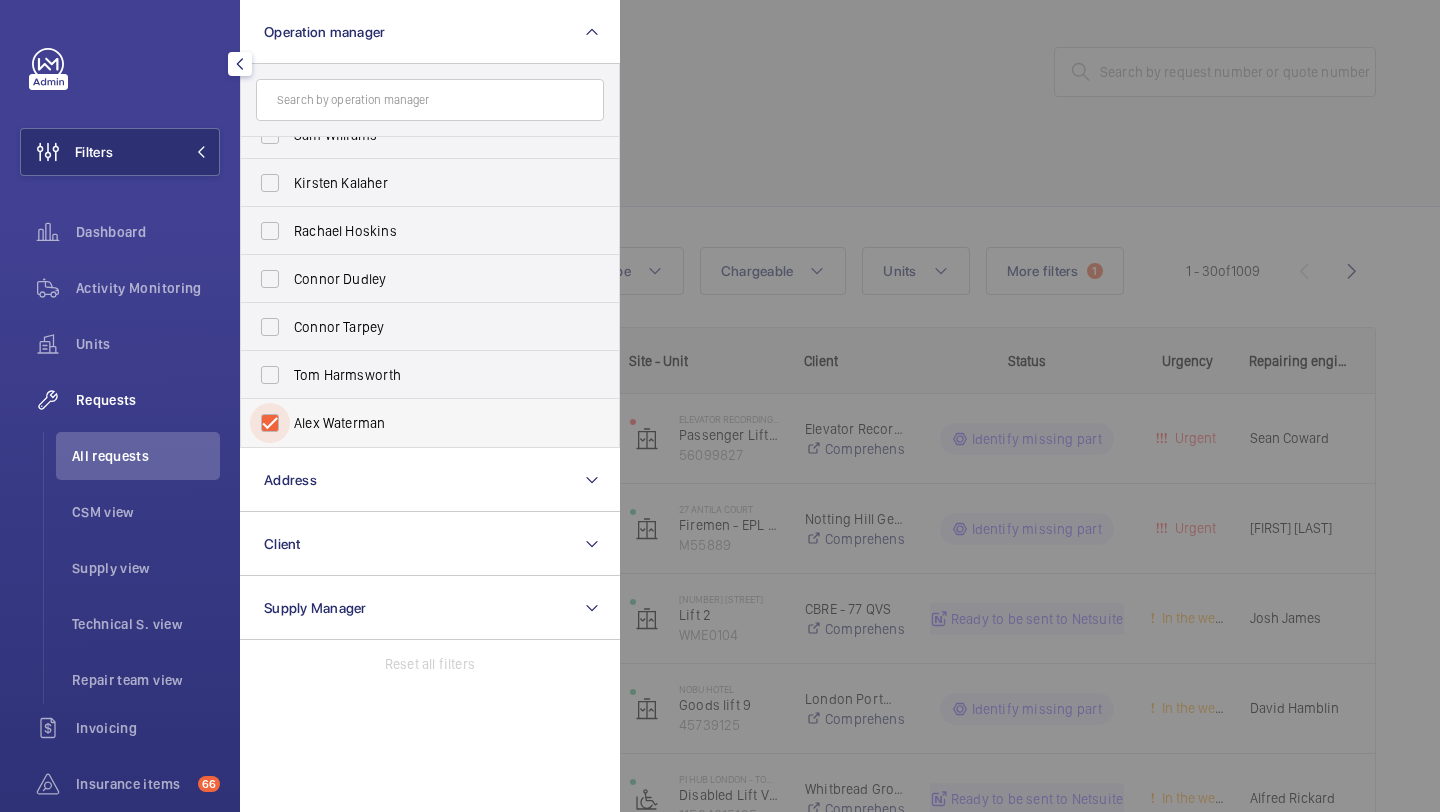 checkbox on "true" 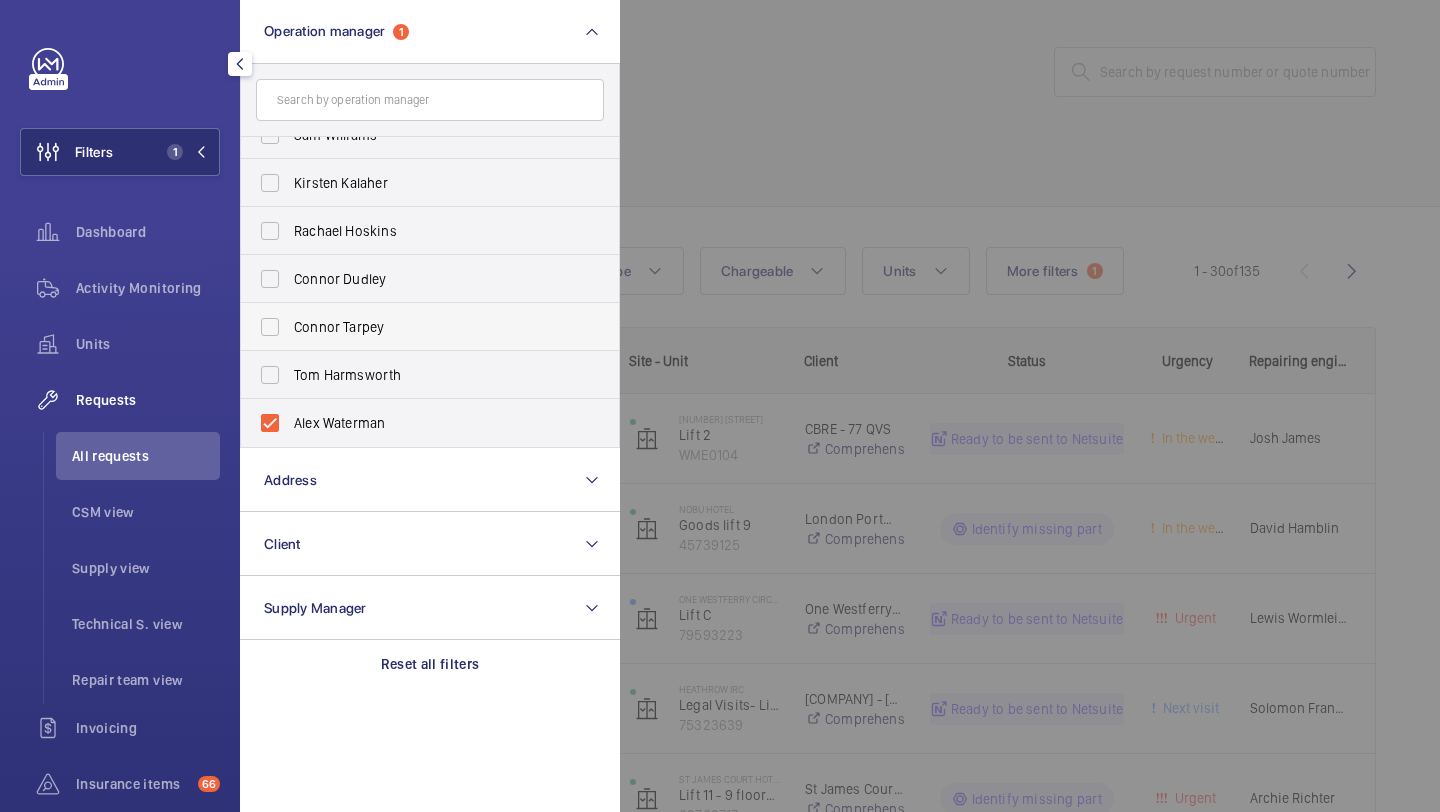 click on "Connor Tarpey" at bounding box center (431, 327) 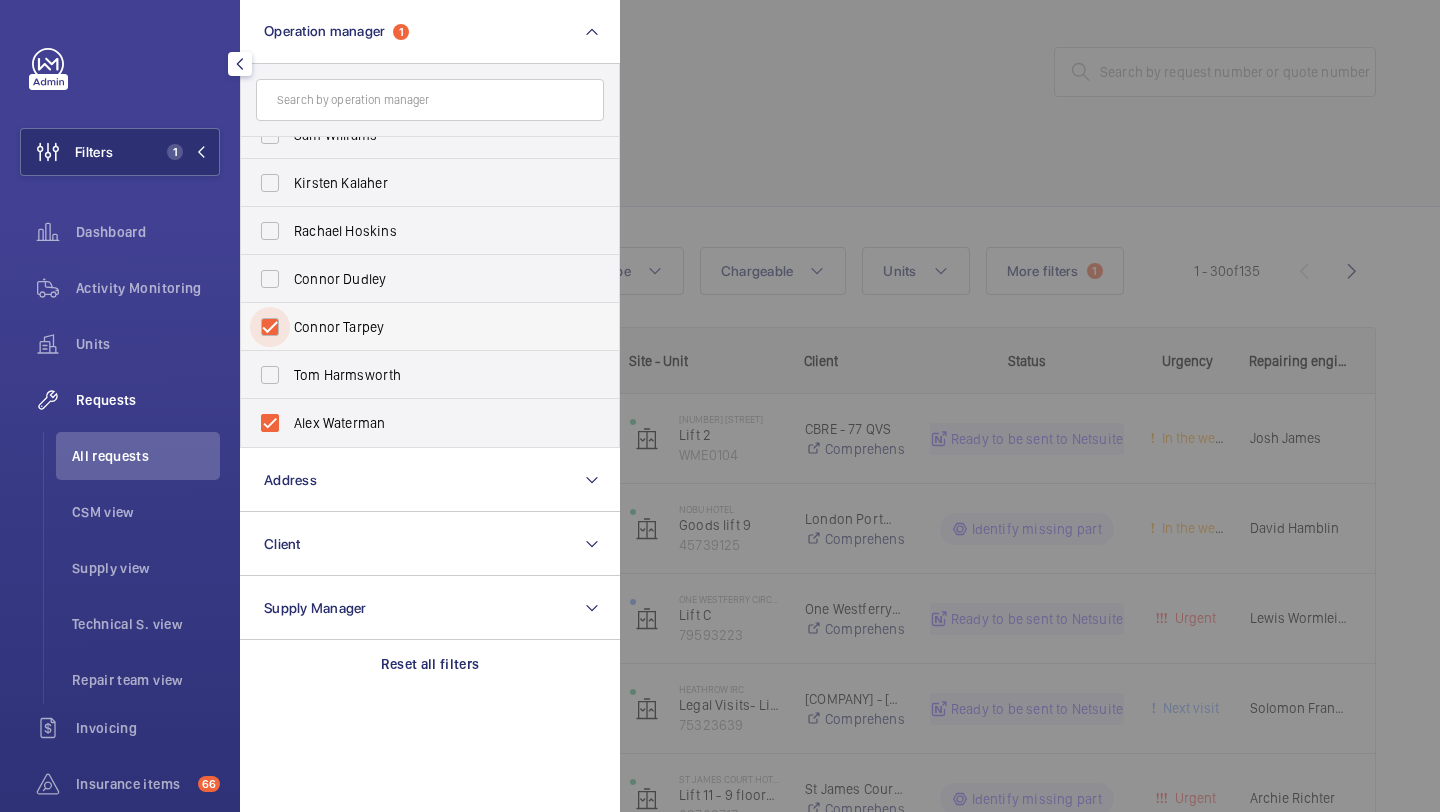 checkbox on "true" 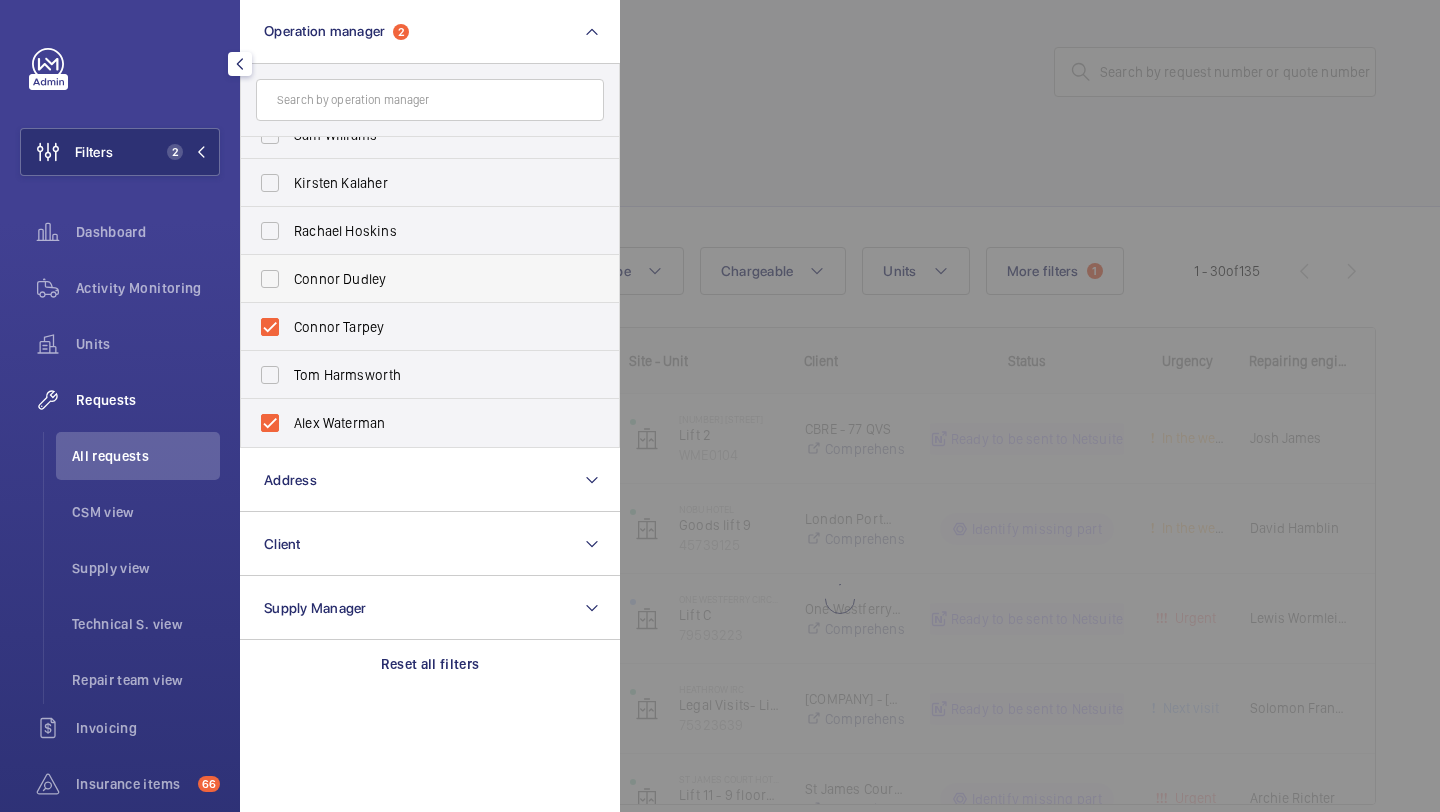 click on "Connor Dudley" at bounding box center (431, 279) 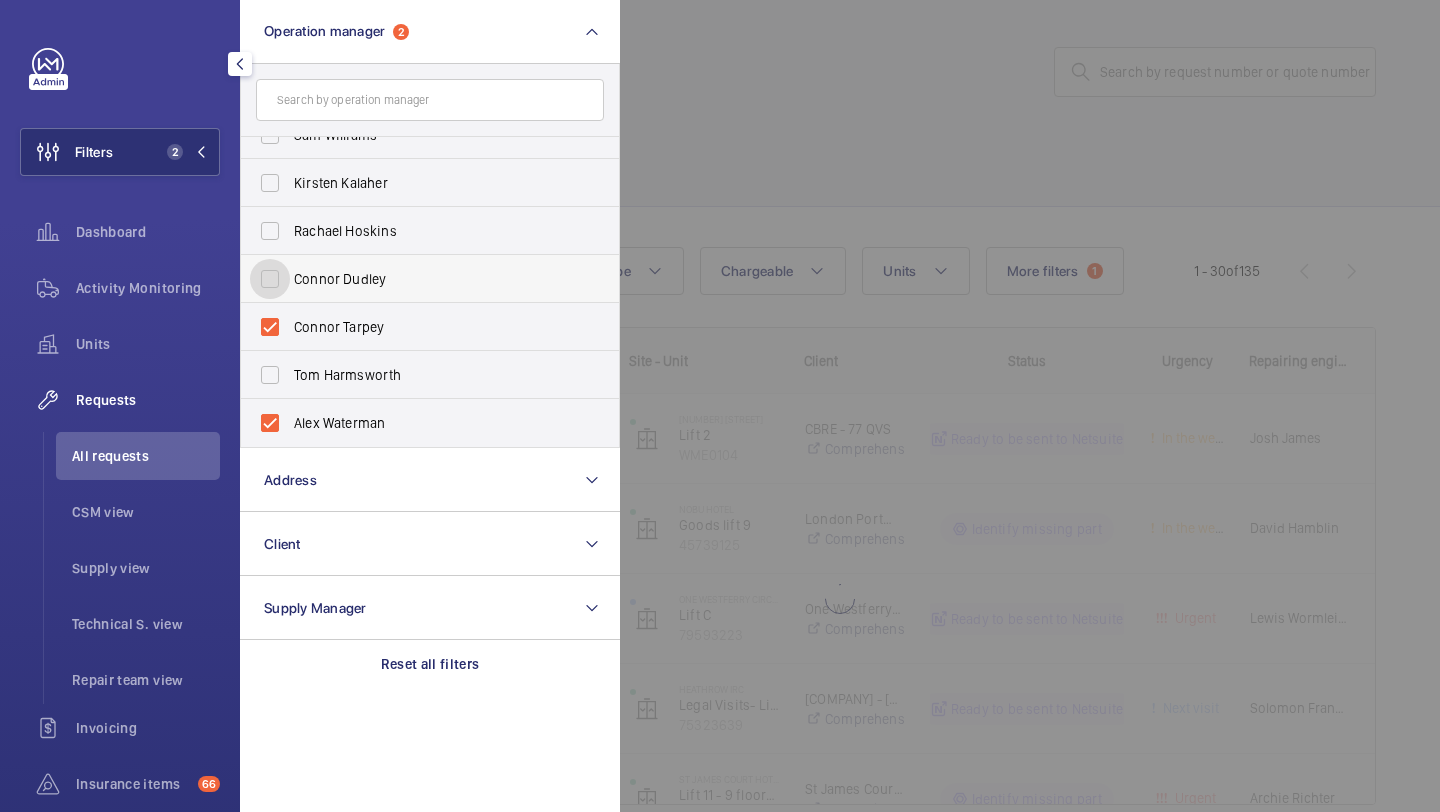 click on "Connor Dudley" at bounding box center [270, 279] 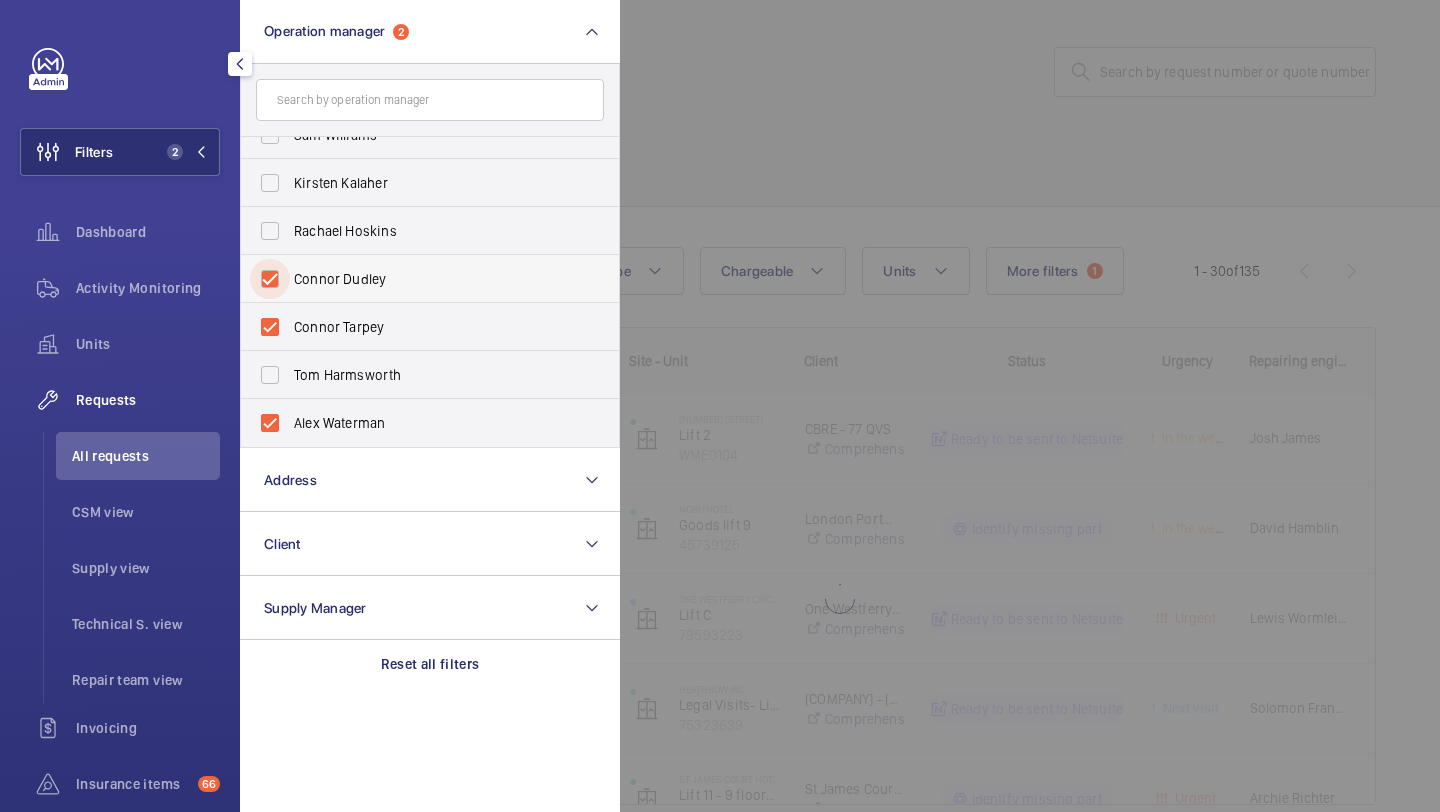 checkbox on "true" 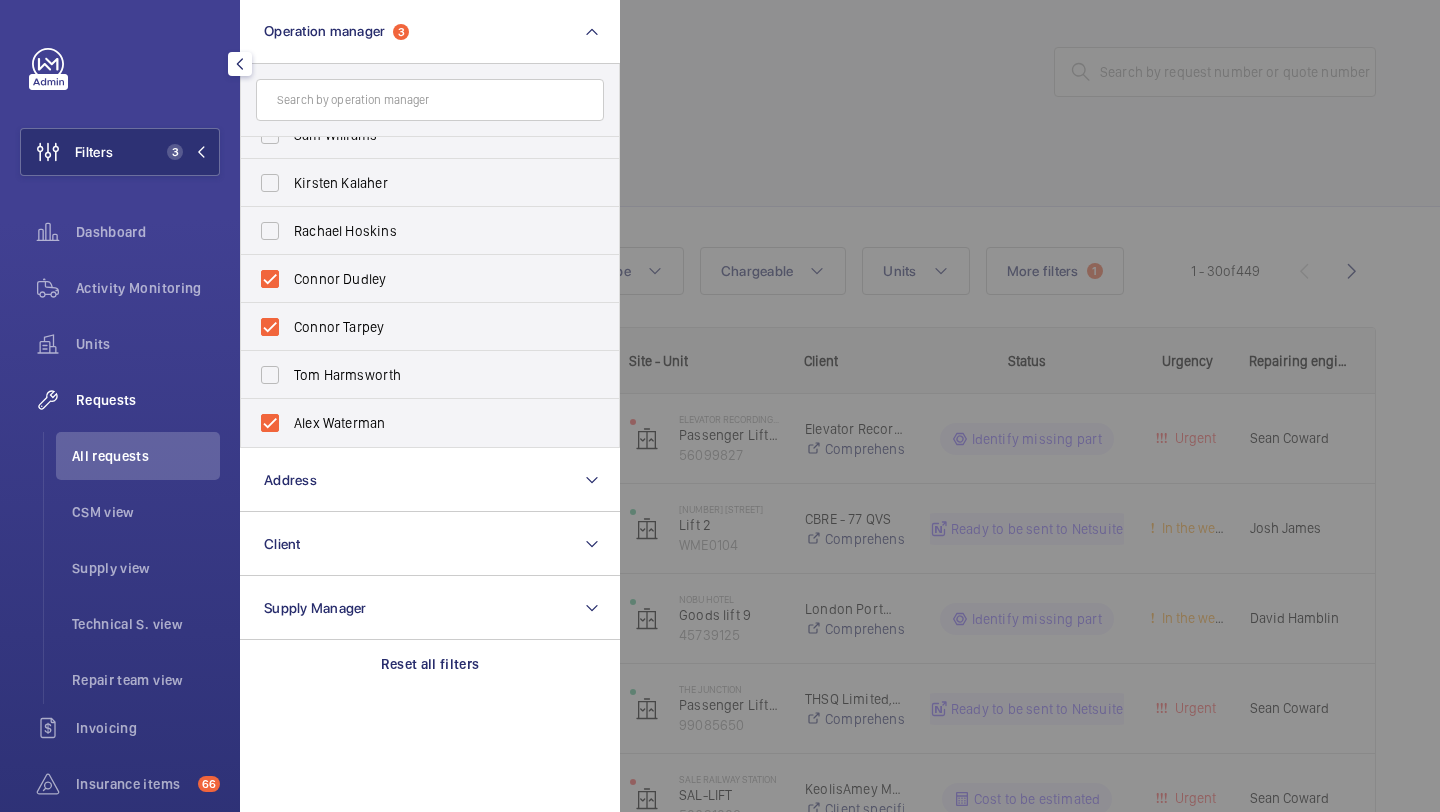click 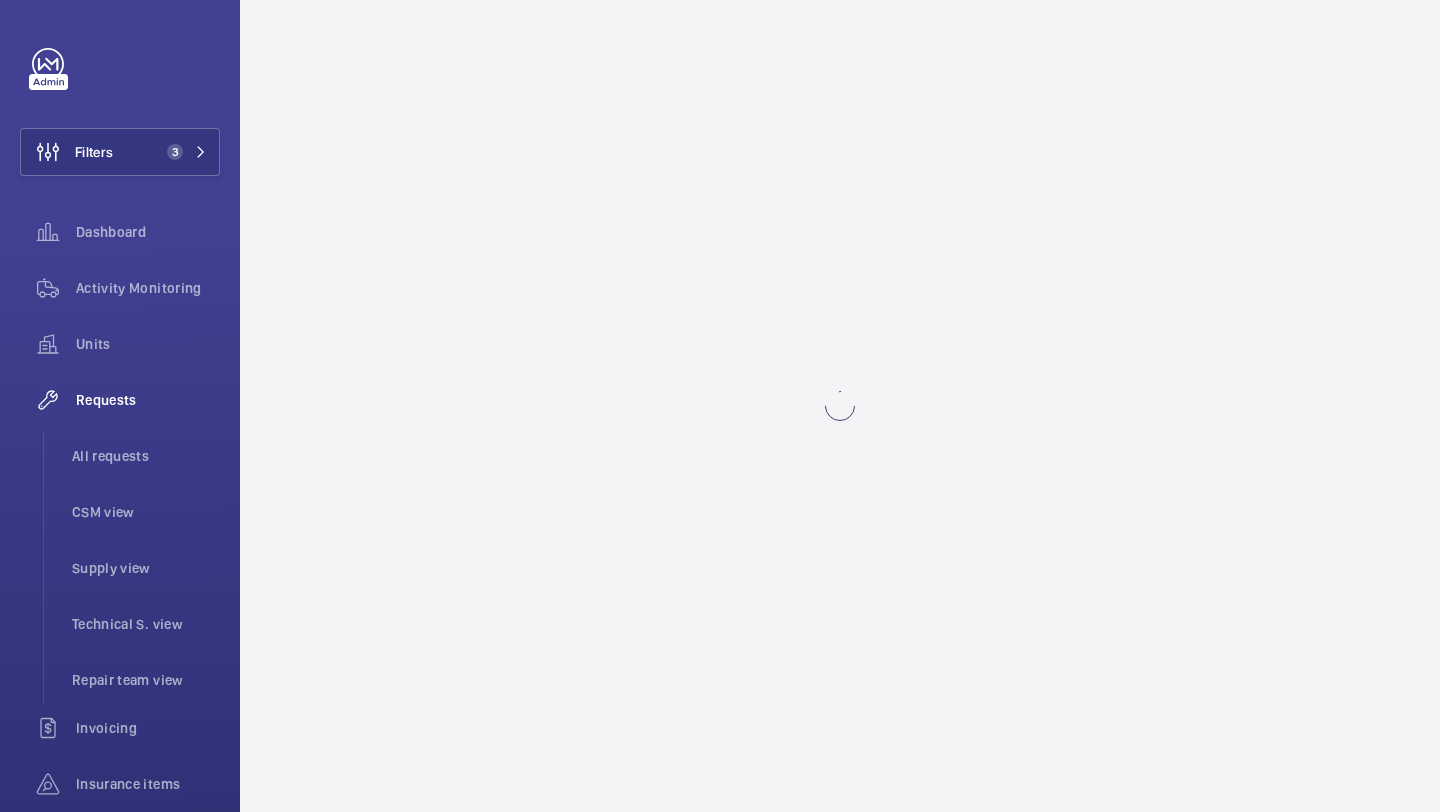 scroll, scrollTop: 0, scrollLeft: 0, axis: both 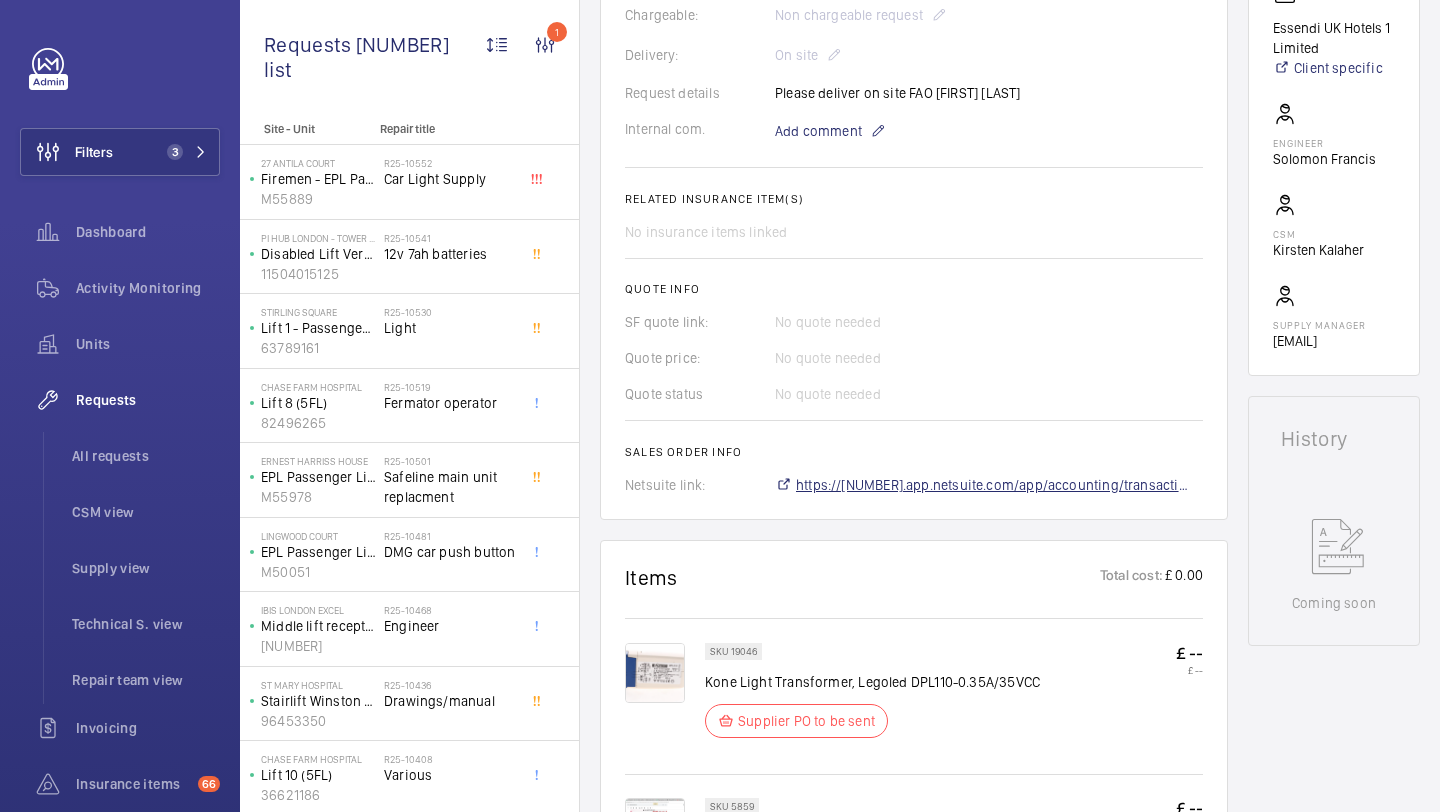 click on "https://6461500.app.netsuite.com/app/accounting/transactions/salesord.nl?id=2860313" 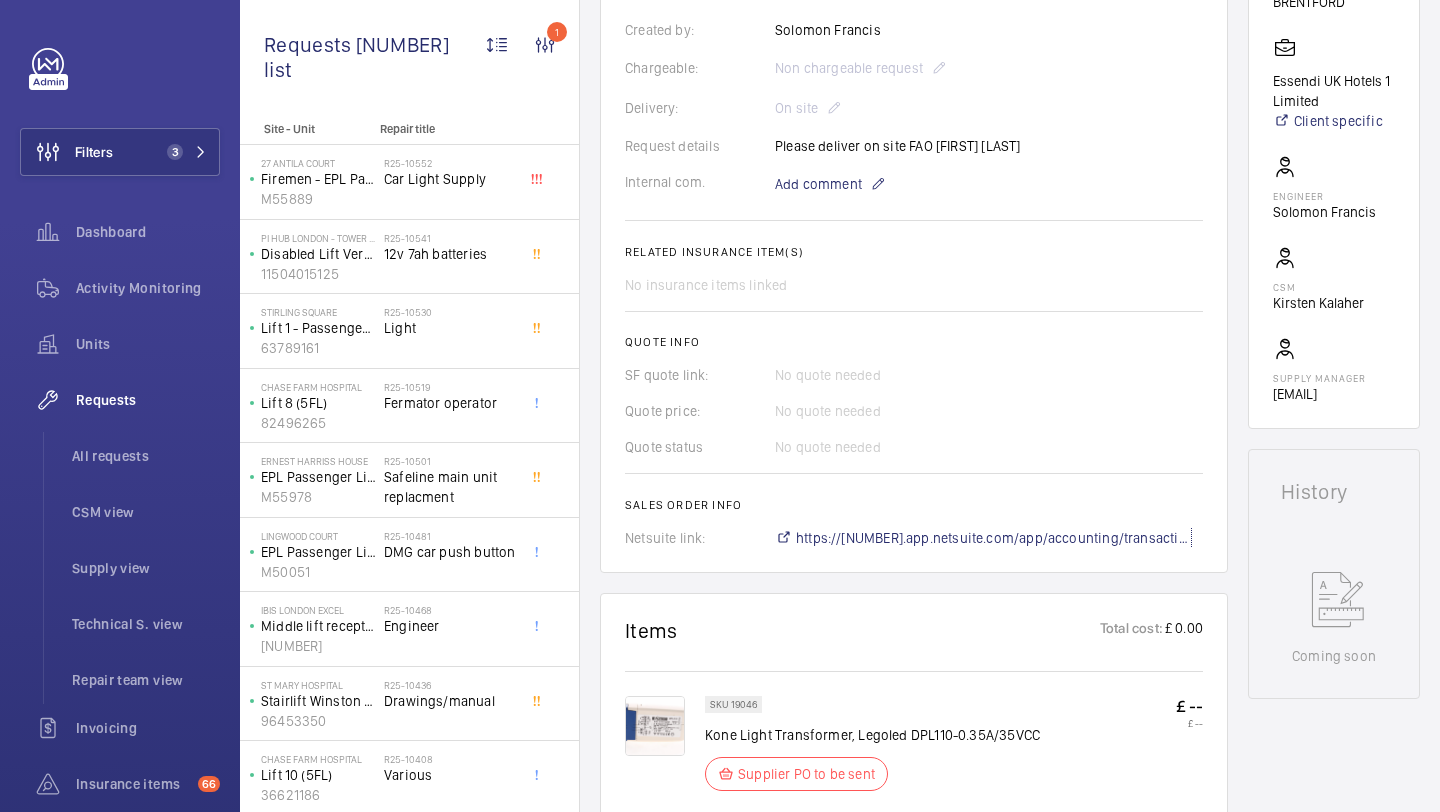 scroll, scrollTop: 648, scrollLeft: 0, axis: vertical 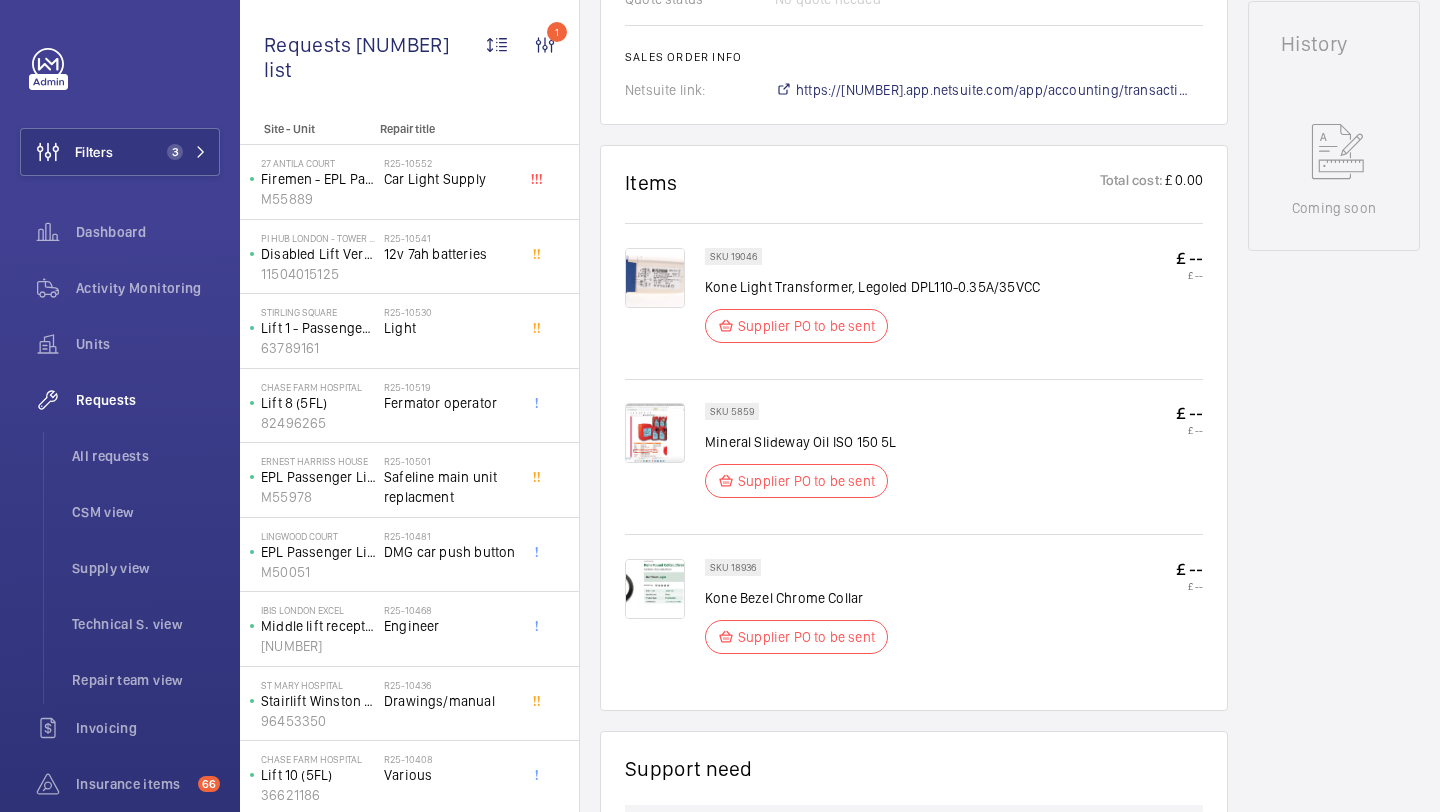 click 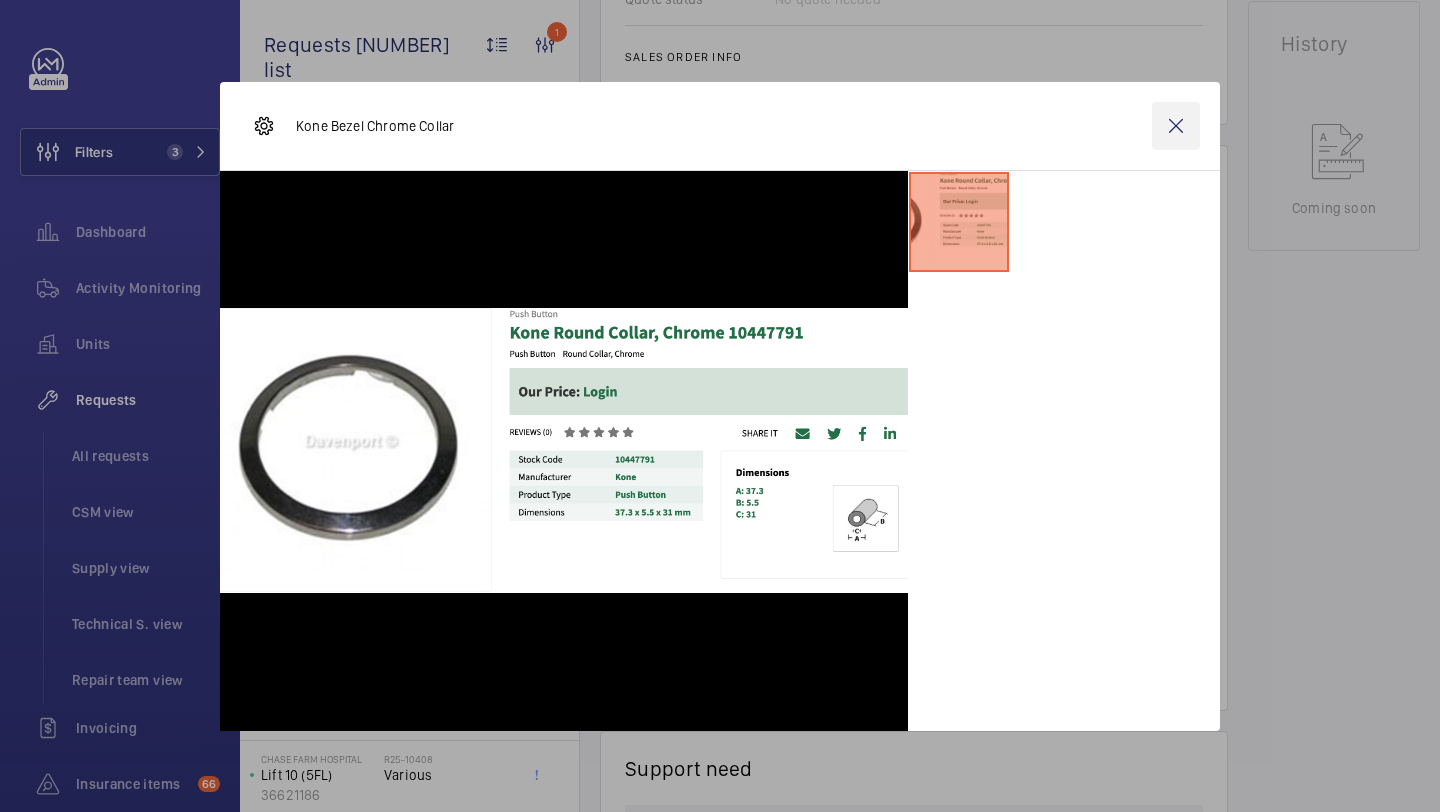 click at bounding box center (1176, 126) 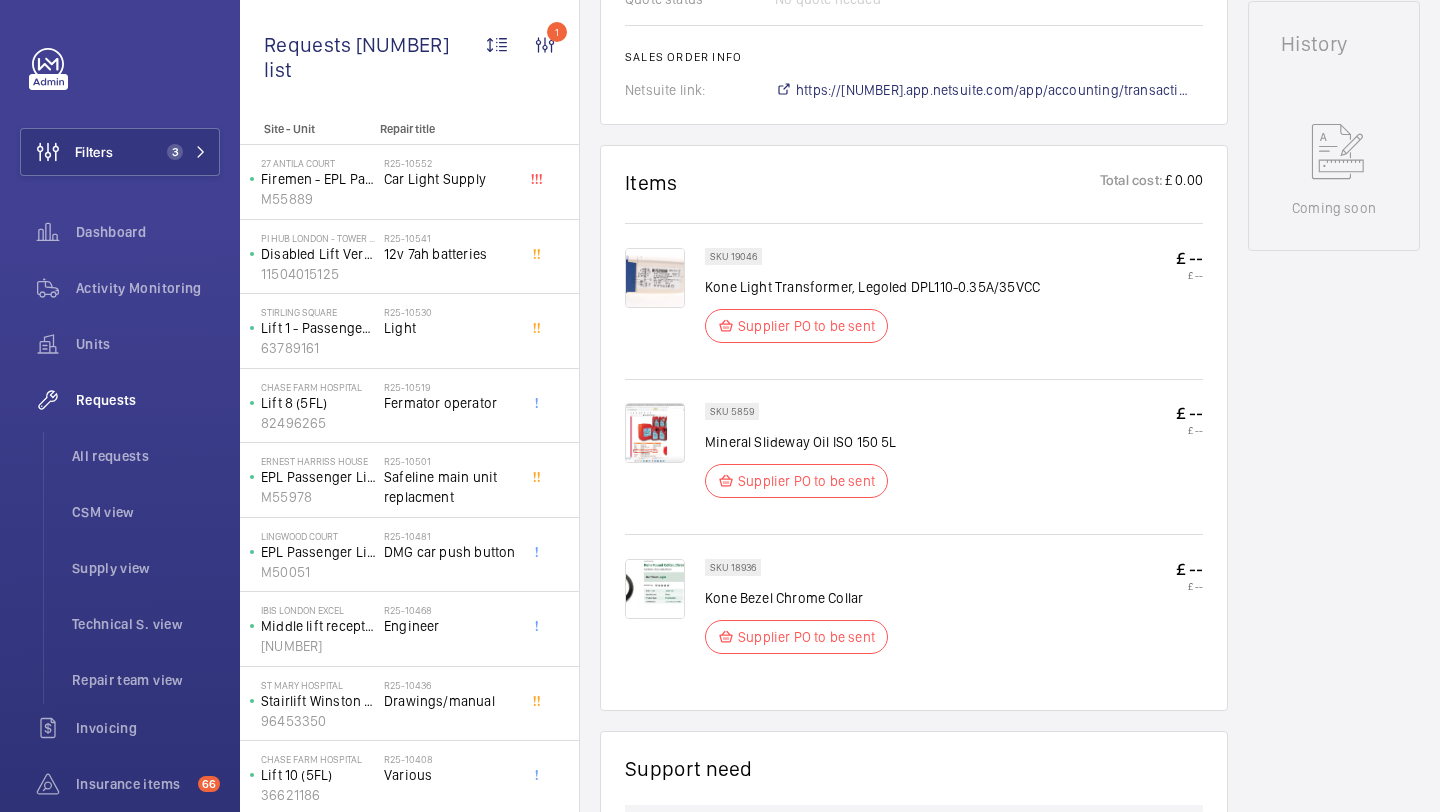 scroll, scrollTop: 936, scrollLeft: 0, axis: vertical 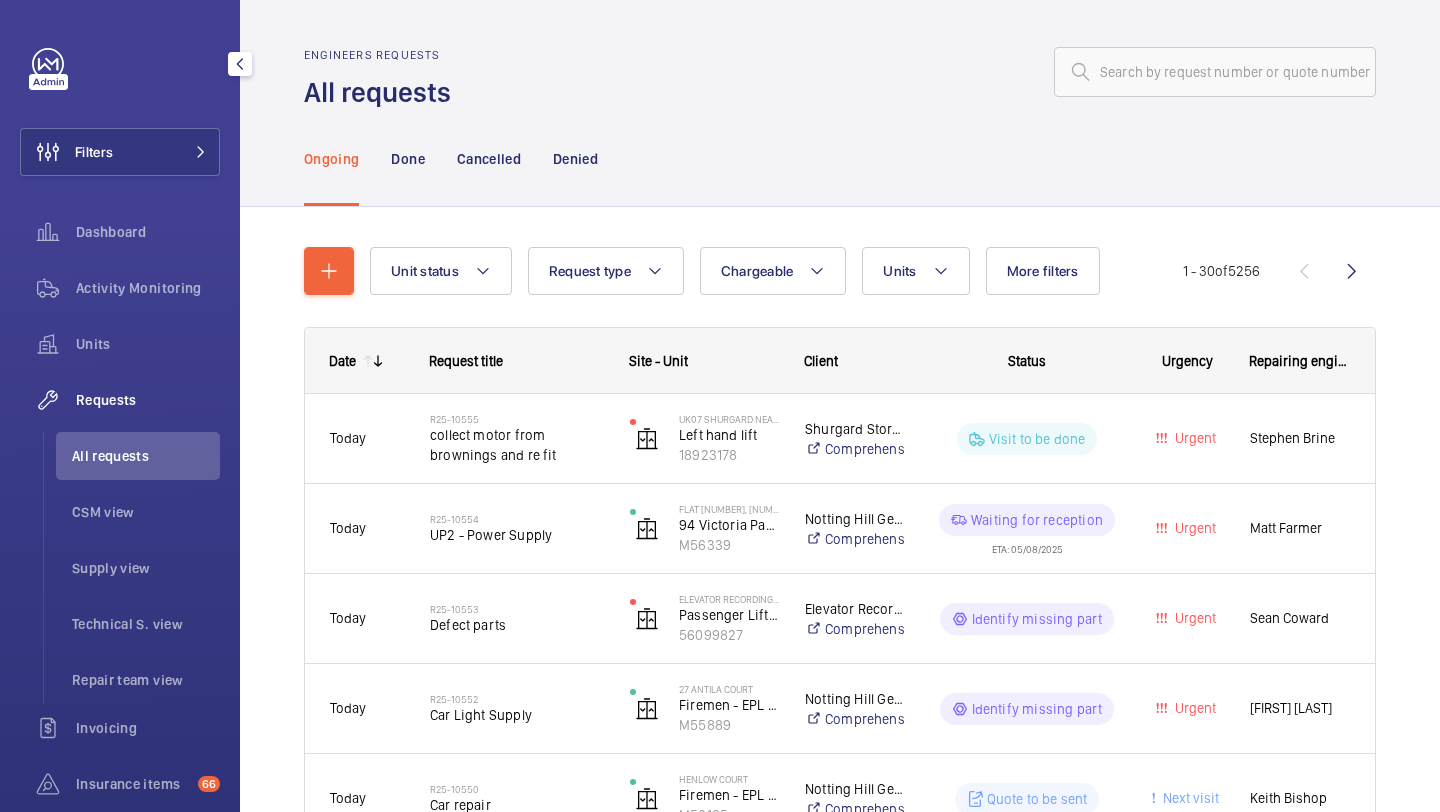 click on "Filters  Dashboard   Activity Monitoring   Units   Requests   All requests   CSM view   Supply view   Technical S. view   Repair team view   Invoicing   Insurance items  66  Reports   Contacts   IoT  Beta" 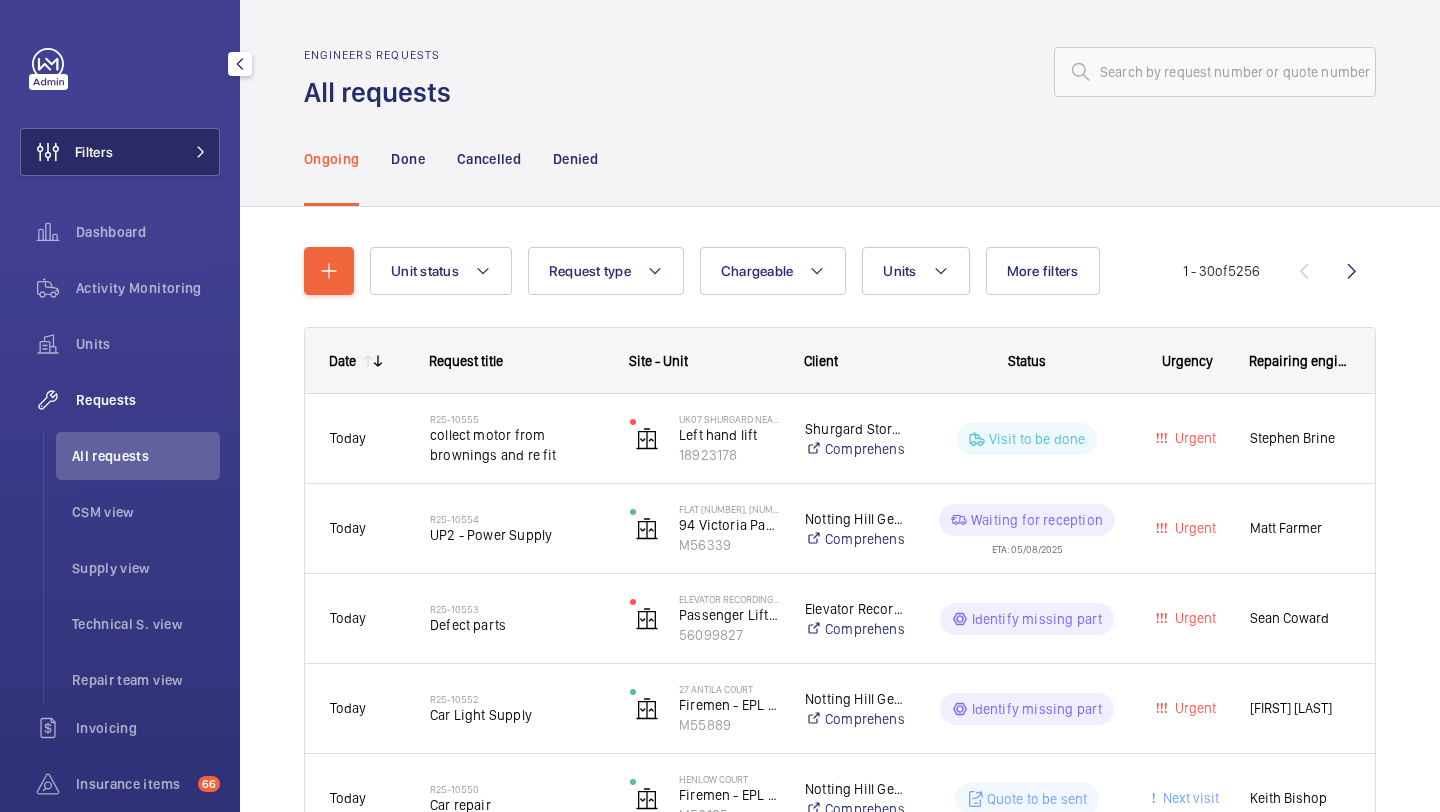 click on "Filters" 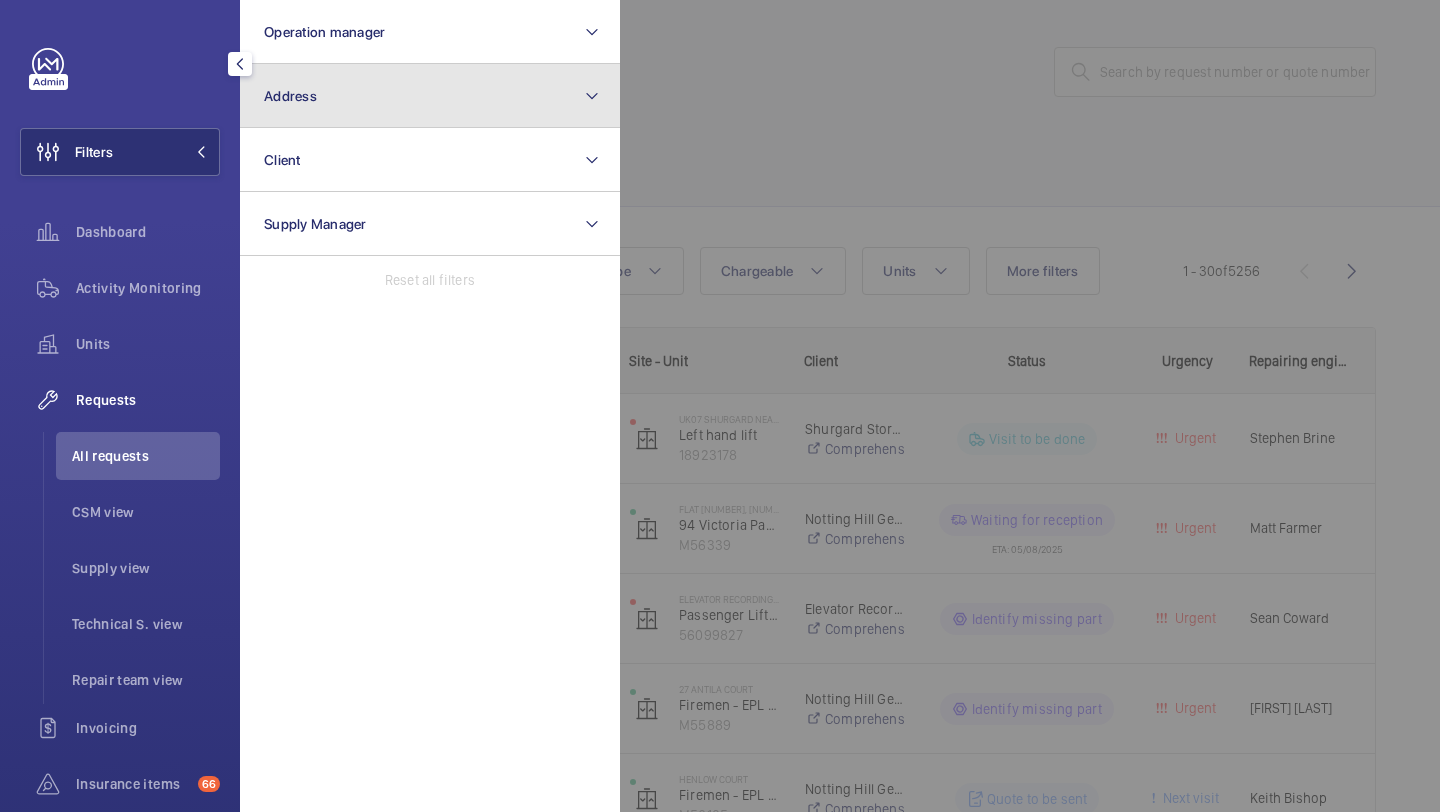 click on "Address" 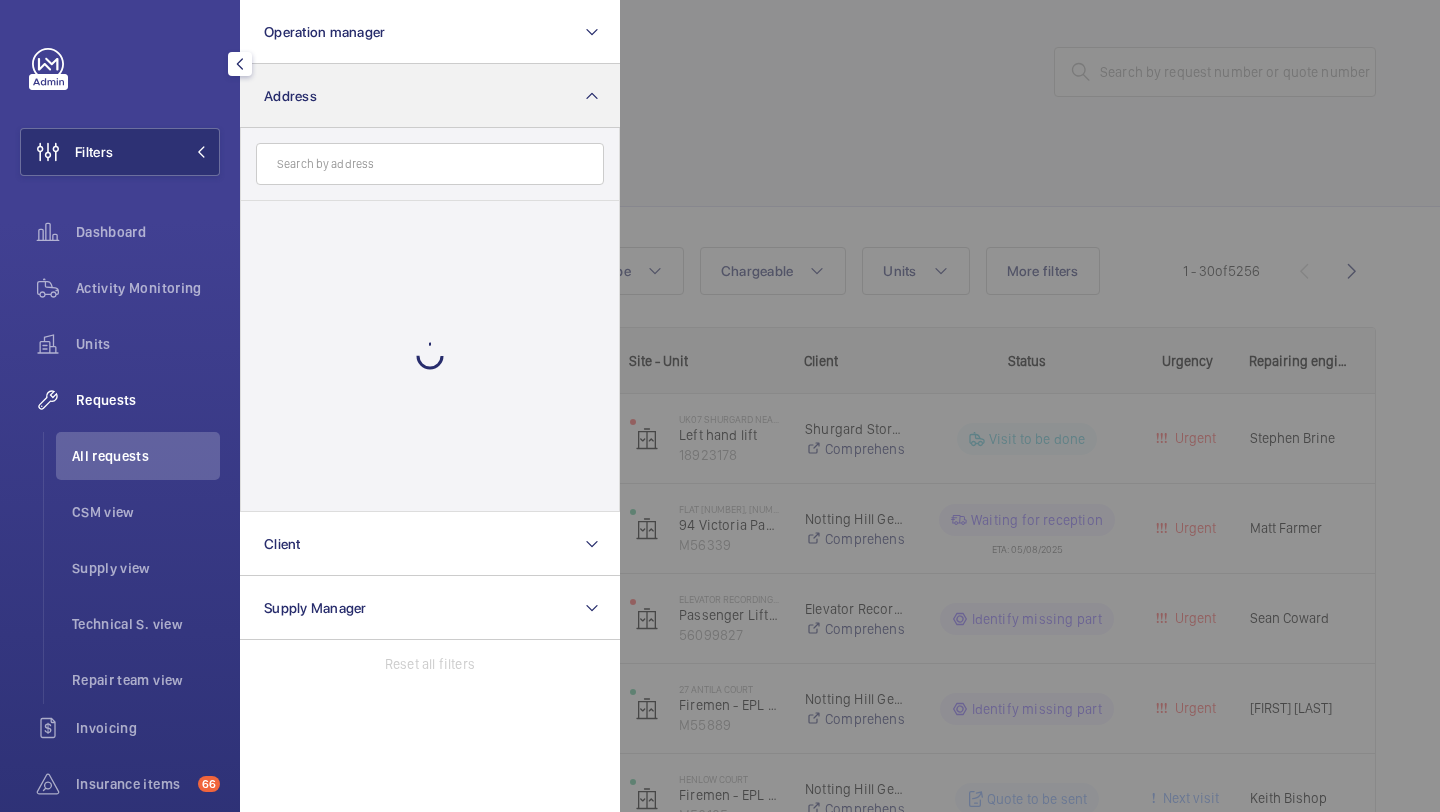 type on "b" 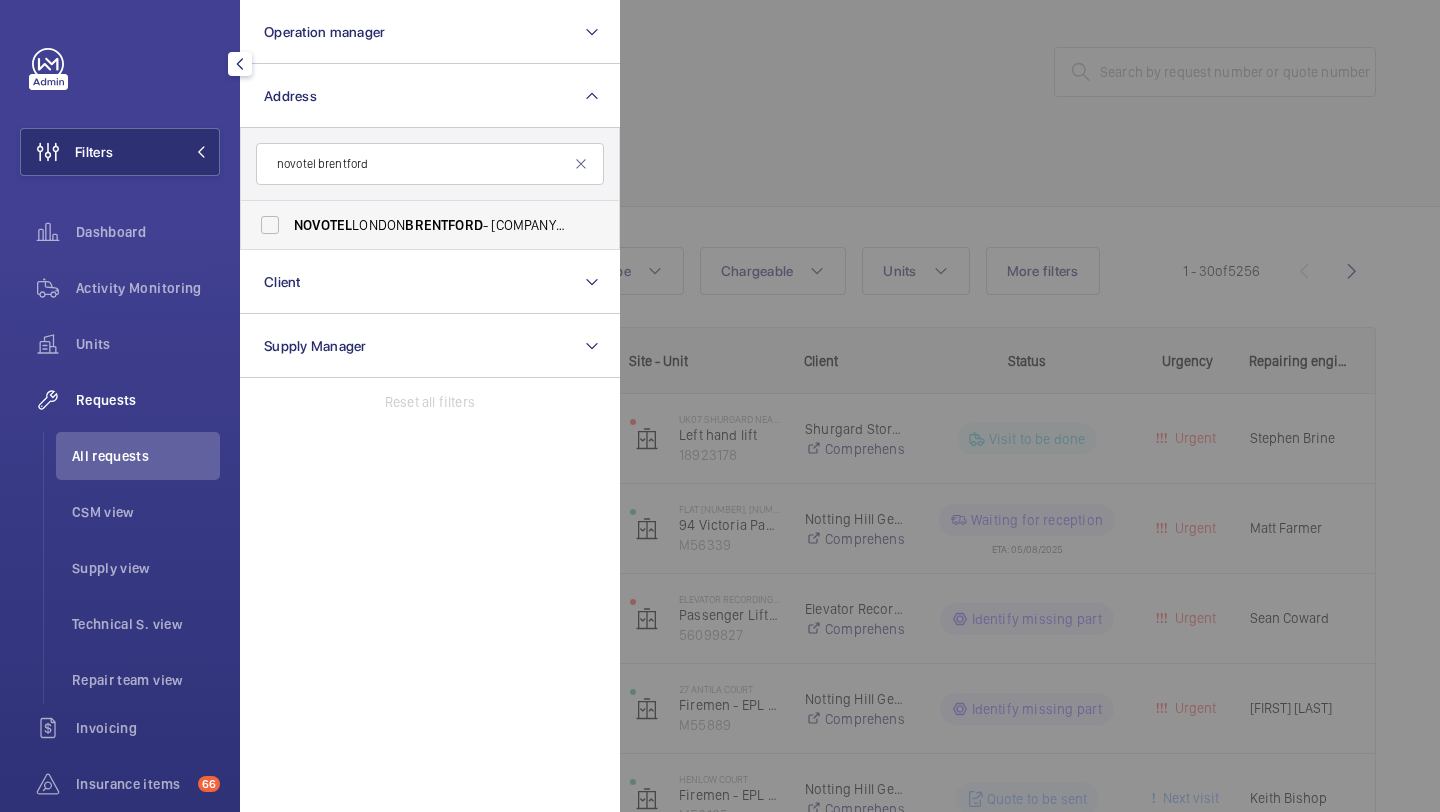 type on "novotel brentford" 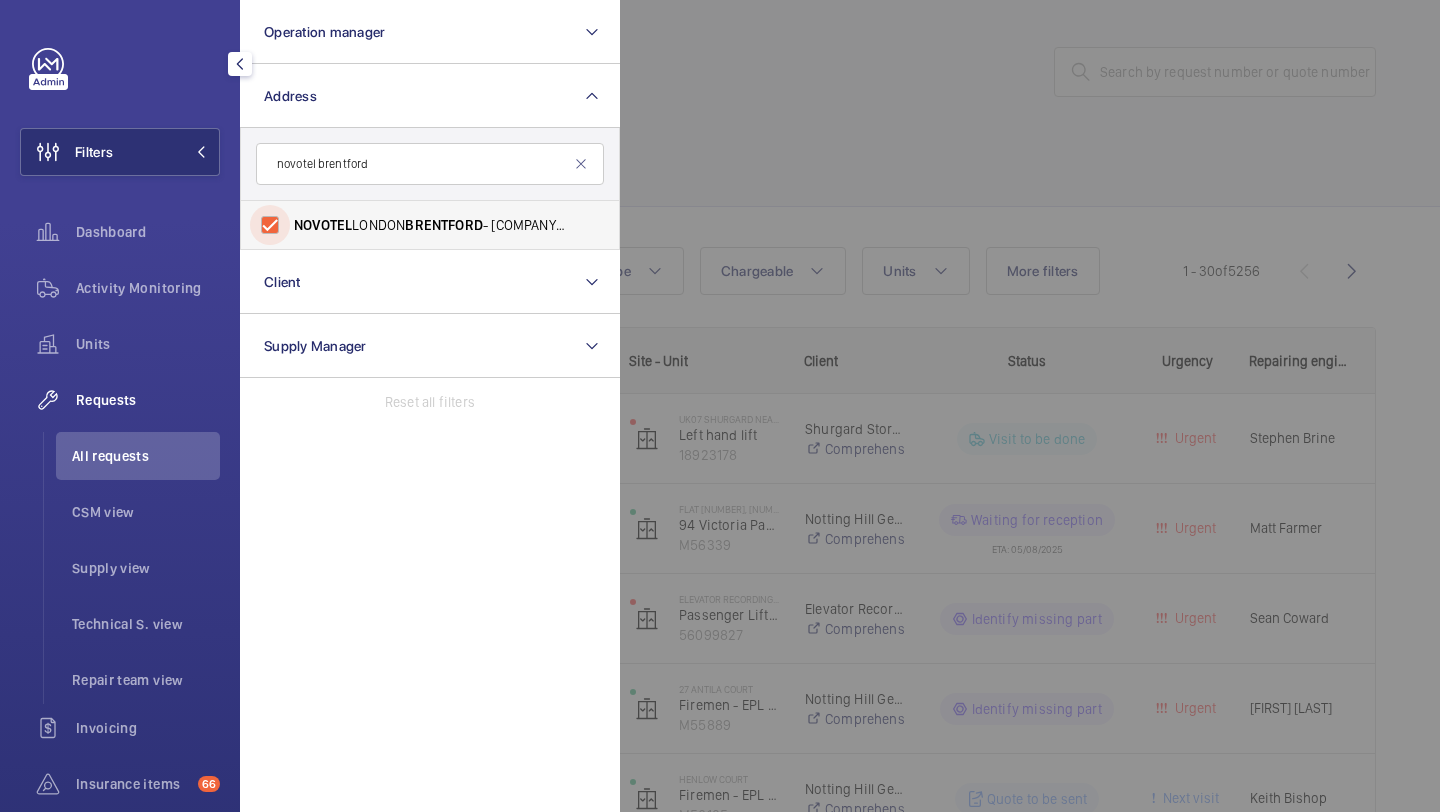 checkbox on "true" 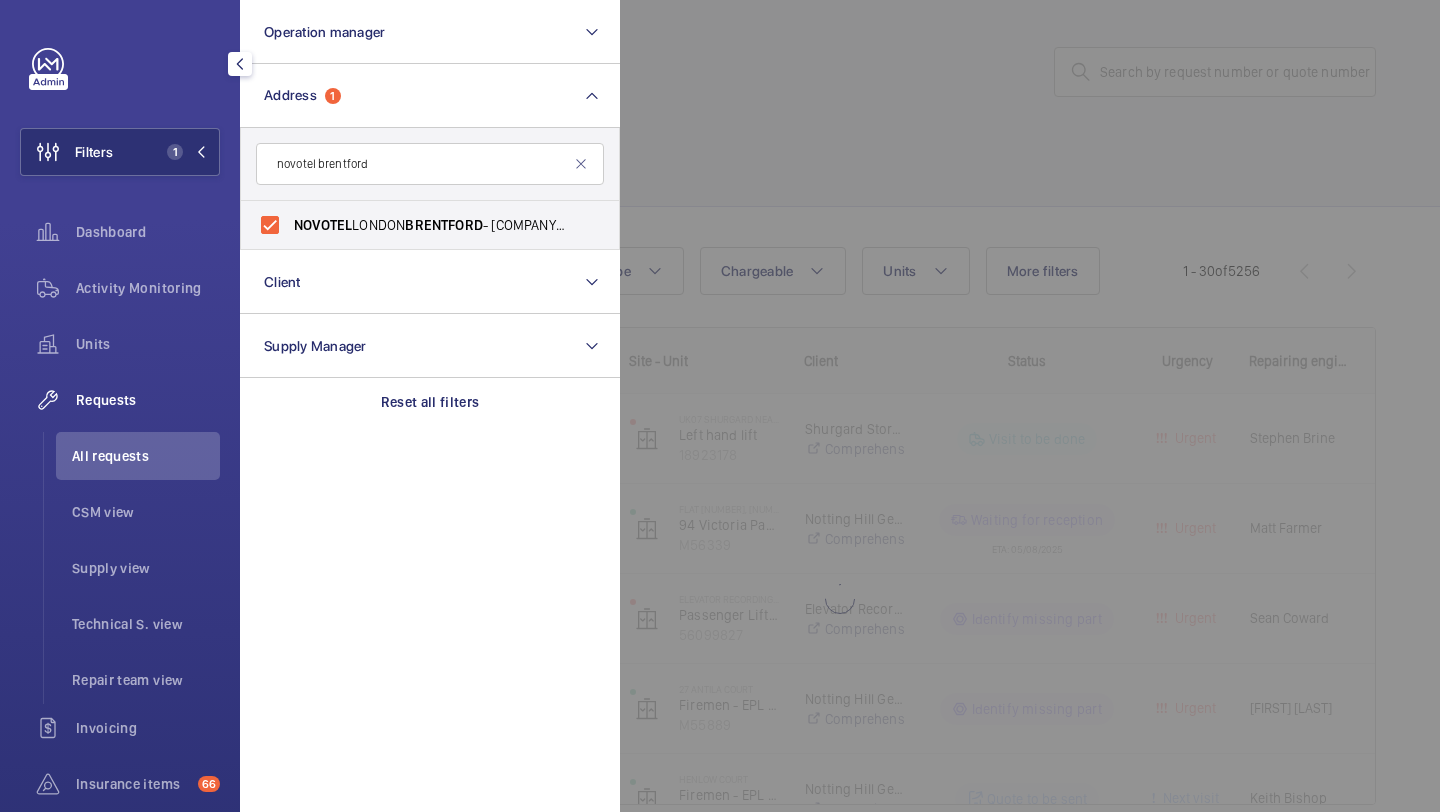 click 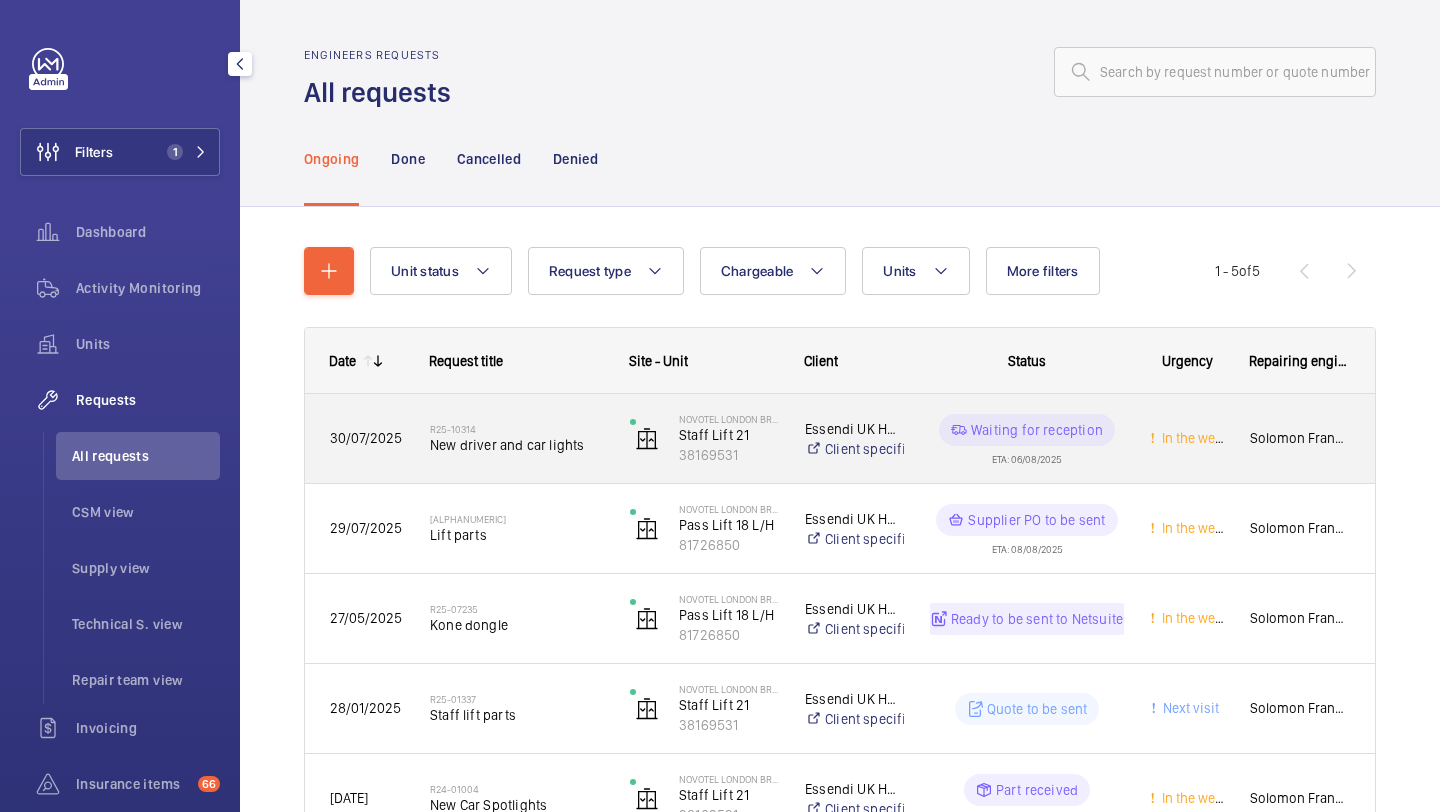 click on "R25-10314   New driver and car lights" 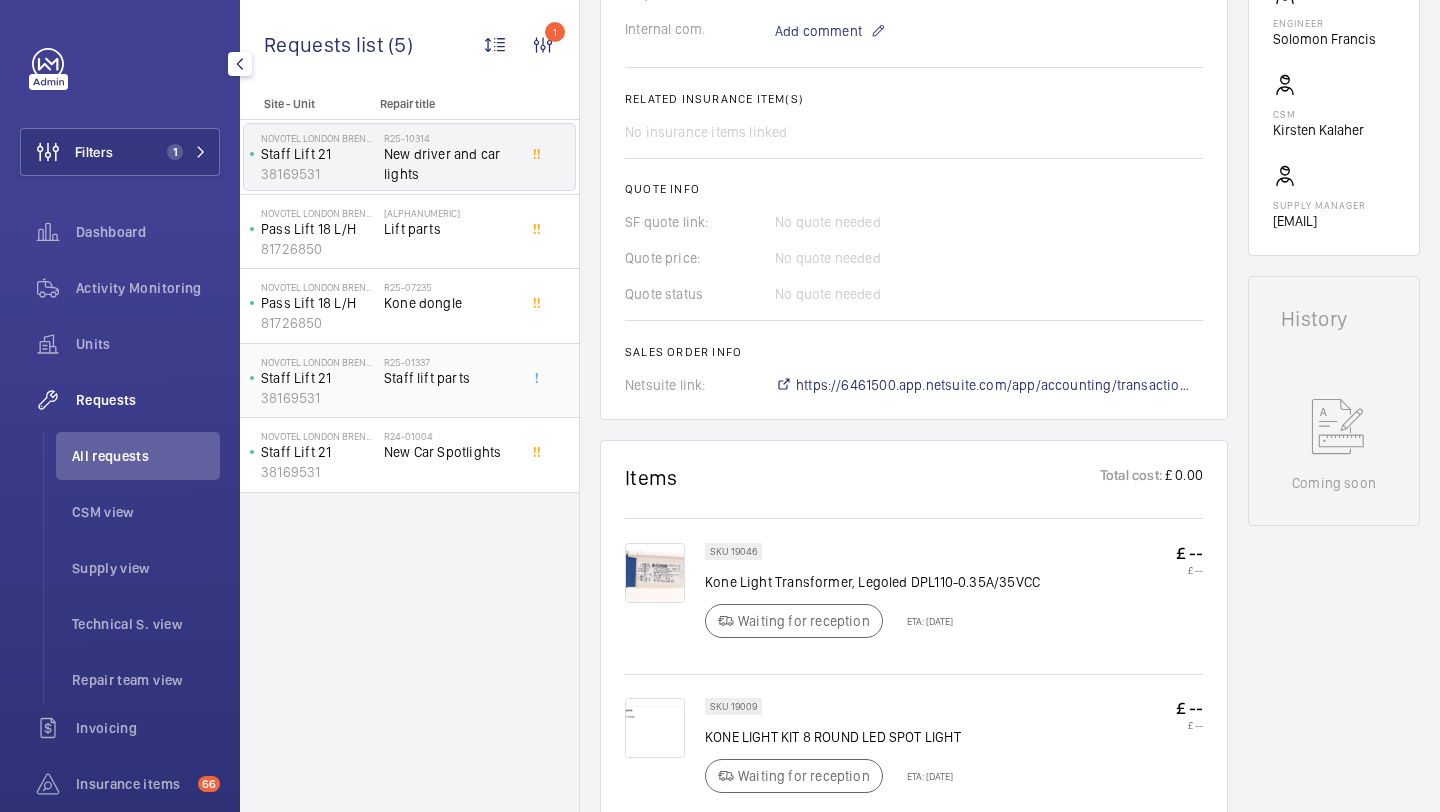 scroll, scrollTop: 623, scrollLeft: 0, axis: vertical 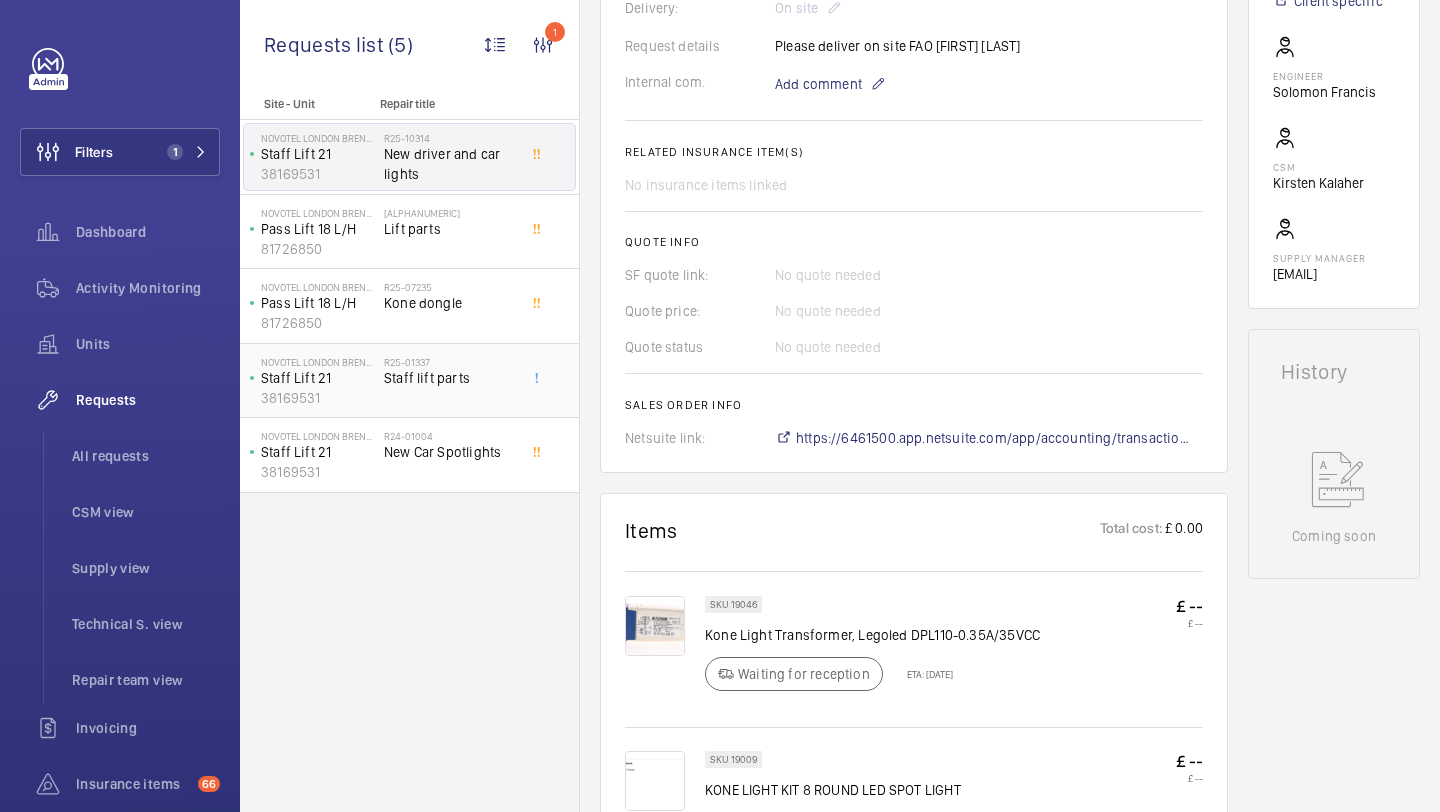 click on "R25-01337   Staff lift parts" 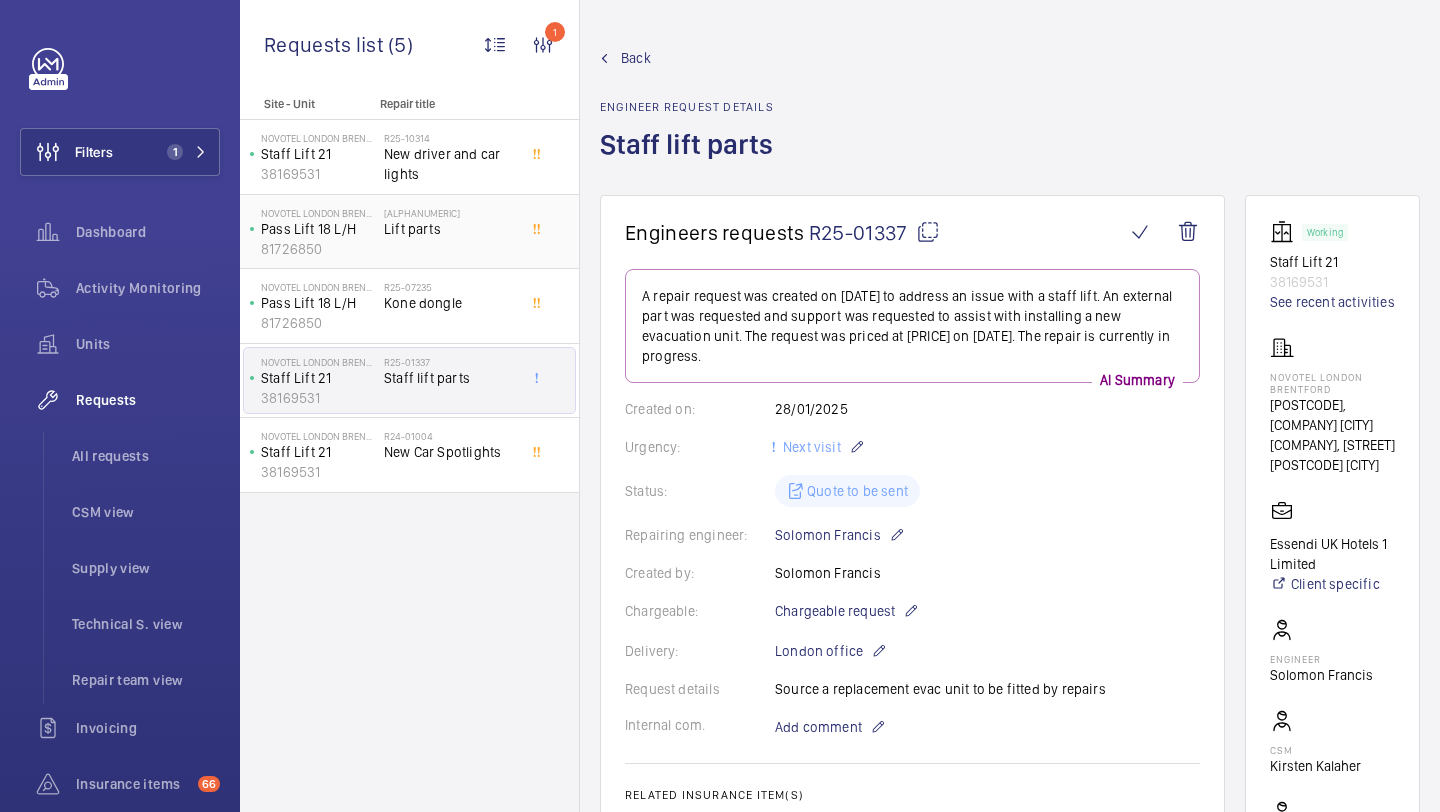 click on "R25-10238   Lift parts" 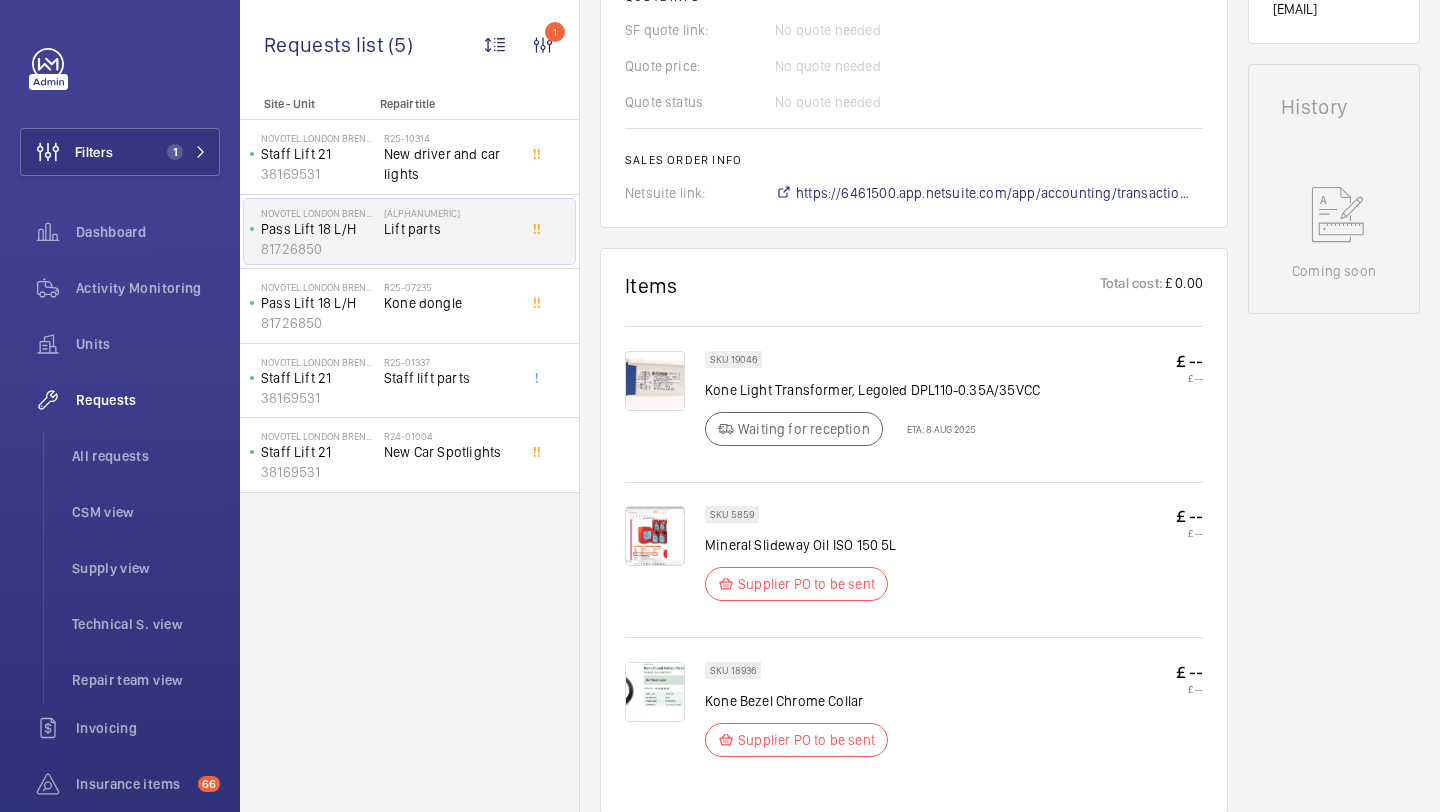 scroll, scrollTop: 908, scrollLeft: 0, axis: vertical 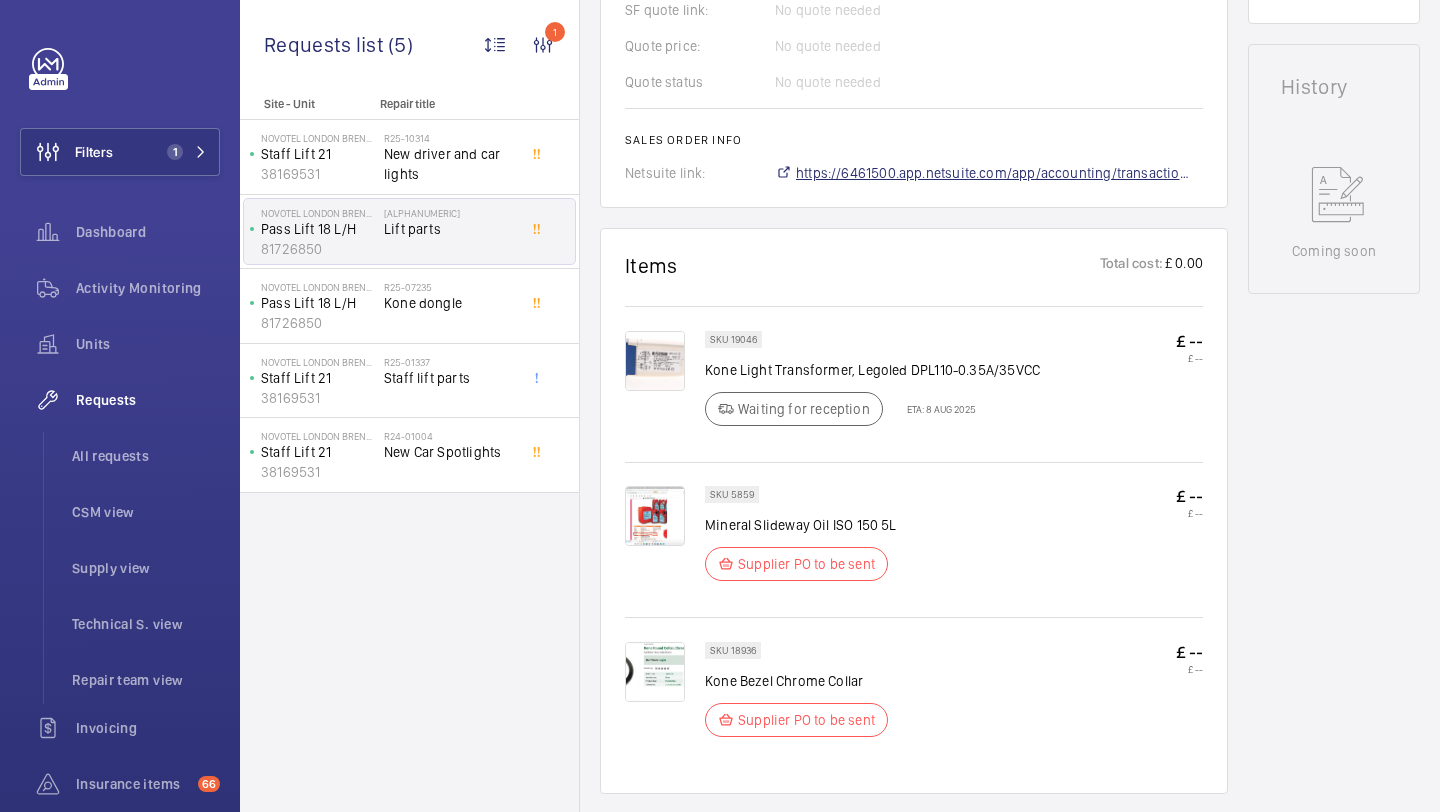 click on "https://6461500.app.netsuite.com/app/accounting/transactions/salesord.nl?id=2860313" 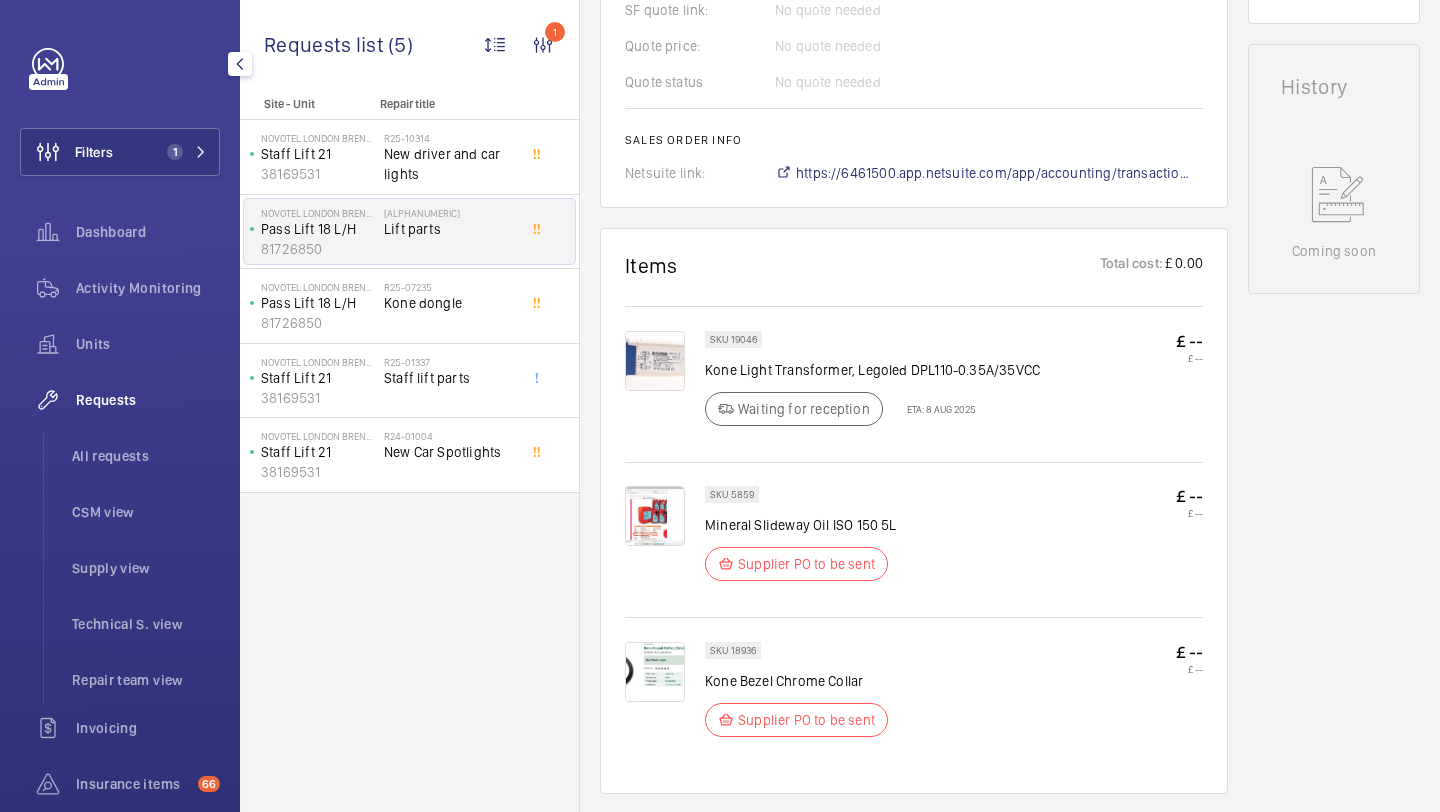 click on "Filters 1  Dashboard   Activity Monitoring   Units   Requests   All requests   CSM view   Supply view   Technical S. view   Repair team view   Invoicing   Insurance items  66  Reports   Contacts   IoT  Beta" 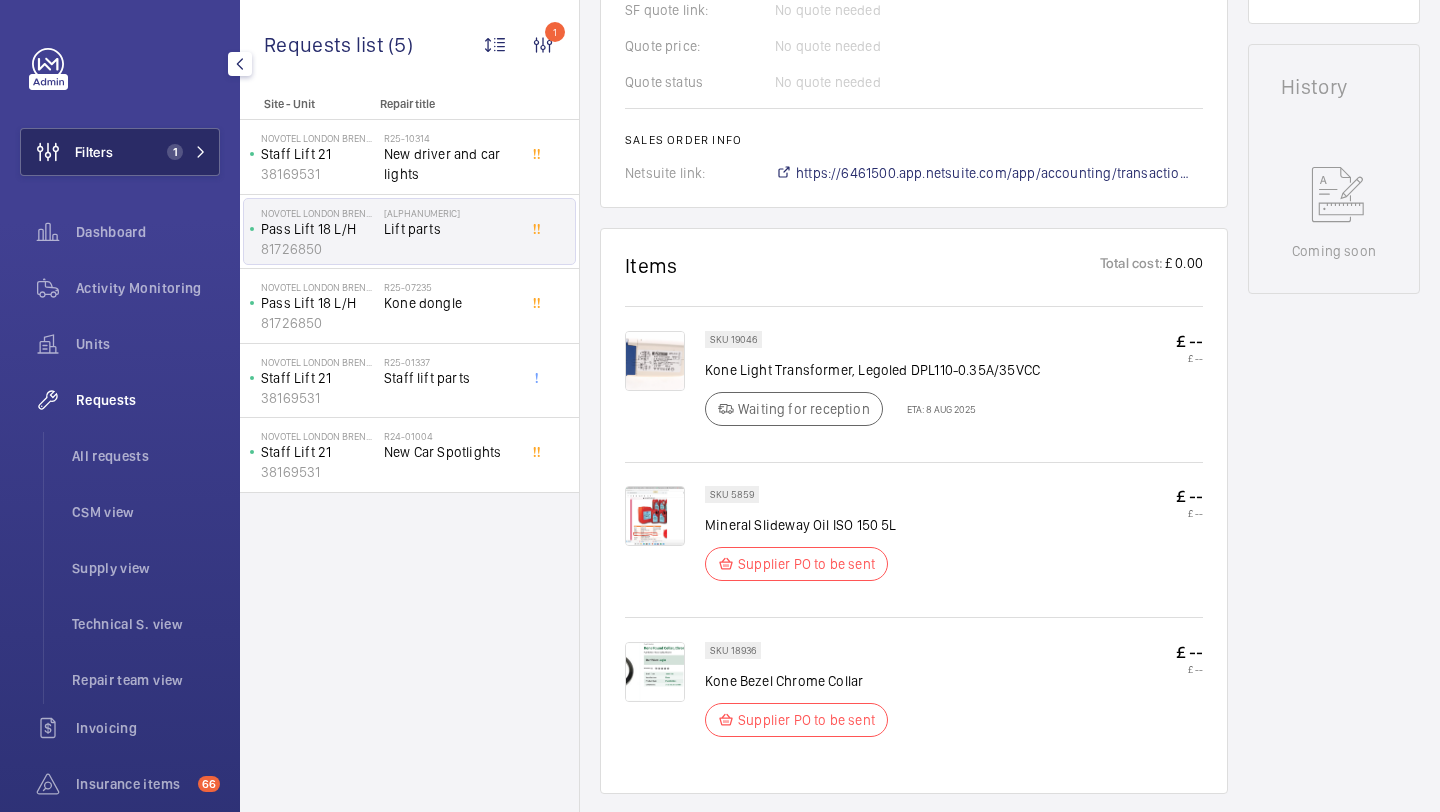 click on "Filters 1" 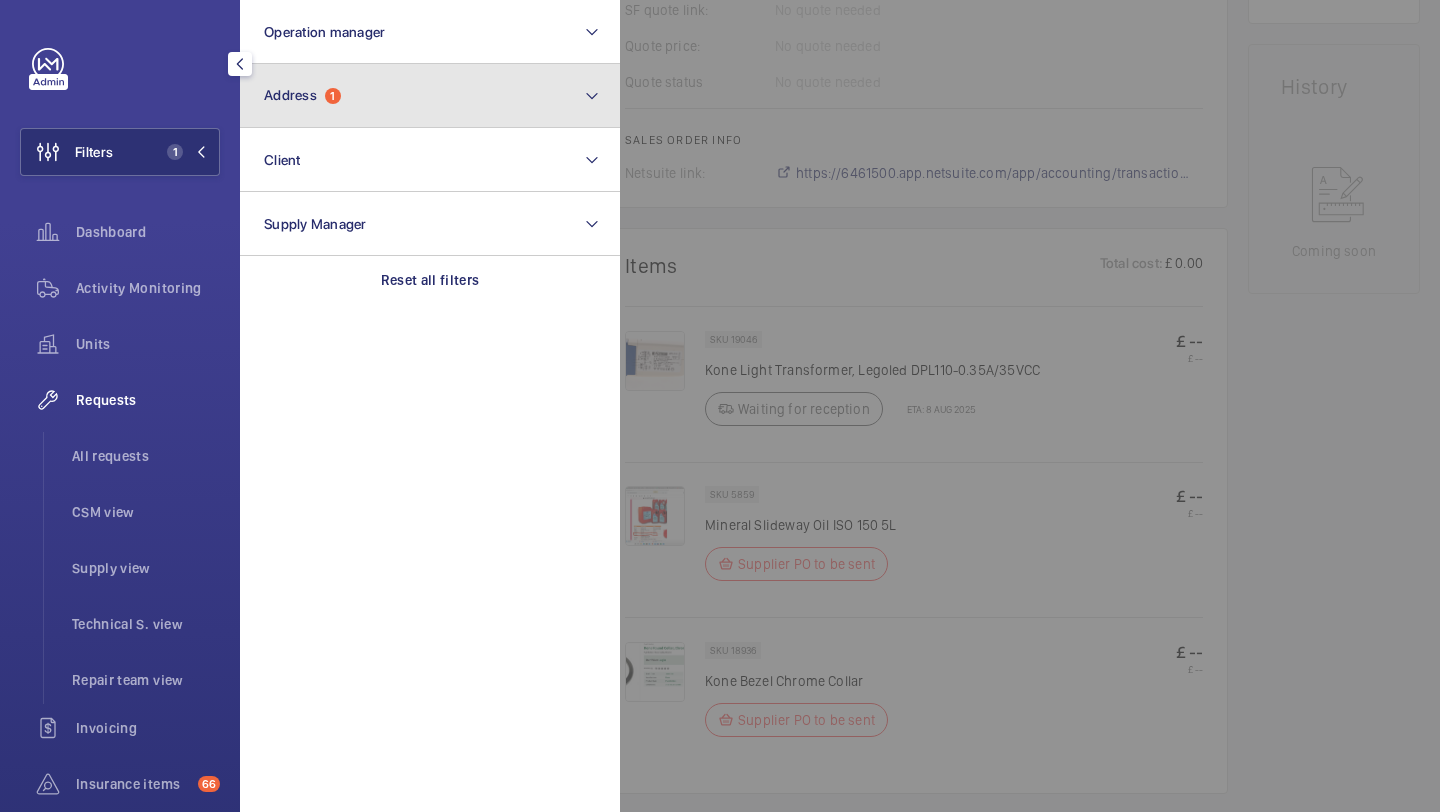 click on "Address  1" 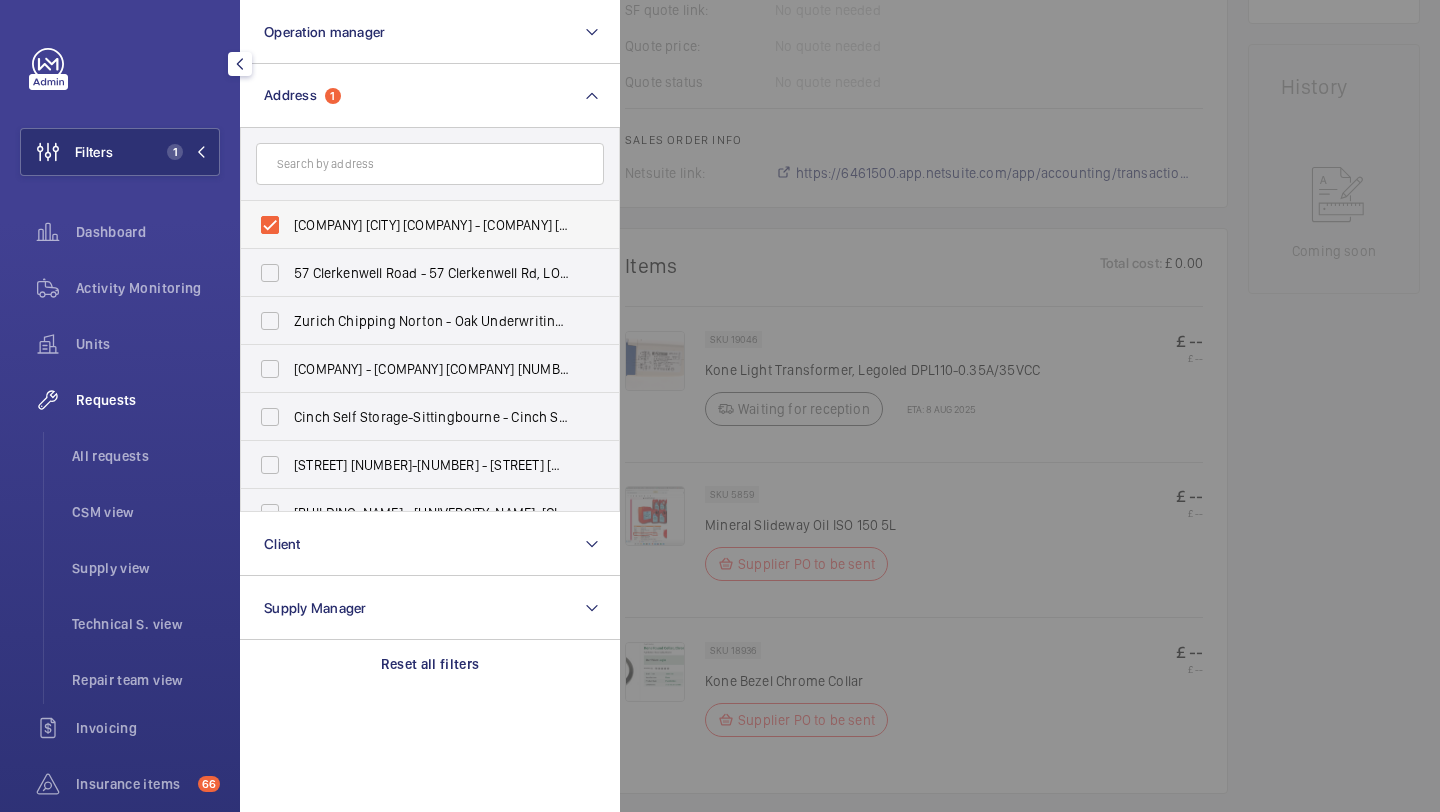 click on "NOVOTEL LONDON BRENTFORD - H6995, NOVOTEL LONDON BRENTFORD, Great West Rd, BRENTFORD TW8 0GP" at bounding box center [431, 225] 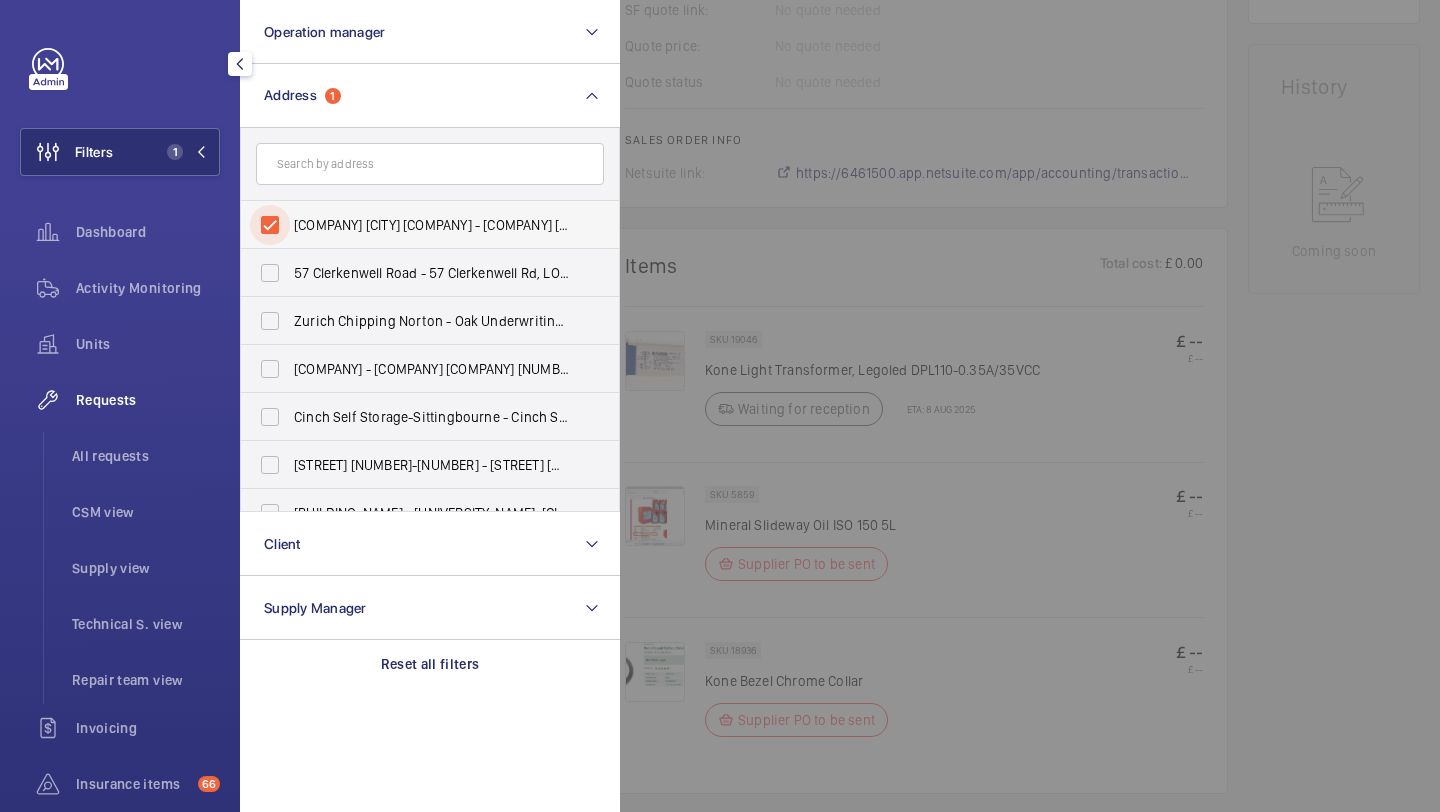 click on "NOVOTEL LONDON BRENTFORD - H6995, NOVOTEL LONDON BRENTFORD, Great West Rd, BRENTFORD TW8 0GP" at bounding box center [270, 225] 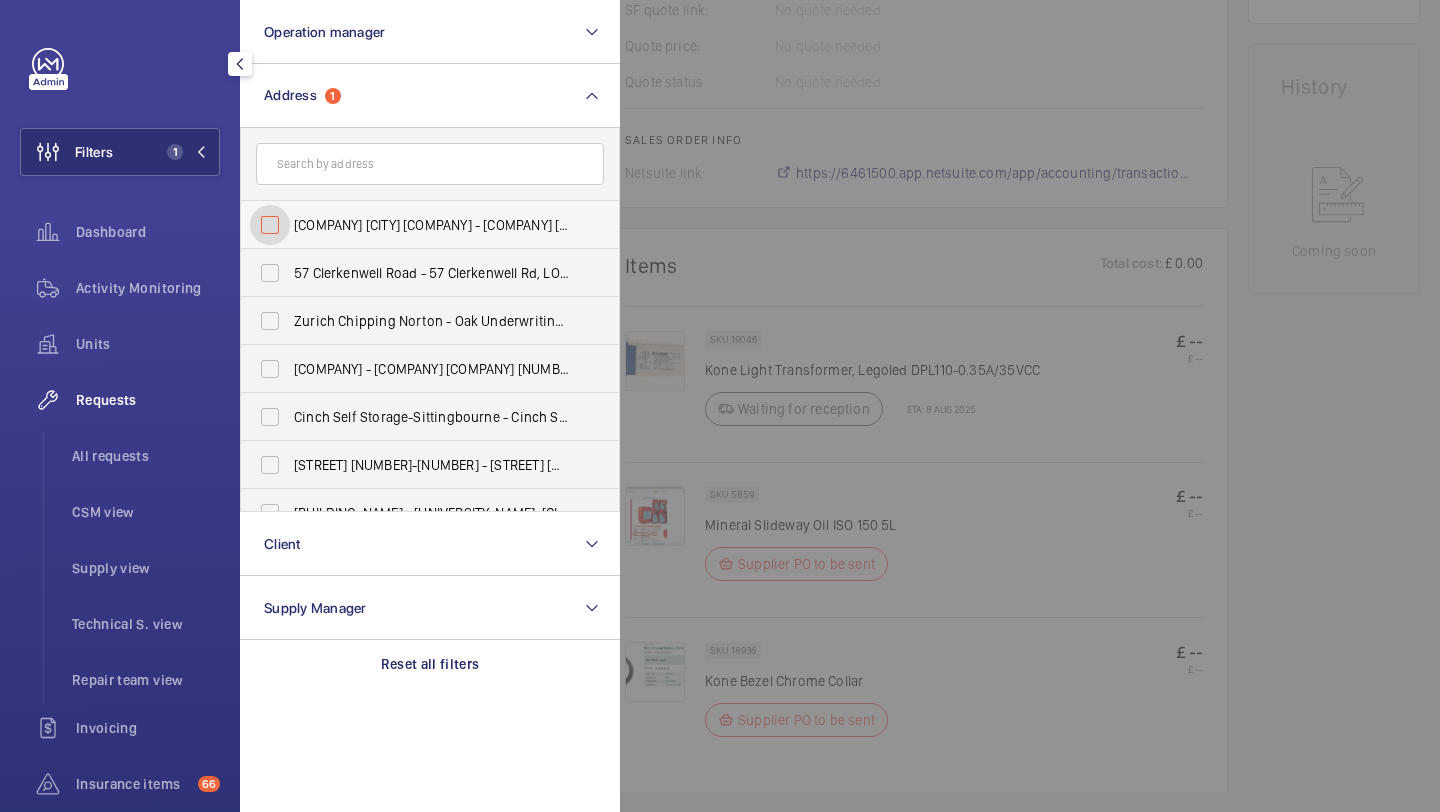 checkbox on "false" 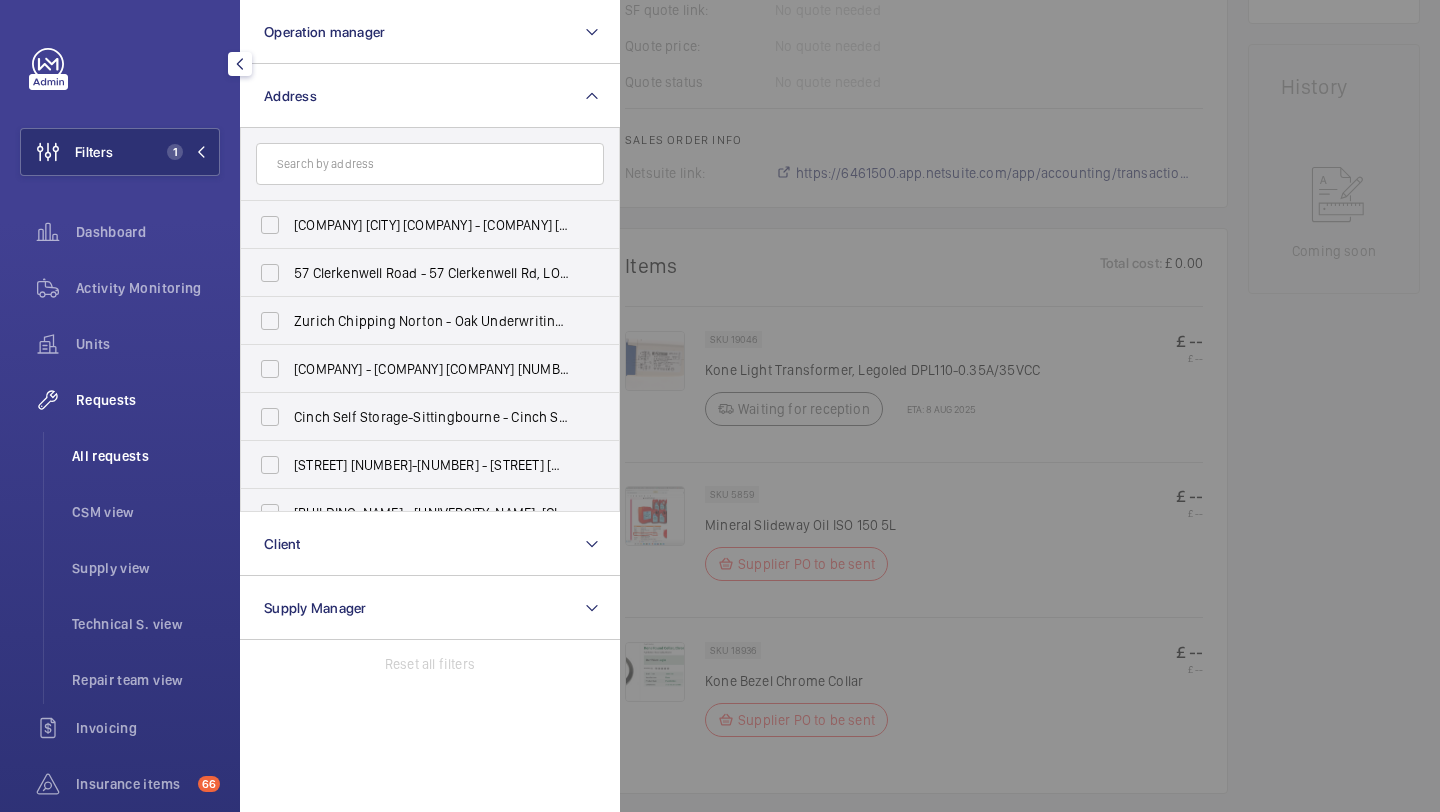 click on "All requests" 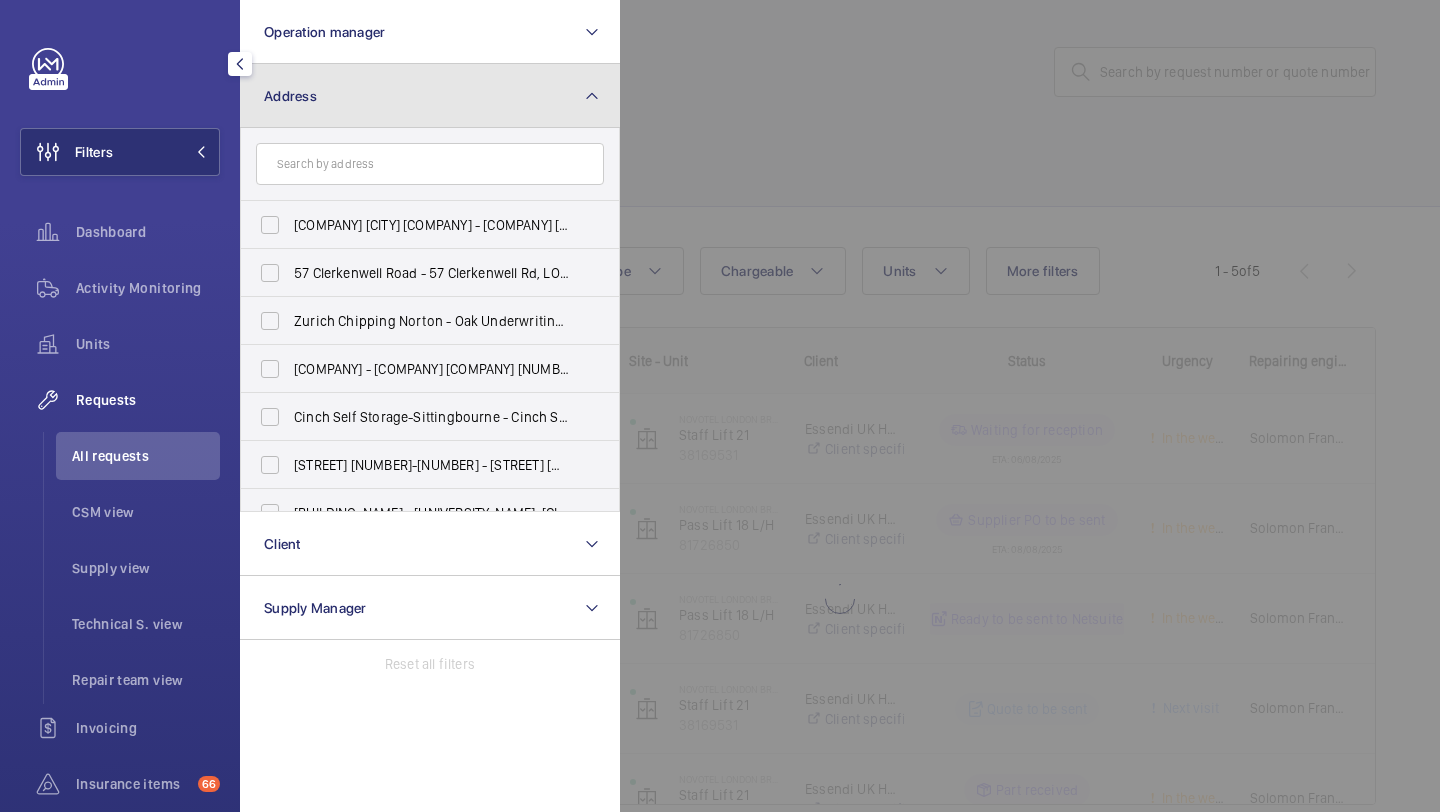 click on "Address" 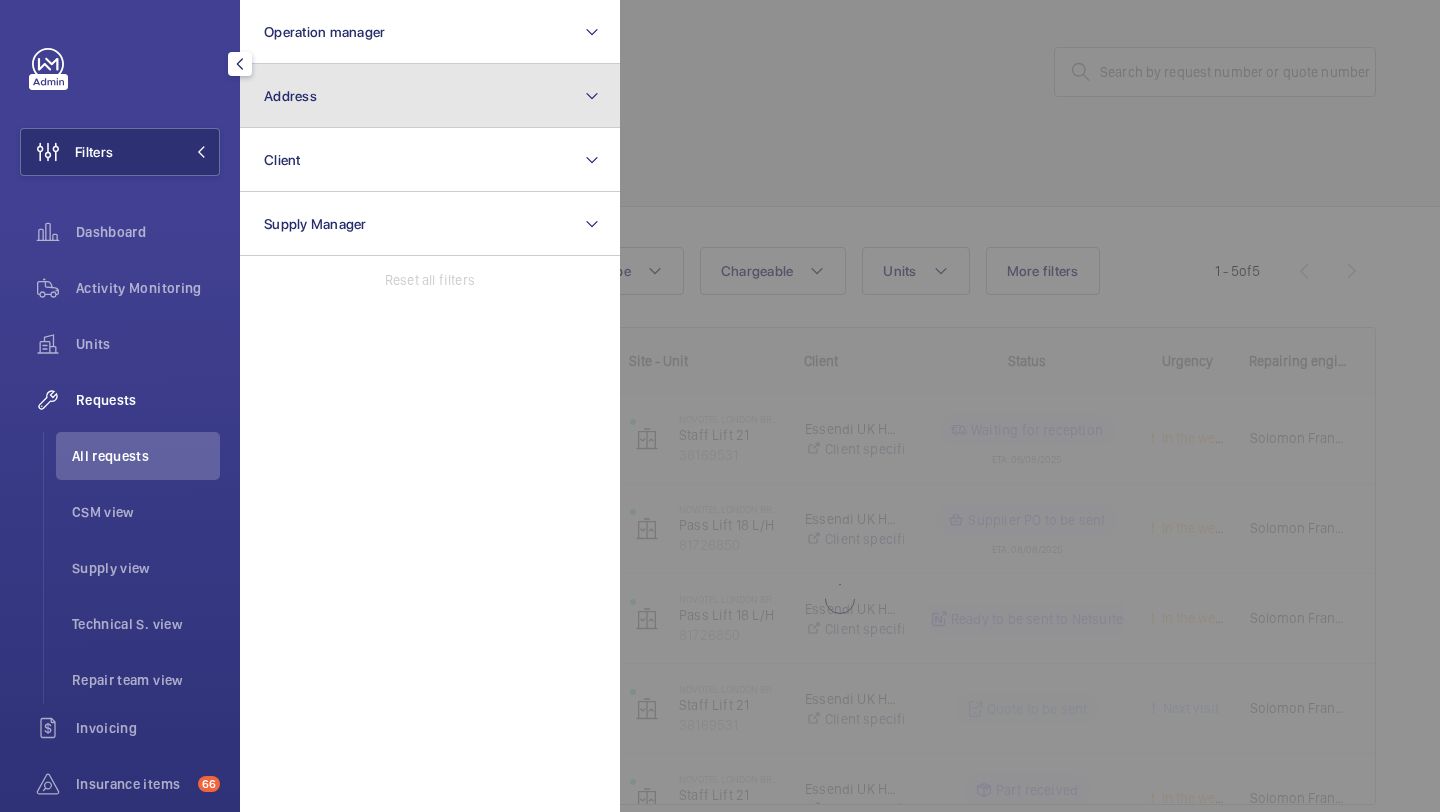 click on "Address" 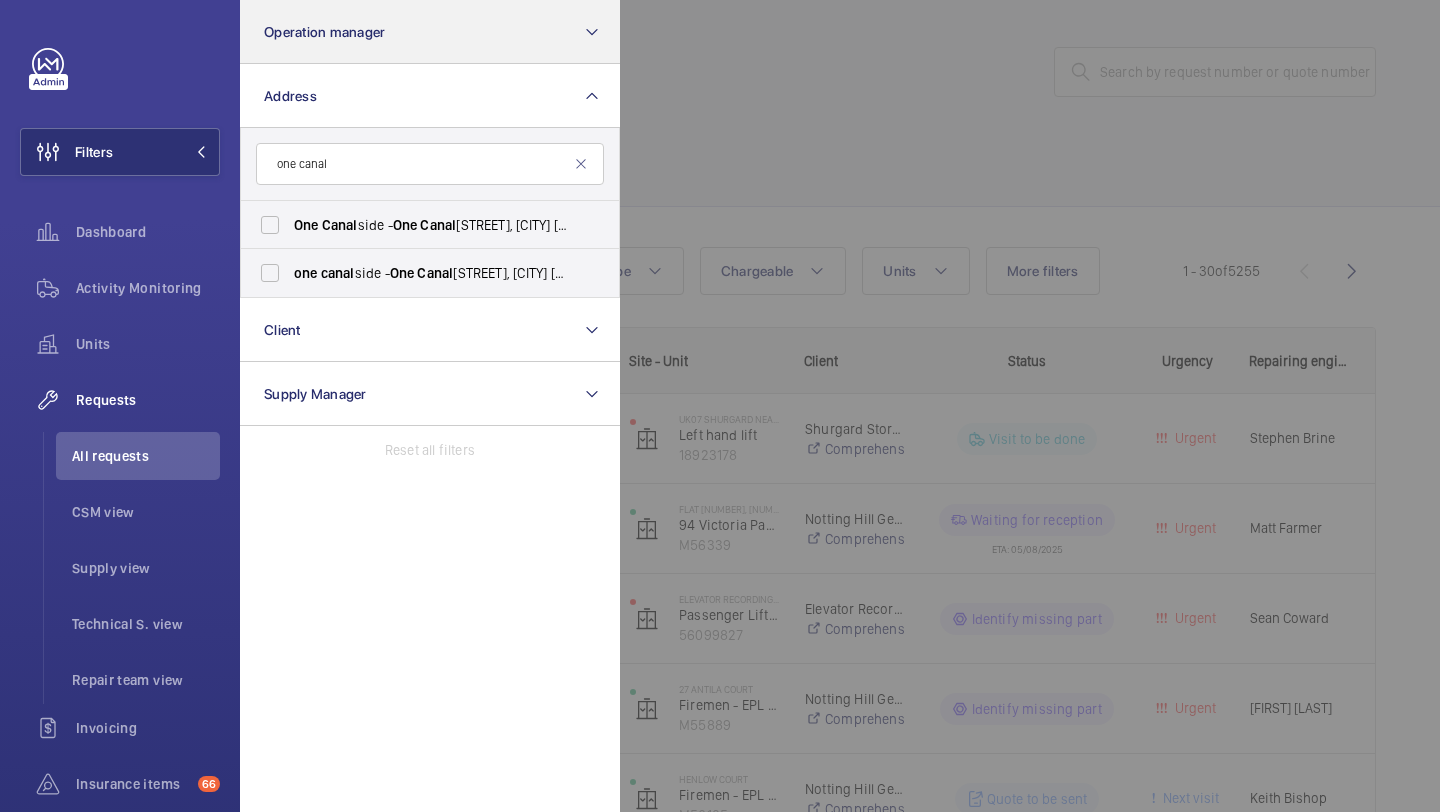 type on "one canal" 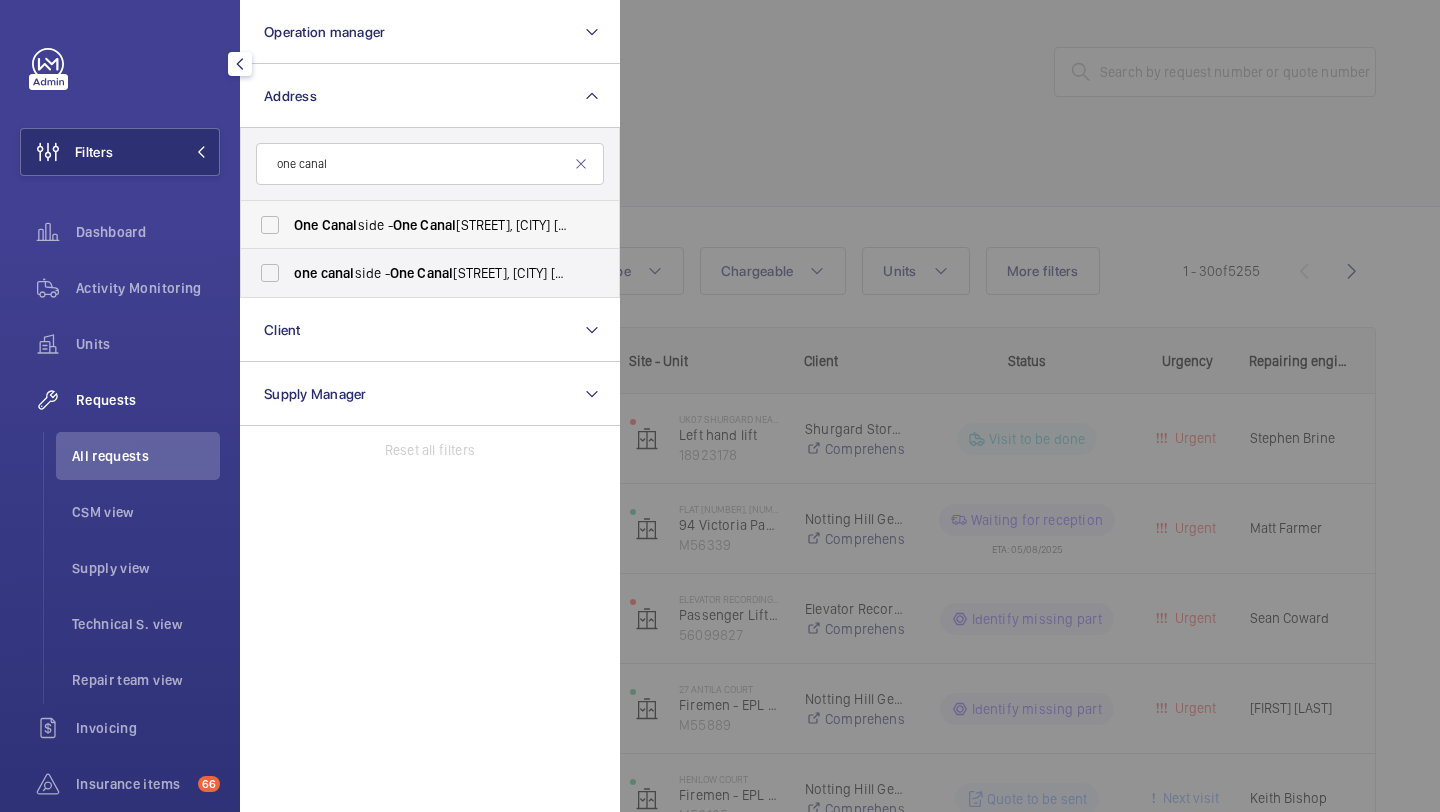 click on "One" at bounding box center (405, 225) 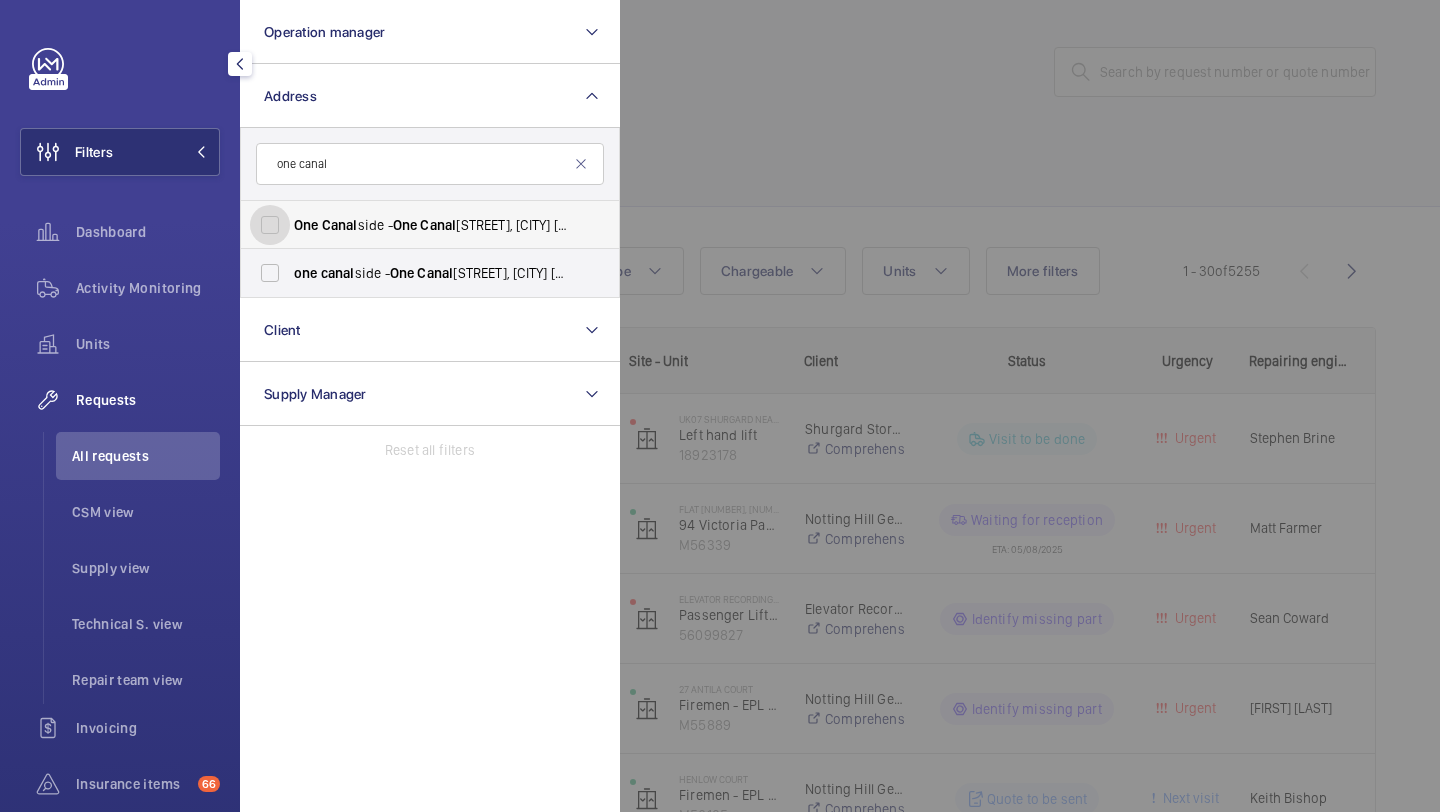 click on "One   Canal side -  One   Canal side, CHELMSFORD CM2 6NF" at bounding box center [270, 225] 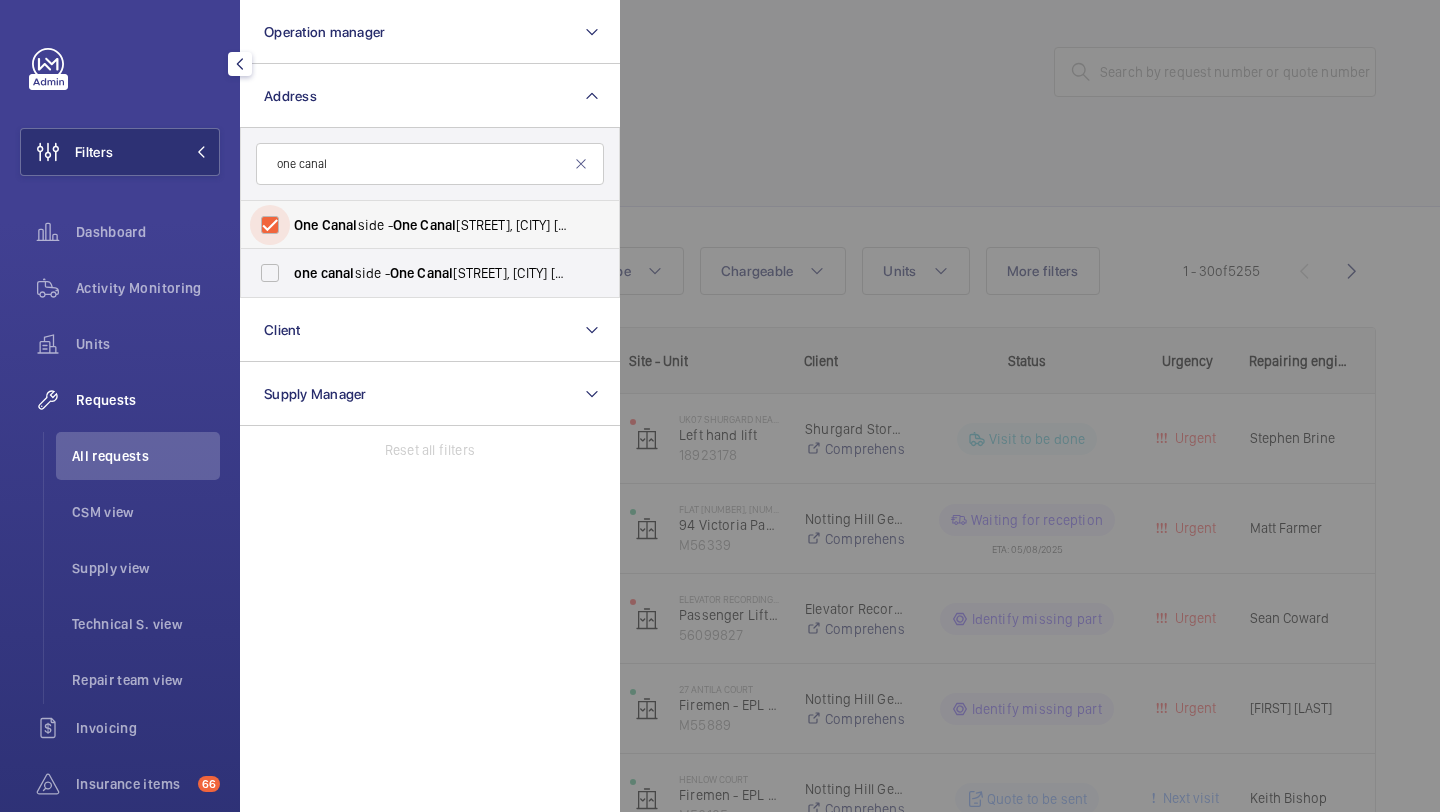 checkbox on "true" 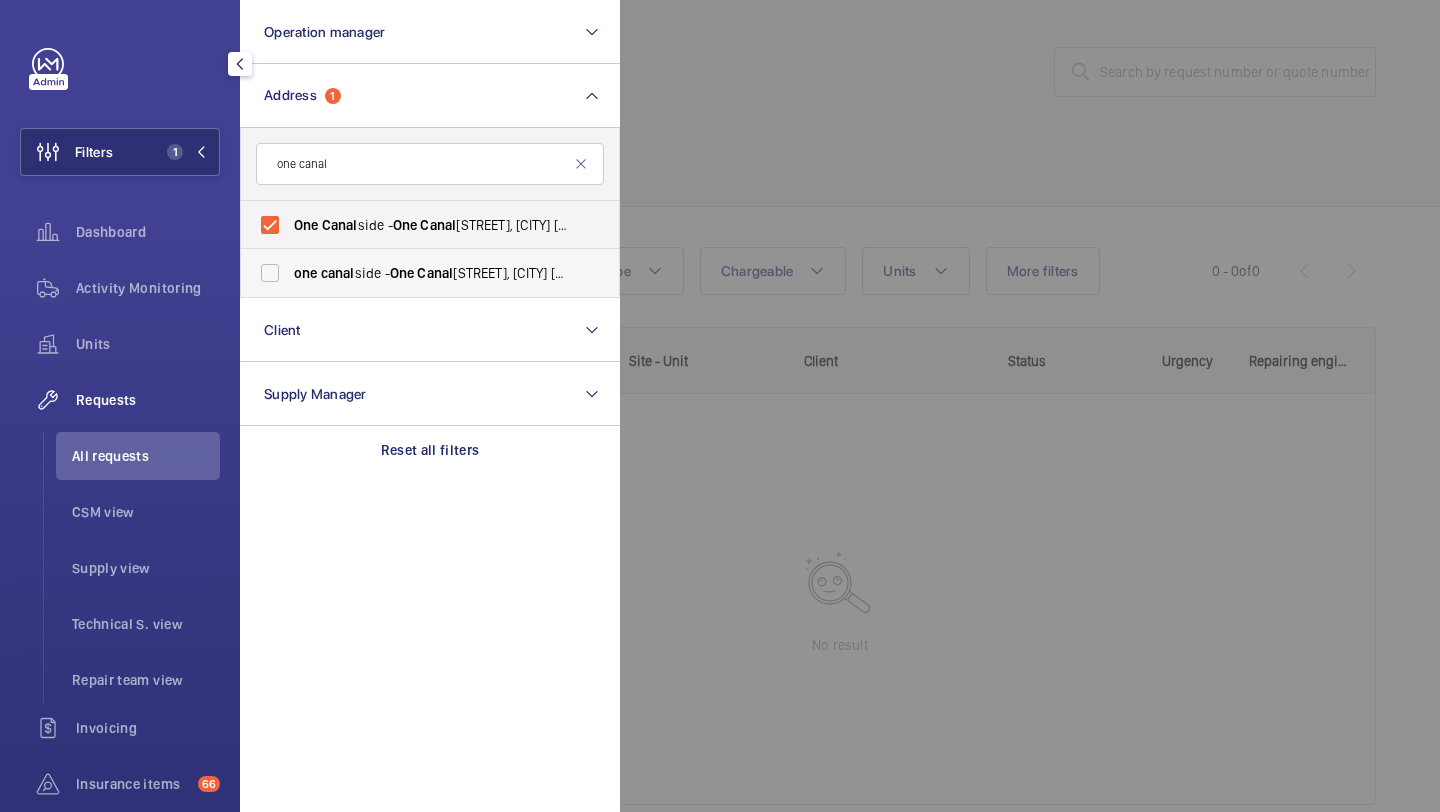 click on "one   canal side -  One   Canal side, CHELMSFORD CM2 6NF" at bounding box center (431, 273) 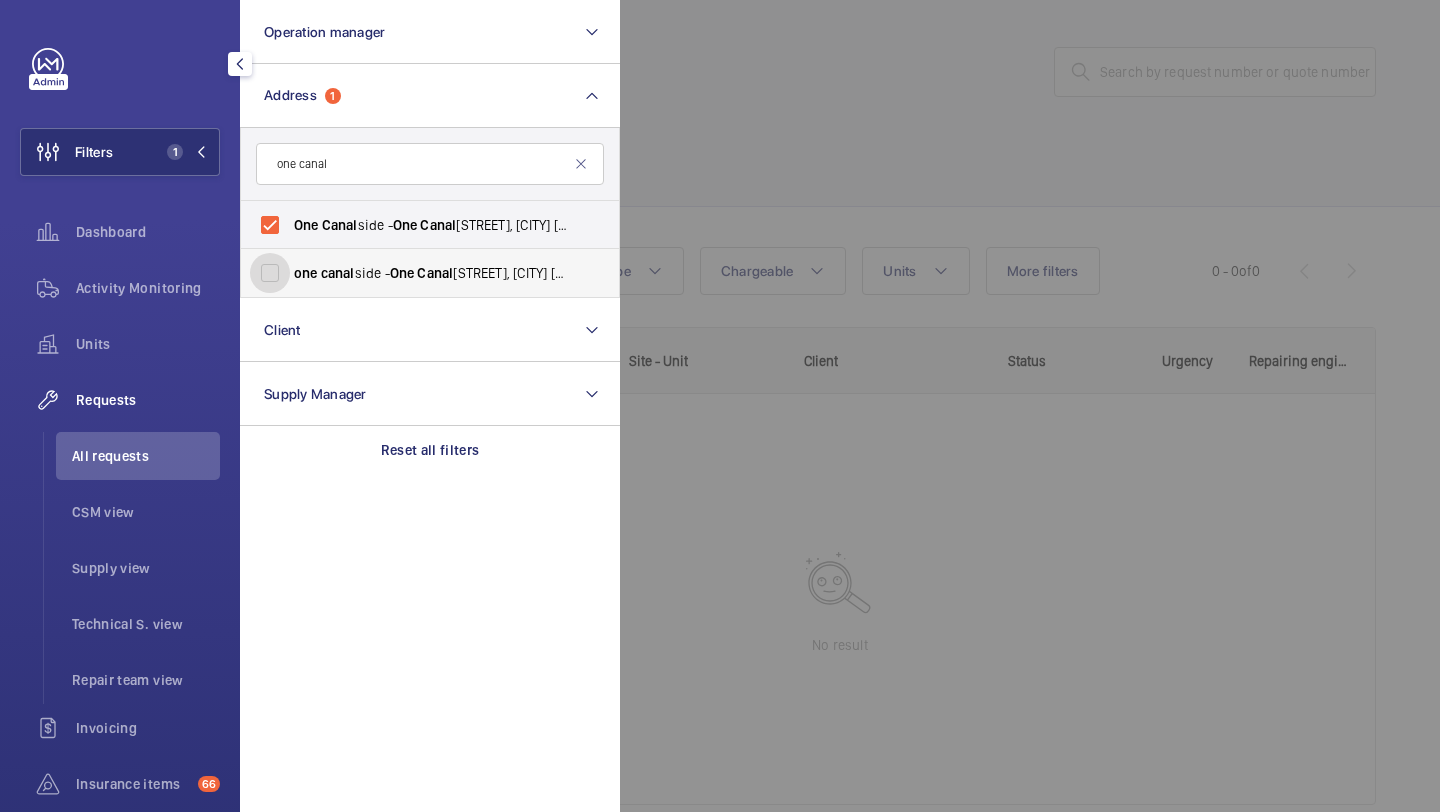 click on "one   canal side -  One   Canal side, CHELMSFORD CM2 6NF" at bounding box center [270, 273] 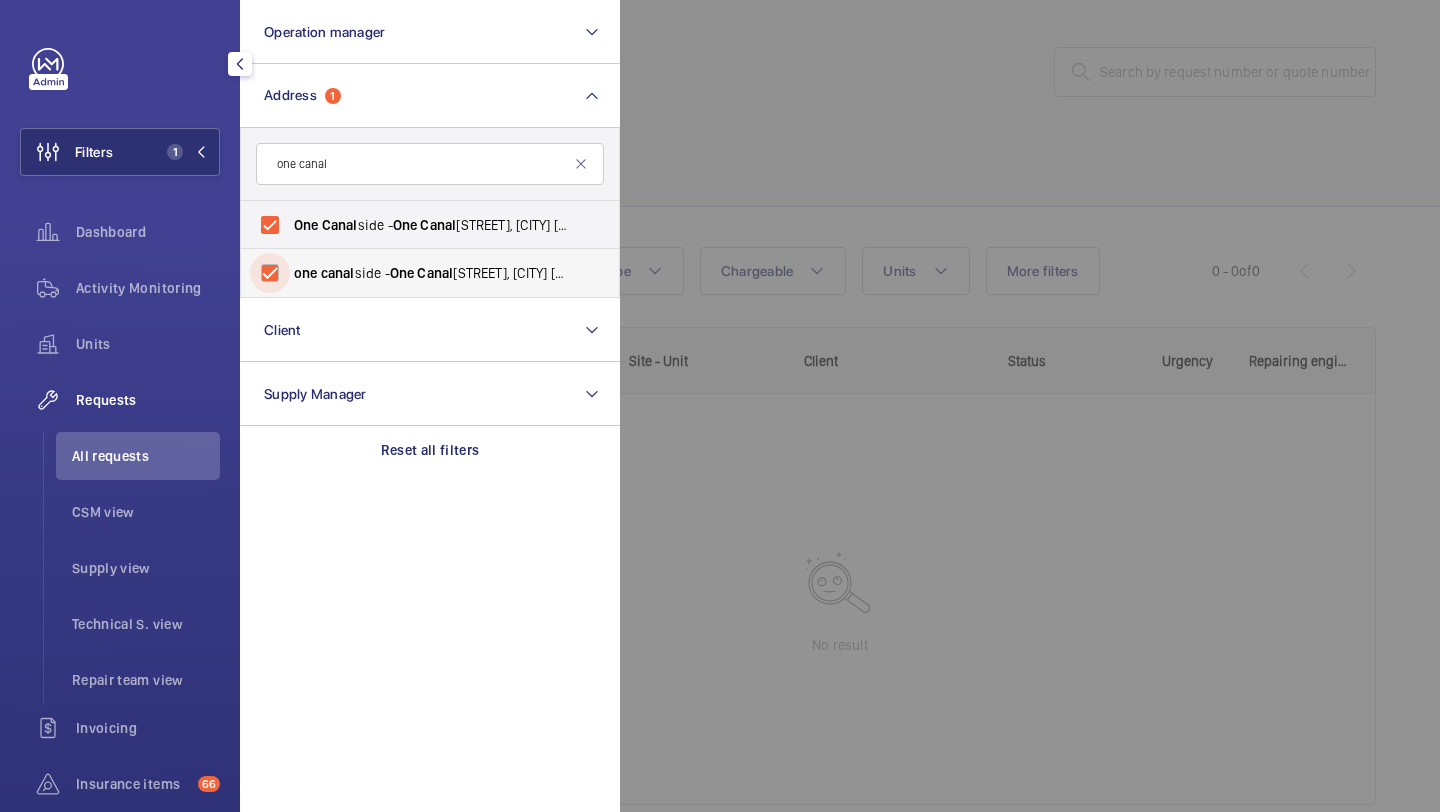 checkbox on "true" 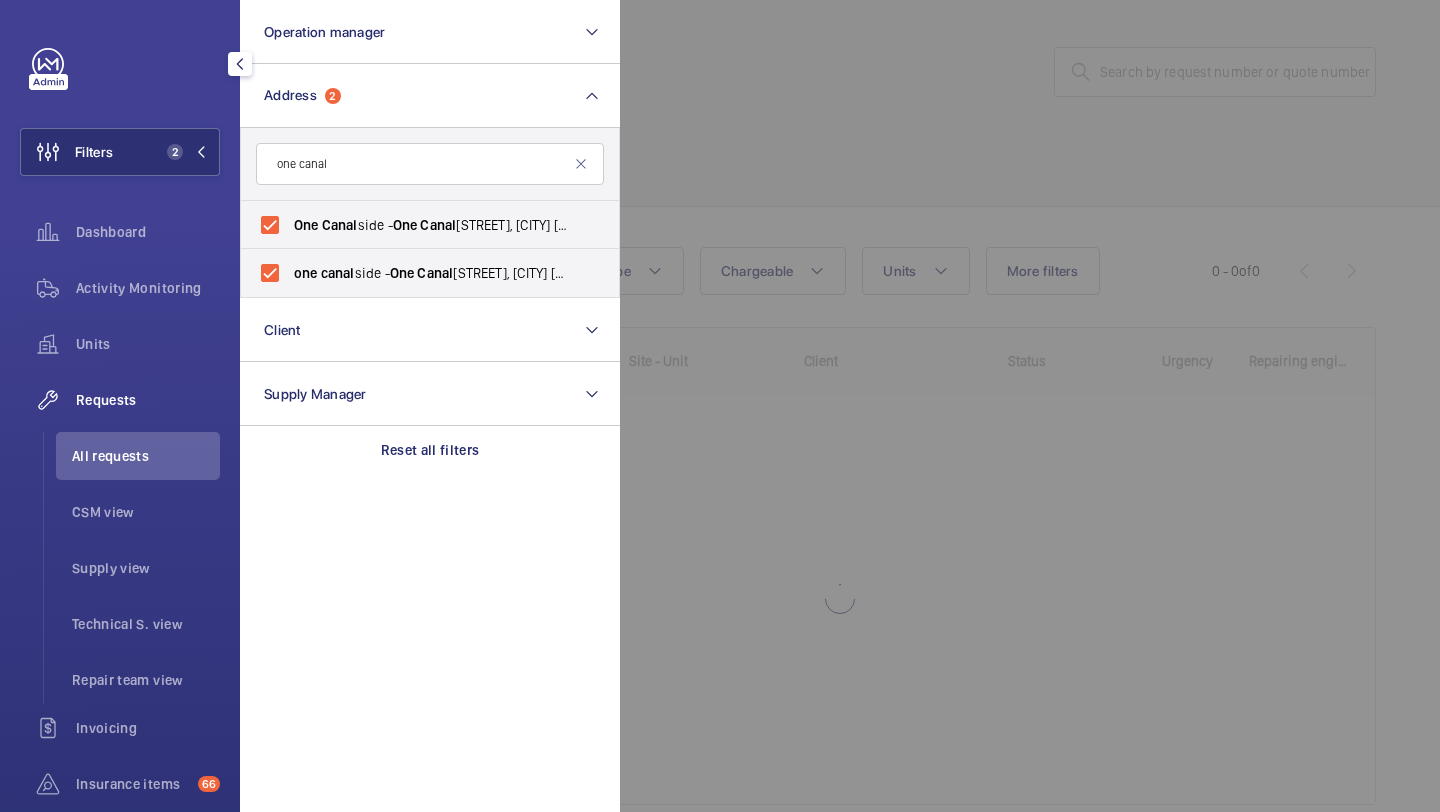 click 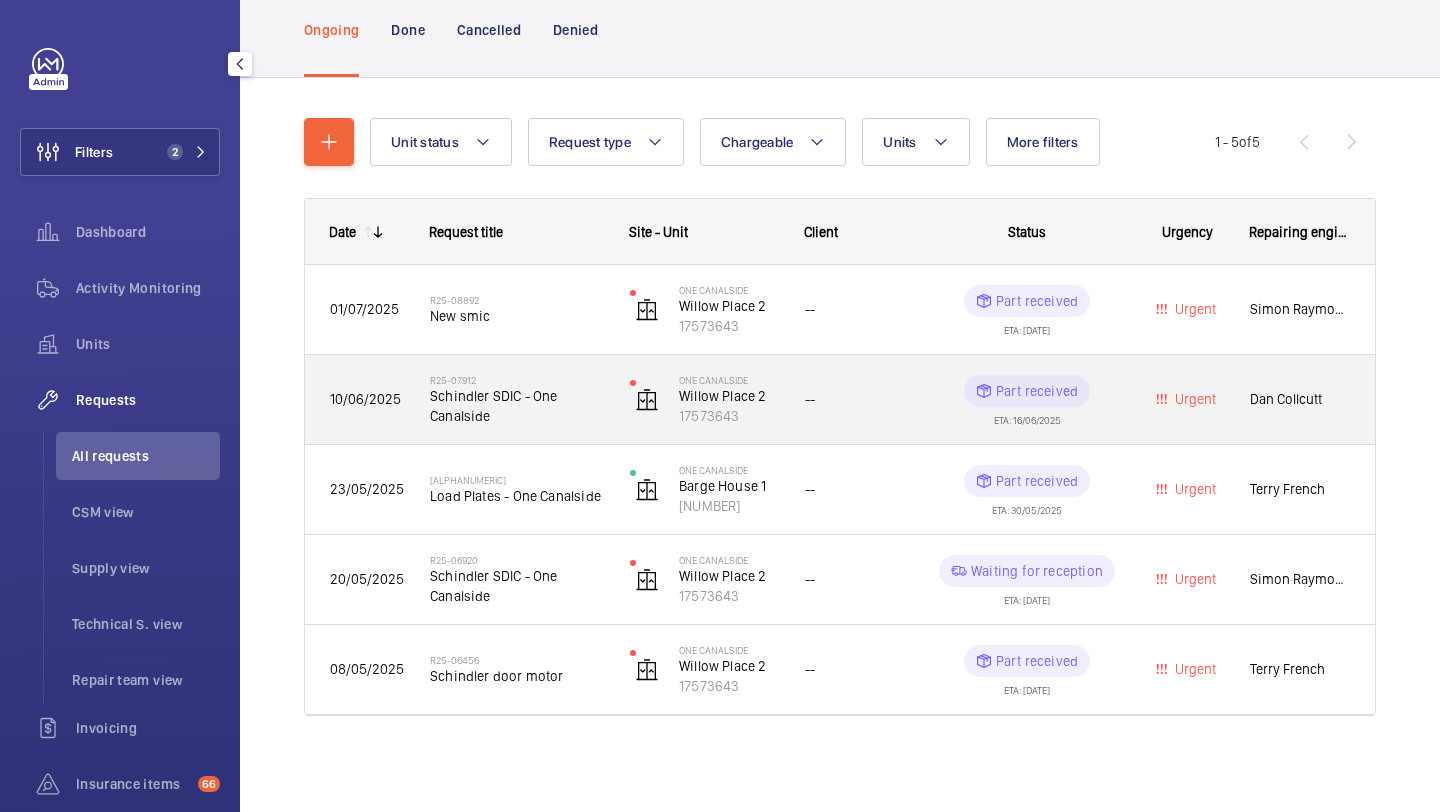 scroll, scrollTop: 0, scrollLeft: 0, axis: both 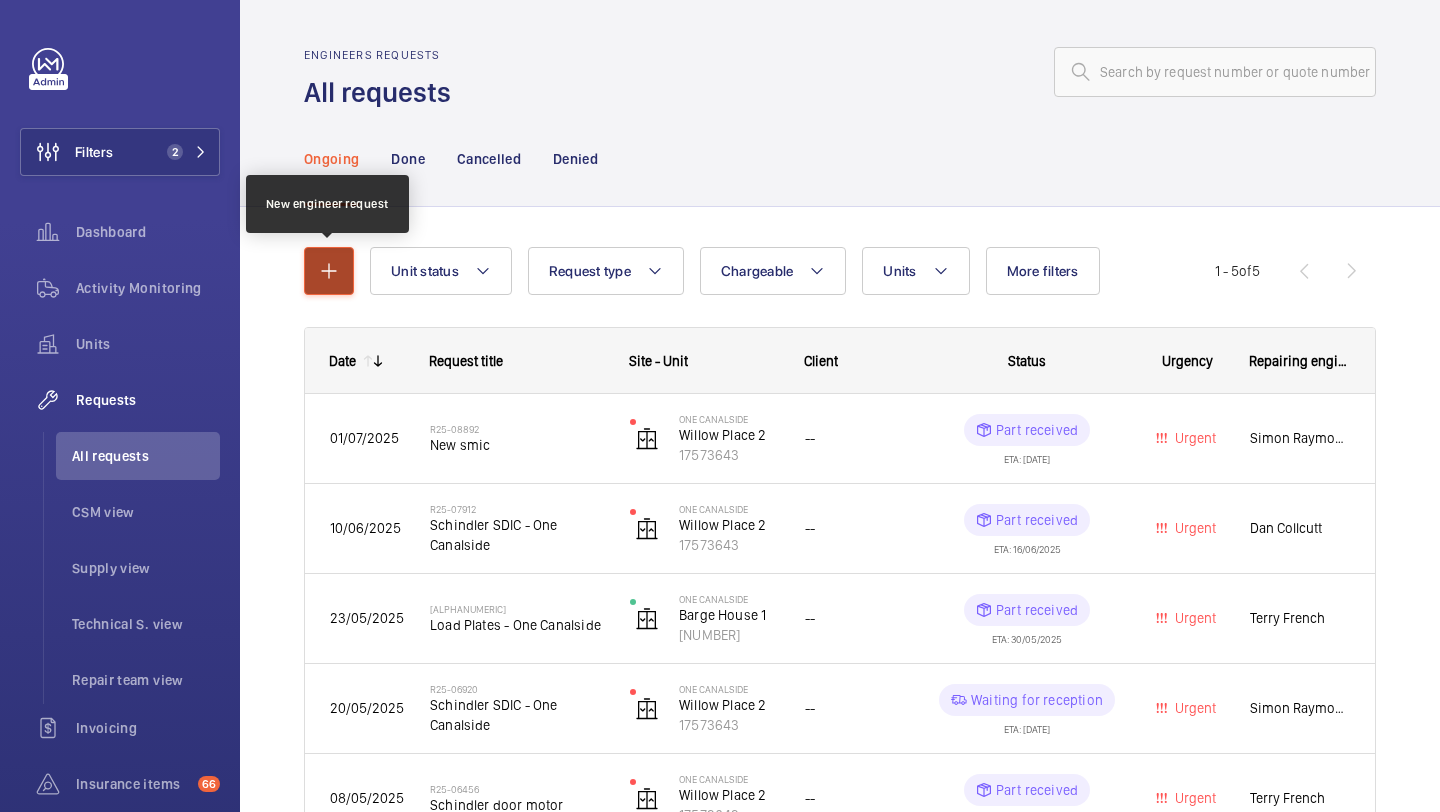 click 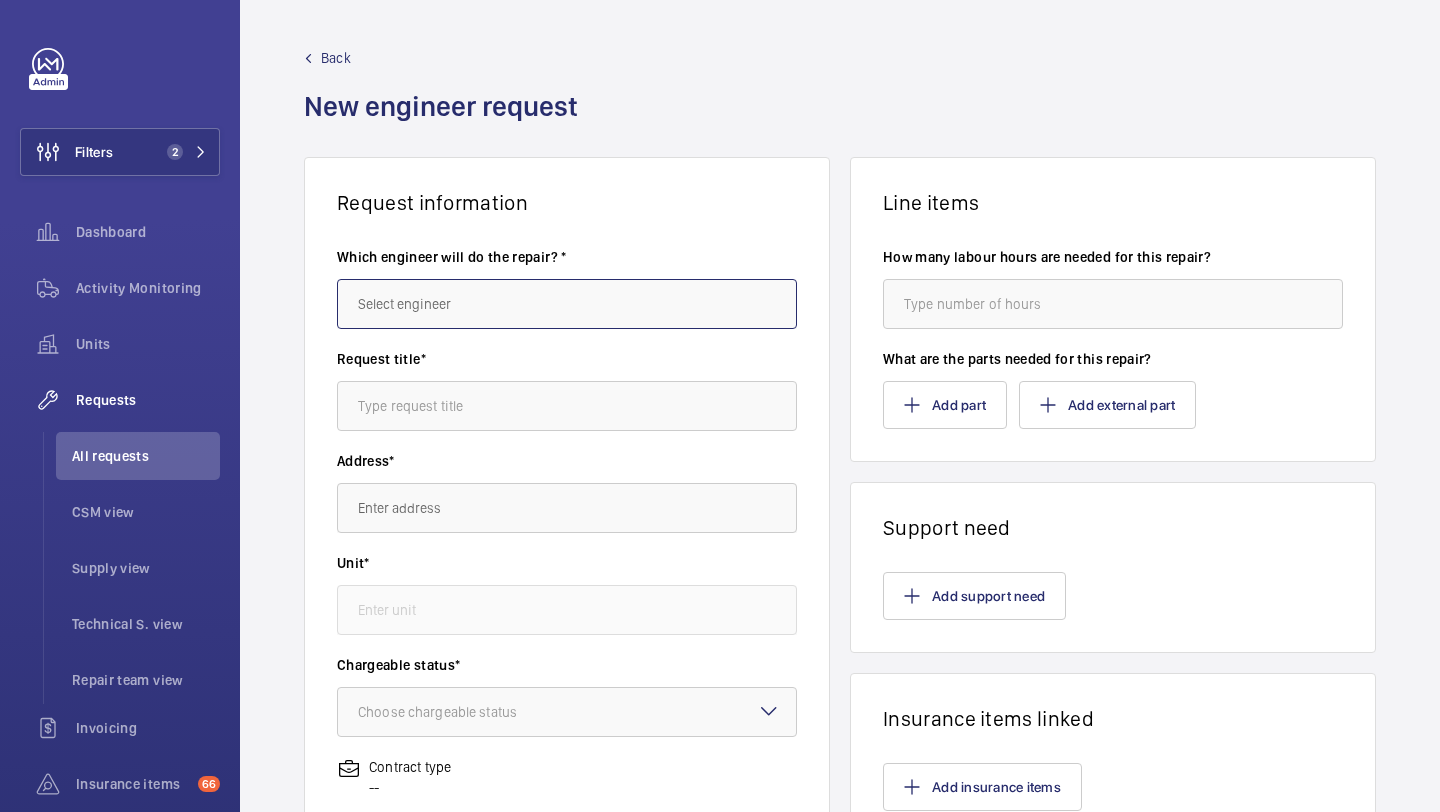click at bounding box center (567, 304) 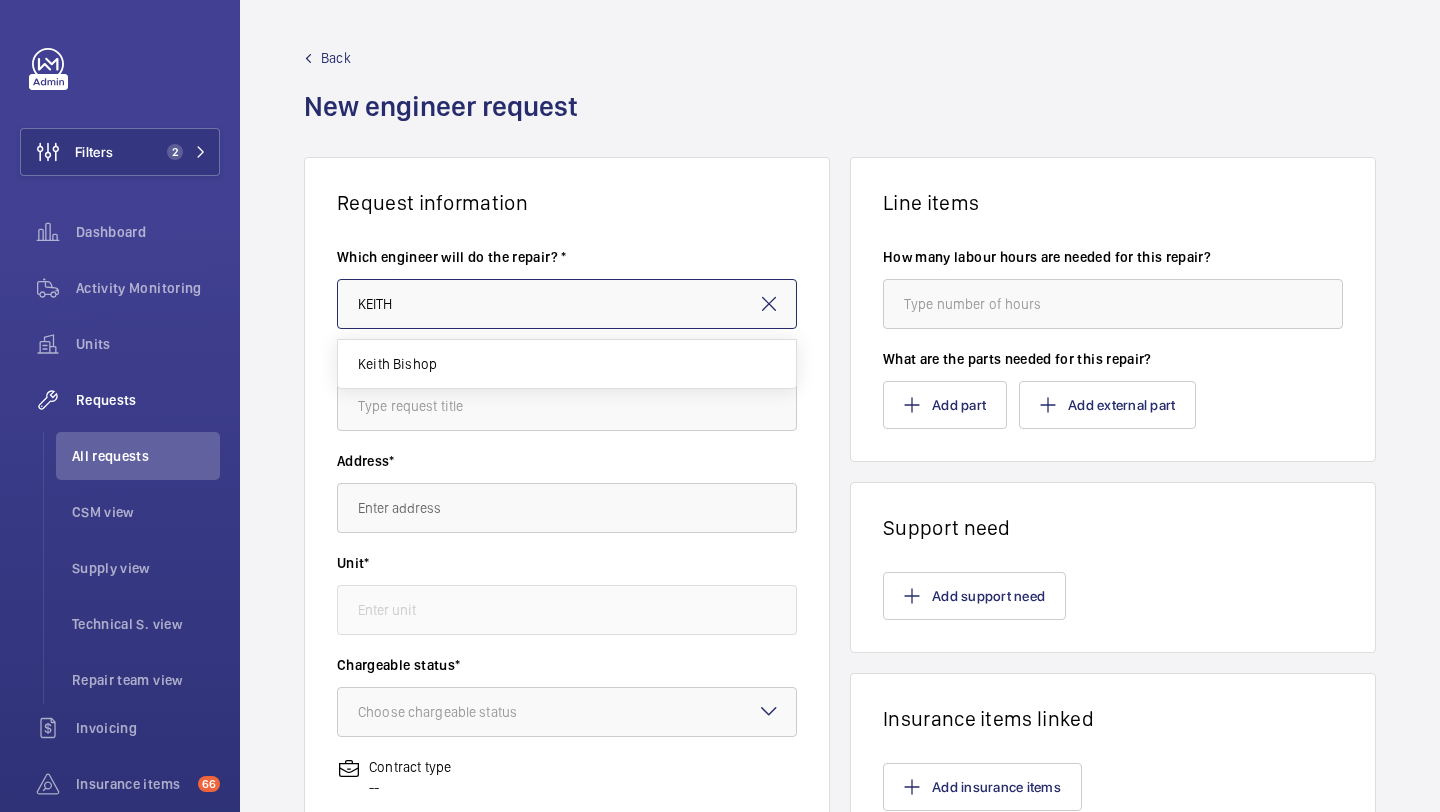 click on "KEITH" at bounding box center [567, 304] 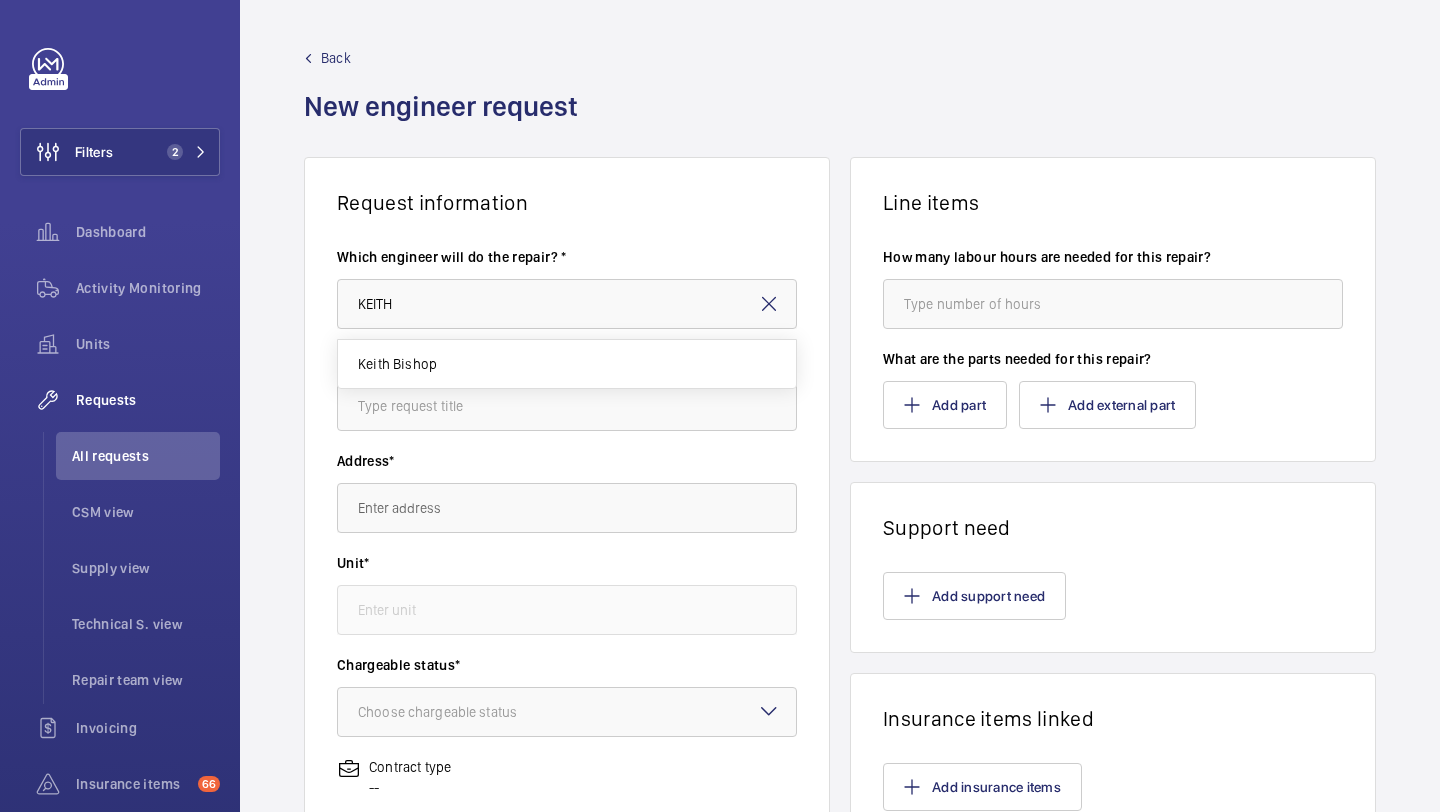 click 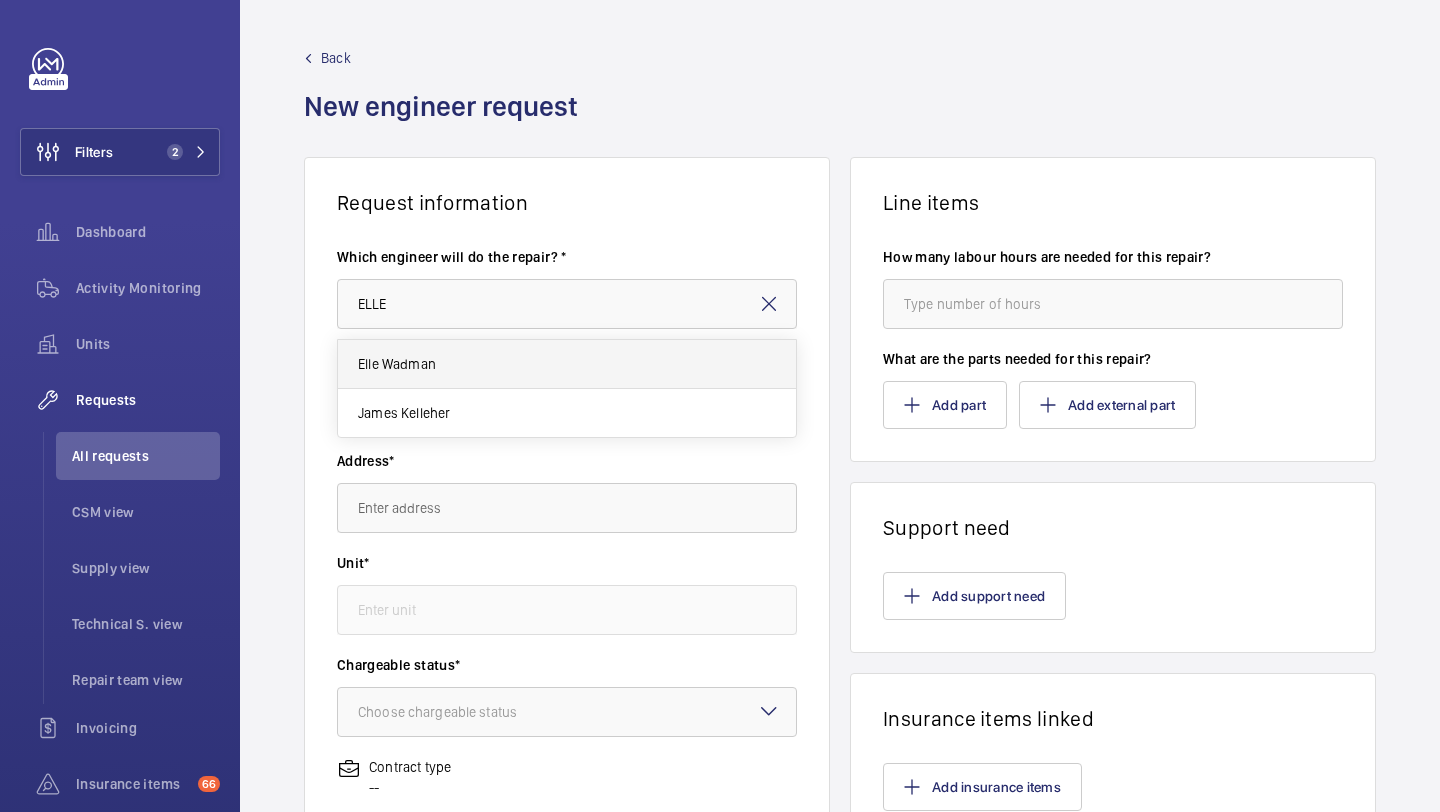 click on "Elle Wadman" at bounding box center [567, 364] 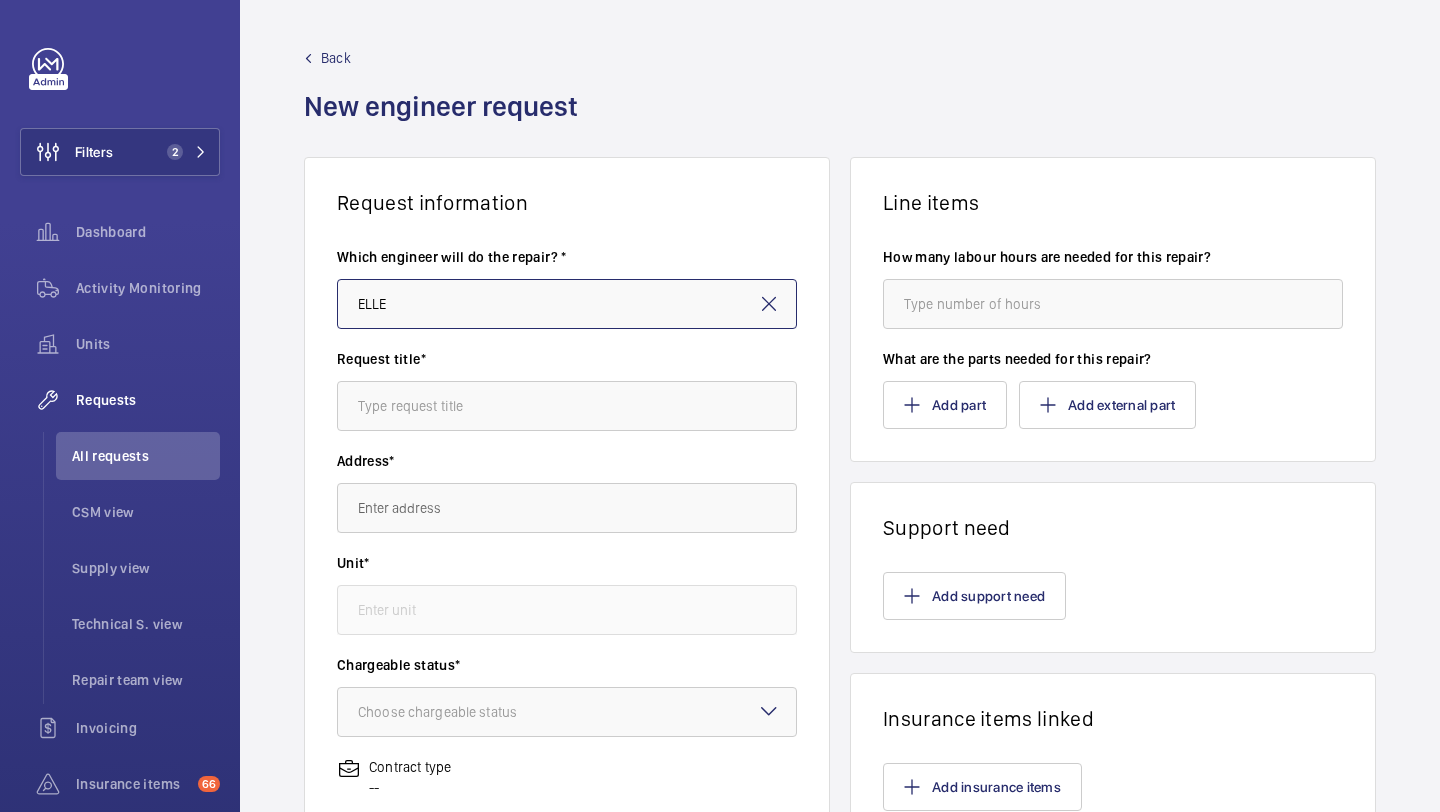 type on "Elle Wadman" 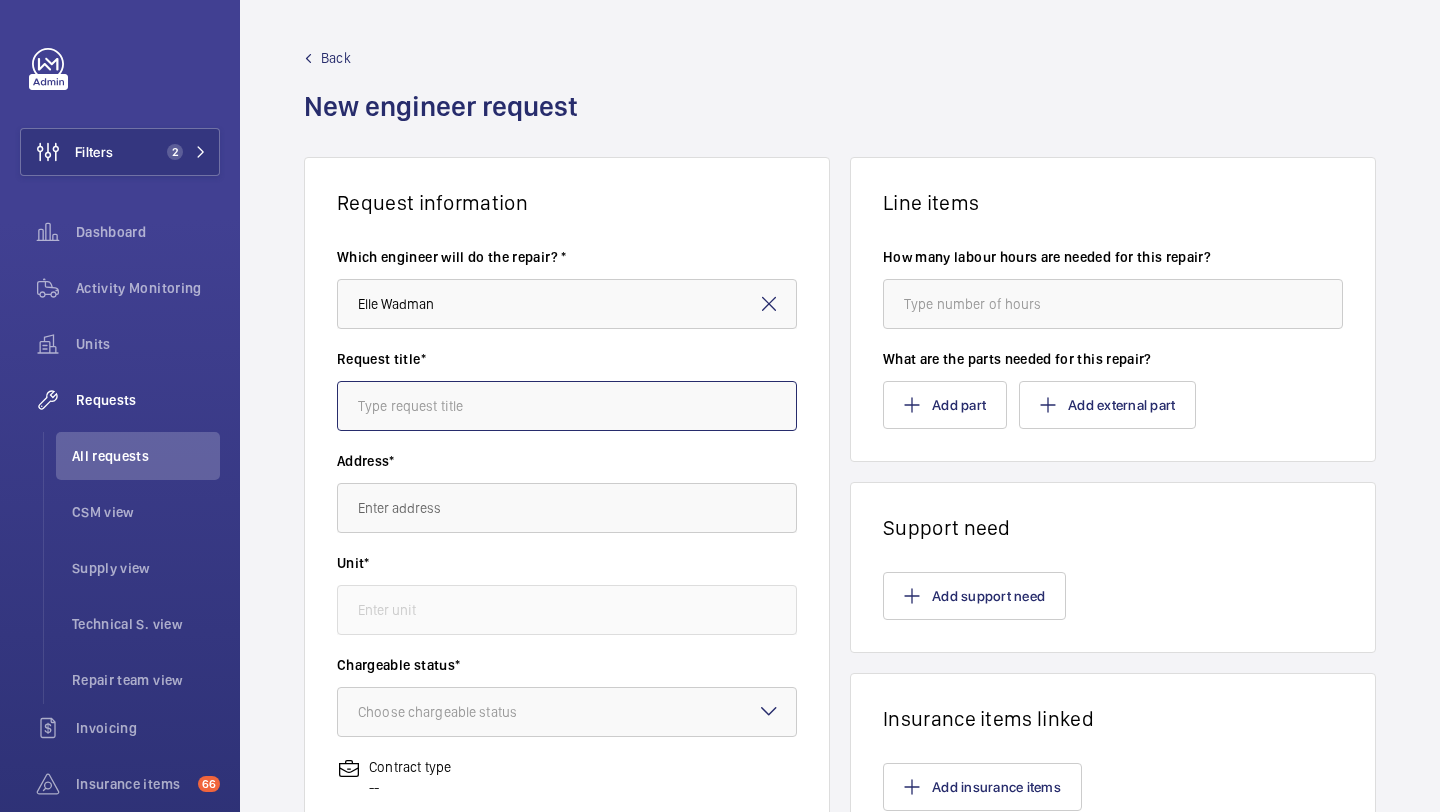 click 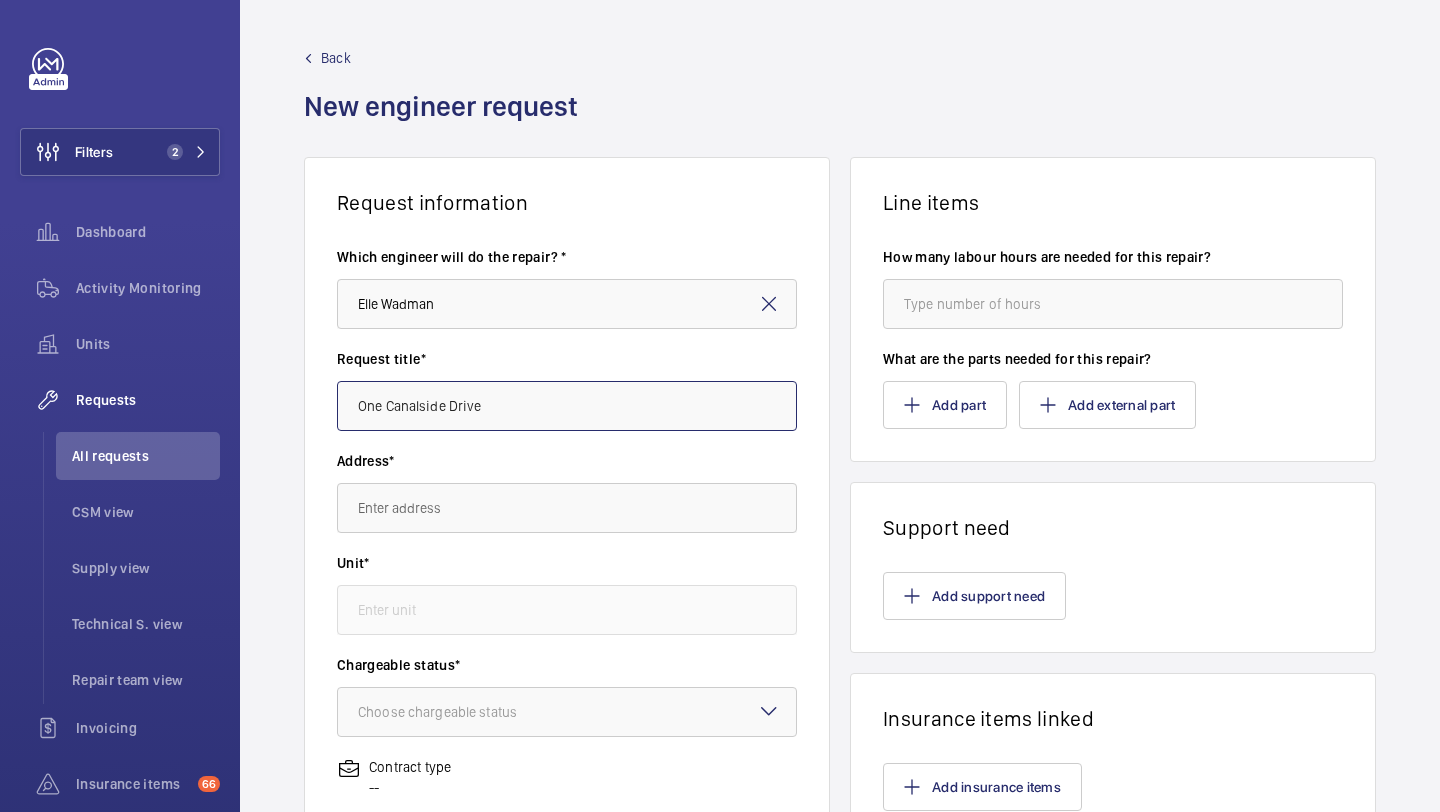 type on "One Canalside Drive" 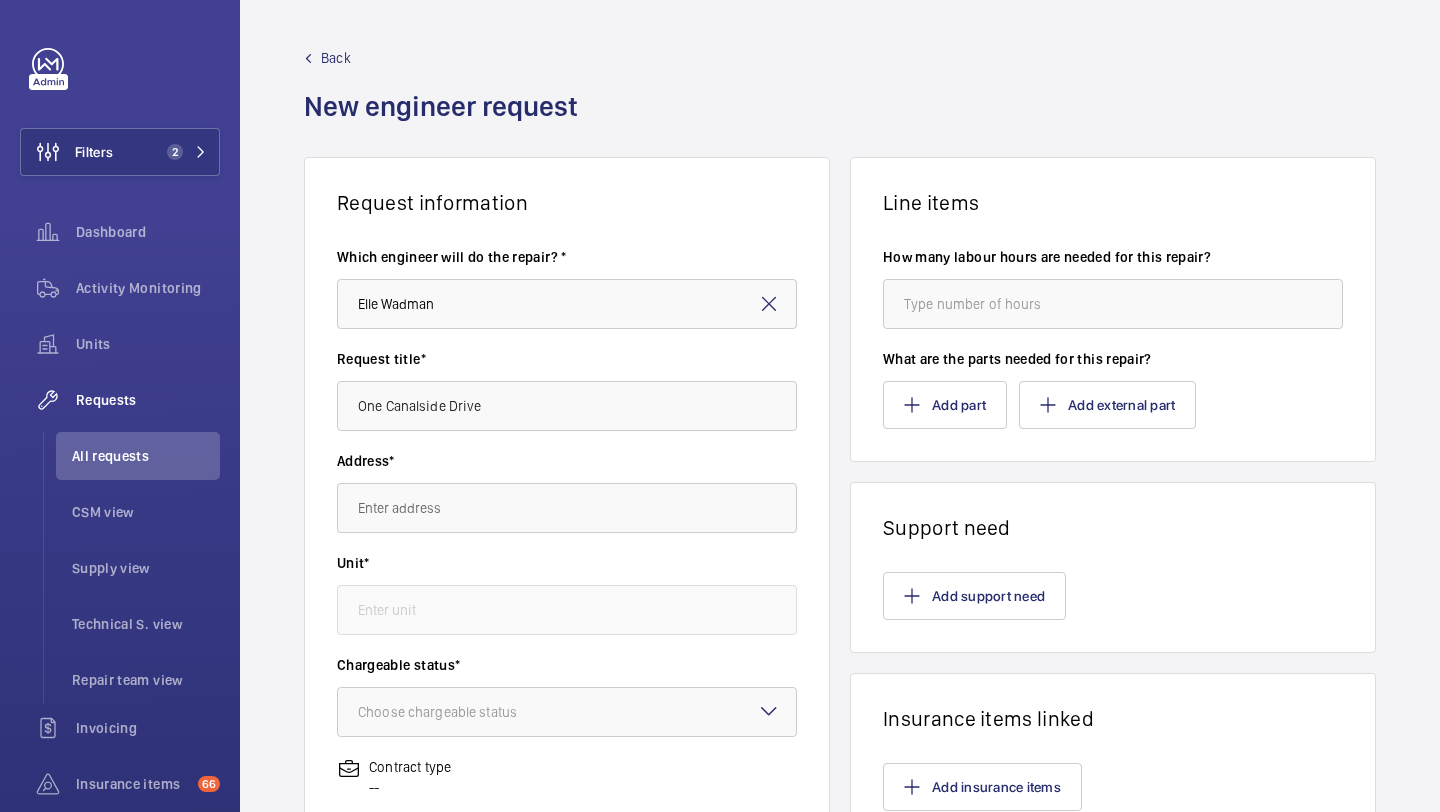 click on "Address*" at bounding box center (567, 492) 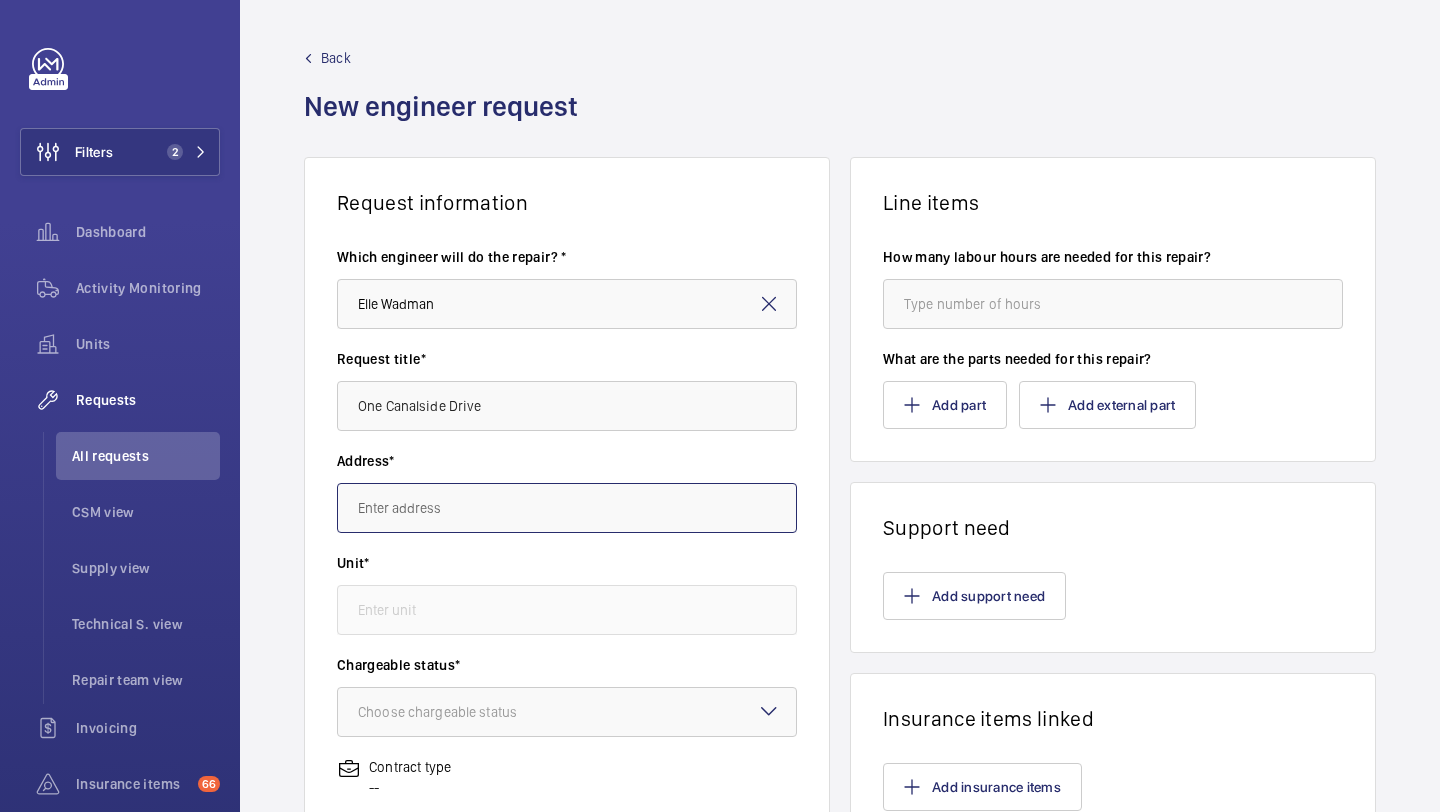 click at bounding box center (567, 508) 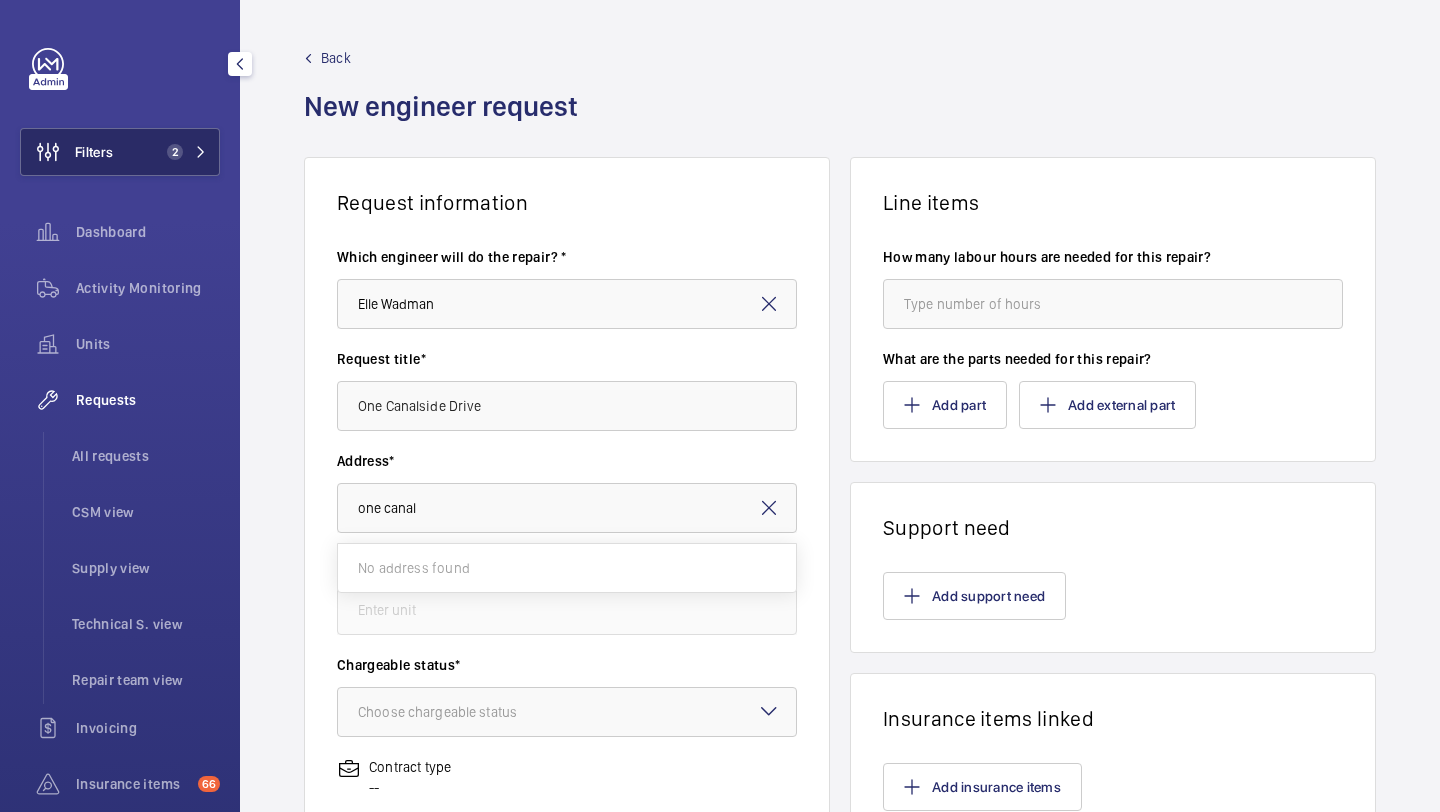 click on "Filters 2" 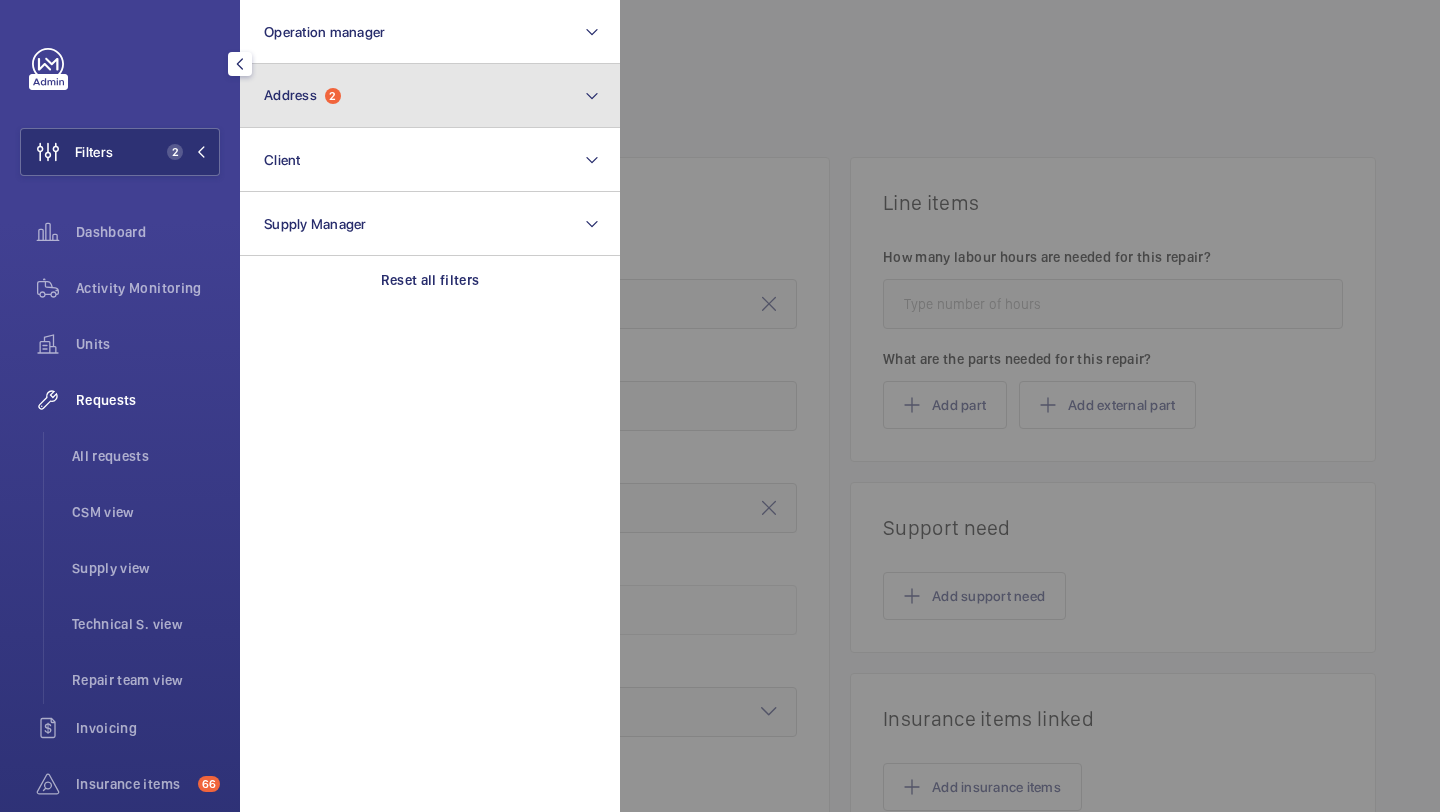click on "Address  2" 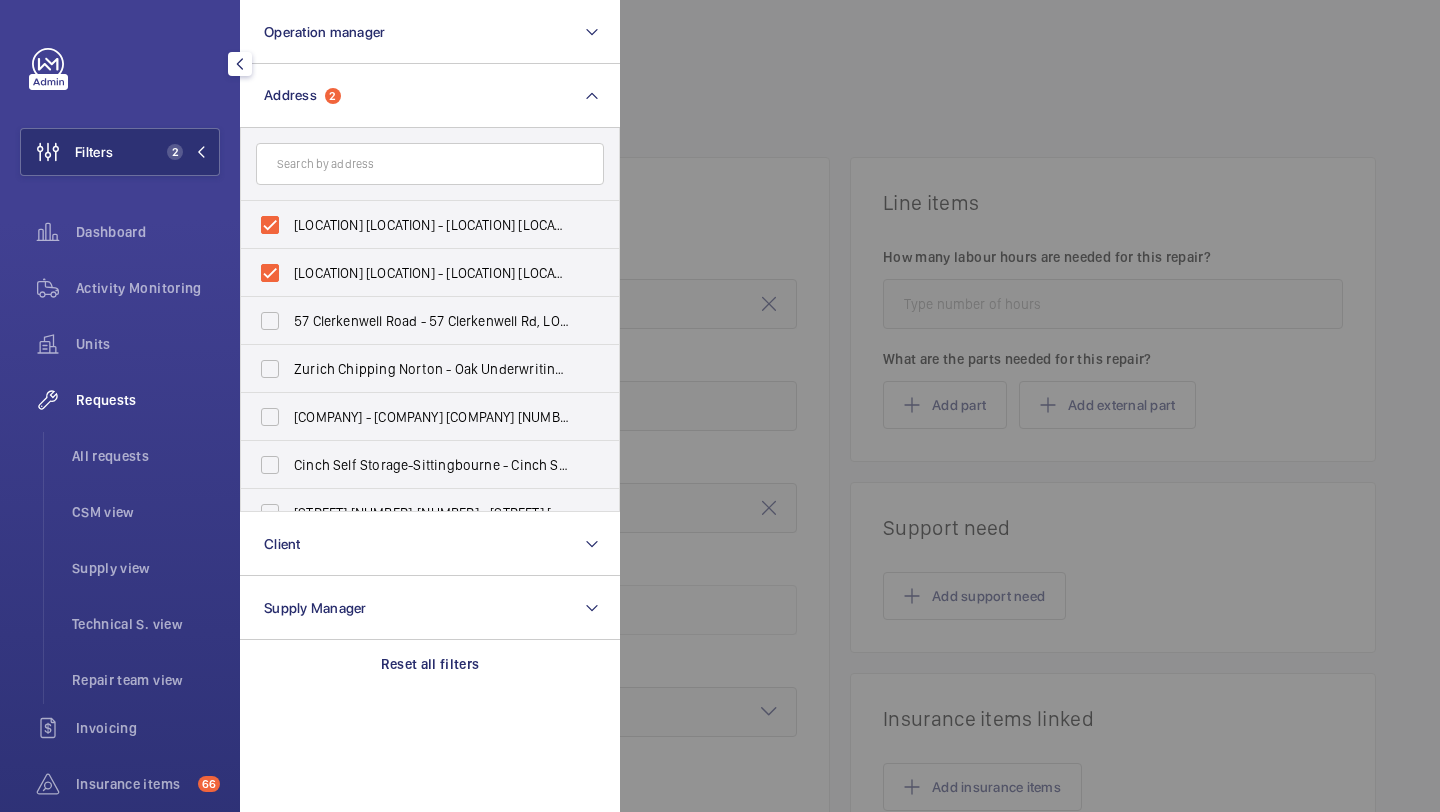 click 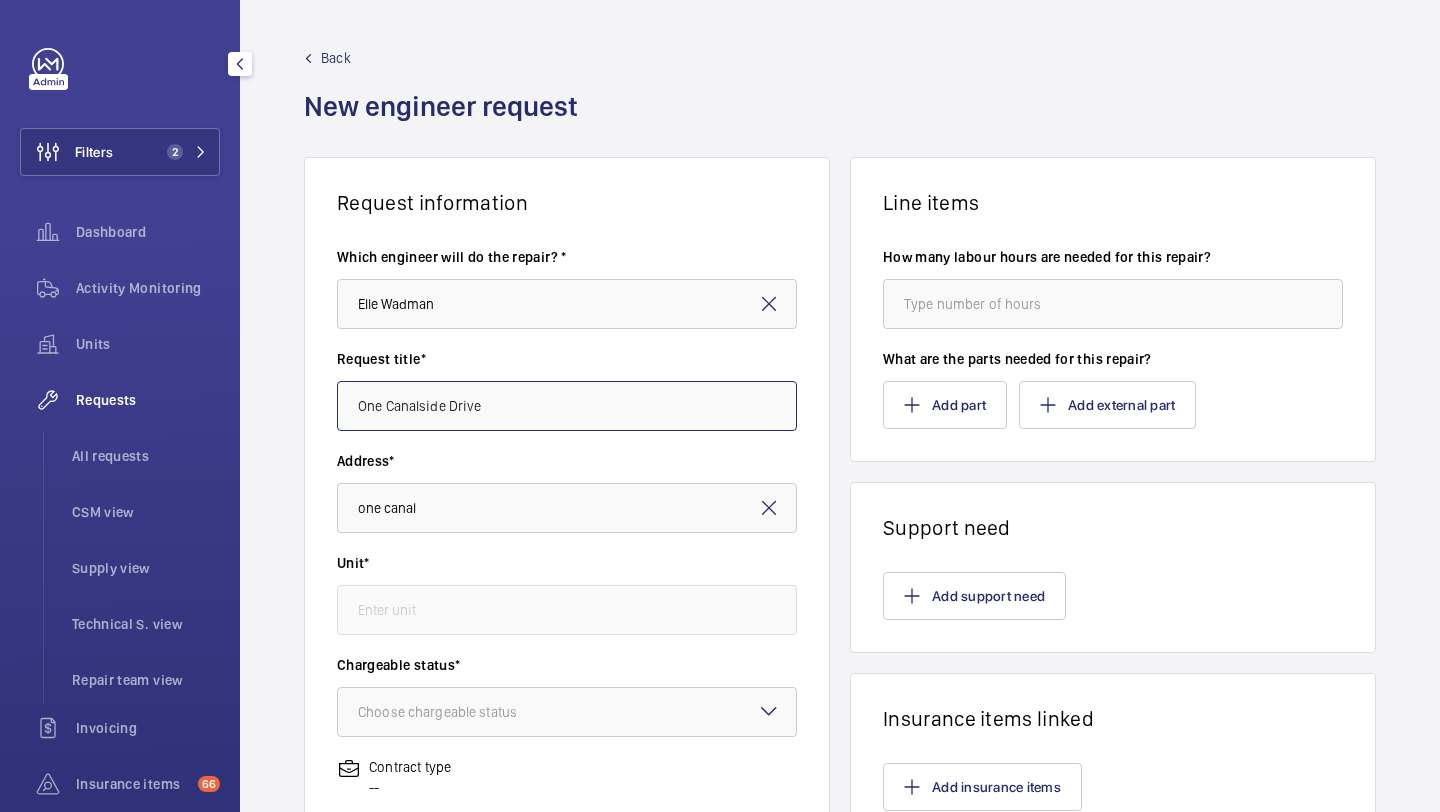 click on "One Canalside Drive" 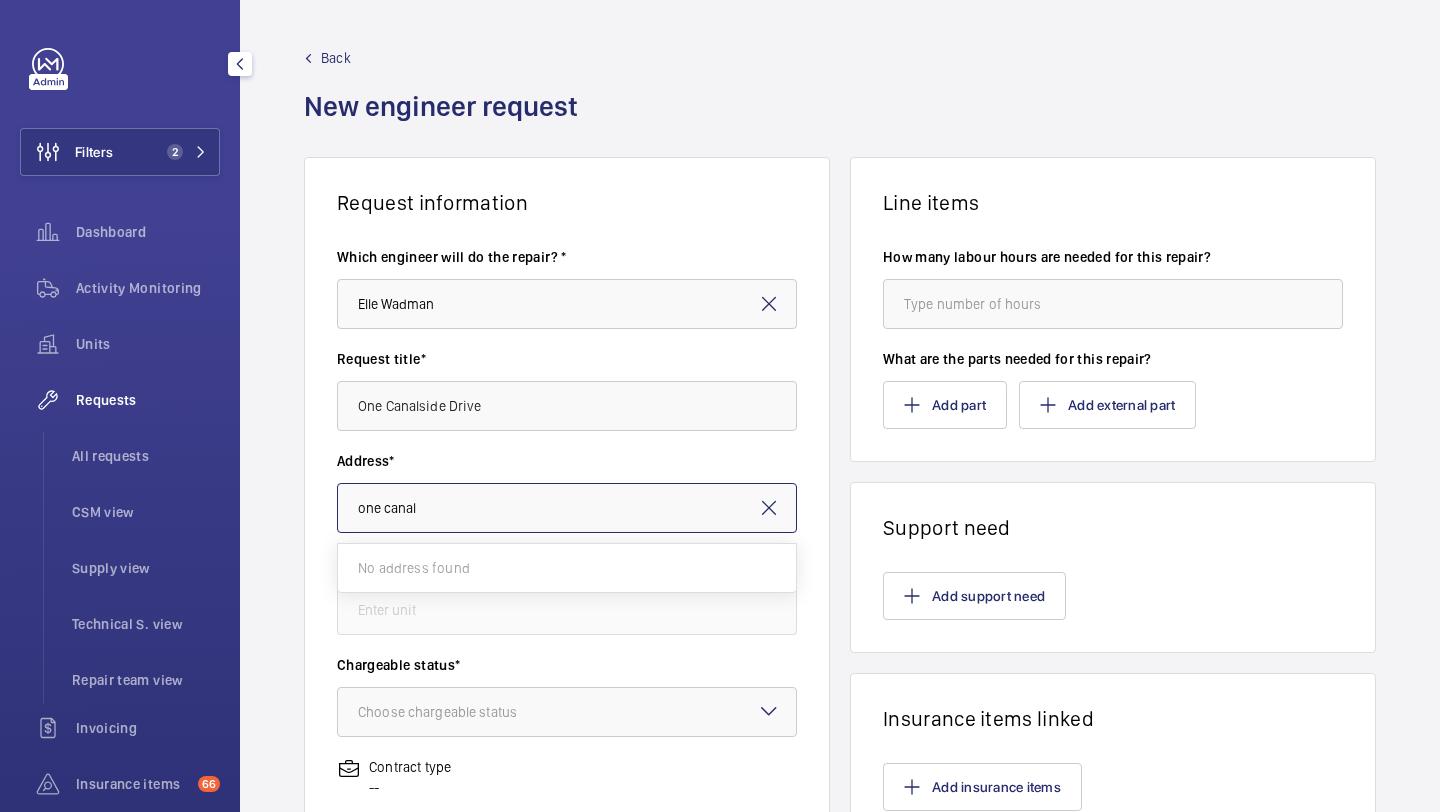 click on "one canal" at bounding box center (567, 508) 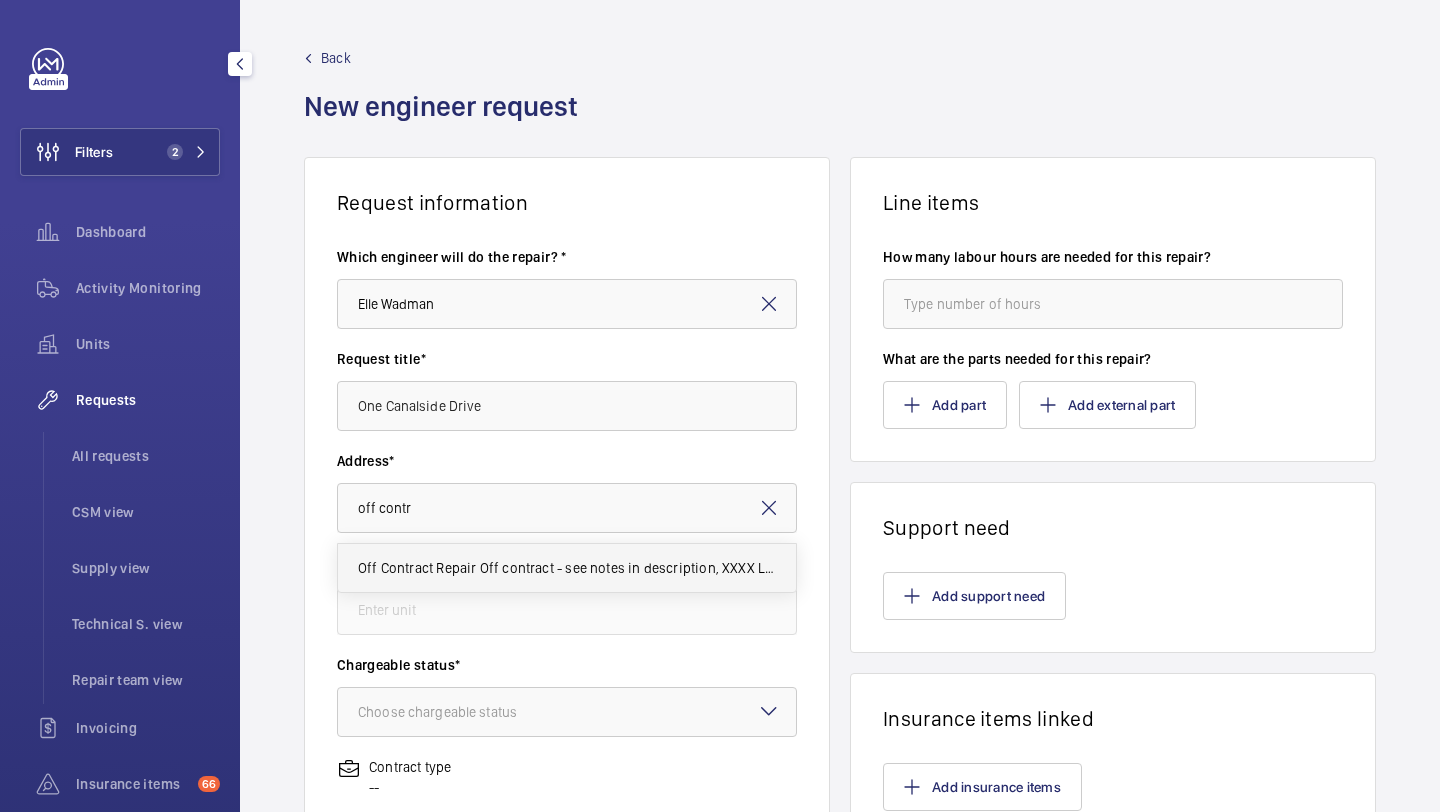 click on "Off Contract Repair Off contract - see notes in description, XXXX LONDON" at bounding box center [567, 568] 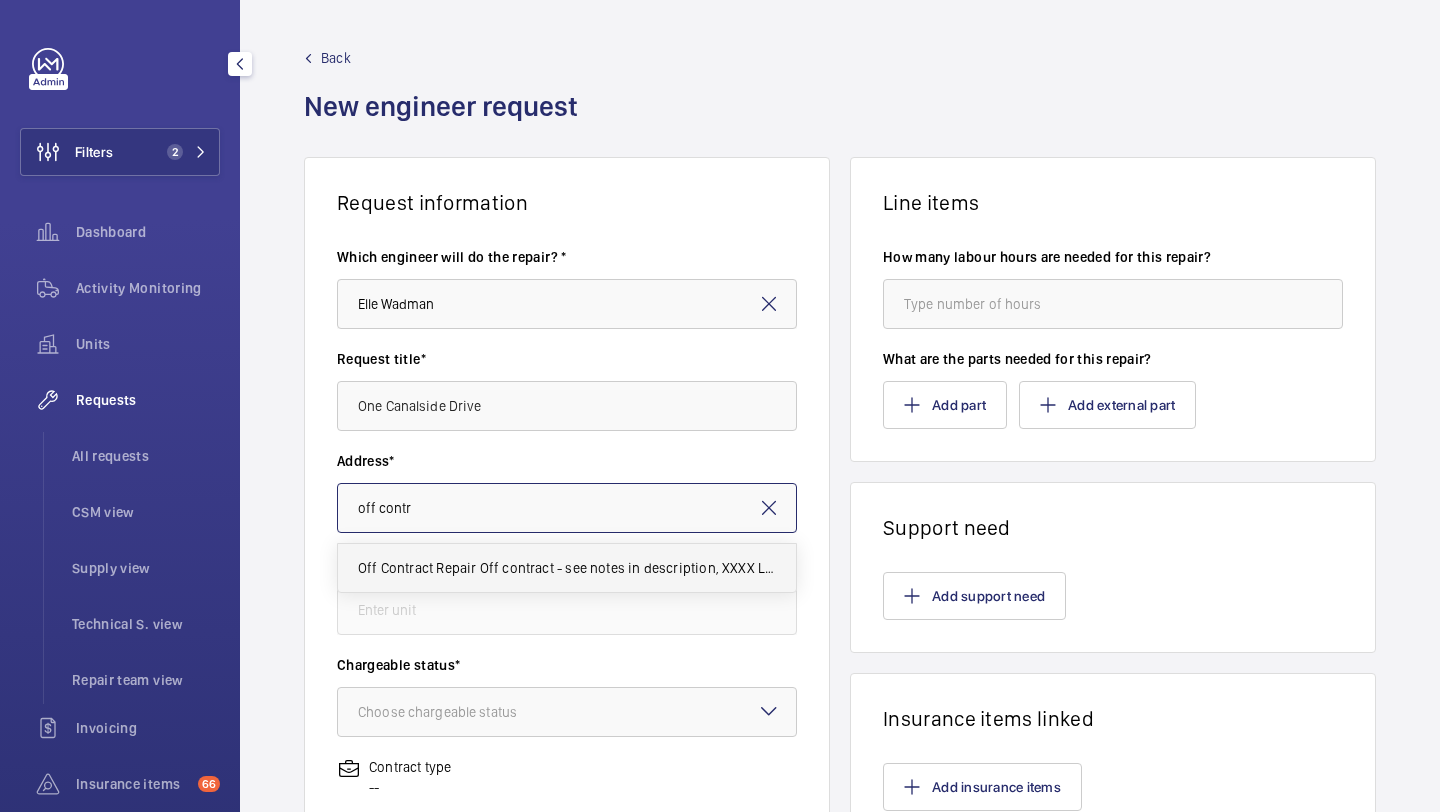 type on "Off Contract Repair Off contract - see notes in description, XXXX LONDON" 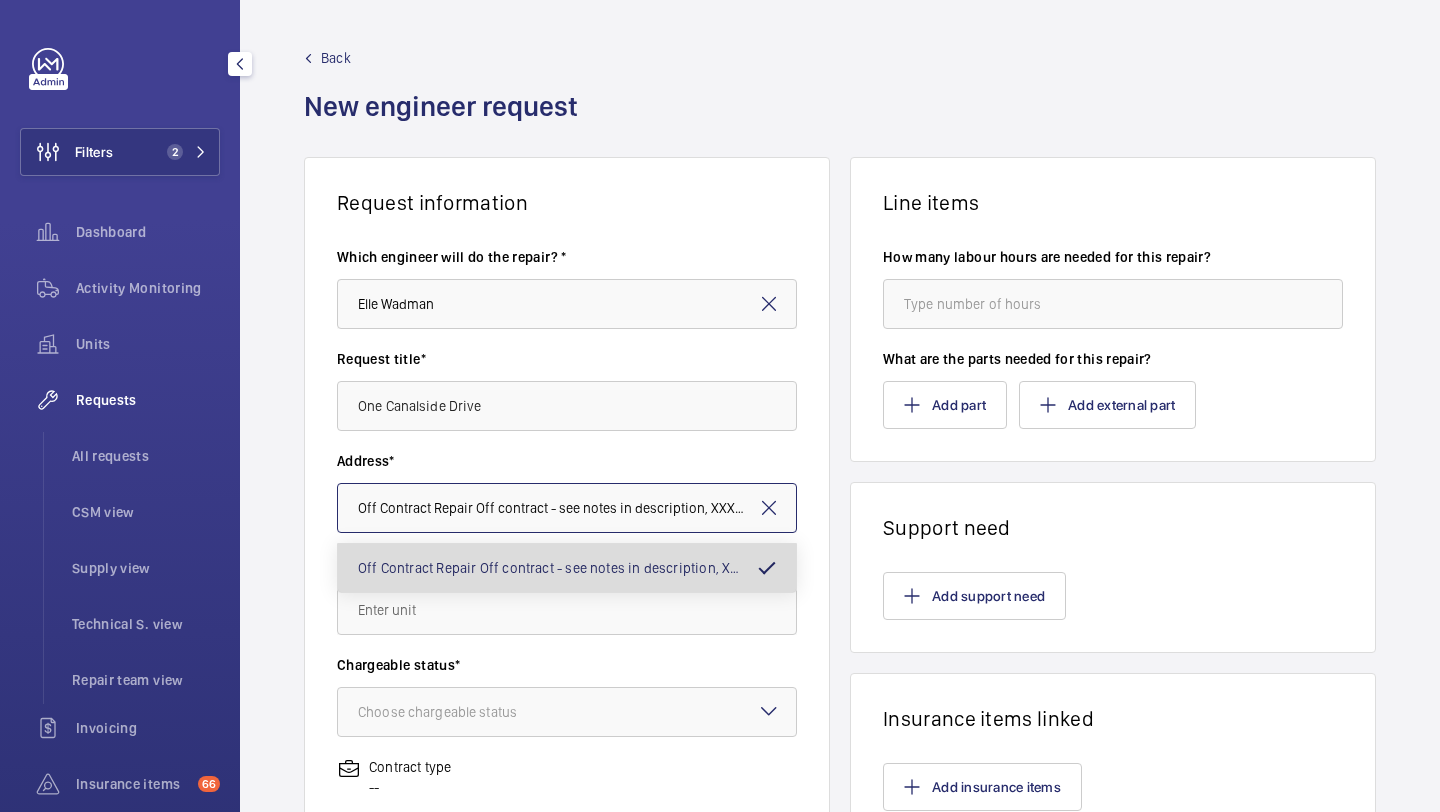 scroll, scrollTop: 0, scrollLeft: 38, axis: horizontal 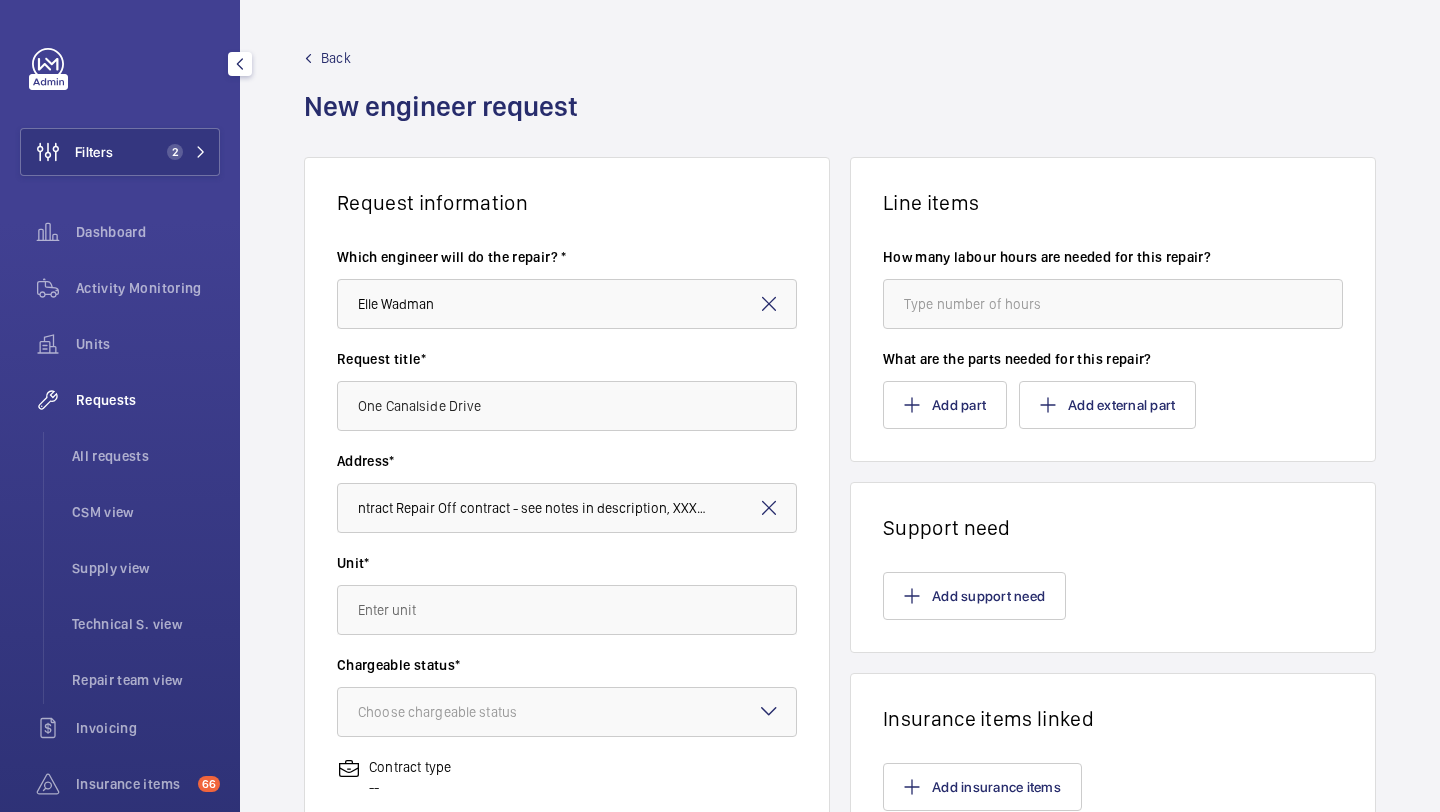 click on "Unit*" at bounding box center (567, 594) 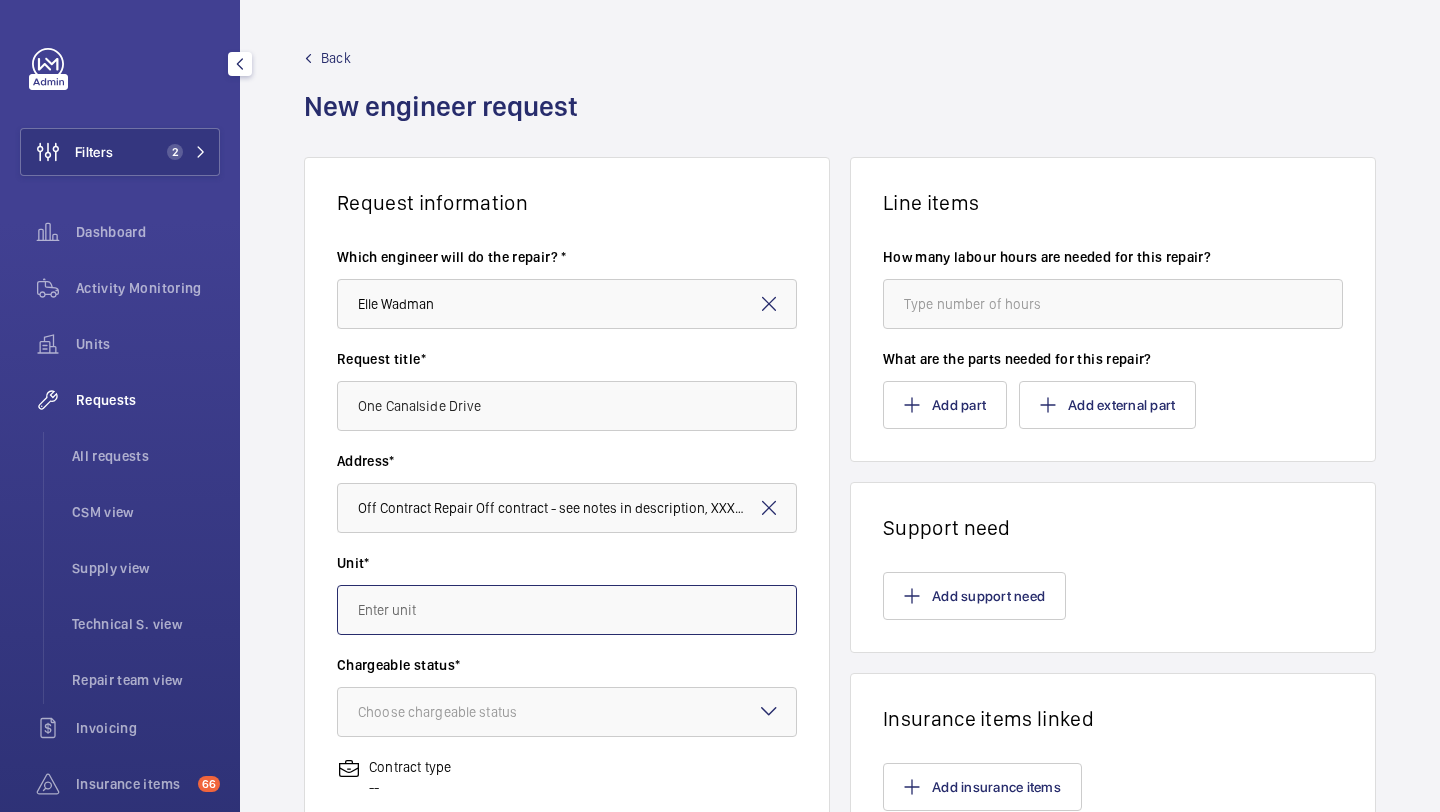 click at bounding box center (567, 610) 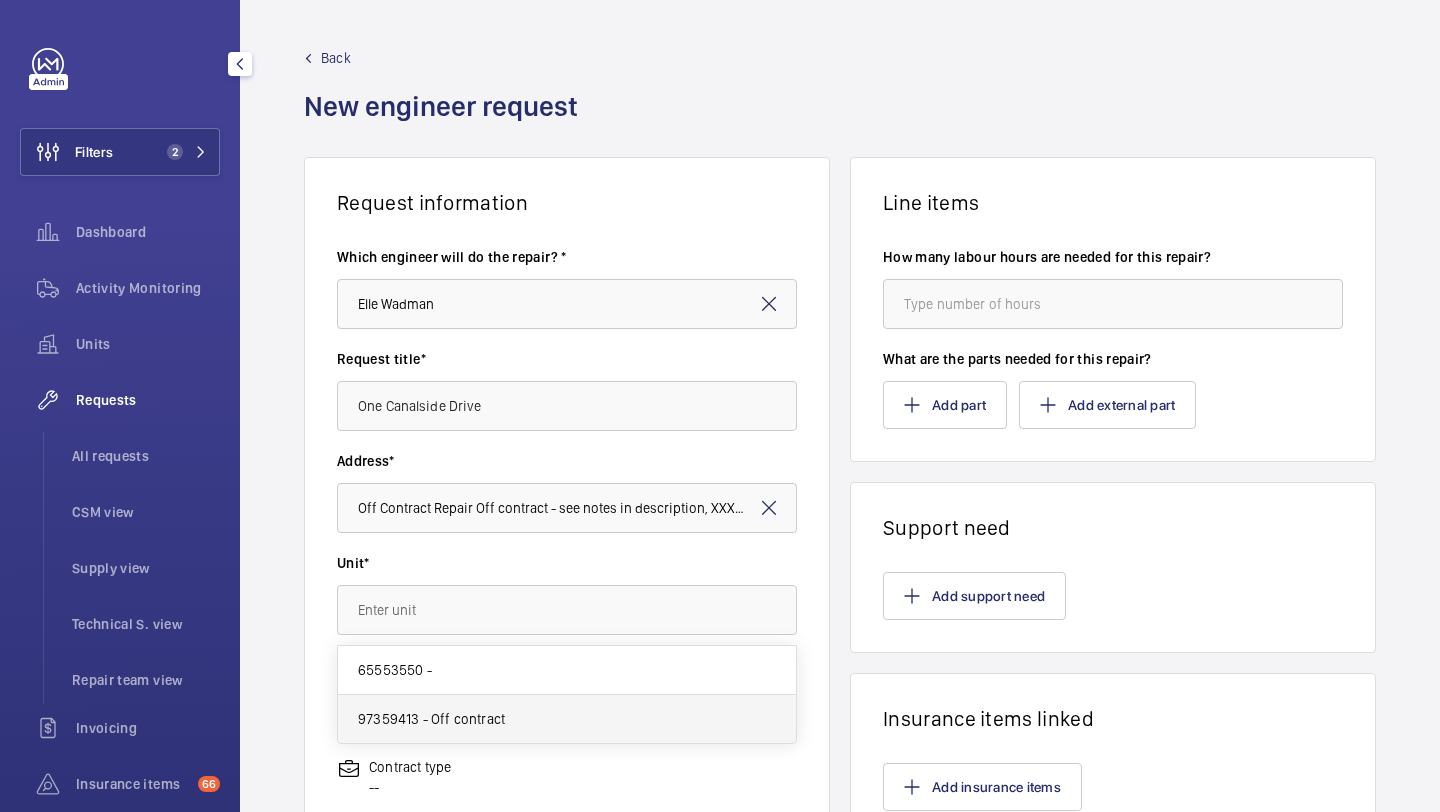 click on "97359413 - Off contract" at bounding box center [431, 719] 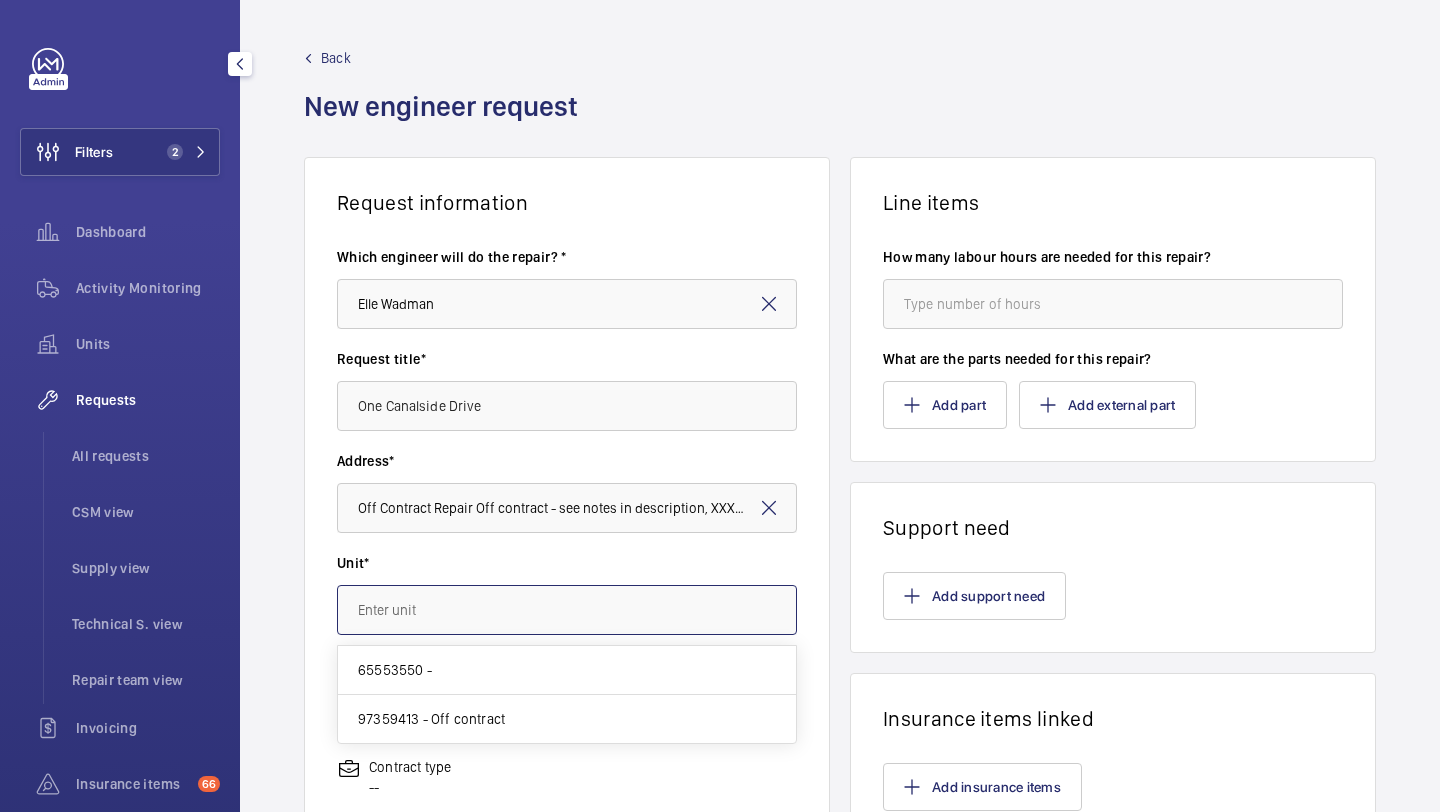 type on "97359413 - Off contract" 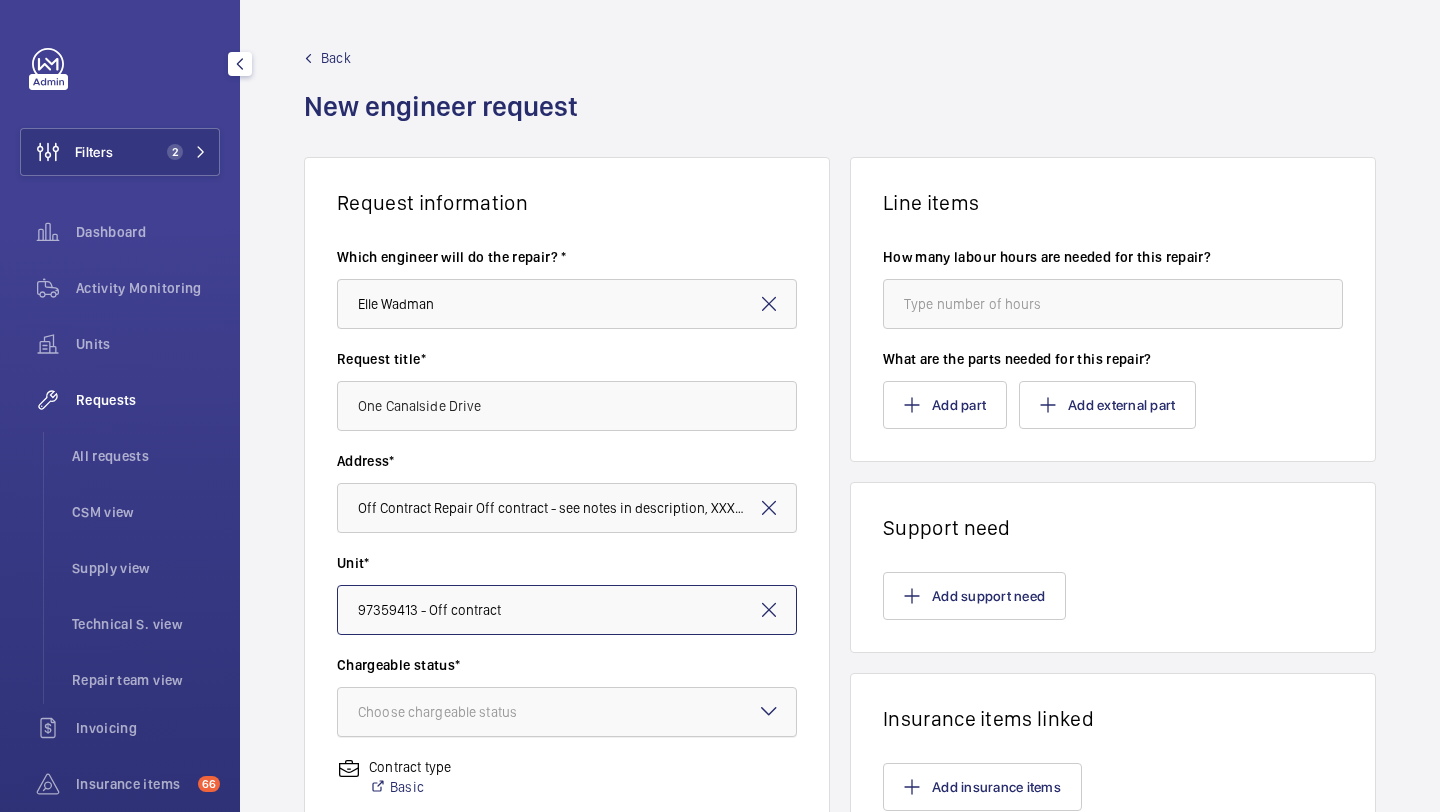 scroll, scrollTop: 276, scrollLeft: 0, axis: vertical 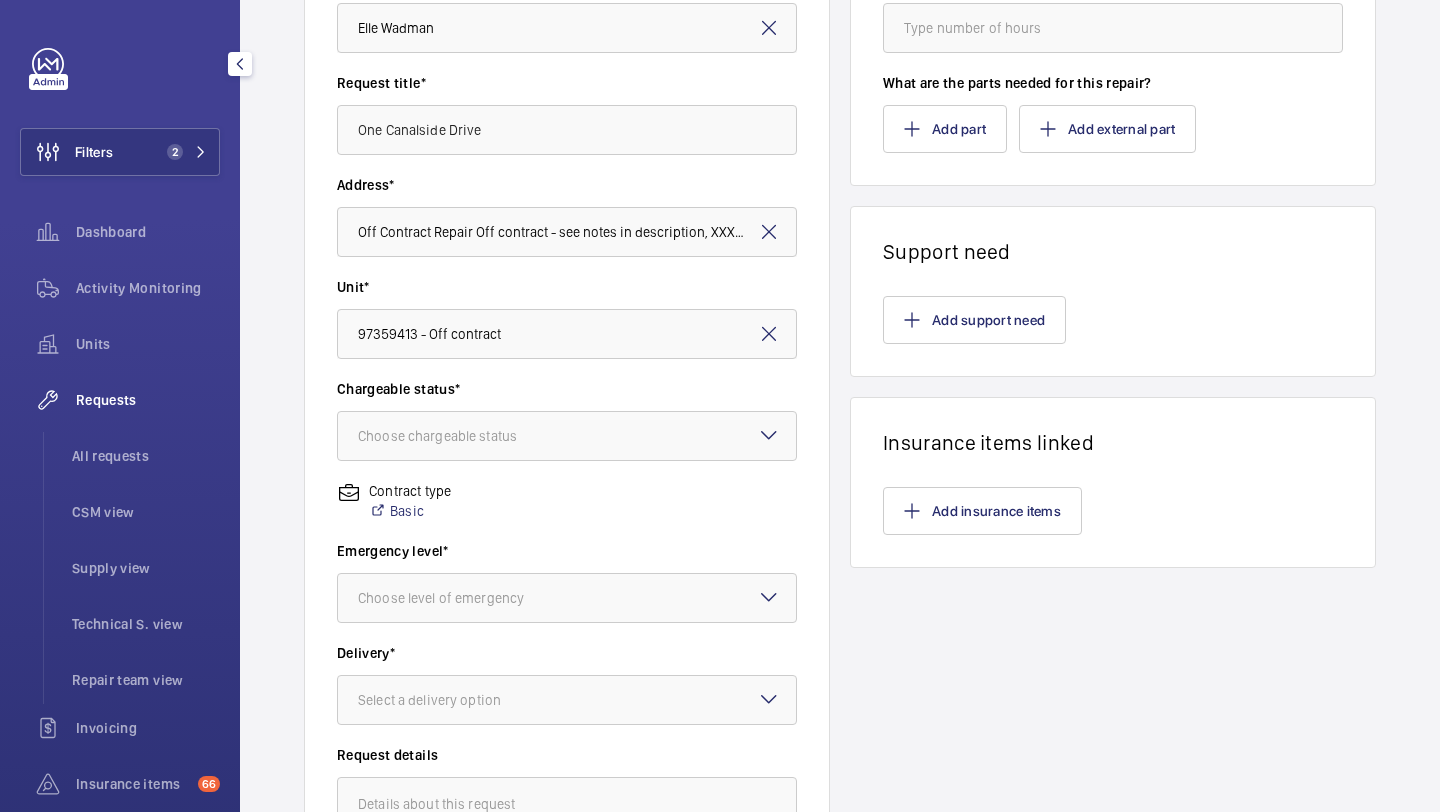 click on "Chargeable status* Choose chargeable status" 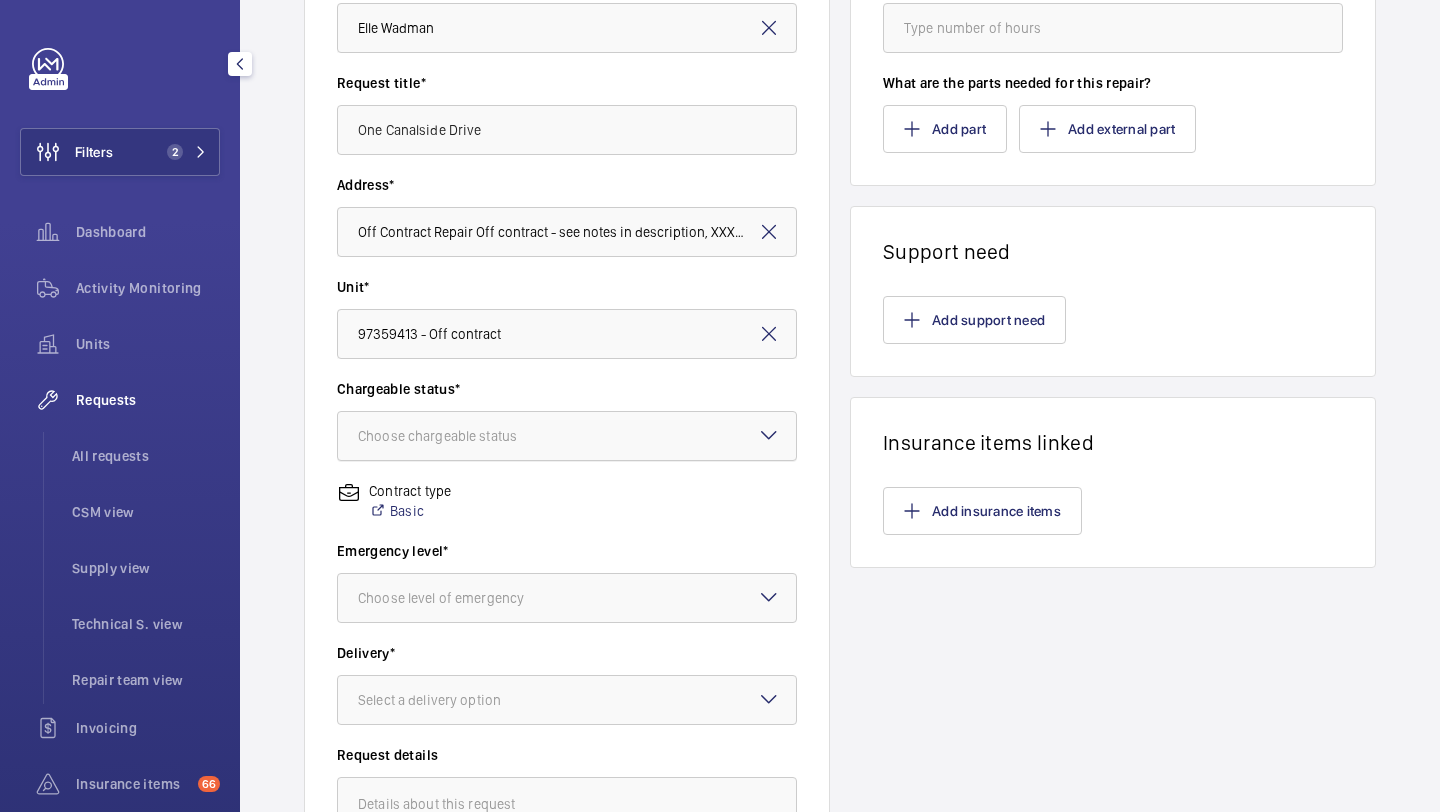 click at bounding box center (567, 436) 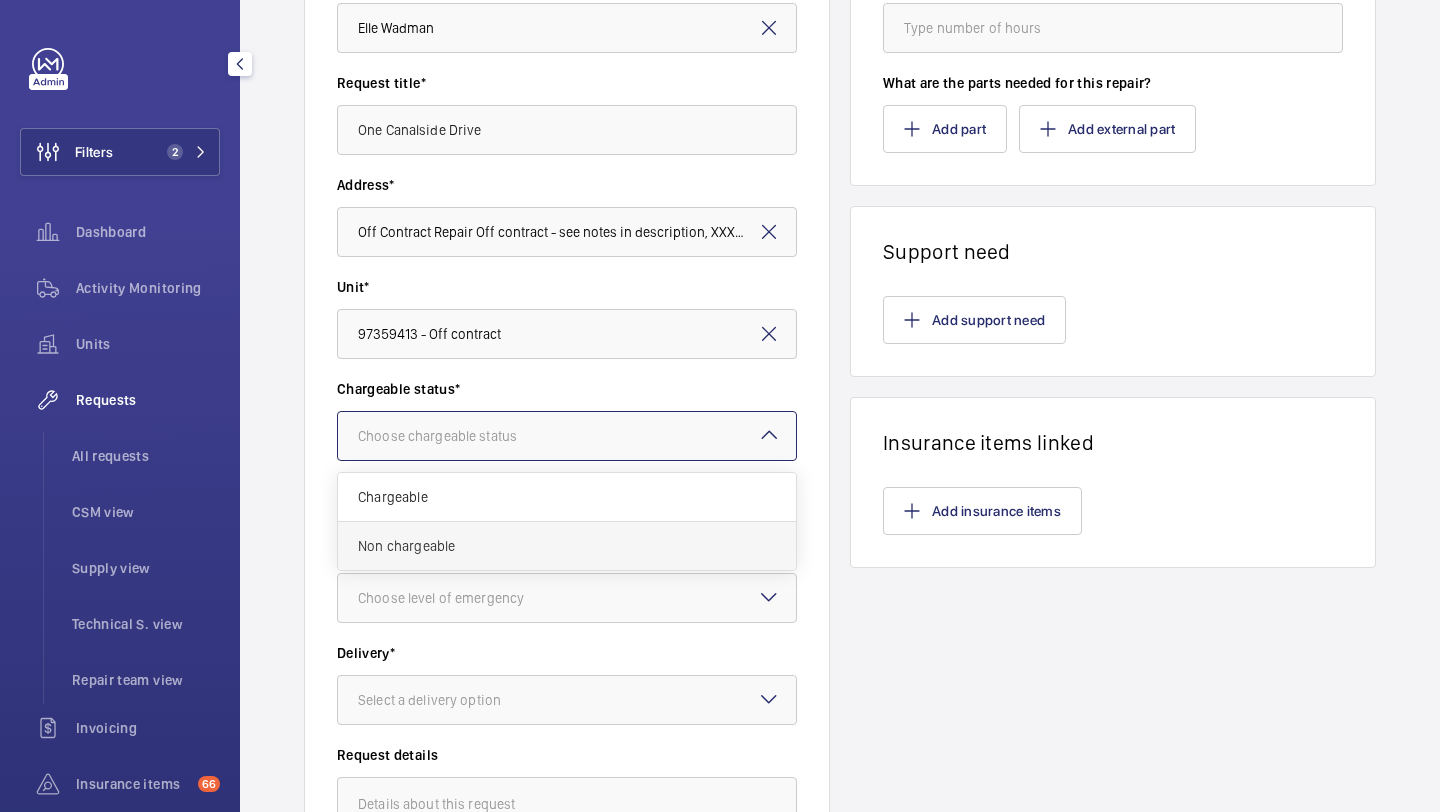 click on "Non chargeable" at bounding box center (567, 546) 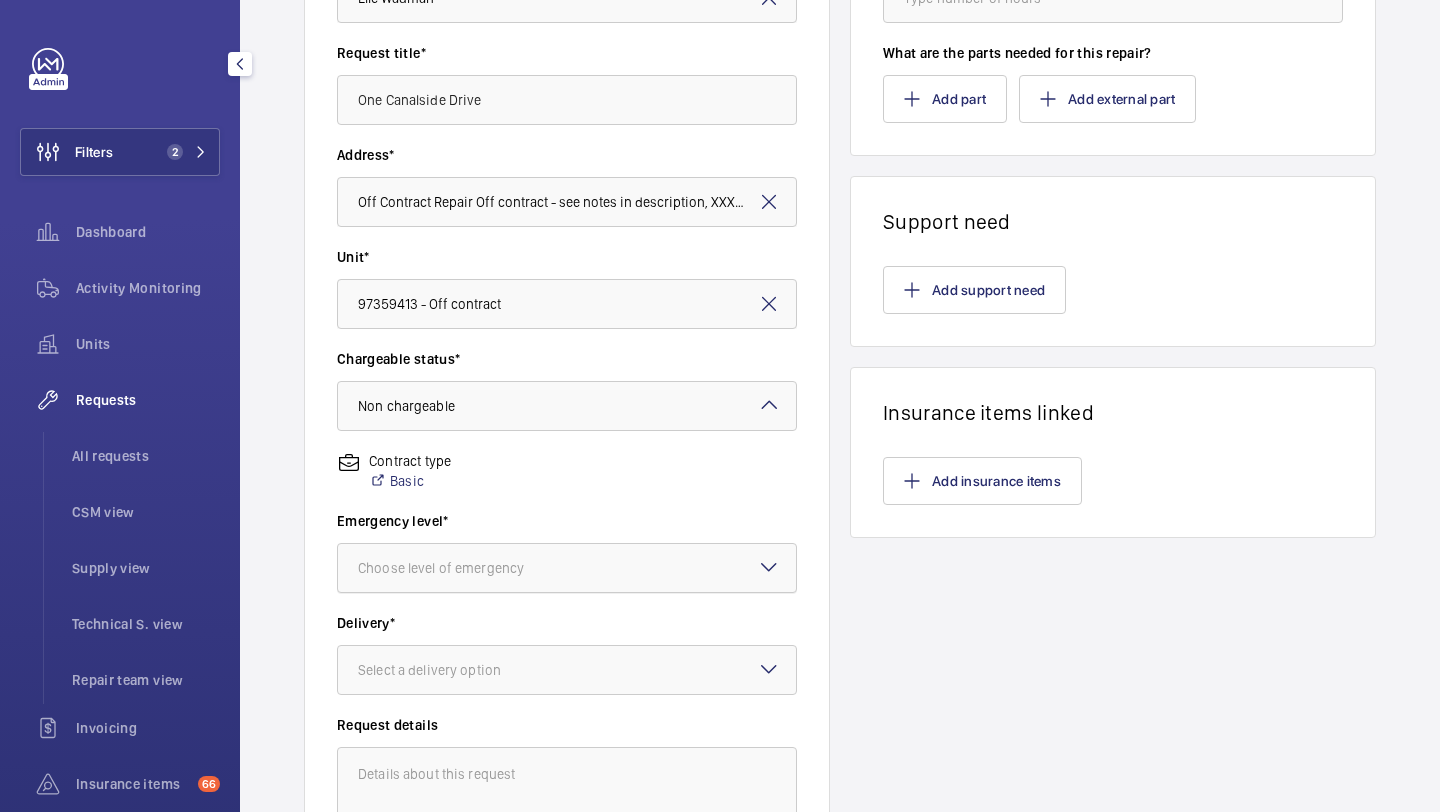 click on "Choose level of emergency" at bounding box center (466, 568) 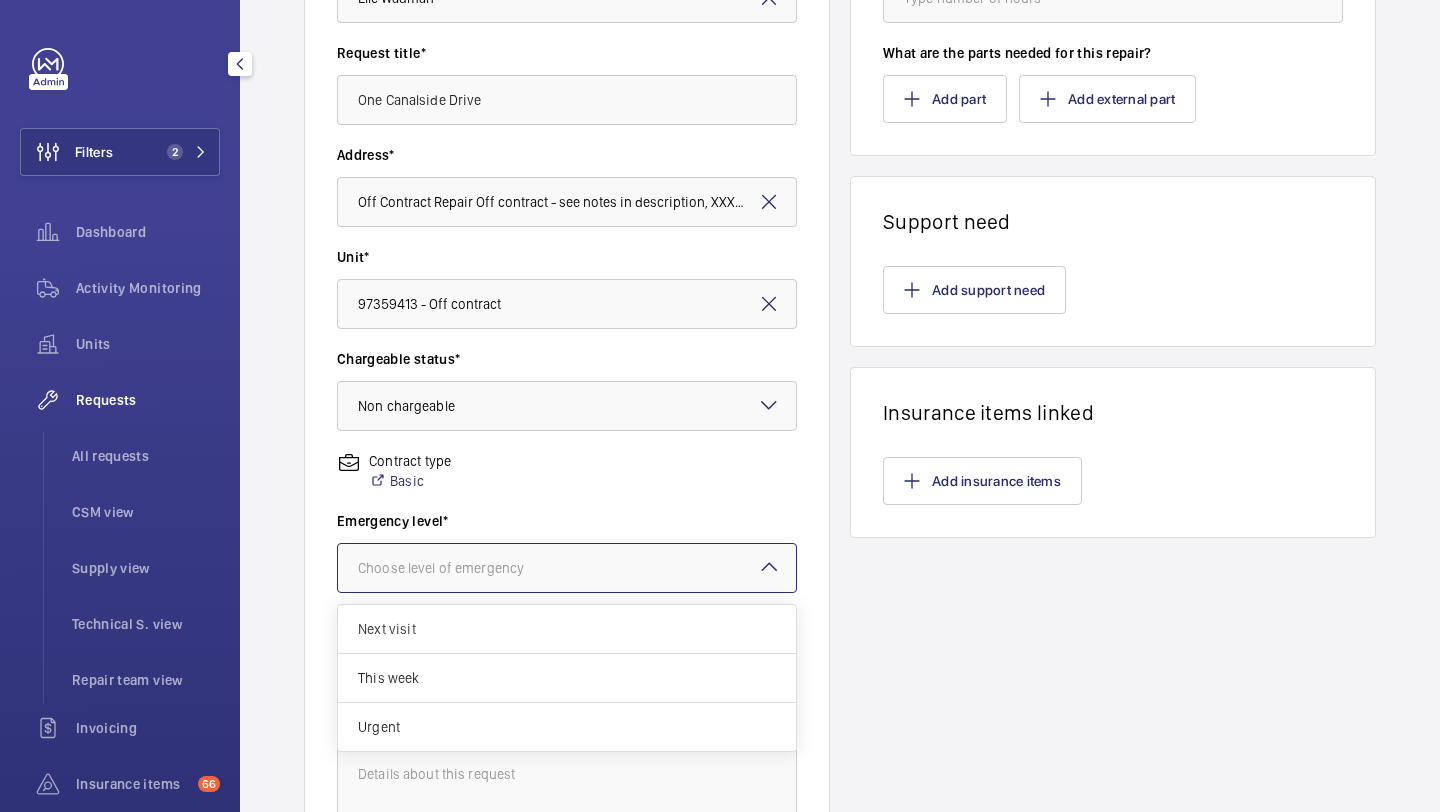 scroll, scrollTop: 353, scrollLeft: 0, axis: vertical 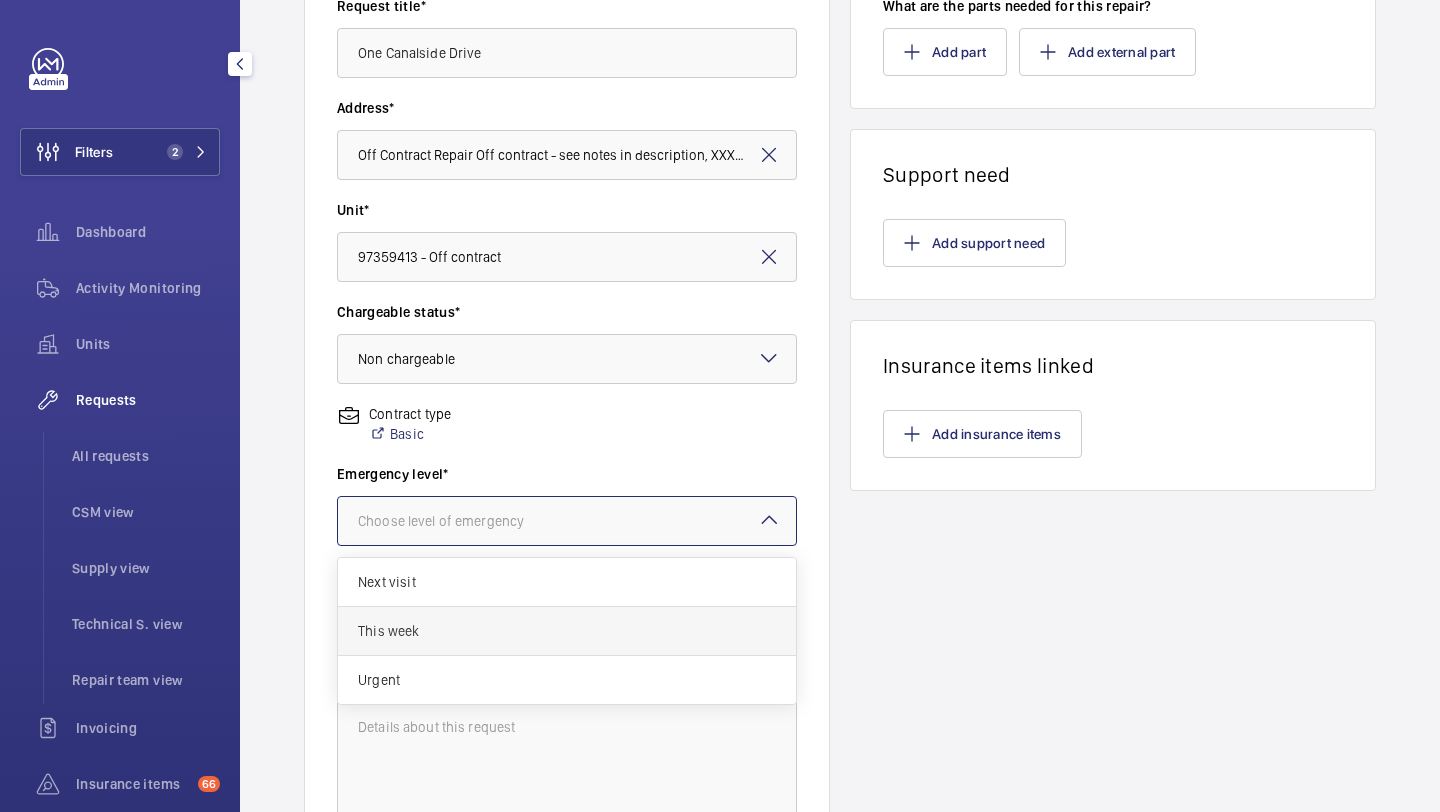 click on "This week" at bounding box center (567, 631) 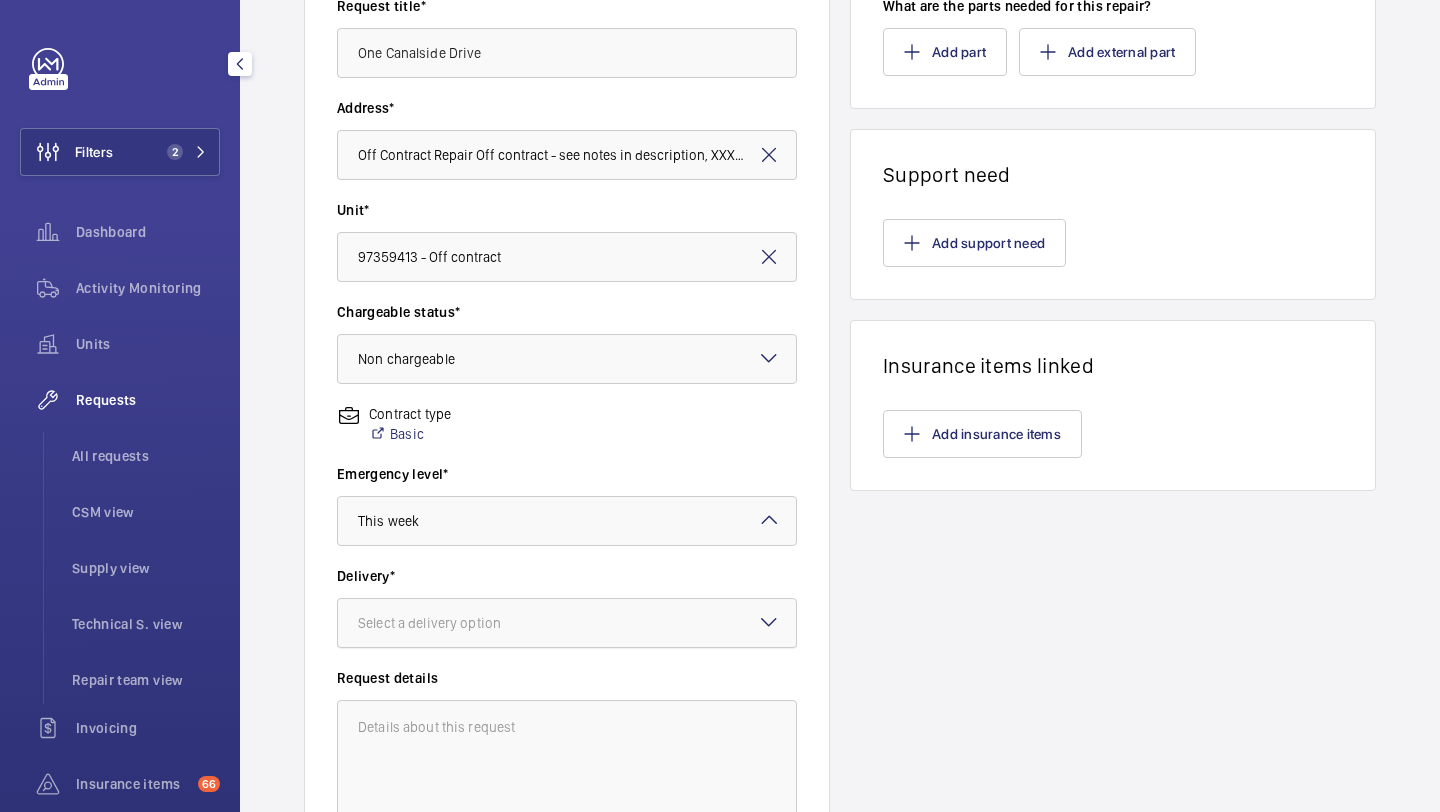 click on "Select a delivery option" at bounding box center (454, 623) 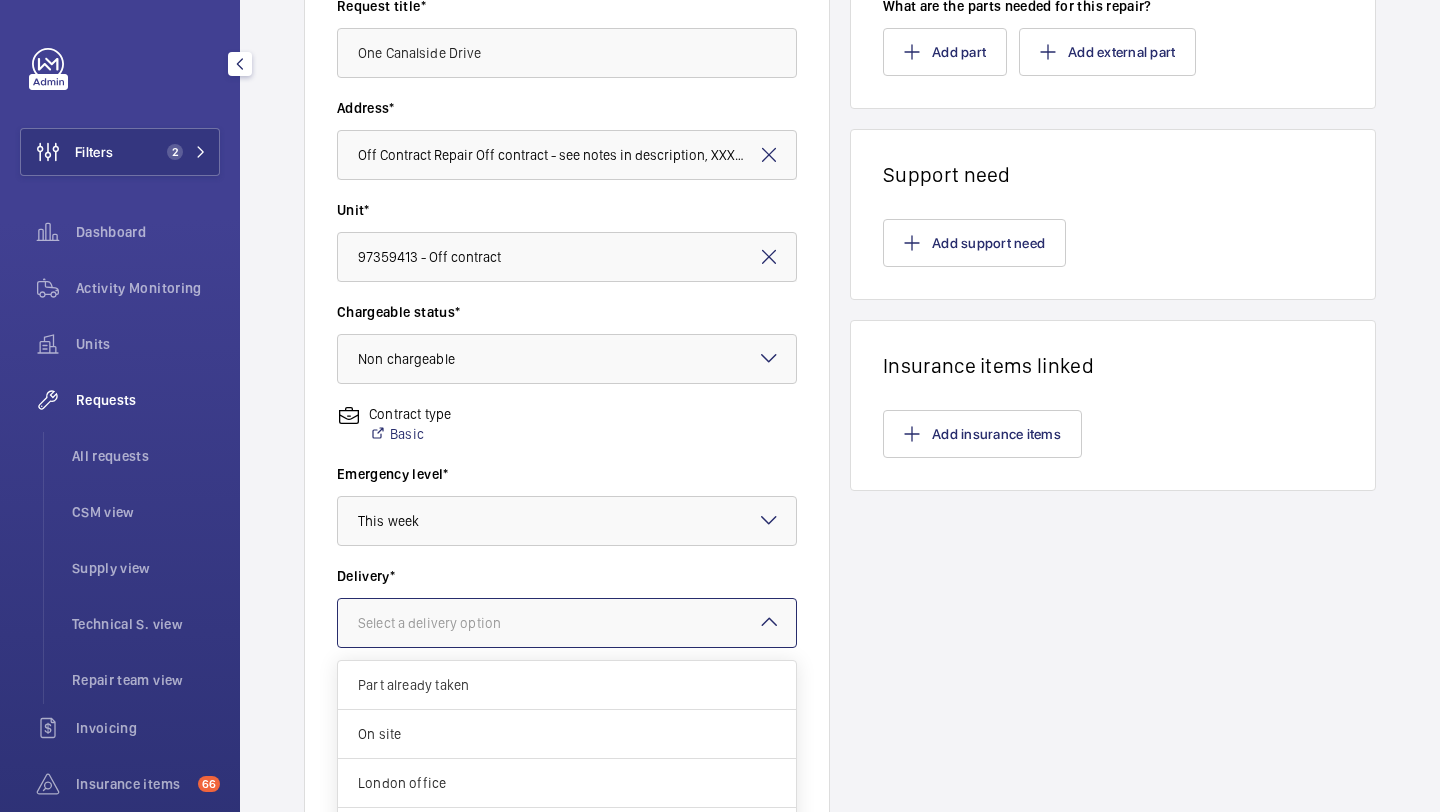 scroll, scrollTop: 16, scrollLeft: 0, axis: vertical 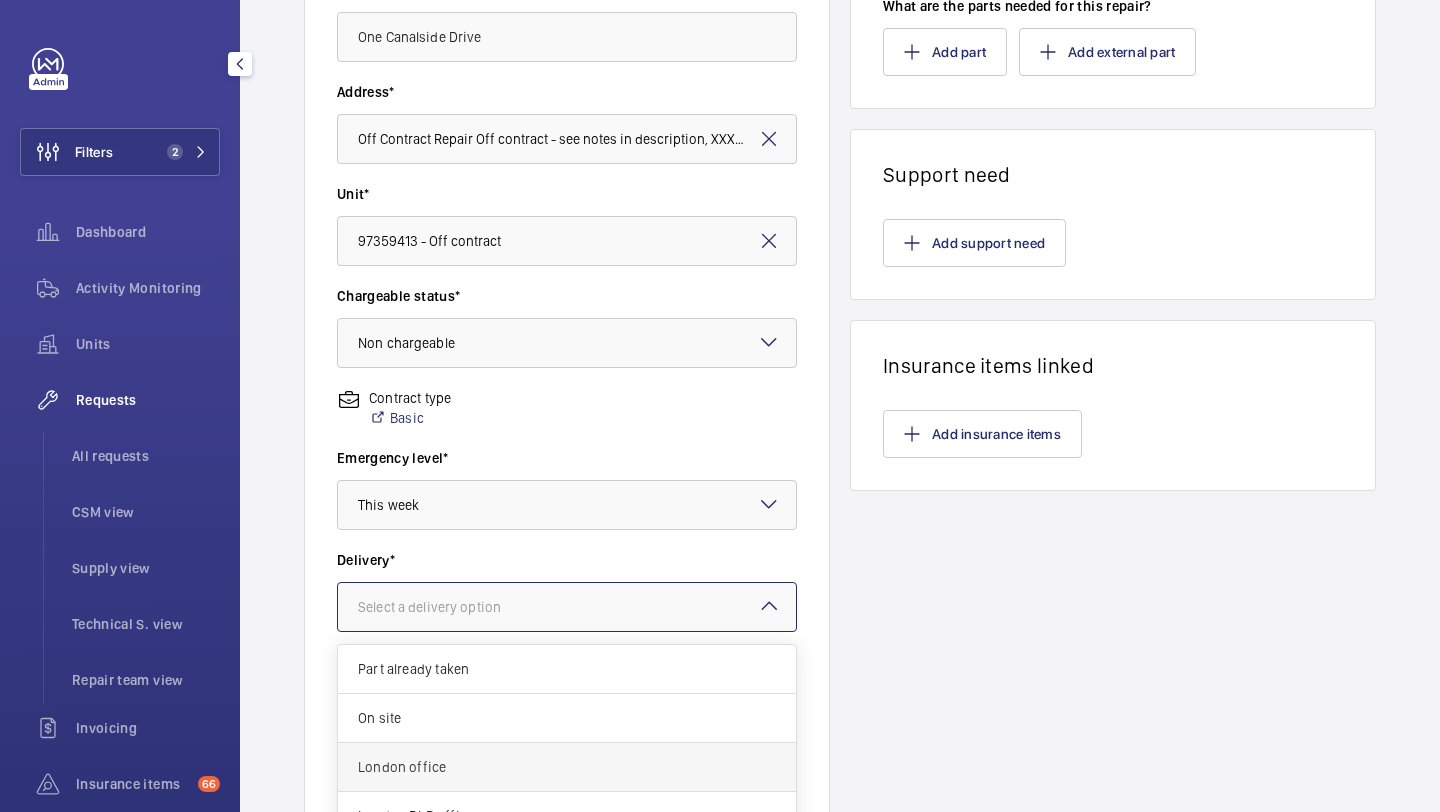 click on "London office" at bounding box center (567, 767) 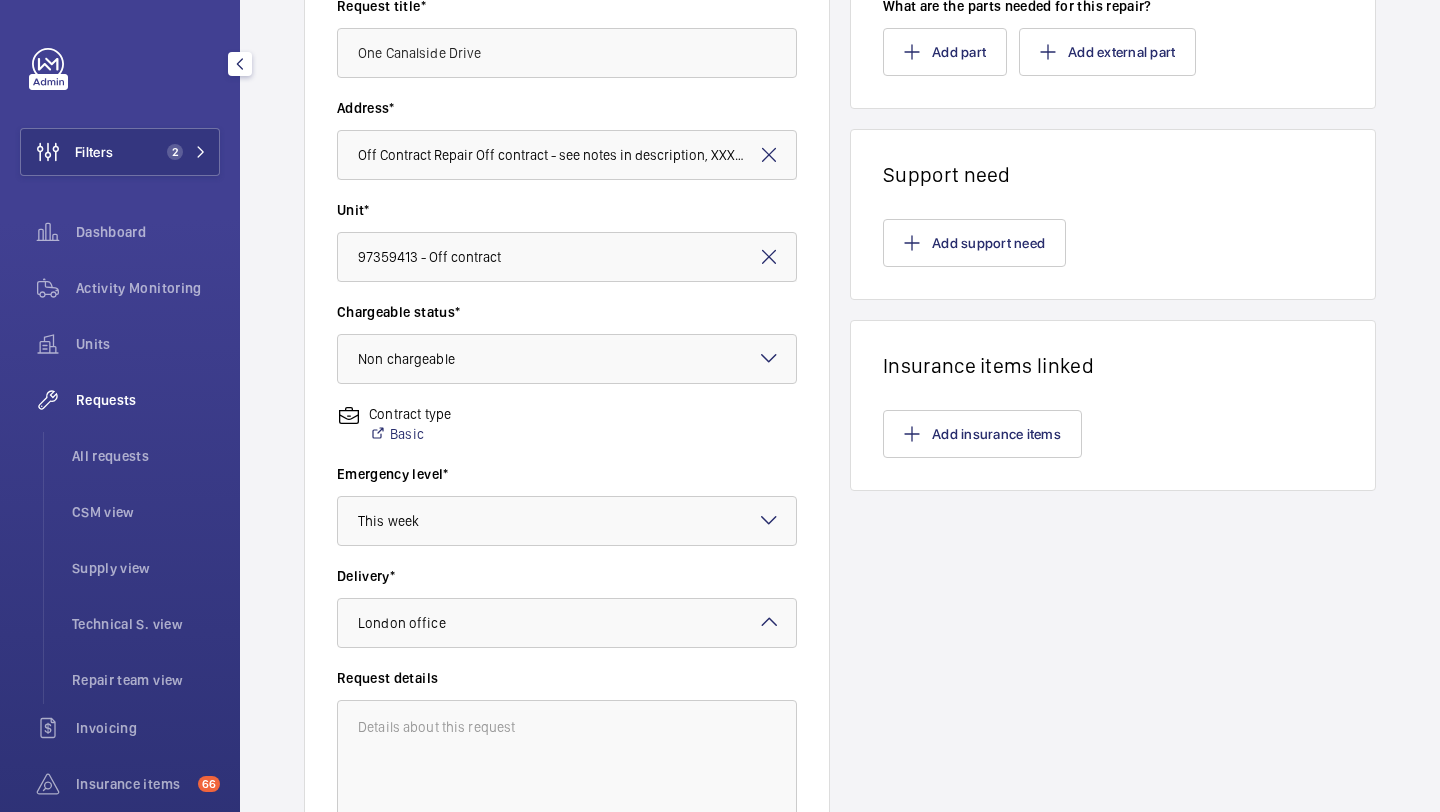 scroll, scrollTop: 0, scrollLeft: 0, axis: both 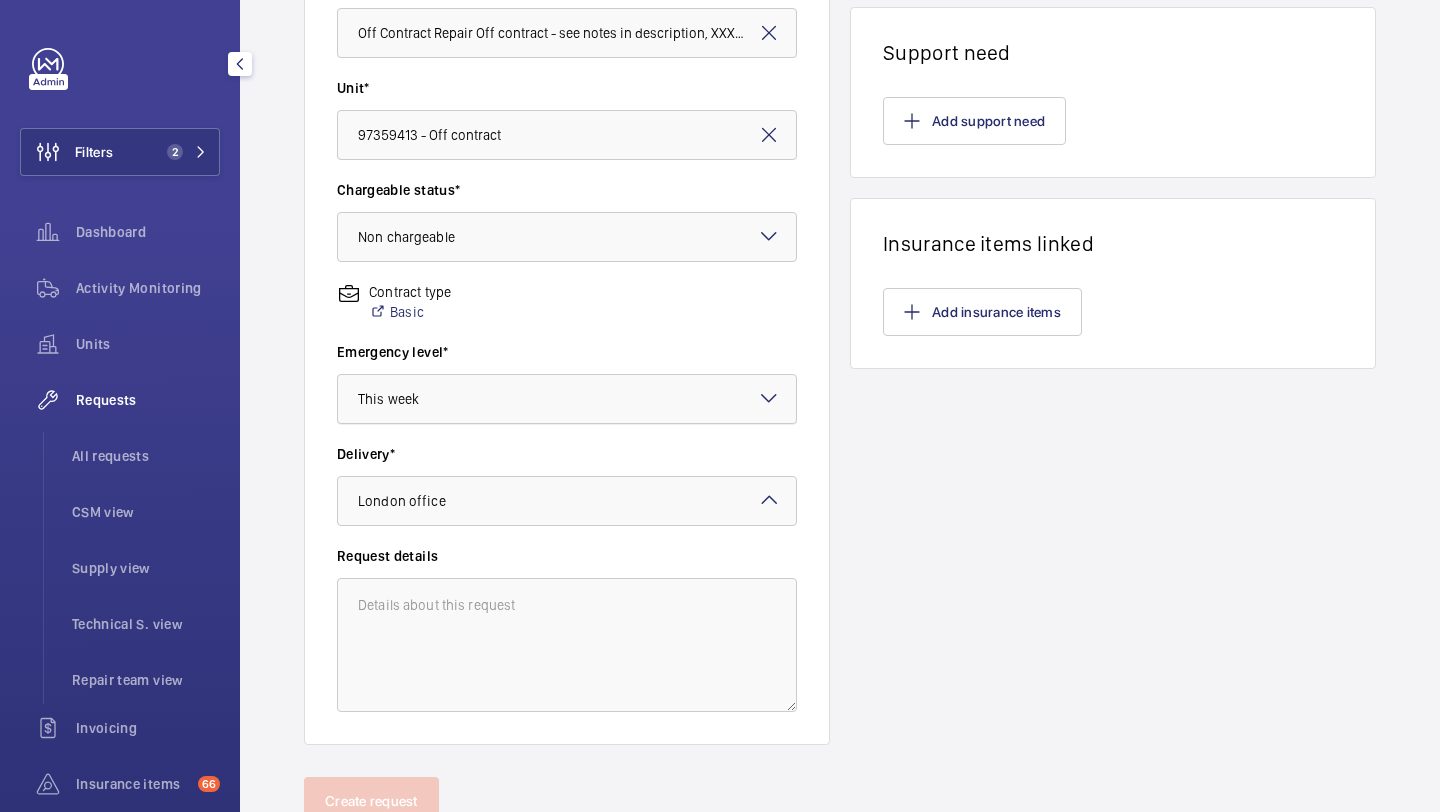 click at bounding box center (567, 399) 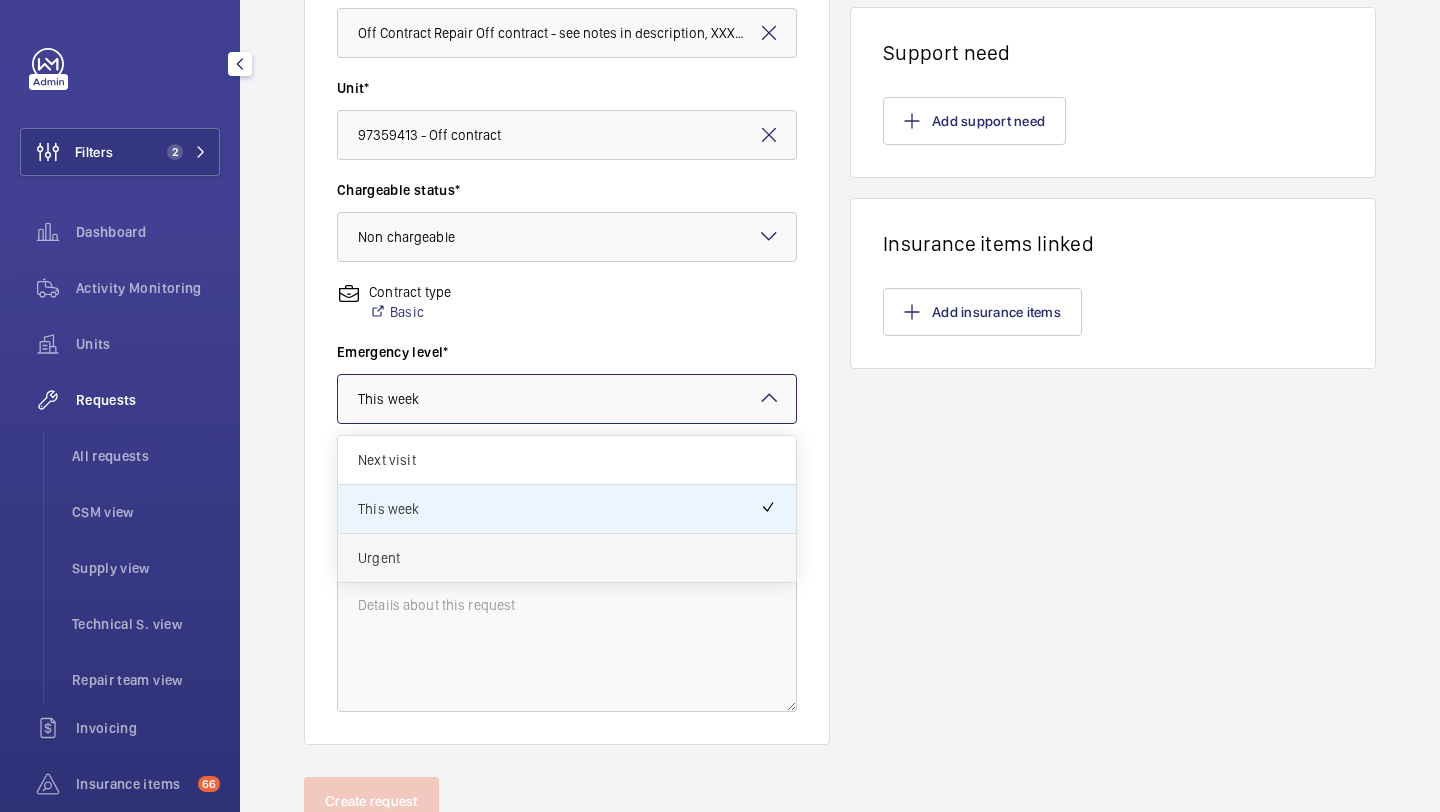 click on "Urgent" at bounding box center [567, 558] 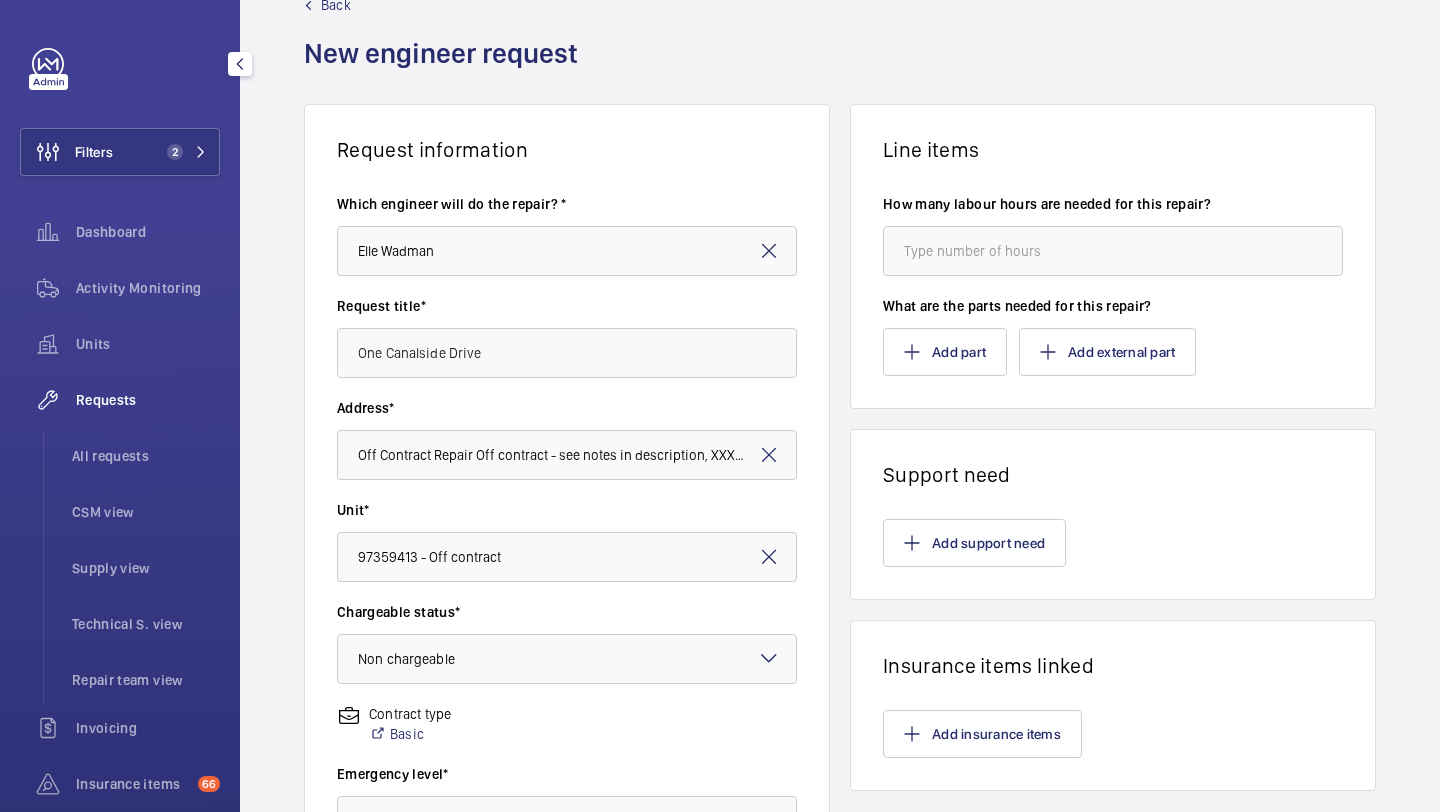 scroll, scrollTop: 0, scrollLeft: 0, axis: both 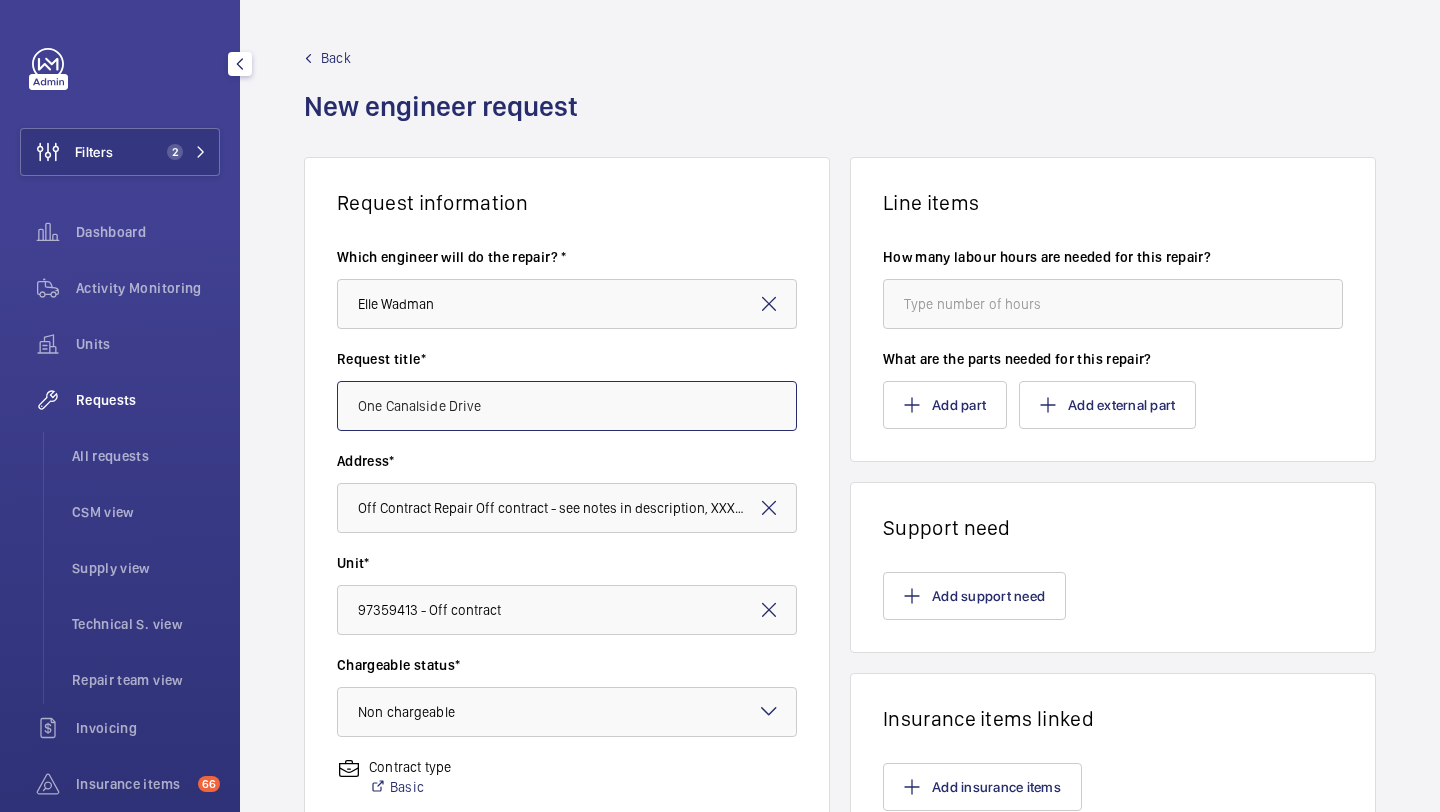 click on "One Canalside Drive" 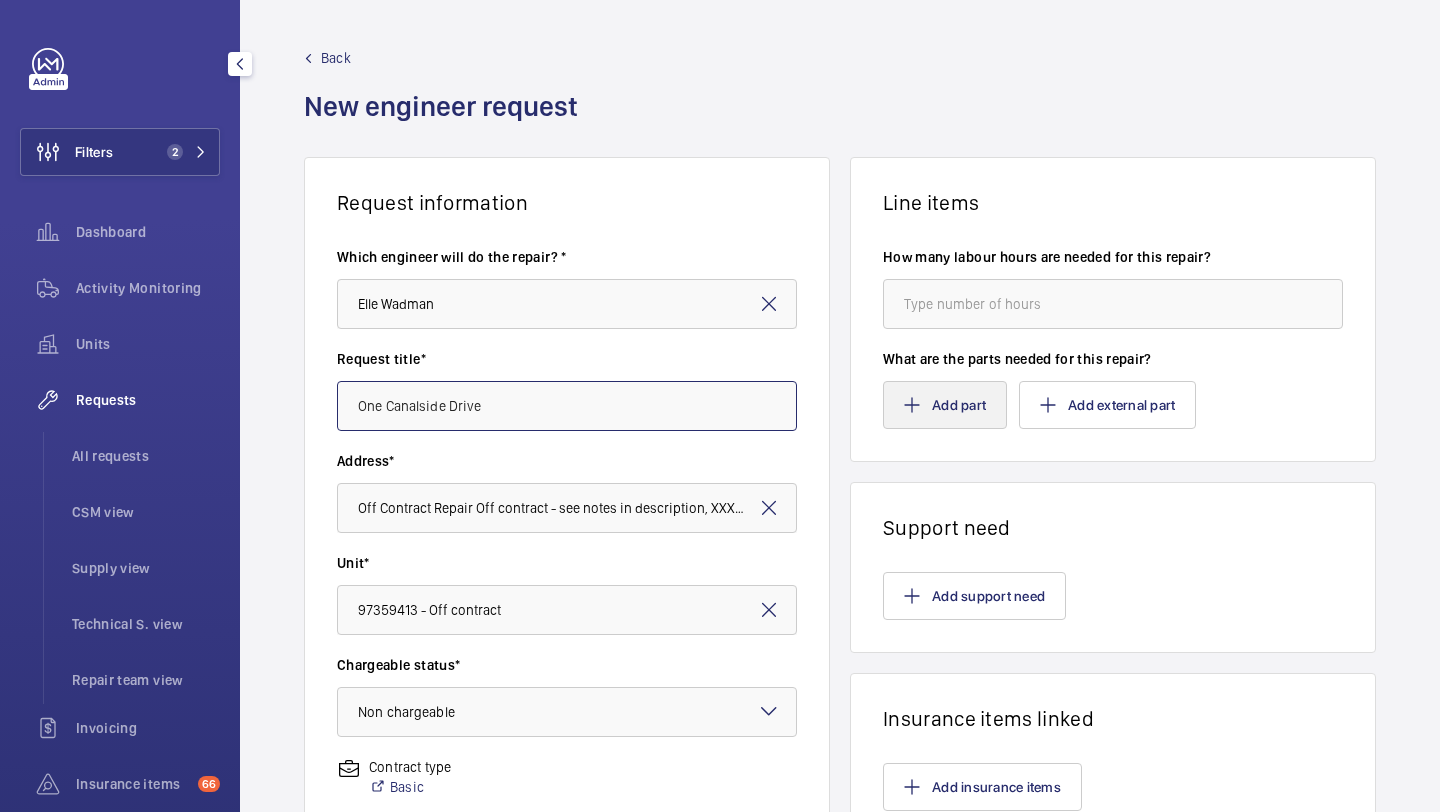 type on "One Canalside Drive" 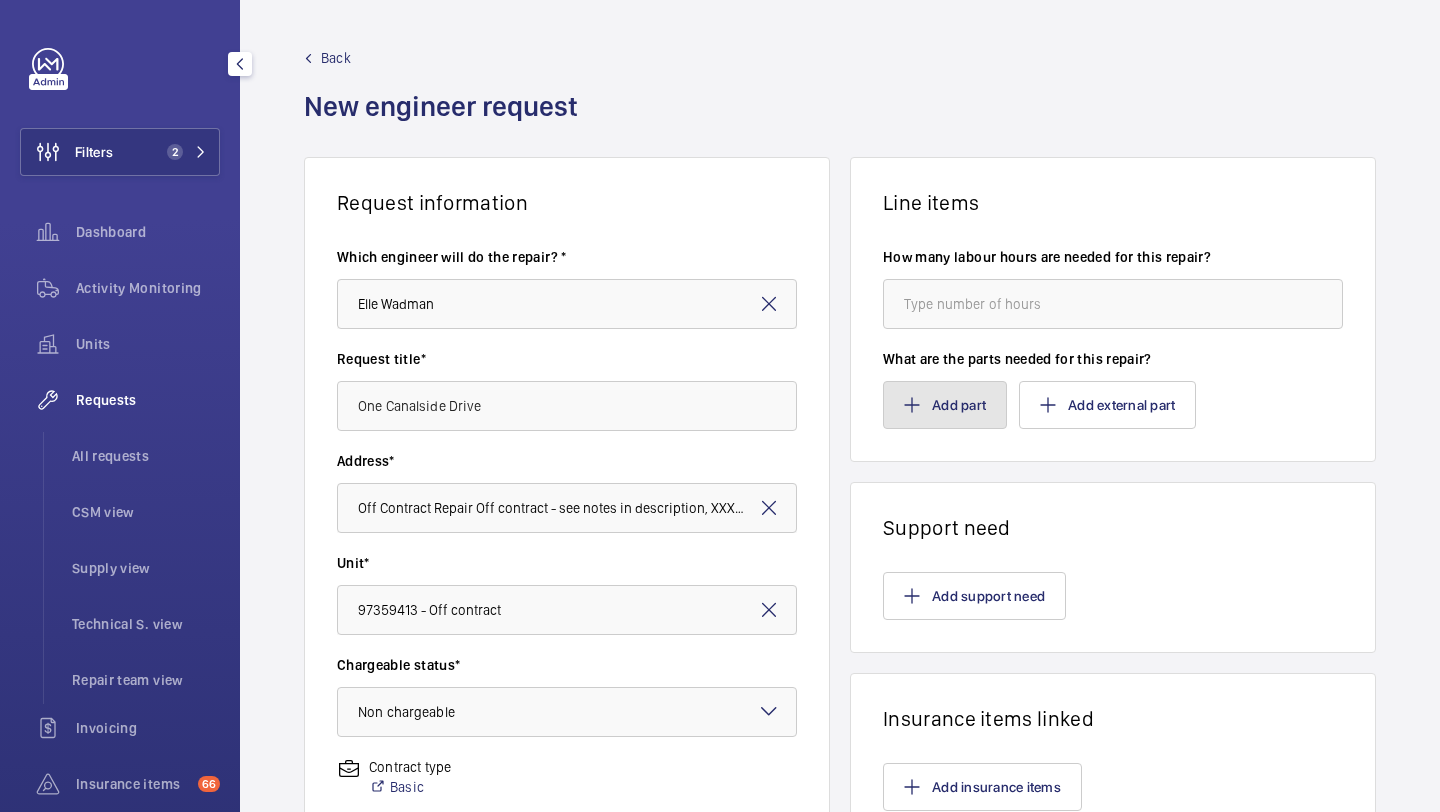 click on "Add part" 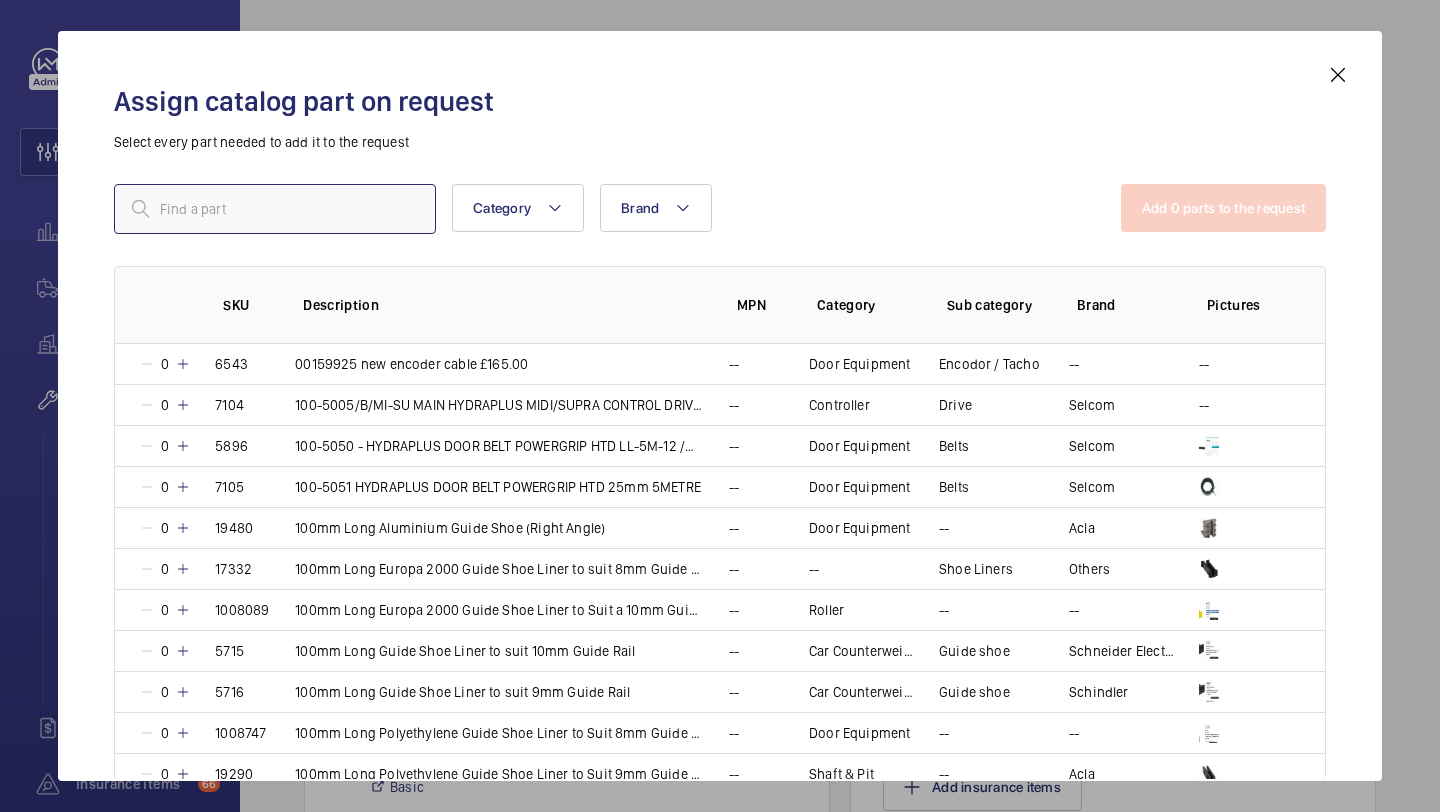 click at bounding box center (275, 209) 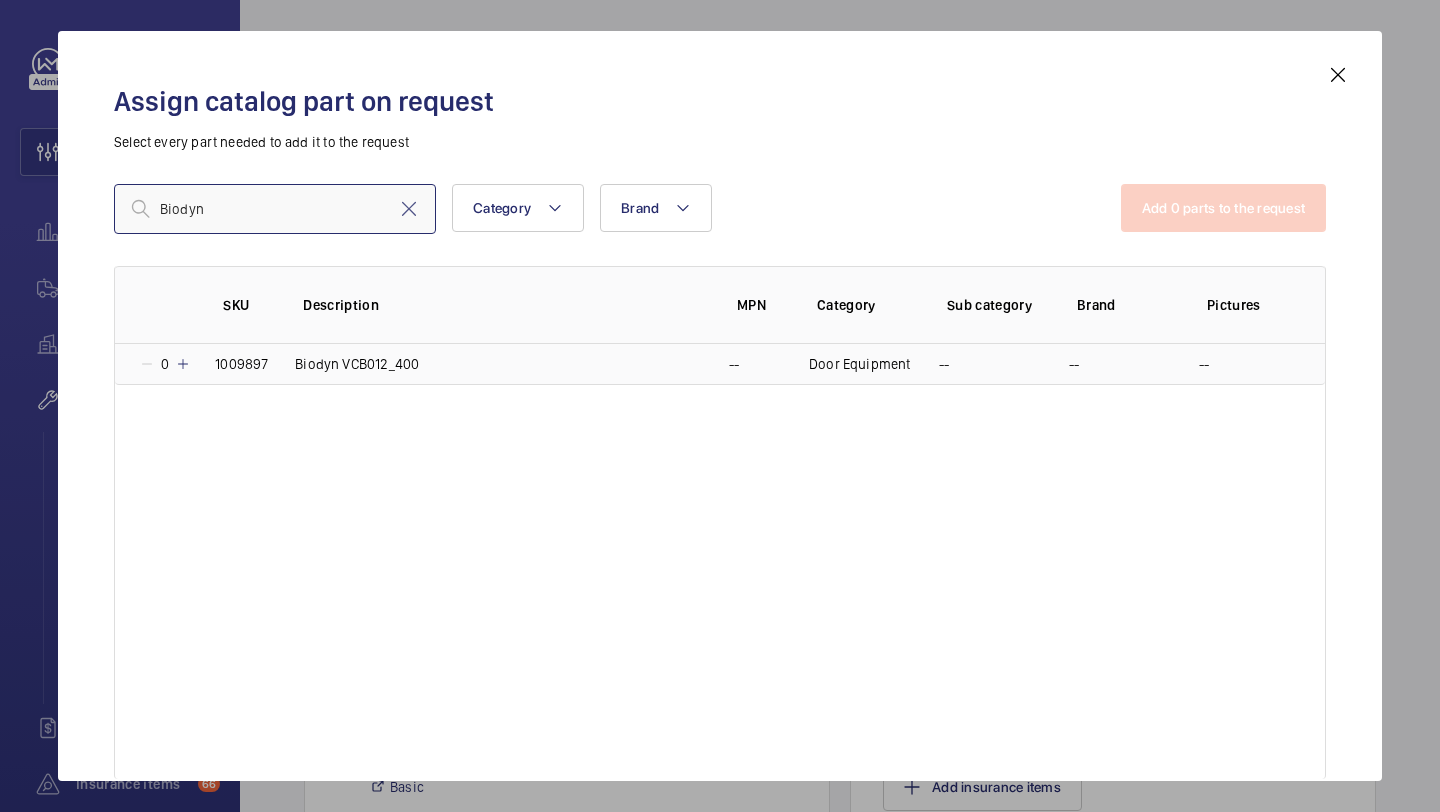type on "Biodyn" 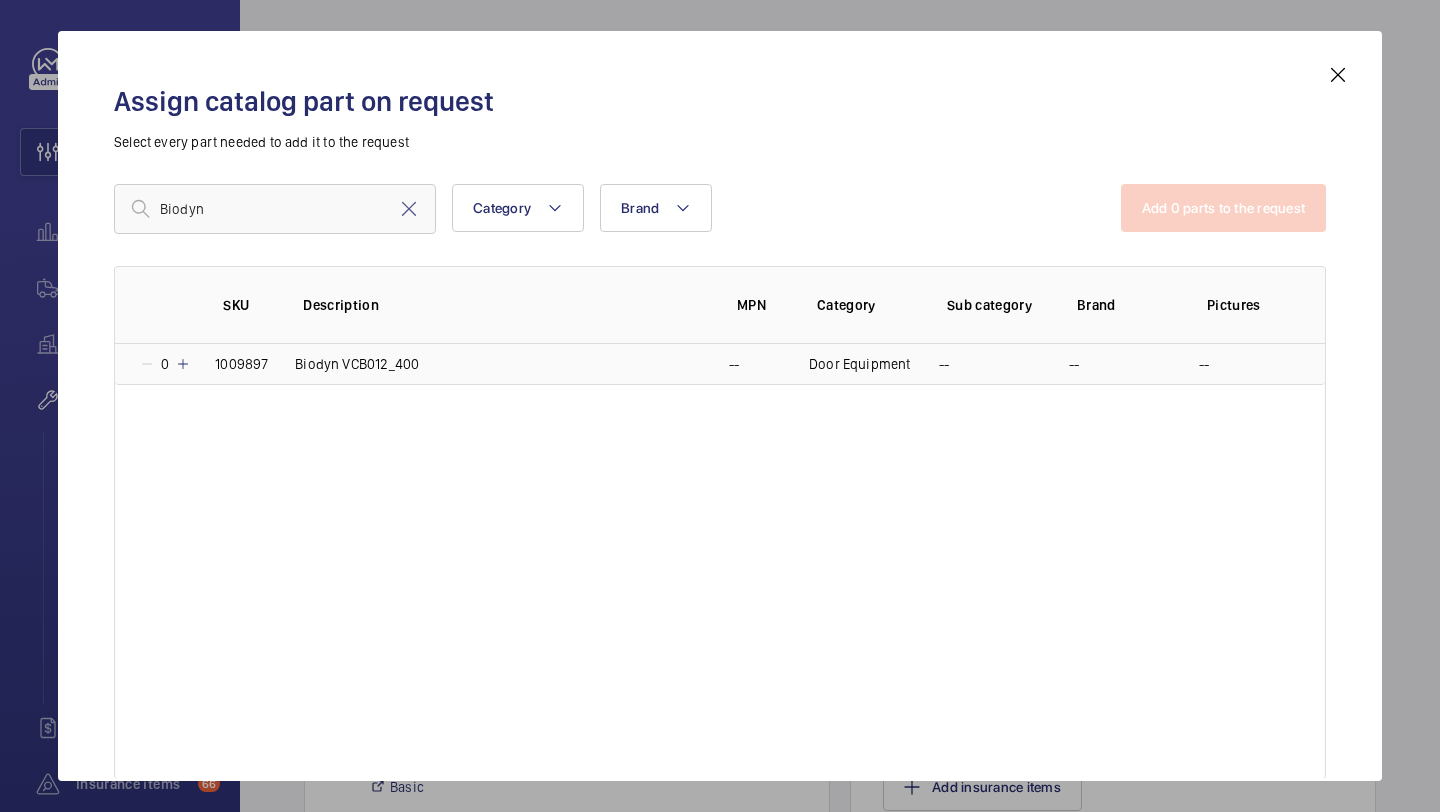 click on "Biodyn VCB012_400" at bounding box center (357, 364) 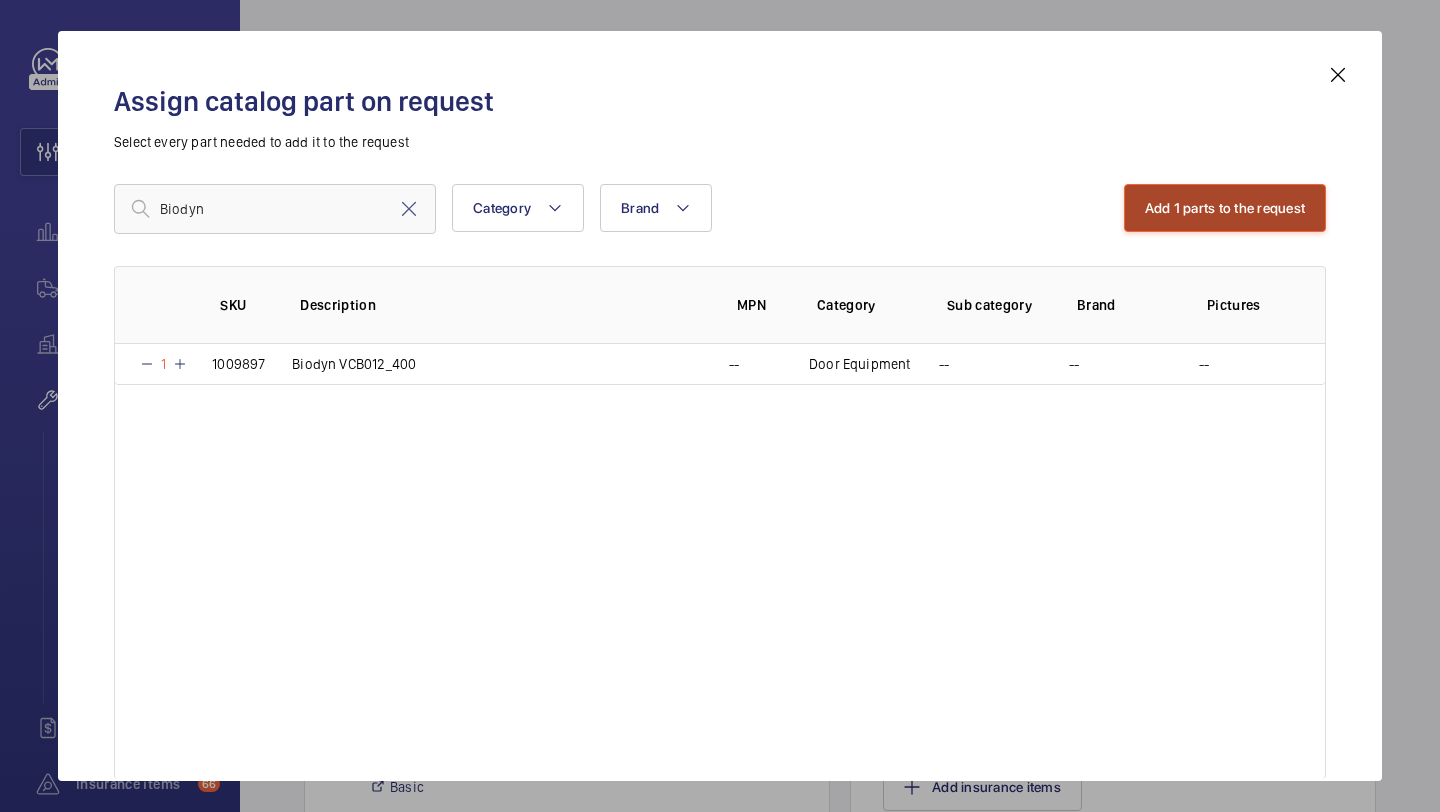 click on "Add 1 parts to the request" at bounding box center (1225, 208) 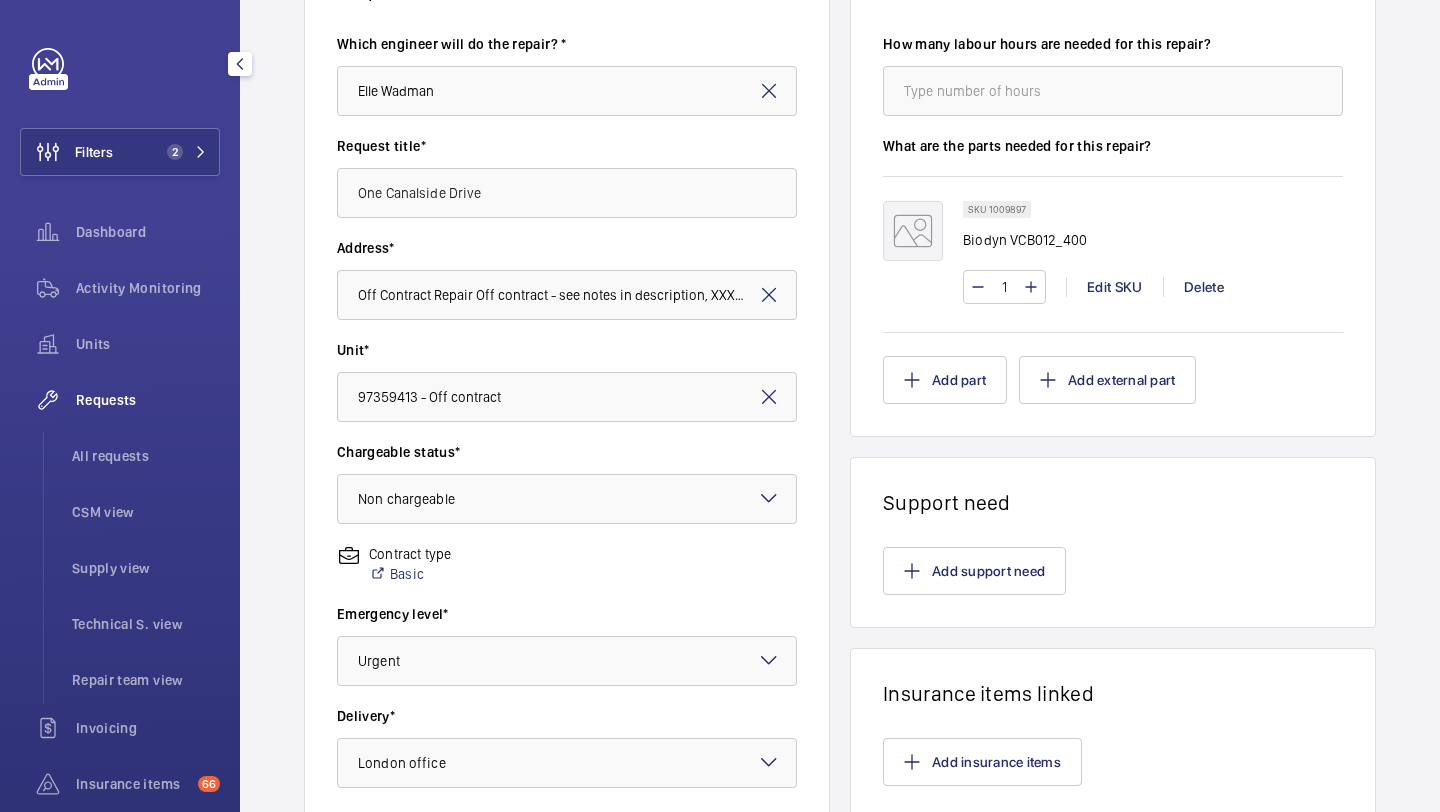 scroll, scrollTop: 552, scrollLeft: 0, axis: vertical 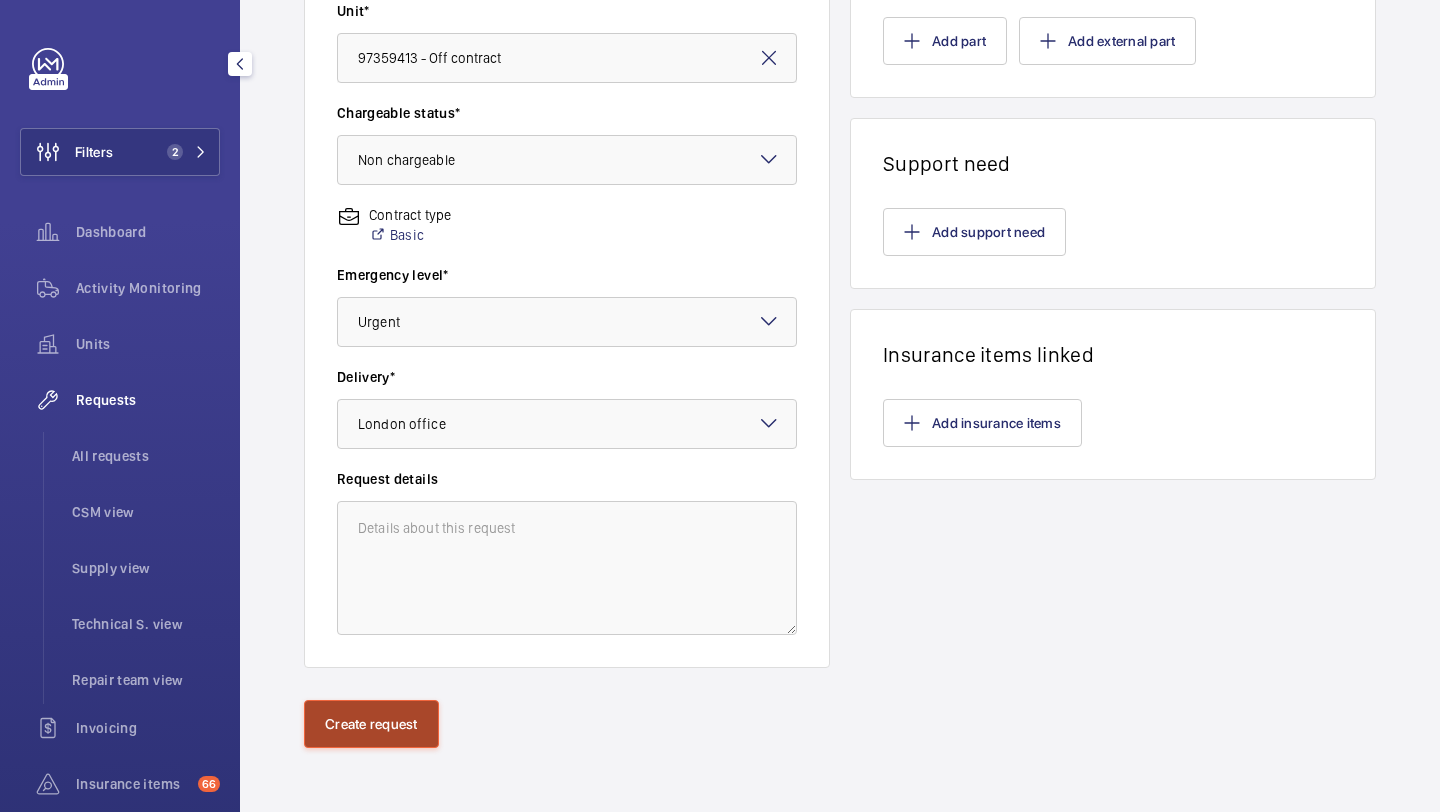 click on "Create request" 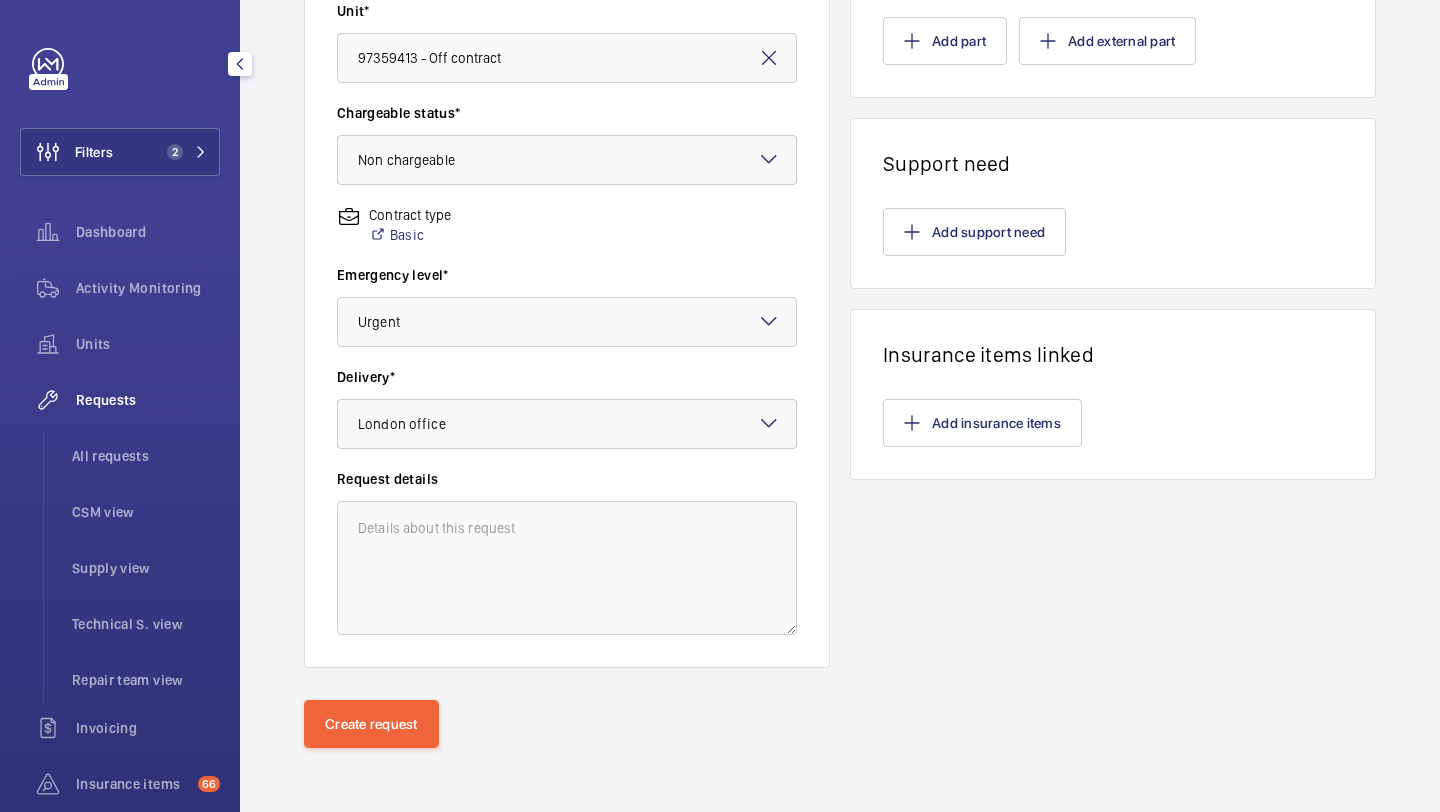 scroll, scrollTop: 0, scrollLeft: 0, axis: both 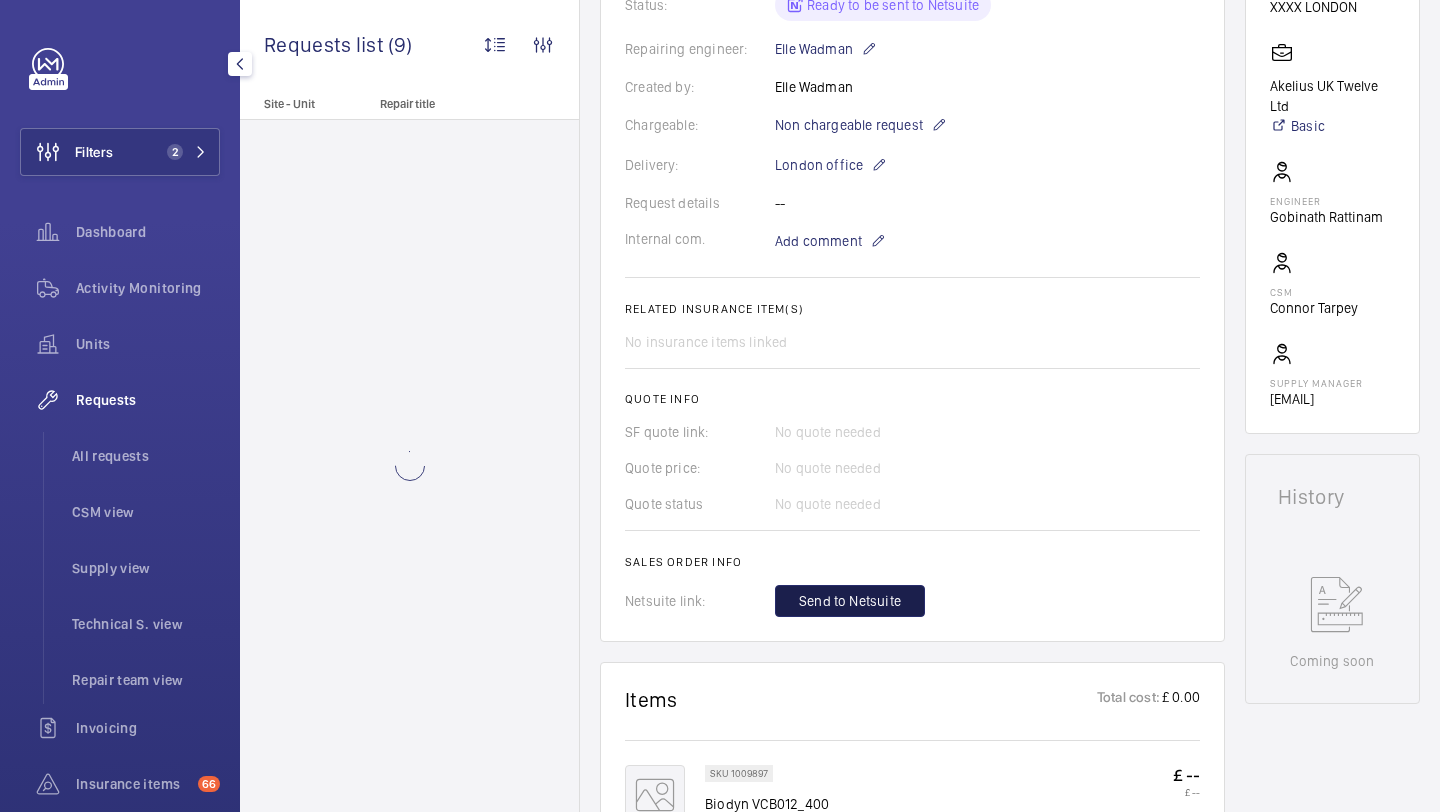 click on "Send to Netsuite" 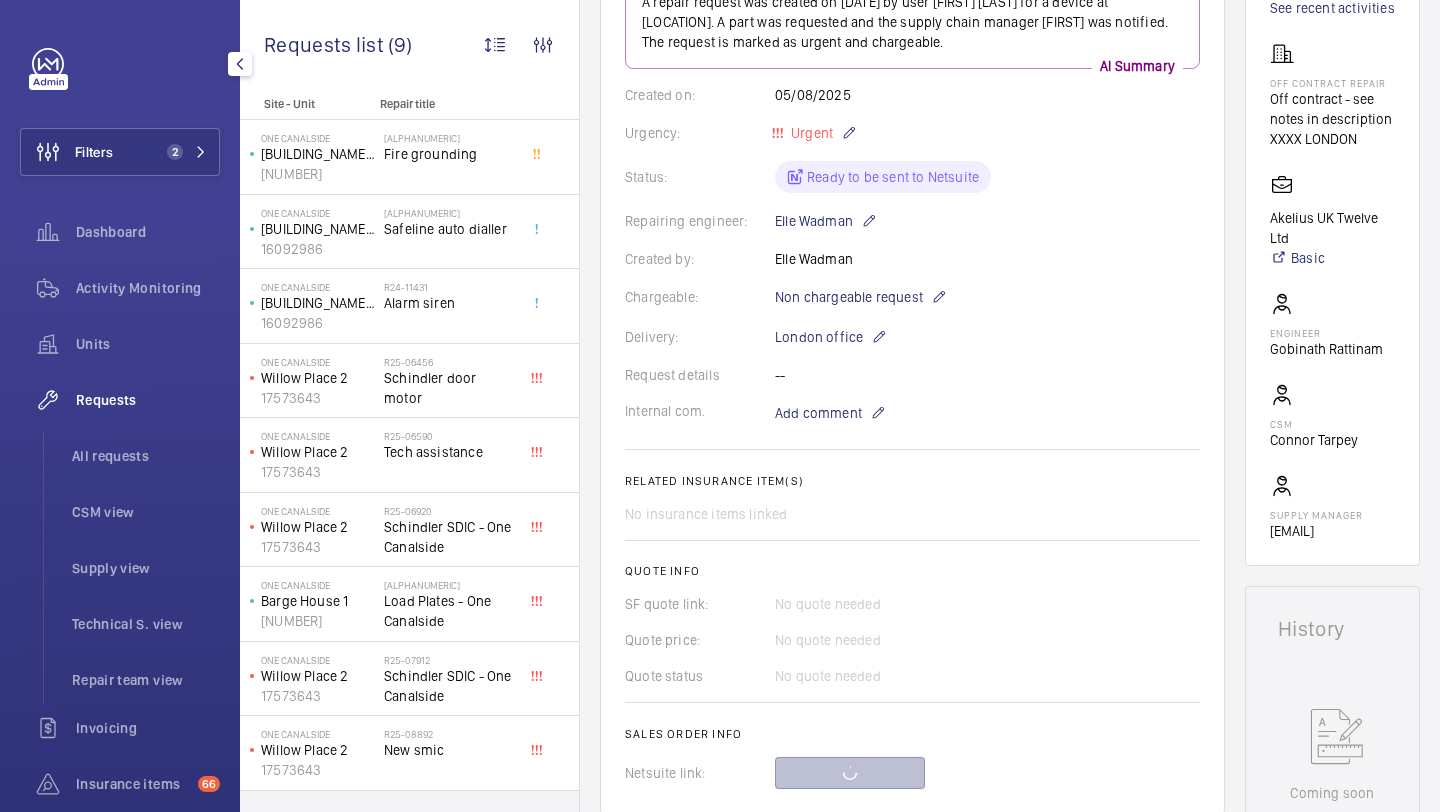 scroll, scrollTop: 436, scrollLeft: 0, axis: vertical 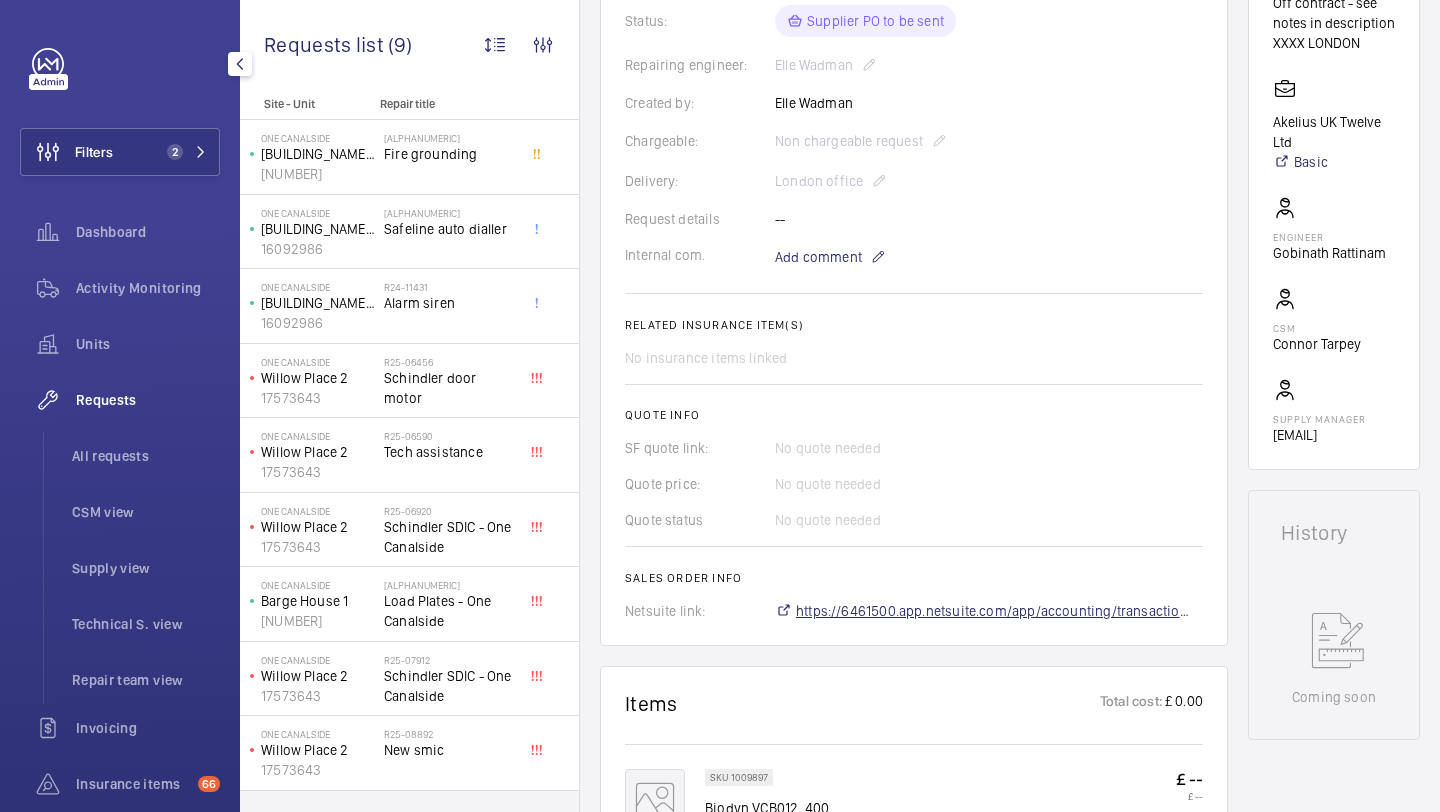 click on "https://6461500.app.netsuite.com/app/accounting/transactions/salesord.nl?id=2878783" 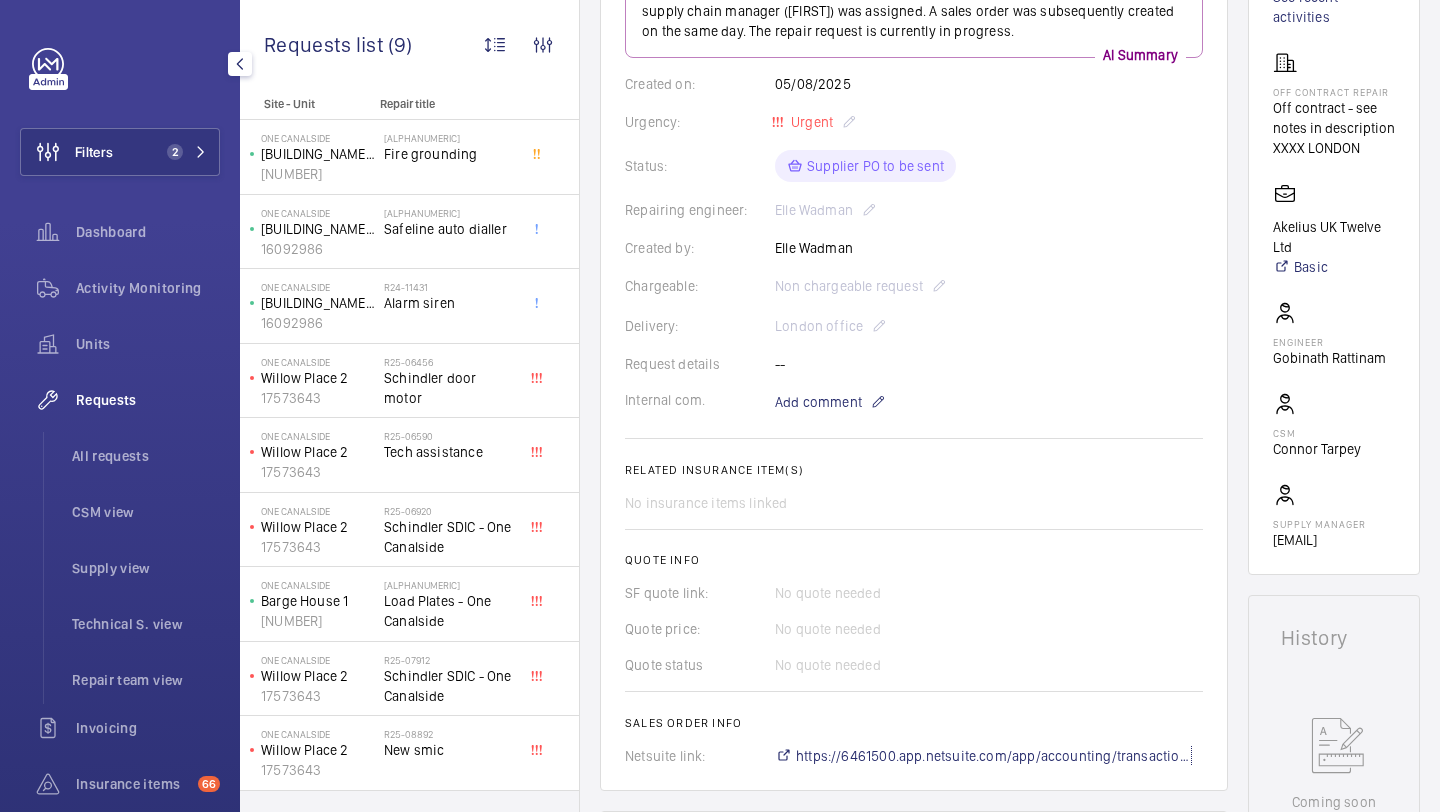 scroll, scrollTop: 155, scrollLeft: 0, axis: vertical 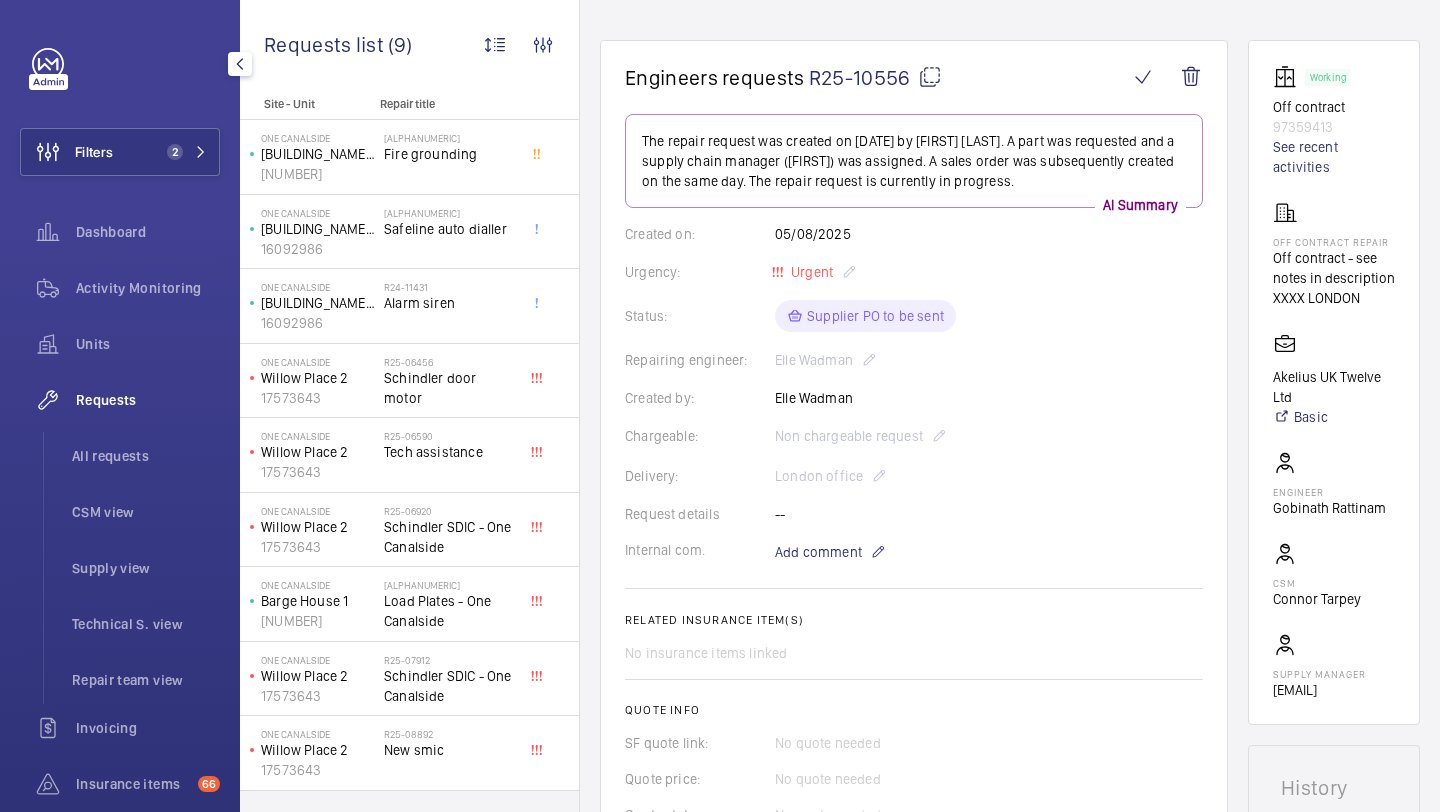 drag, startPoint x: 908, startPoint y: 83, endPoint x: 814, endPoint y: 80, distance: 94.04786 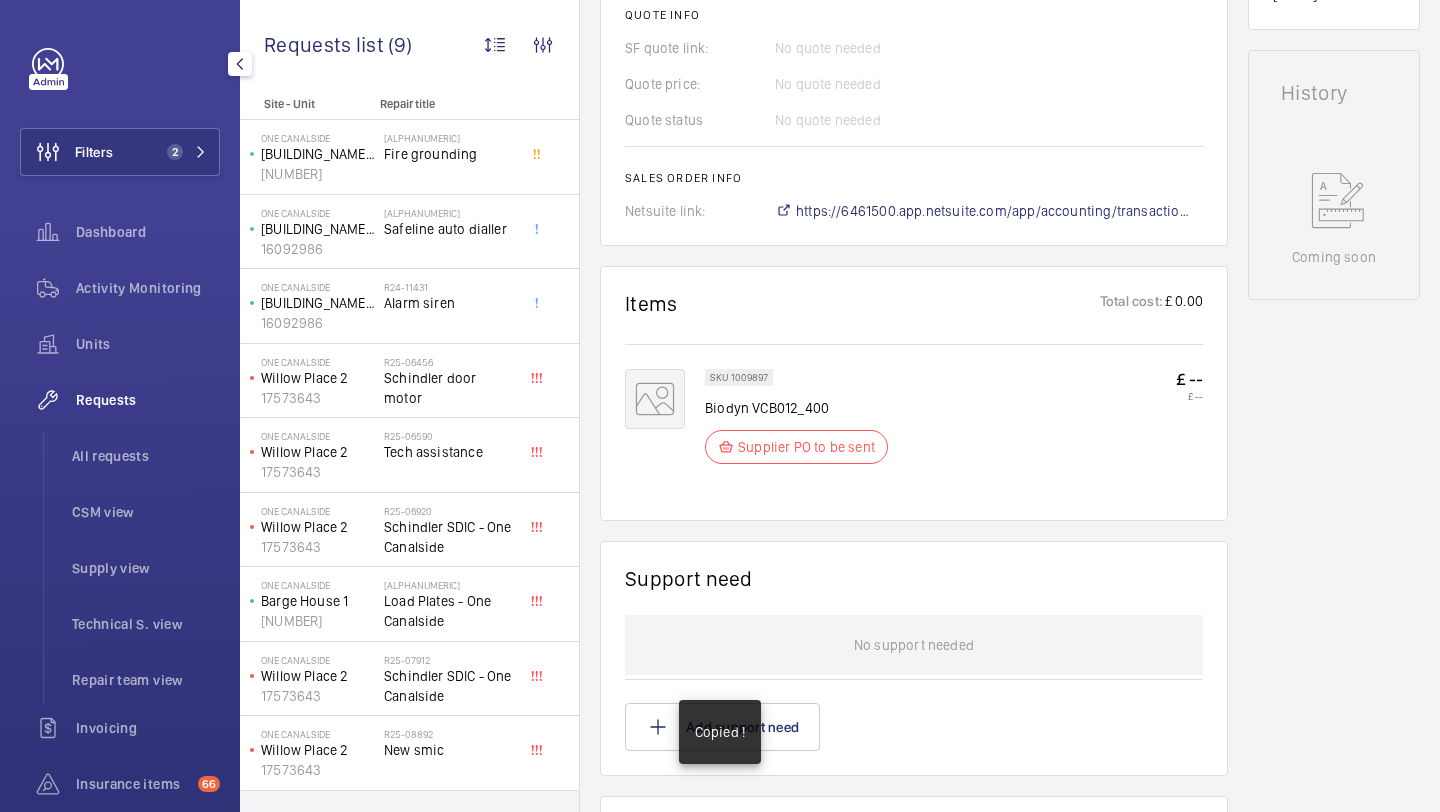 scroll, scrollTop: 851, scrollLeft: 0, axis: vertical 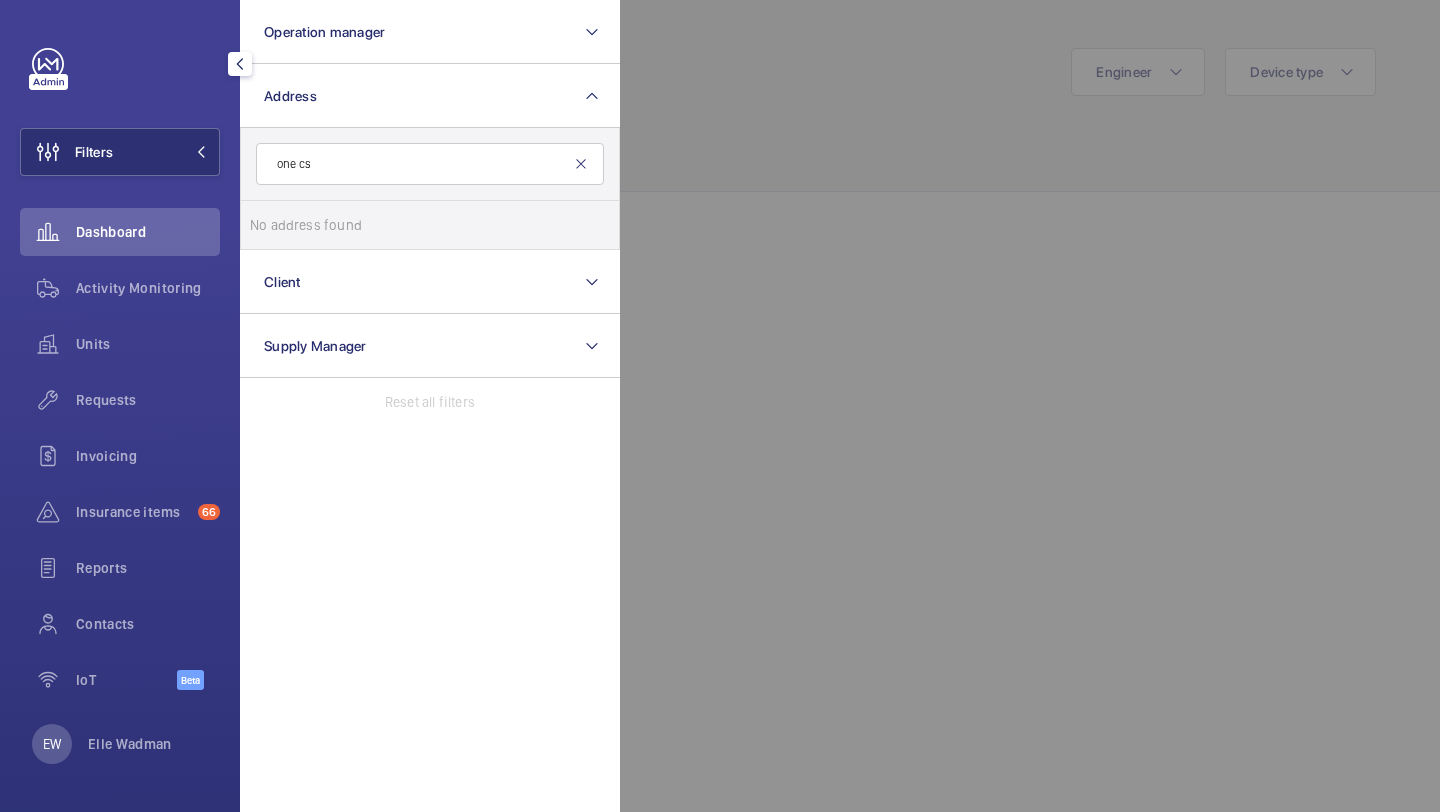 type on "one cs" 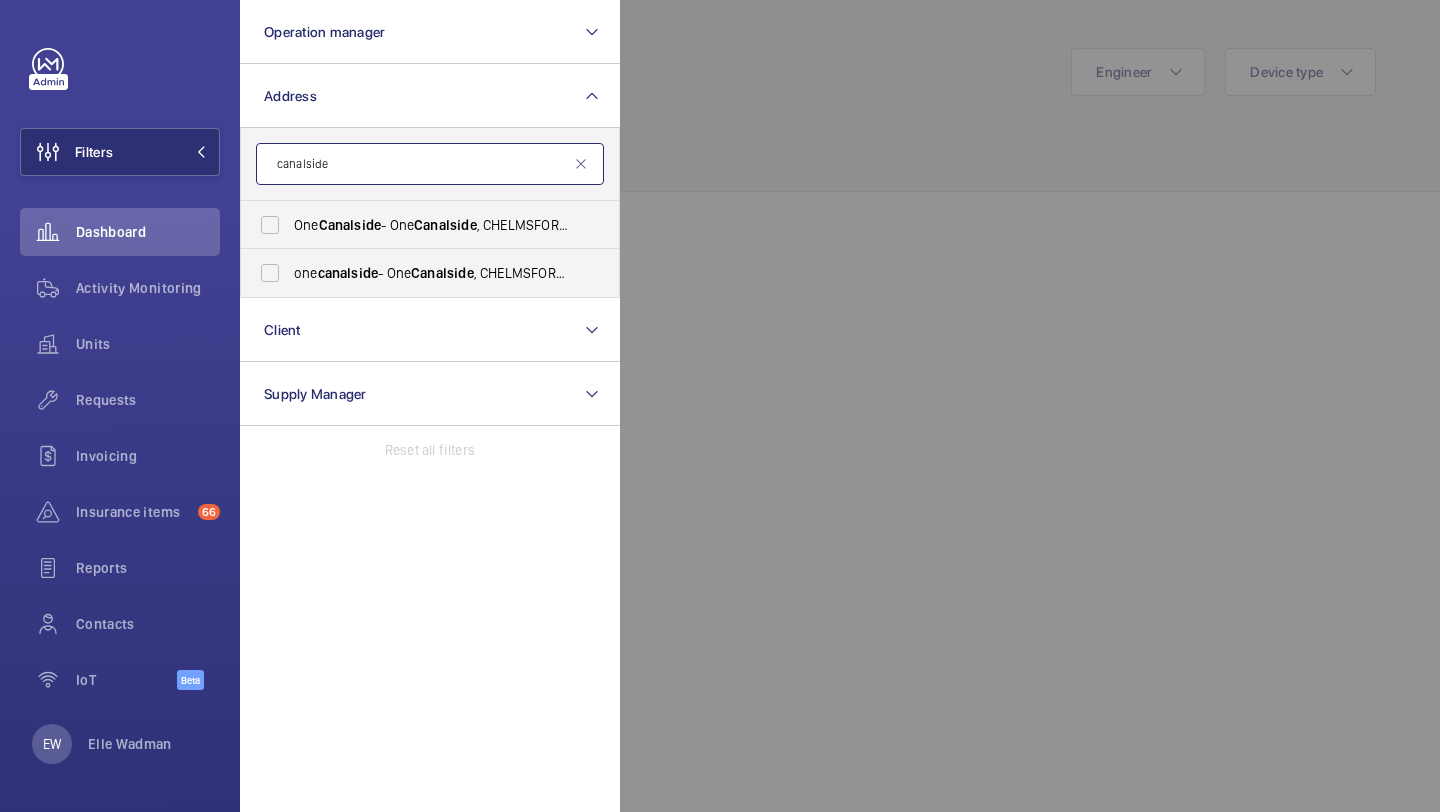 type on "canalside" 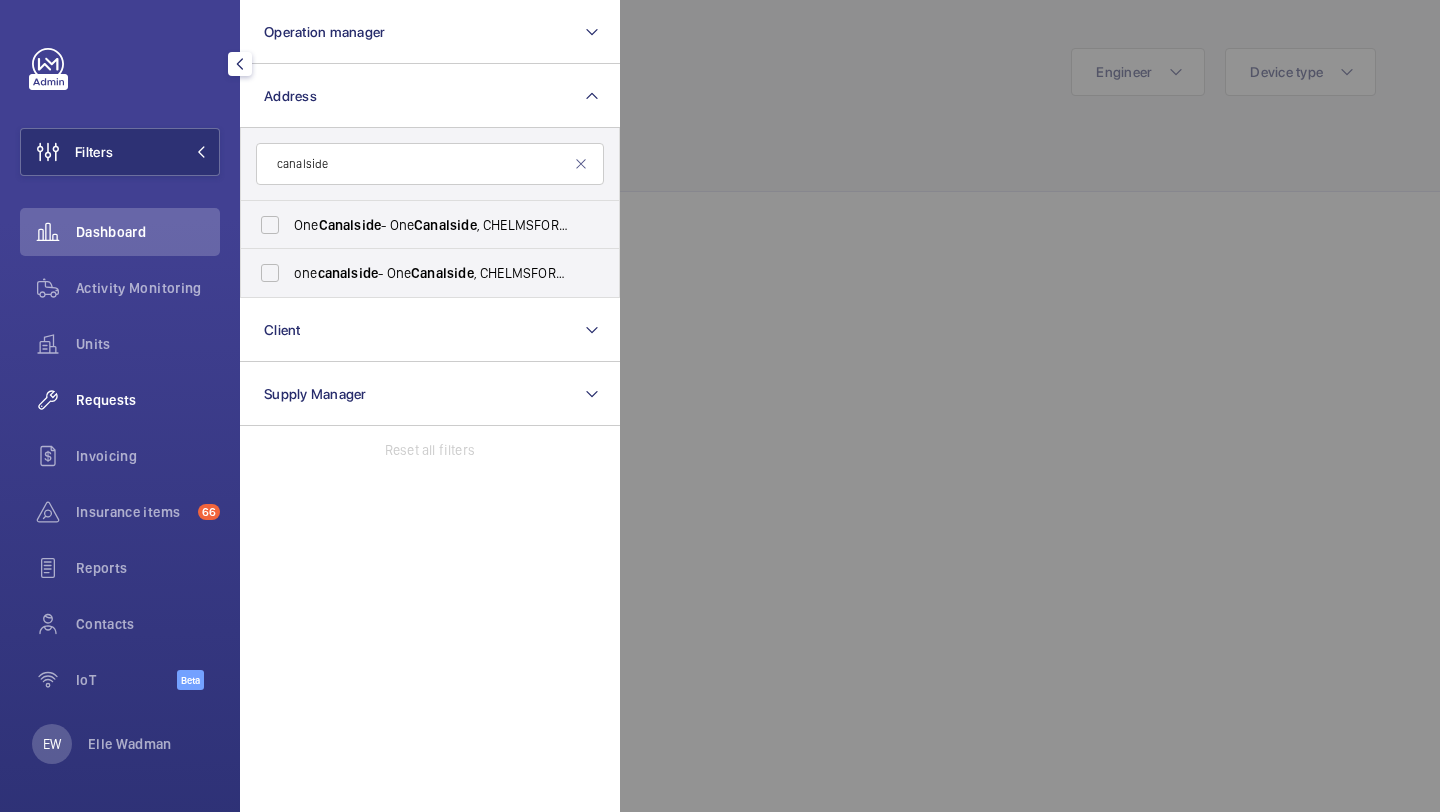 click on "Requests" 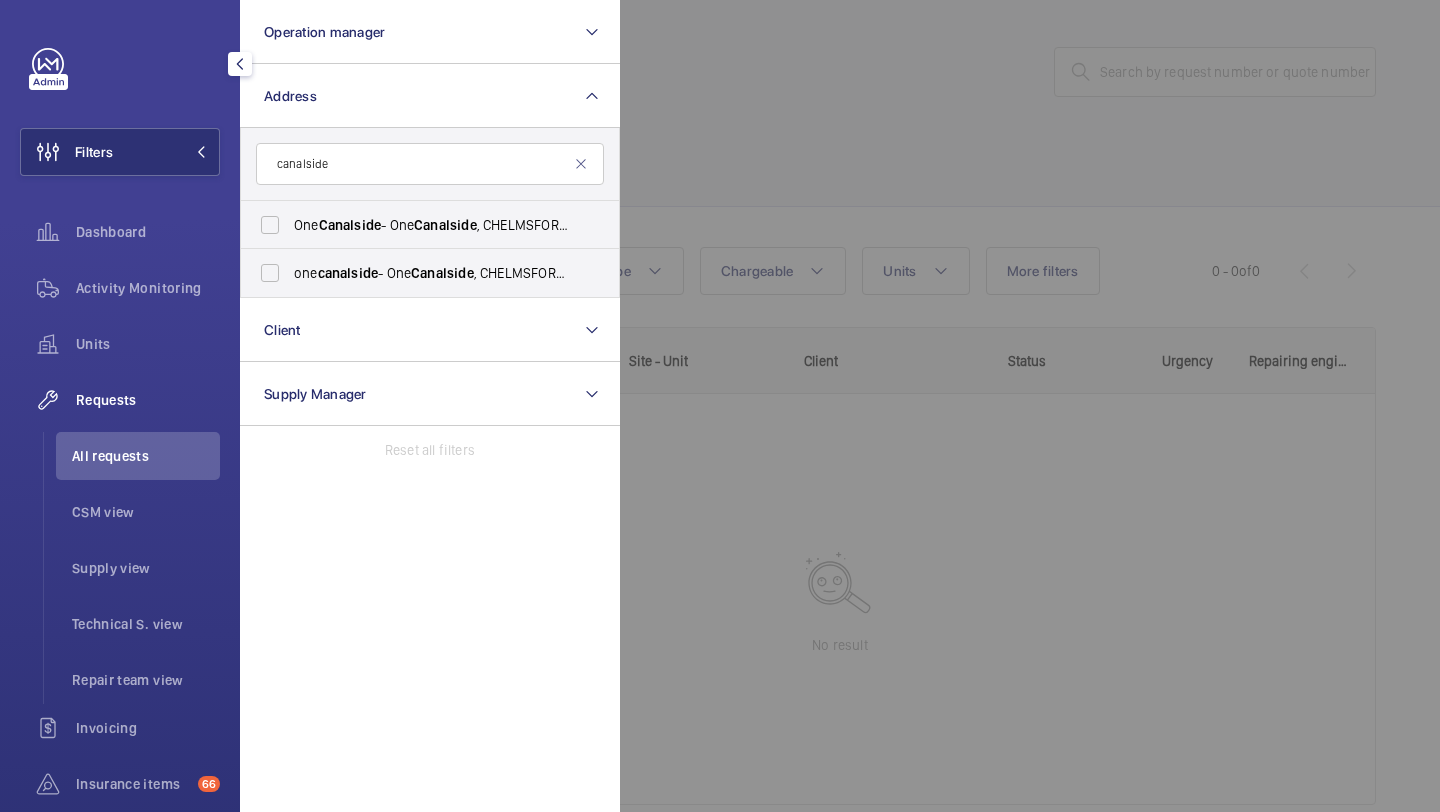 click 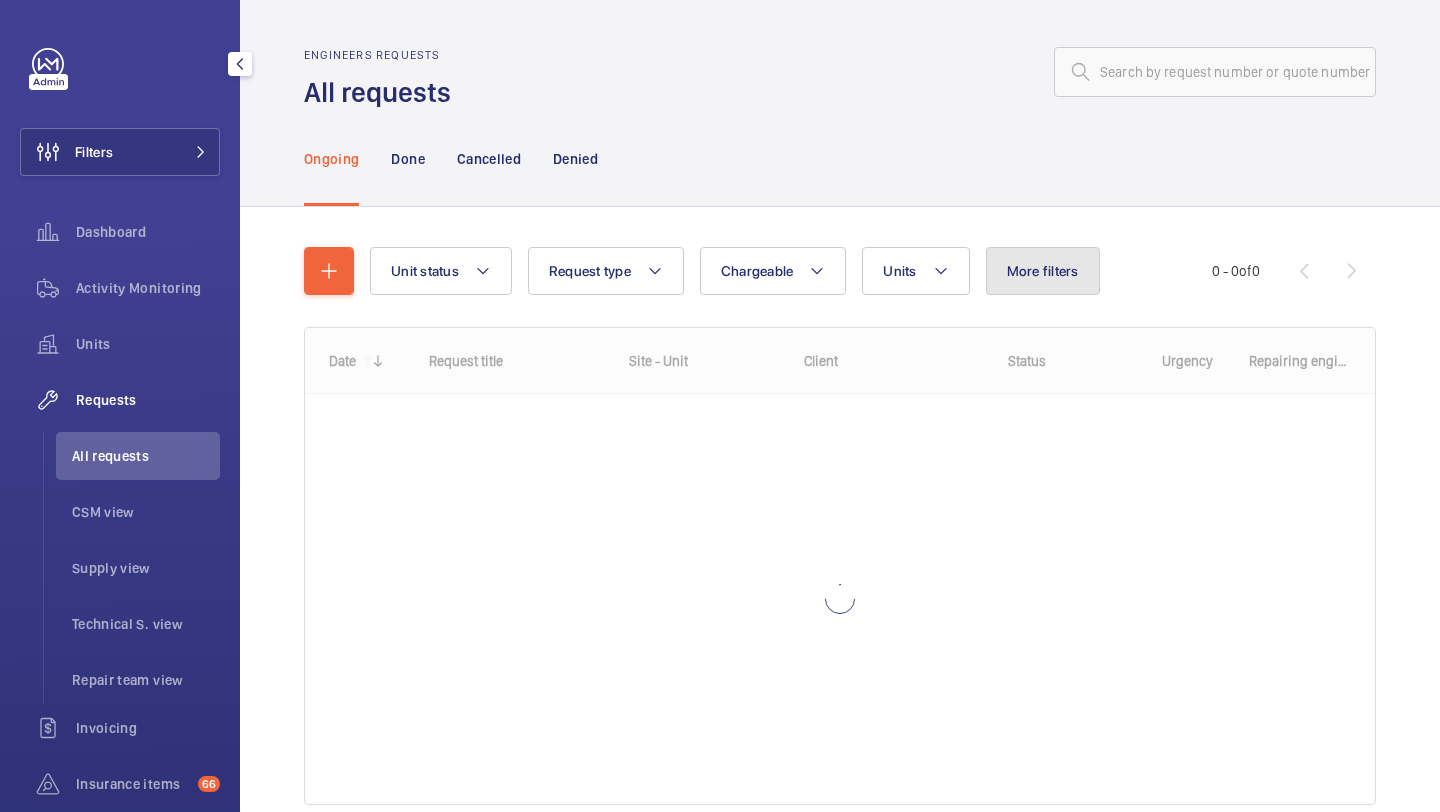 click on "More filters" 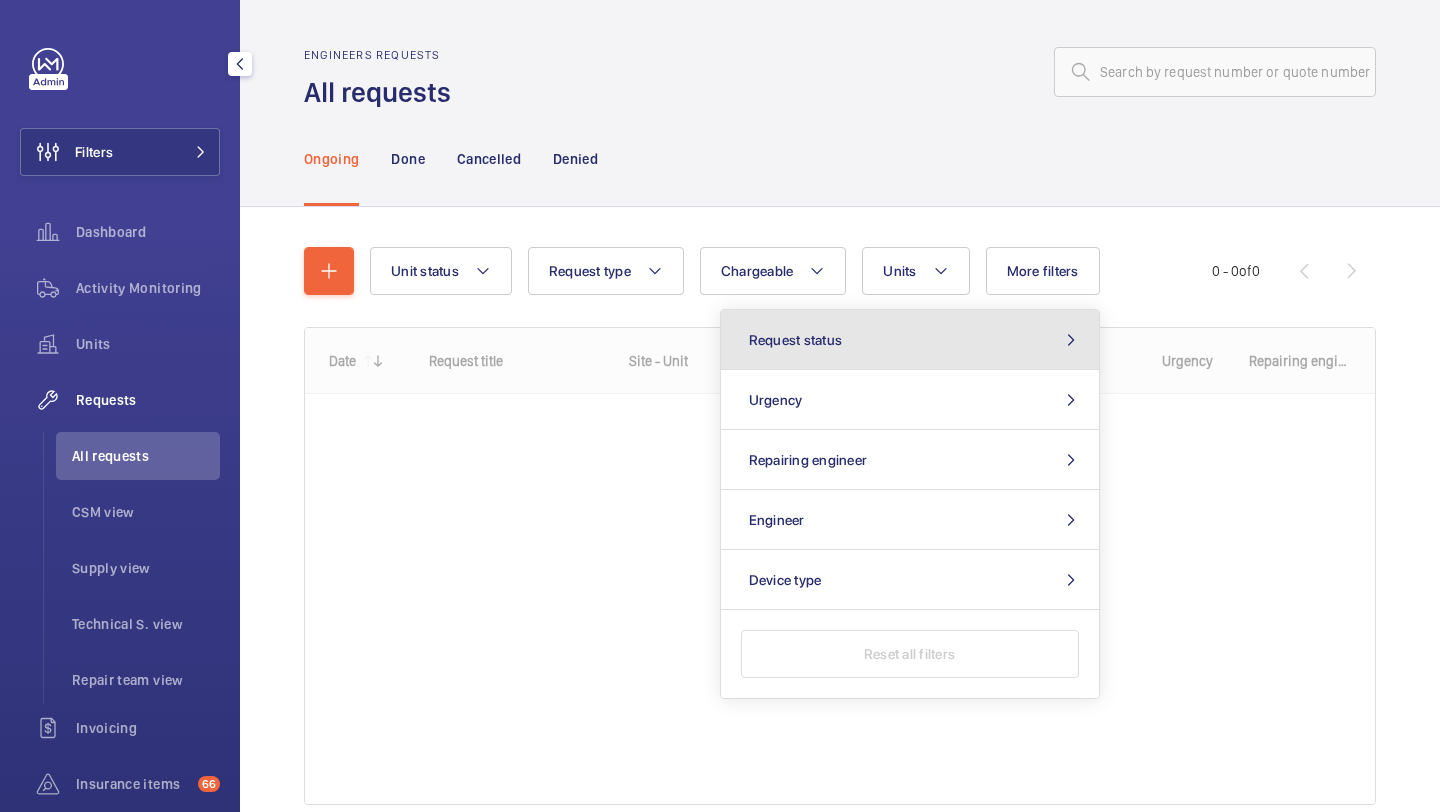 click on "Request status" 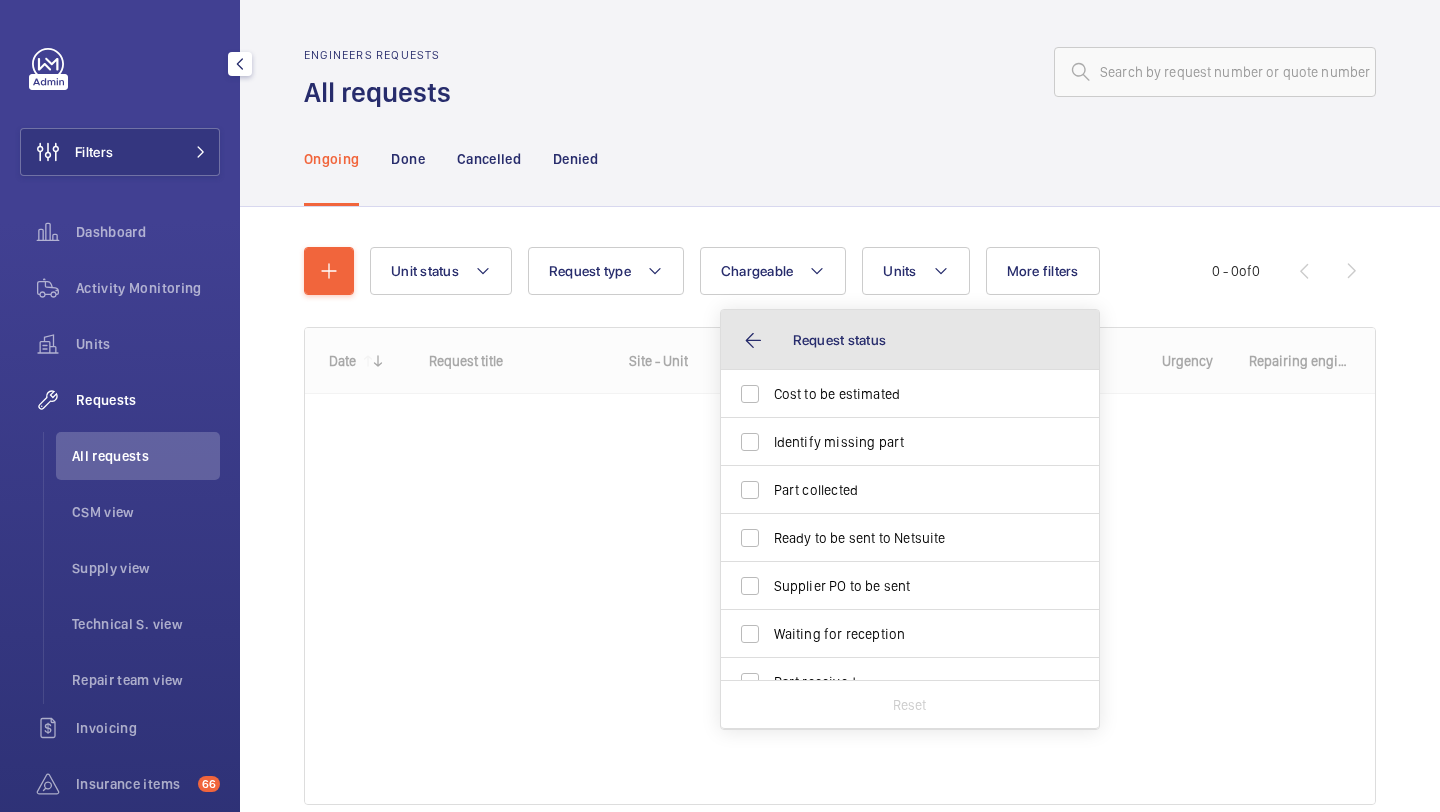 click on "Request status" 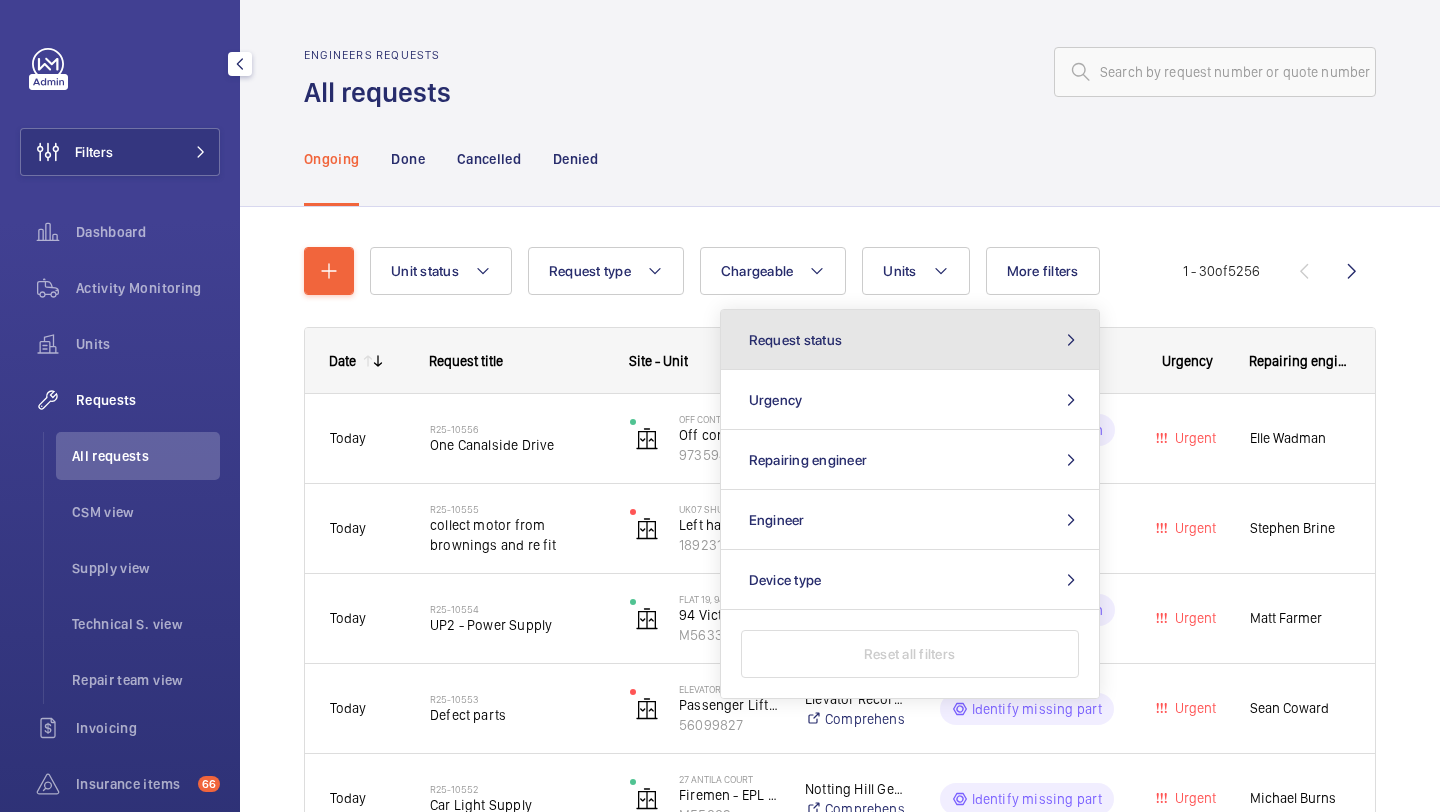 click on "Request status" 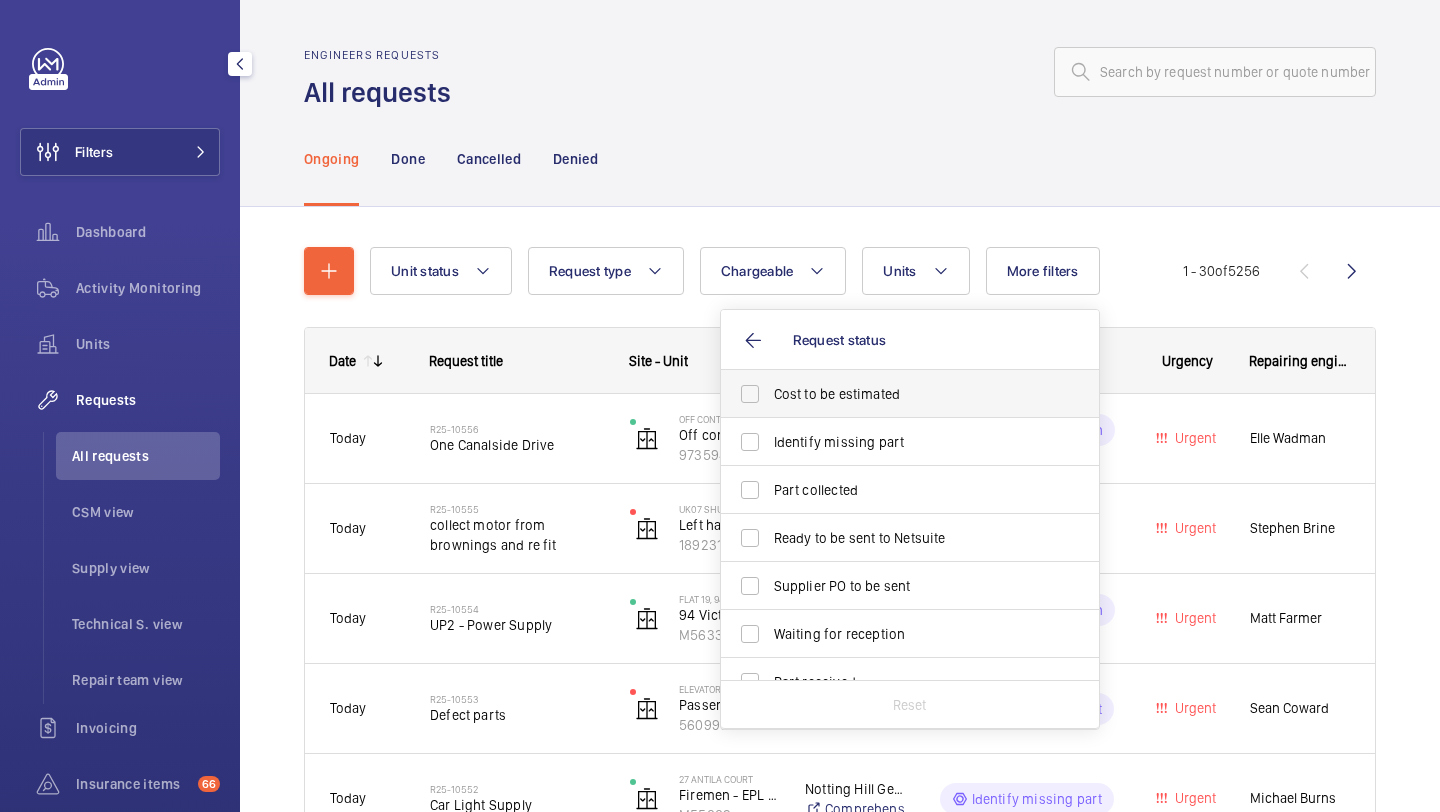 click on "Cost to be estimated" at bounding box center (911, 394) 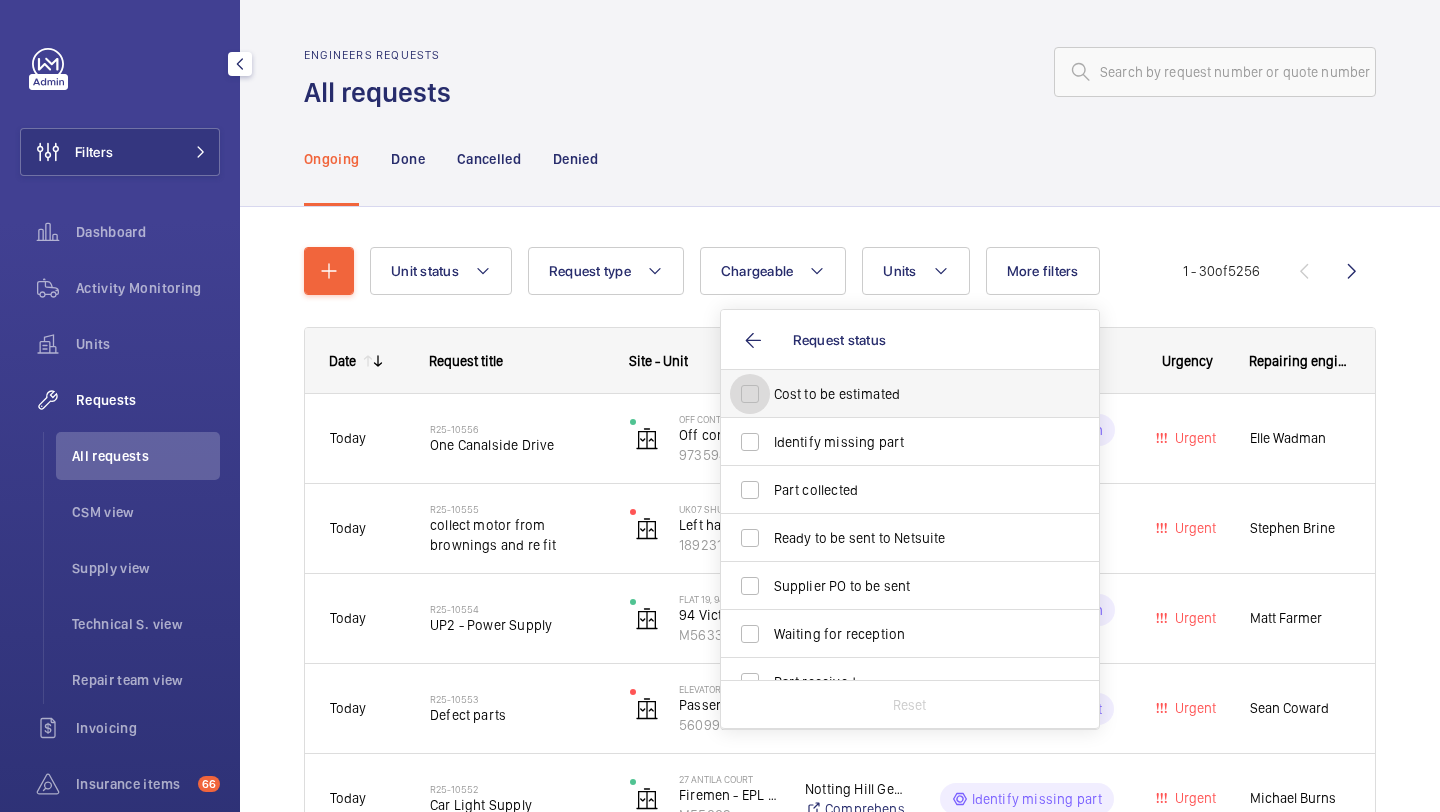 click on "Cost to be estimated" at bounding box center [750, 394] 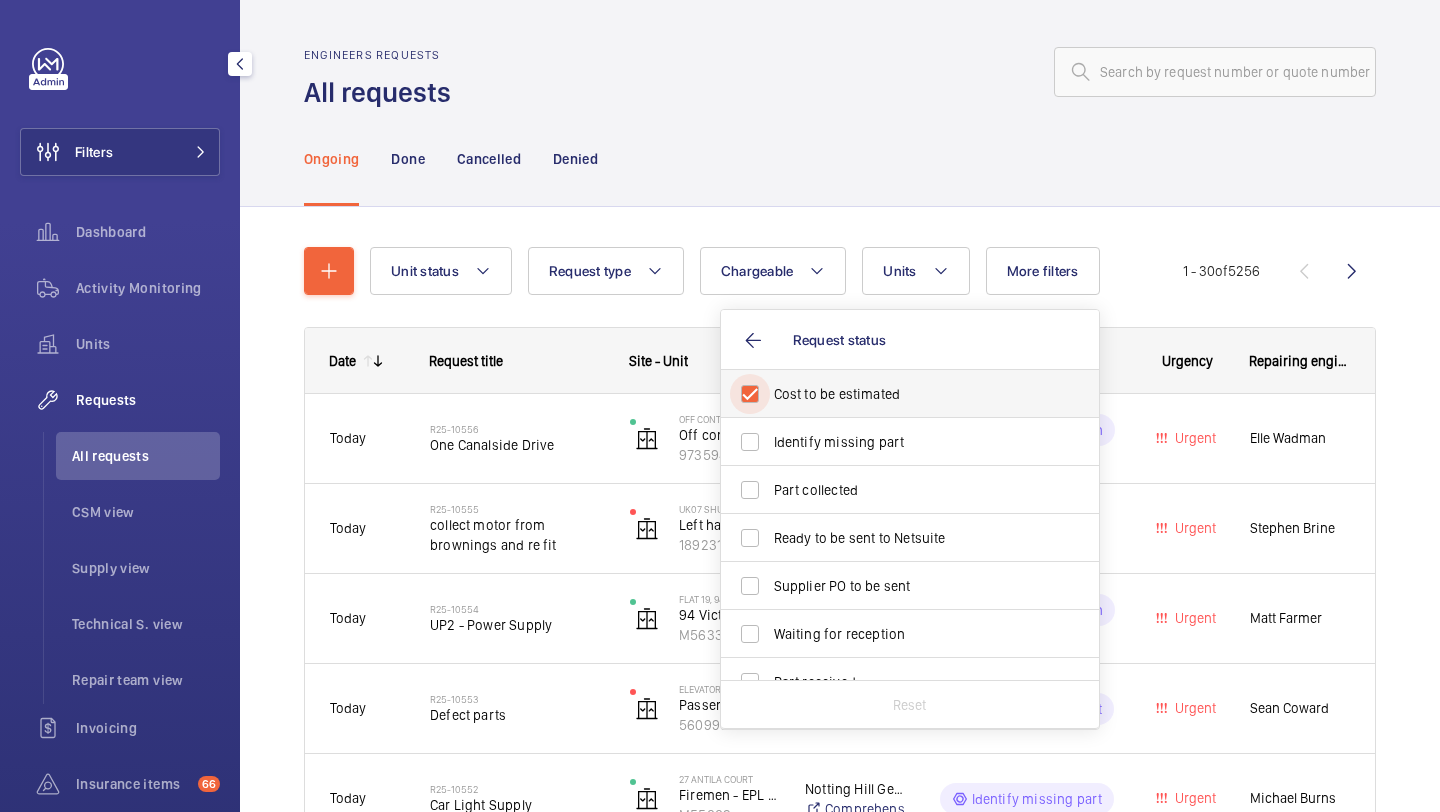 checkbox on "true" 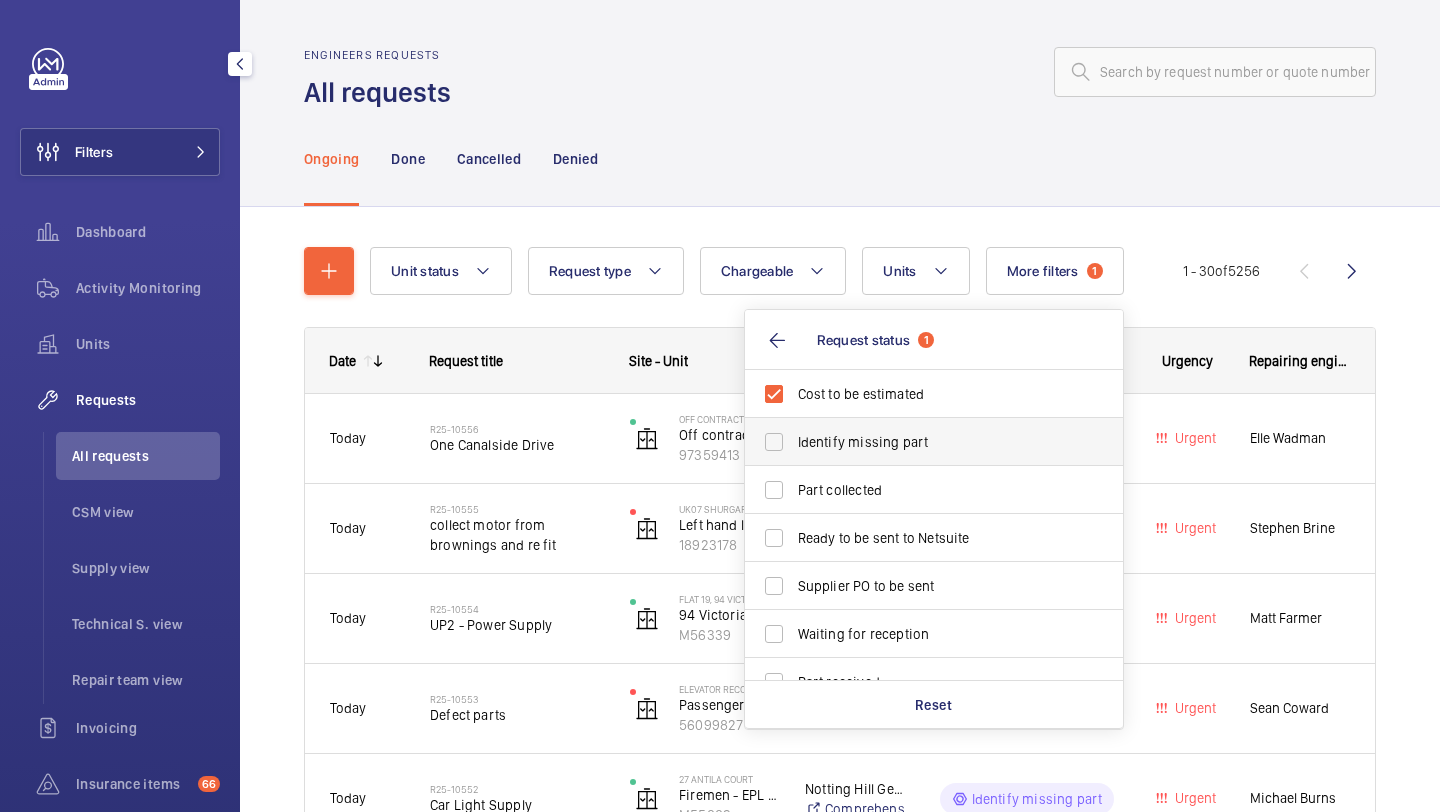 click on "Identify missing part" at bounding box center [935, 442] 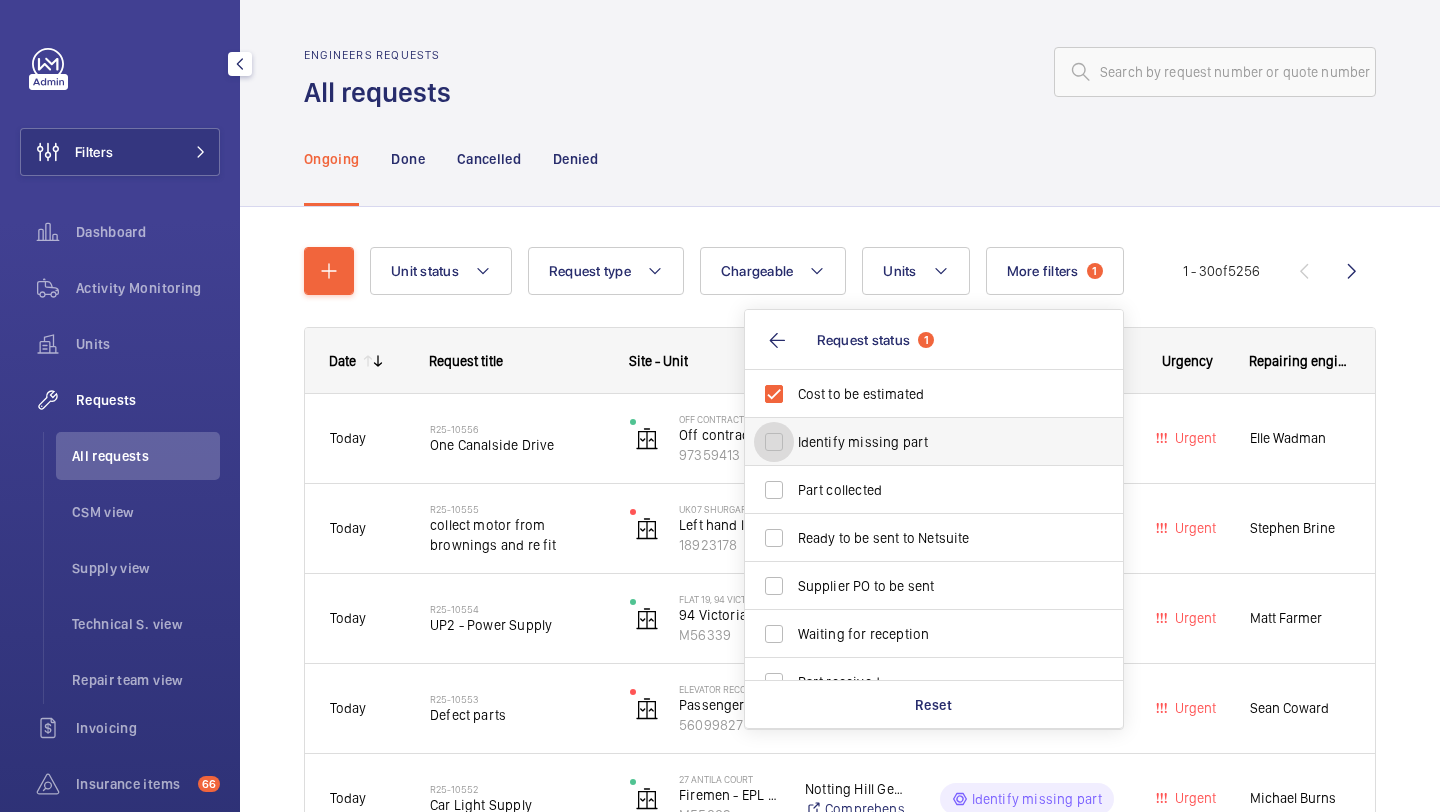 click on "Identify missing part" at bounding box center (774, 442) 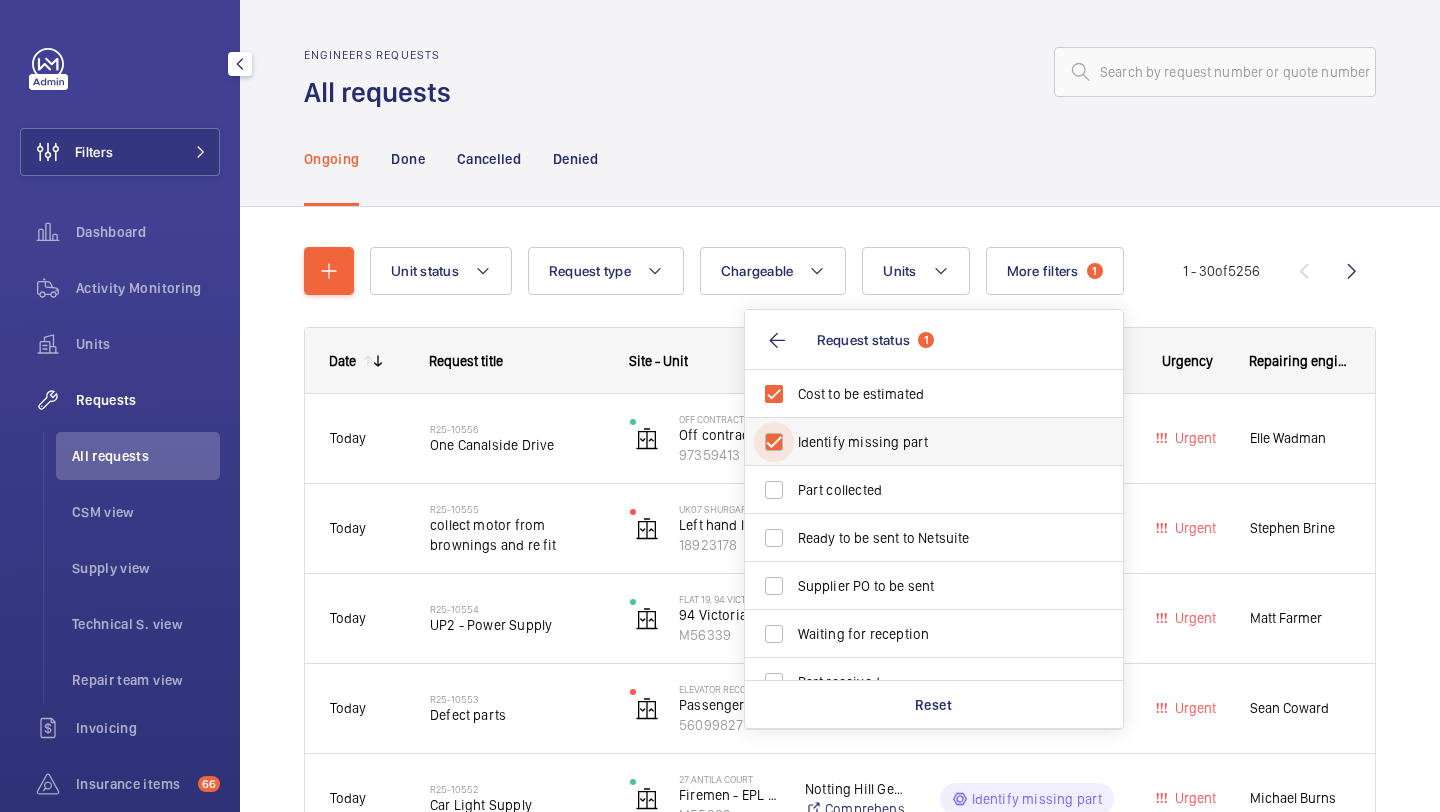 checkbox on "true" 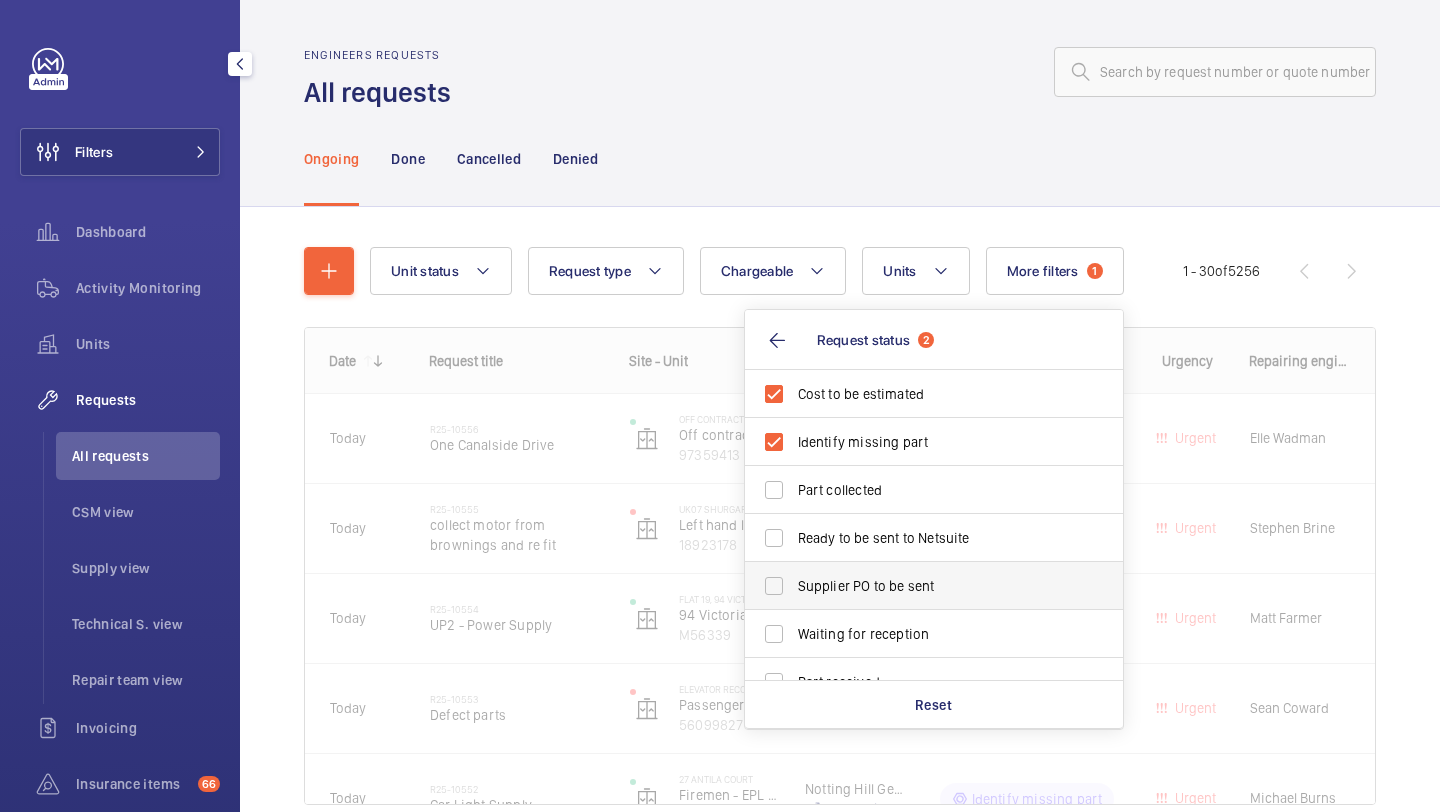 click on "Supplier PO to be sent" at bounding box center (919, 586) 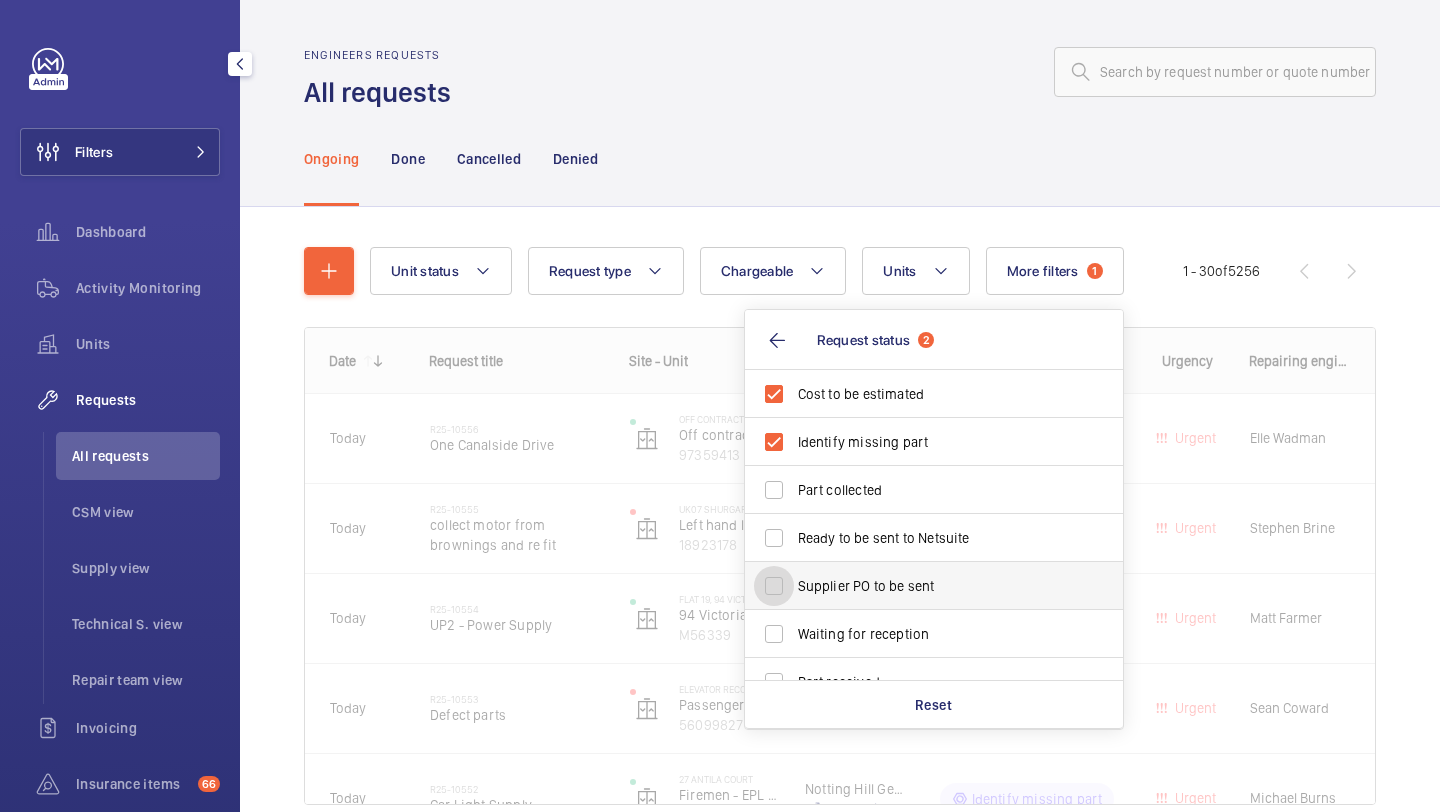 click on "Supplier PO to be sent" at bounding box center (774, 586) 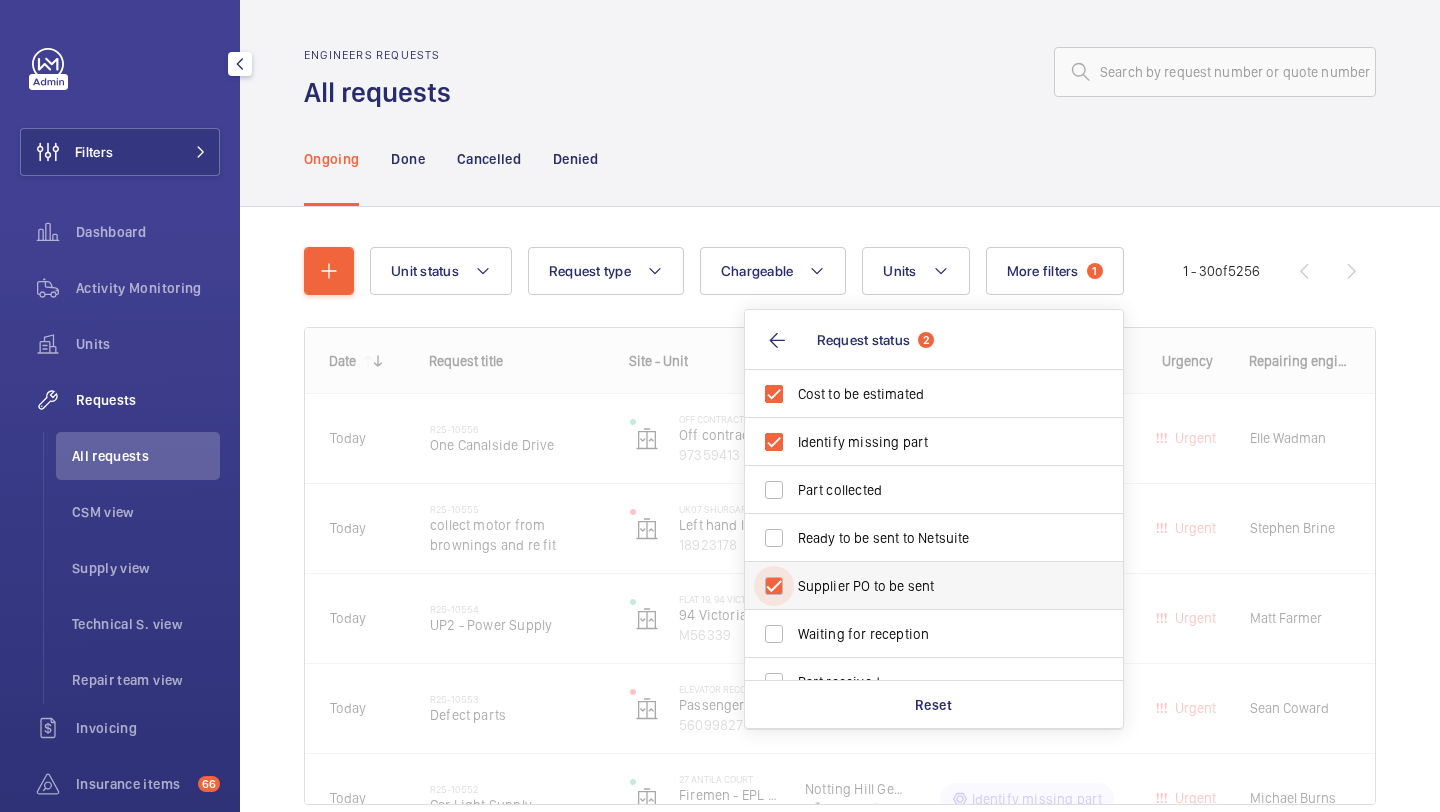 checkbox on "true" 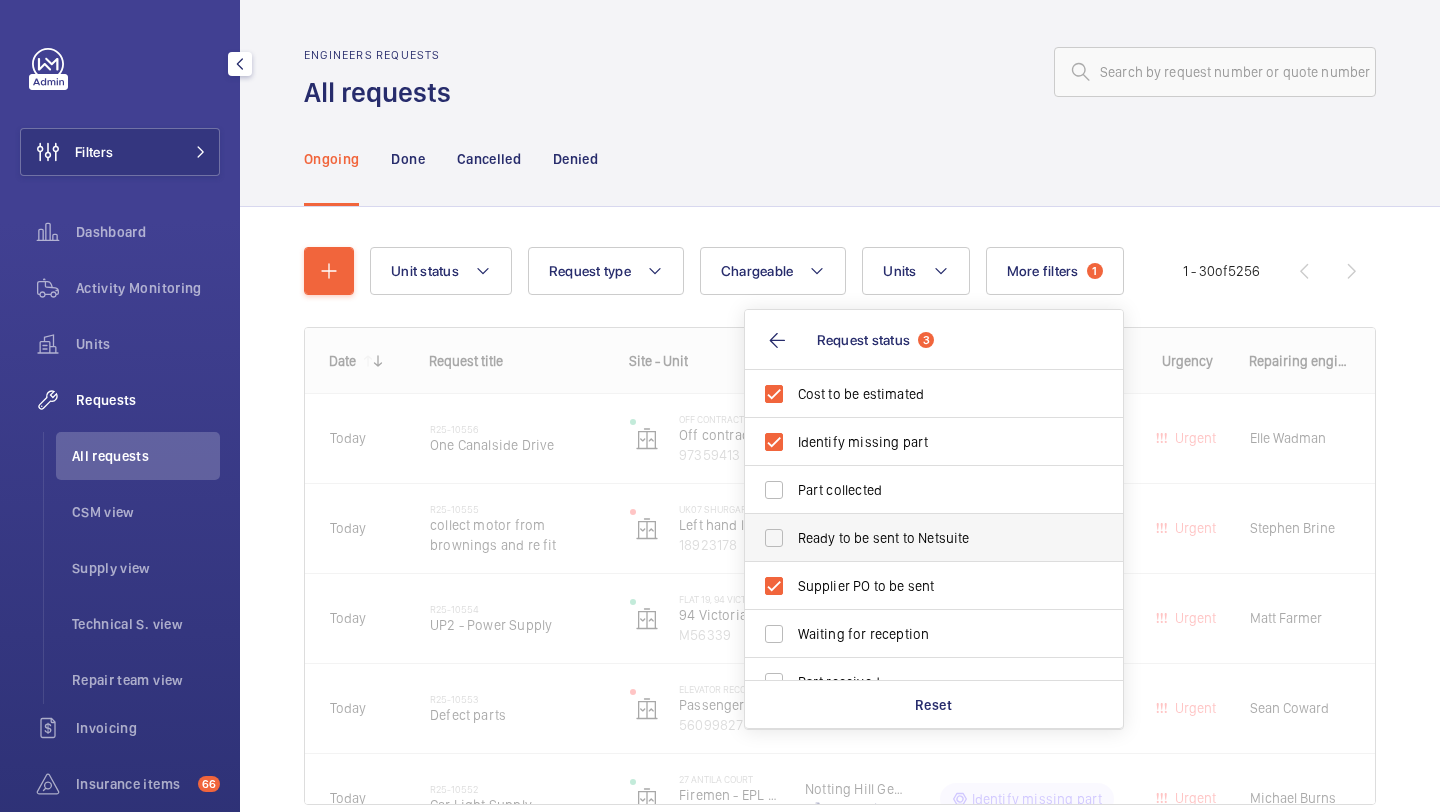 click on "Ready to be sent to Netsuite" at bounding box center [935, 538] 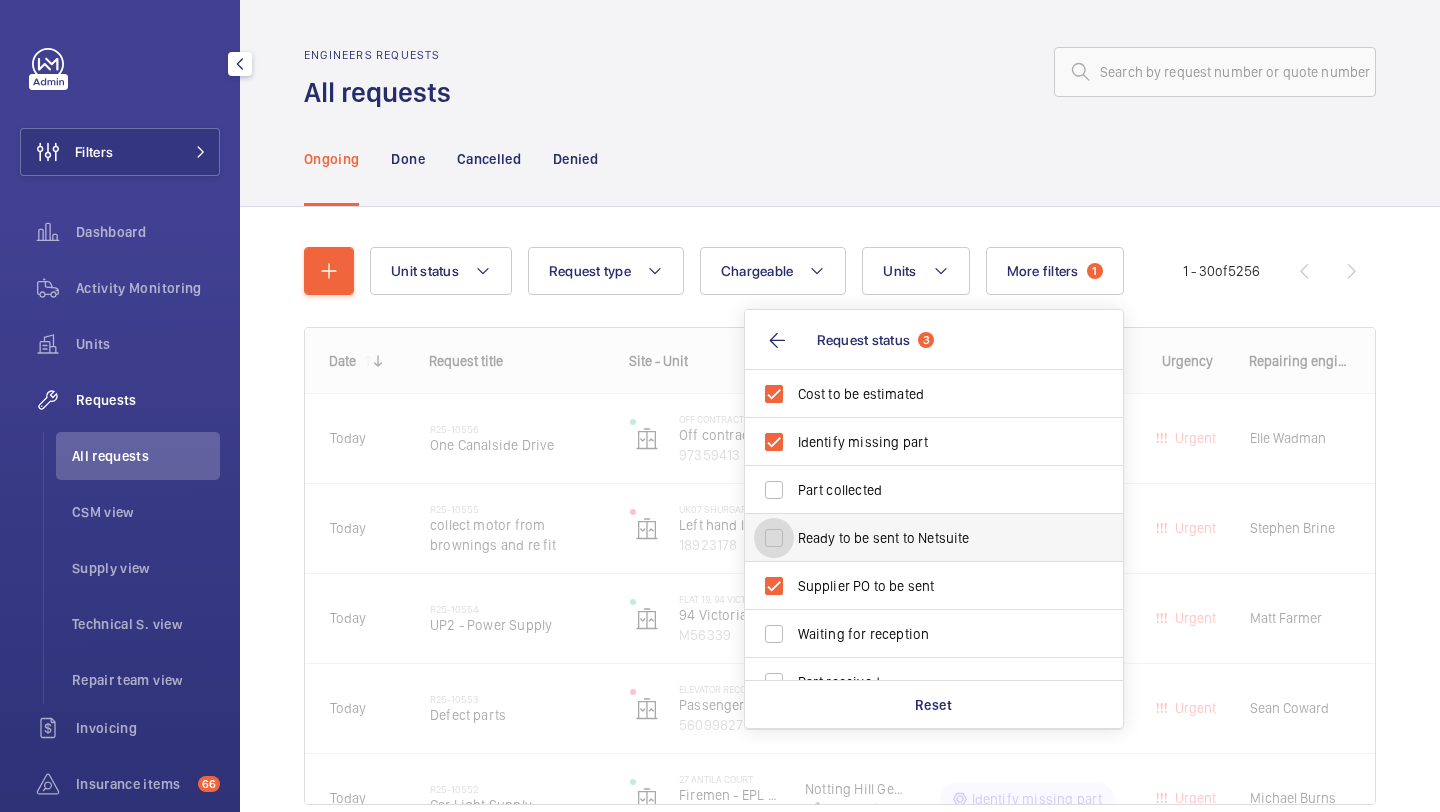 click on "Ready to be sent to Netsuite" at bounding box center [774, 538] 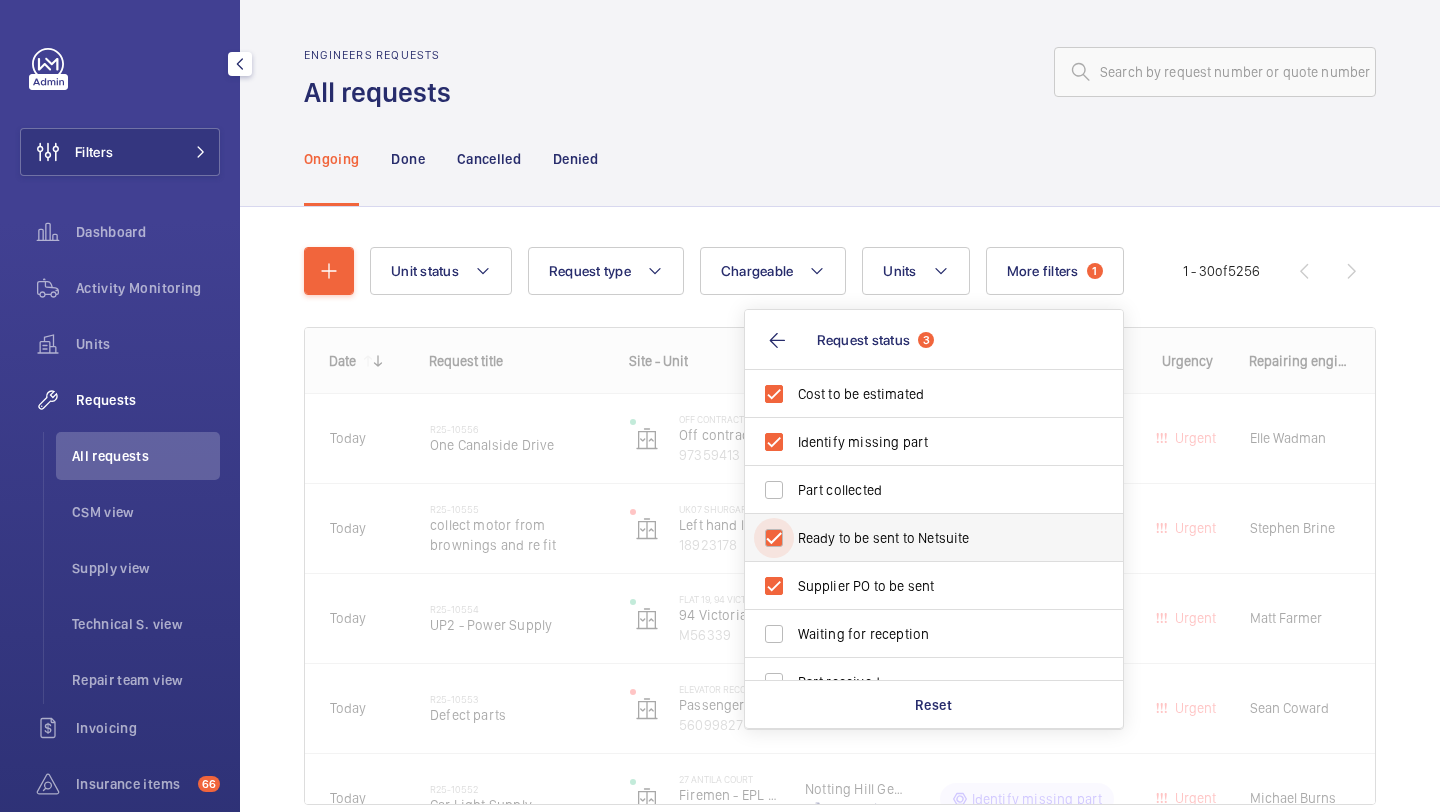 checkbox on "true" 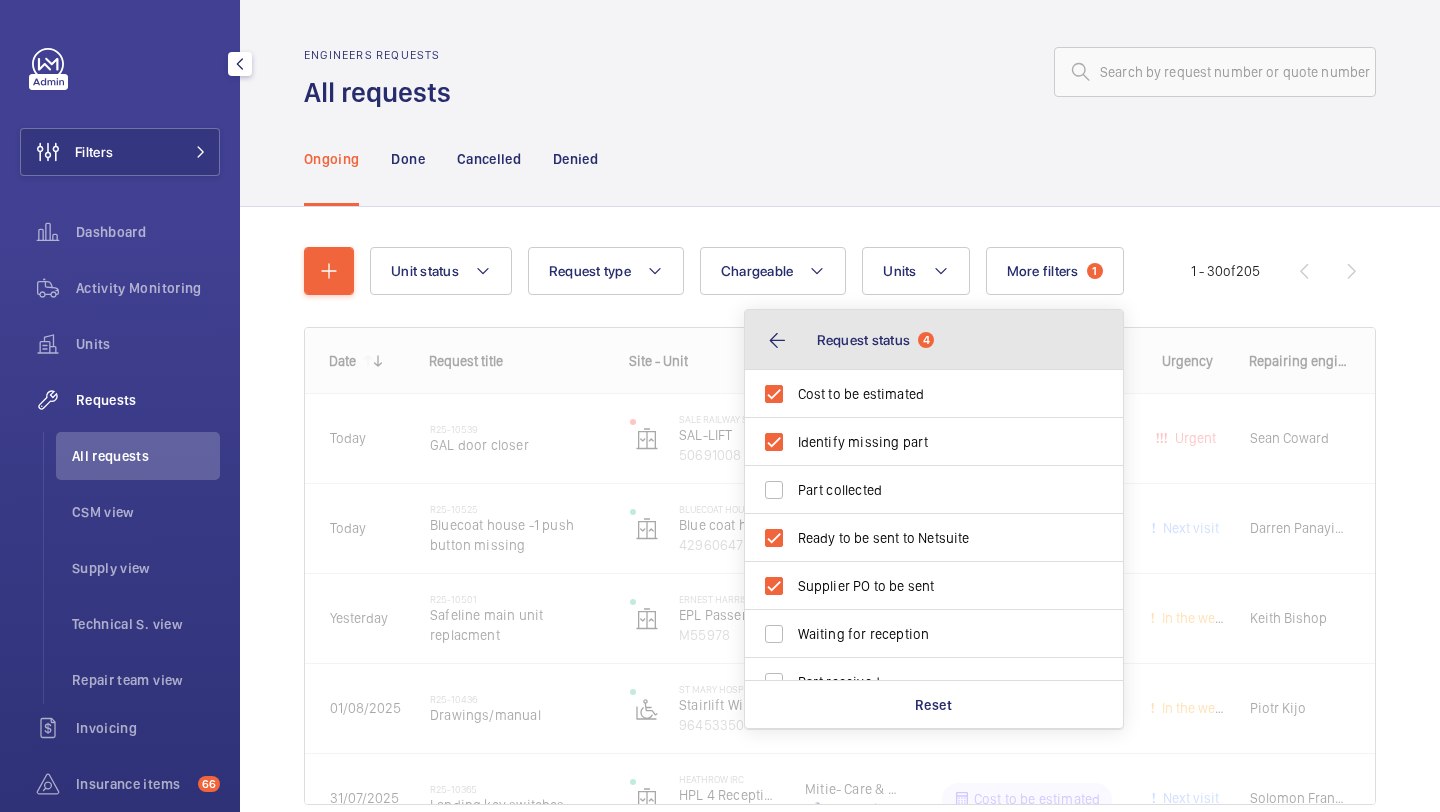 click on "Request status  4" 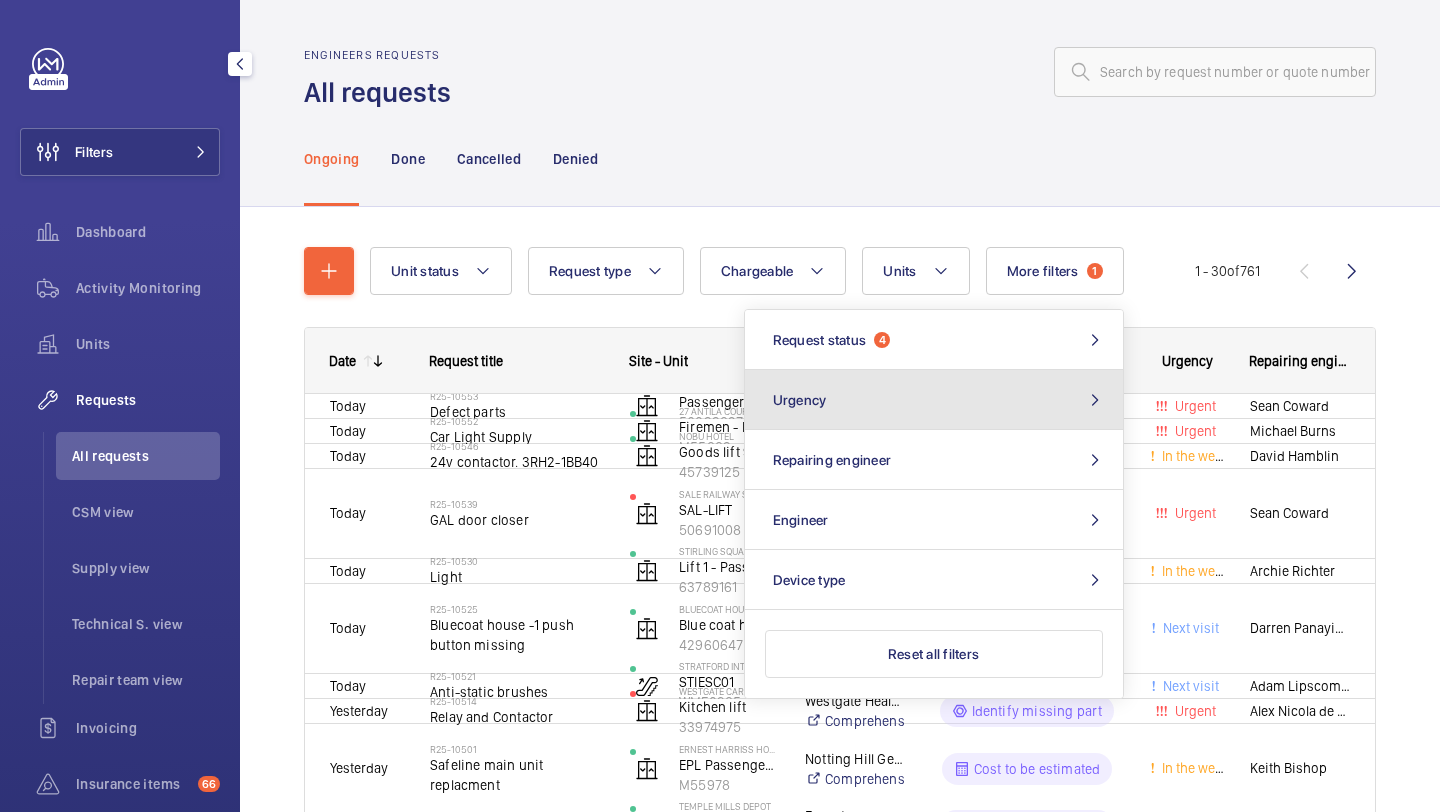 click on "Urgency" 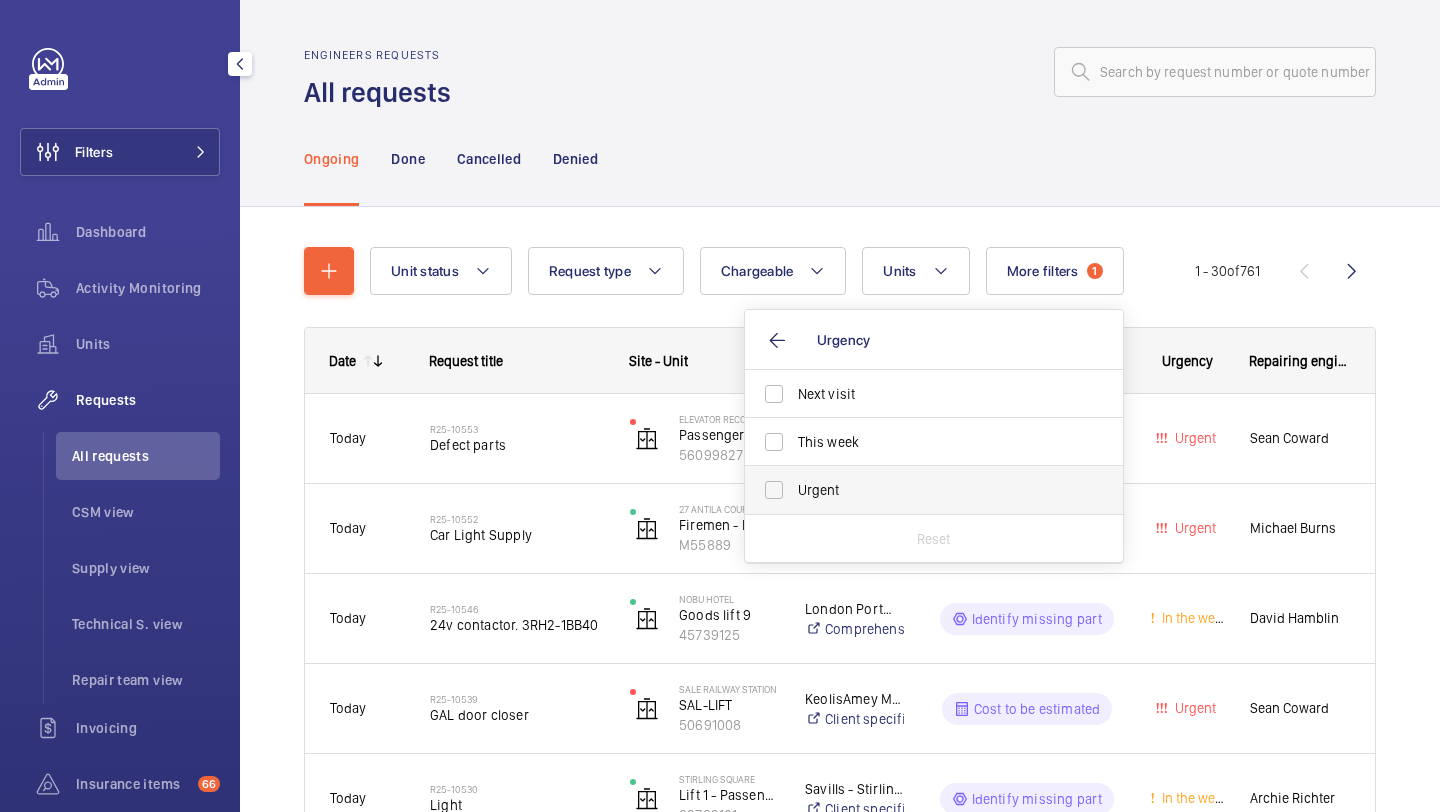 click on "Urgent" at bounding box center (935, 490) 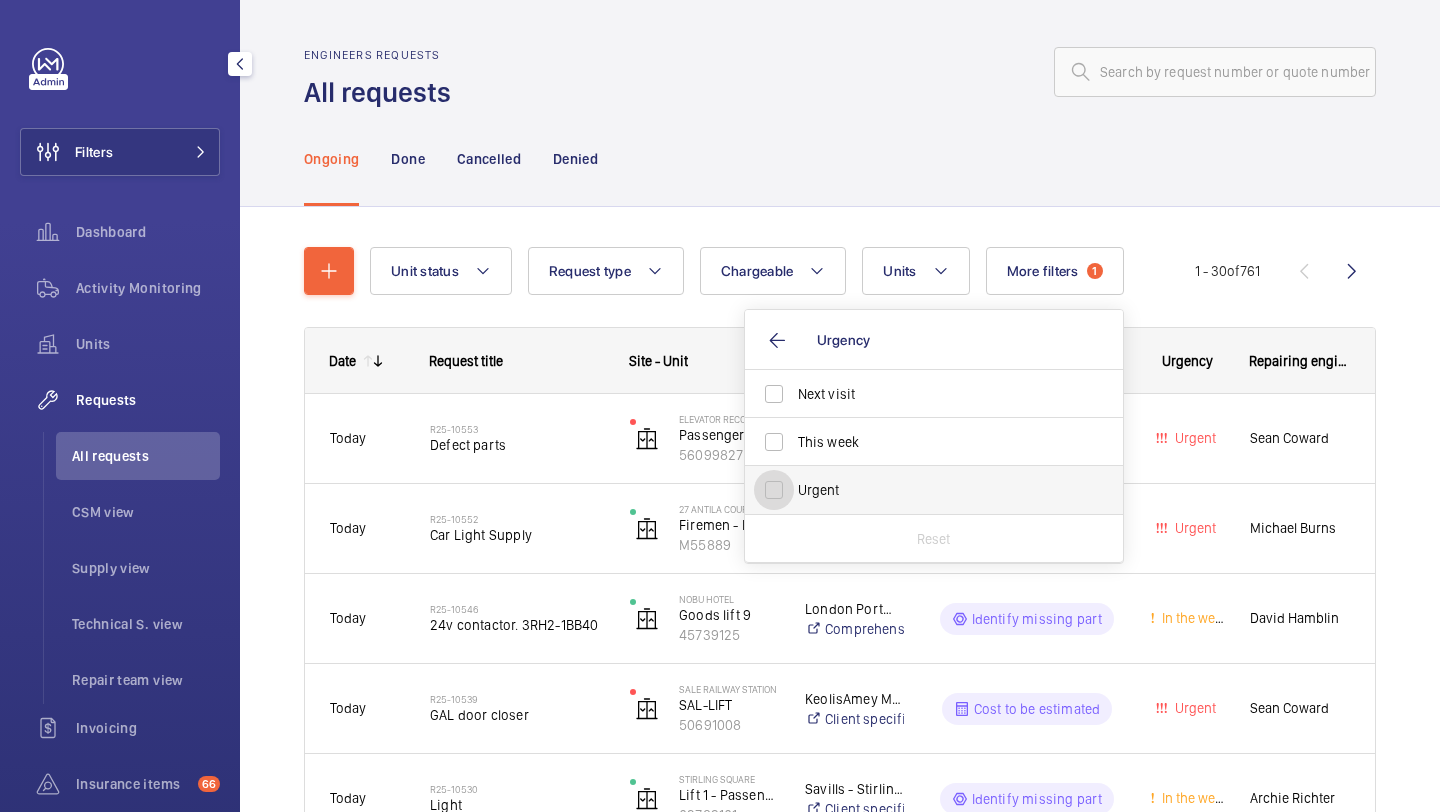 click on "Urgent" at bounding box center (774, 490) 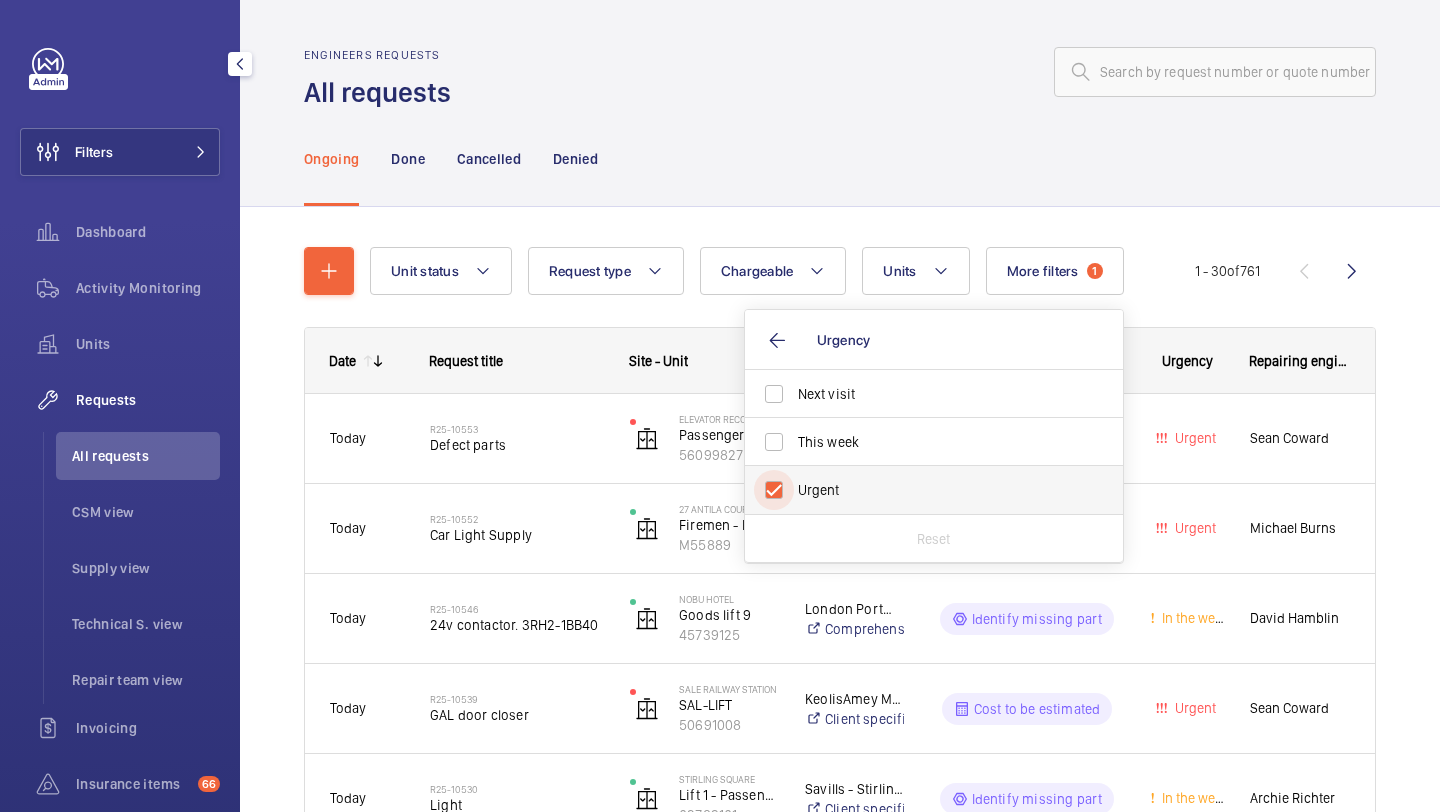 checkbox on "true" 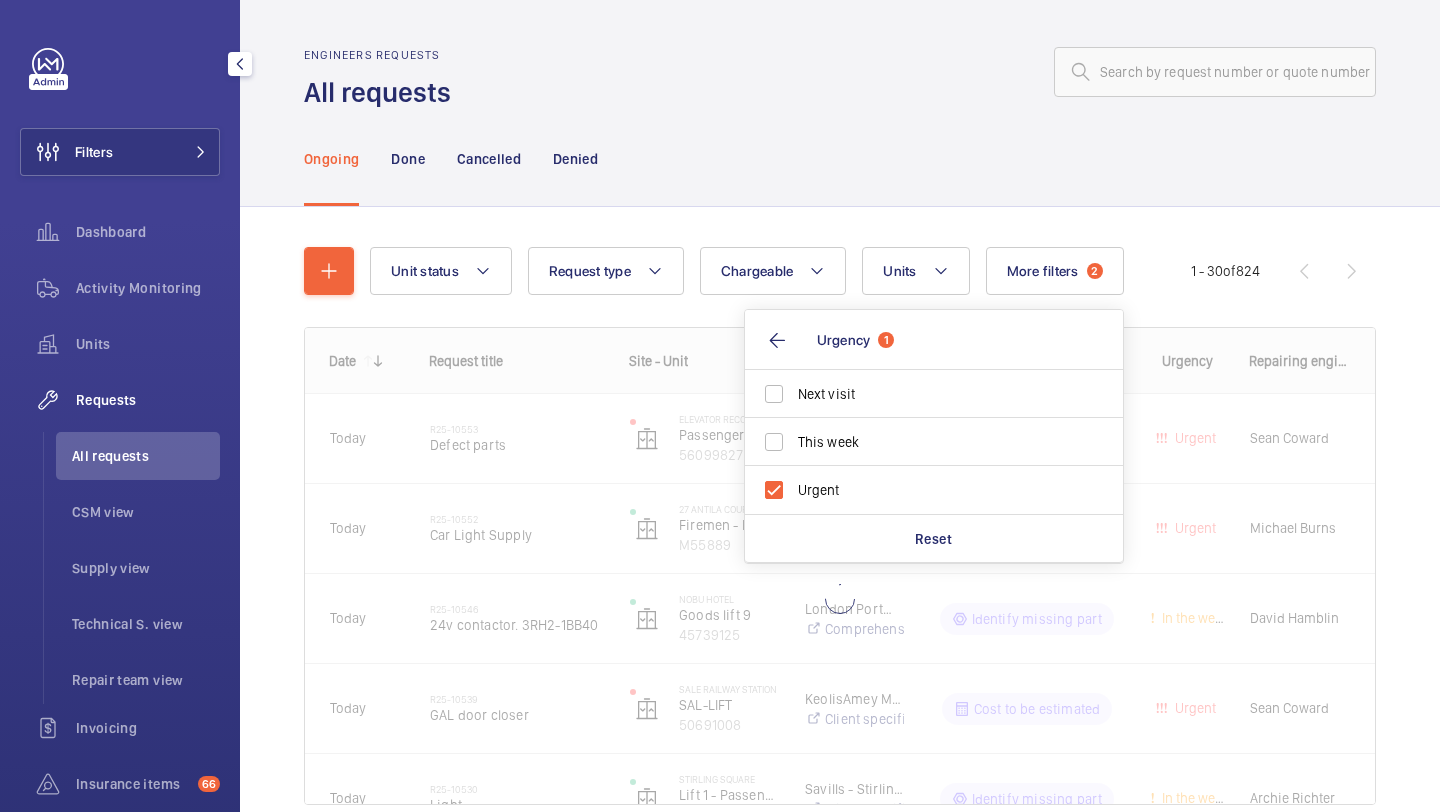 click on "Ongoing Done Cancelled Denied" 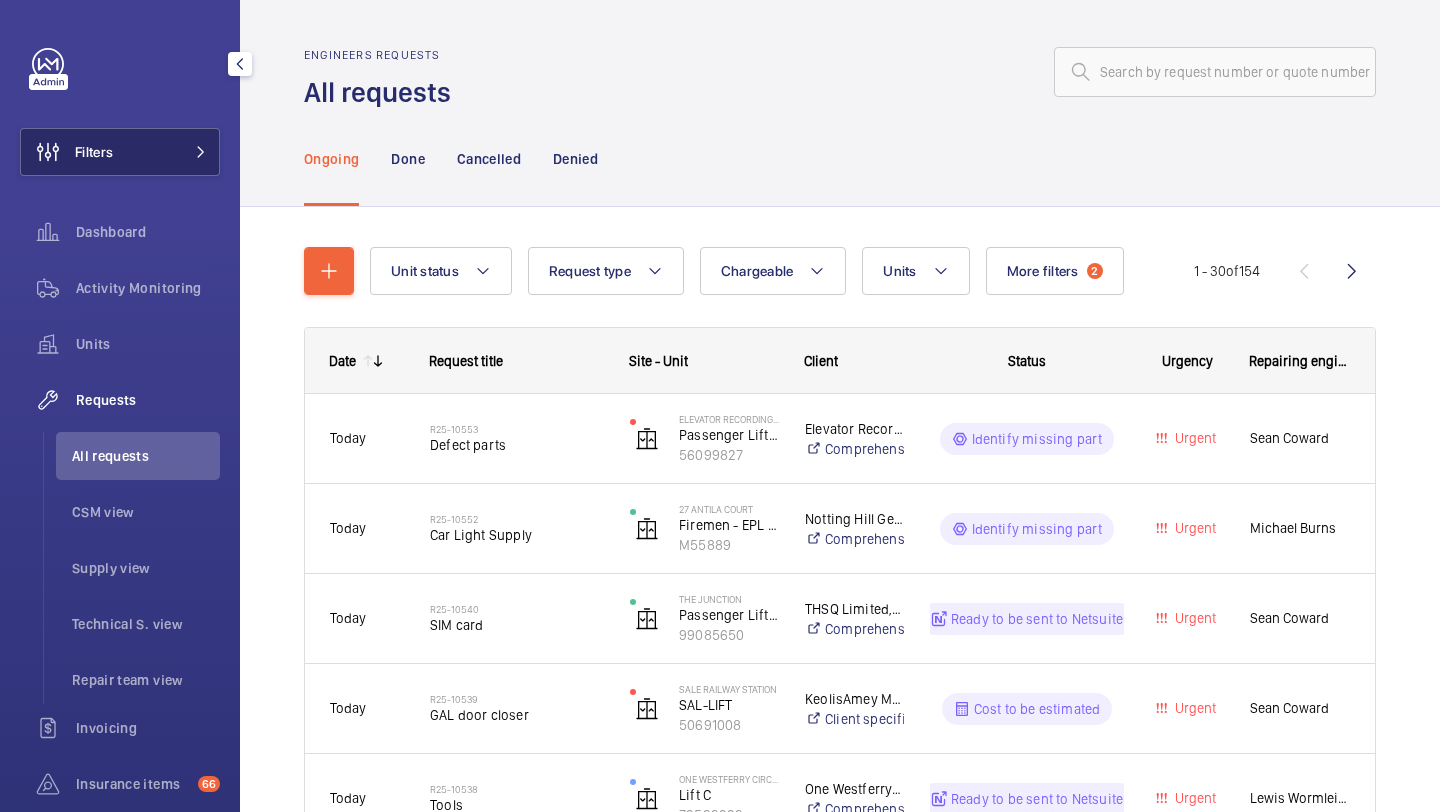 click on "Filters" 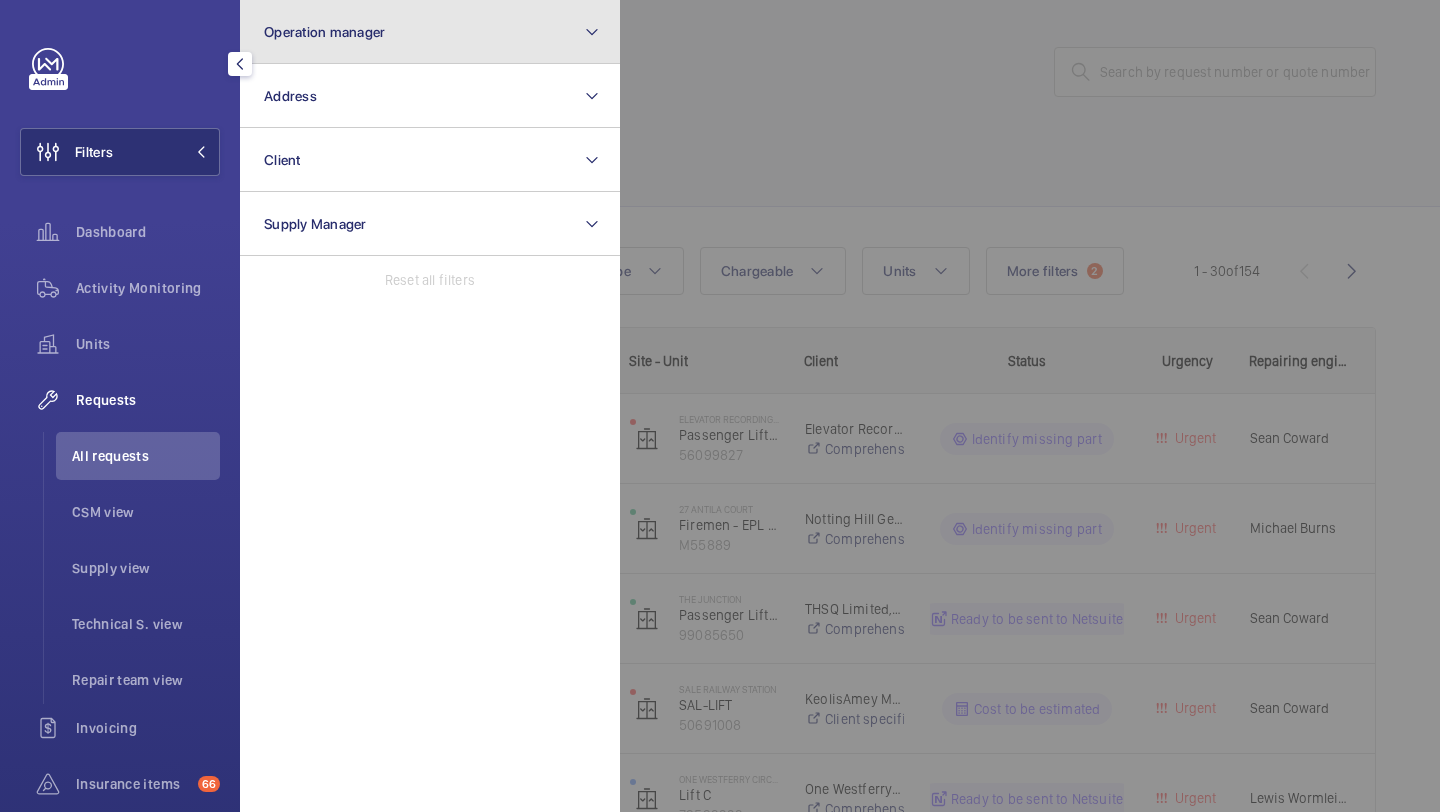 click on "Operation manager" 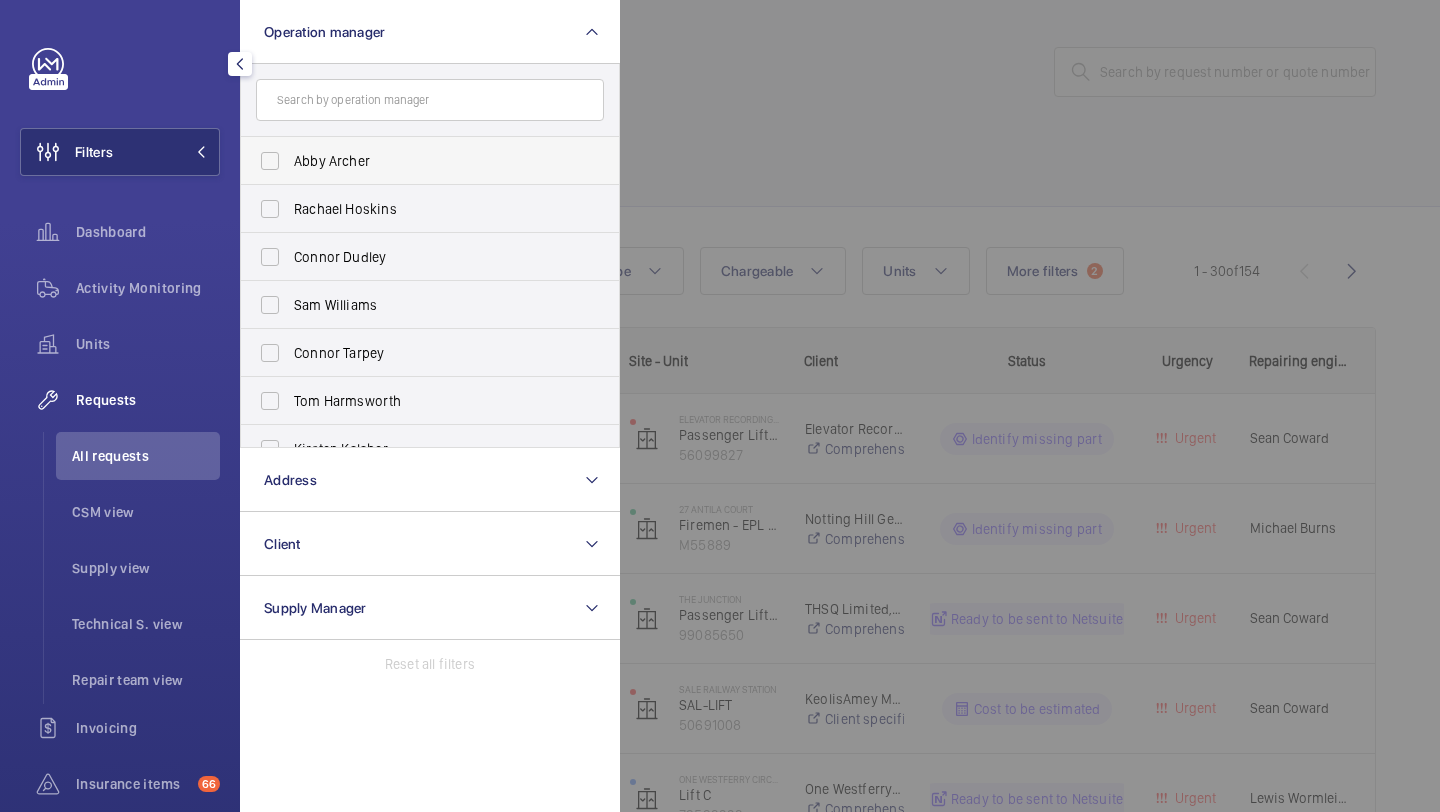 click on "Abby Archer" at bounding box center (431, 161) 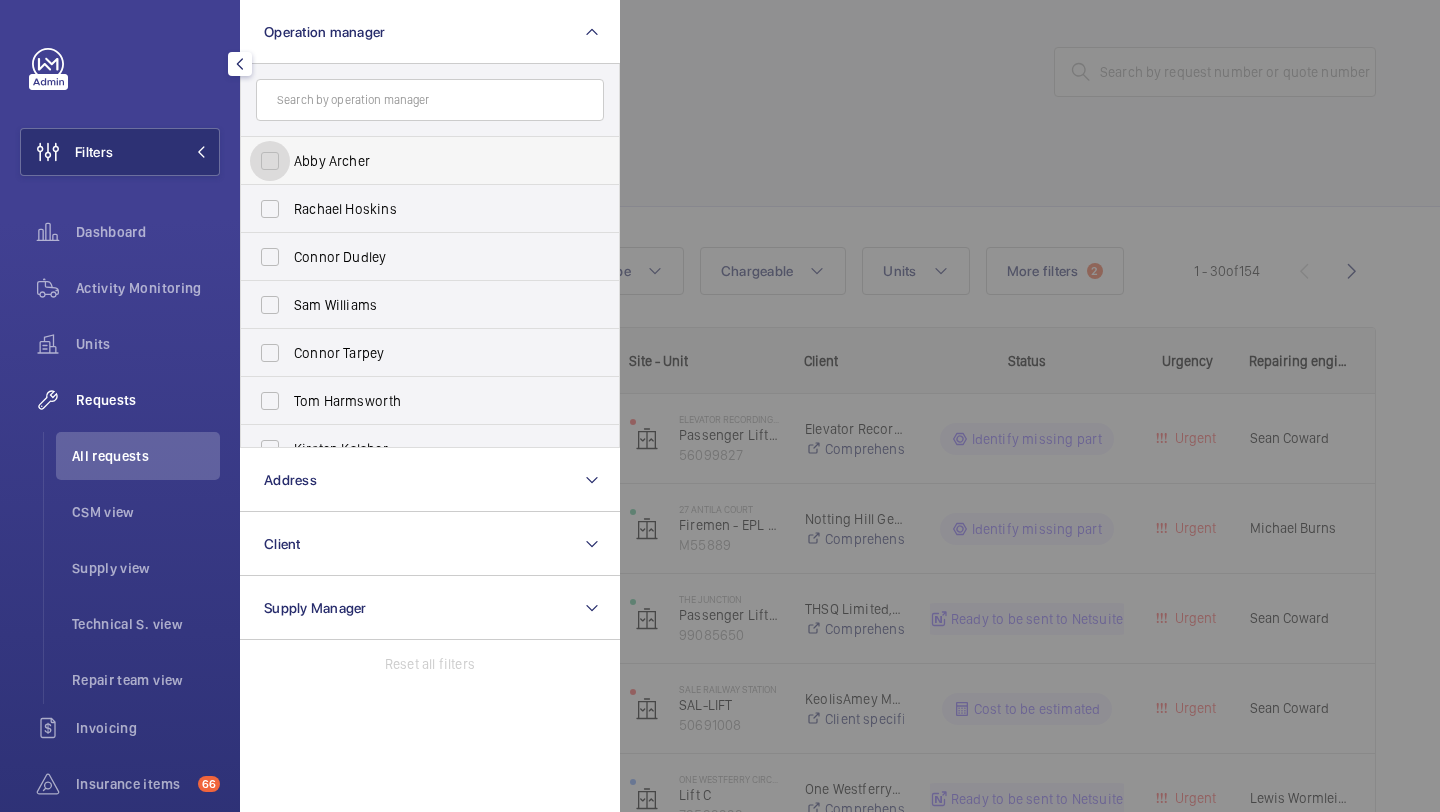 click on "Abby Archer" at bounding box center (270, 161) 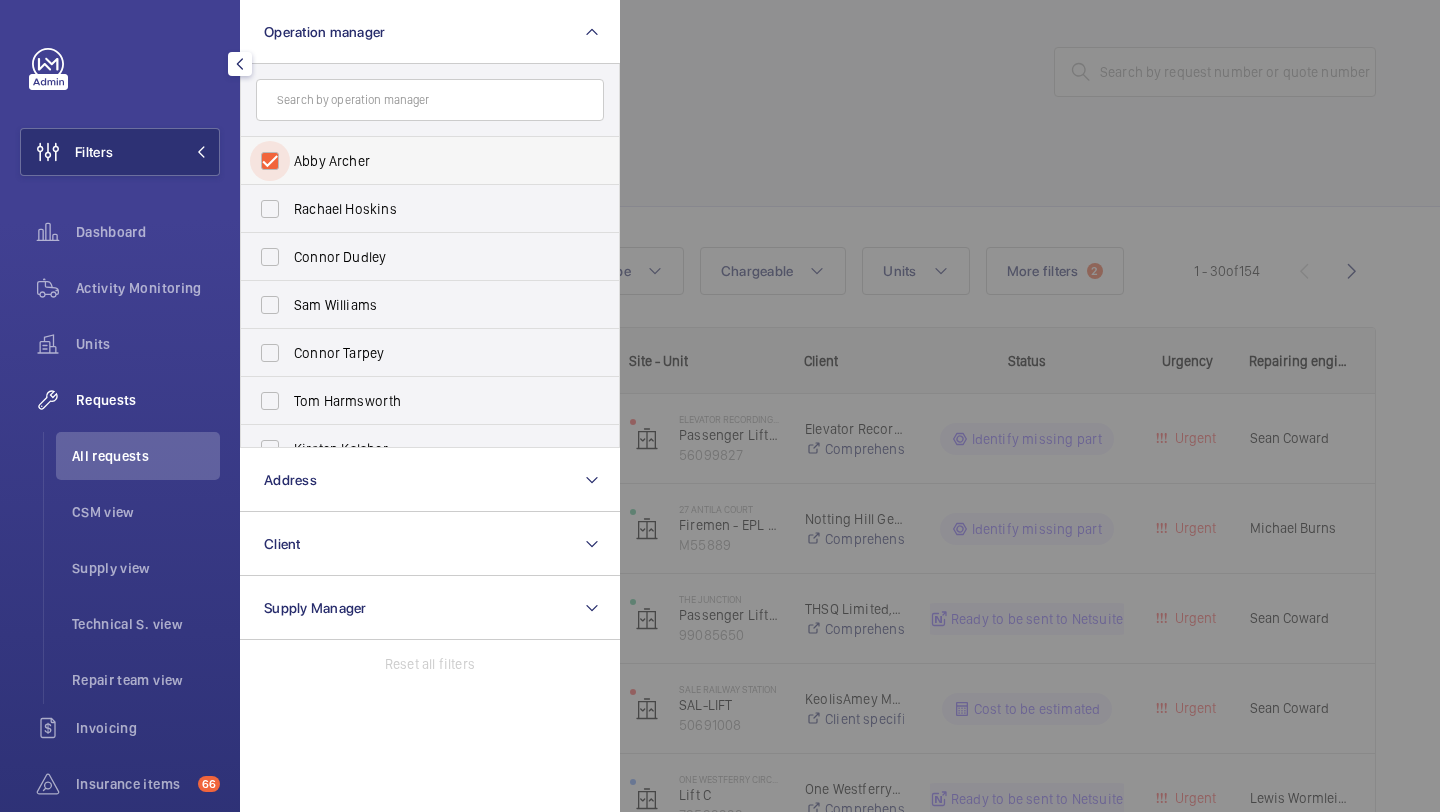 checkbox on "true" 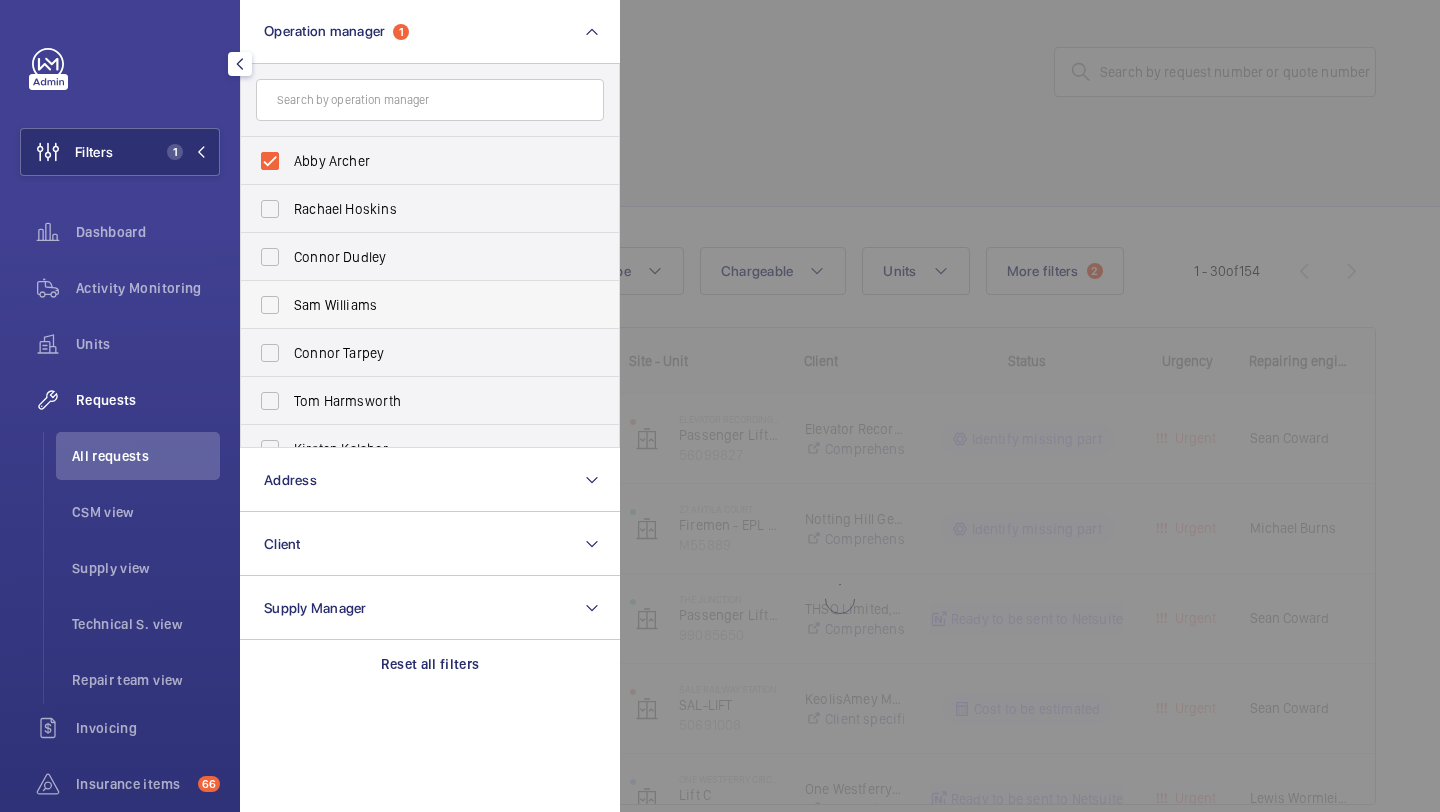 click on "Sam Williams" at bounding box center [431, 305] 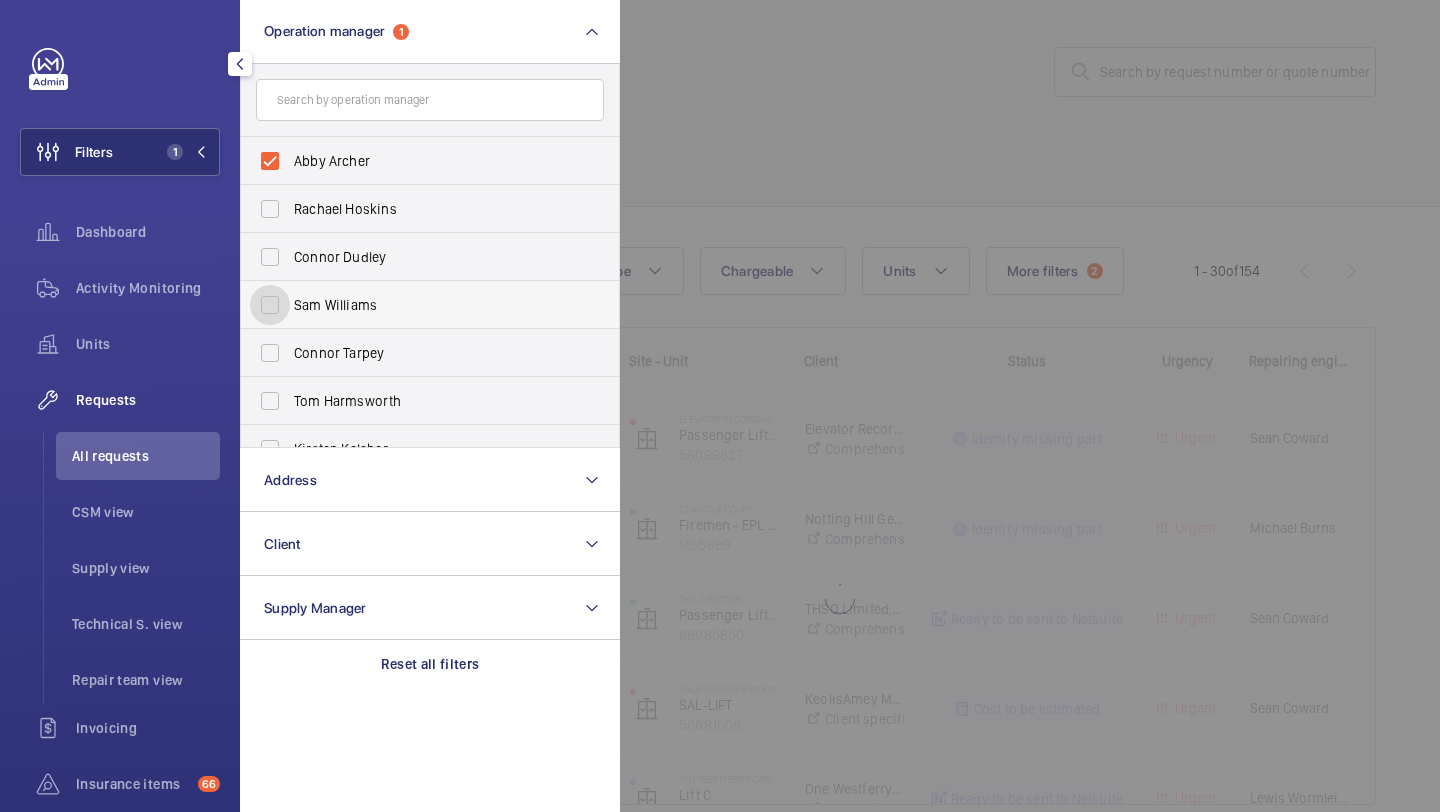 click on "Sam Williams" at bounding box center [270, 305] 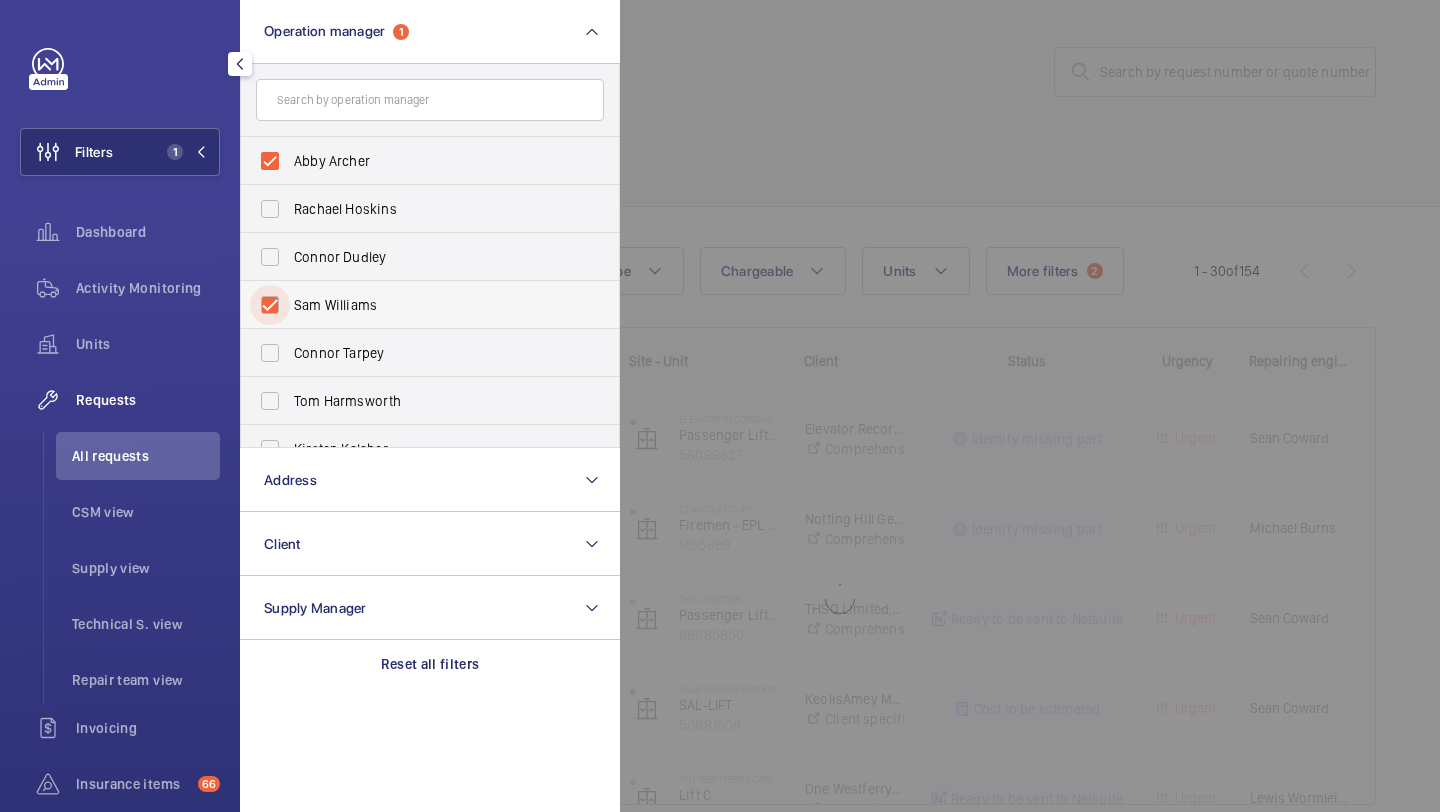 checkbox on "true" 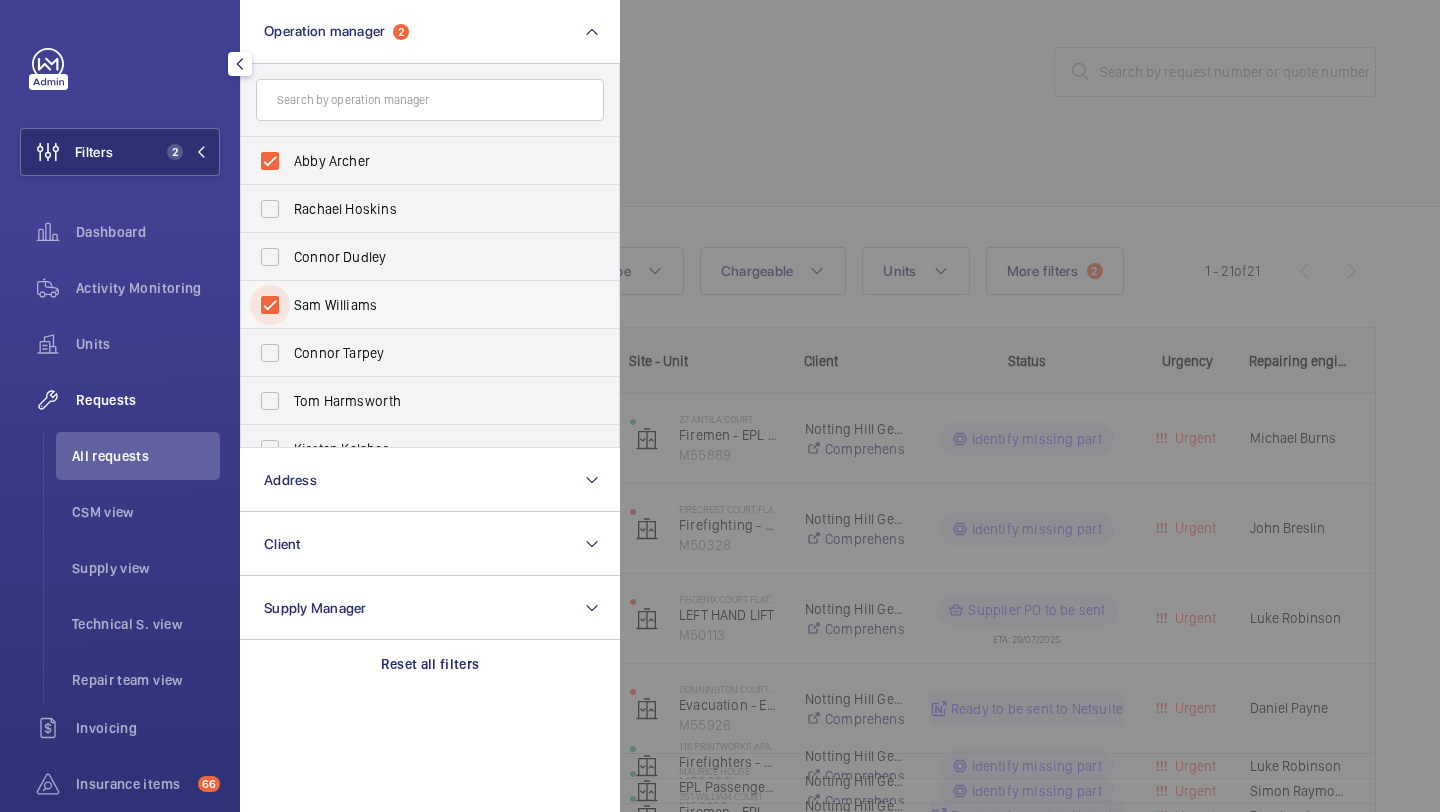 scroll, scrollTop: 74, scrollLeft: 0, axis: vertical 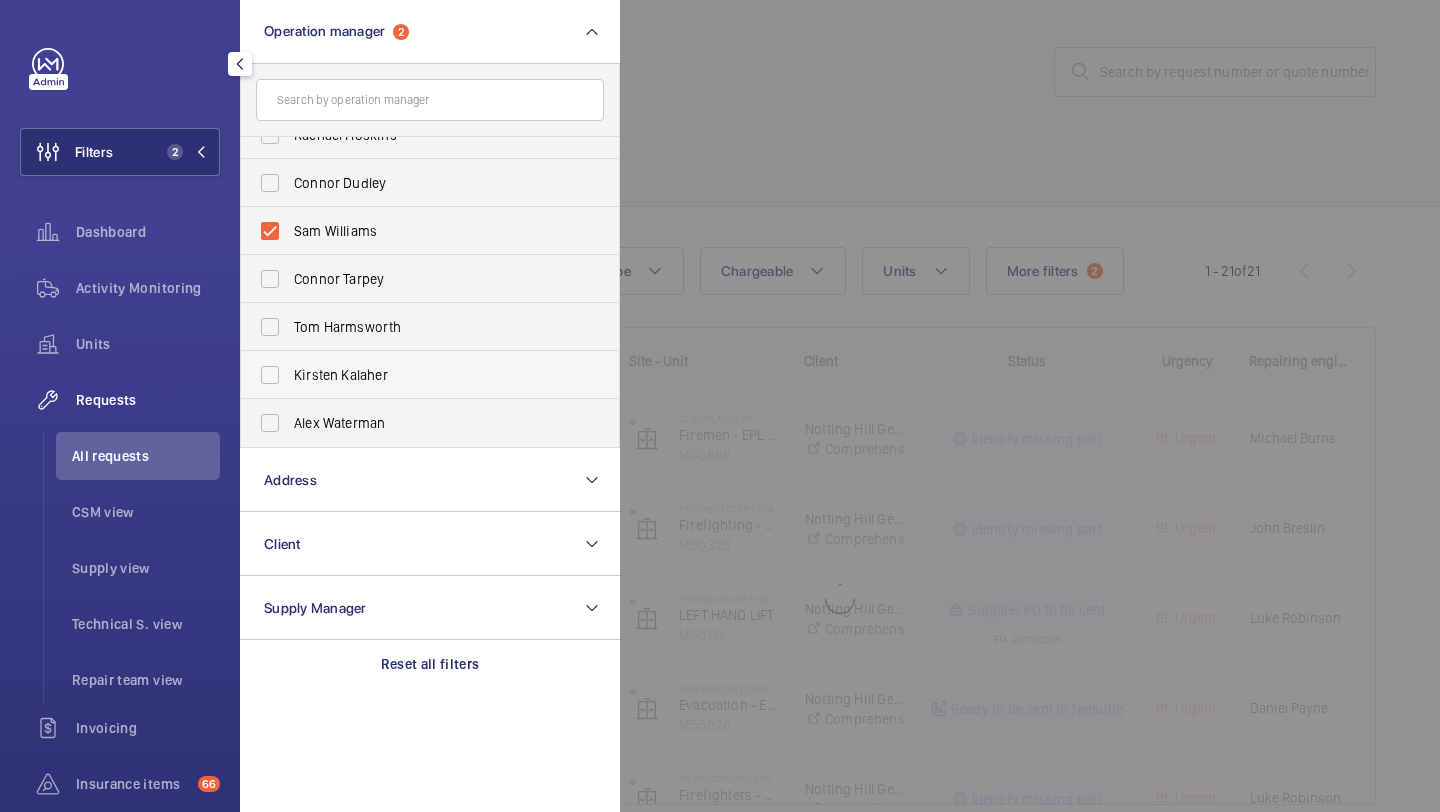 click on "Kirsten Kalaher" at bounding box center [415, 375] 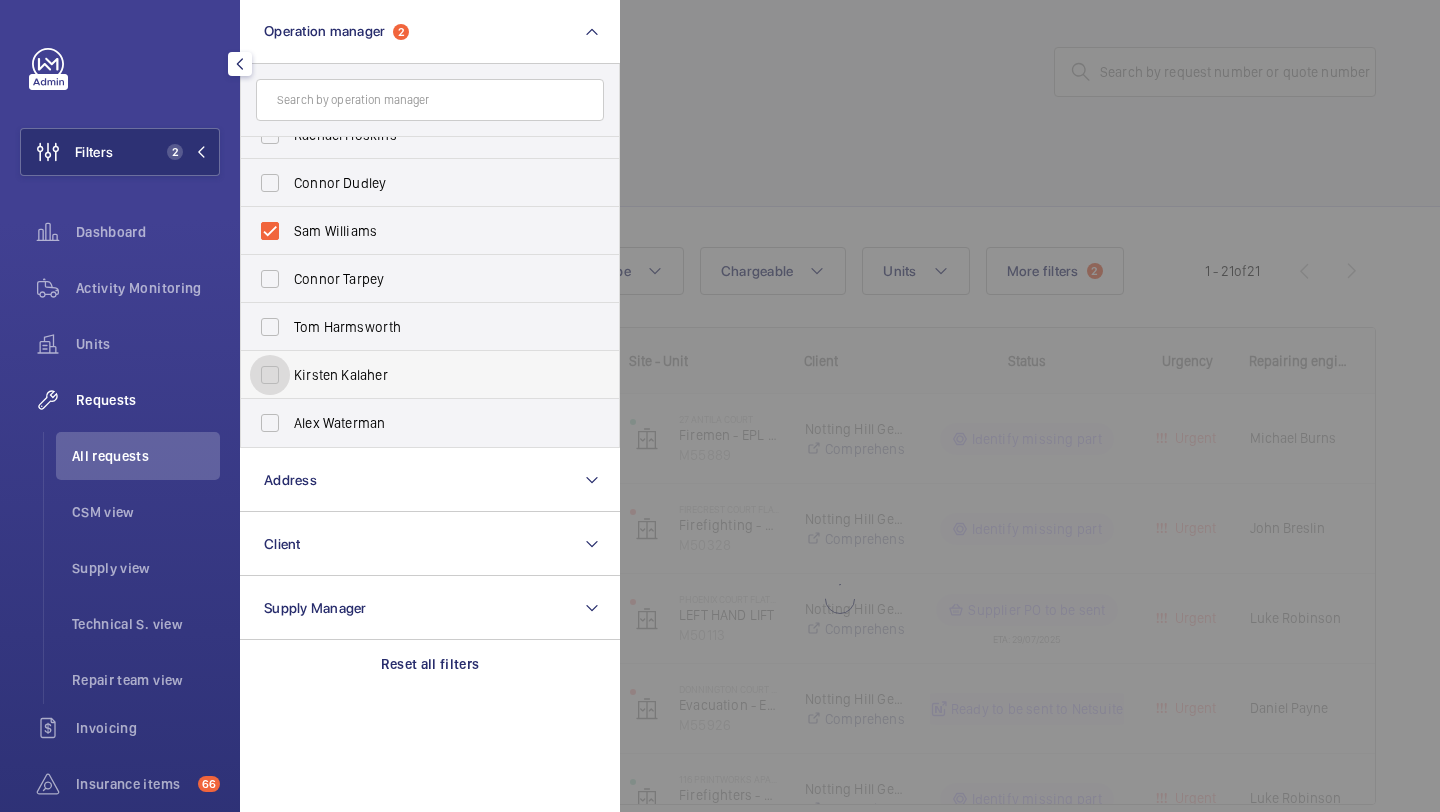 click on "Kirsten Kalaher" at bounding box center [270, 375] 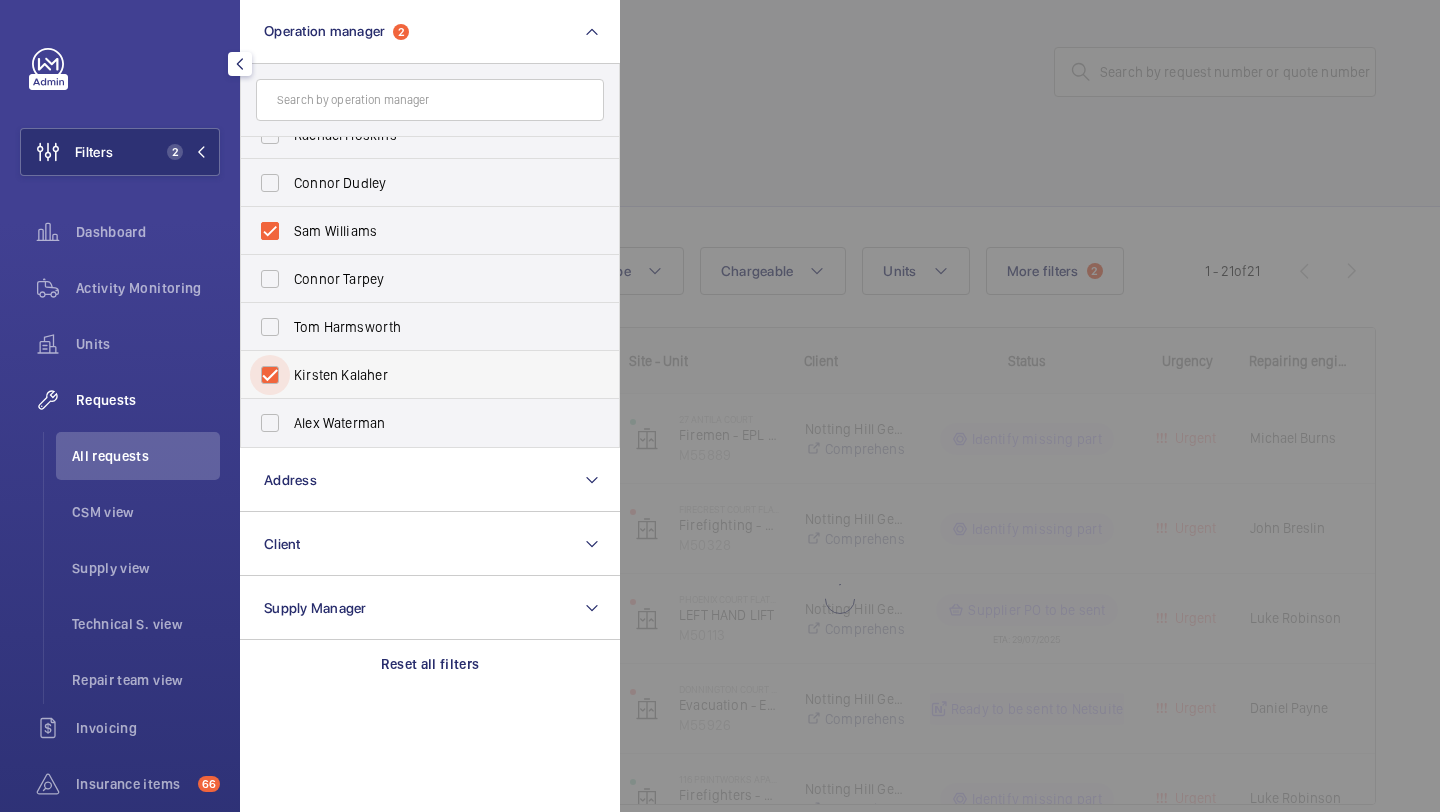 checkbox on "true" 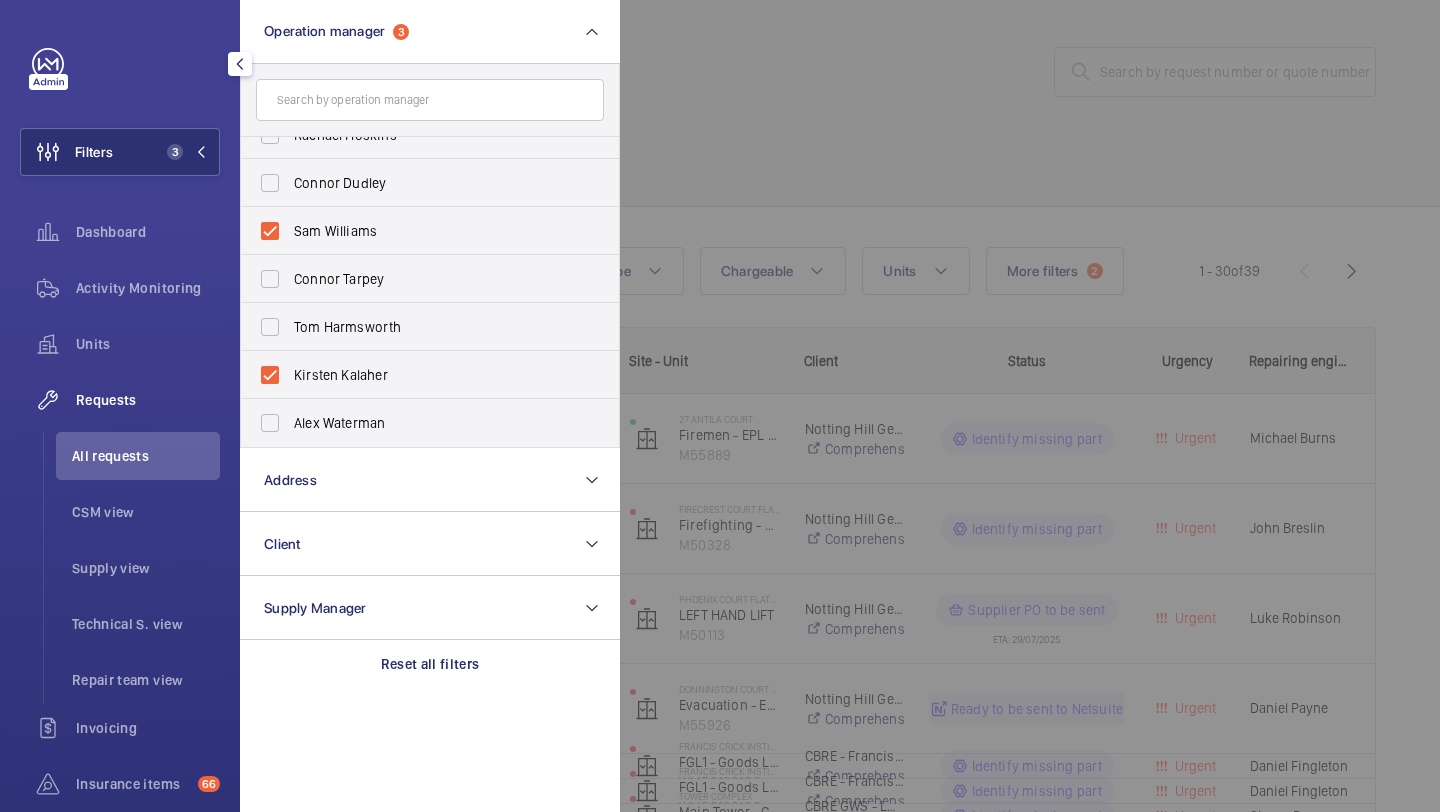 click 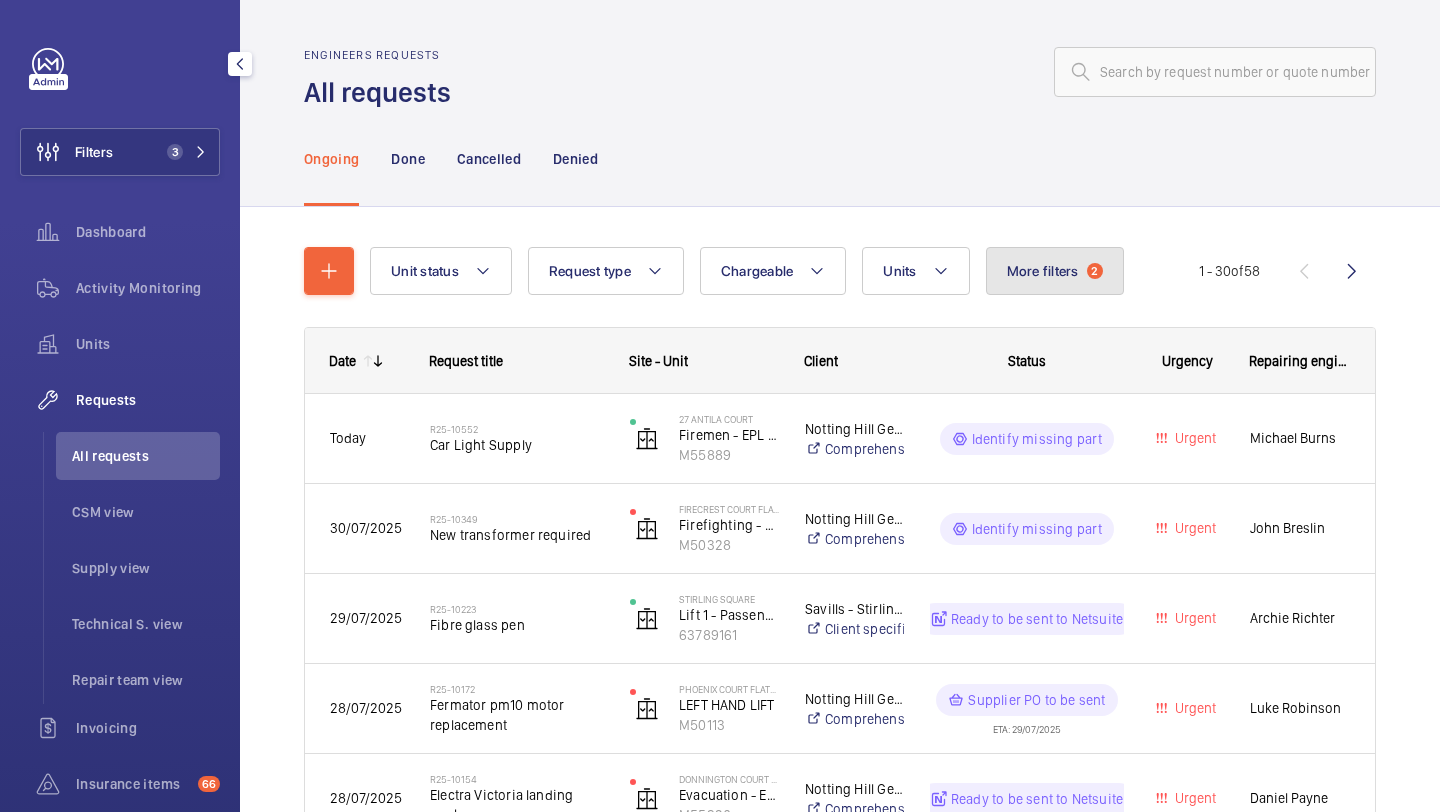 click on "More filters" 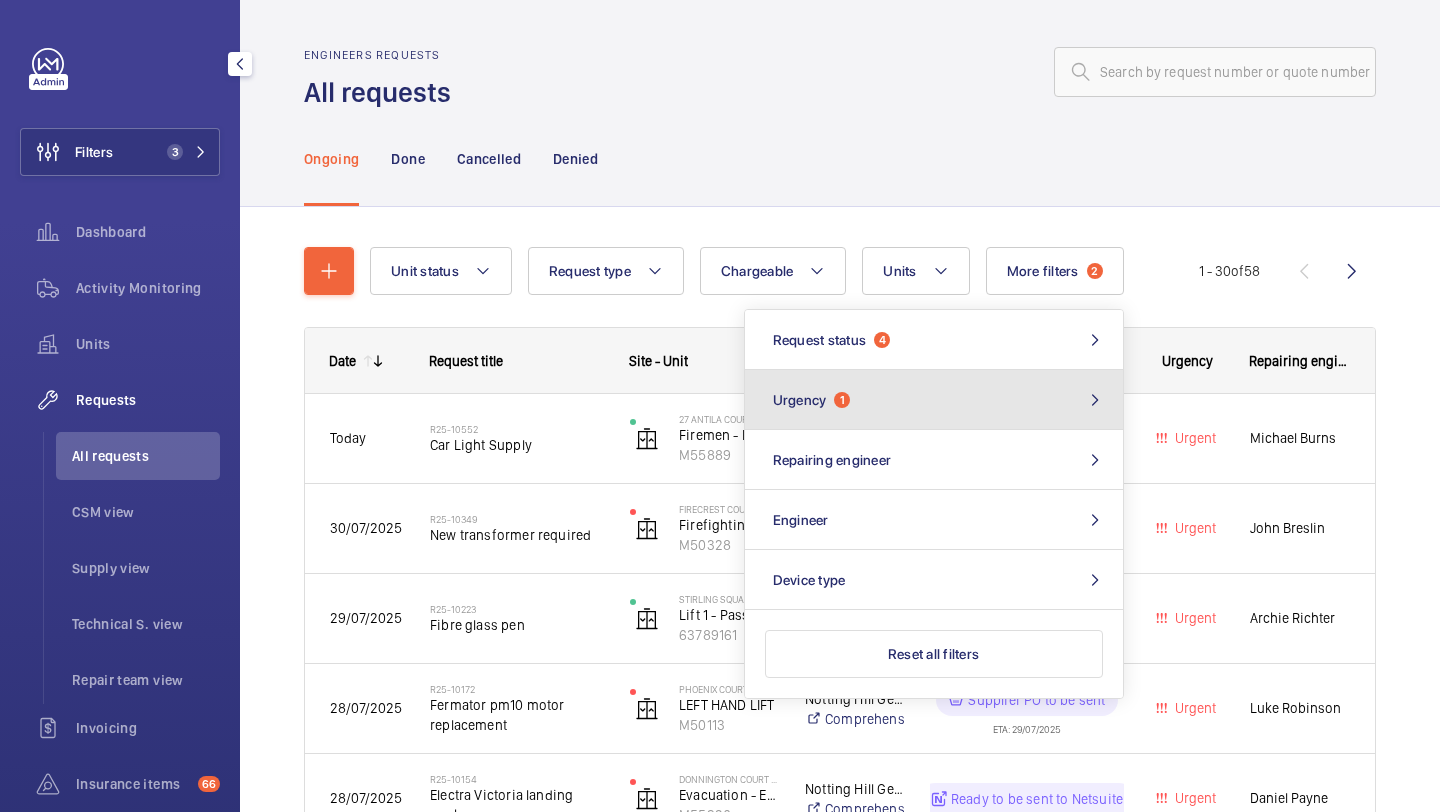 click on "Urgency  1" 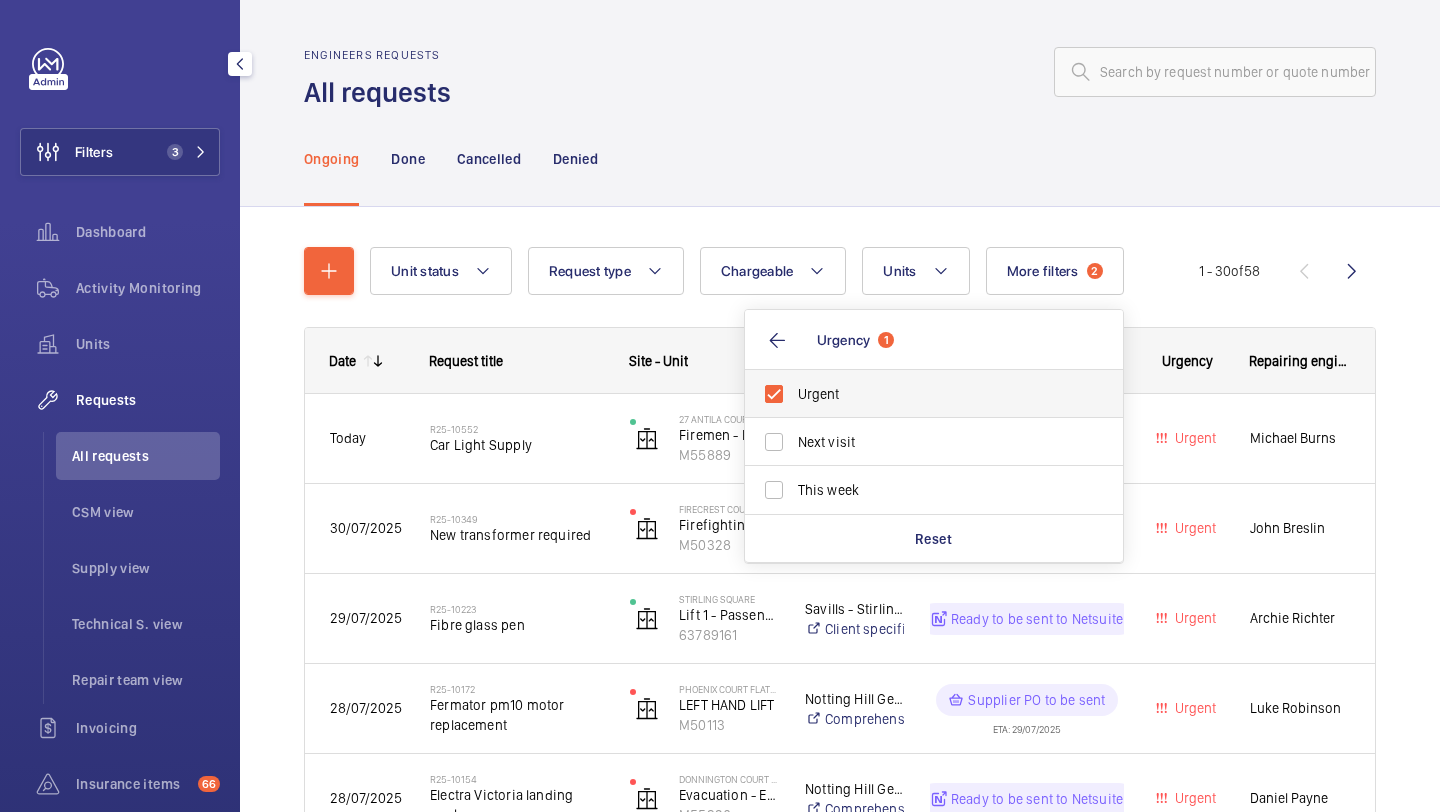 click on "Urgent" at bounding box center [935, 394] 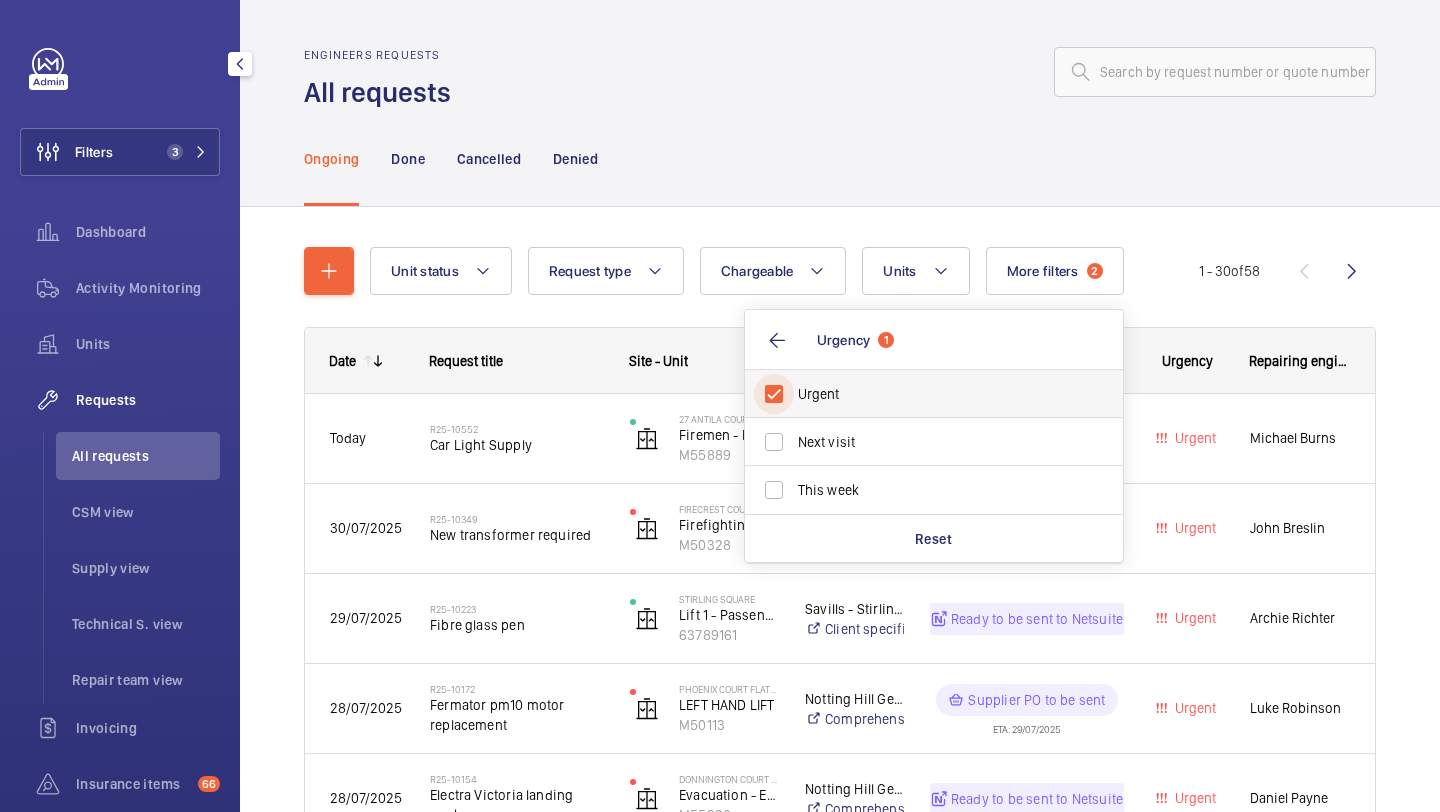 click on "Urgent" at bounding box center [774, 394] 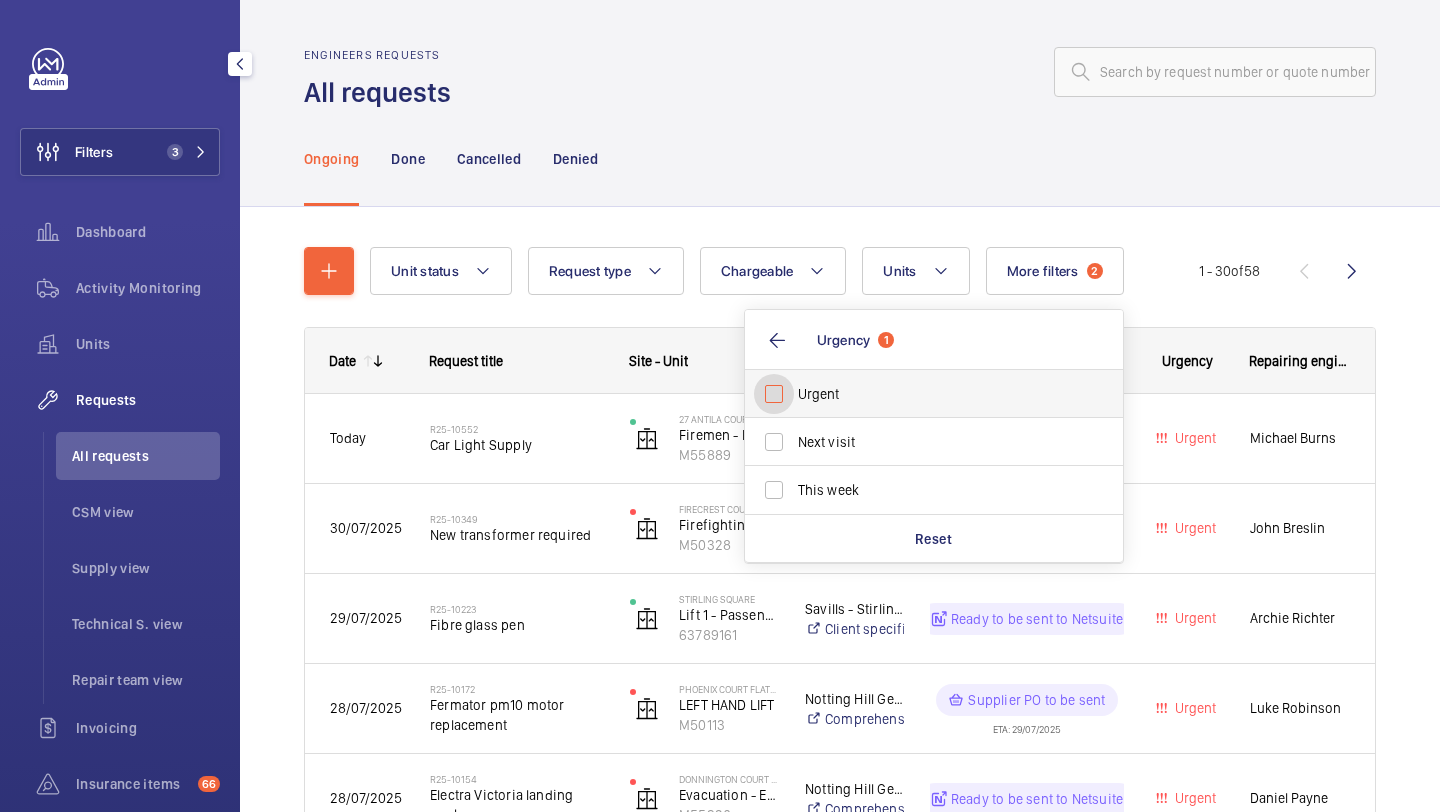 checkbox on "false" 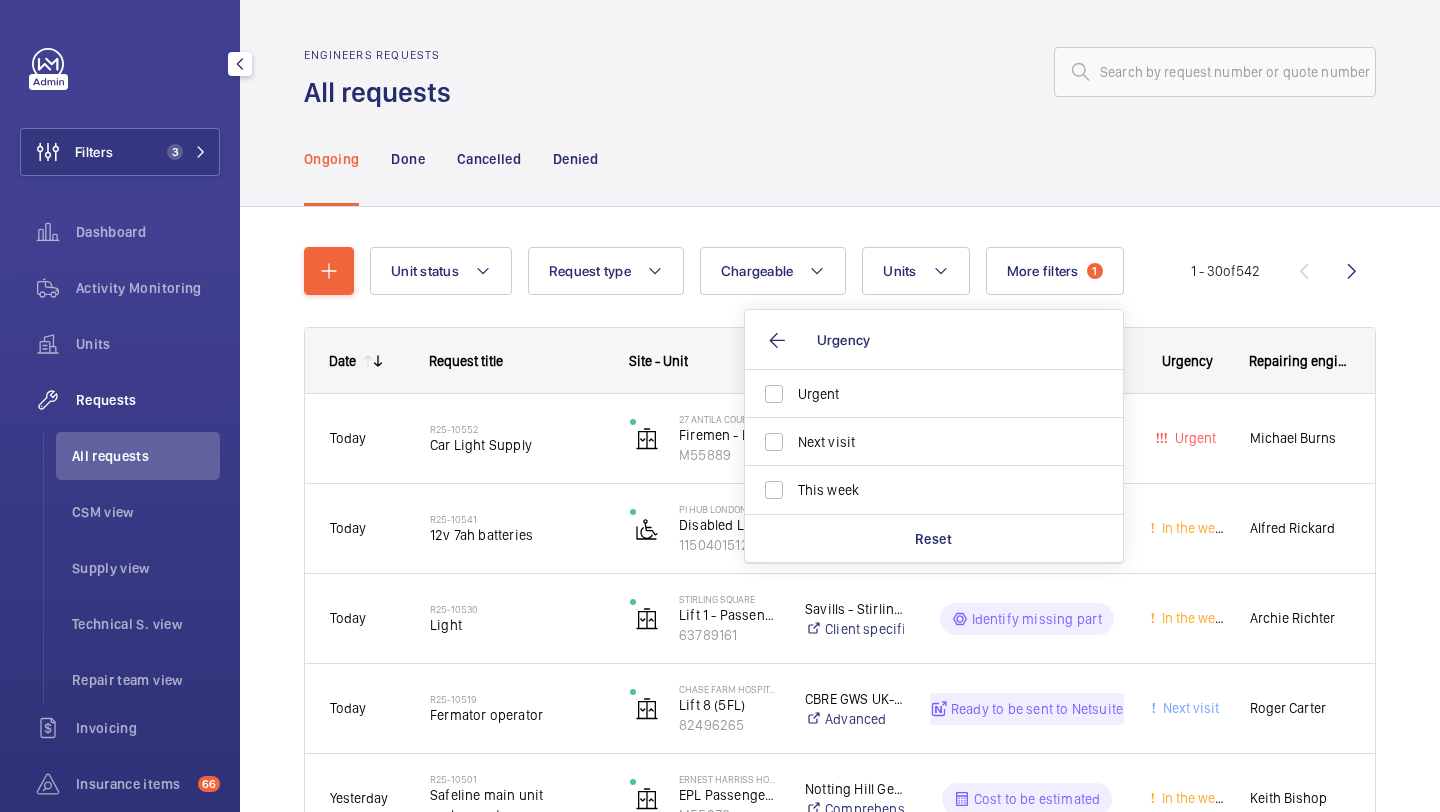 click on "Ongoing Done Cancelled Denied" 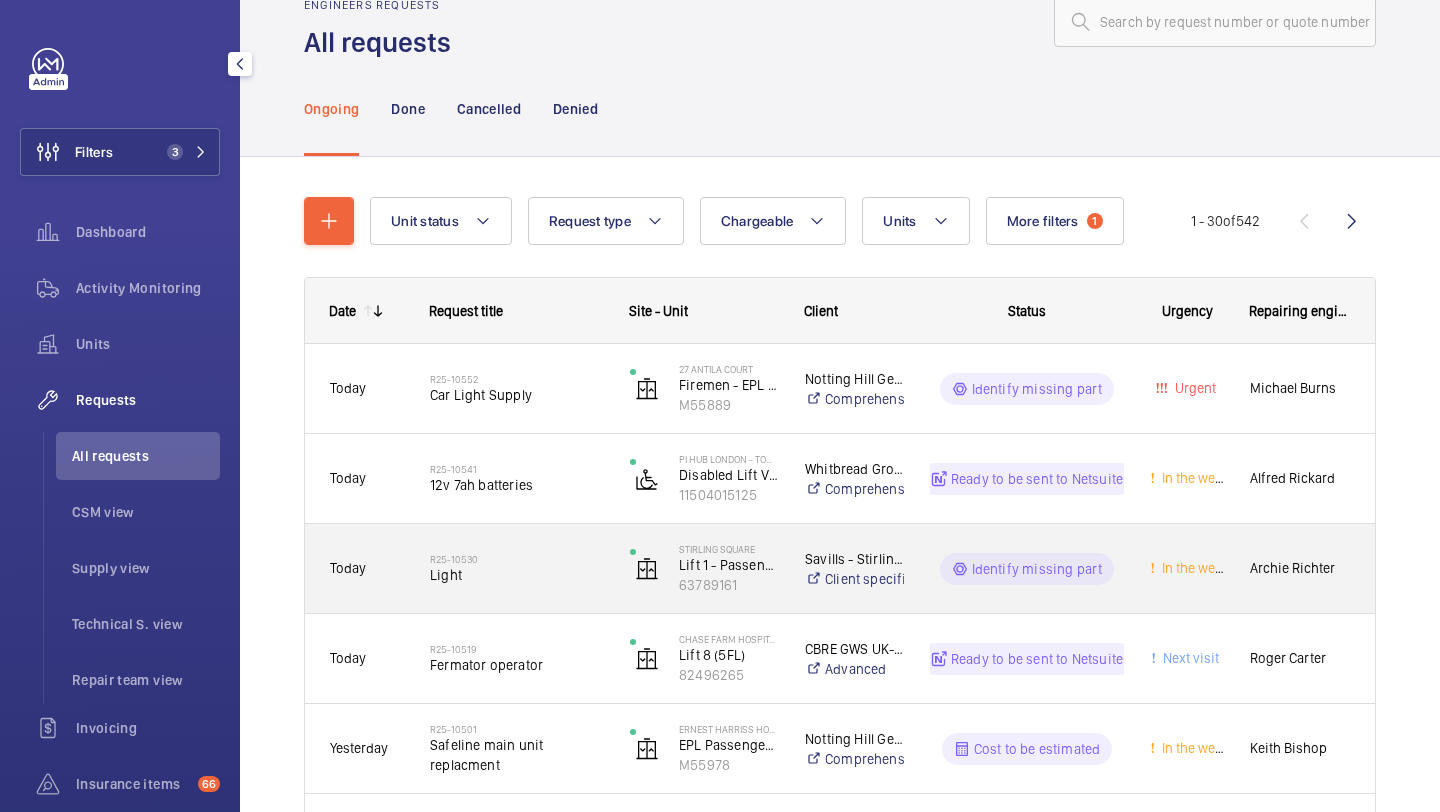 scroll, scrollTop: 53, scrollLeft: 0, axis: vertical 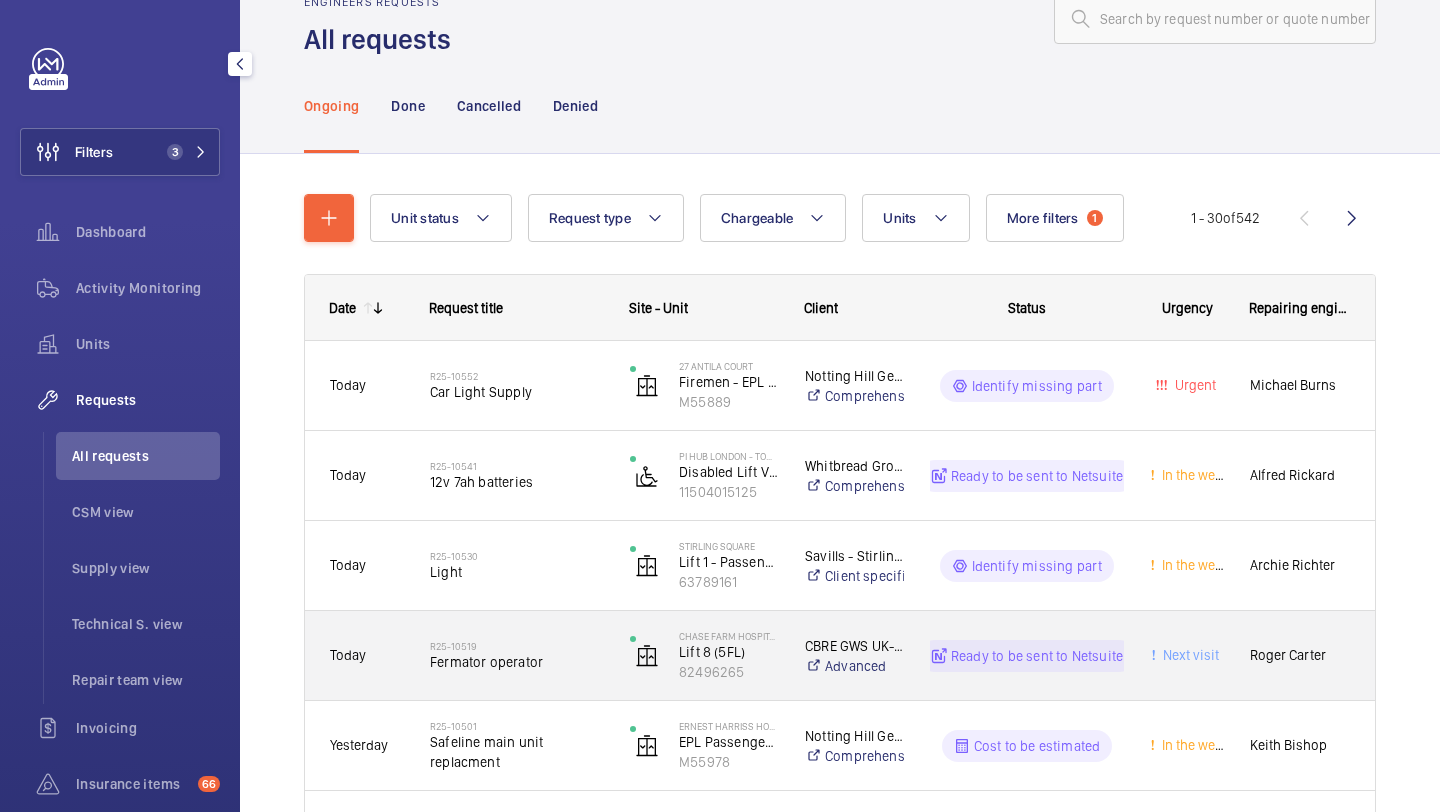 click on "Fermator operator" 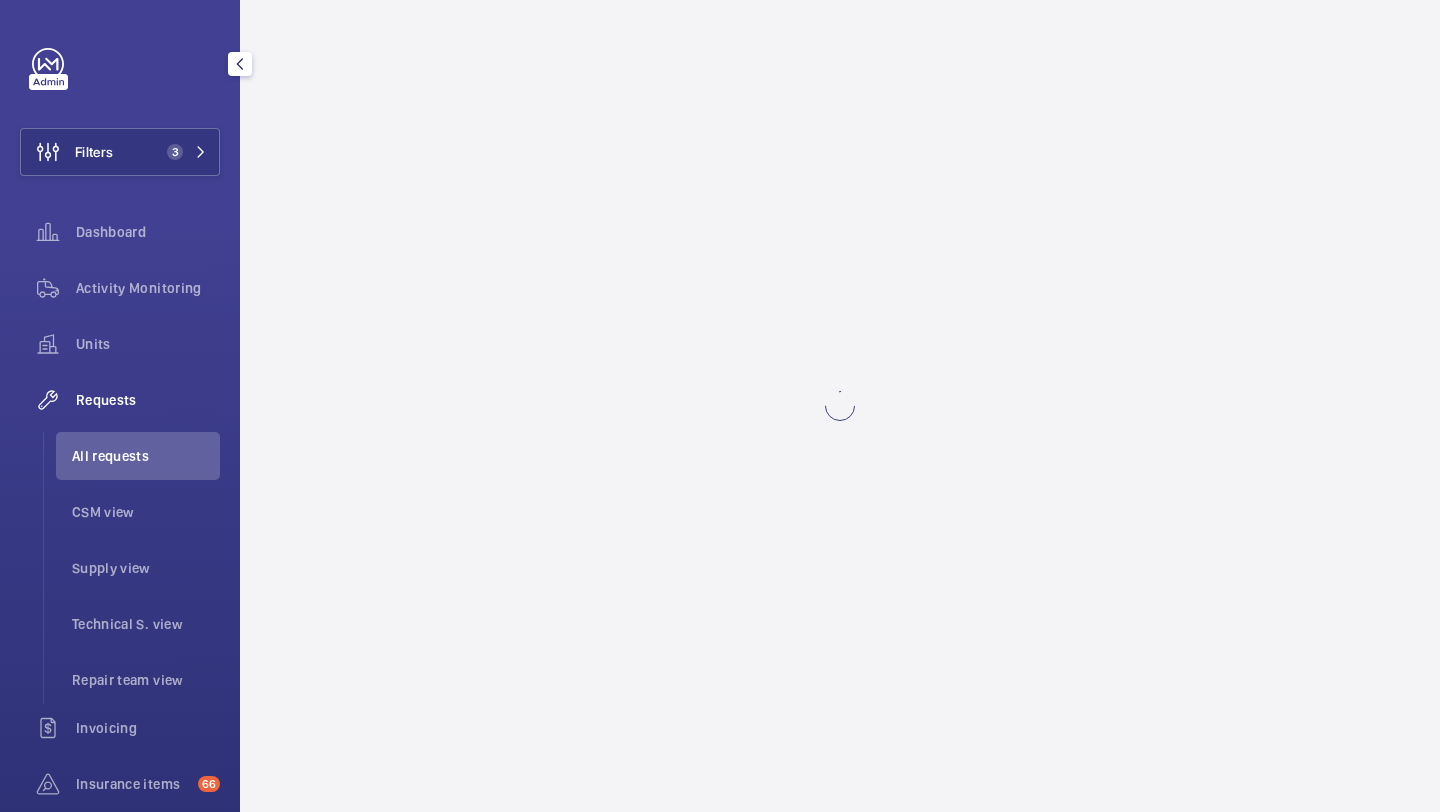 scroll, scrollTop: 0, scrollLeft: 0, axis: both 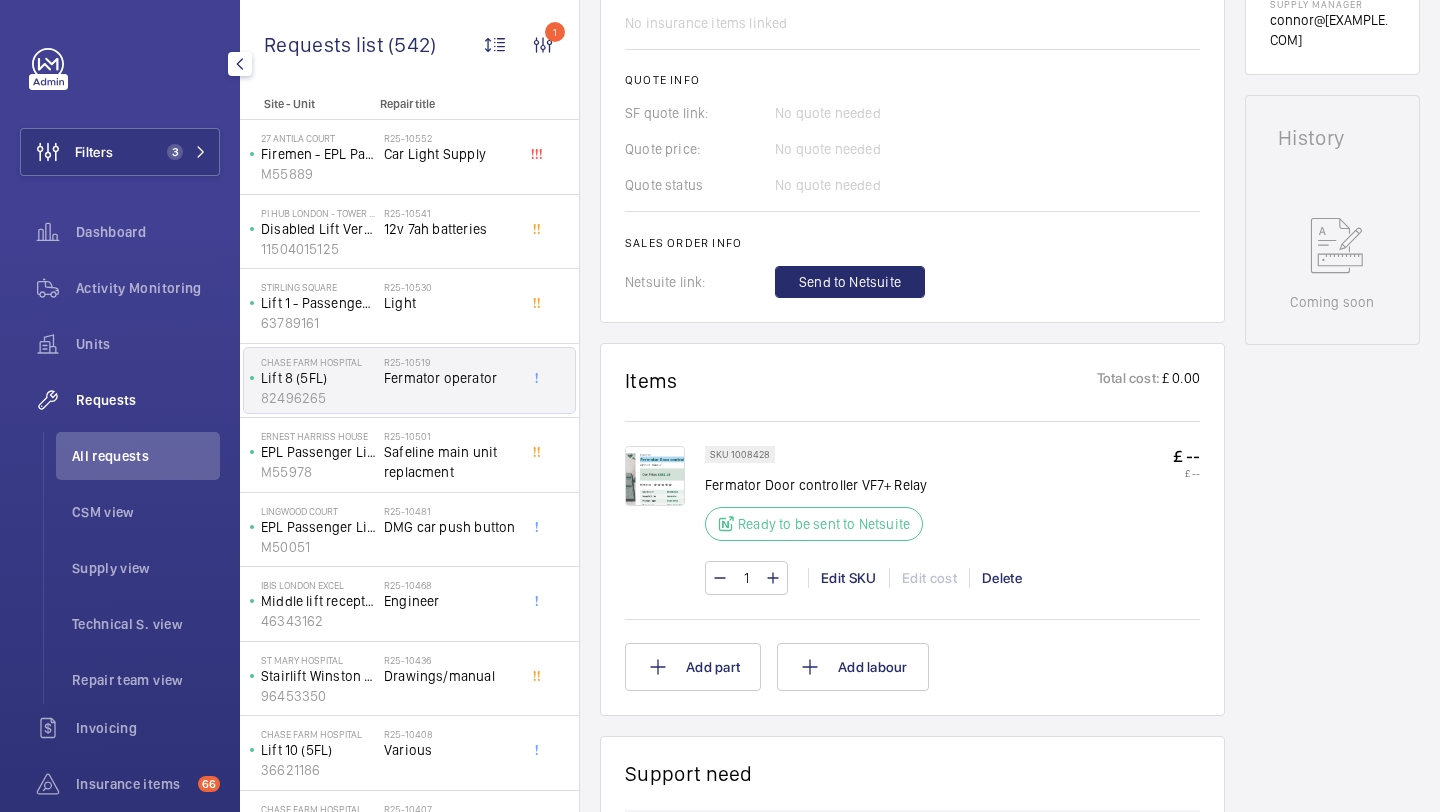 click 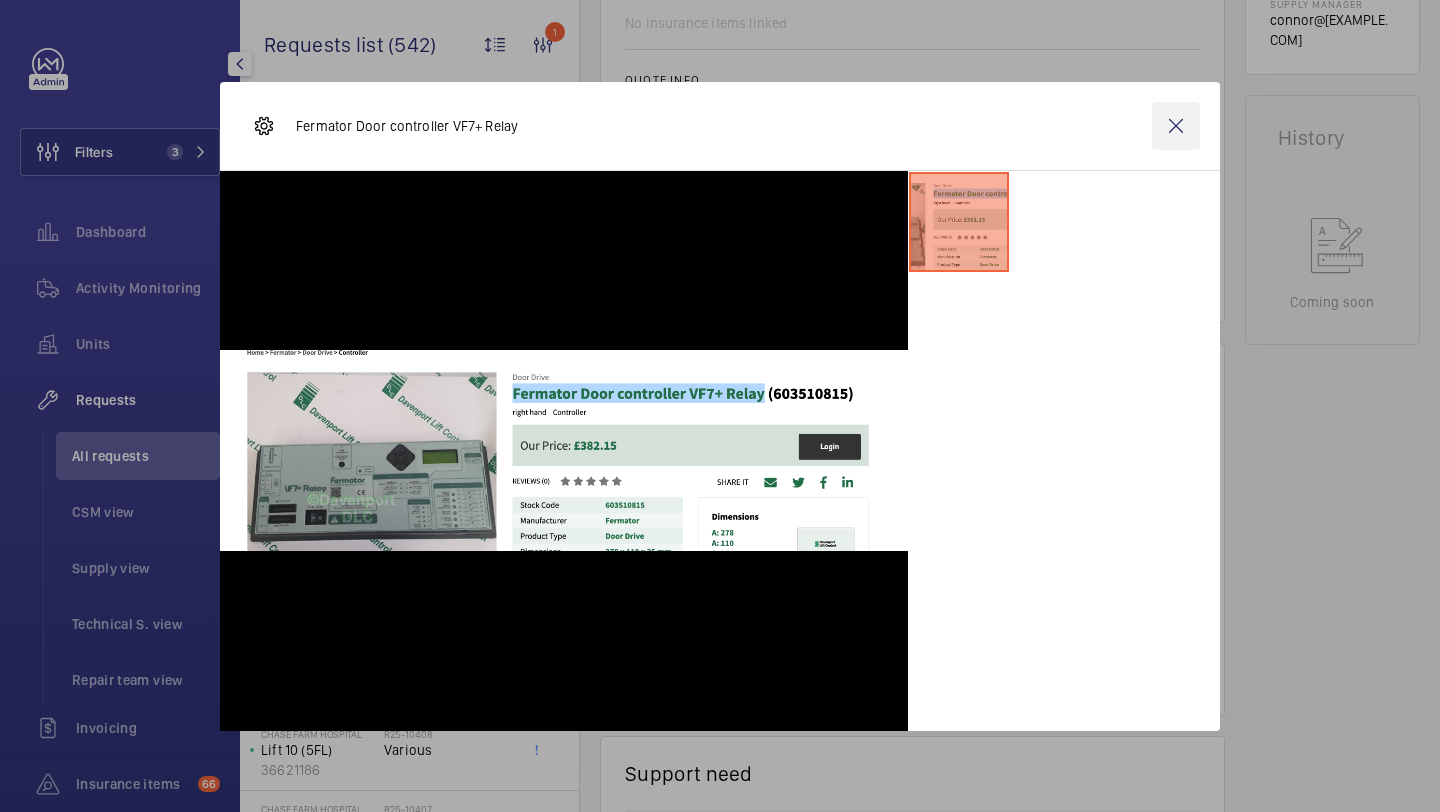 click at bounding box center (1176, 126) 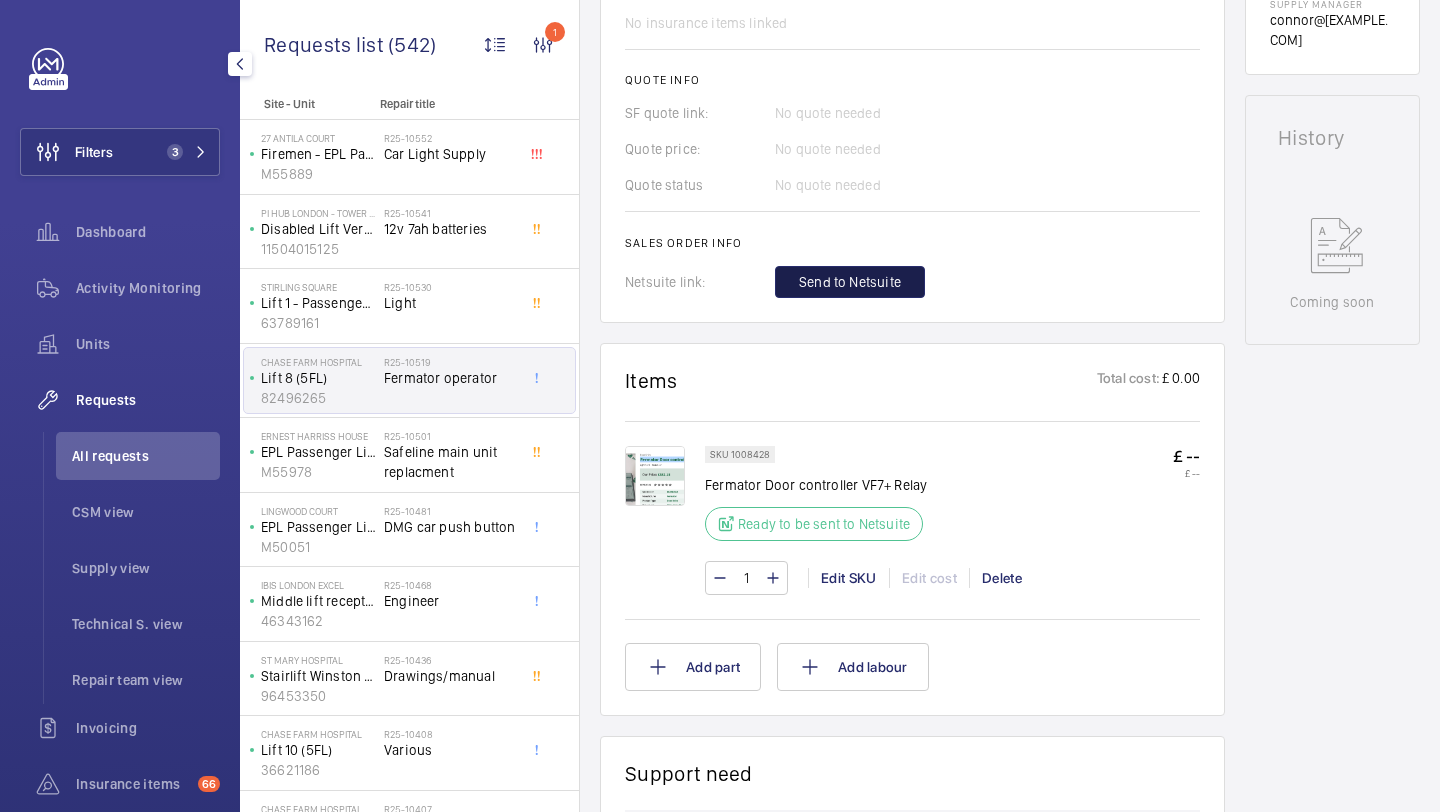 click on "Send to Netsuite" 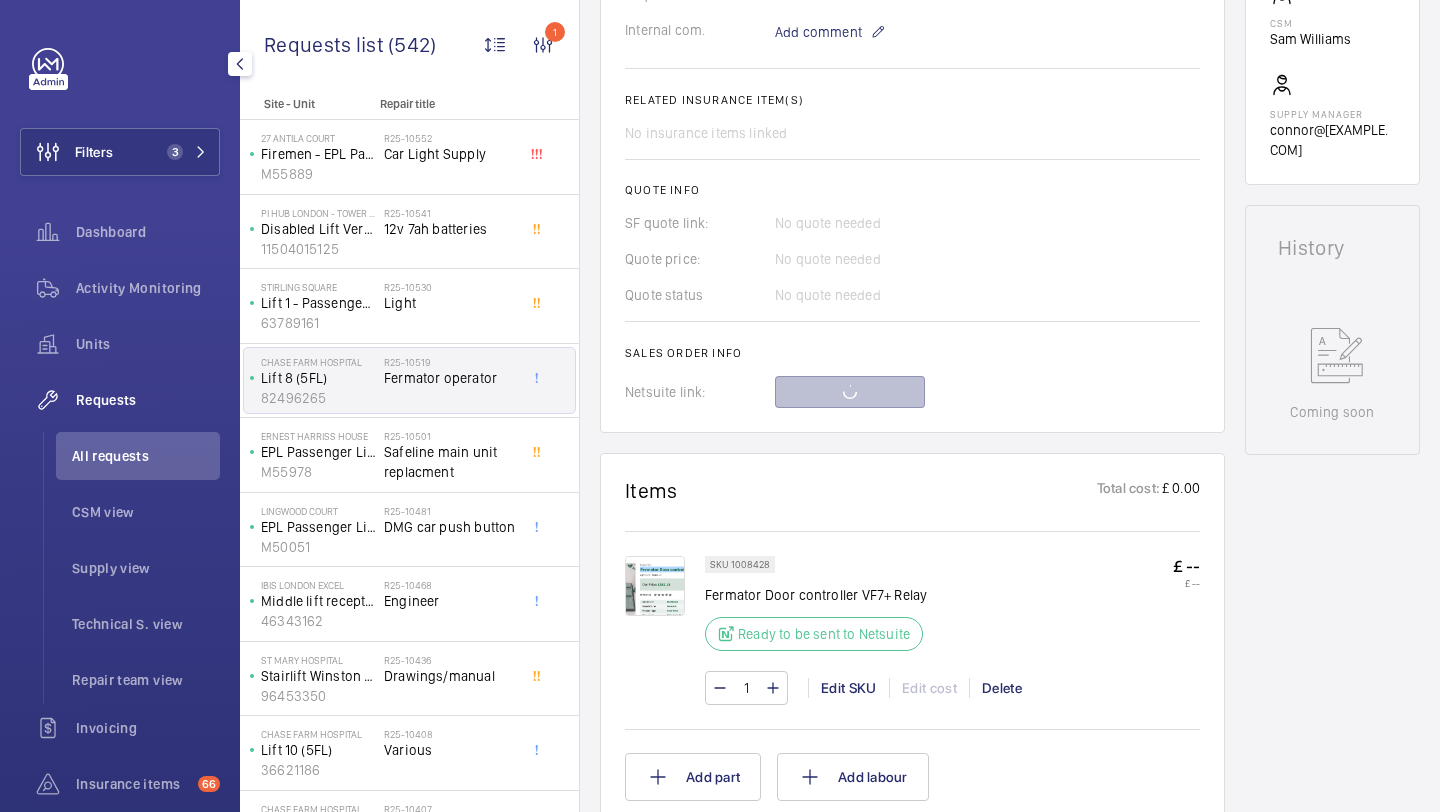 scroll, scrollTop: 710, scrollLeft: 0, axis: vertical 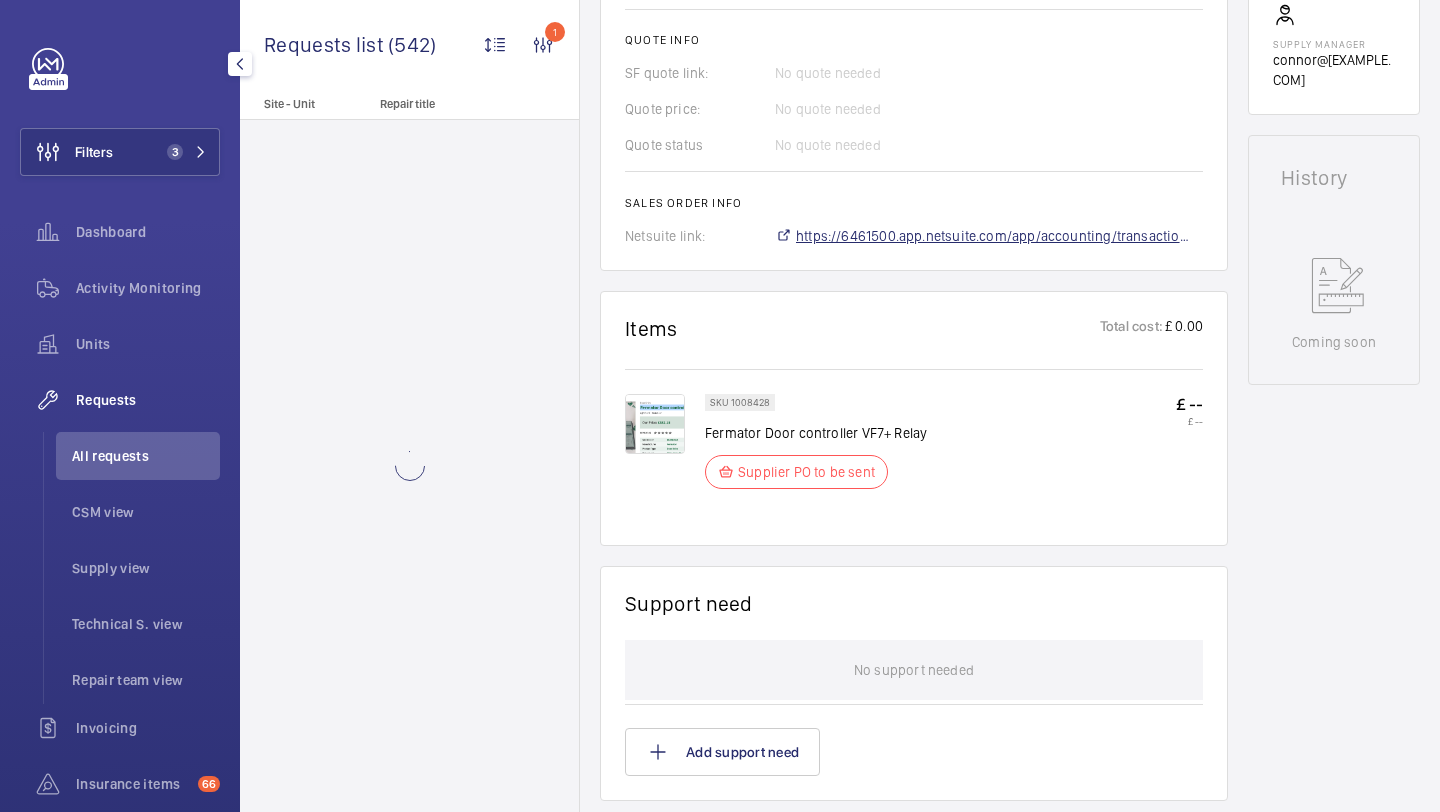 click on "https://6461500.app.netsuite.com/app/accounting/transactions/salesord.nl?id=2879012" 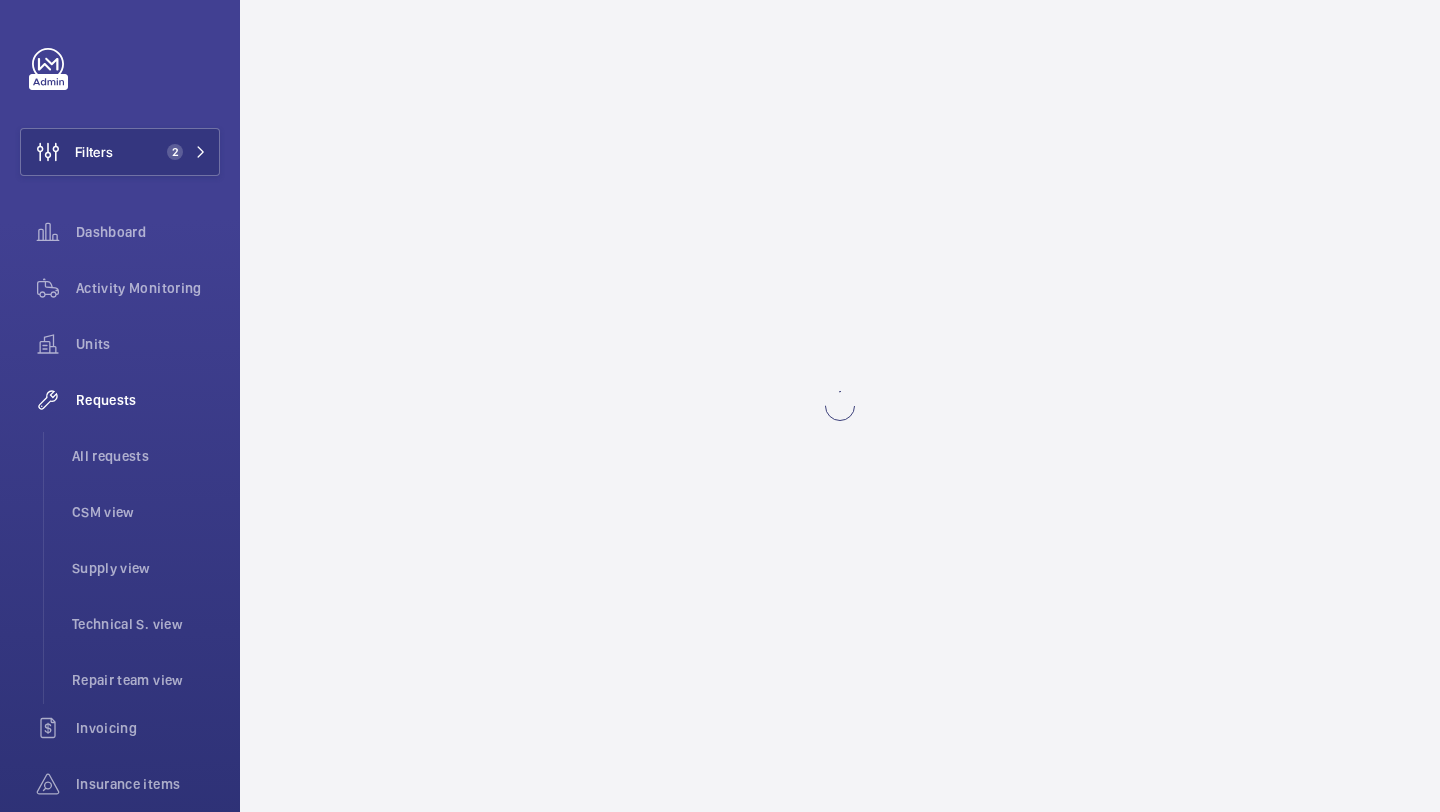 scroll, scrollTop: 0, scrollLeft: 0, axis: both 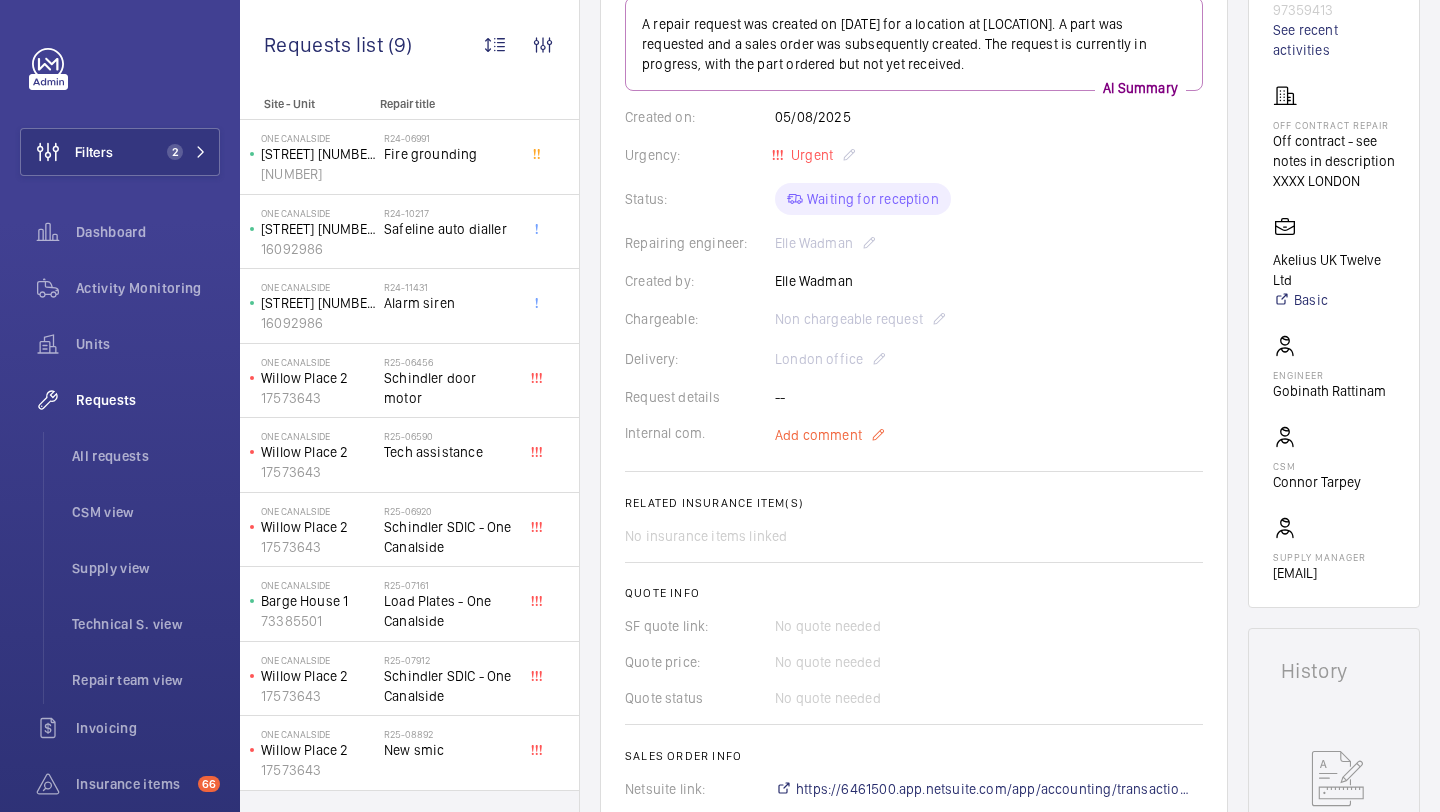 click on "Add comment" 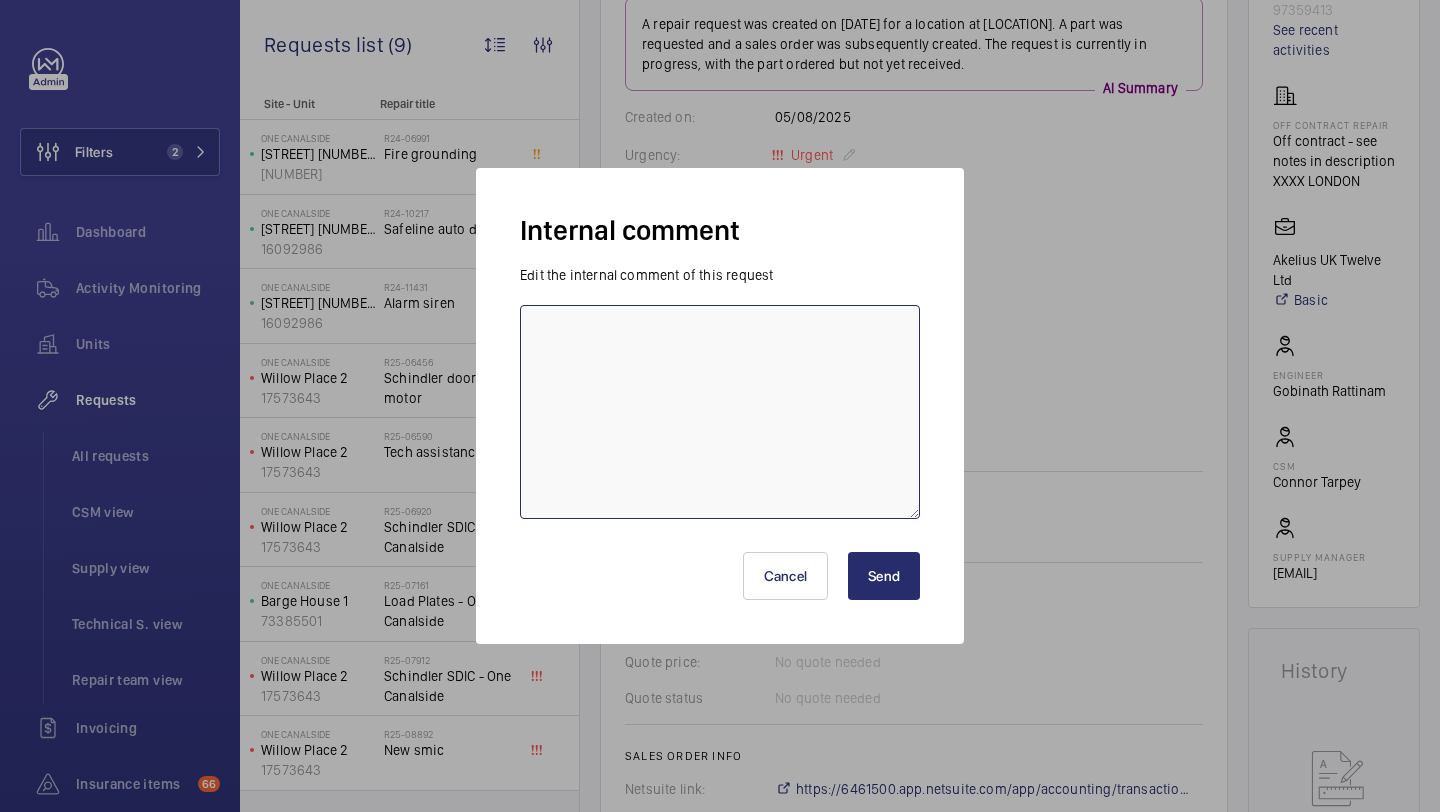 click at bounding box center [720, 412] 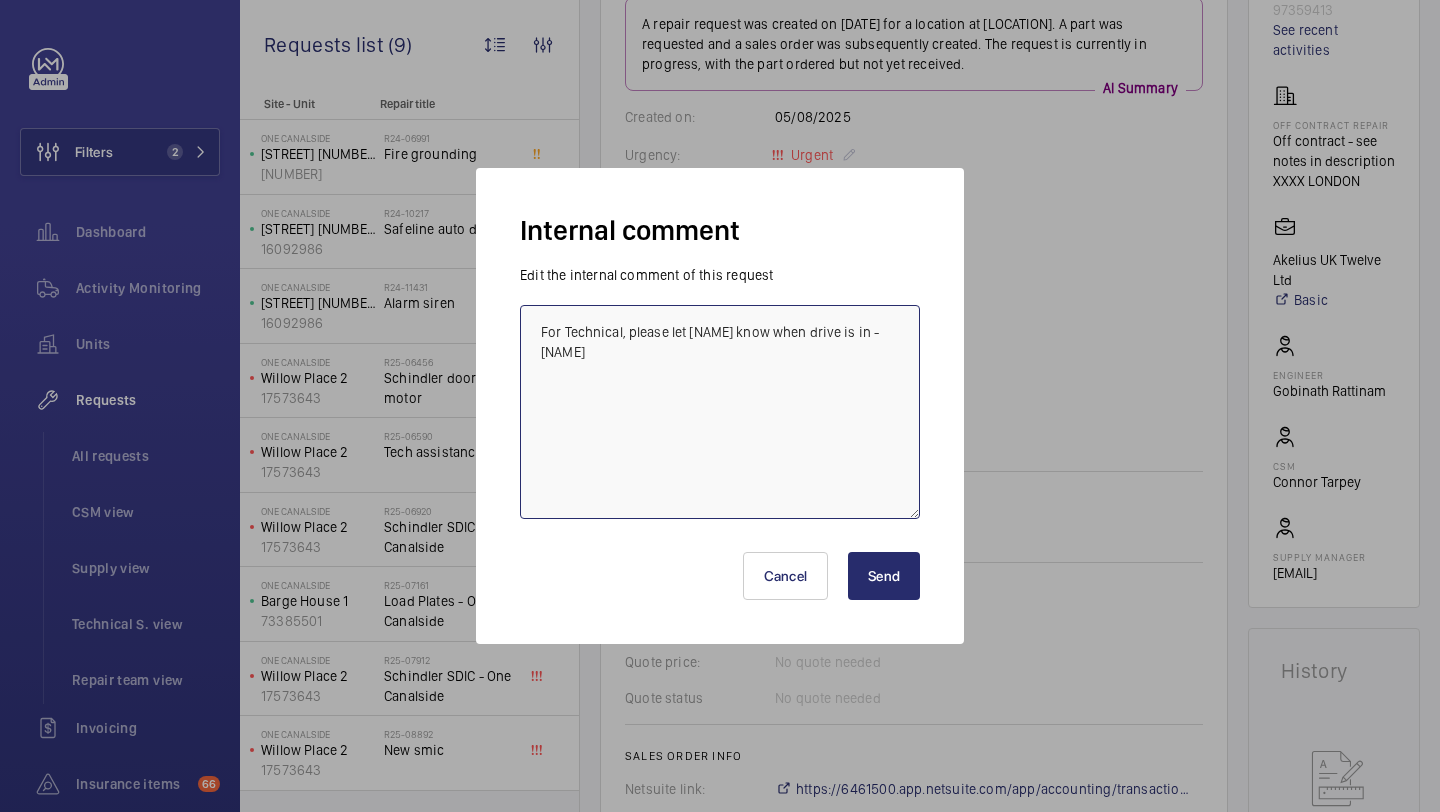 type on "For Technical, please let [NAME] know when drive is in - [NAME]" 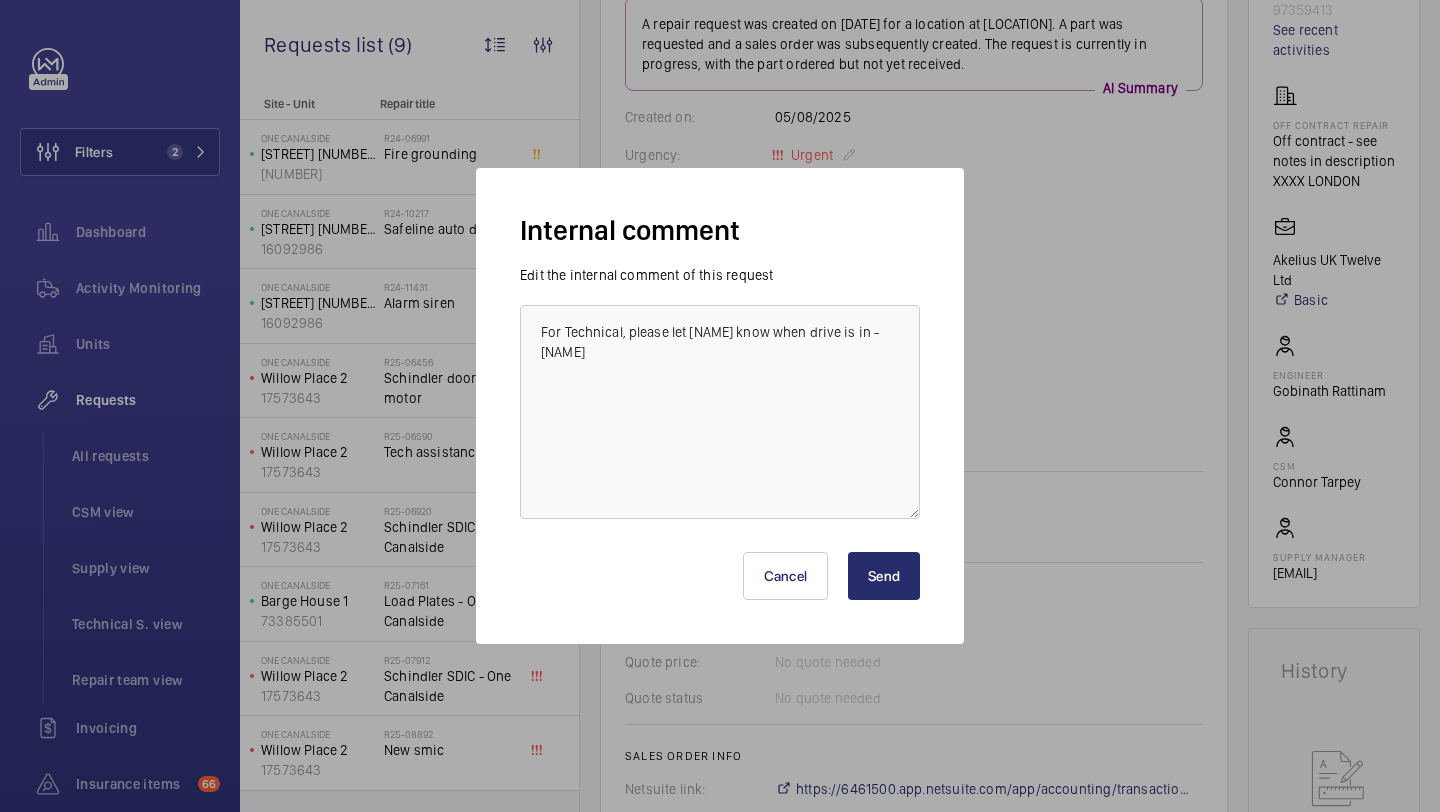 click on "Send" at bounding box center (884, 576) 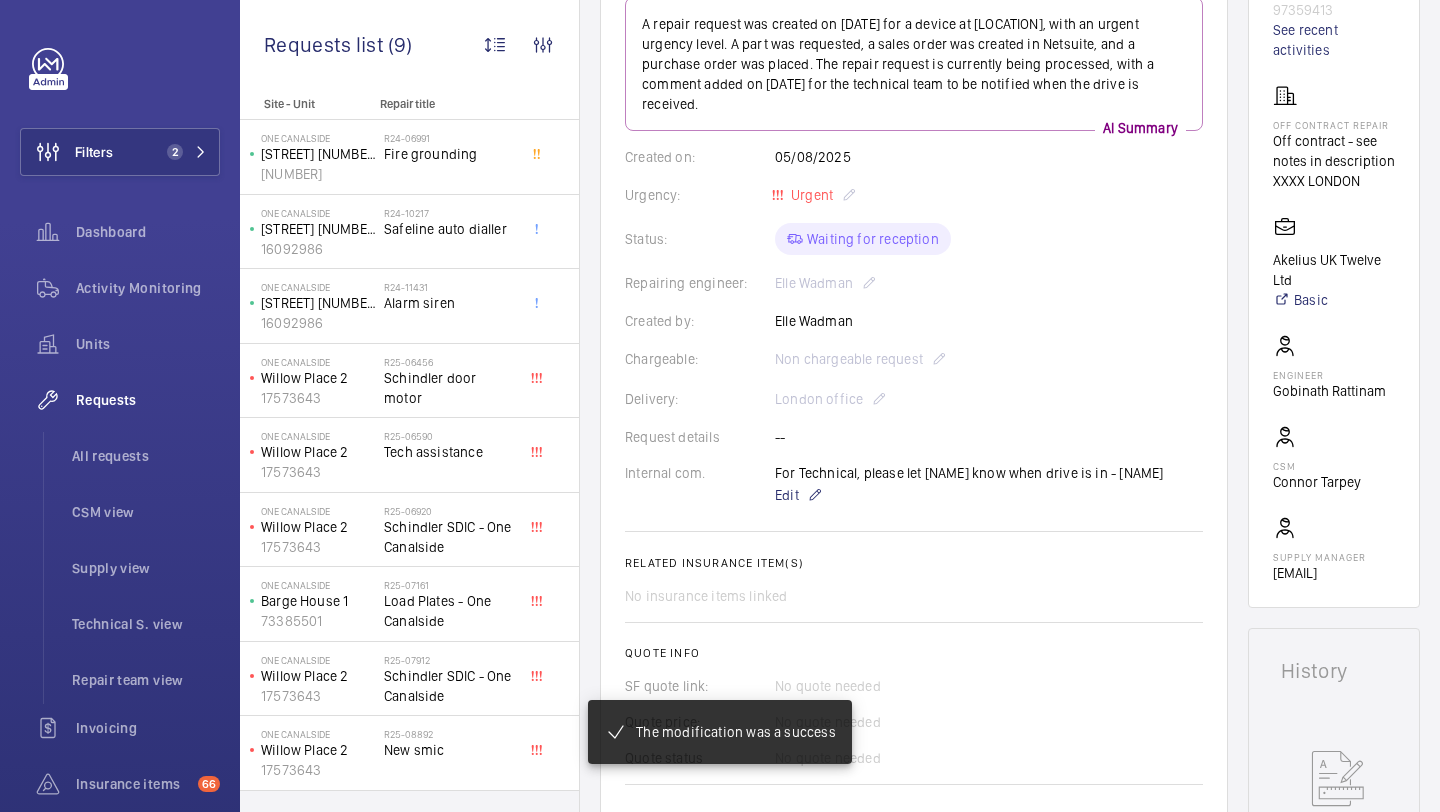 scroll, scrollTop: 0, scrollLeft: 0, axis: both 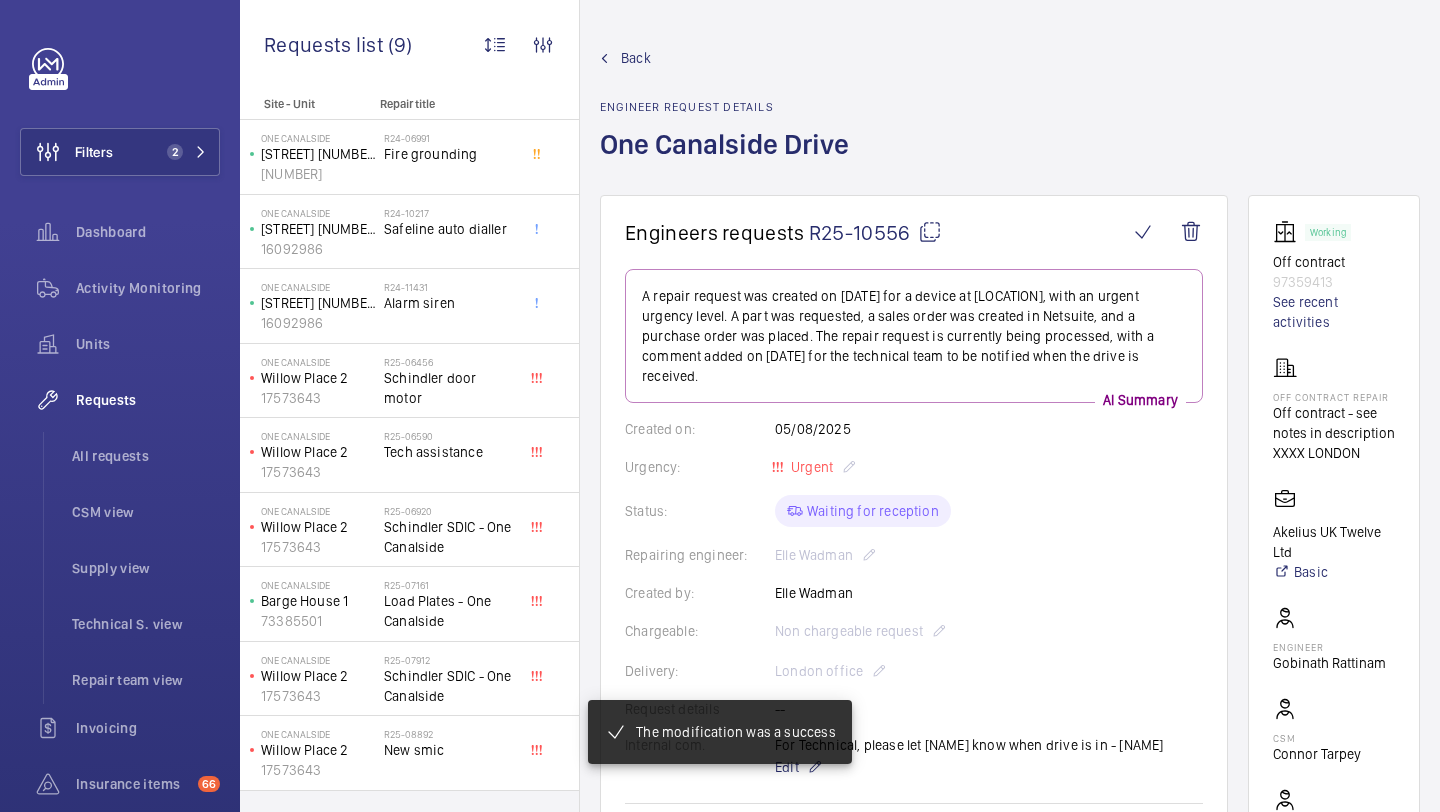 drag, startPoint x: 912, startPoint y: 238, endPoint x: 813, endPoint y: 239, distance: 99.00505 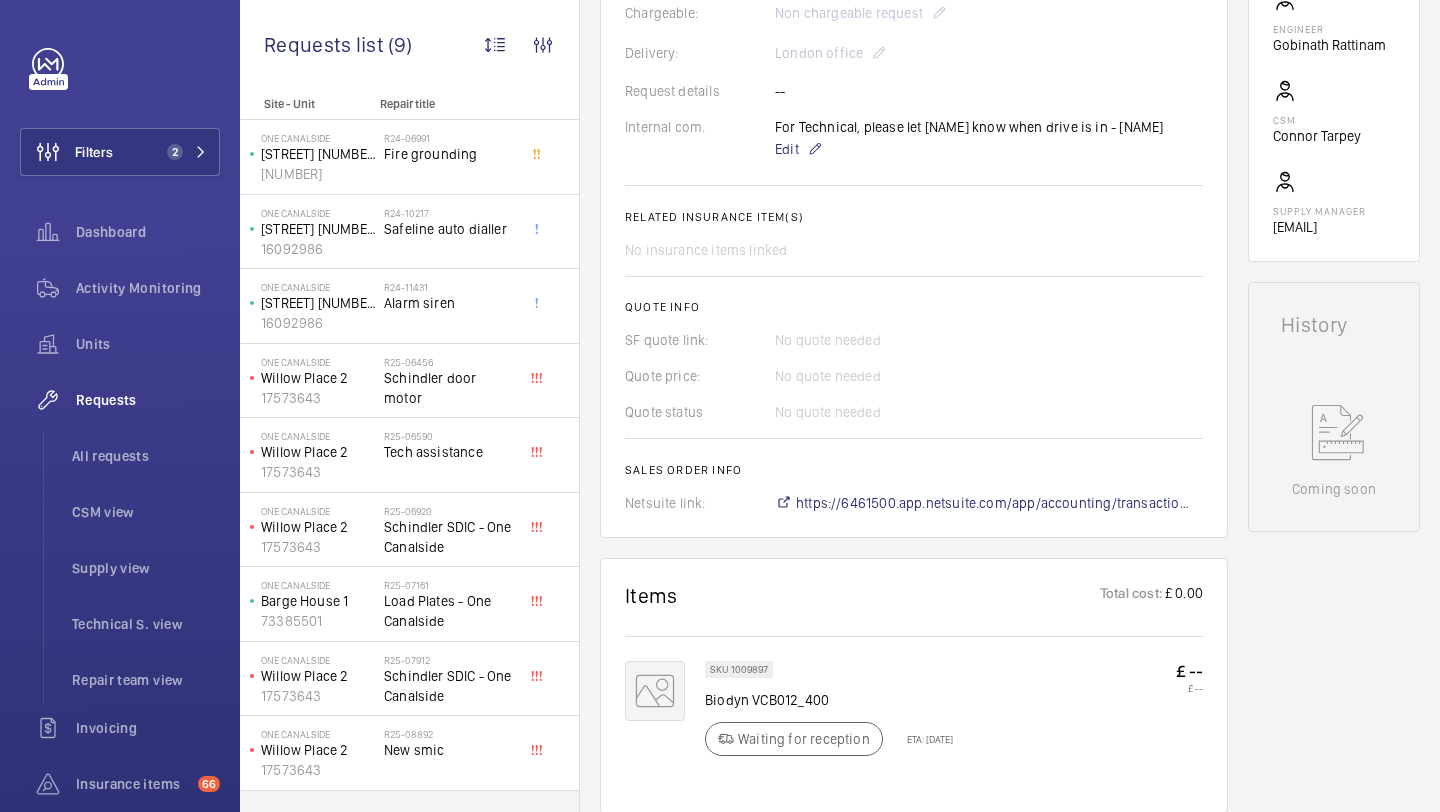 scroll, scrollTop: 759, scrollLeft: 0, axis: vertical 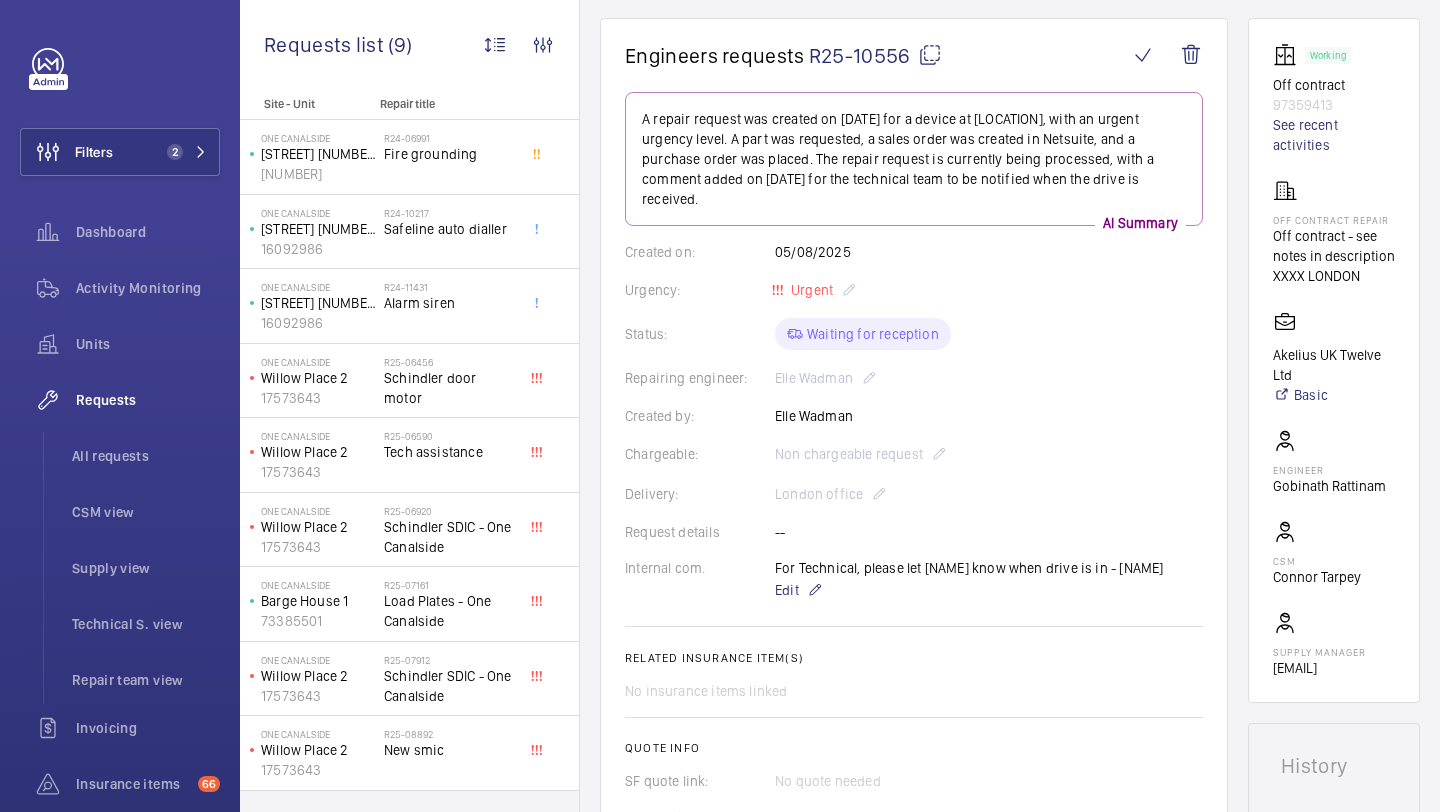 click on "Urgency: Urgent" 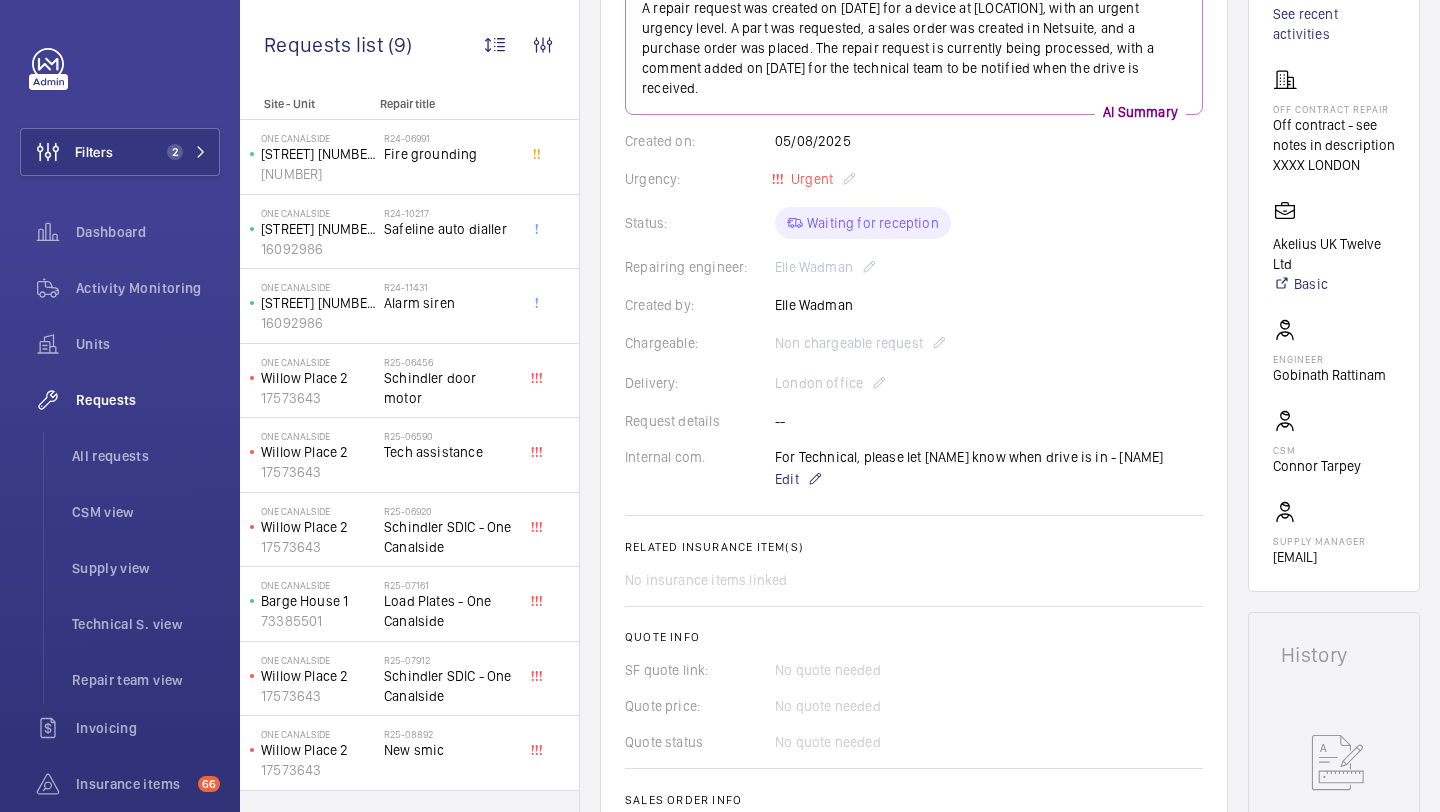 scroll, scrollTop: 267, scrollLeft: 0, axis: vertical 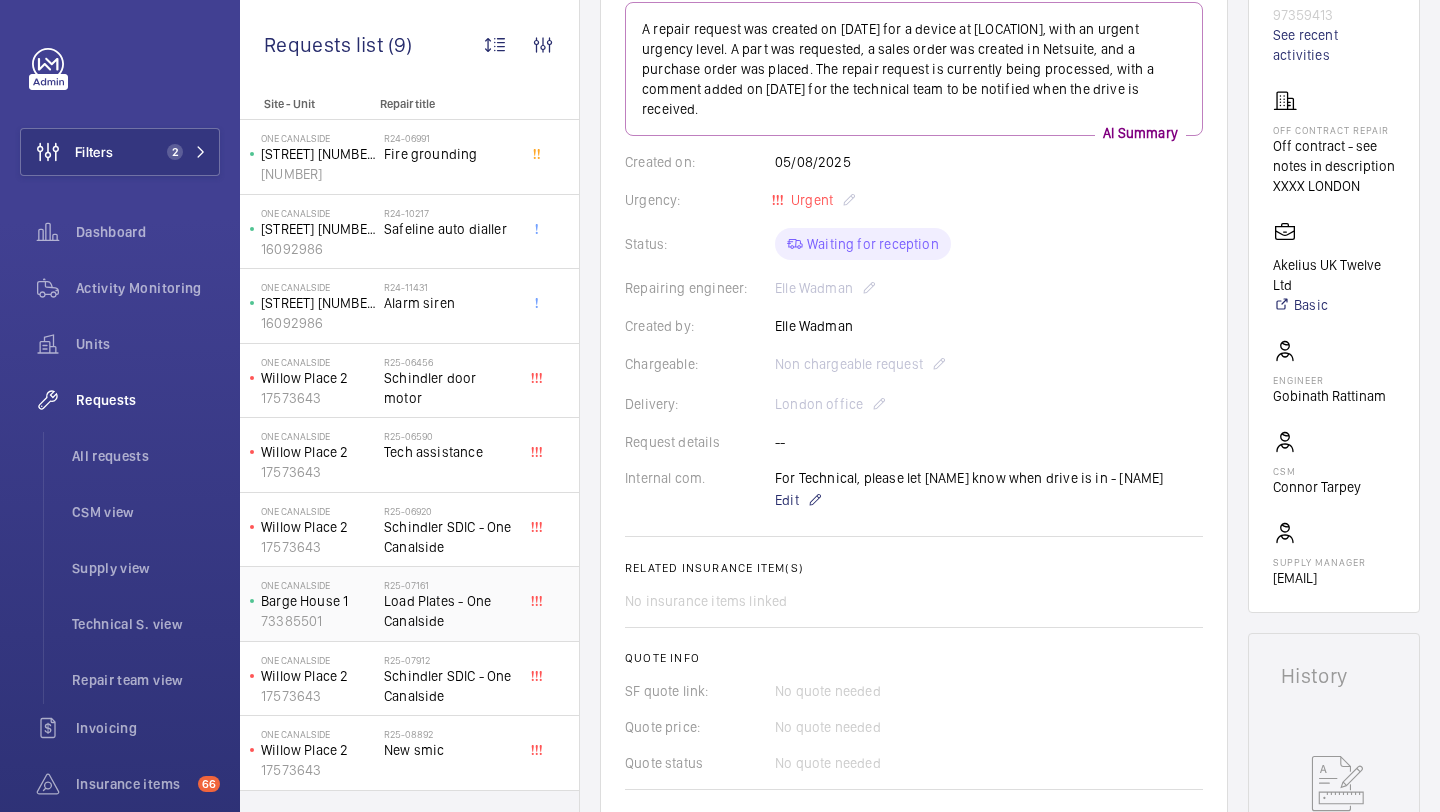 click on "Load Plates - One Canalside" 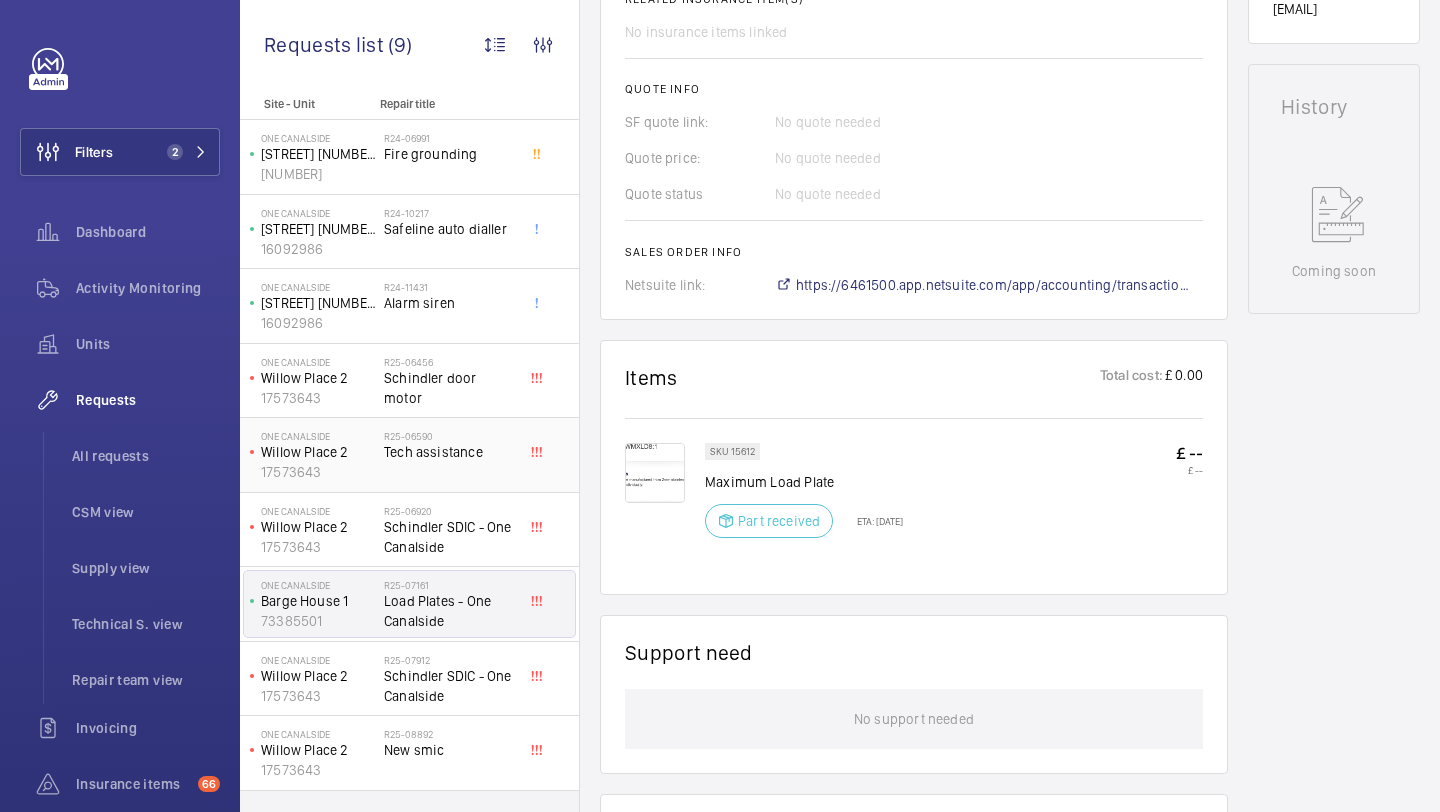 scroll, scrollTop: 796, scrollLeft: 0, axis: vertical 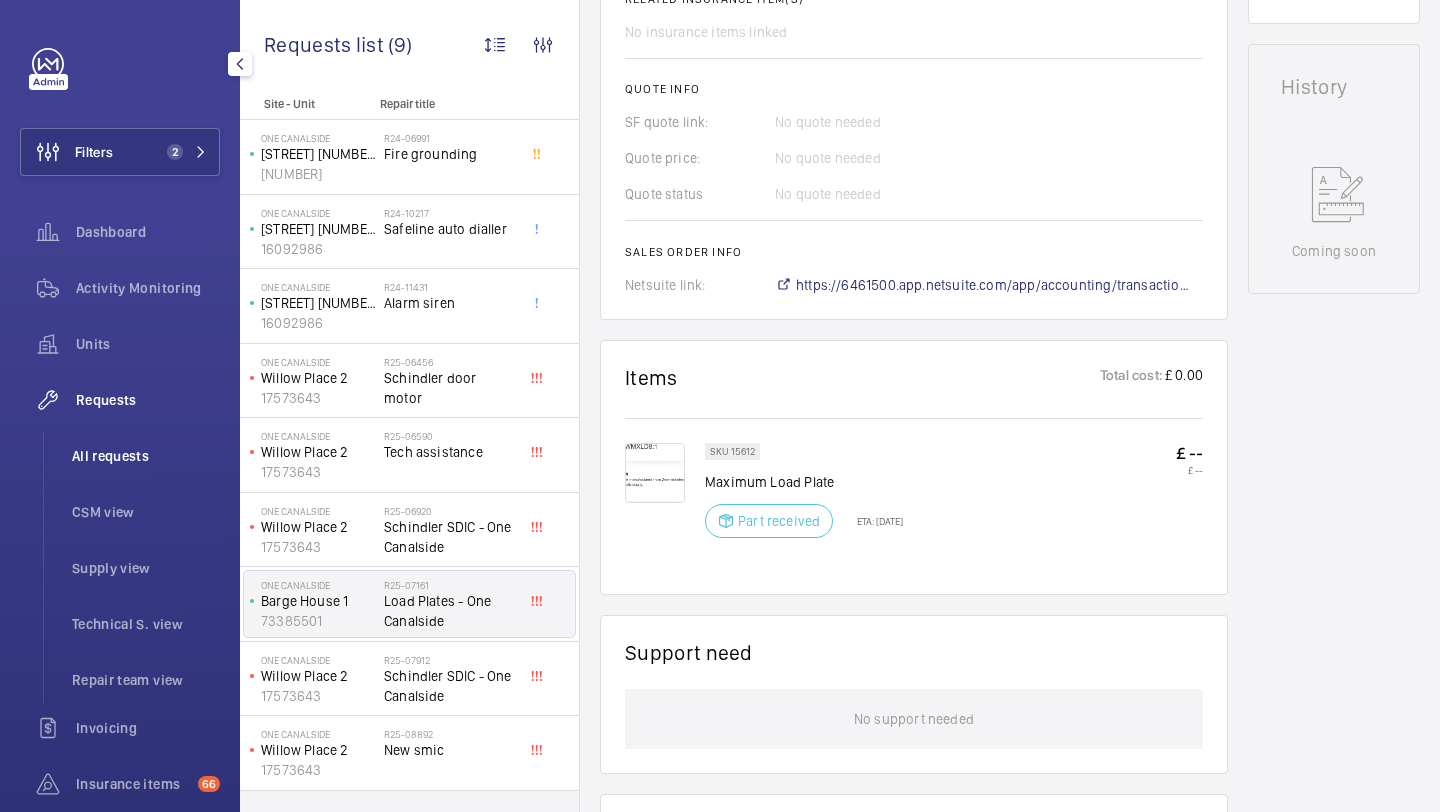 click on "All requests" 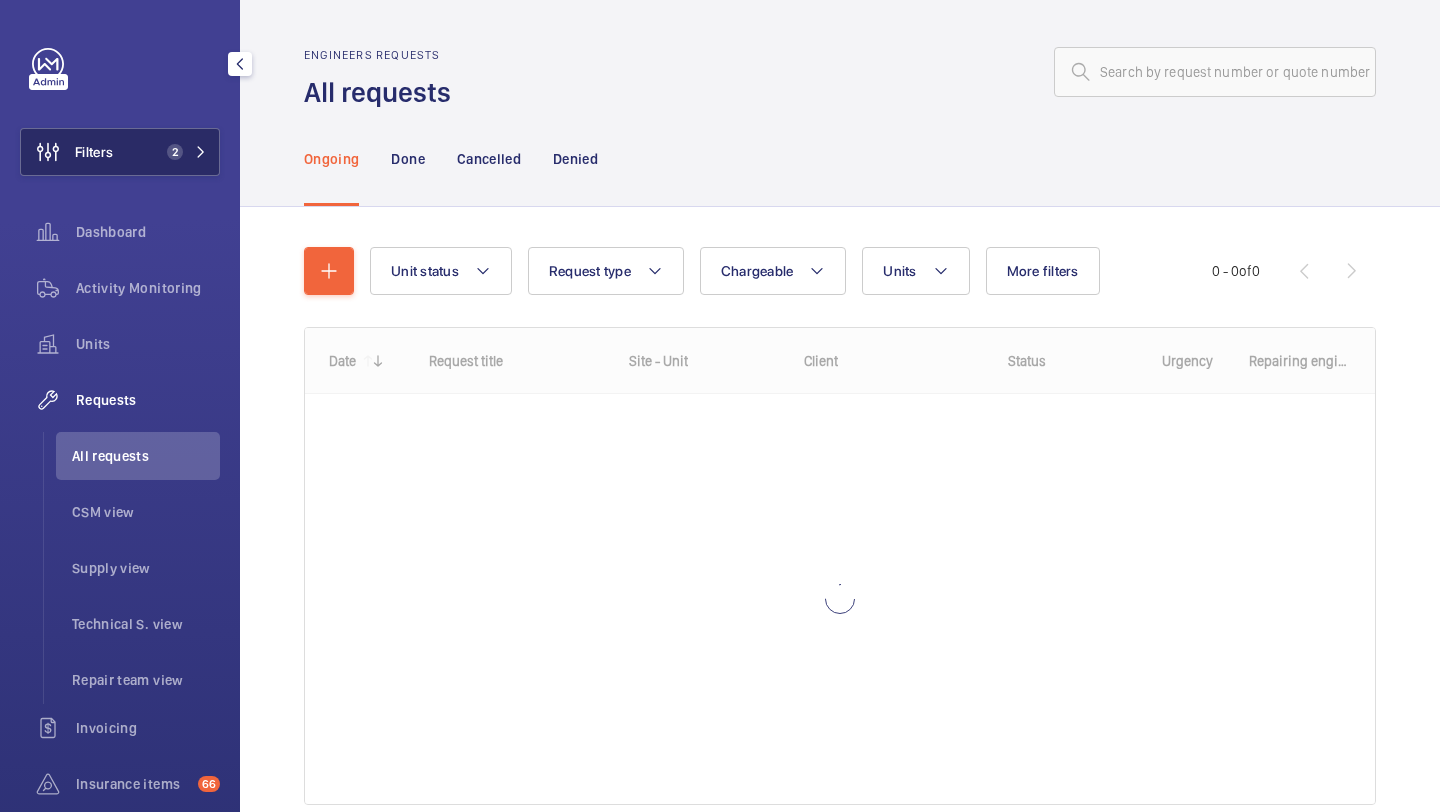 click on "Filters 2" 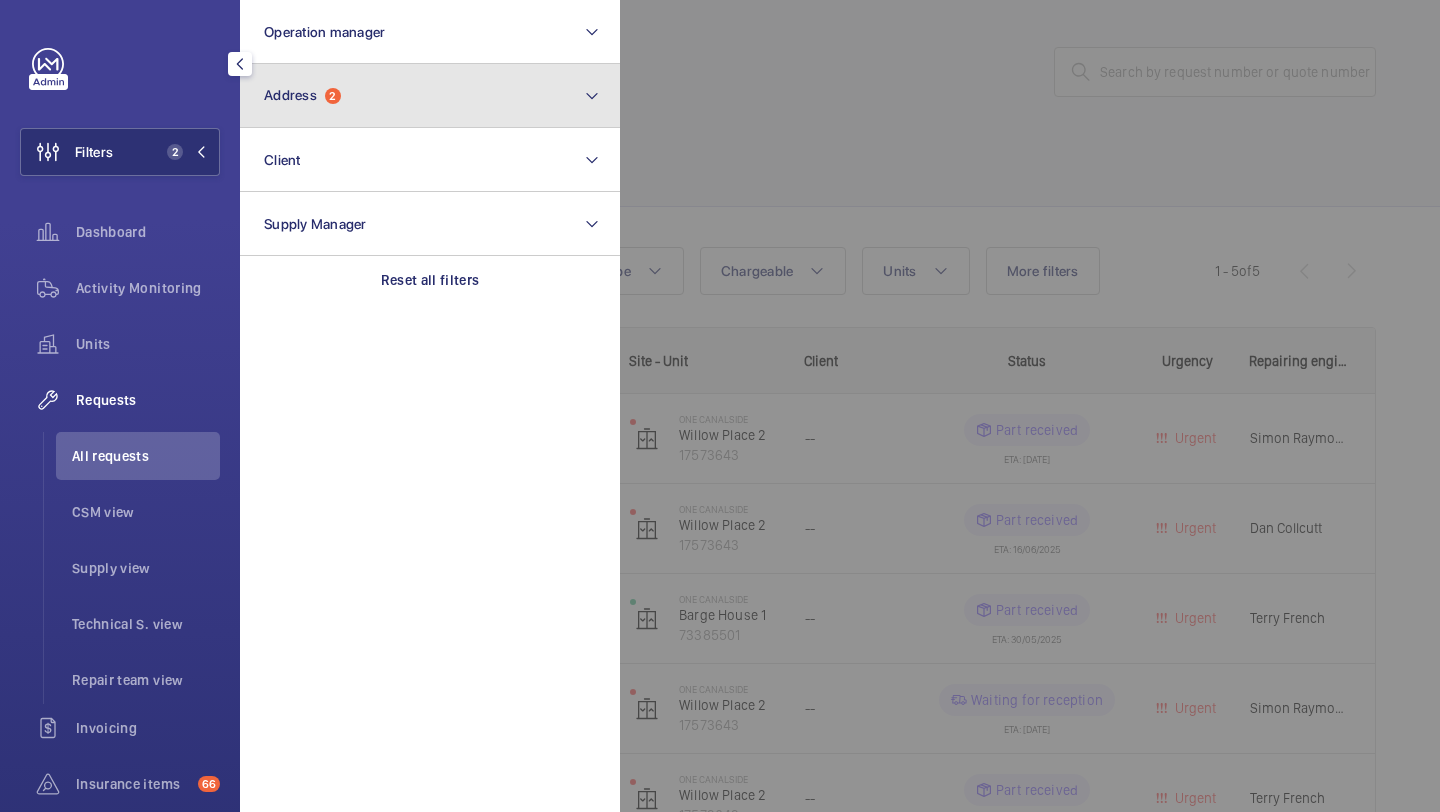 click on "Address  2" 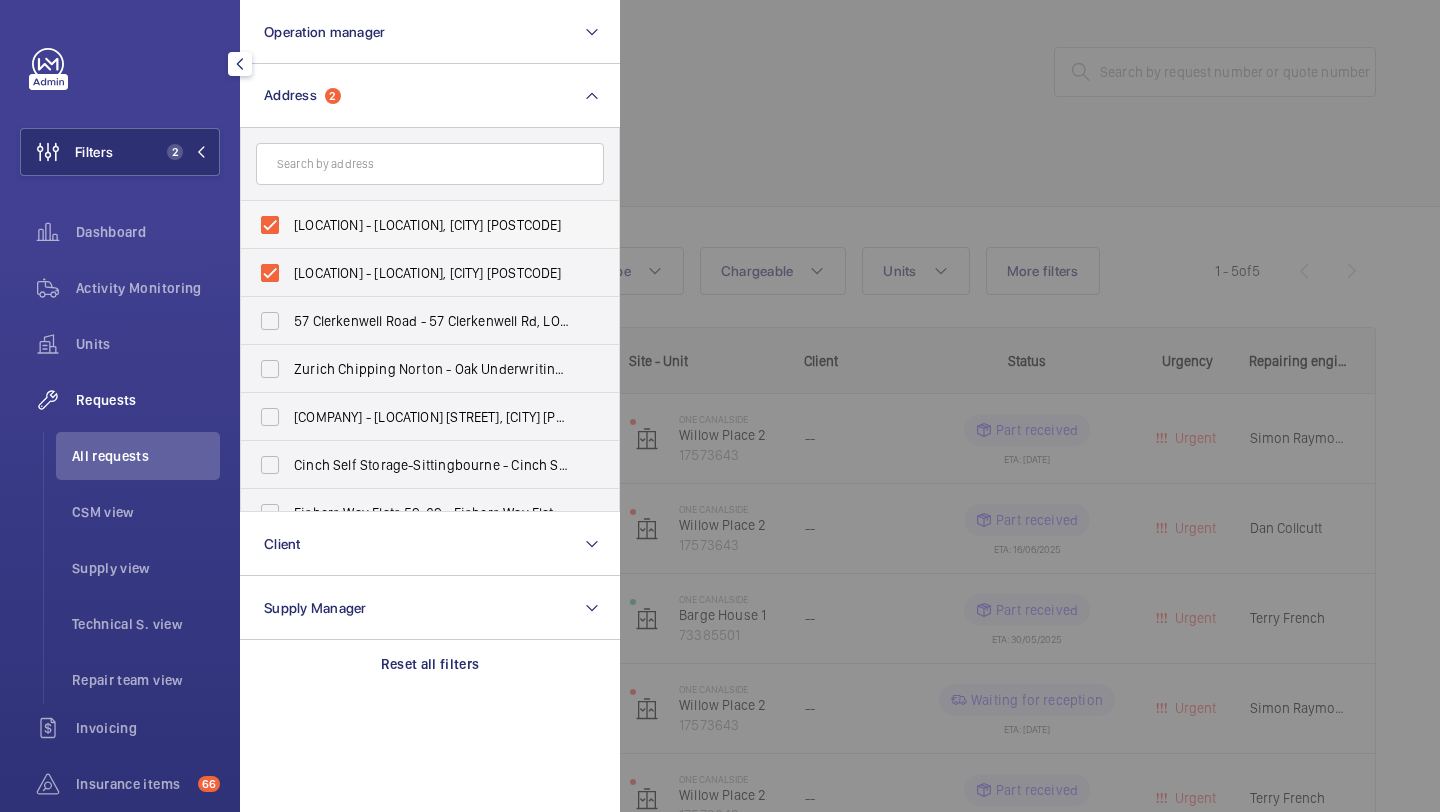 click on "[LOCATION] - [LOCATION], [CITY] [POSTCODE]" at bounding box center [431, 225] 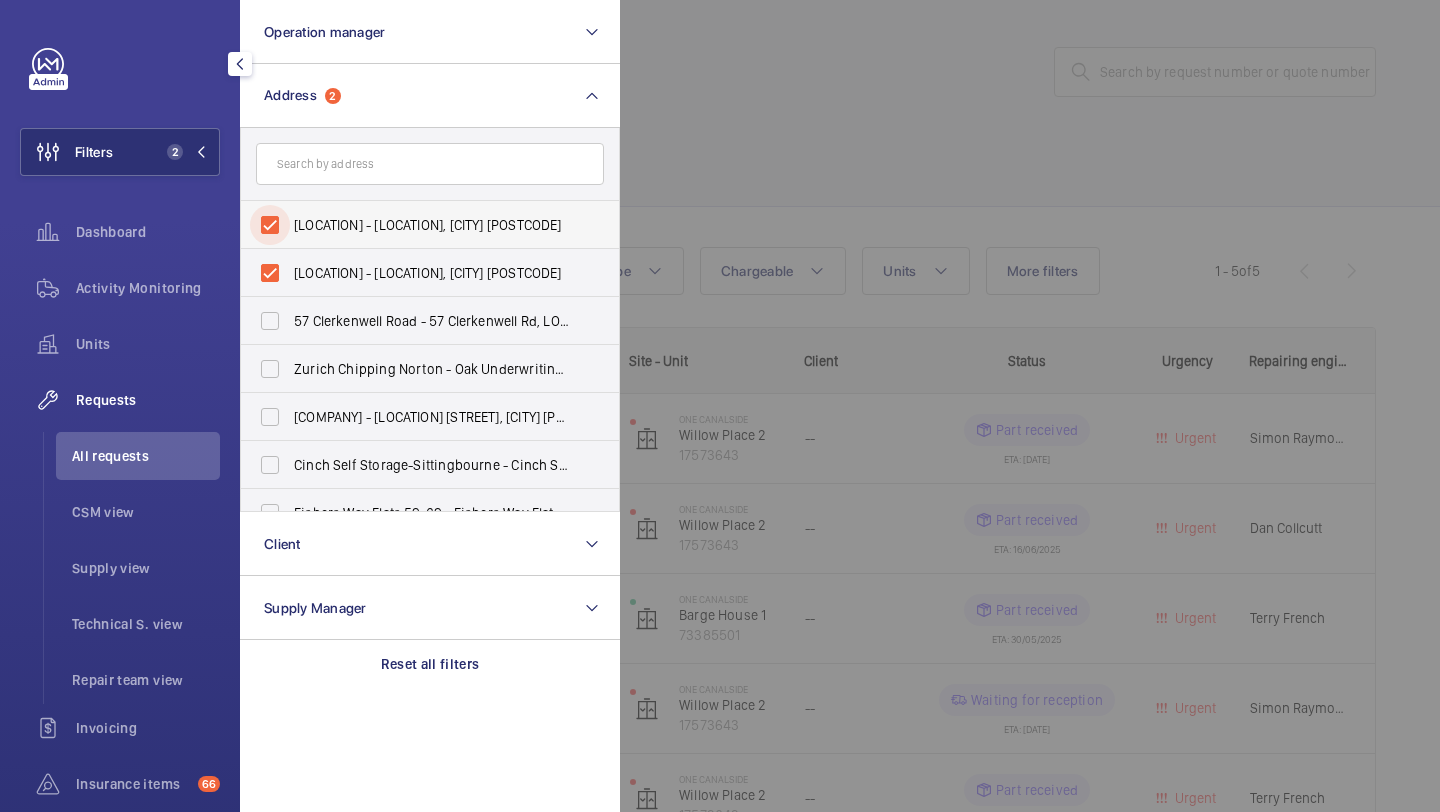 click on "[LOCATION] - [LOCATION], [CITY] [POSTCODE]" at bounding box center [270, 225] 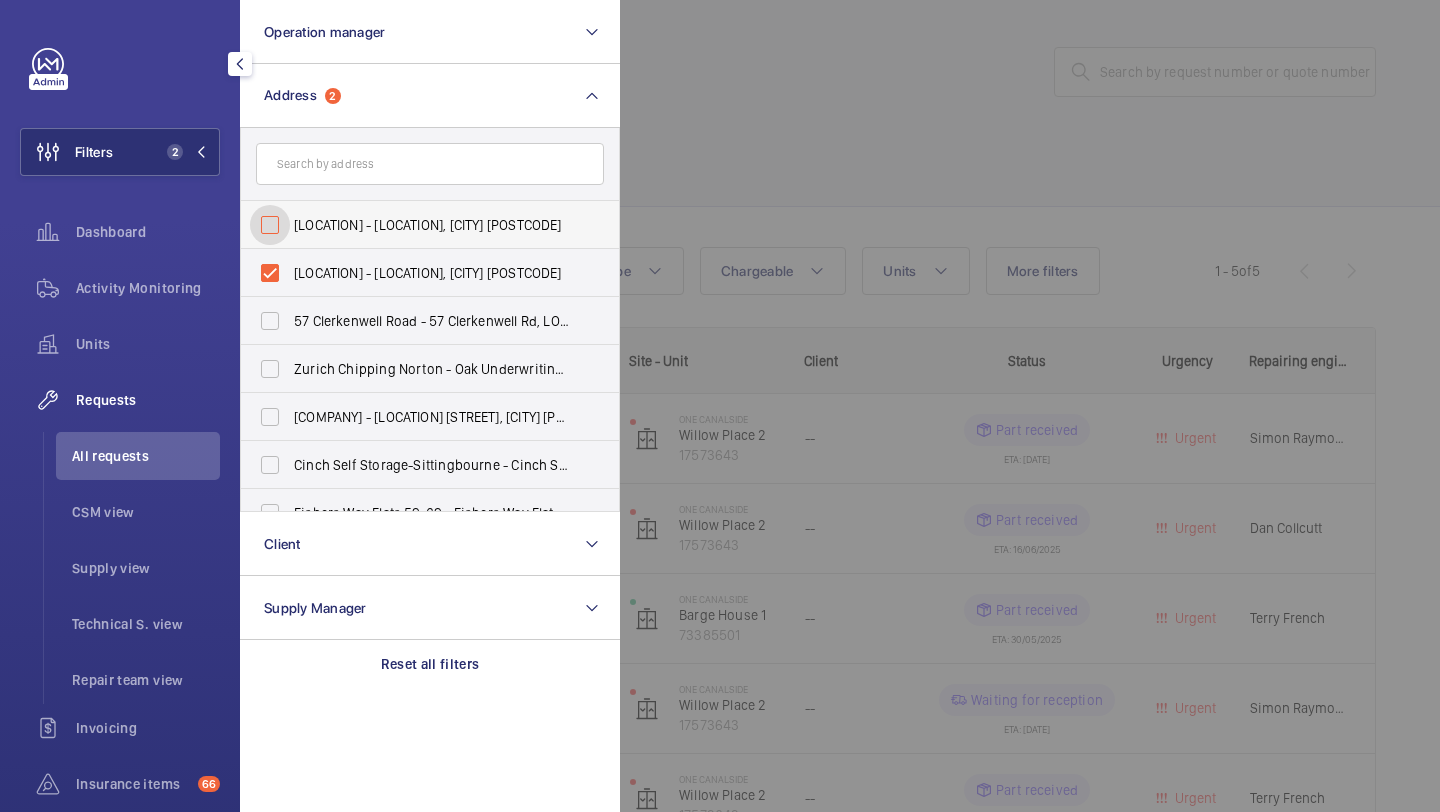checkbox on "false" 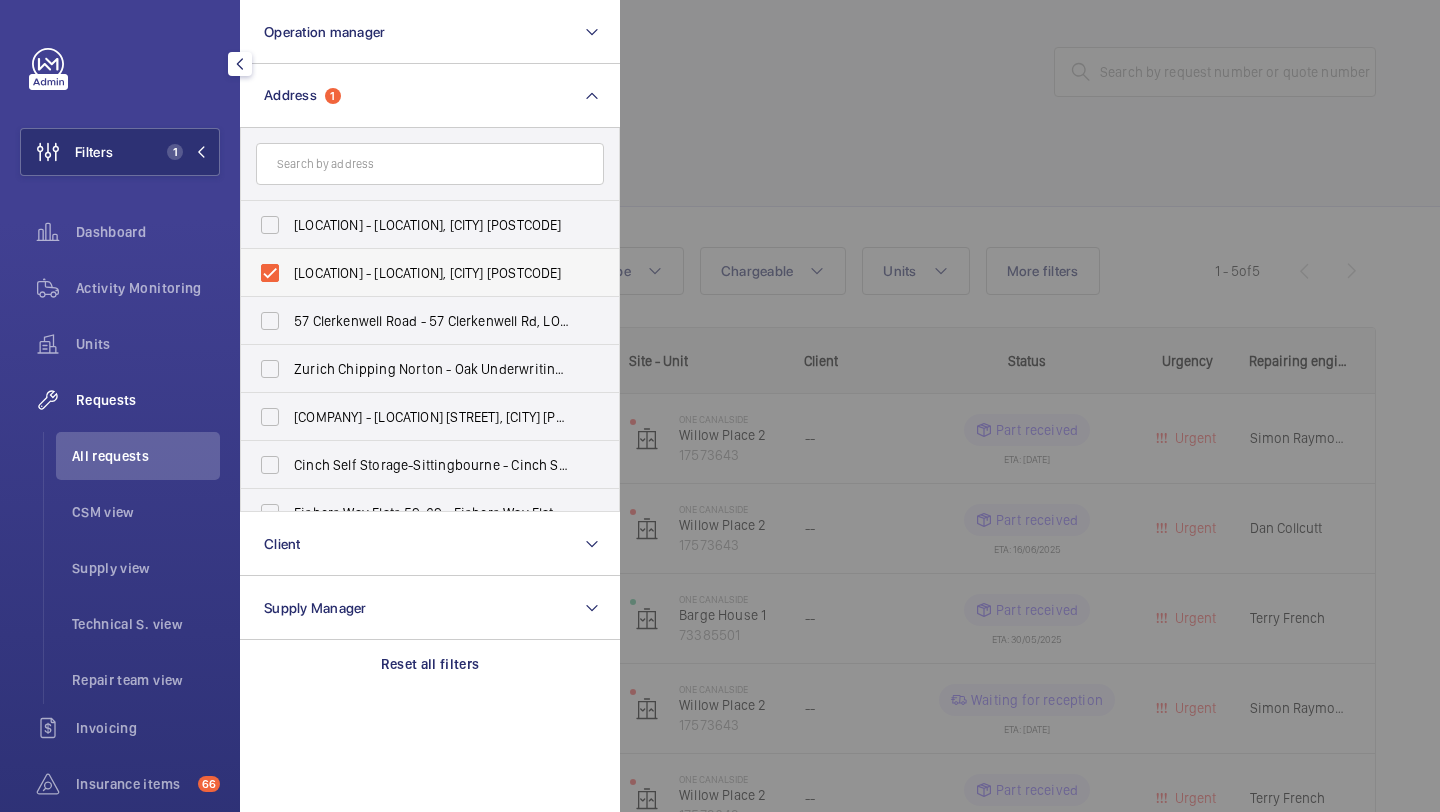 click on "[LOCATION] - [LOCATION], [CITY] [POSTCODE]" at bounding box center (415, 273) 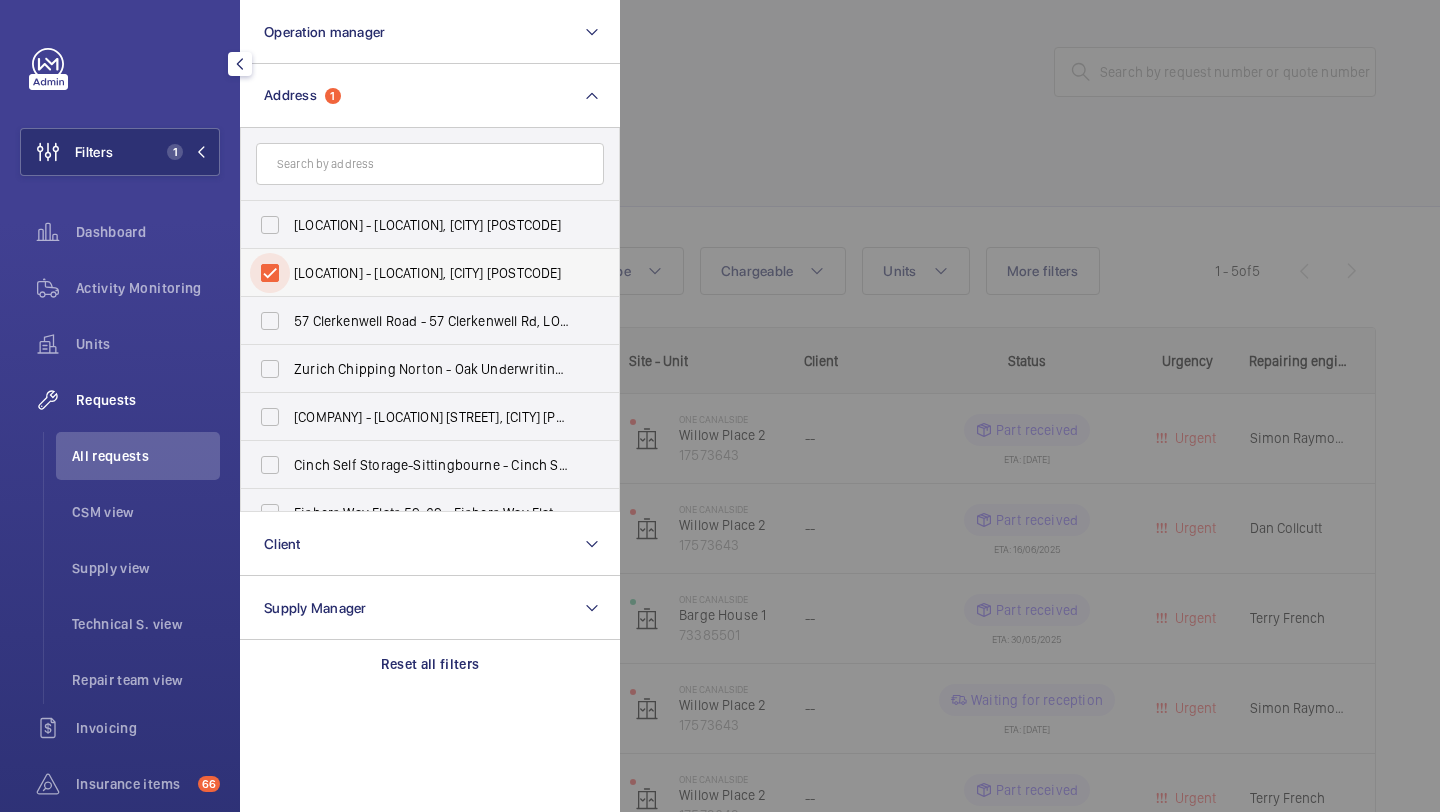 click on "[LOCATION] - [LOCATION], [CITY] [POSTCODE]" at bounding box center [270, 273] 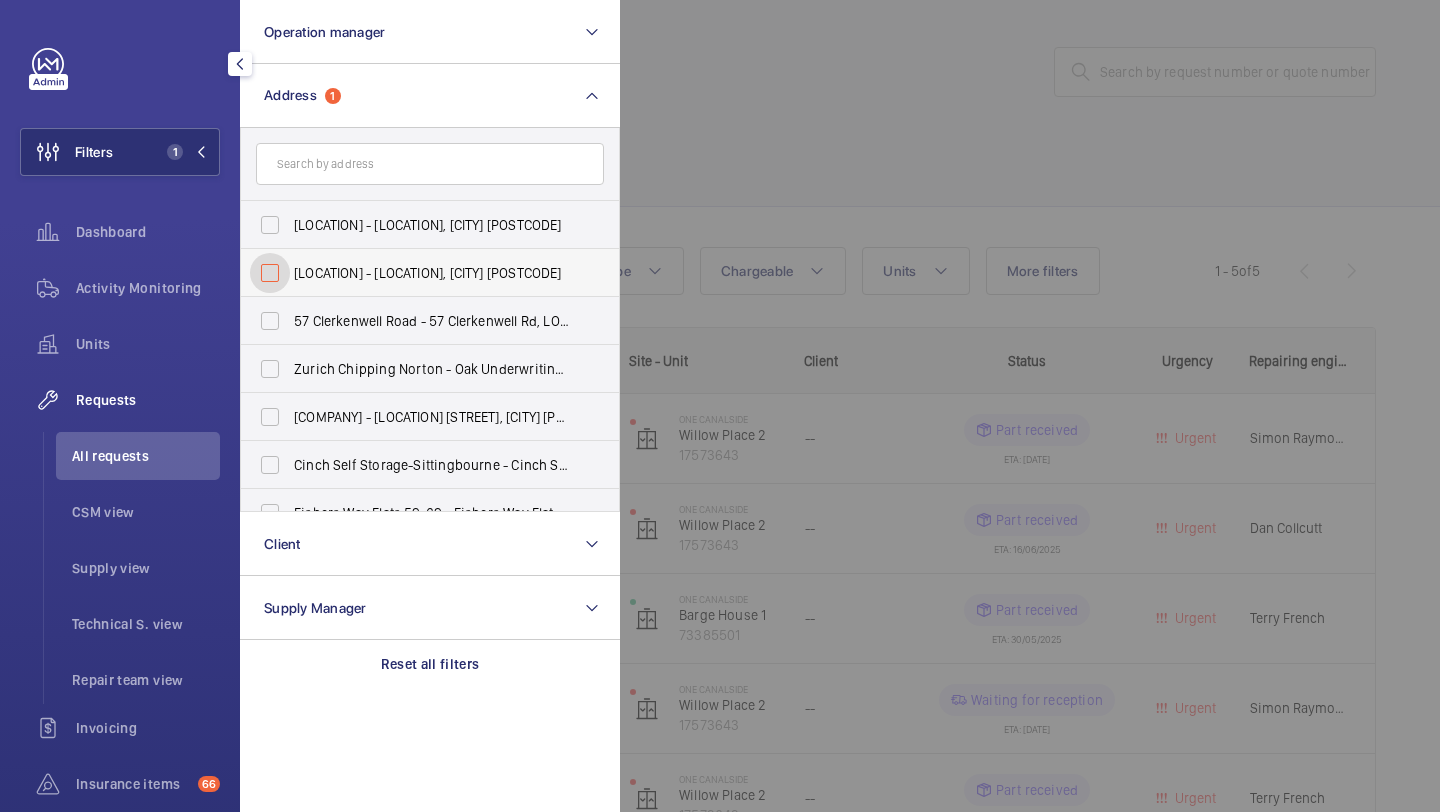 checkbox on "false" 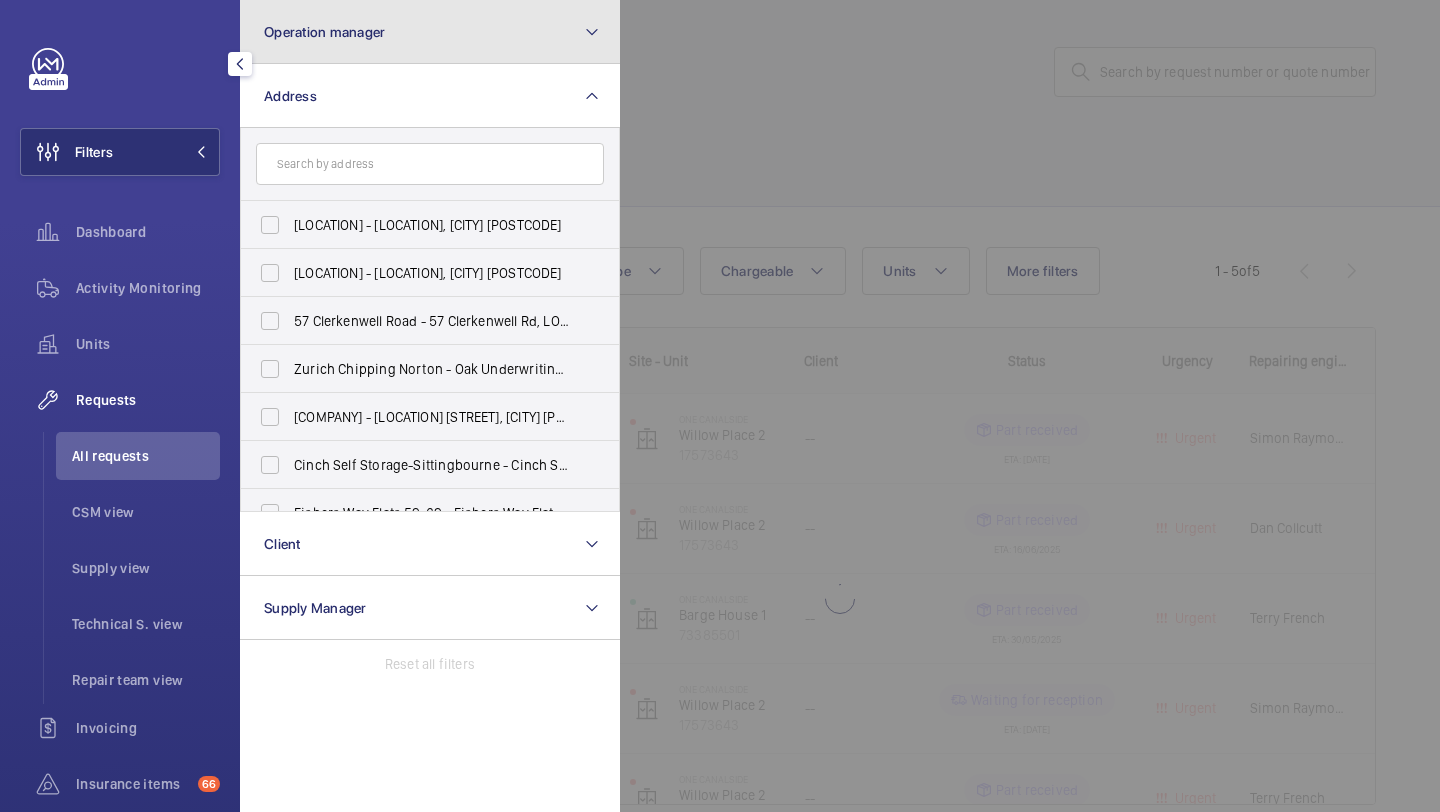 click on "Operation manager" 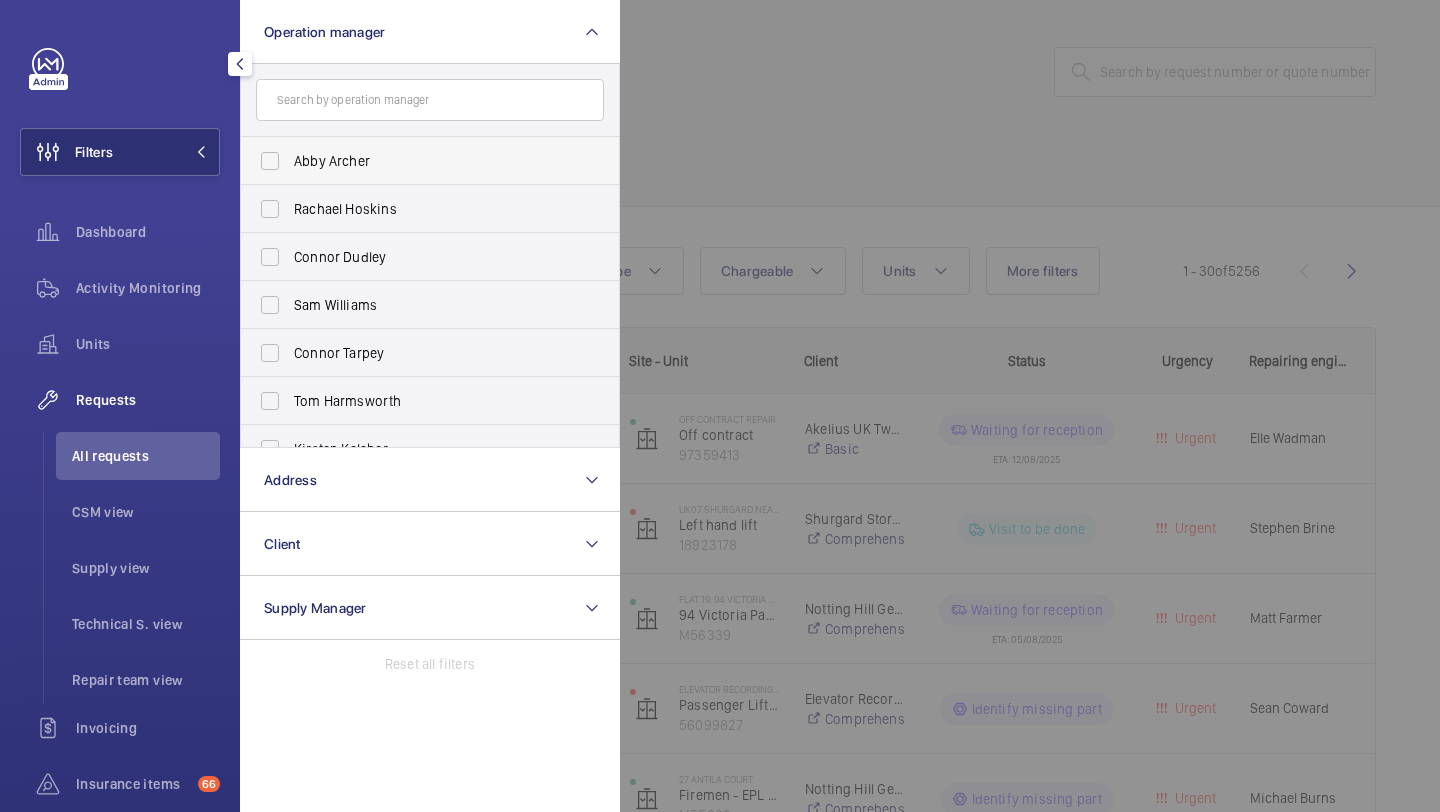 click on "Abby Archer" at bounding box center [431, 161] 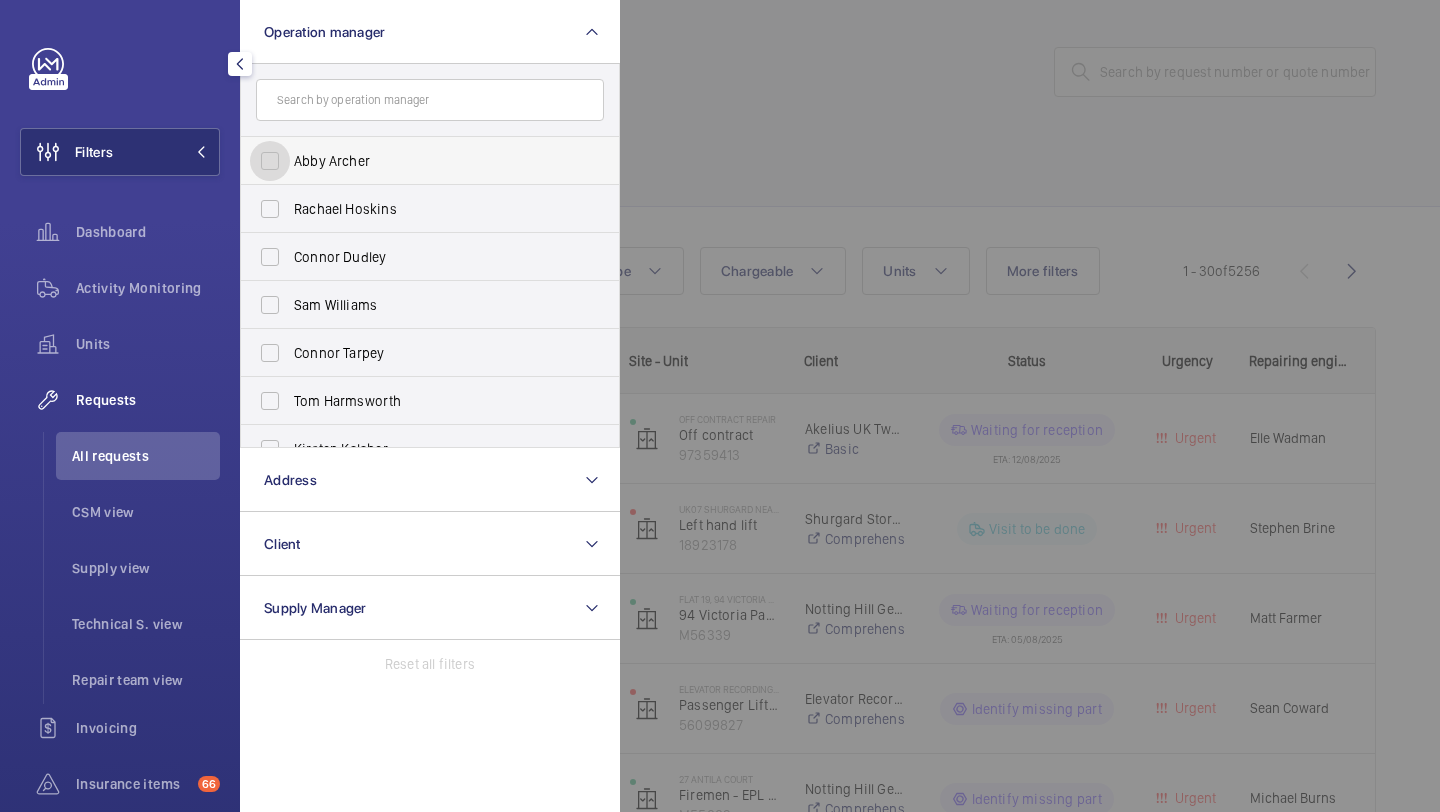 click on "Abby Archer" at bounding box center (270, 161) 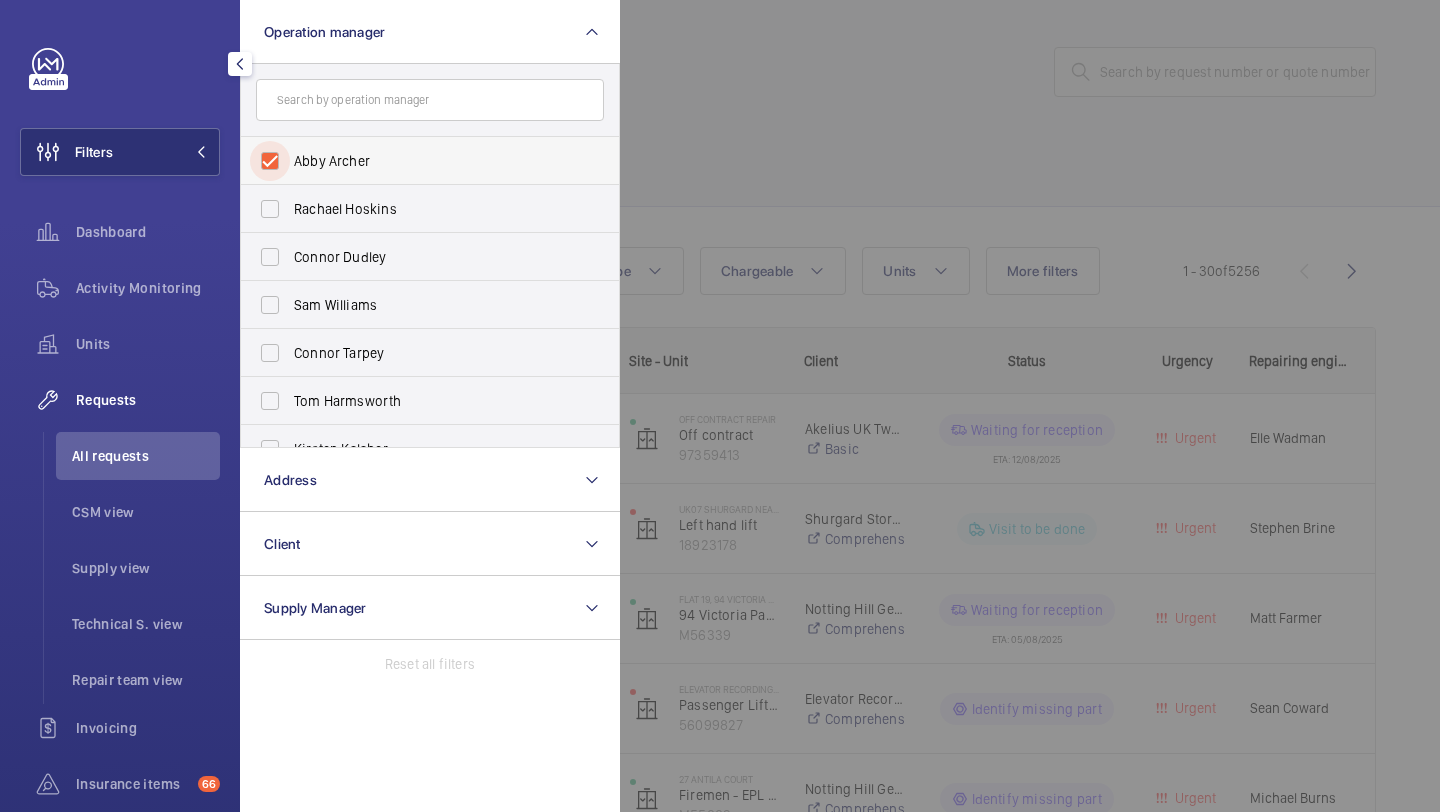 checkbox on "true" 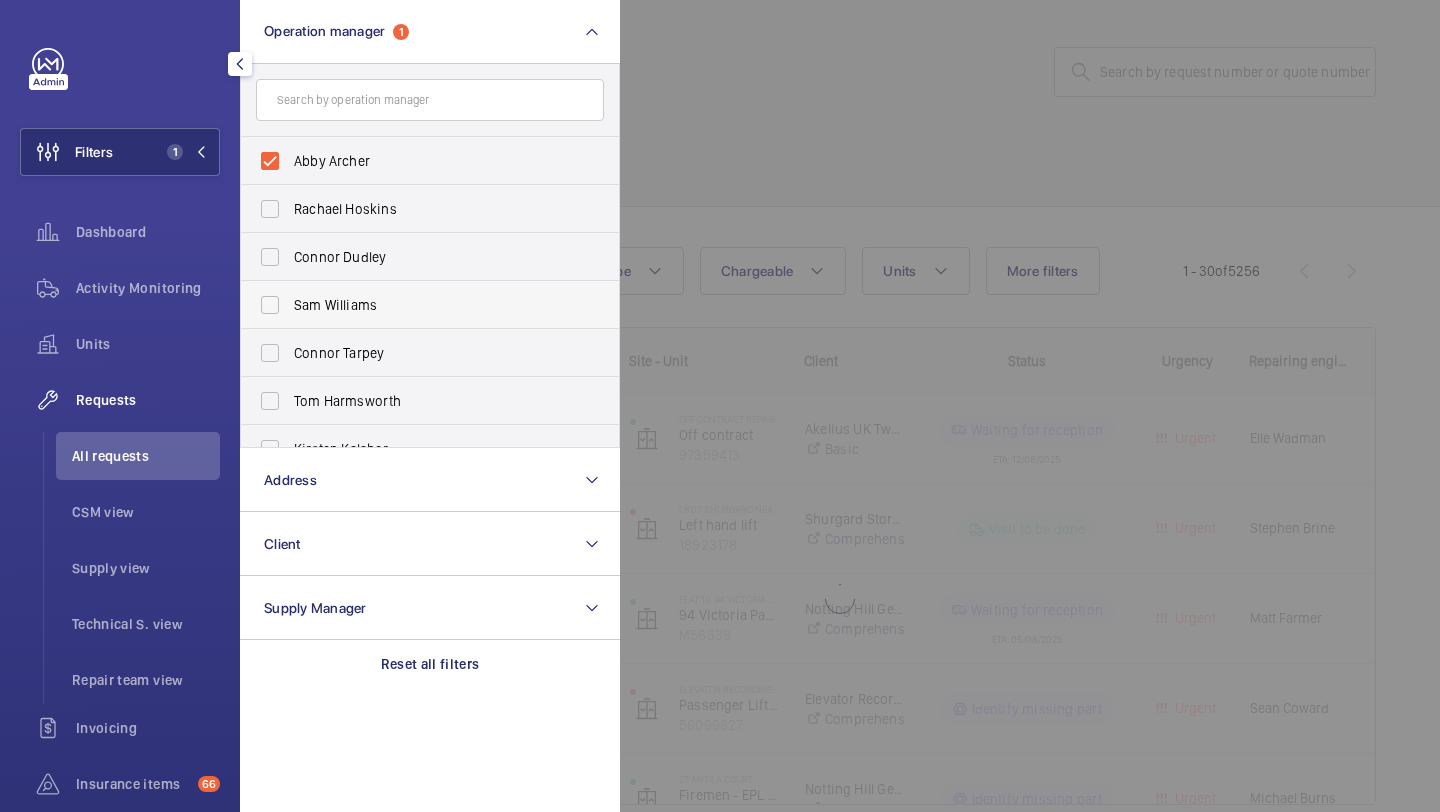 click on "Sam Williams" at bounding box center [431, 305] 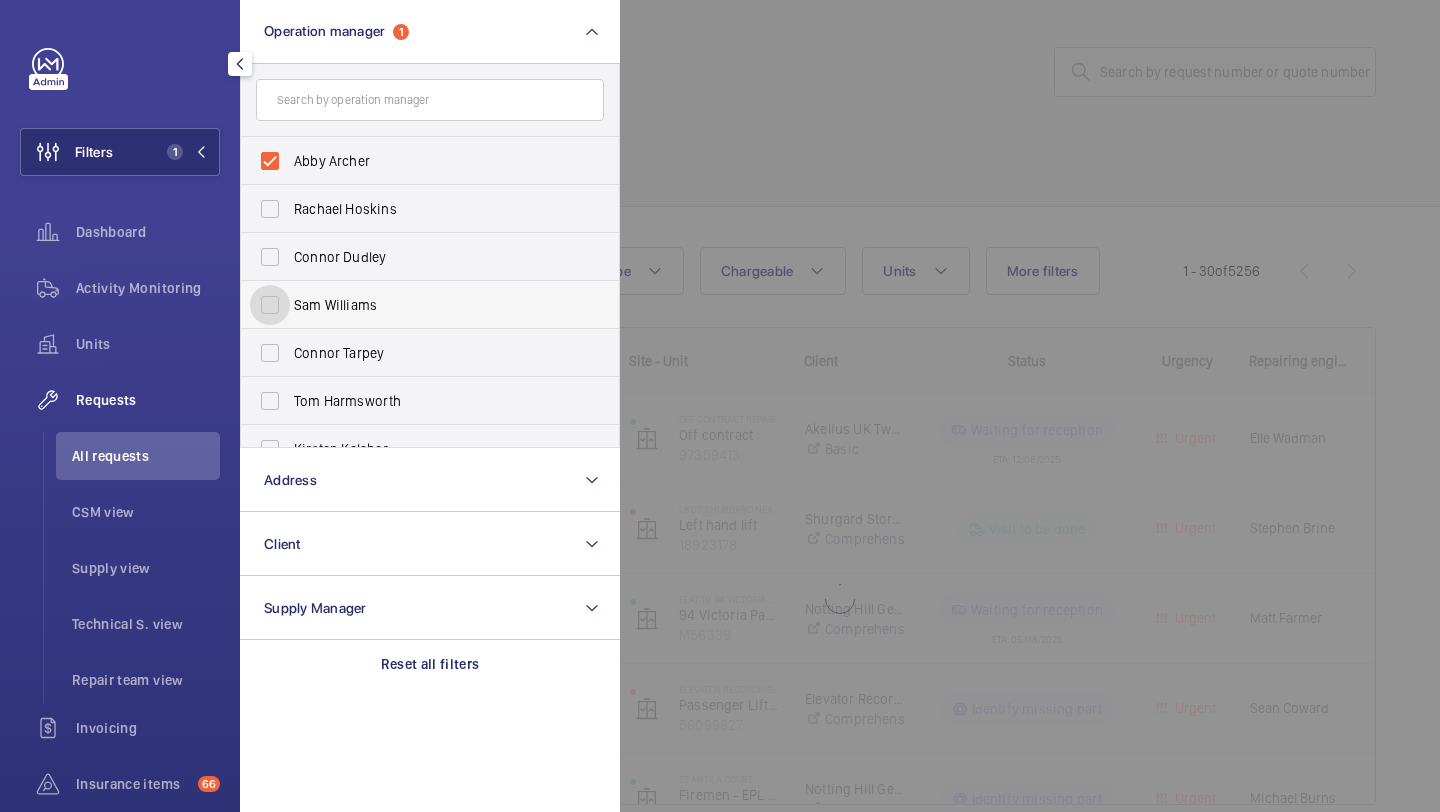 click on "Sam Williams" at bounding box center (270, 305) 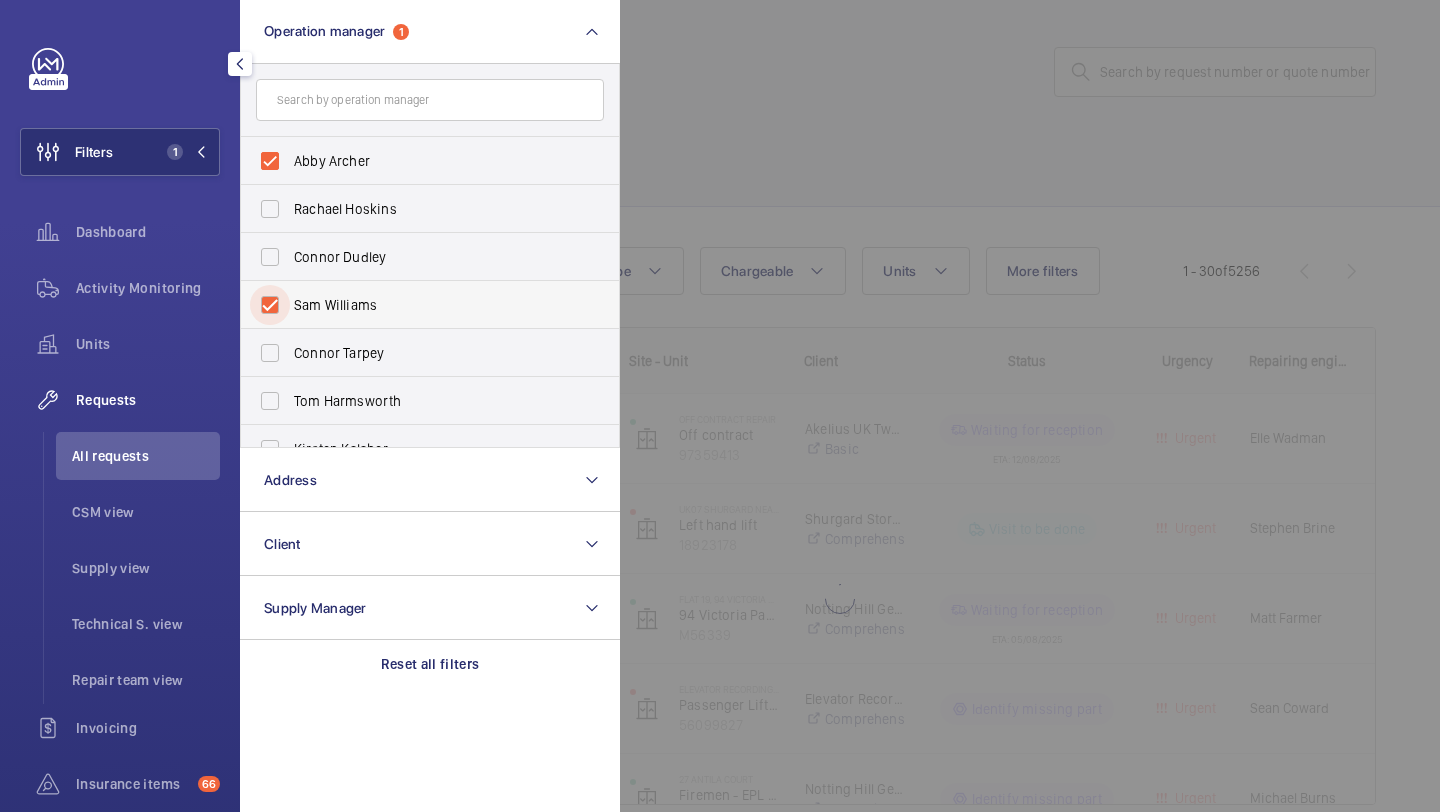 checkbox on "true" 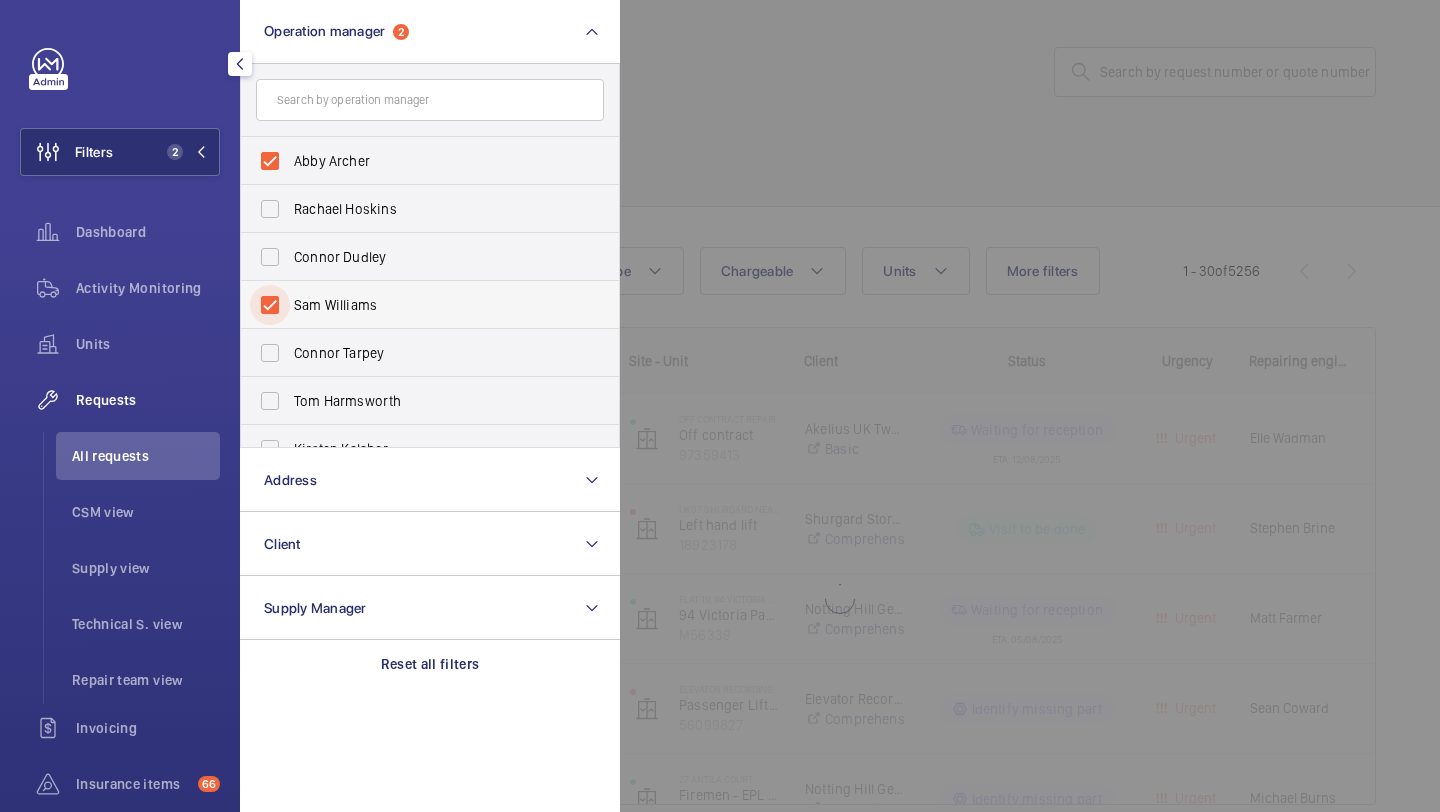 scroll, scrollTop: 74, scrollLeft: 0, axis: vertical 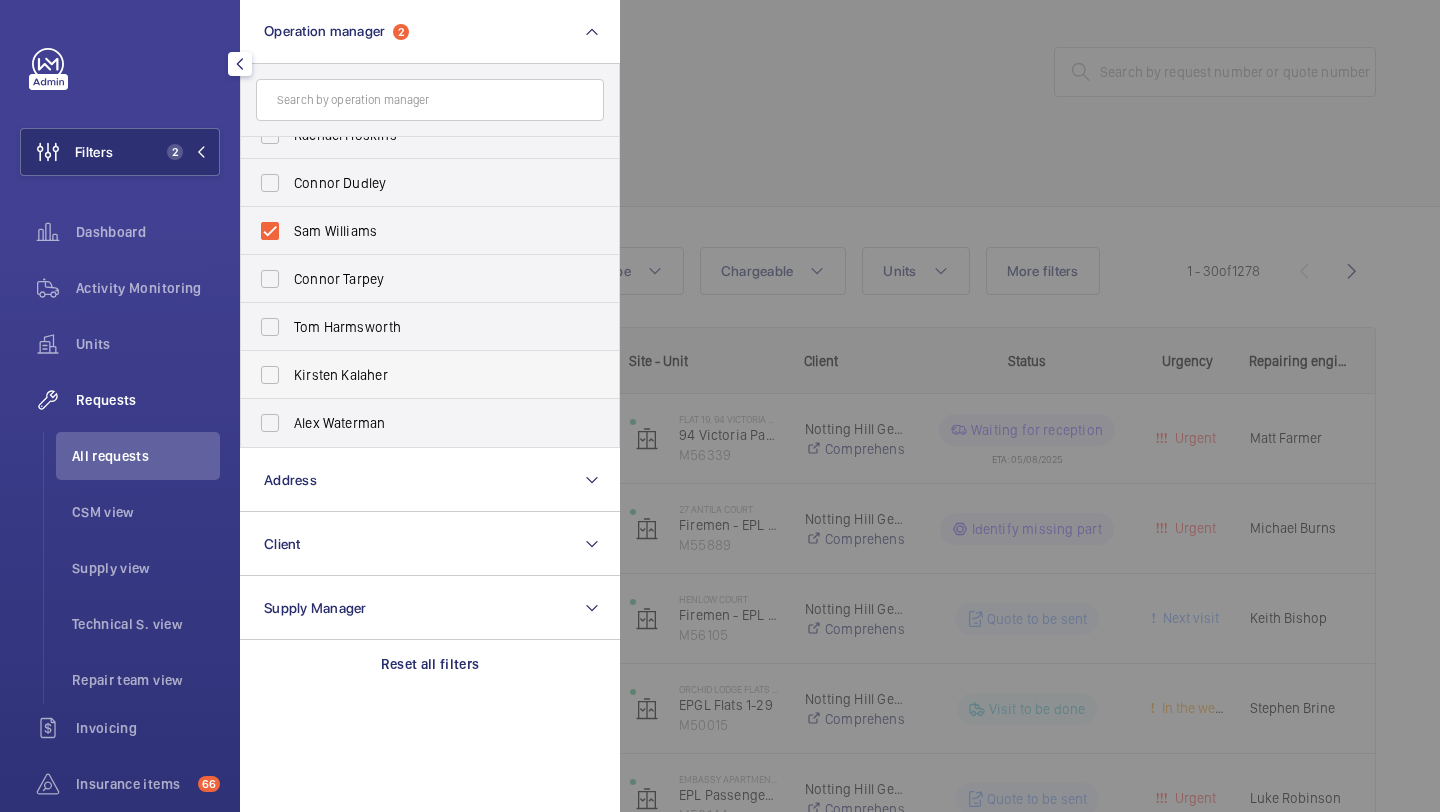 click on "Kirsten Kalaher" at bounding box center (431, 375) 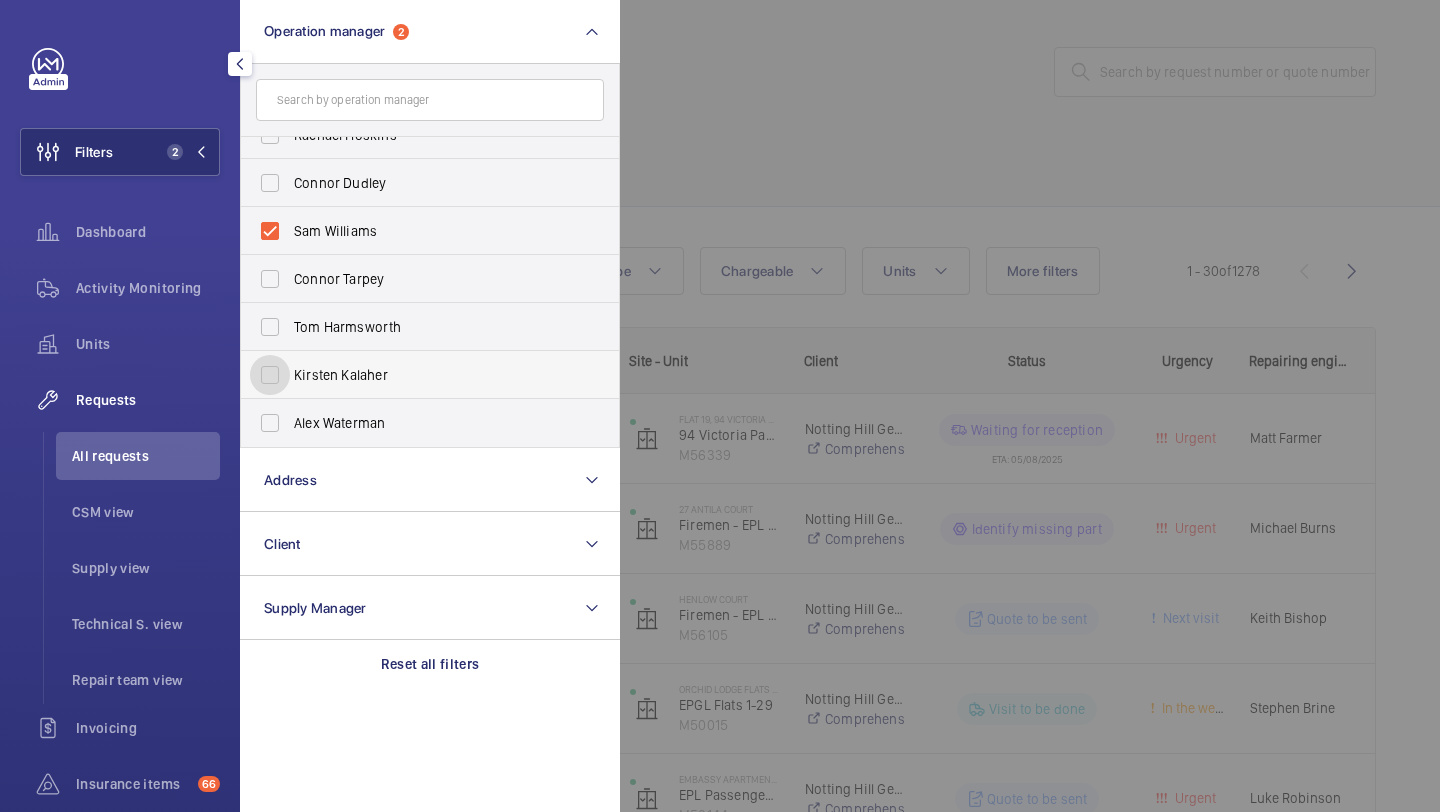 click on "Kirsten Kalaher" at bounding box center (270, 375) 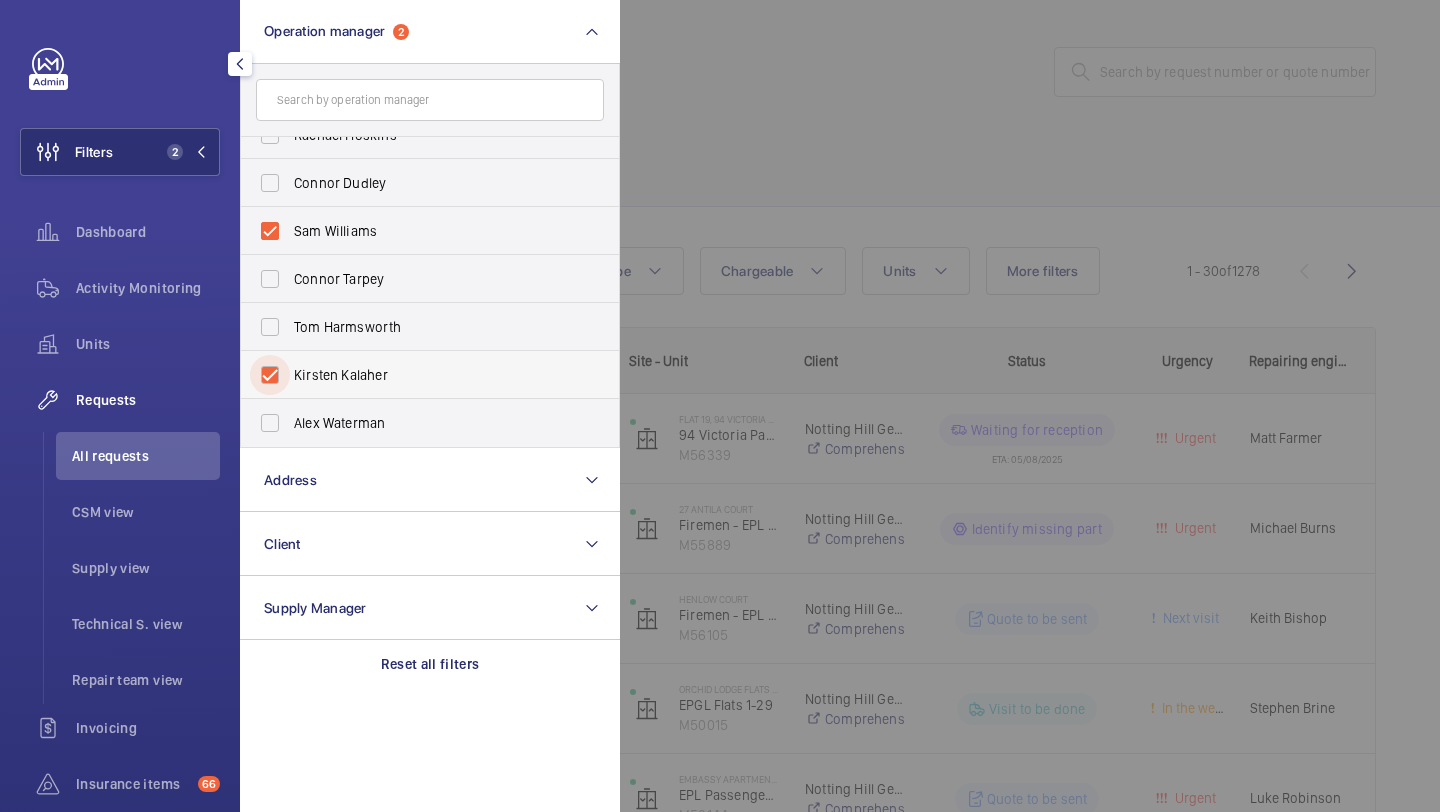 checkbox on "true" 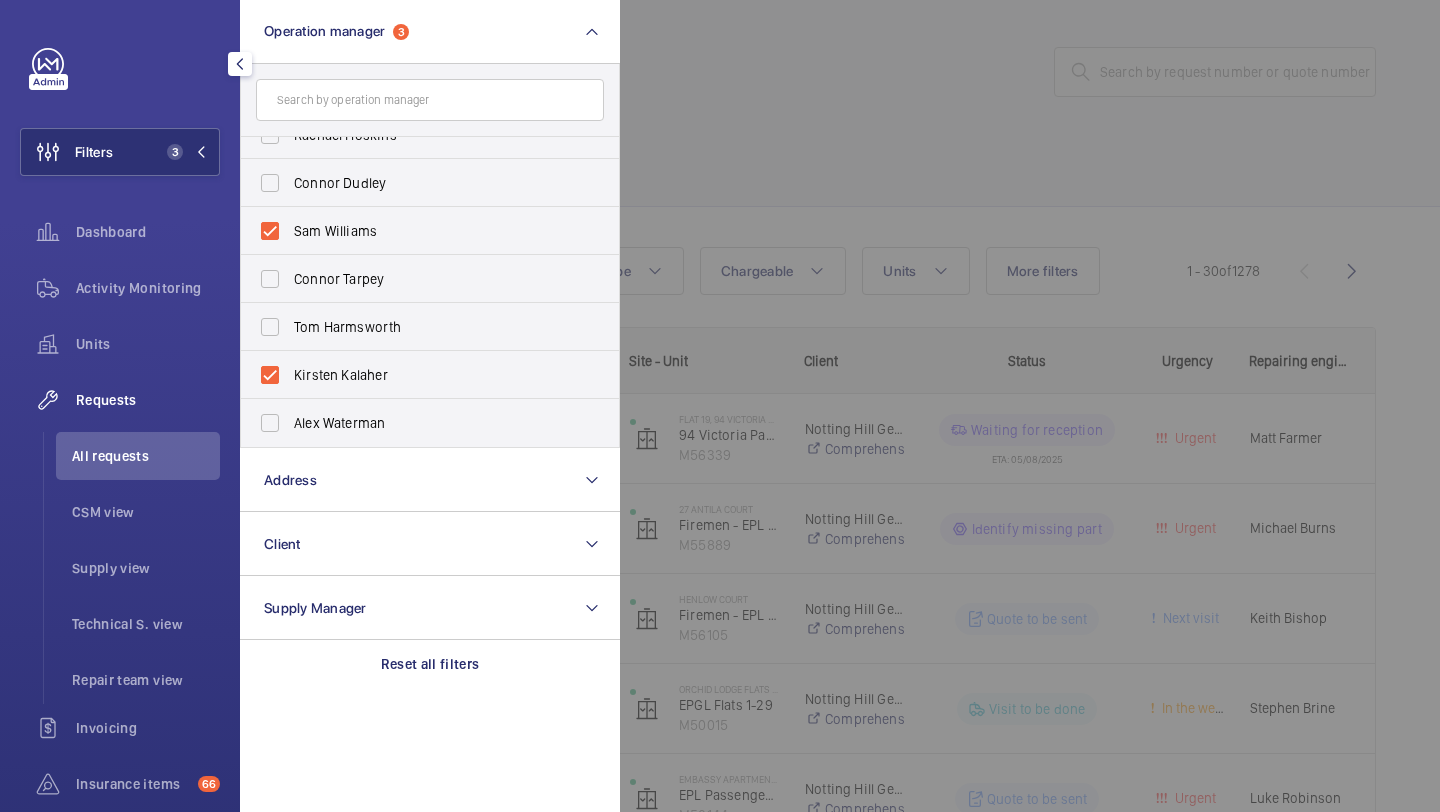click 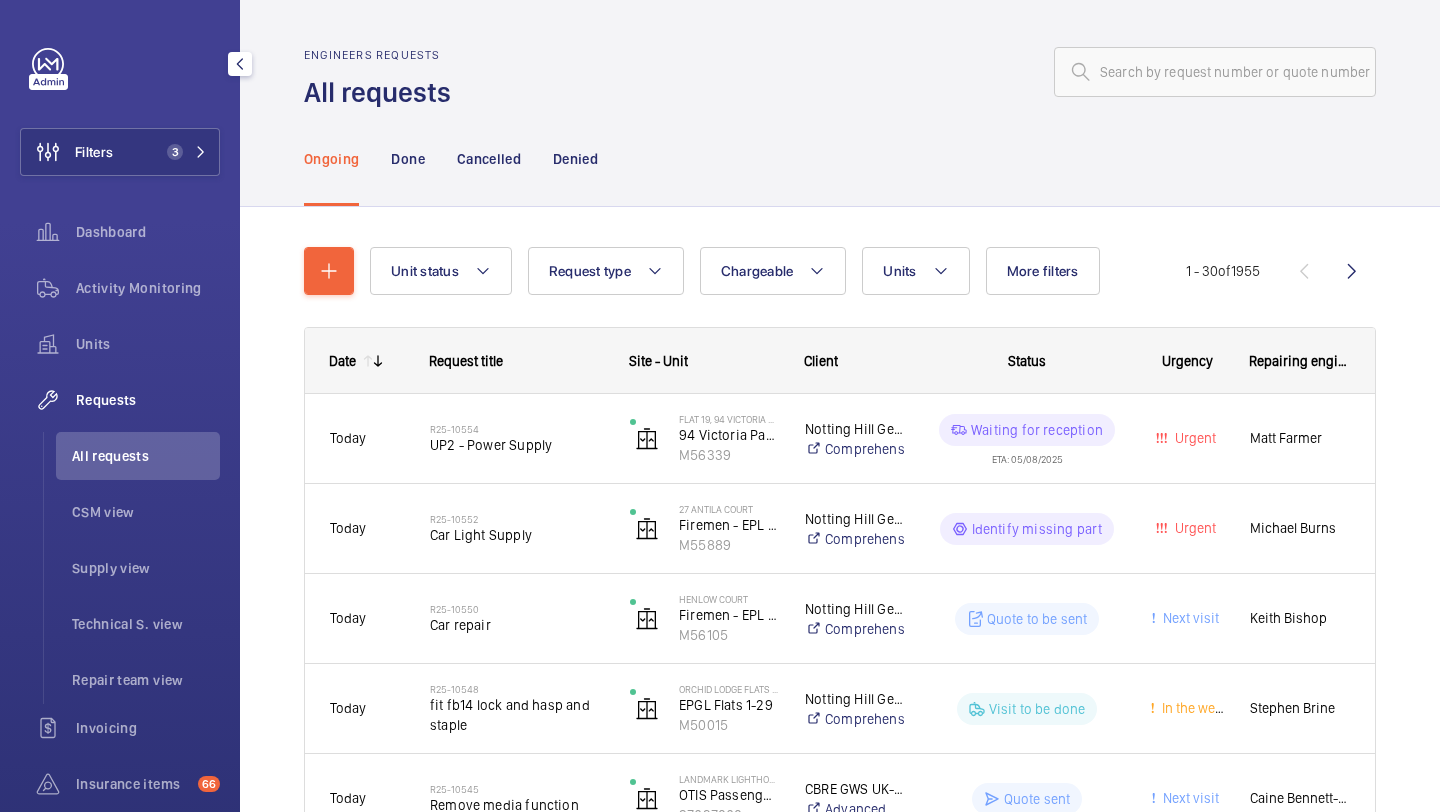 click on "Unit status Request type  Chargeable Units More filters Request status Urgency Repairing engineer Engineer Device type Reset all filters 1 - 30  of  1955
Date
Request title
Site - Unit" 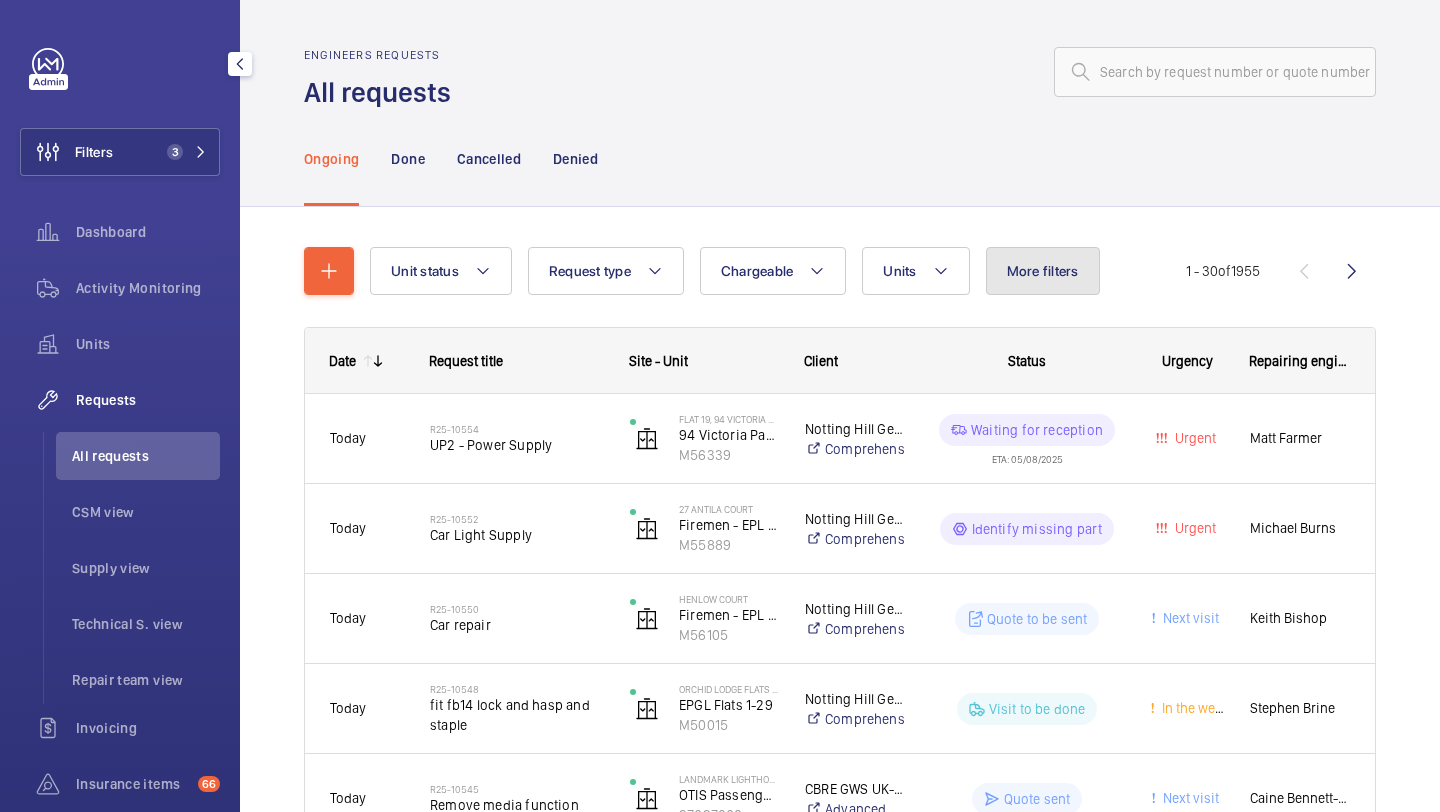 click on "More filters" 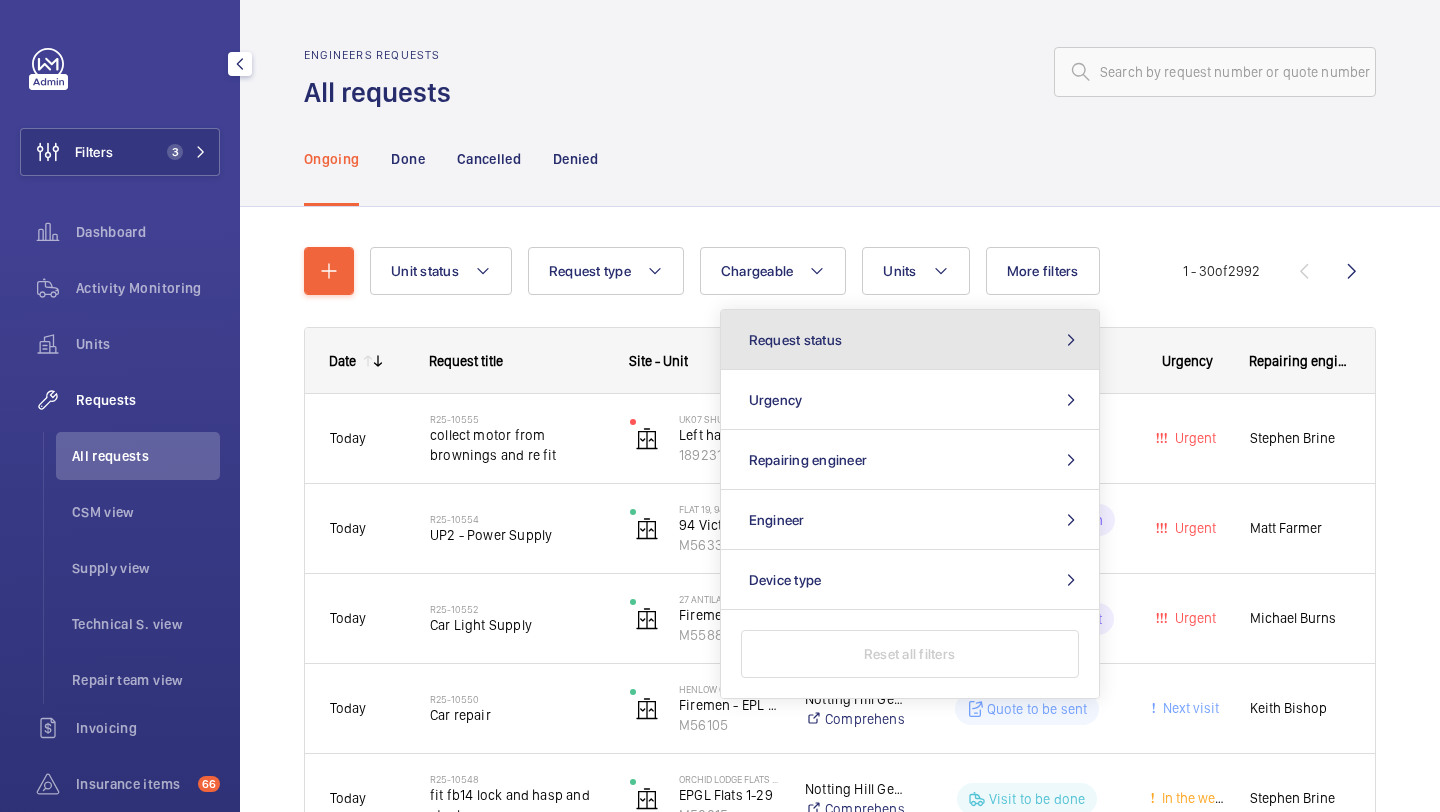 click on "Request status" 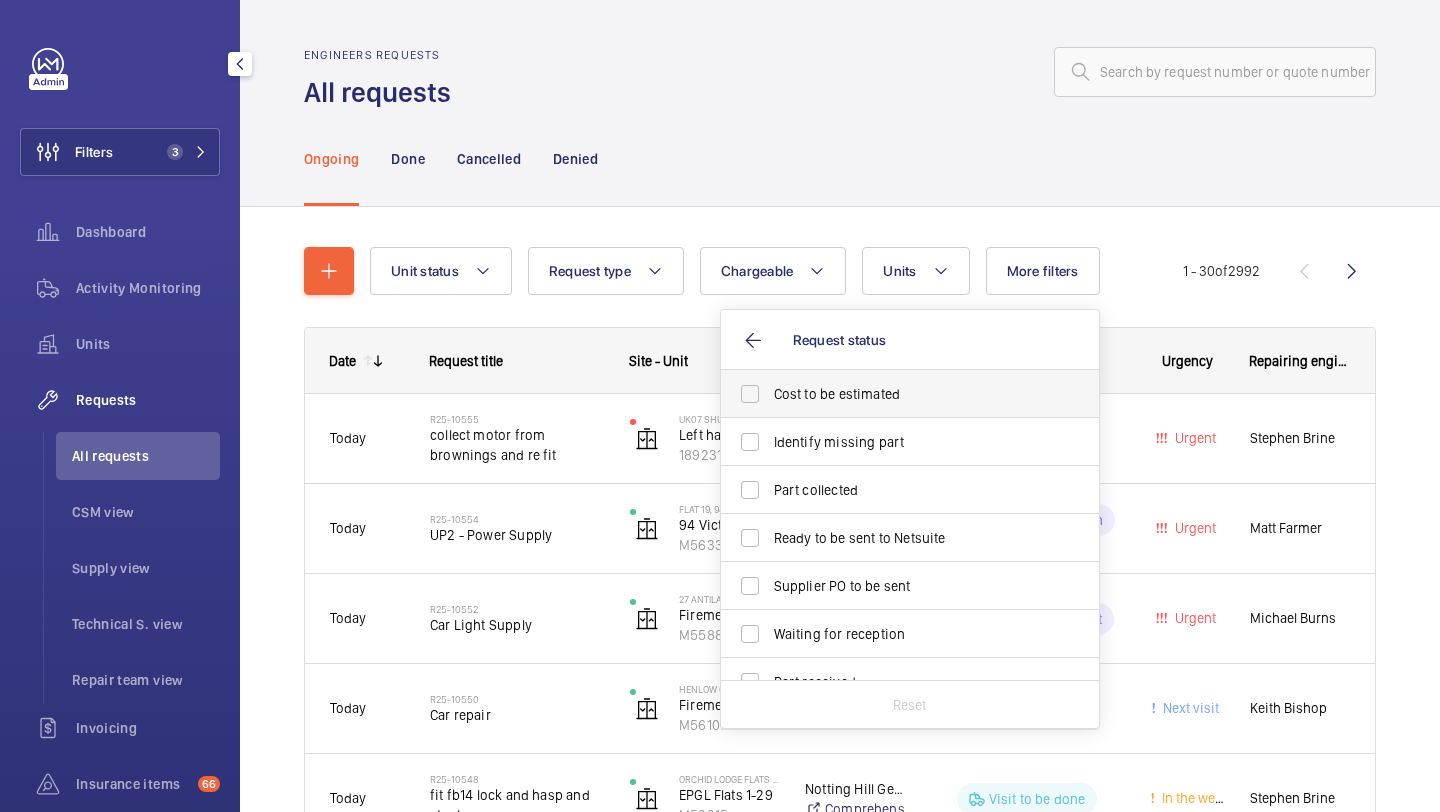 click on "Cost to be estimated" at bounding box center [895, 394] 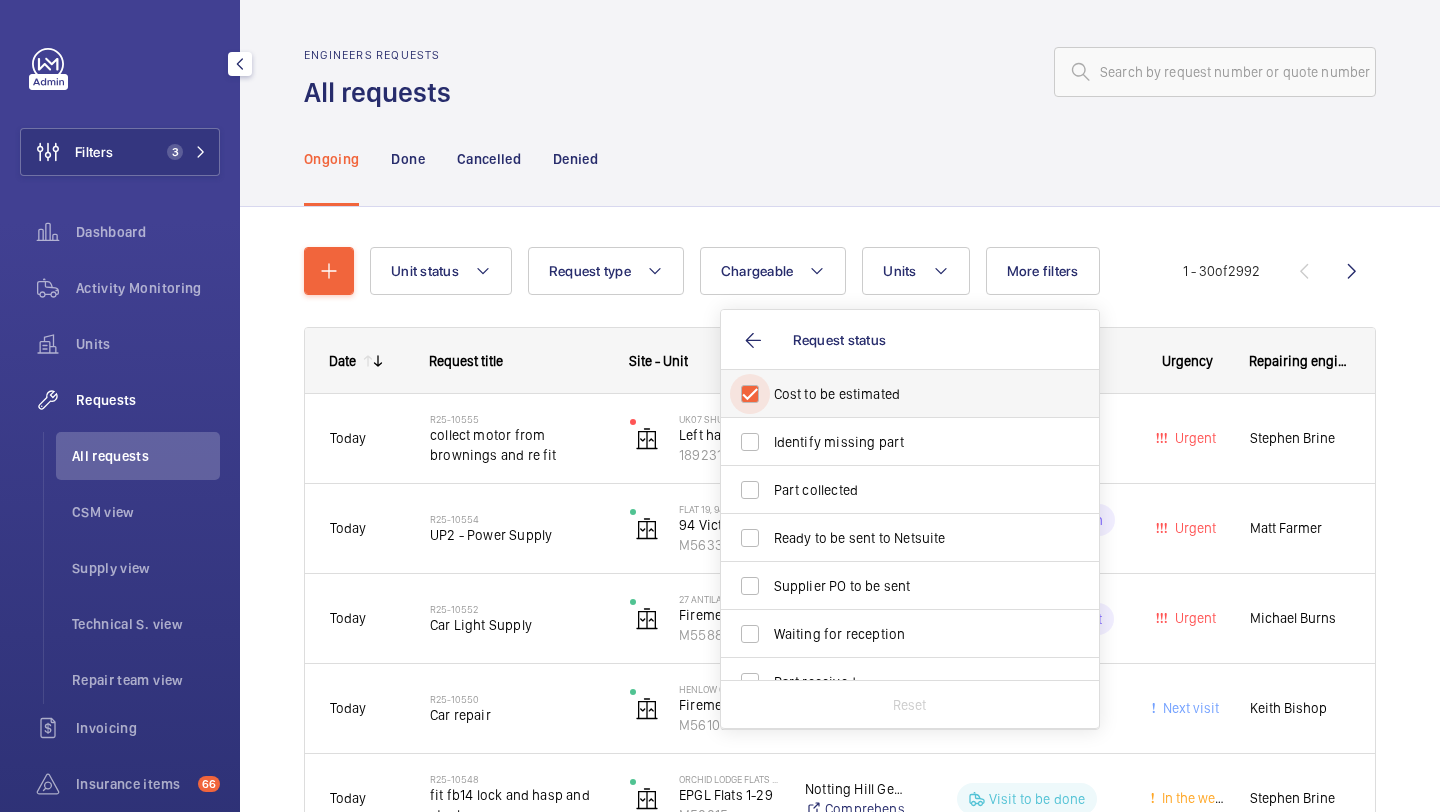 checkbox on "true" 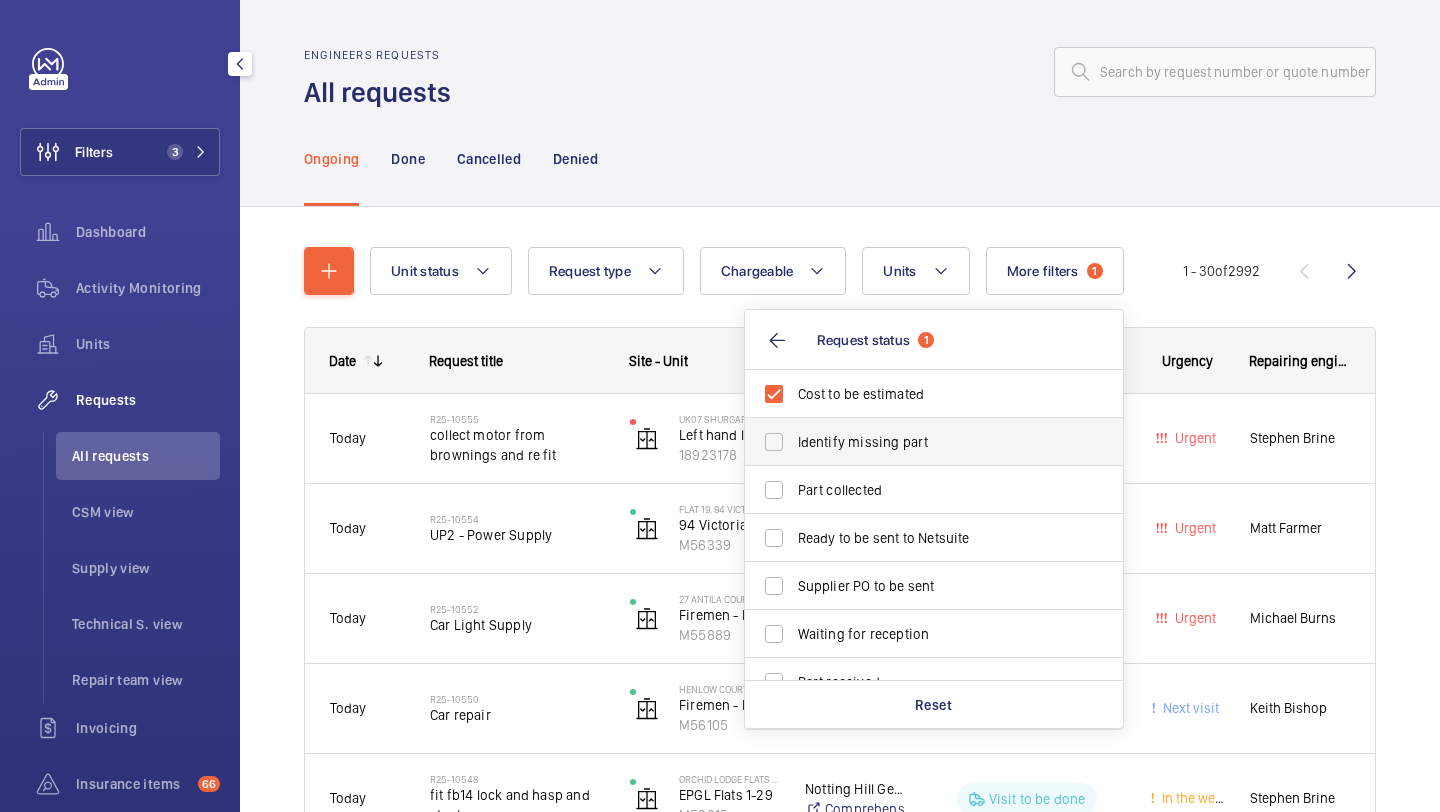 click on "Identify missing part" at bounding box center (935, 442) 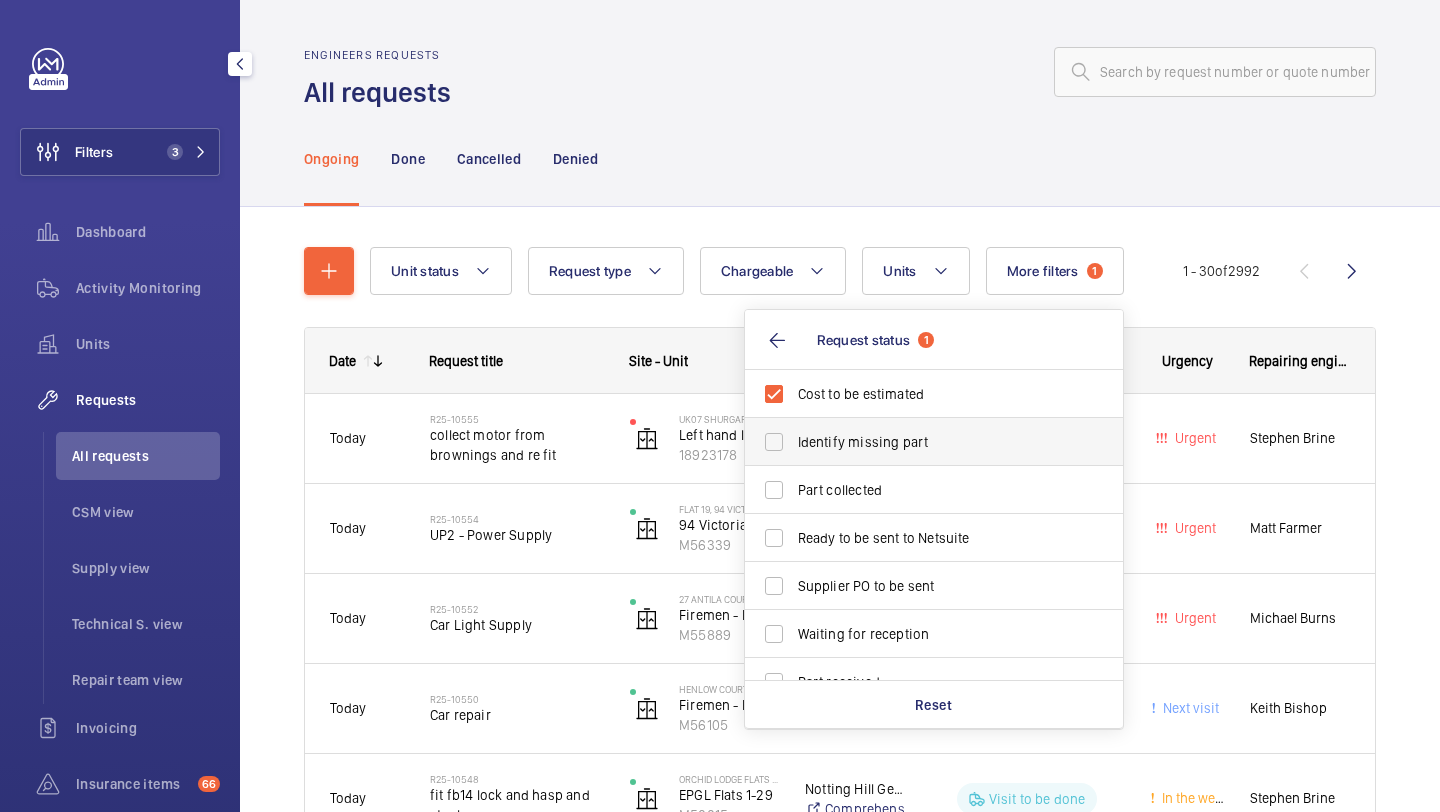 click on "Identify missing part" at bounding box center [774, 442] 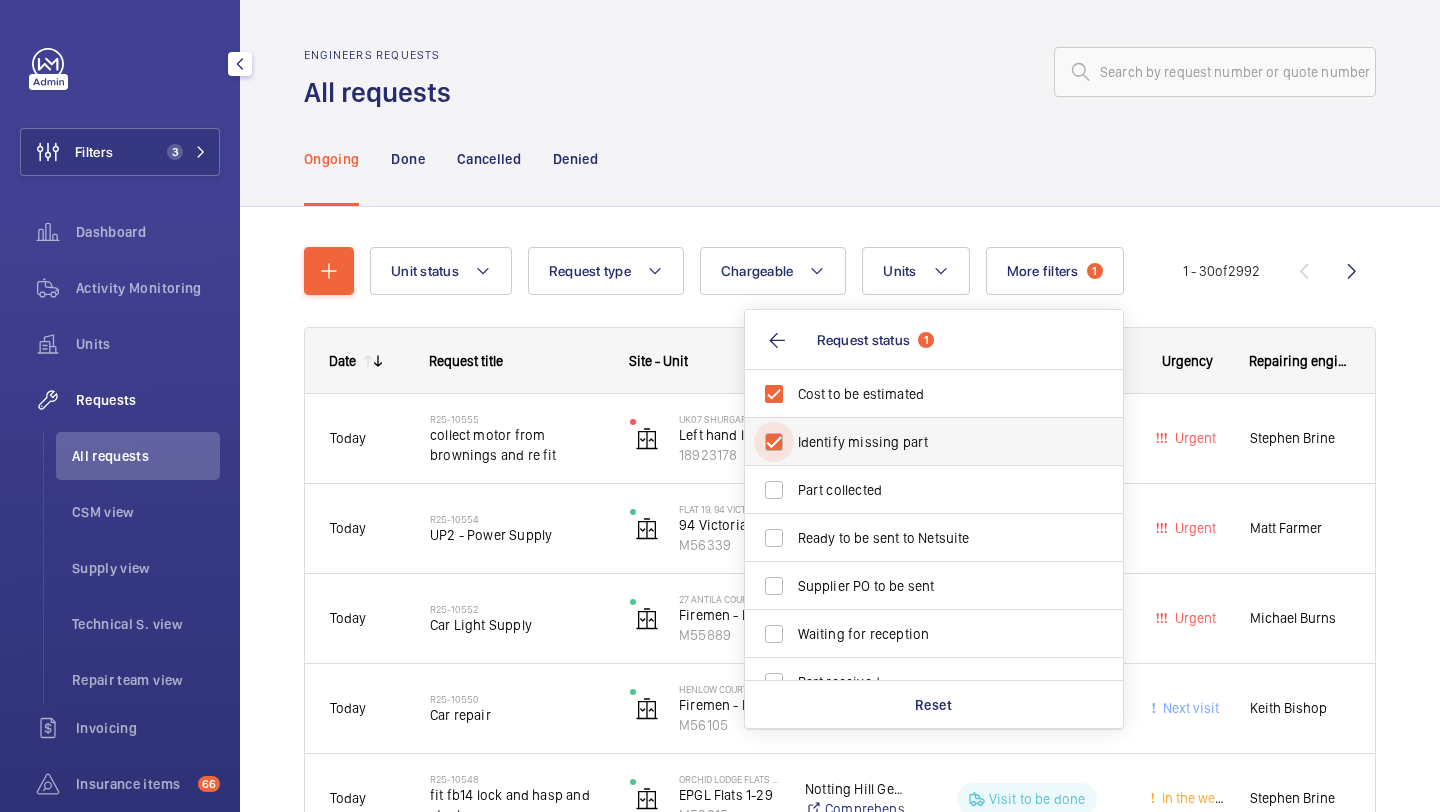 checkbox on "true" 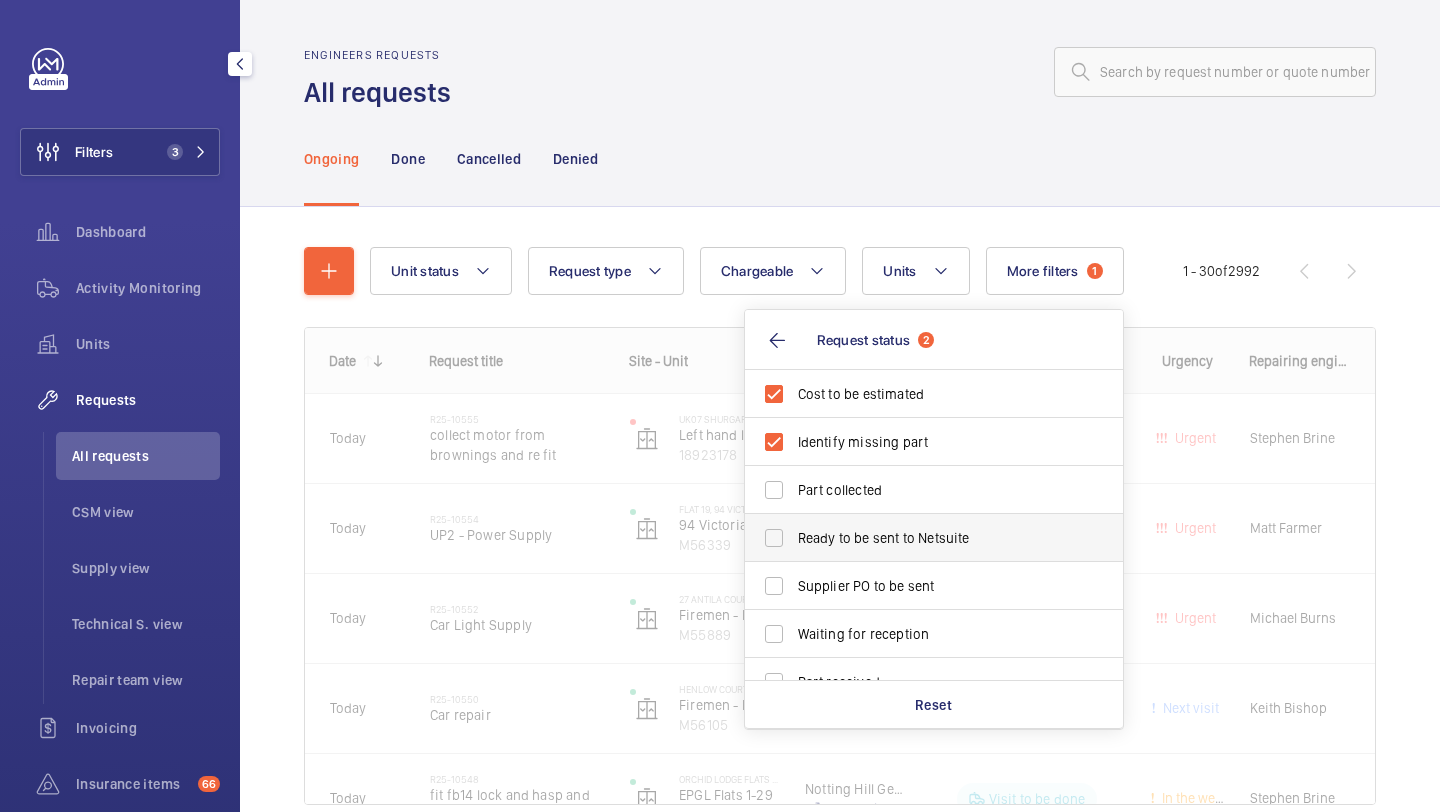 click on "Ready to be sent to Netsuite" at bounding box center [919, 538] 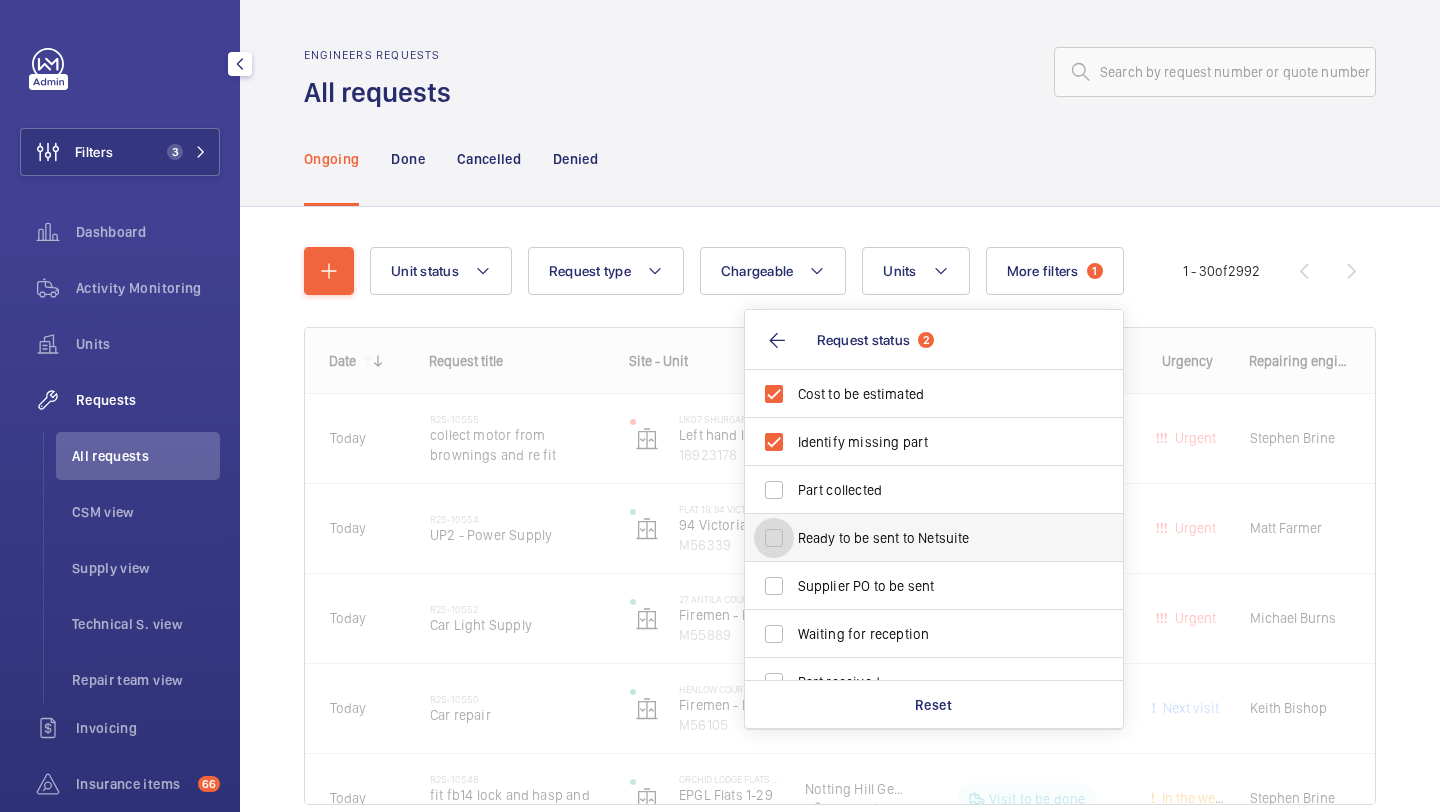 click on "Ready to be sent to Netsuite" at bounding box center [774, 538] 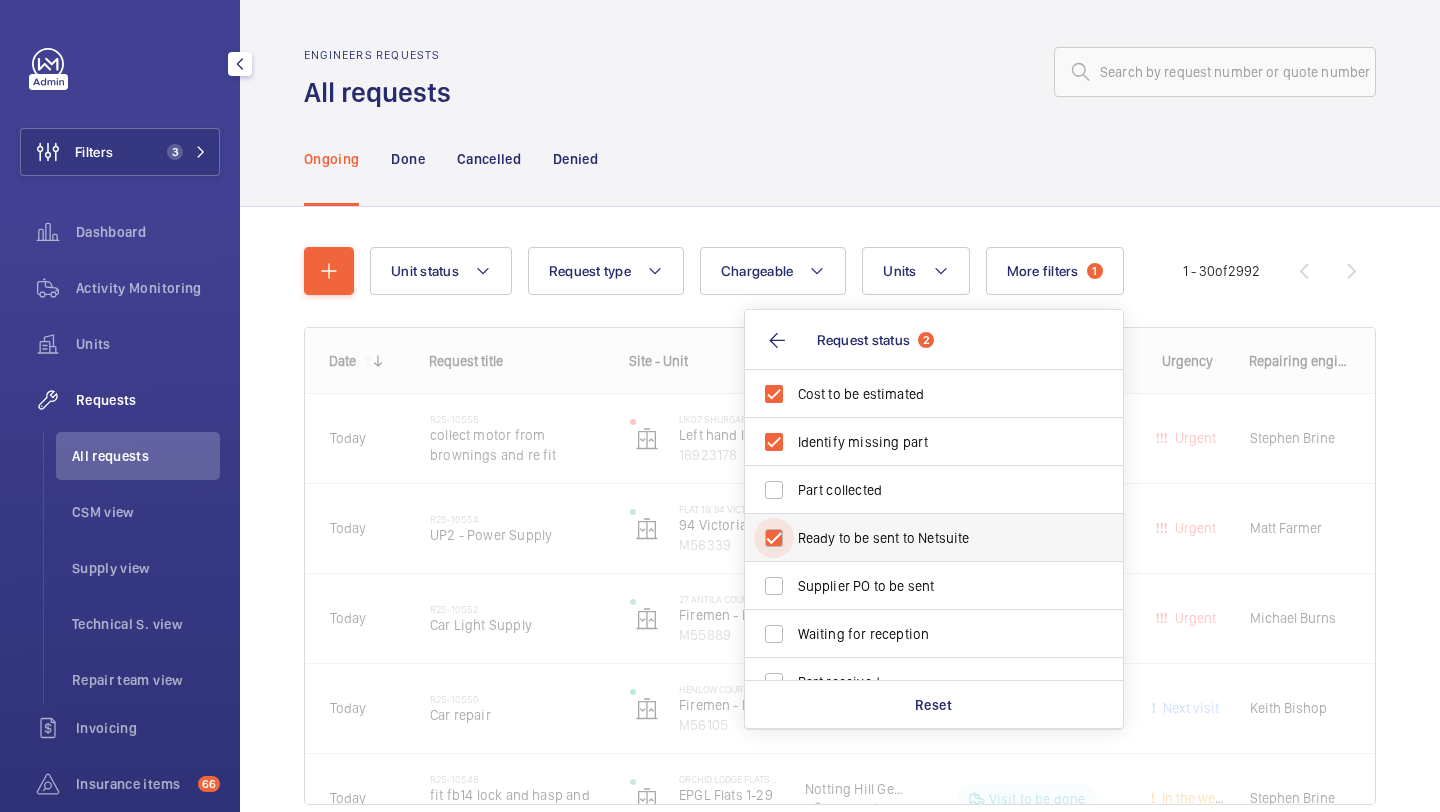 checkbox on "true" 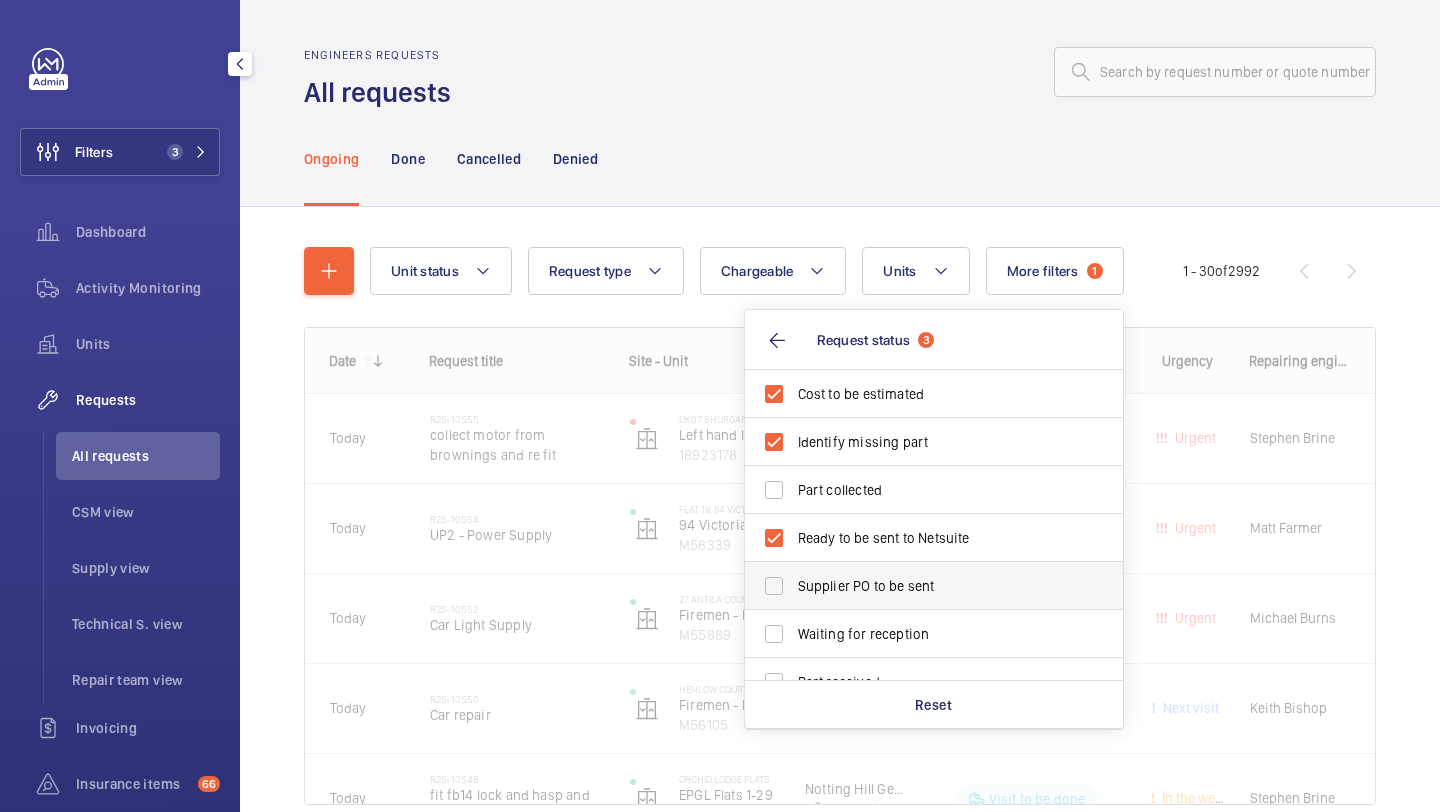 click on "Supplier PO to be sent" at bounding box center [935, 586] 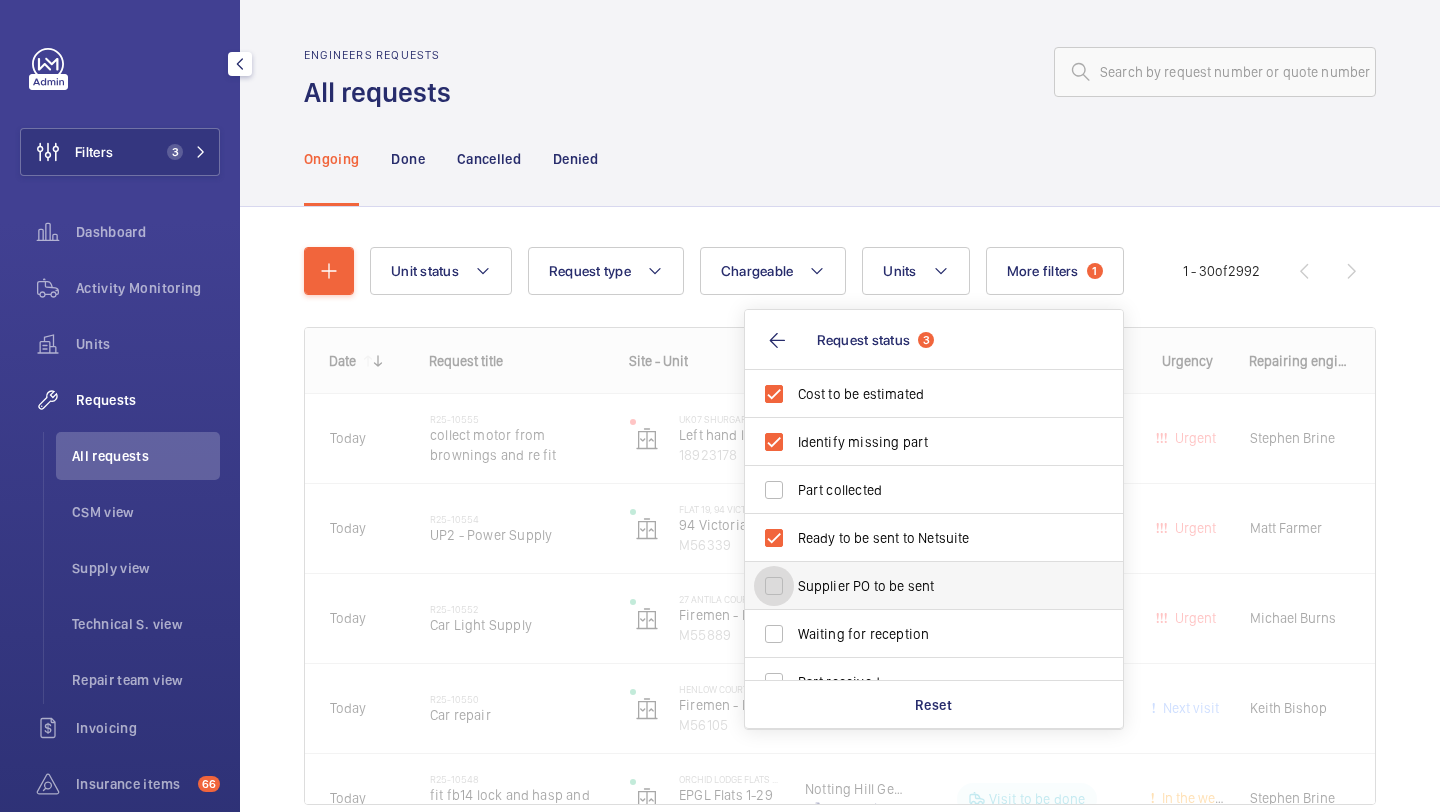 click on "Supplier PO to be sent" at bounding box center [774, 586] 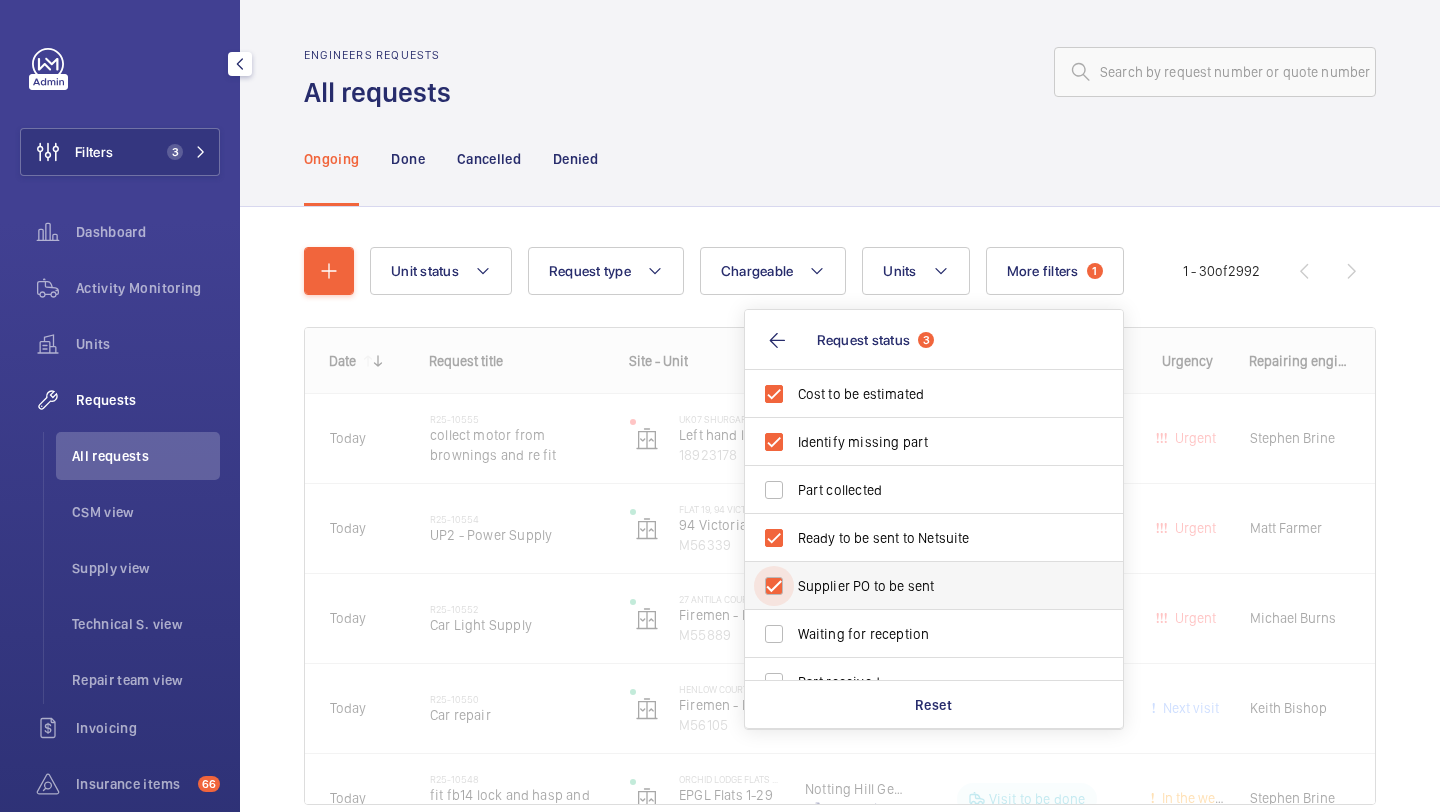 checkbox on "true" 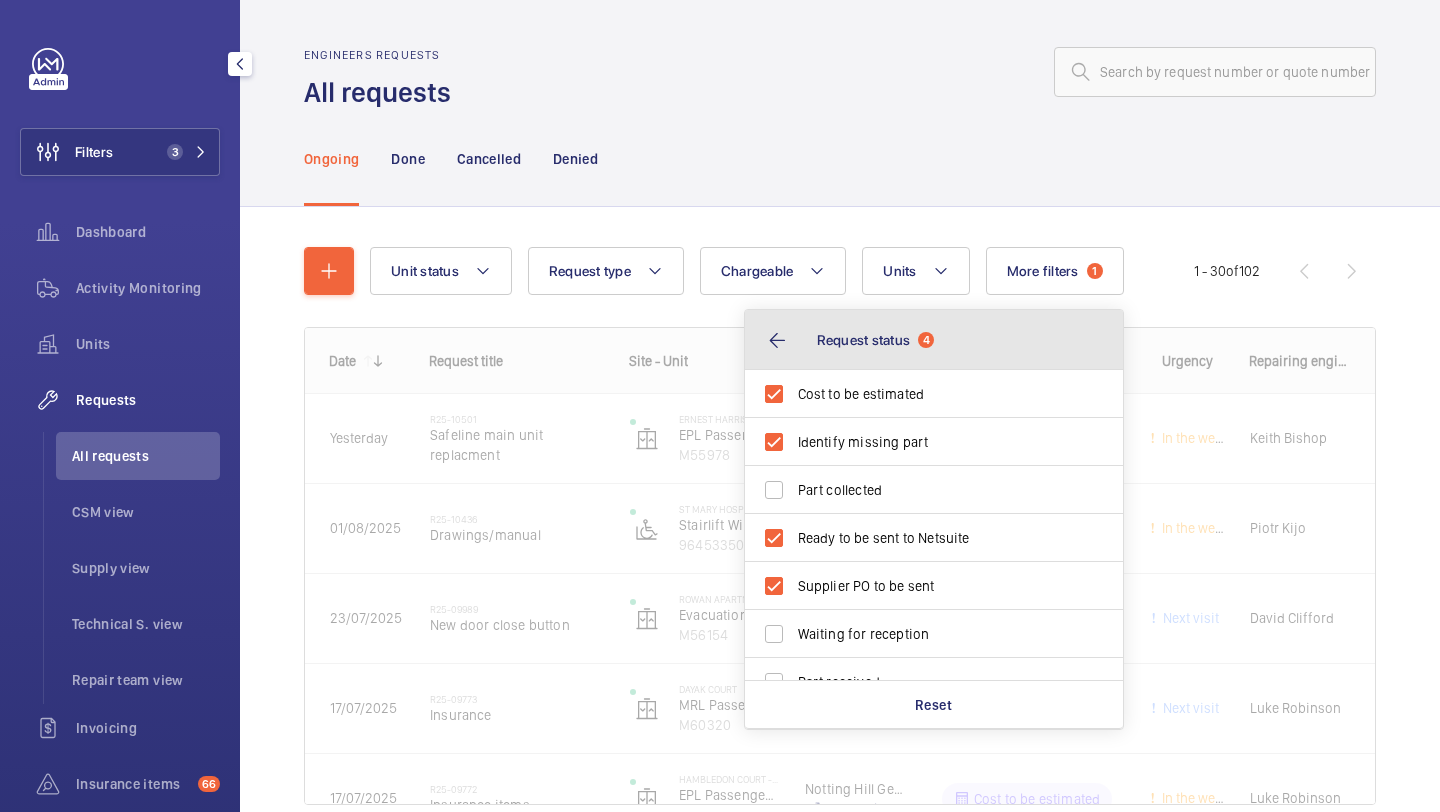 click on "4" 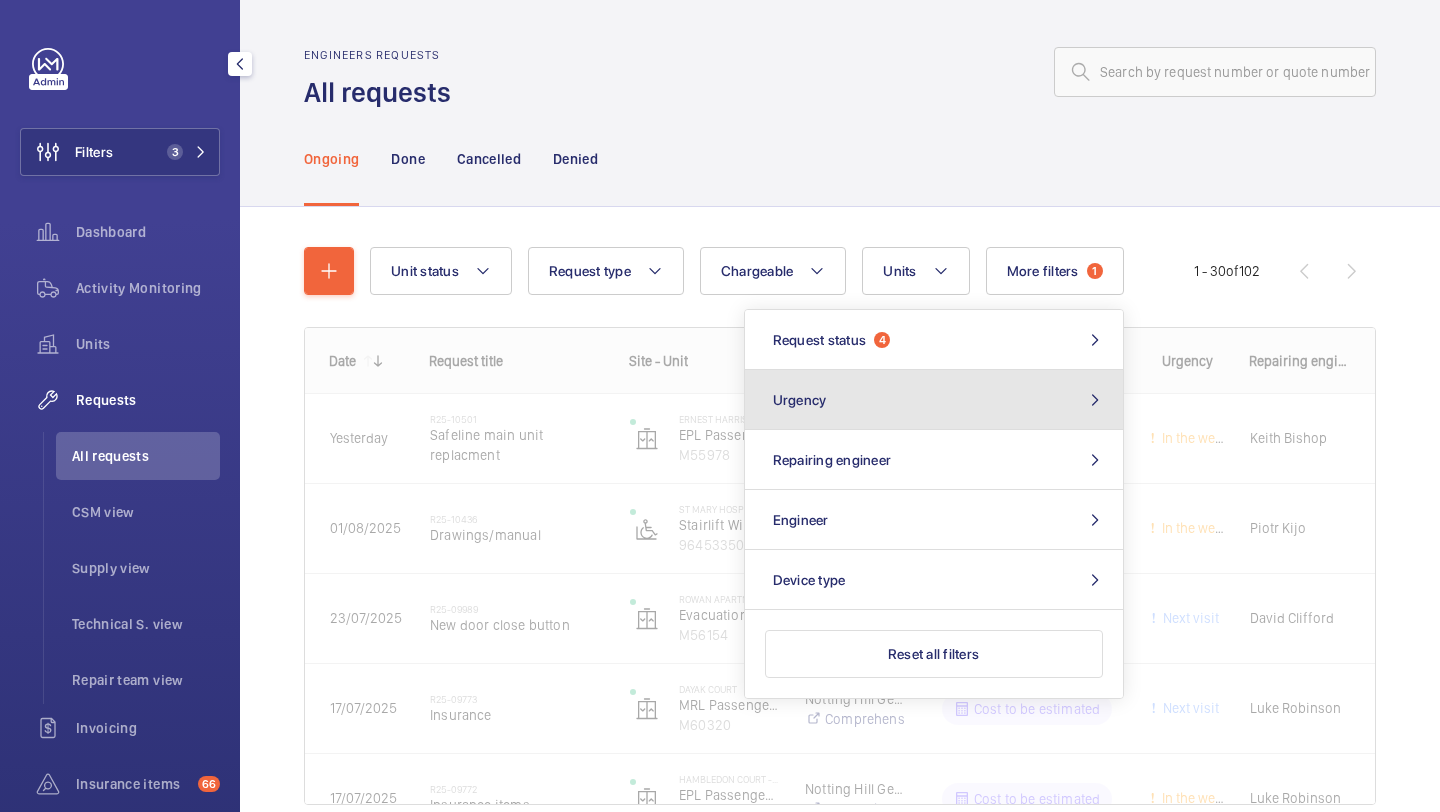 click on "Urgency" 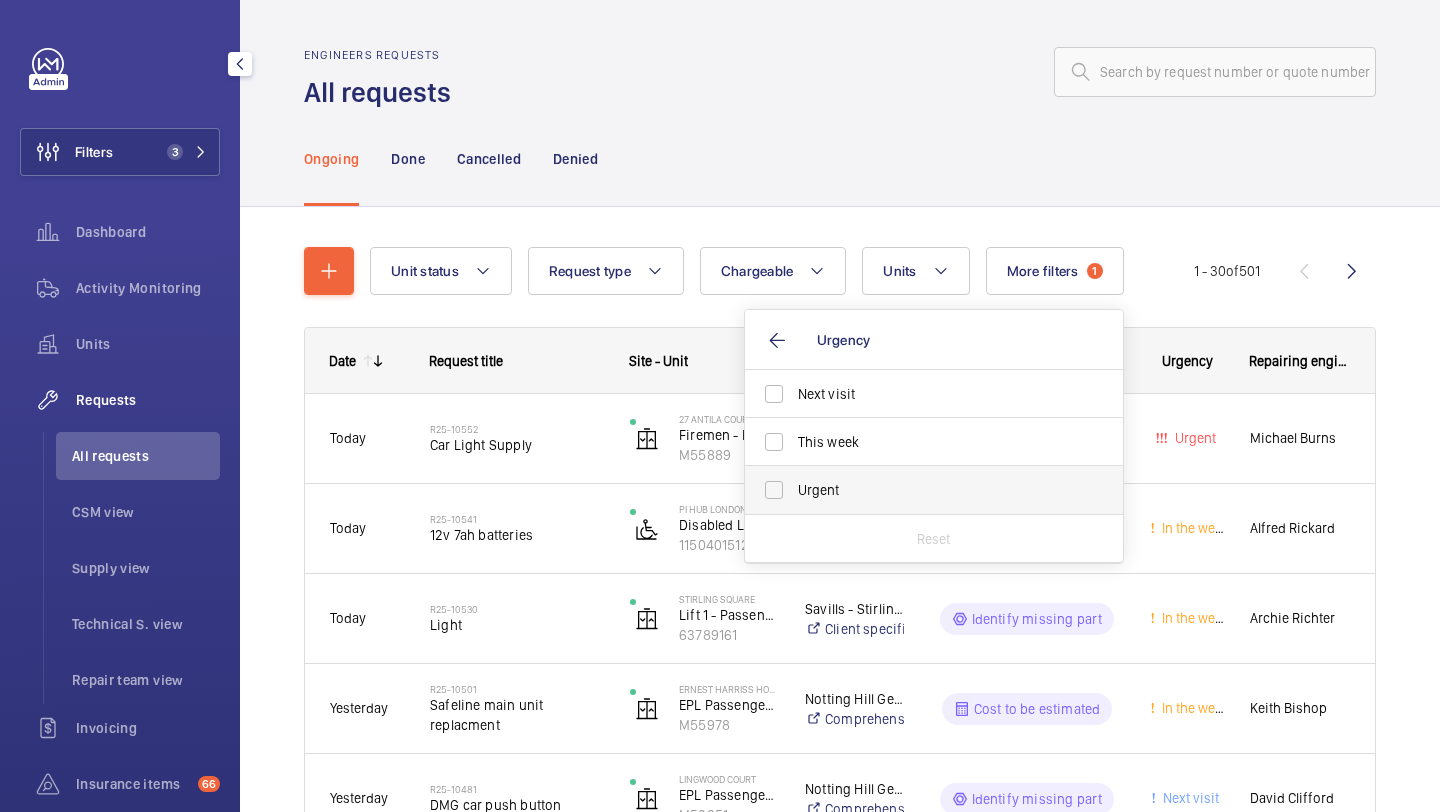 click on "Urgent" at bounding box center (935, 490) 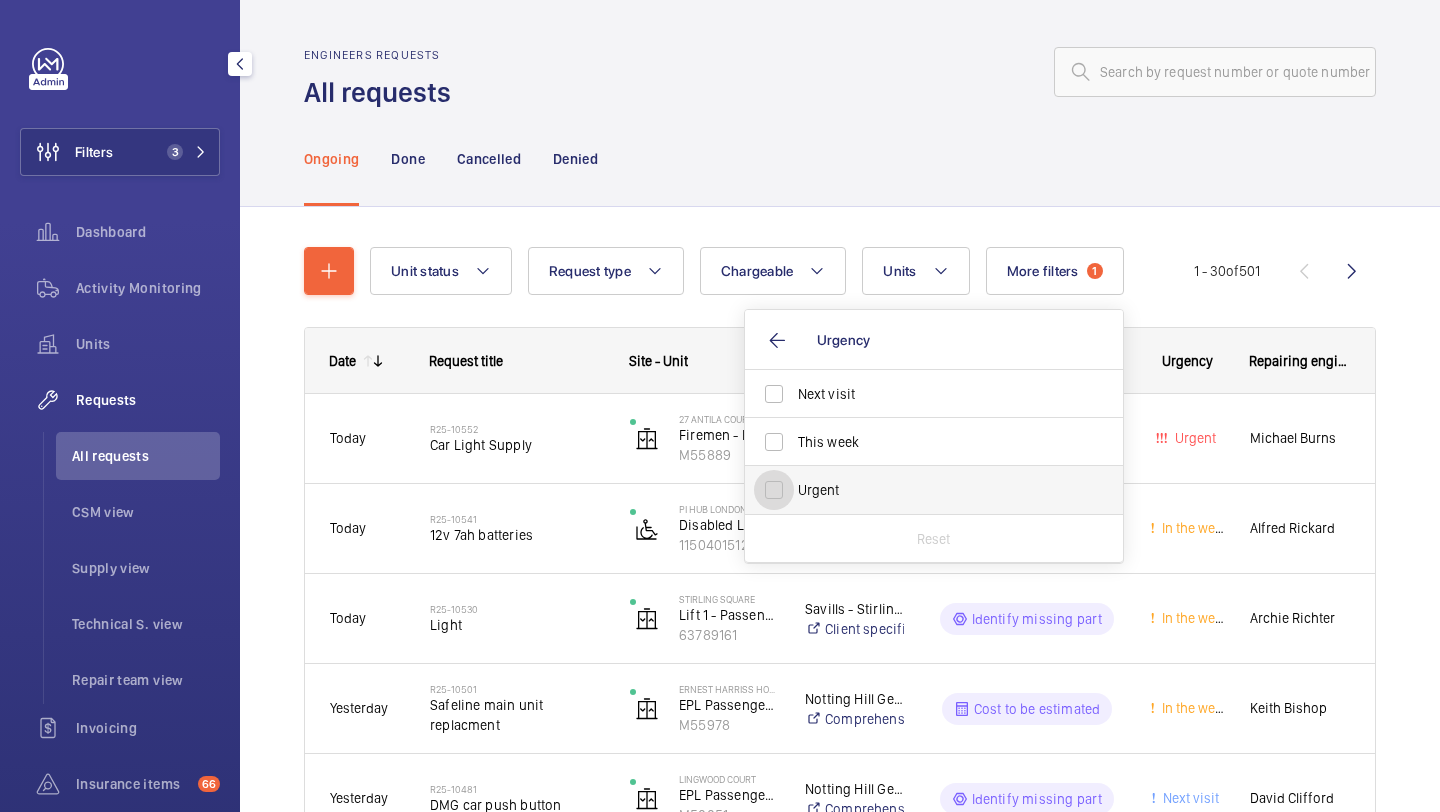click on "Urgent" at bounding box center [774, 490] 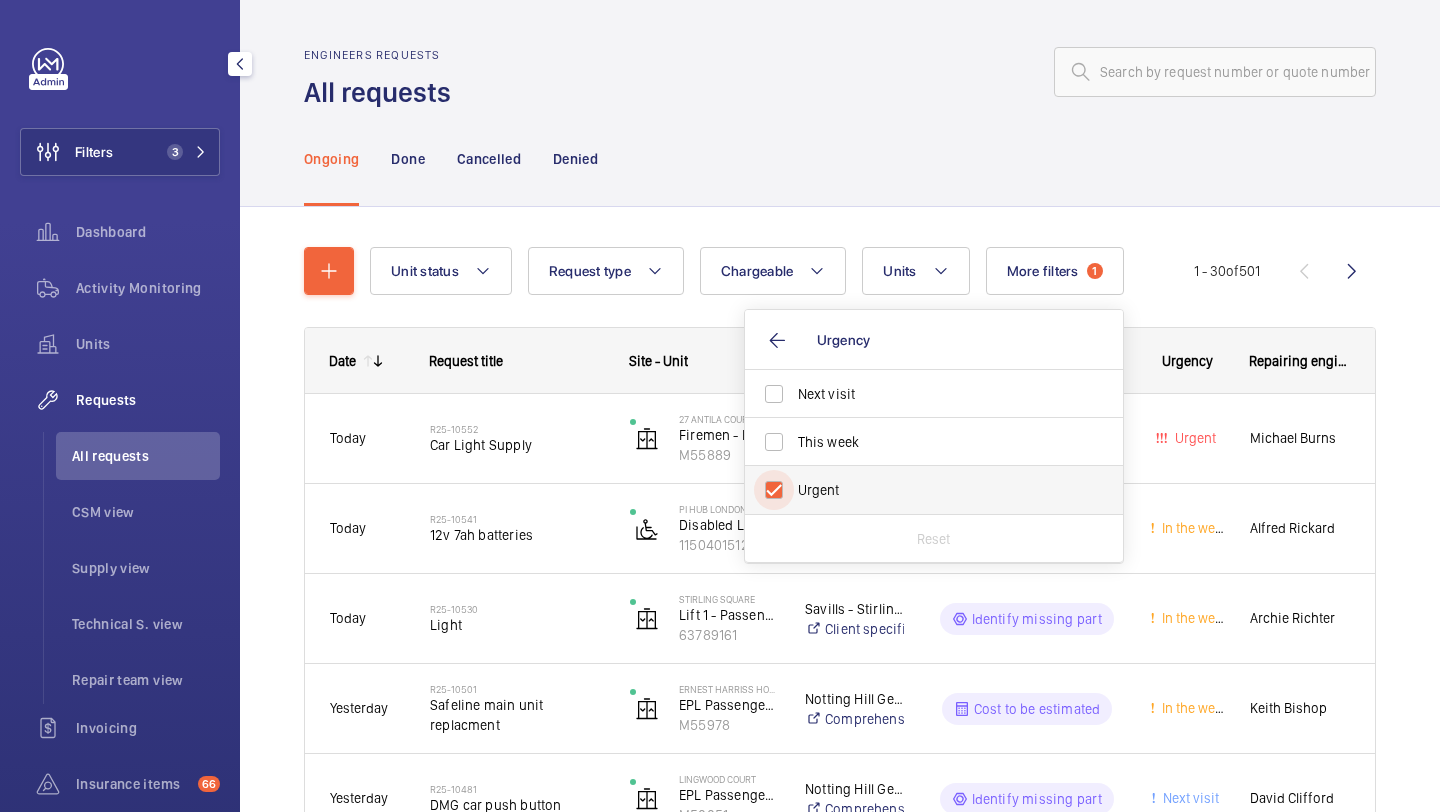 checkbox on "true" 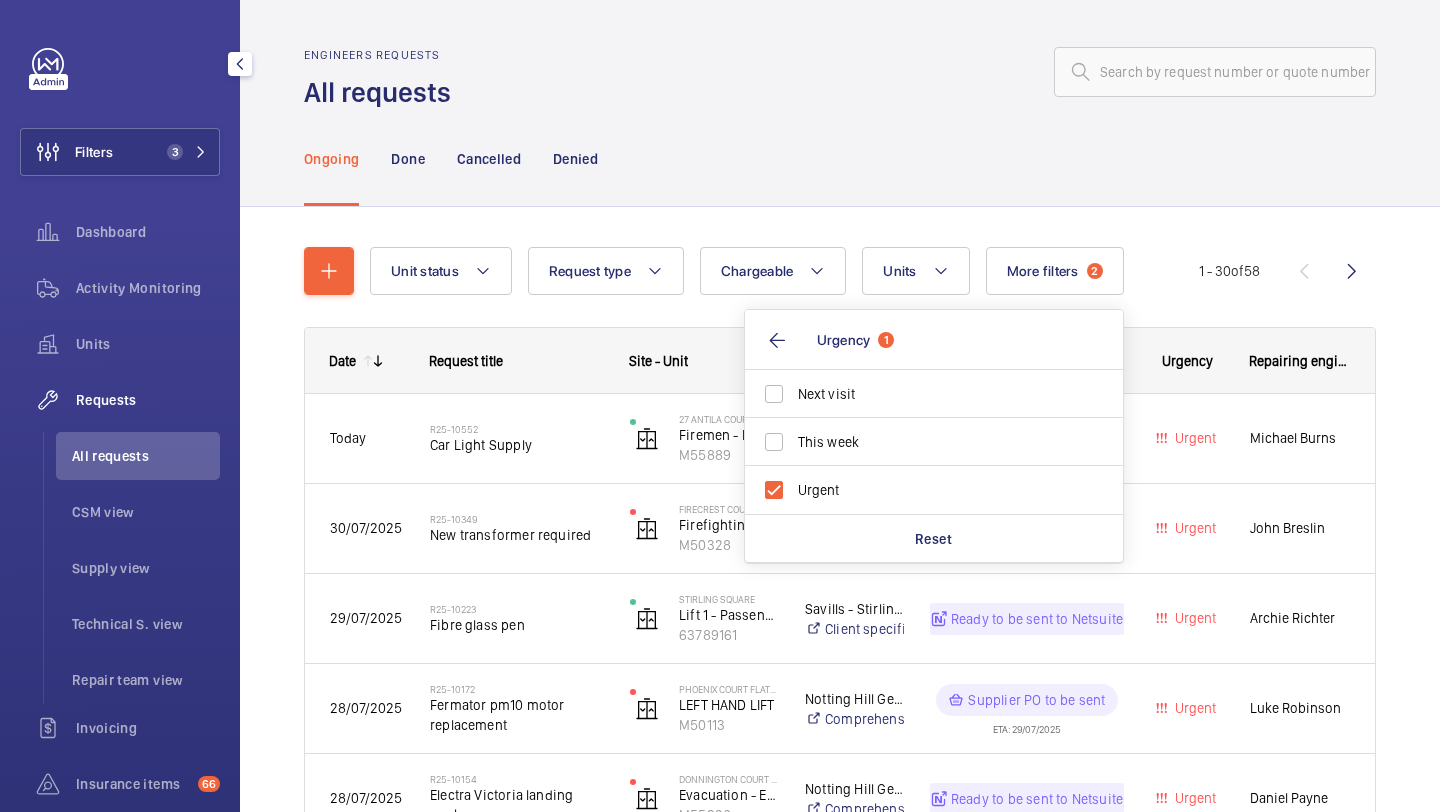 click on "Unit status Request type  Chargeable Units More filters  2  Request status  4 Urgency  1 Next visit This week Urgent Reset Repairing engineer Engineer Device type 1 - 30  of  58
Date
Request title
Site - Unit" 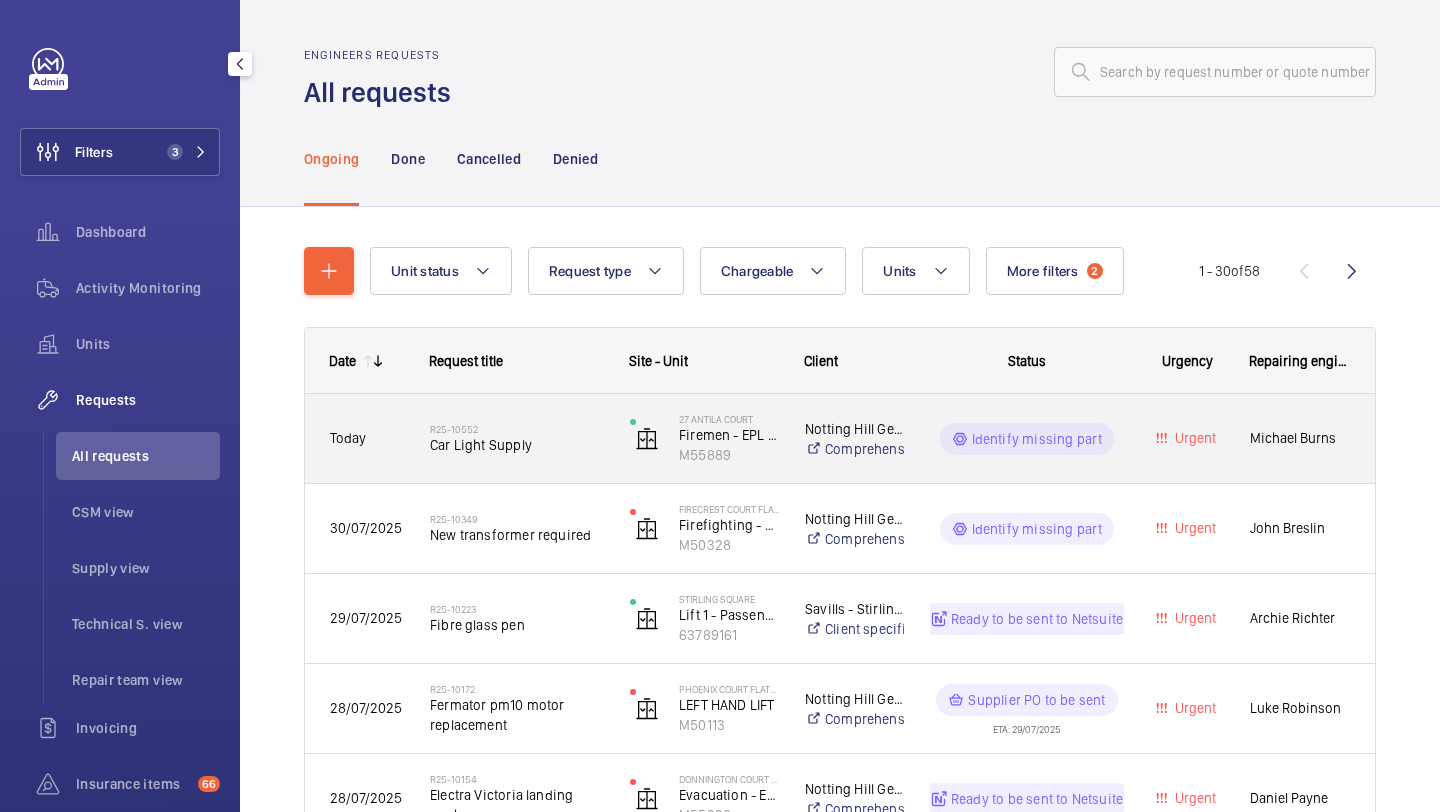 click on "Car Light Supply" 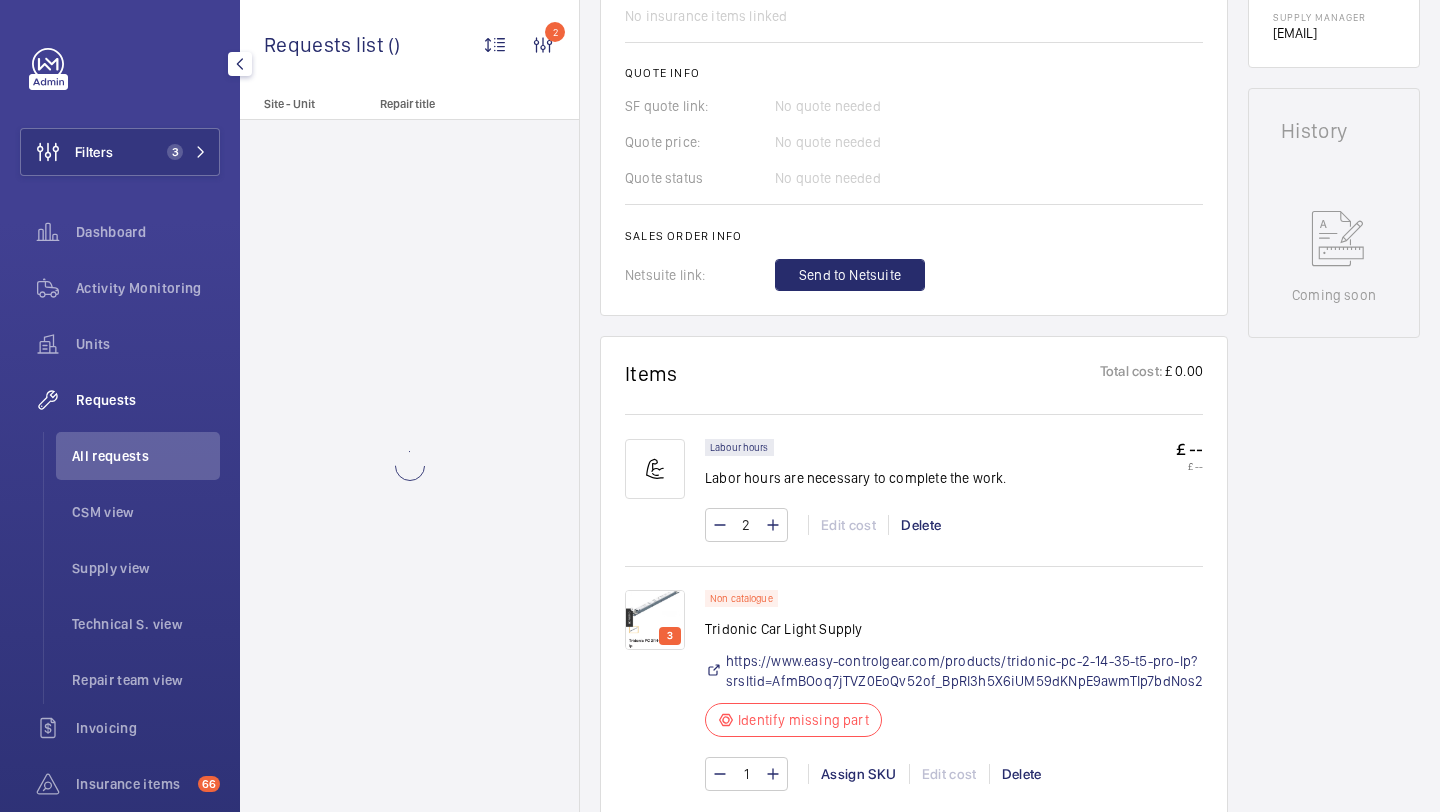 scroll, scrollTop: 871, scrollLeft: 0, axis: vertical 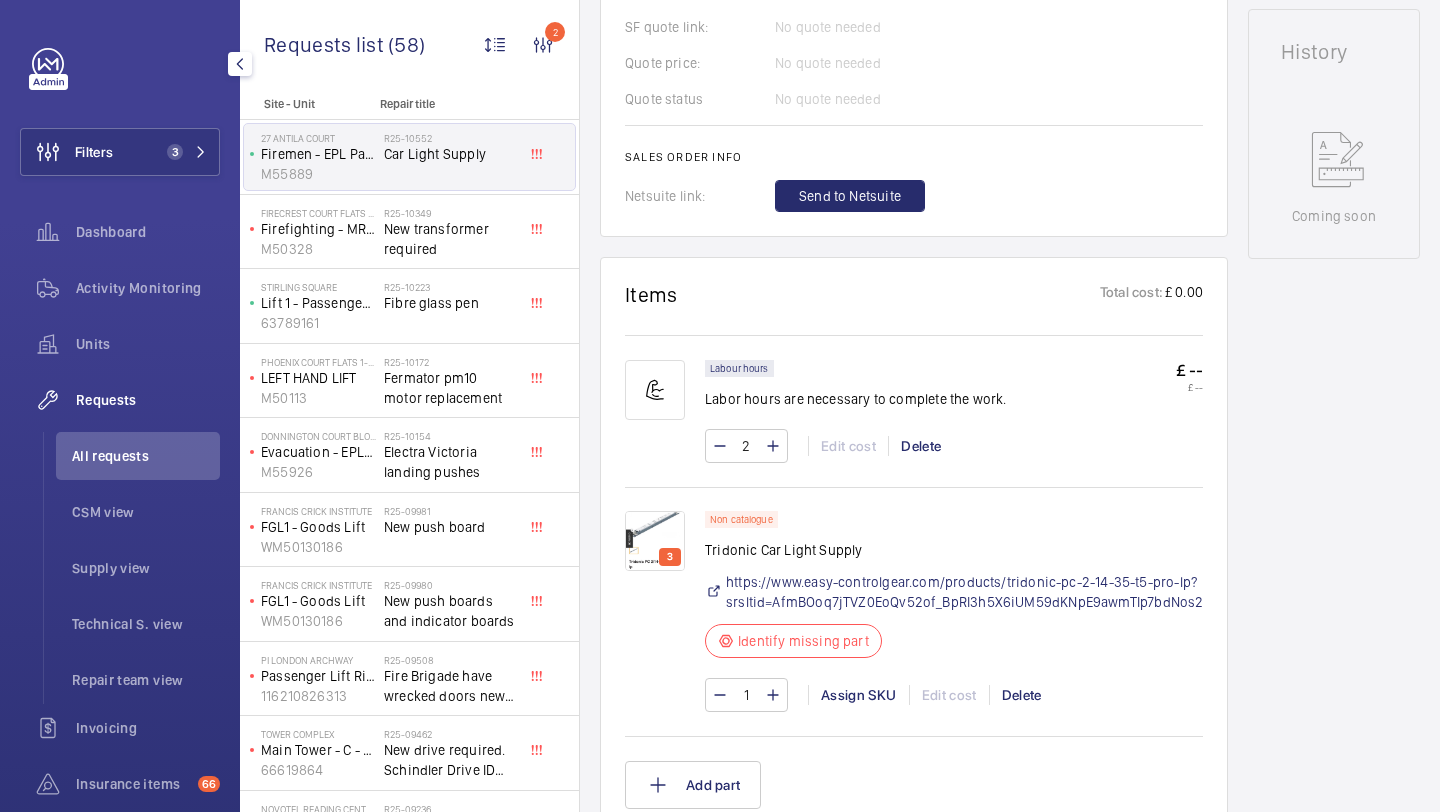 click on "3" 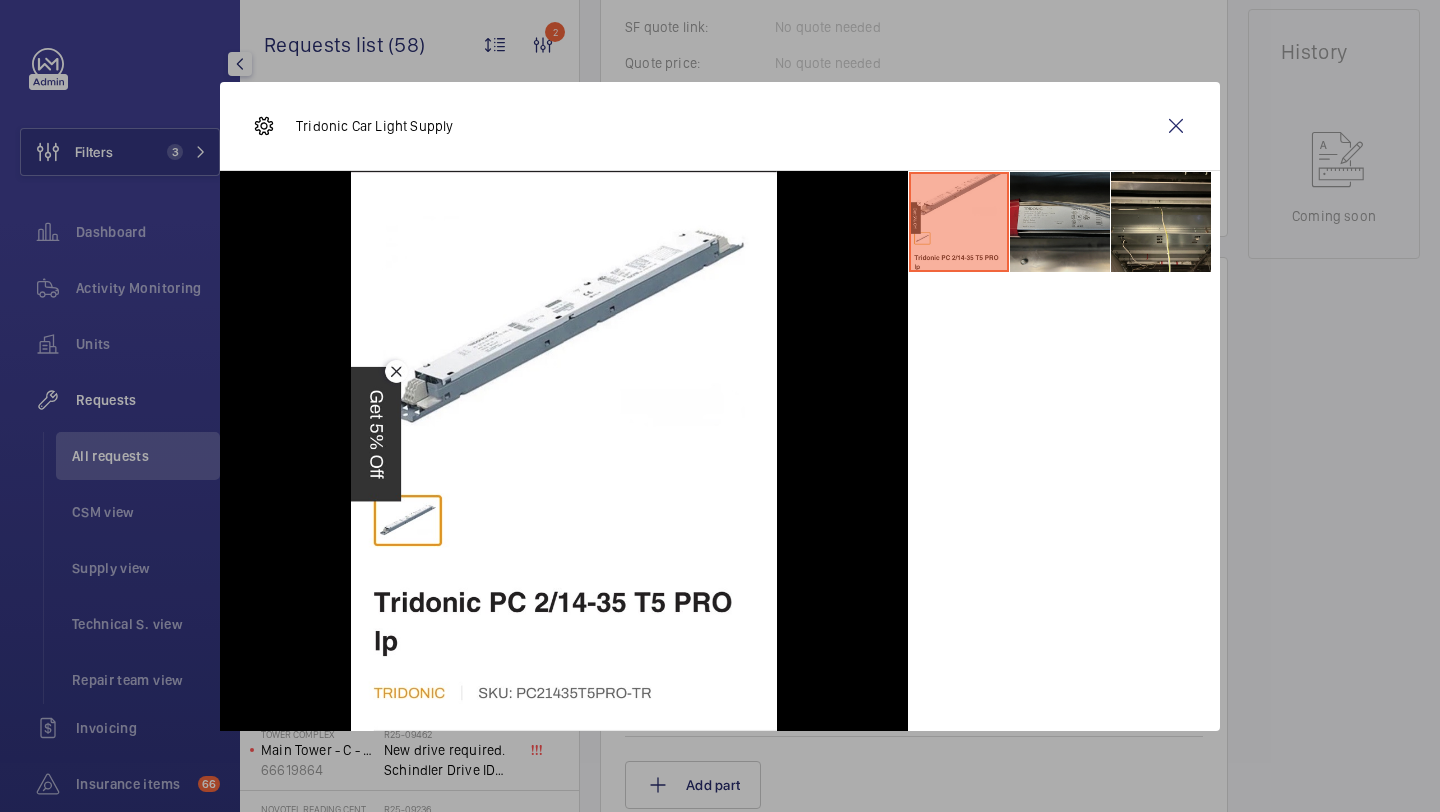 click at bounding box center (1060, 222) 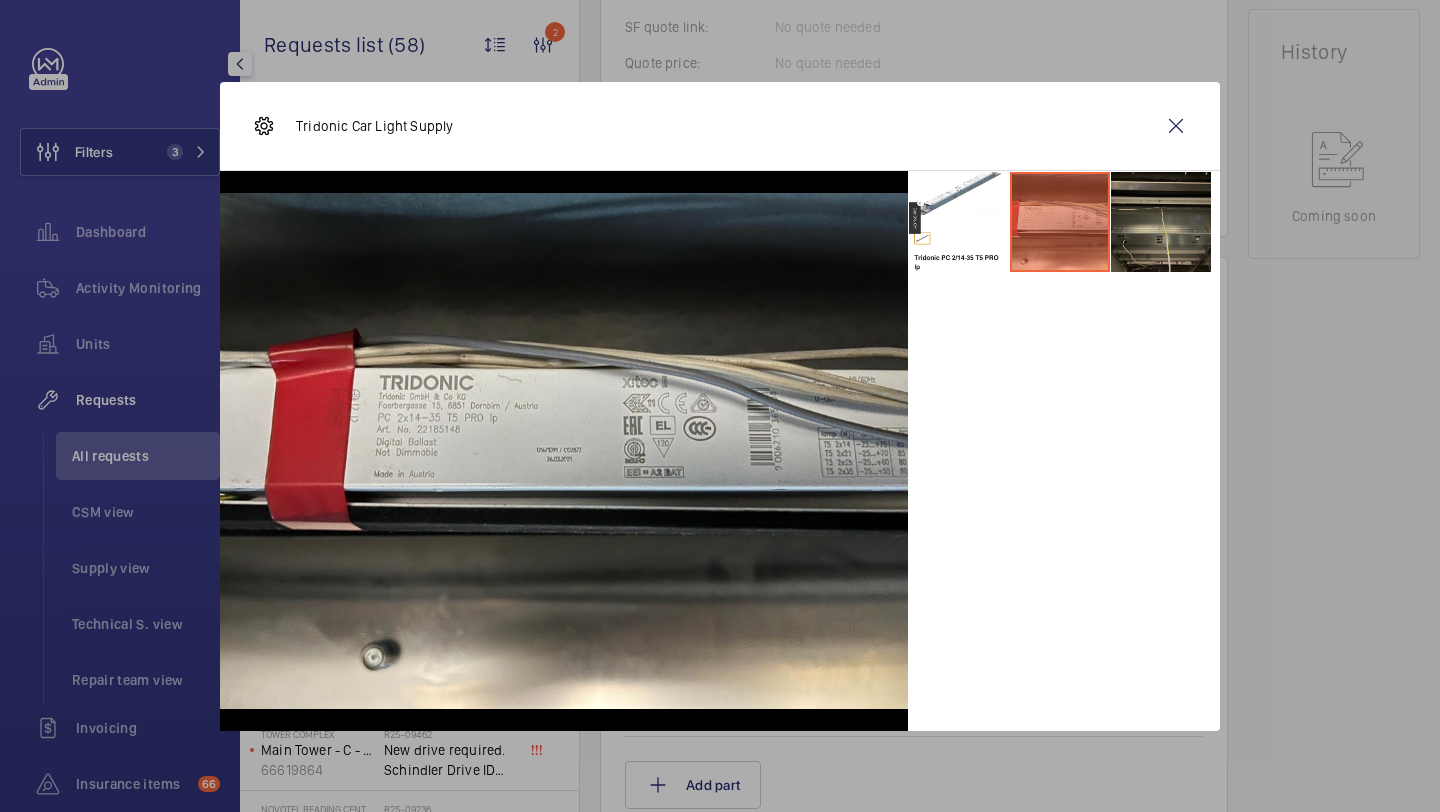 click at bounding box center (1161, 222) 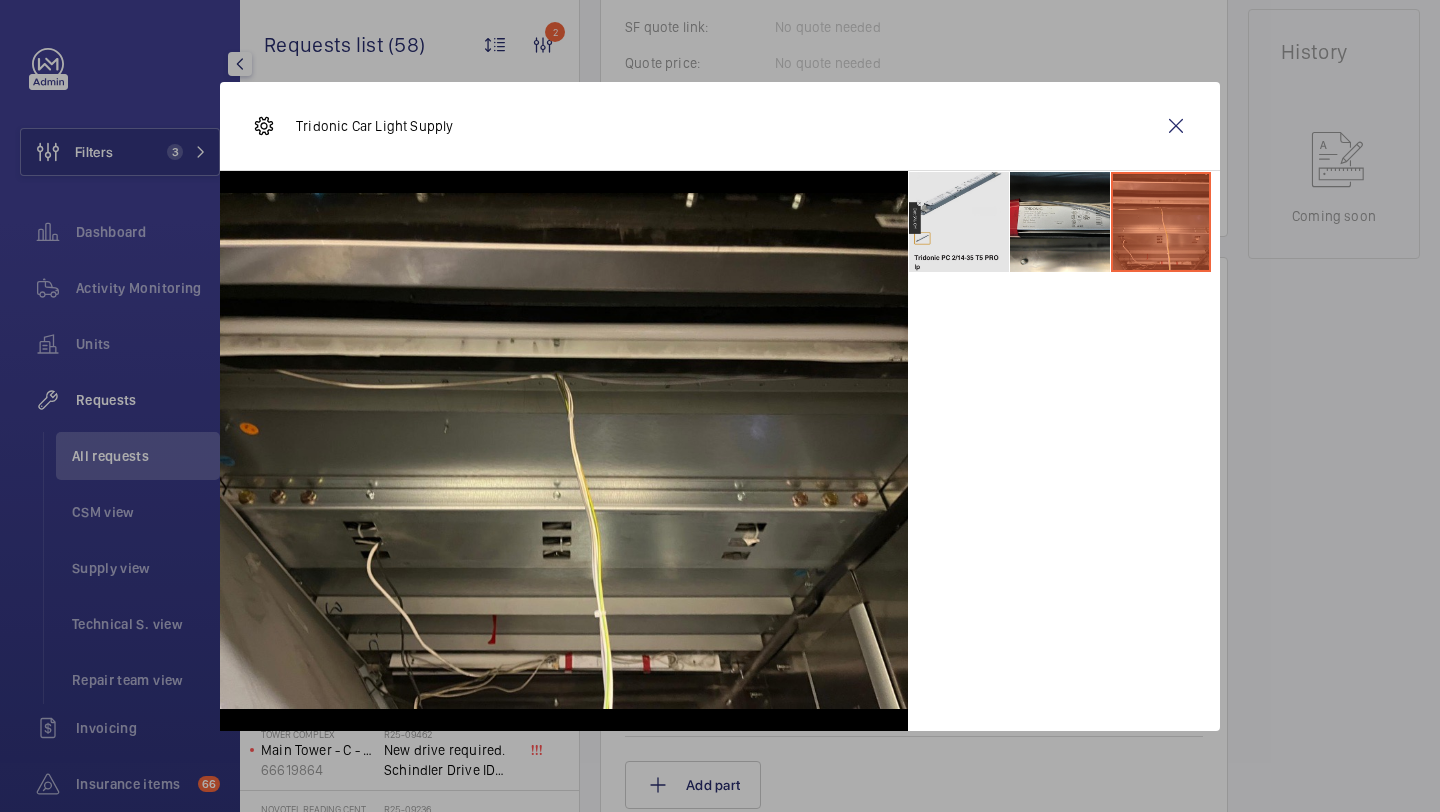 click at bounding box center (959, 222) 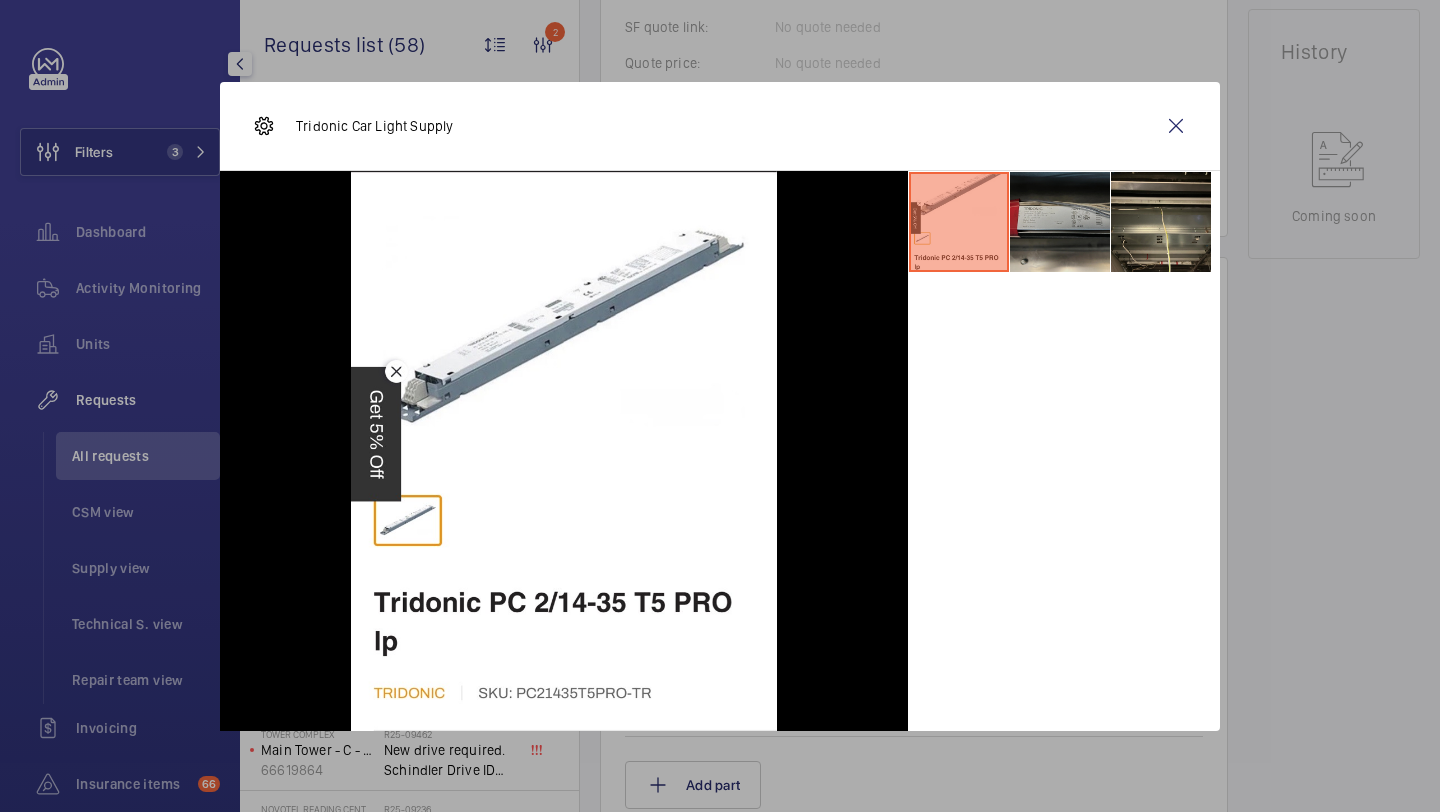 click at bounding box center (1060, 222) 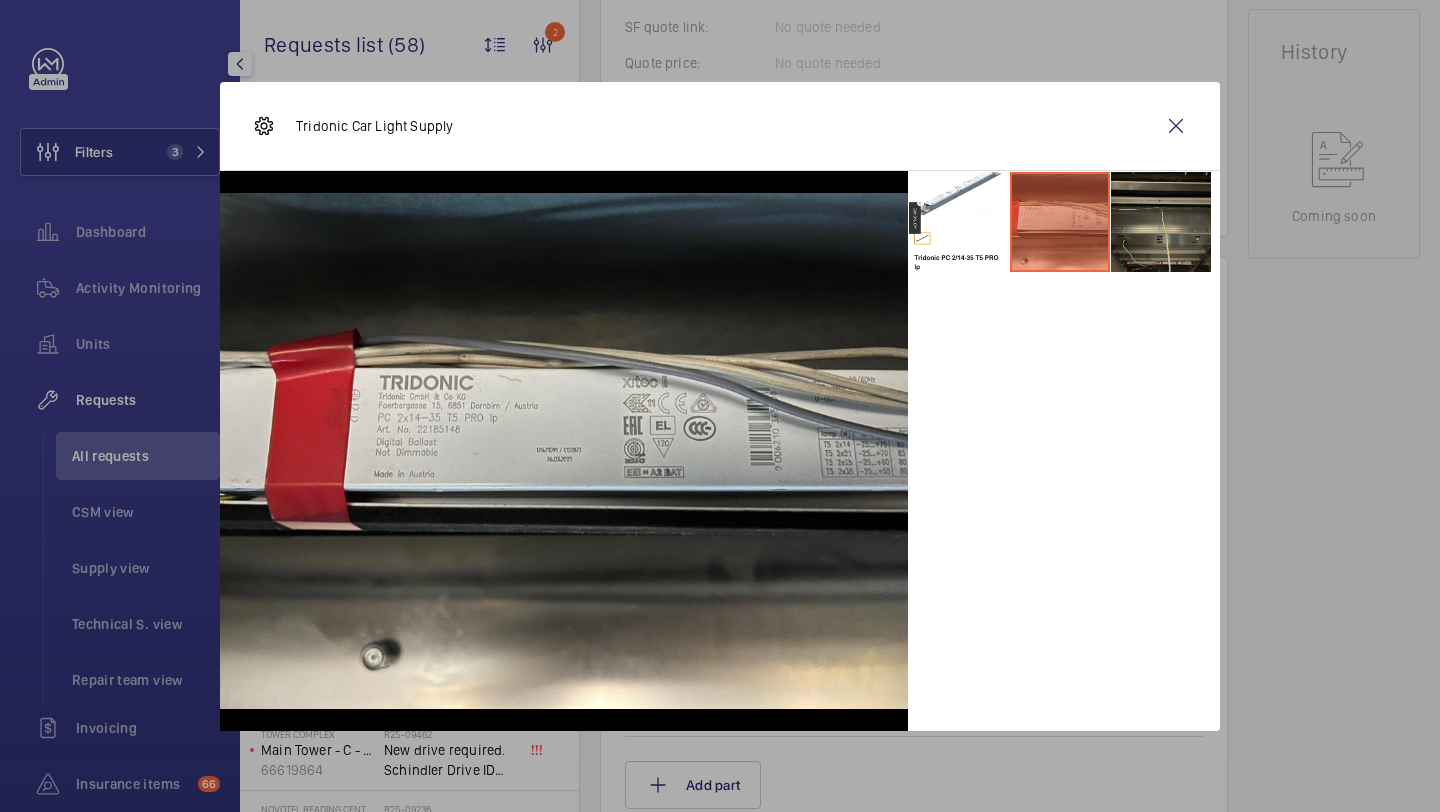 click at bounding box center [1161, 222] 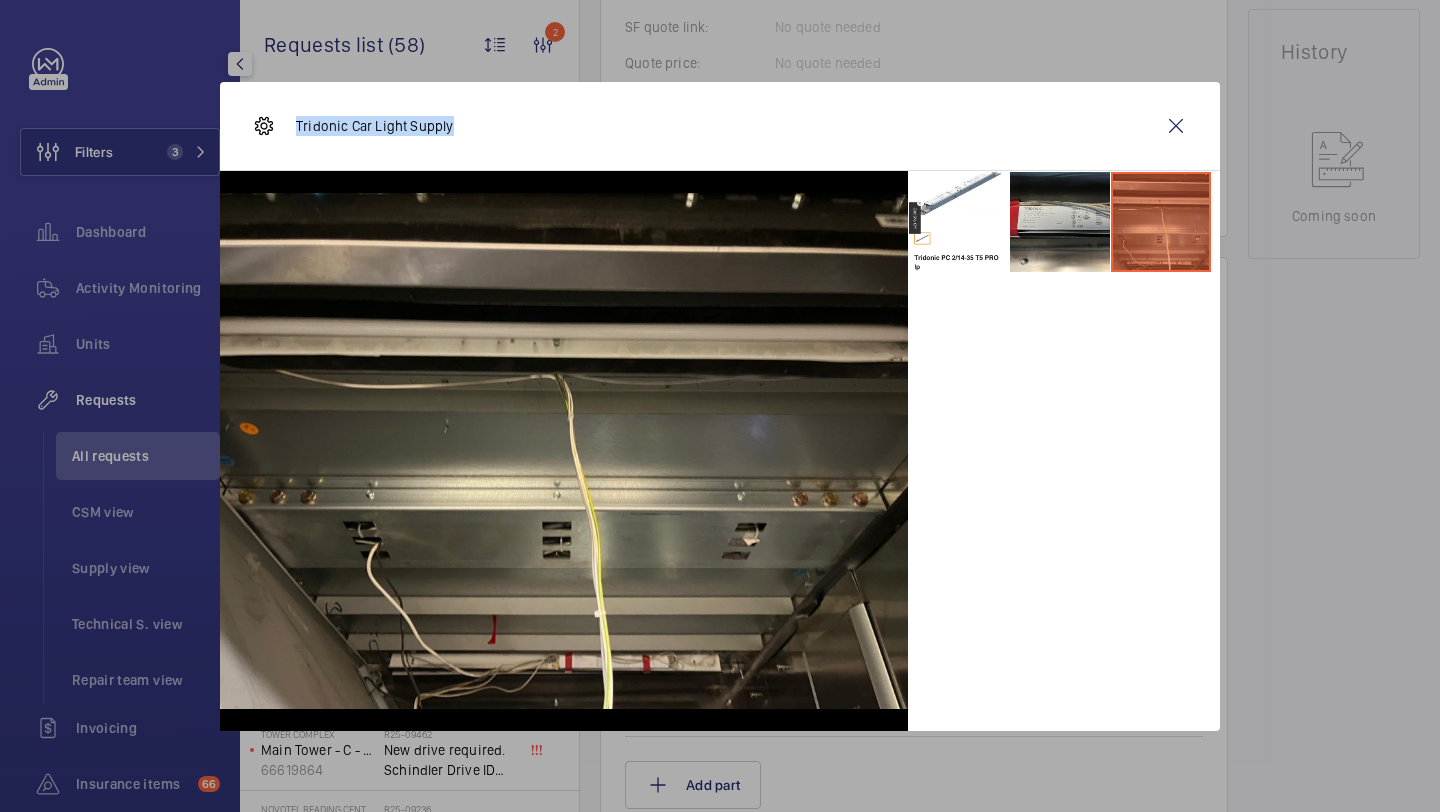 drag, startPoint x: 463, startPoint y: 126, endPoint x: 287, endPoint y: 126, distance: 176 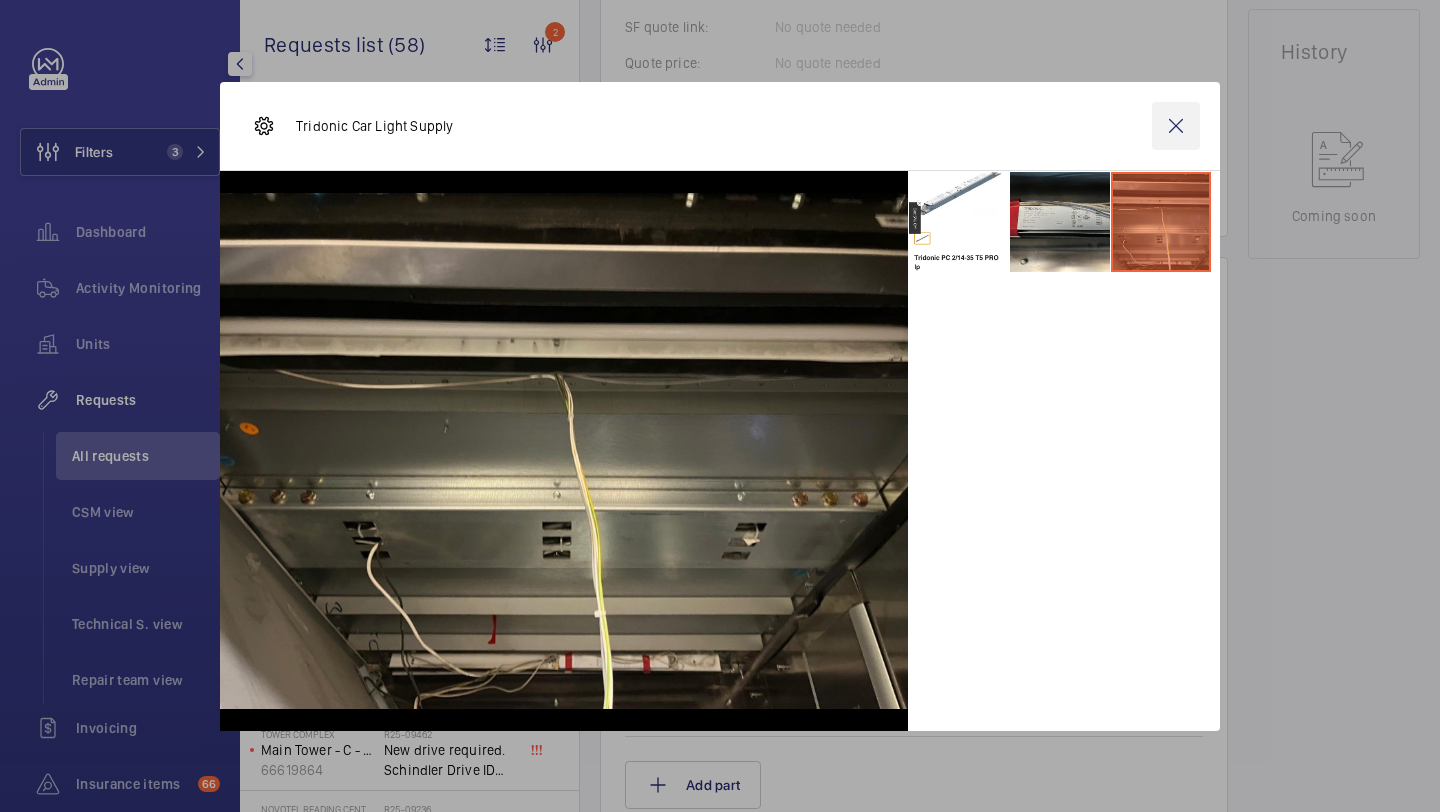click at bounding box center [1176, 126] 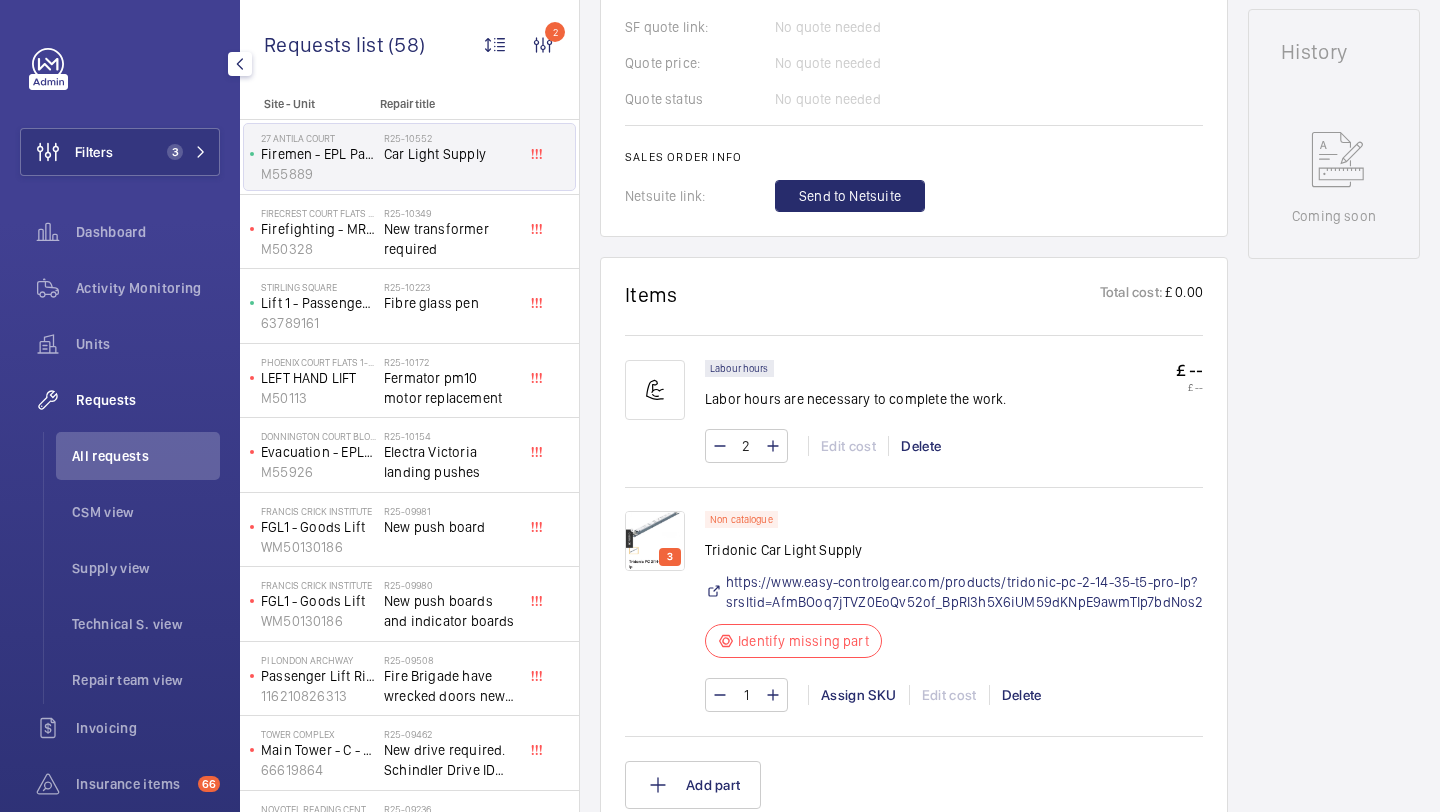 scroll, scrollTop: 223, scrollLeft: 0, axis: vertical 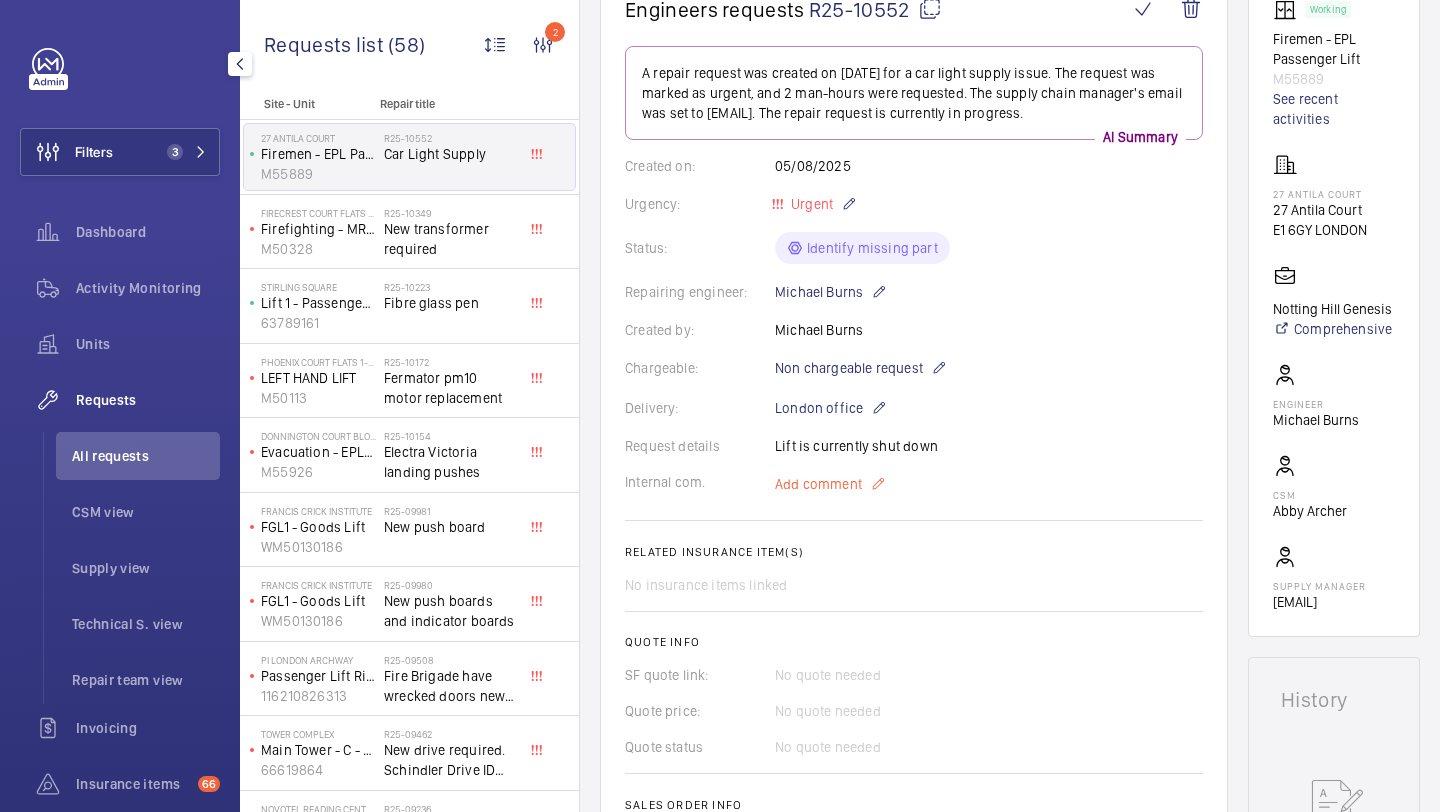click on "Add comment" 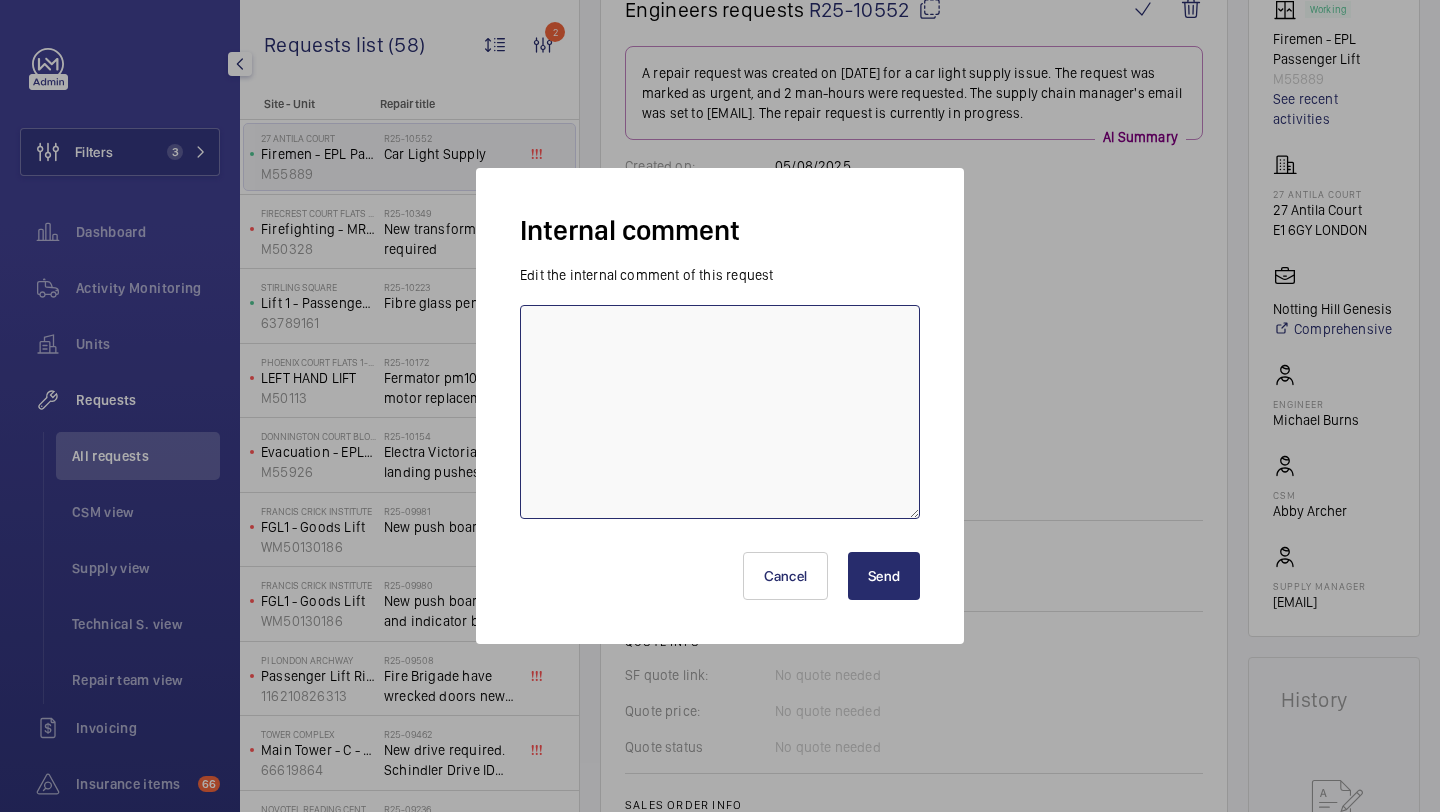 click at bounding box center [720, 412] 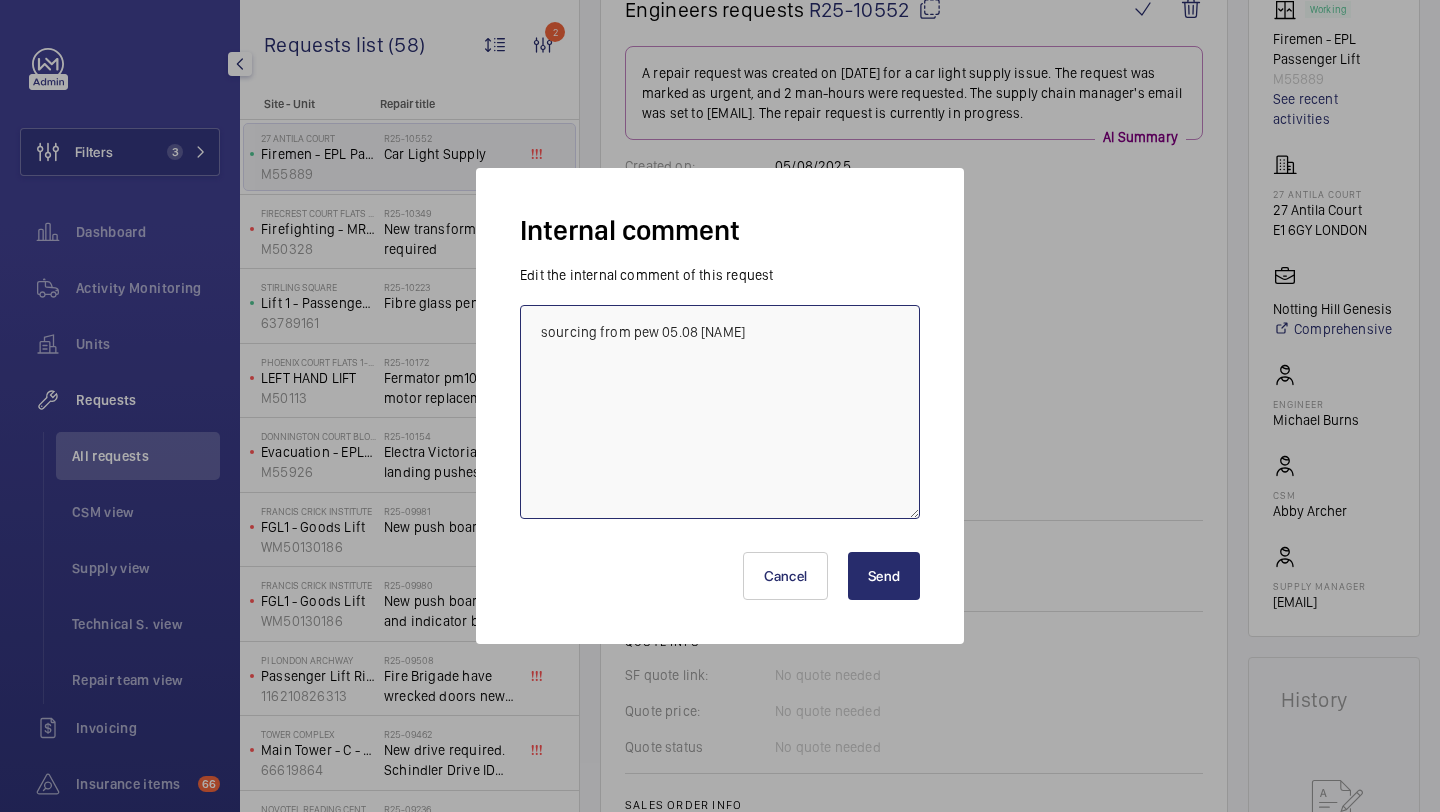 type on "sourcing from pew 05.08 elle" 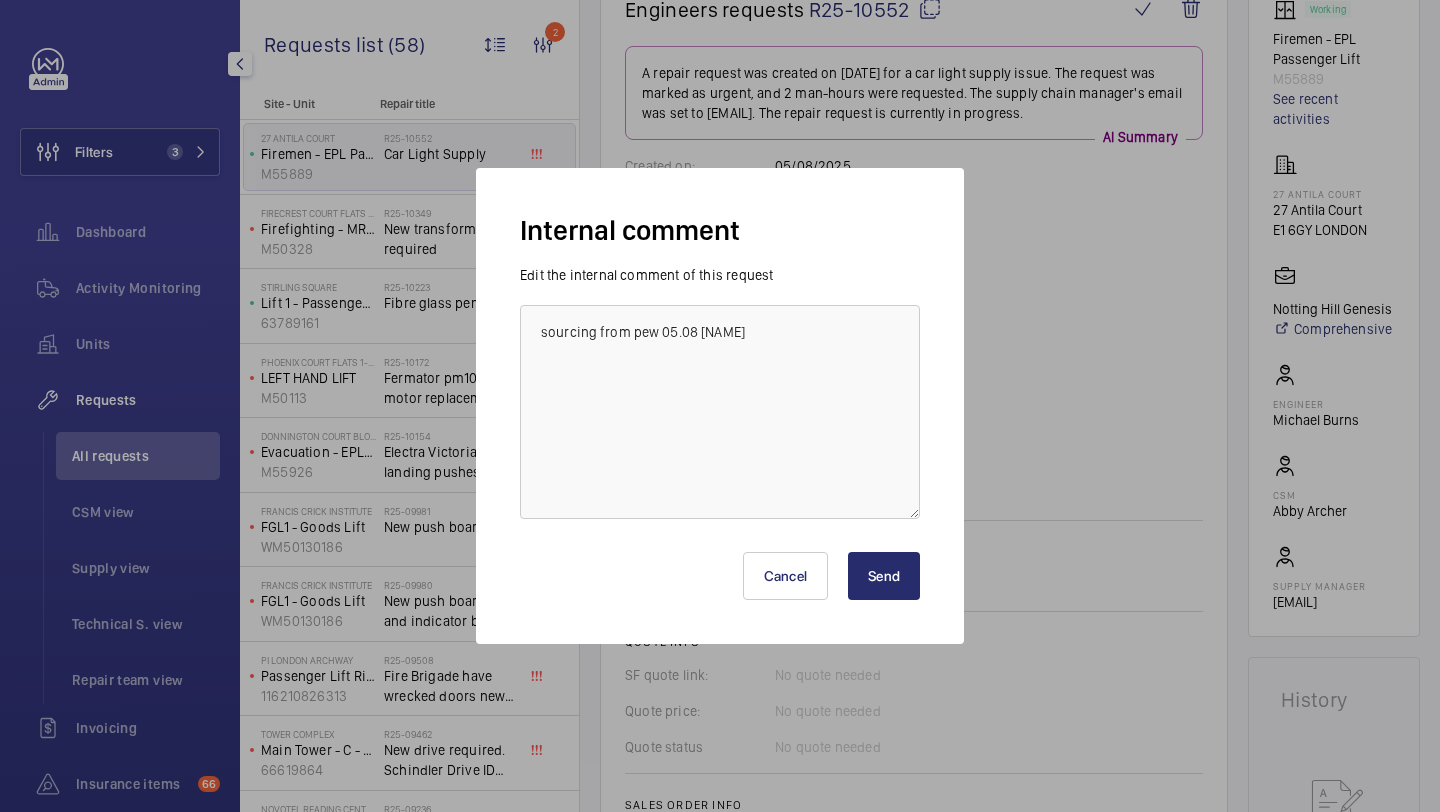 click on "Cancel Send" at bounding box center [720, 568] 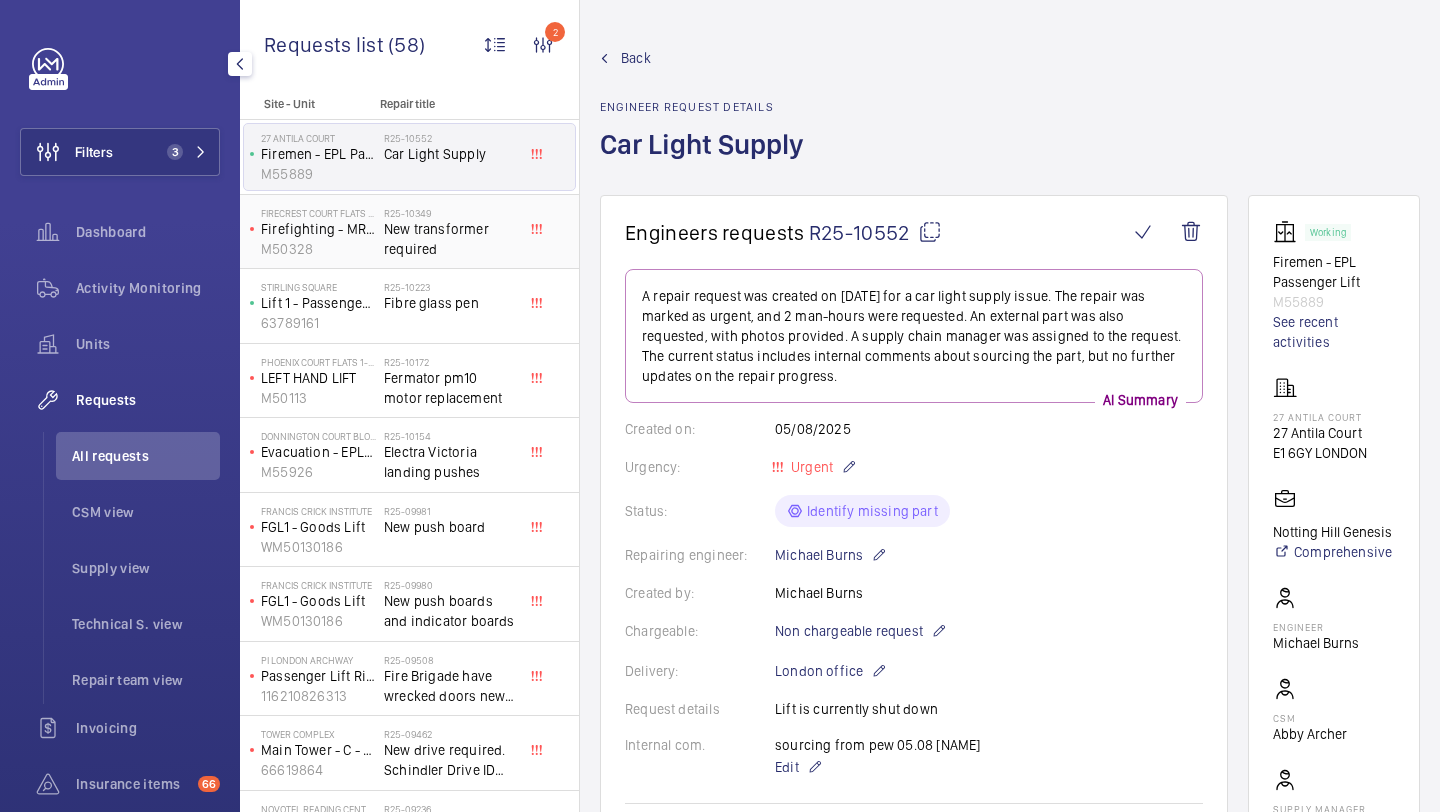 click on "New transformer required" 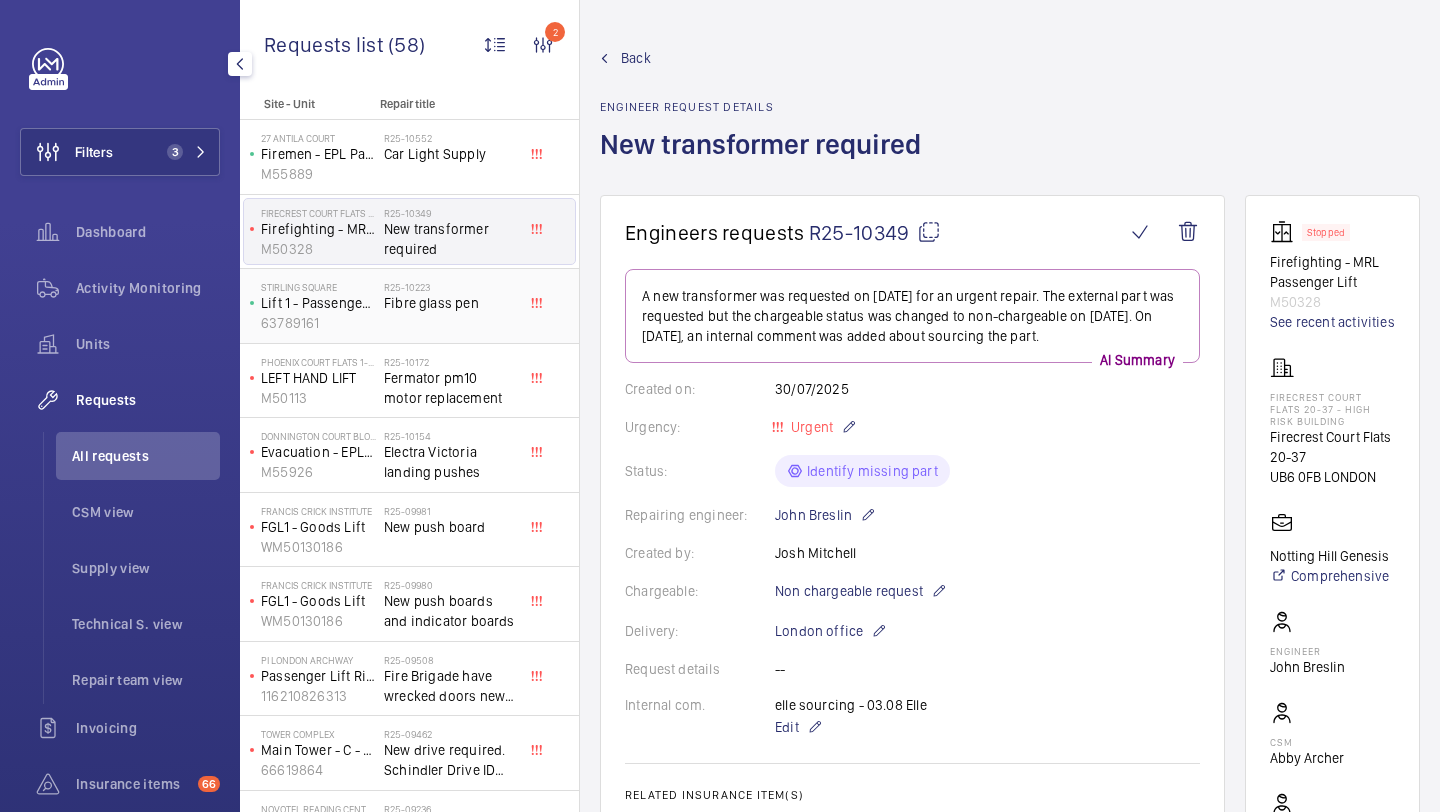 click on "R25-10223   Fibre glass pen" 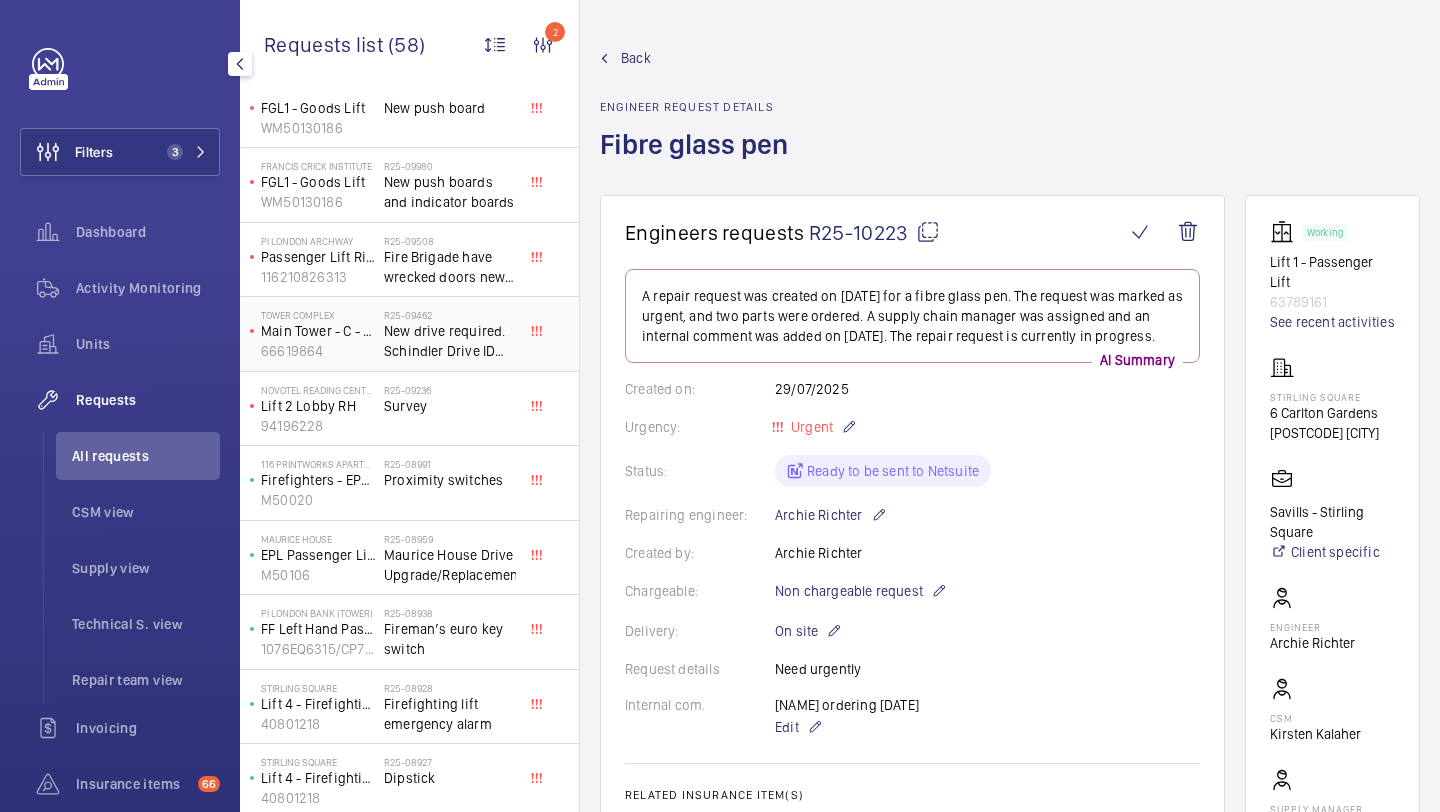 scroll, scrollTop: 458, scrollLeft: 0, axis: vertical 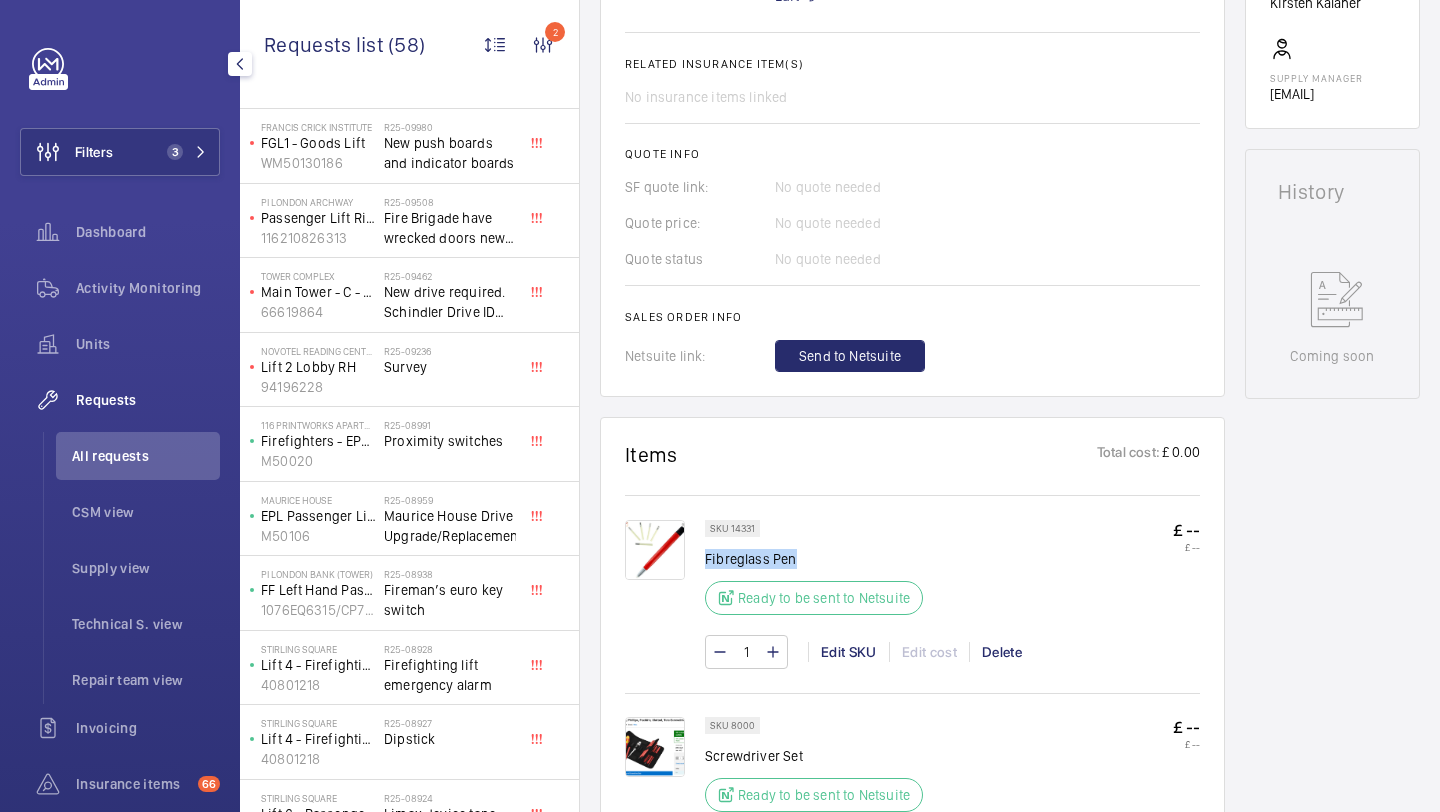 drag, startPoint x: 793, startPoint y: 588, endPoint x: 706, endPoint y: 588, distance: 87 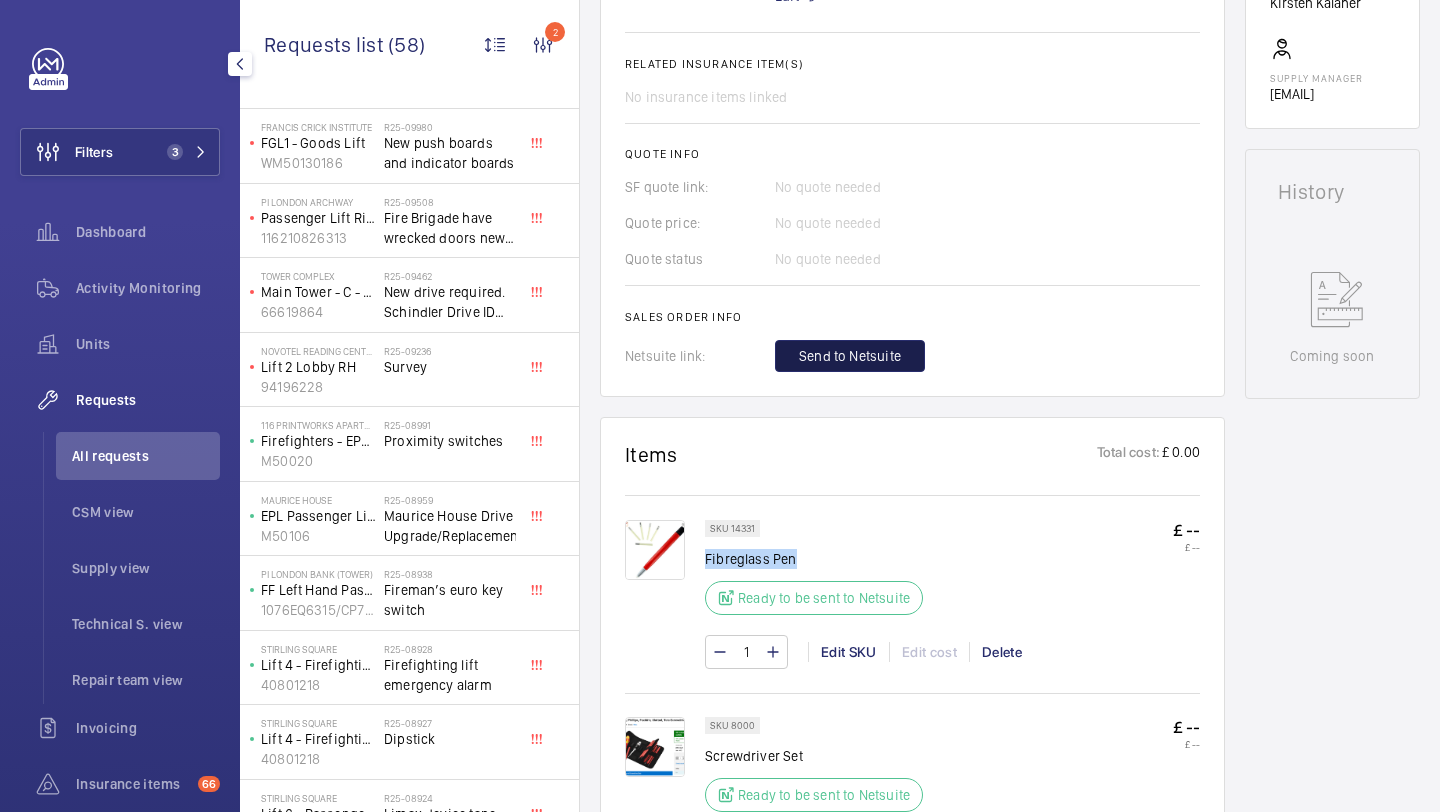click on "Send to Netsuite" 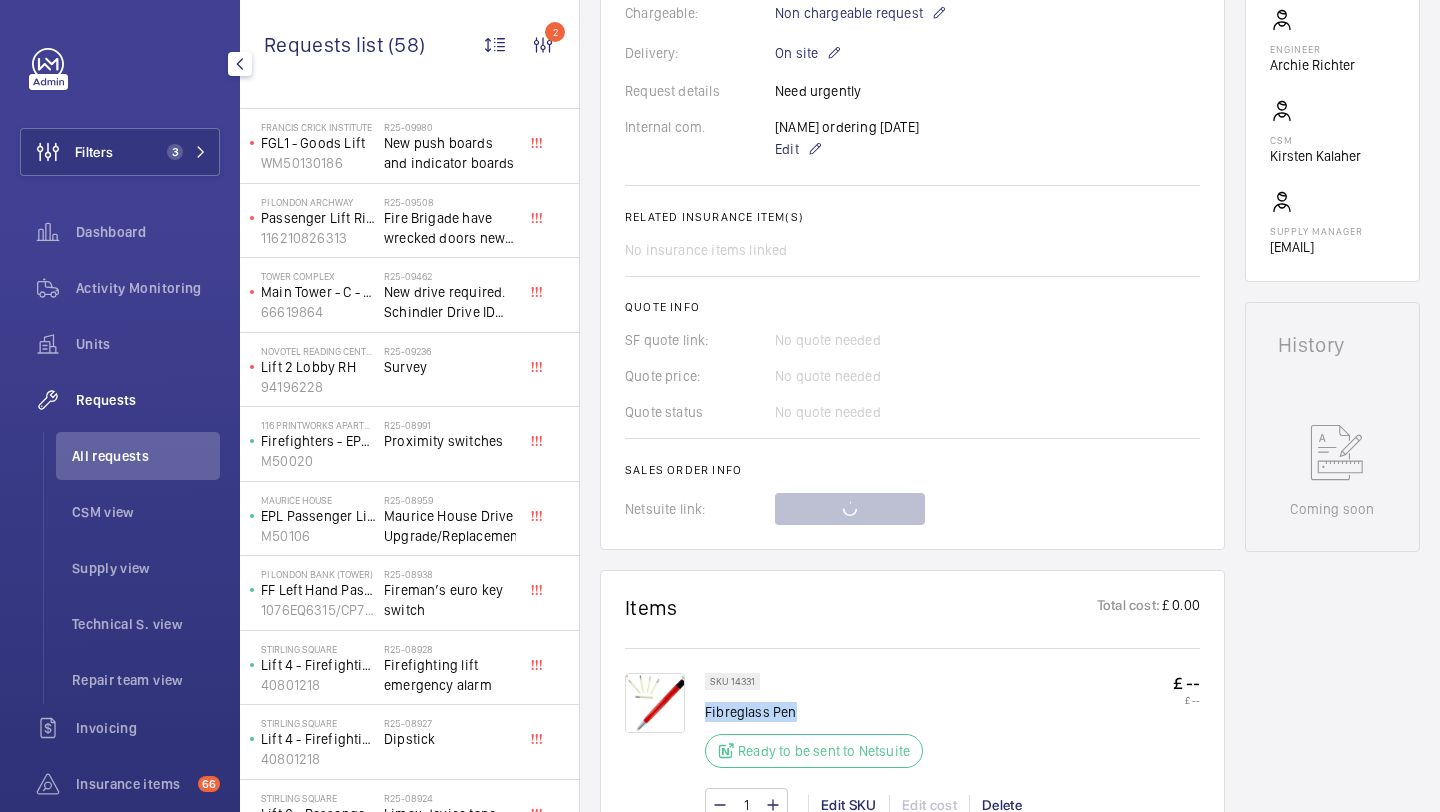 scroll, scrollTop: 672, scrollLeft: 0, axis: vertical 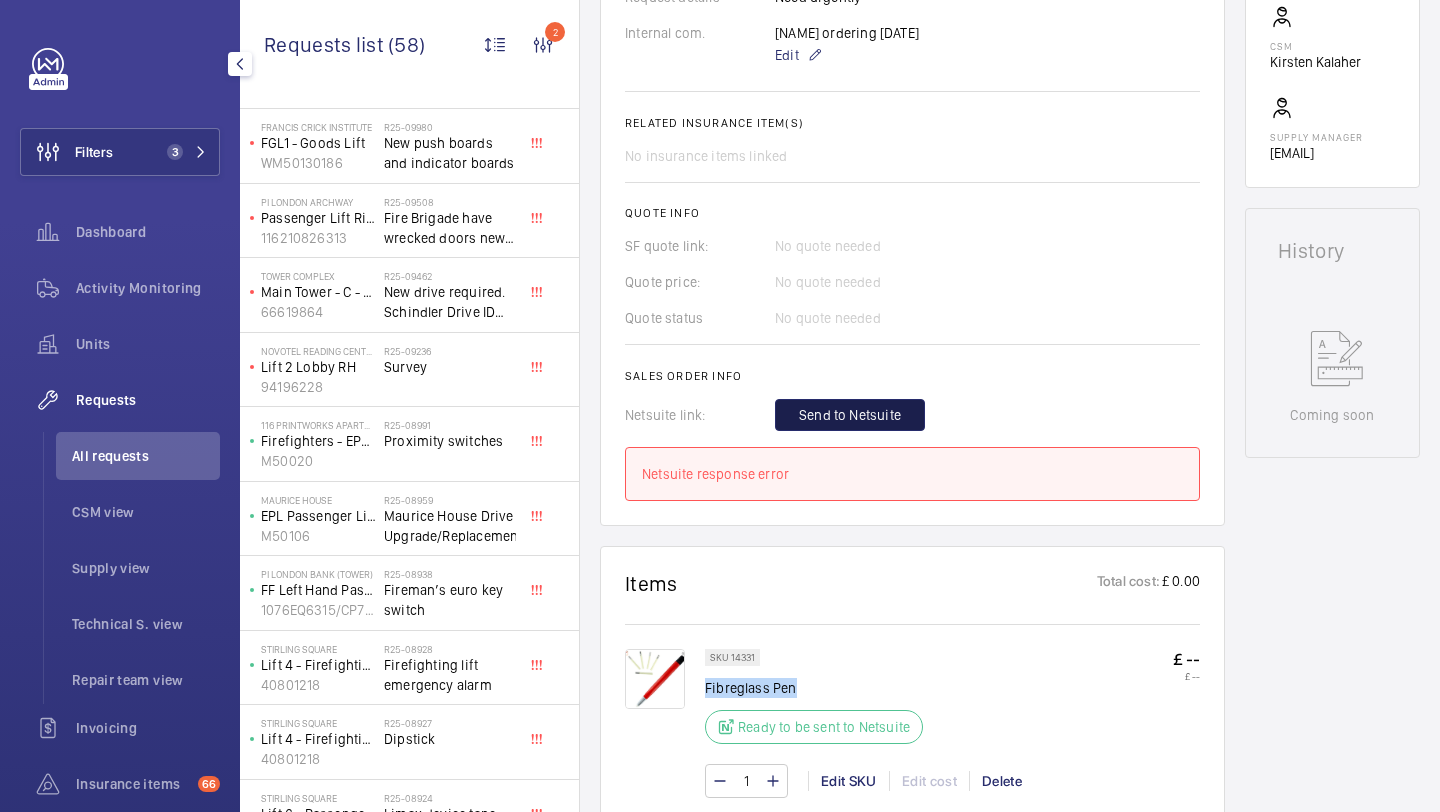click on "Send to Netsuite" 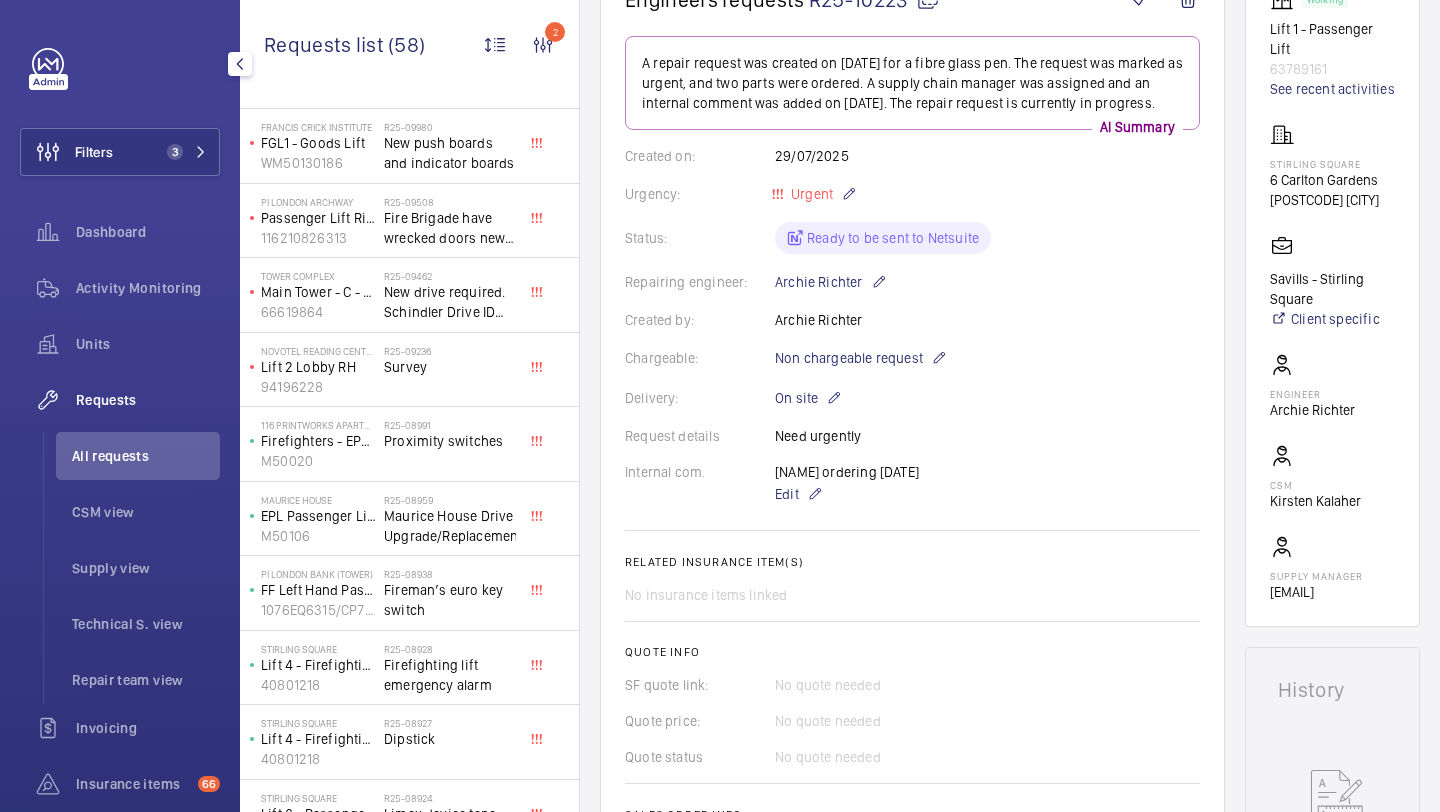scroll, scrollTop: 51, scrollLeft: 0, axis: vertical 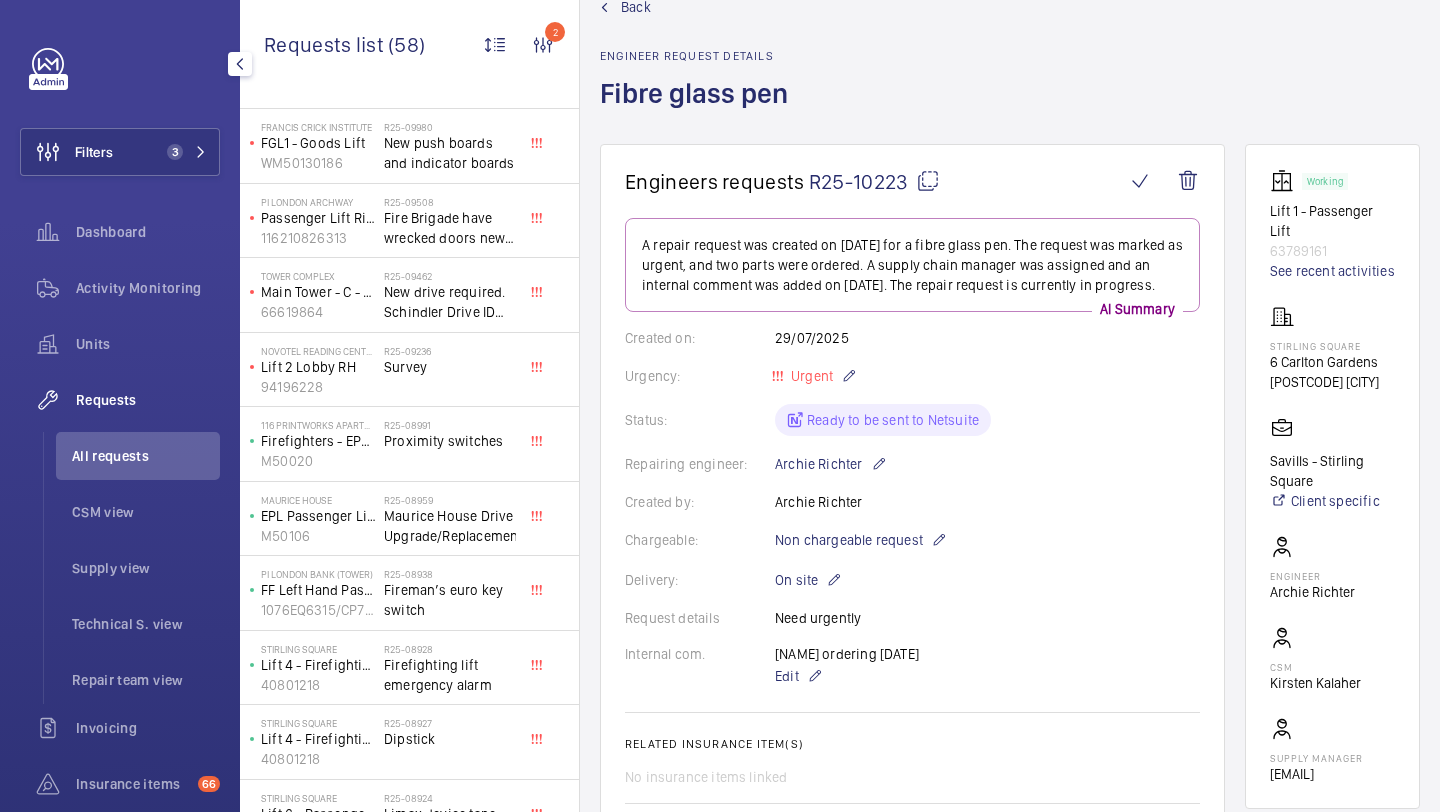 drag, startPoint x: 915, startPoint y: 190, endPoint x: 923, endPoint y: 246, distance: 56.568542 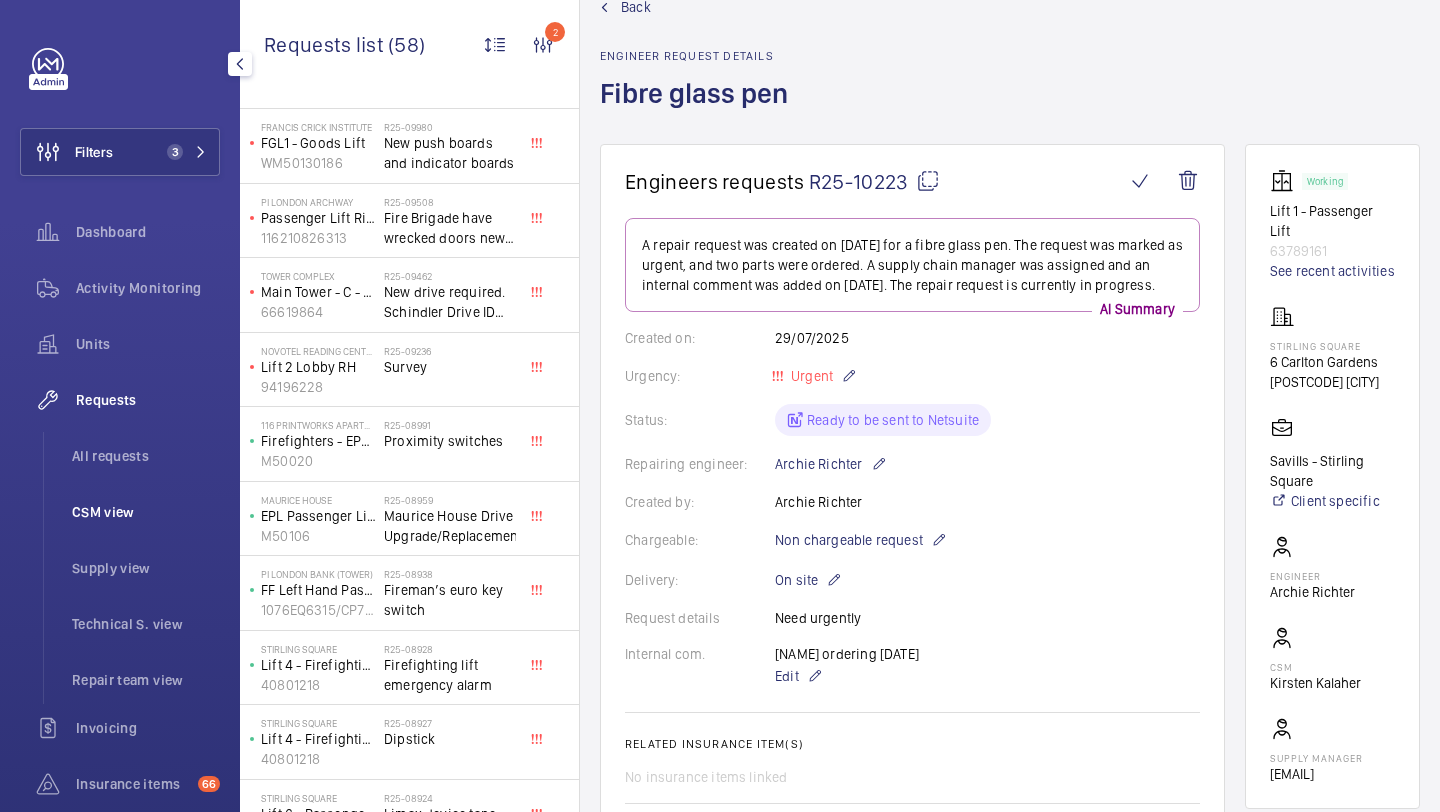 click on "CSM view" 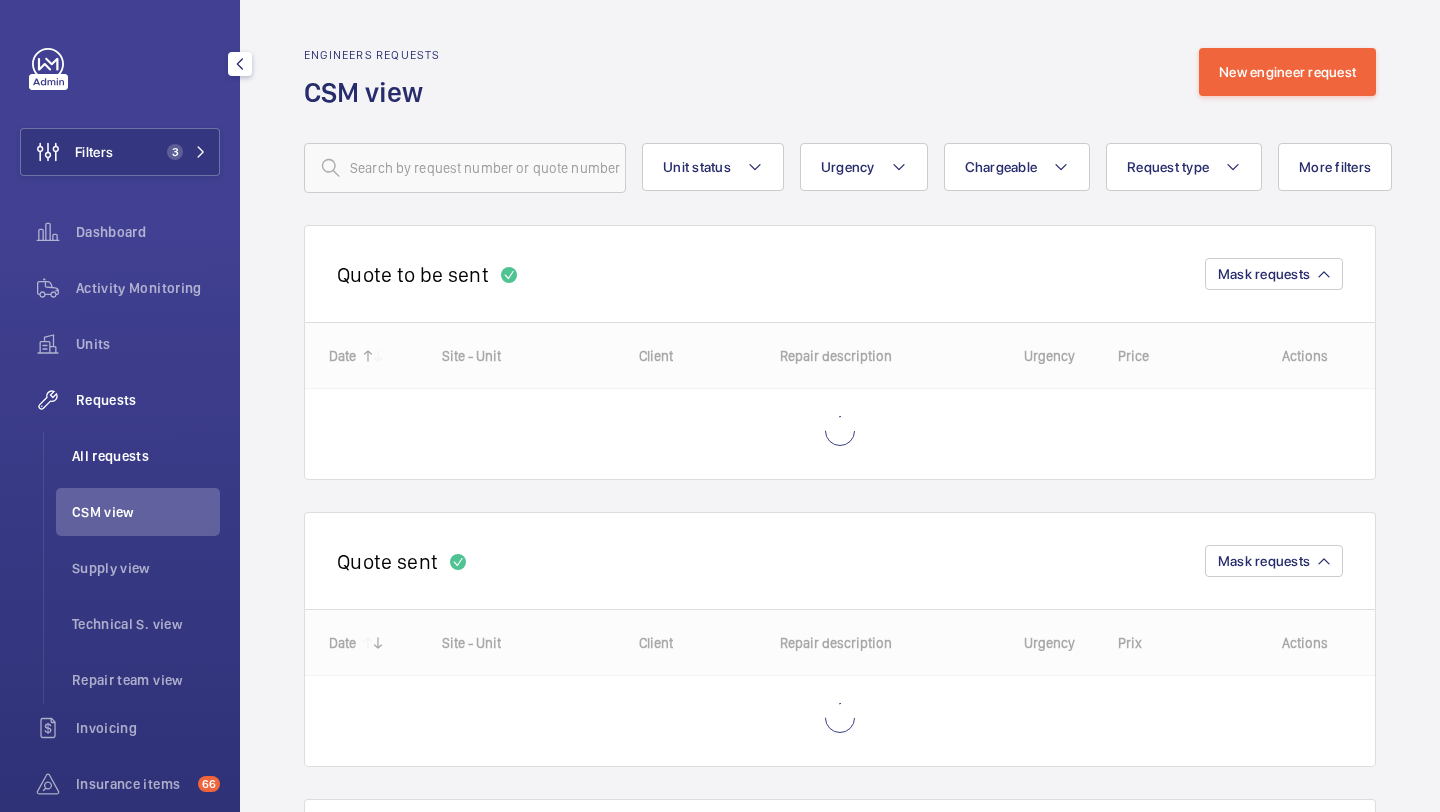 click on "All requests" 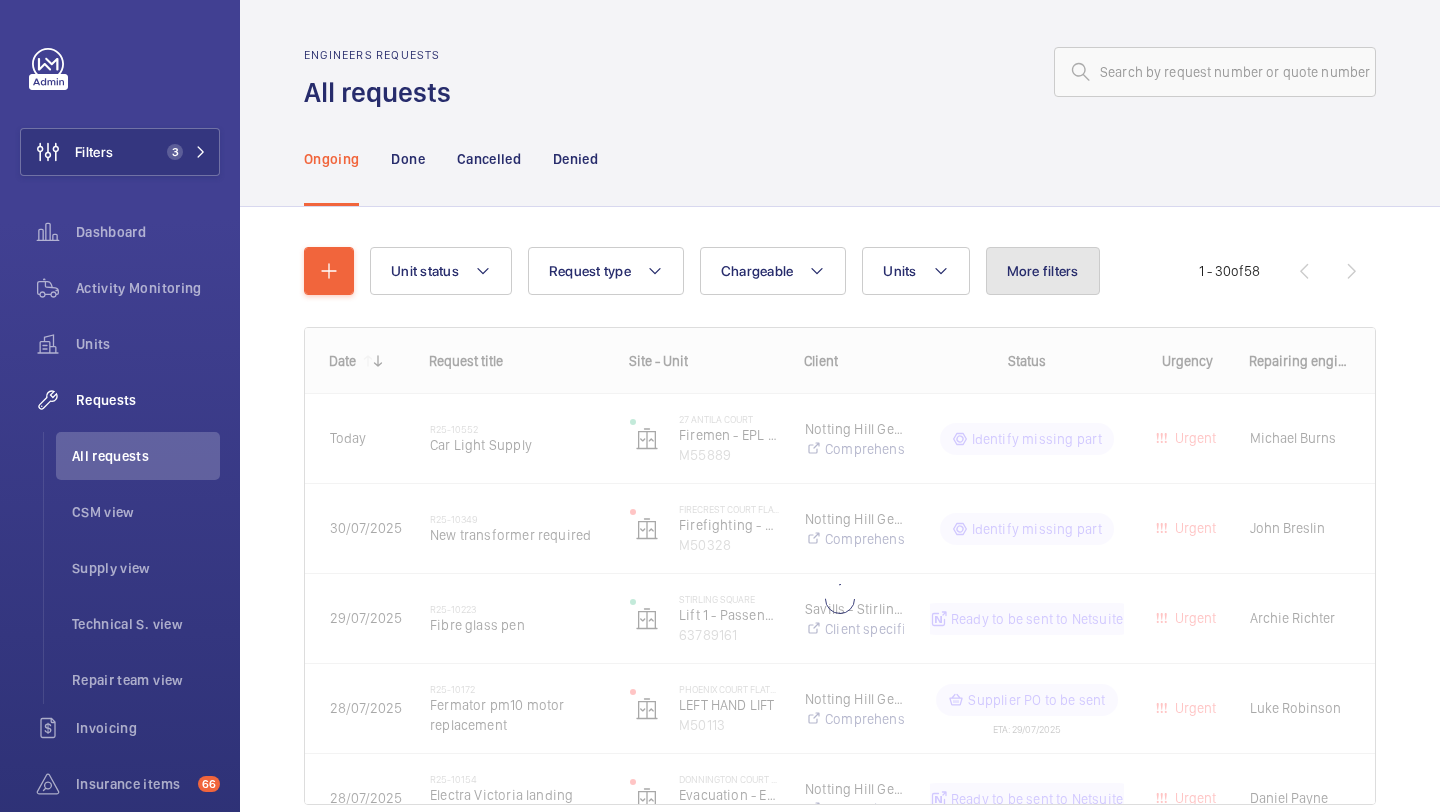 click on "More filters" 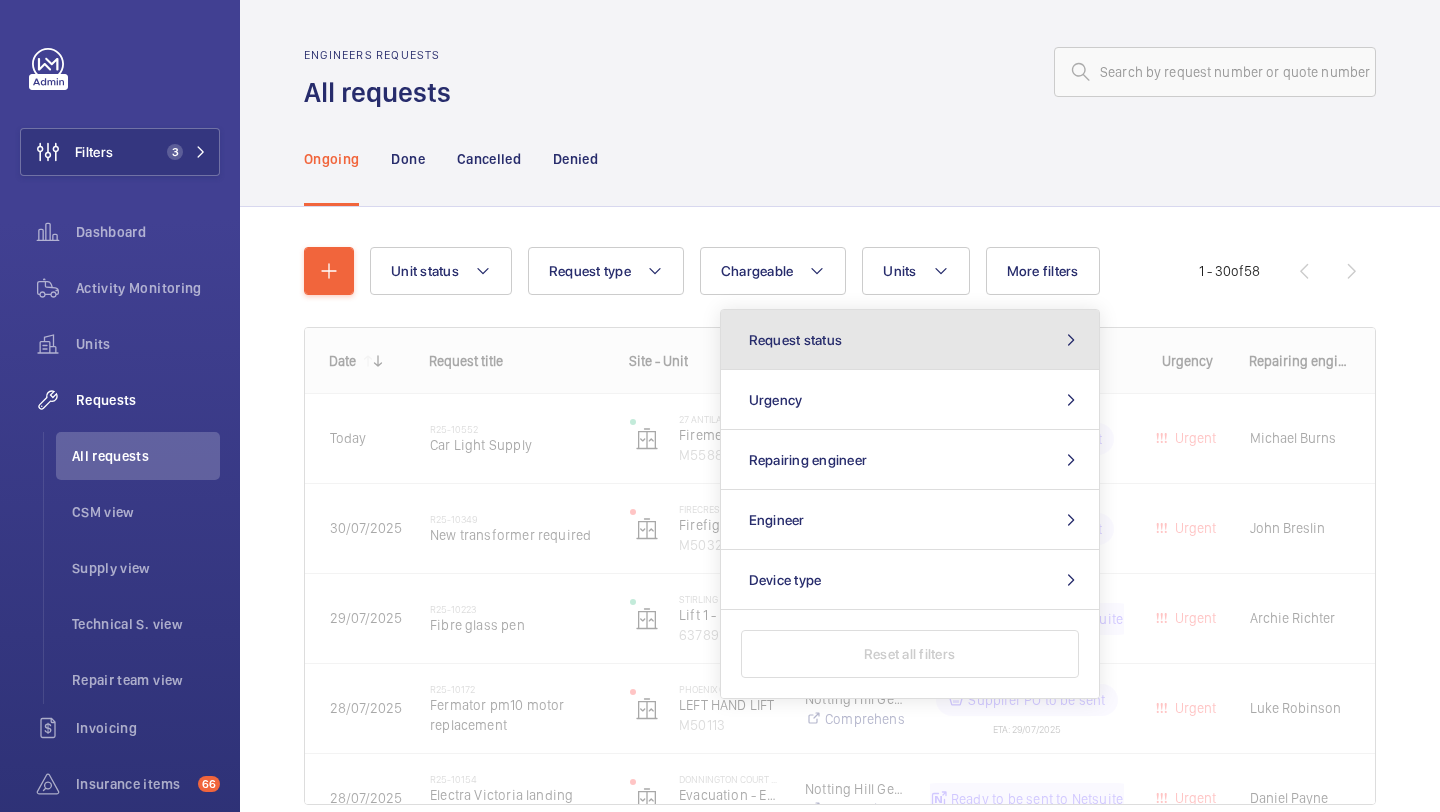 click on "Request status" 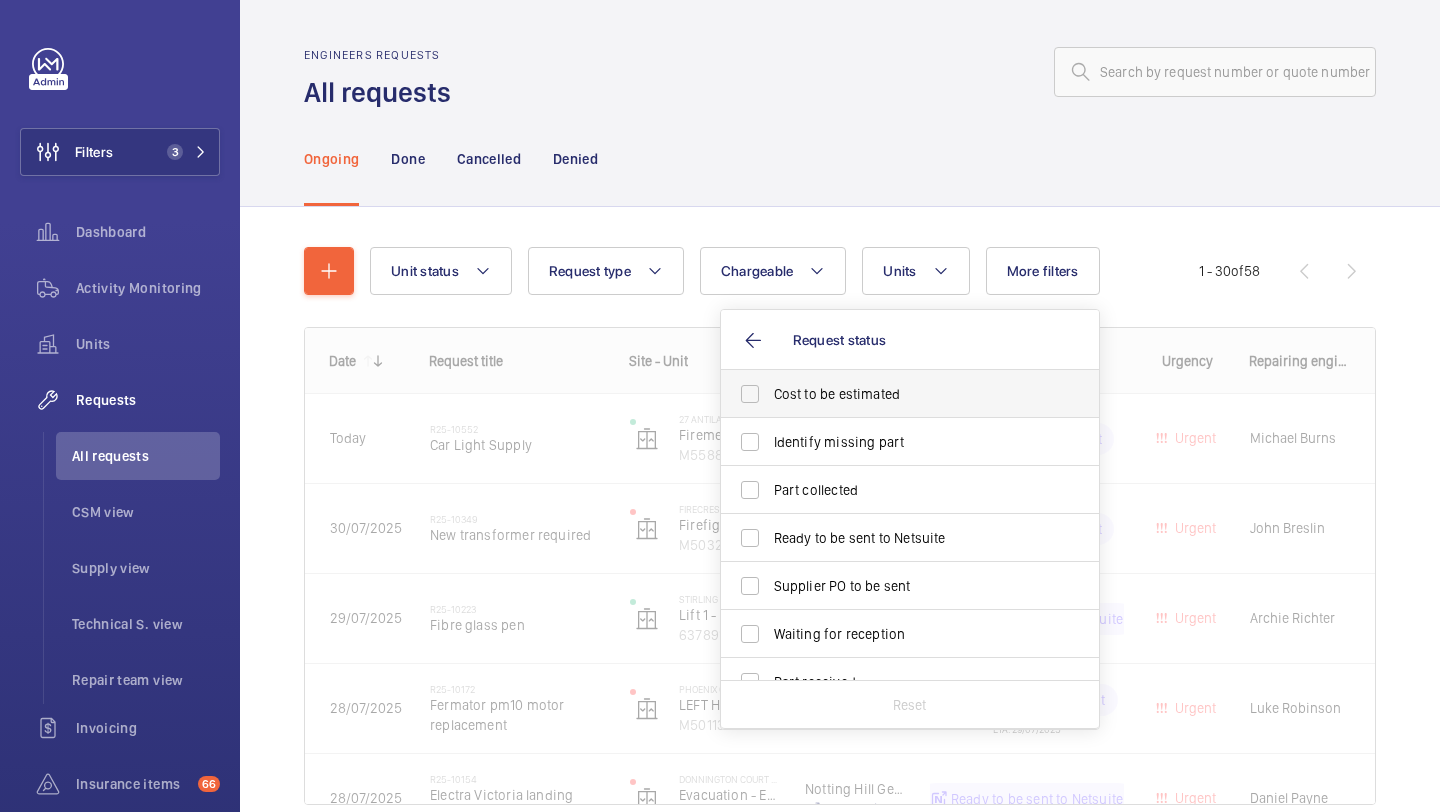 click on "Cost to be estimated" at bounding box center [911, 394] 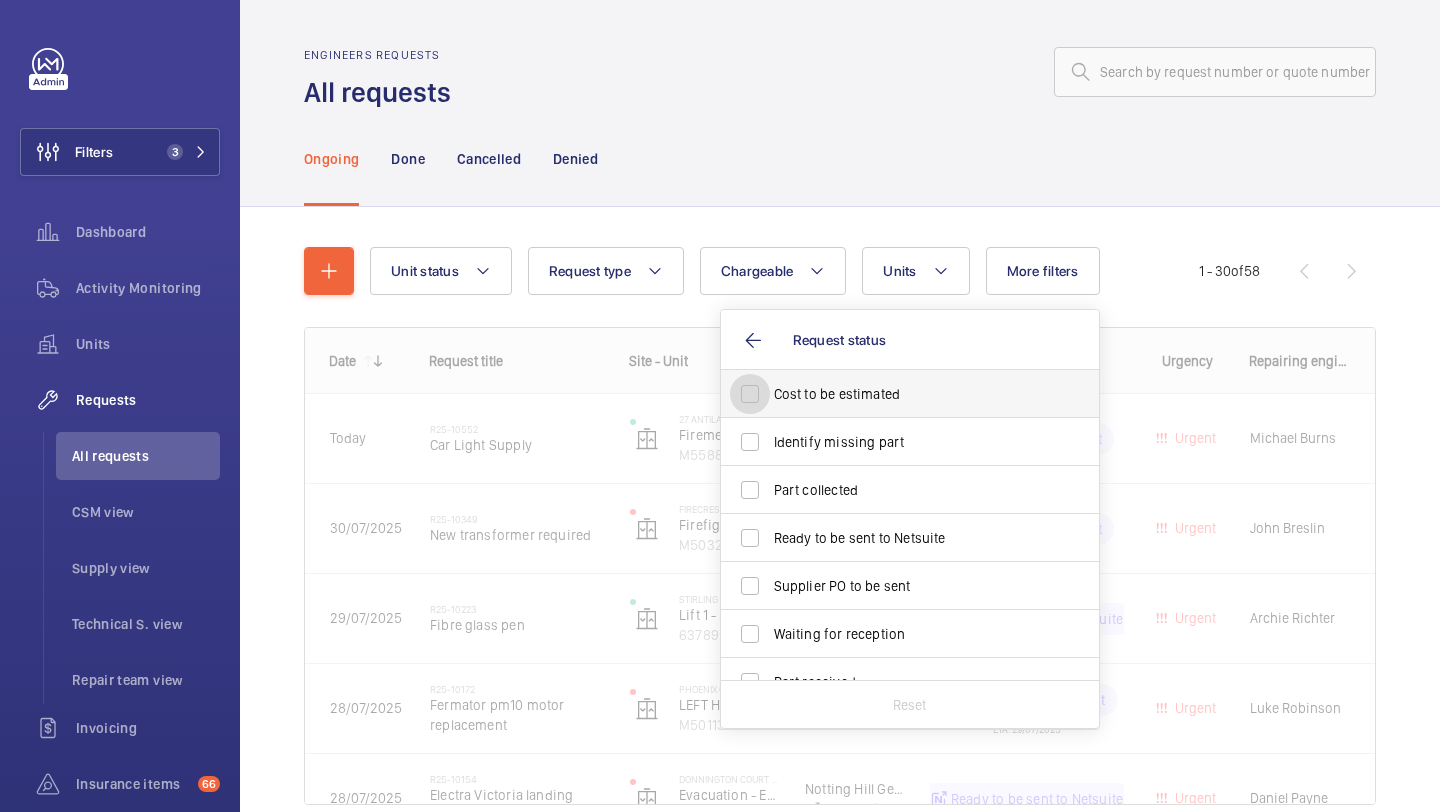 click on "Cost to be estimated" at bounding box center [750, 394] 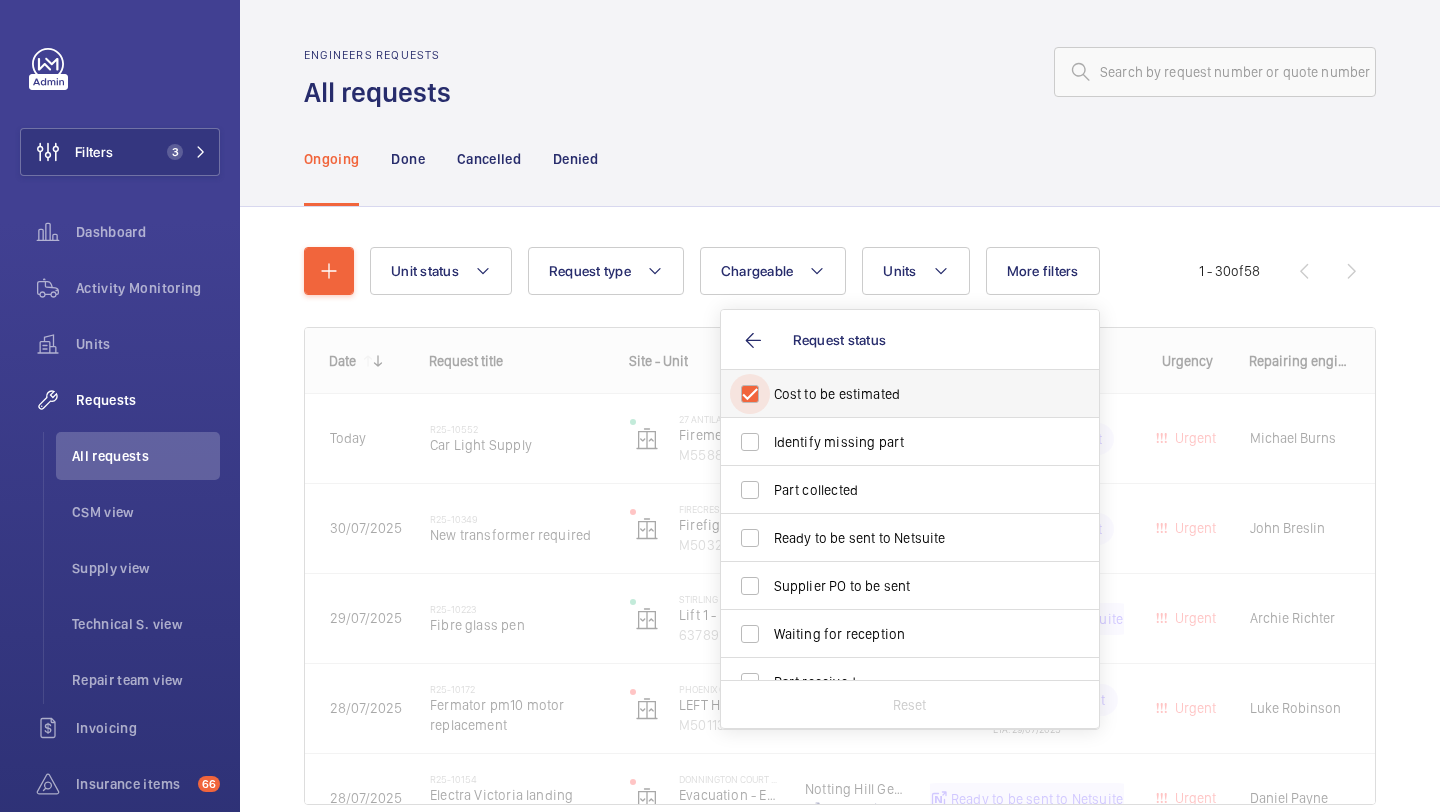 checkbox on "true" 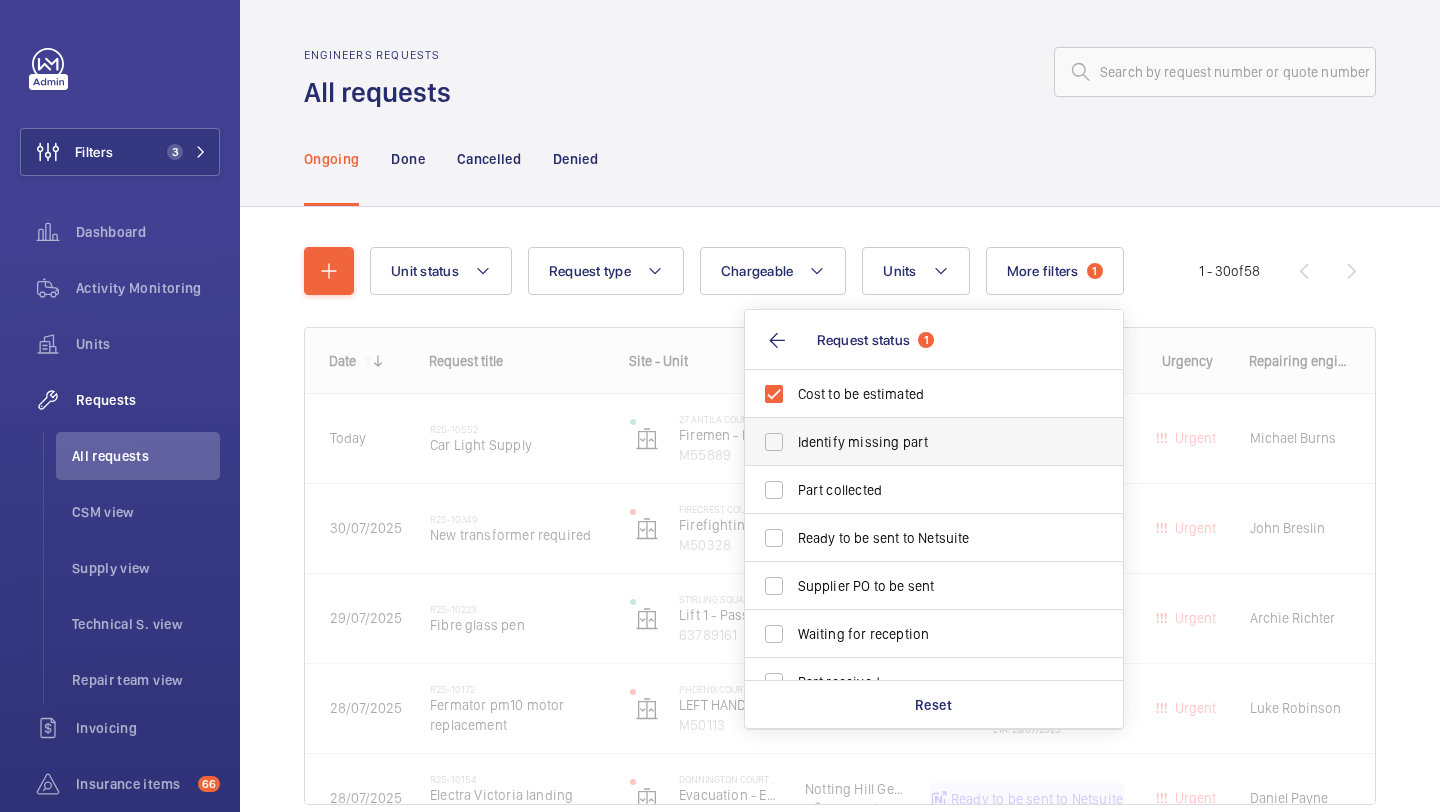 click on "Identify missing part" at bounding box center [935, 442] 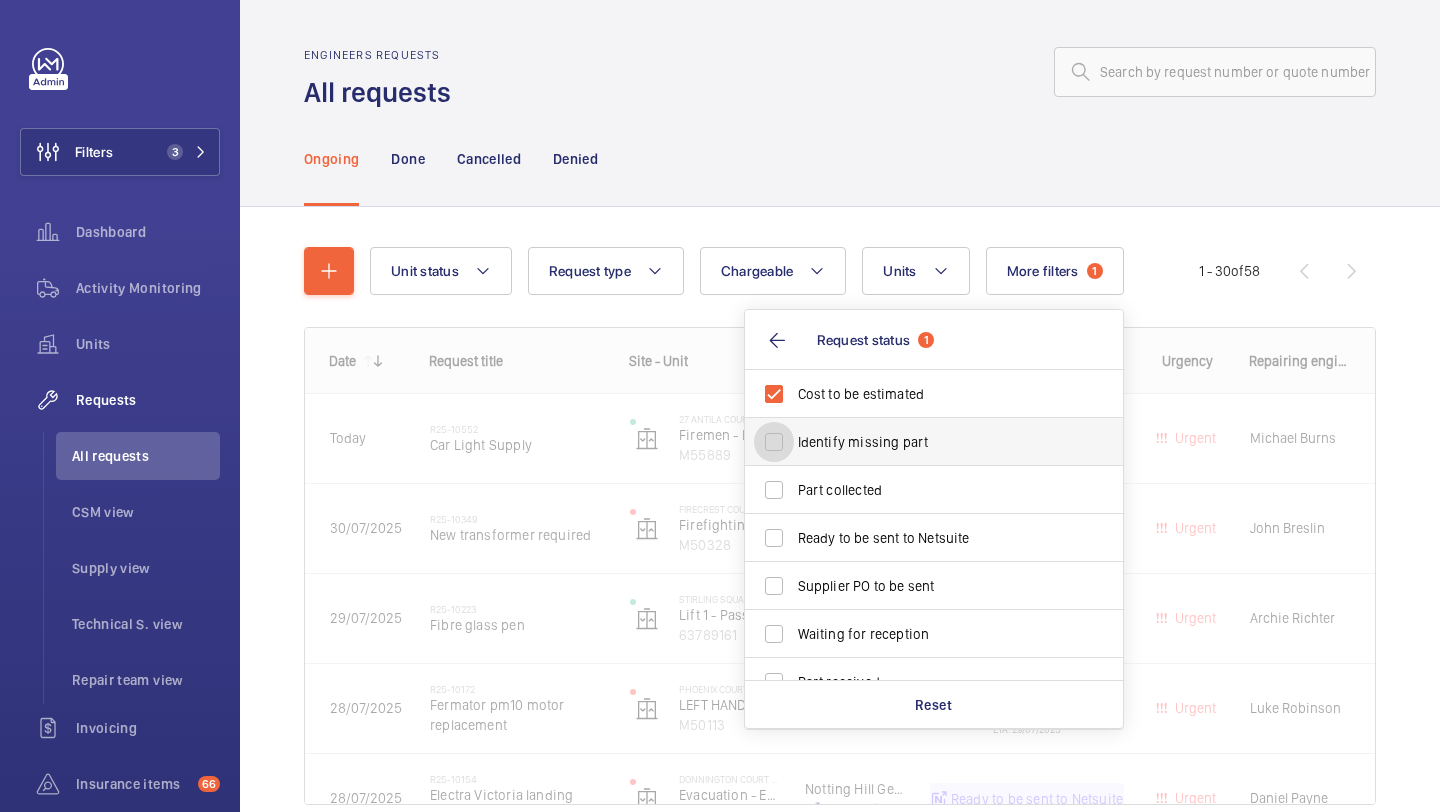 click on "Identify missing part" at bounding box center [774, 442] 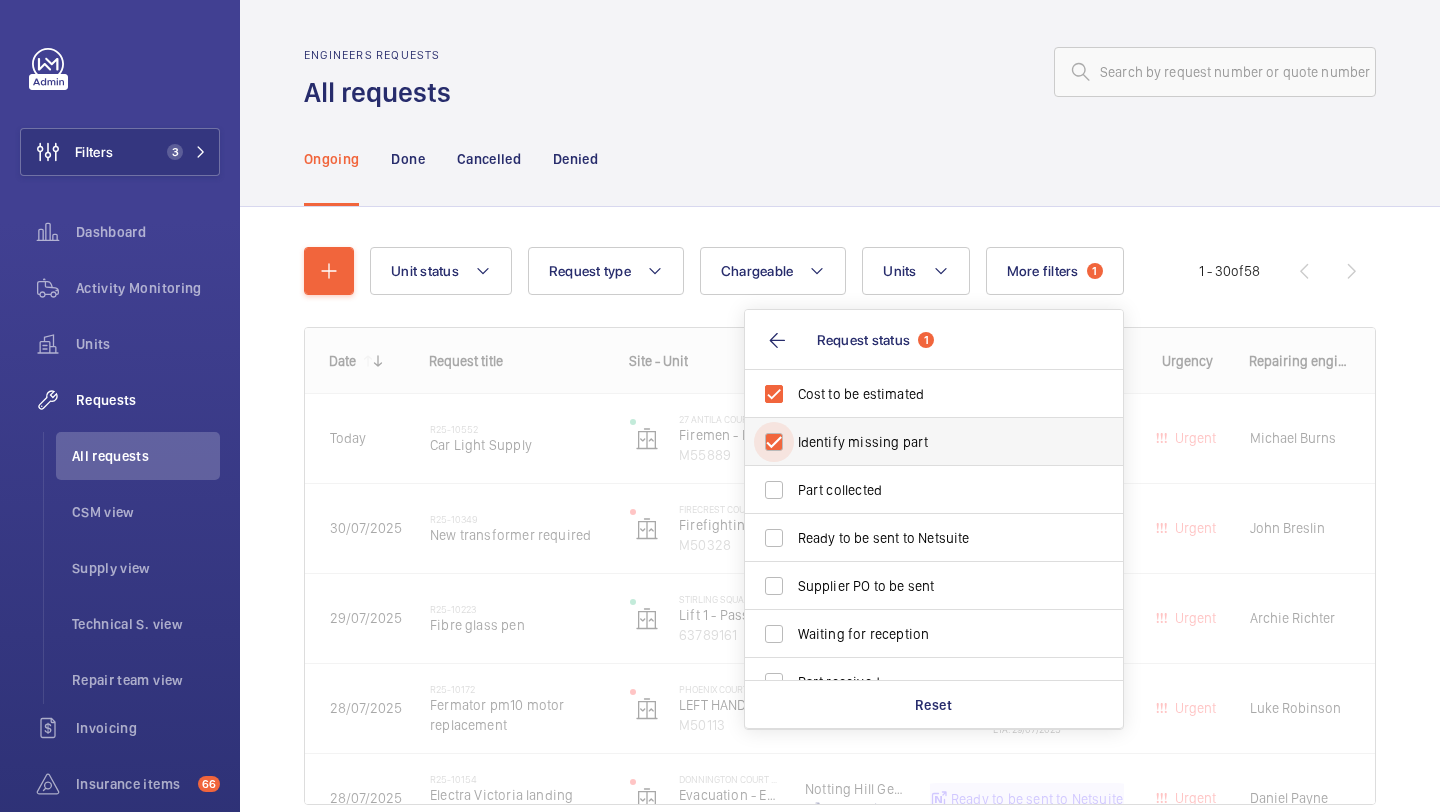 checkbox on "true" 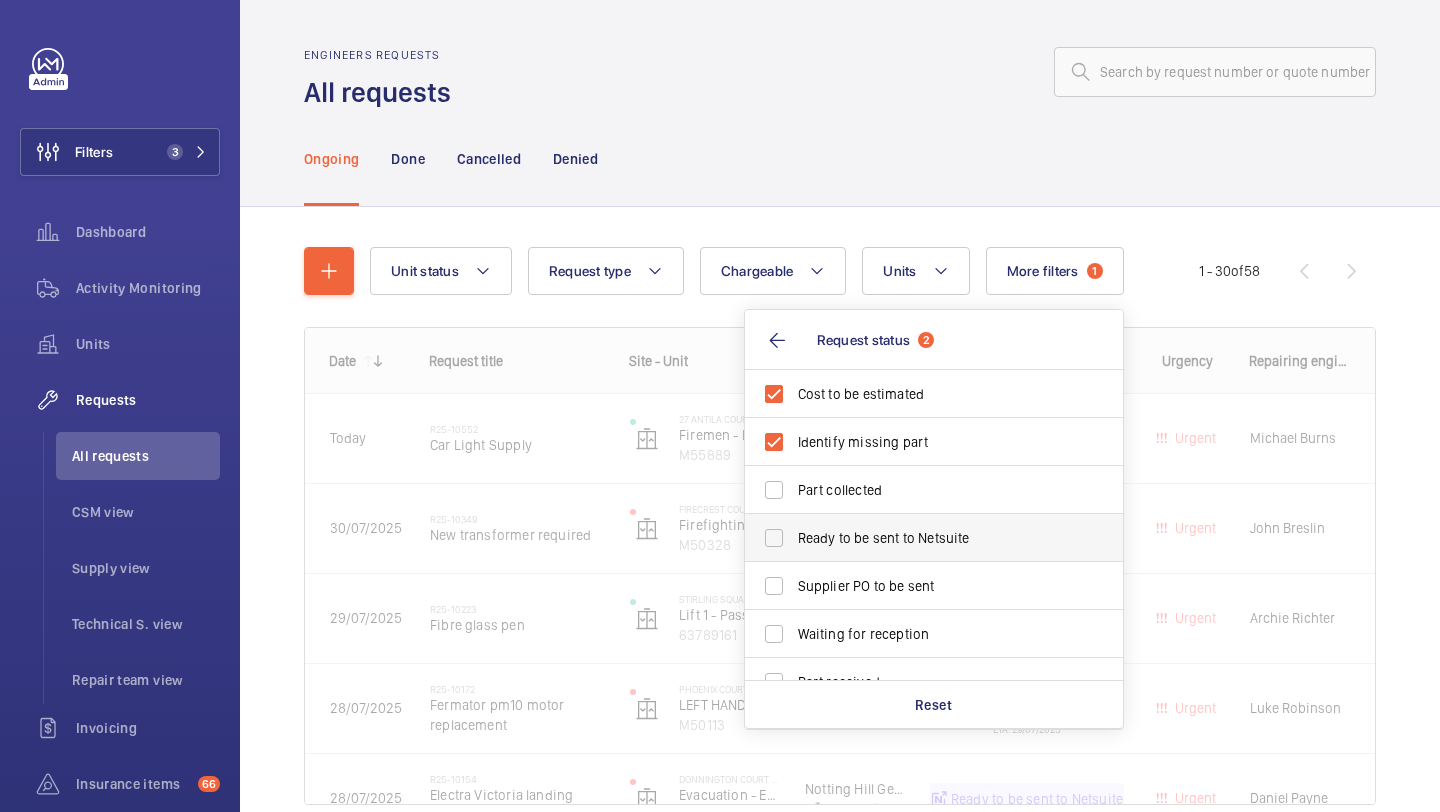 click on "Ready to be sent to Netsuite" at bounding box center (935, 538) 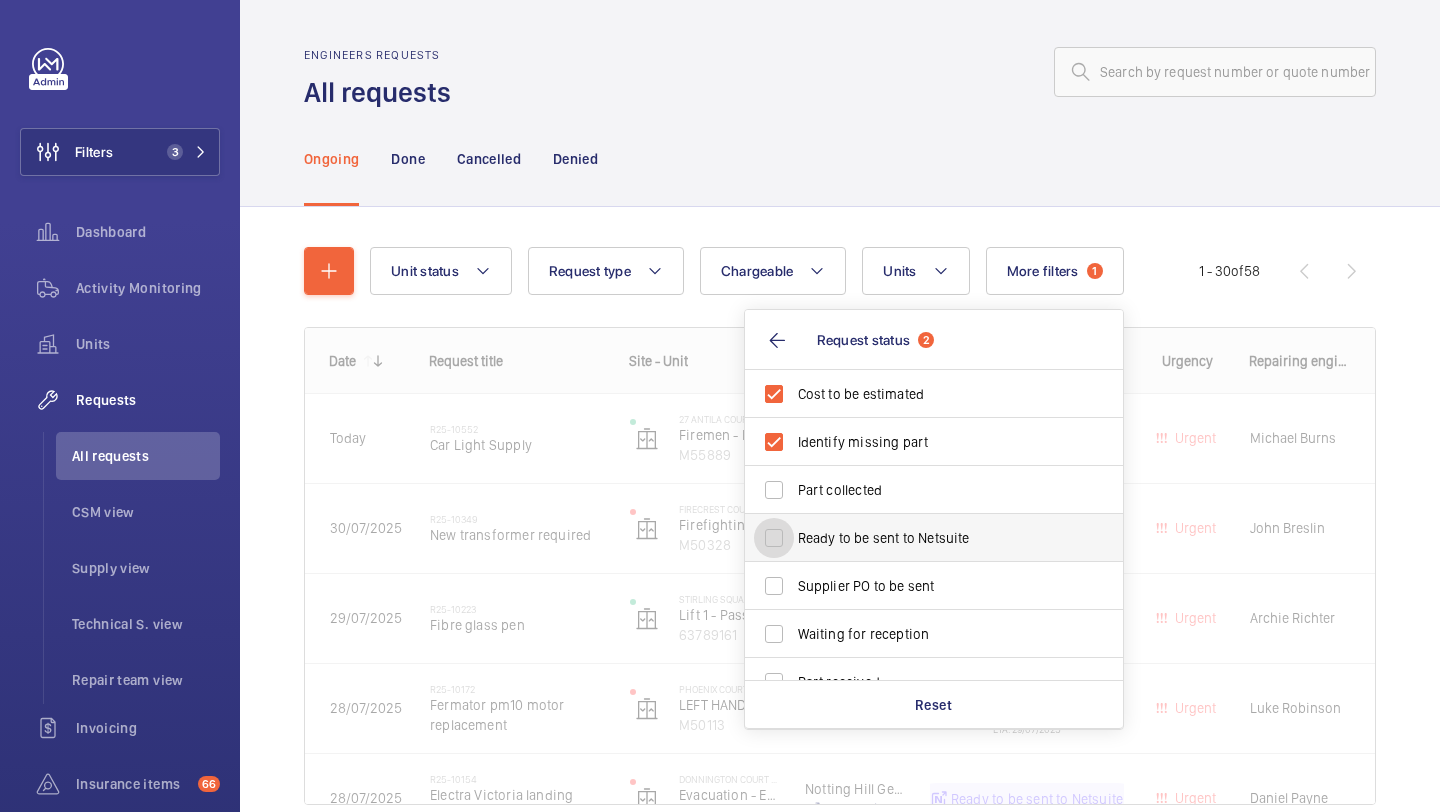 click on "Ready to be sent to Netsuite" at bounding box center (774, 538) 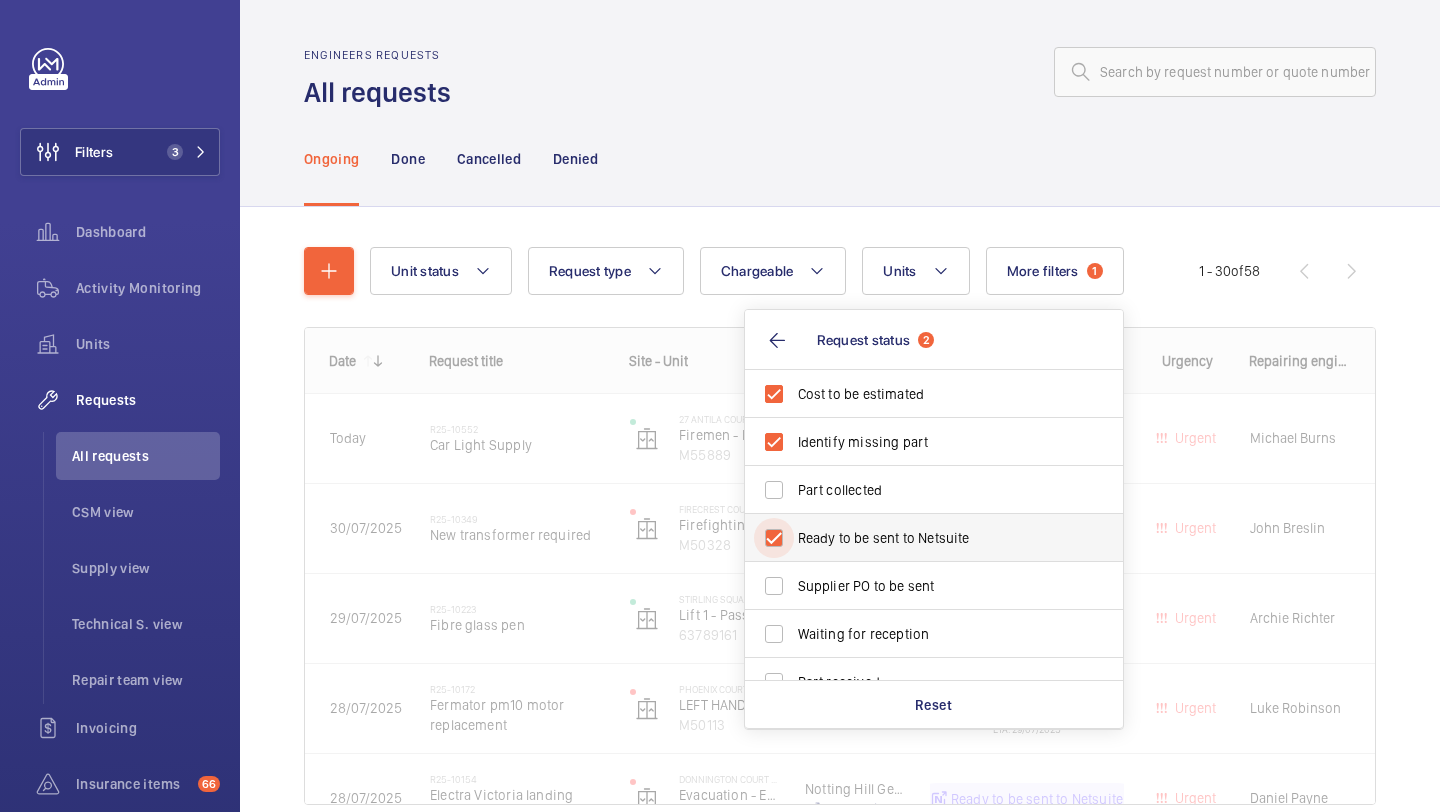 checkbox on "true" 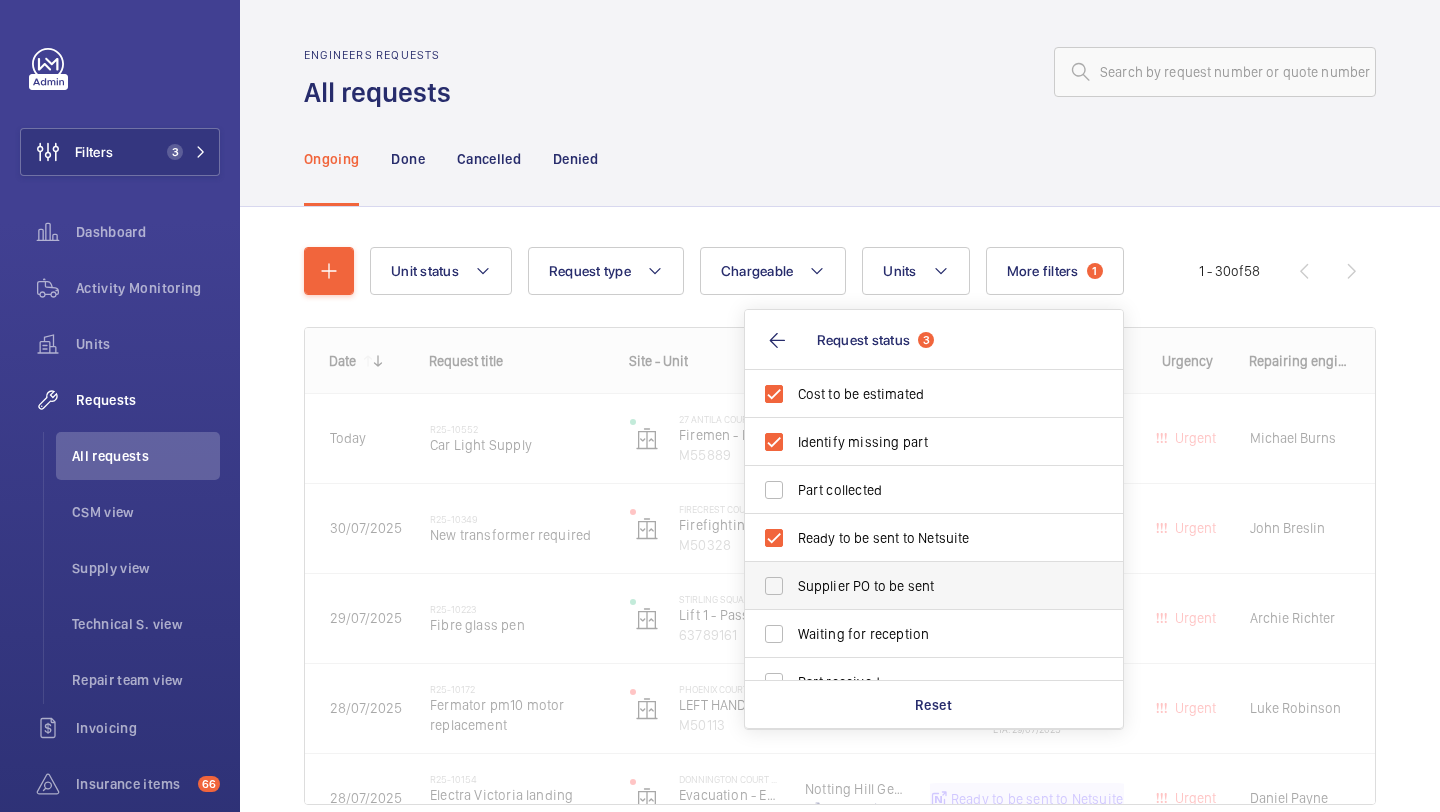 click on "Supplier PO to be sent" at bounding box center [919, 586] 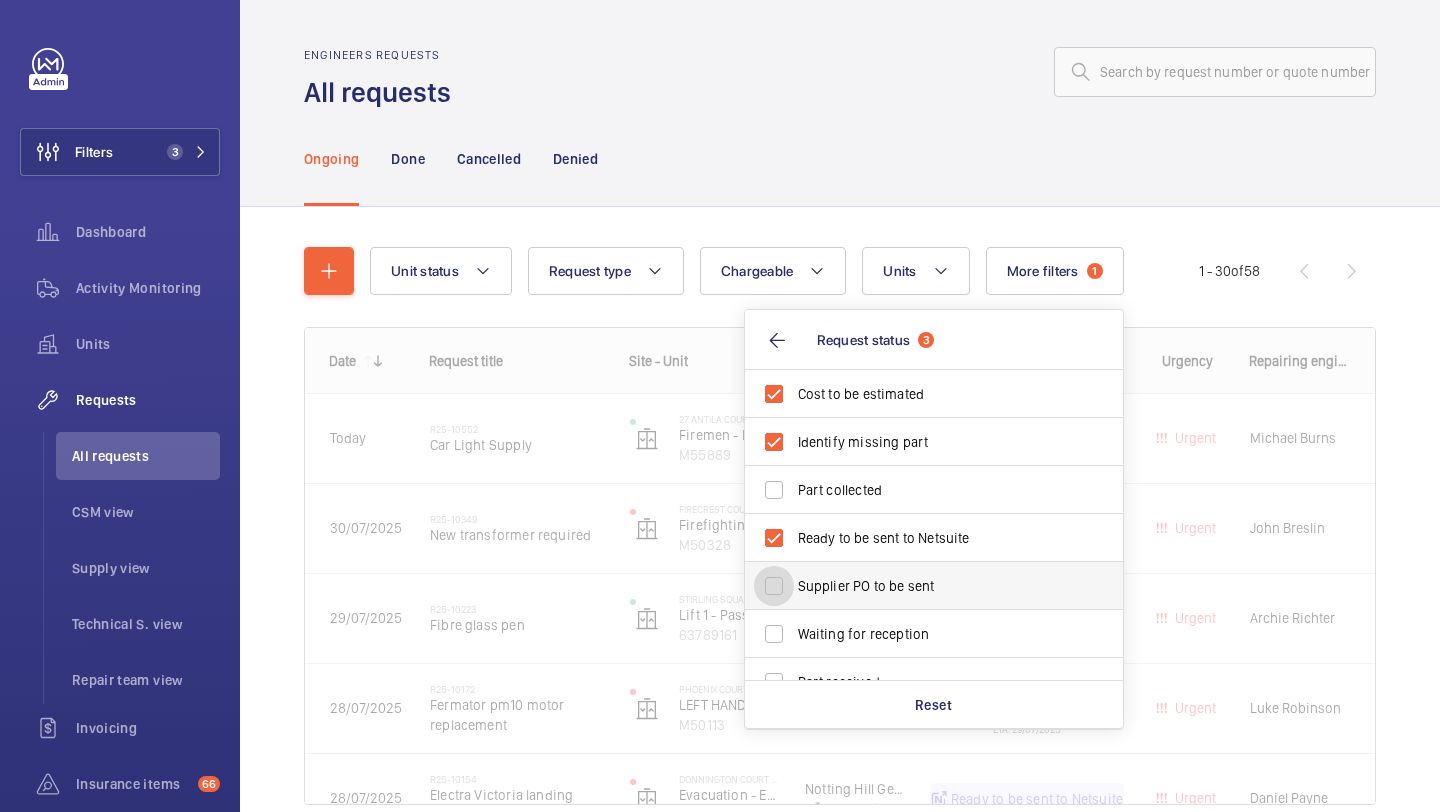 click on "Supplier PO to be sent" at bounding box center (774, 586) 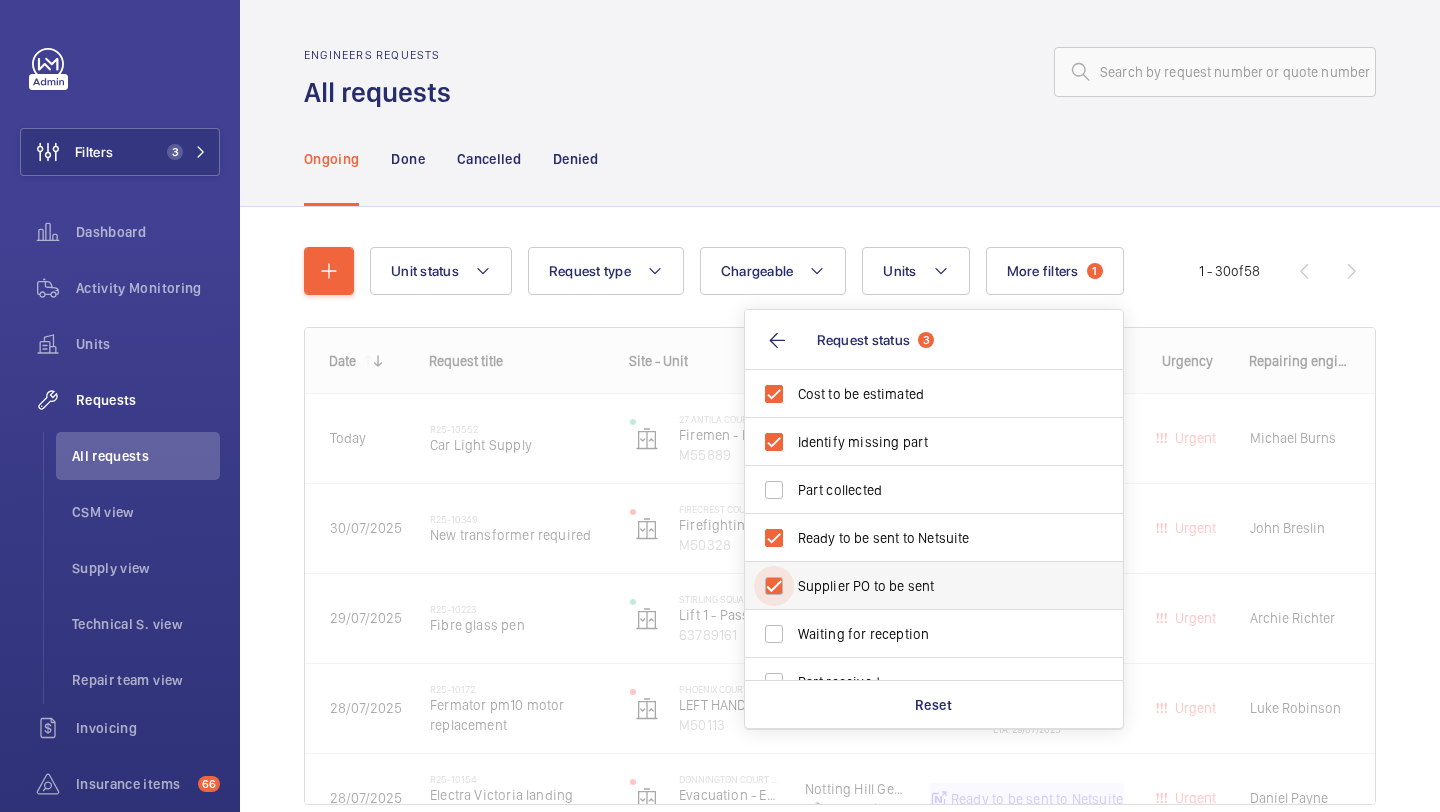 checkbox on "true" 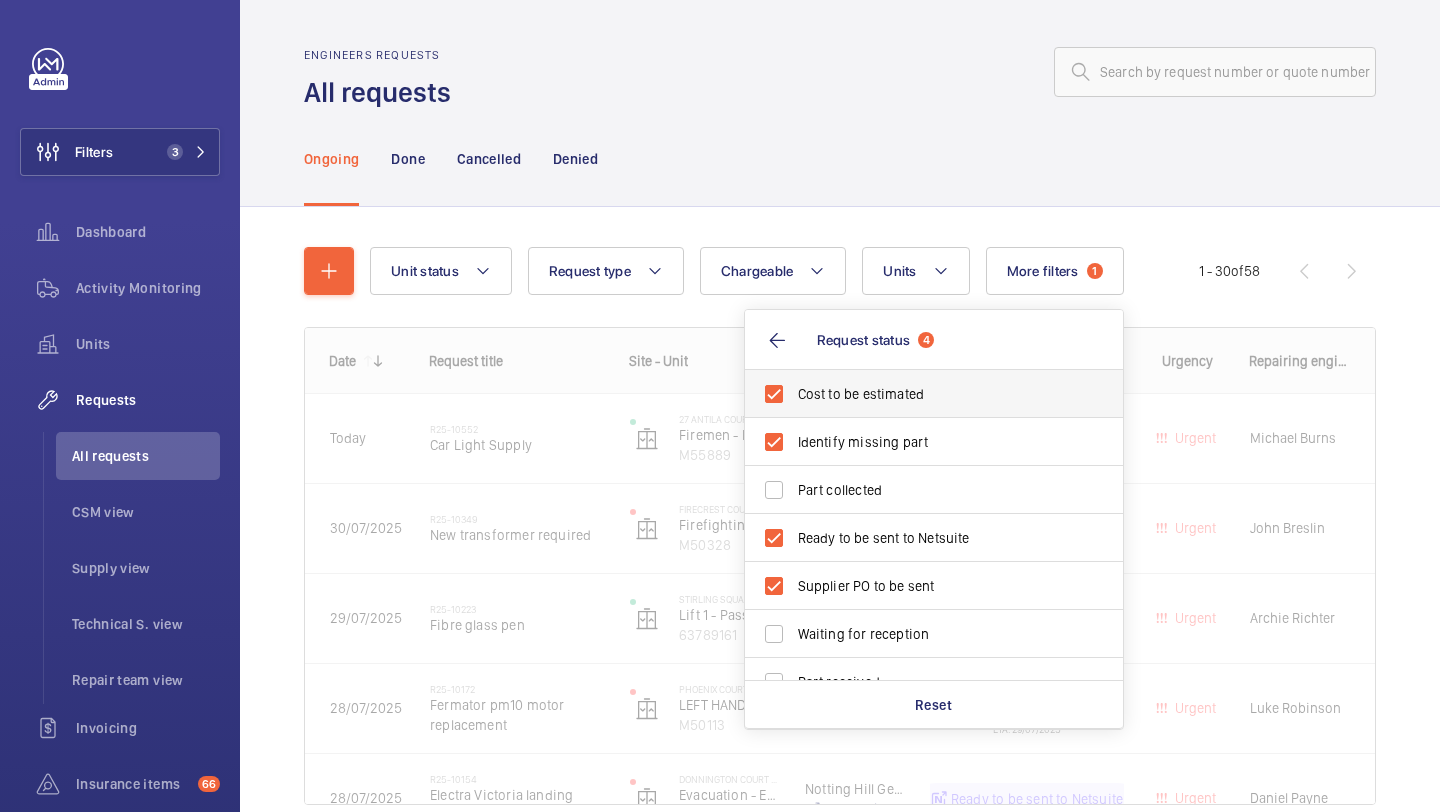 click on "Cost to be estimated" at bounding box center [919, 394] 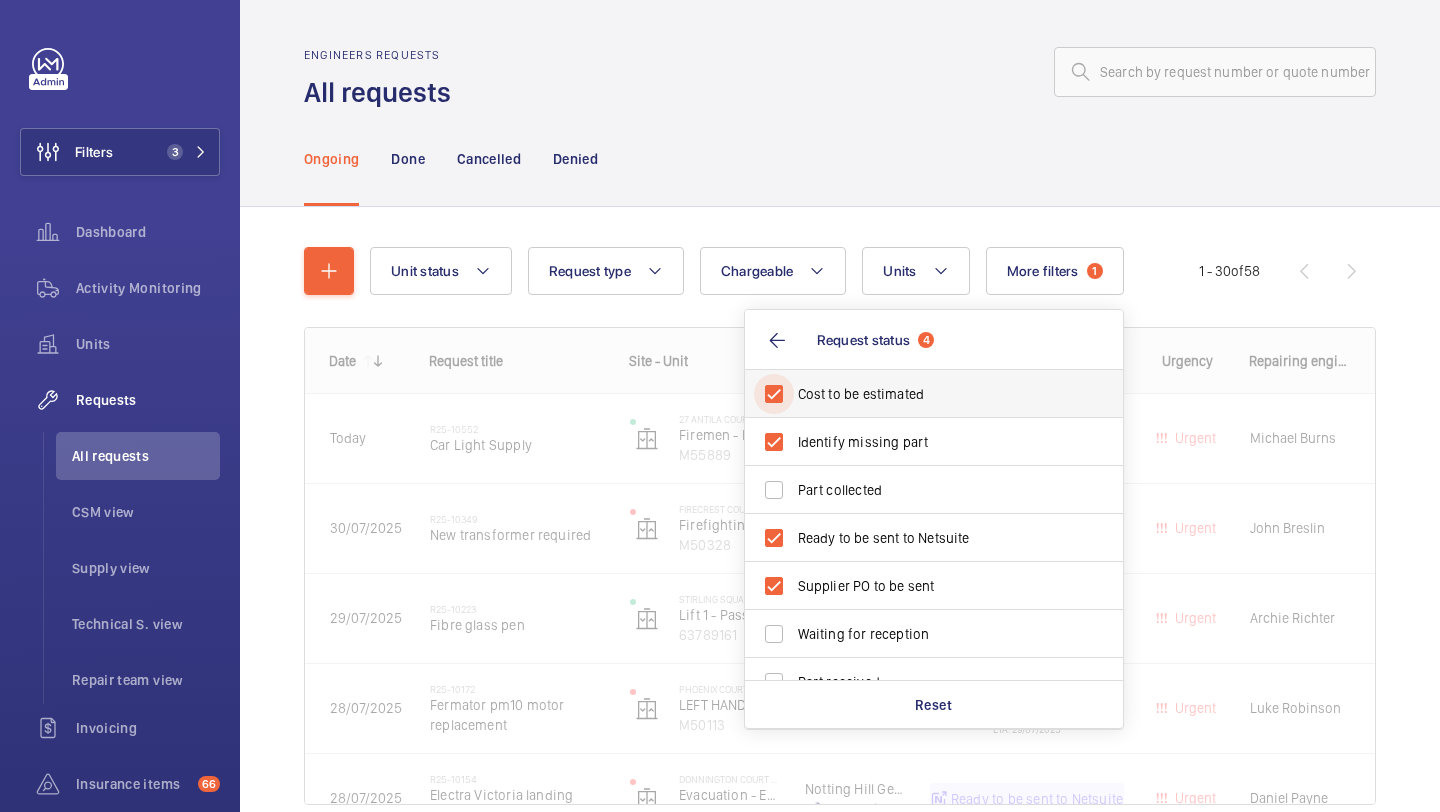 click on "Cost to be estimated" at bounding box center [774, 394] 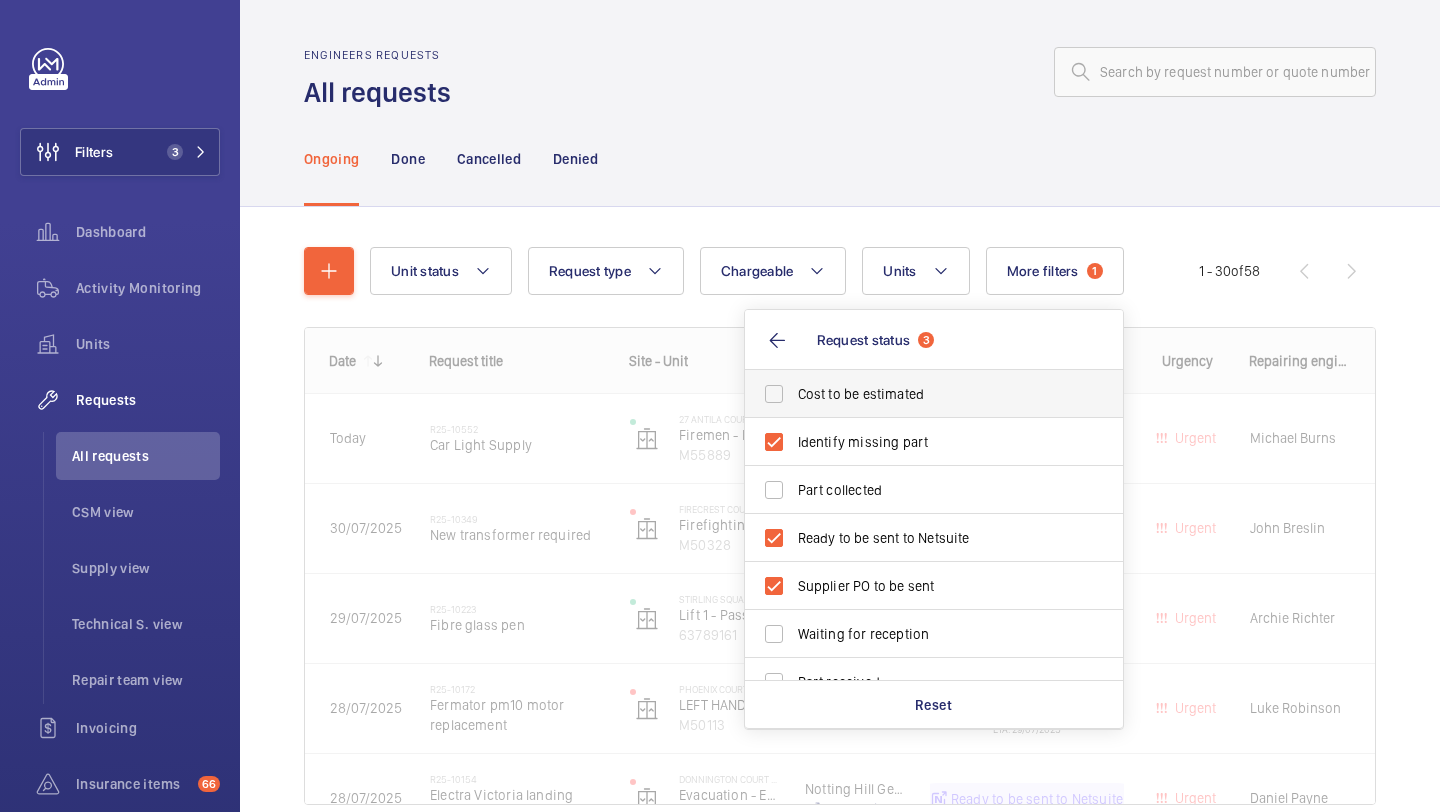click on "Cost to be estimated" at bounding box center (935, 394) 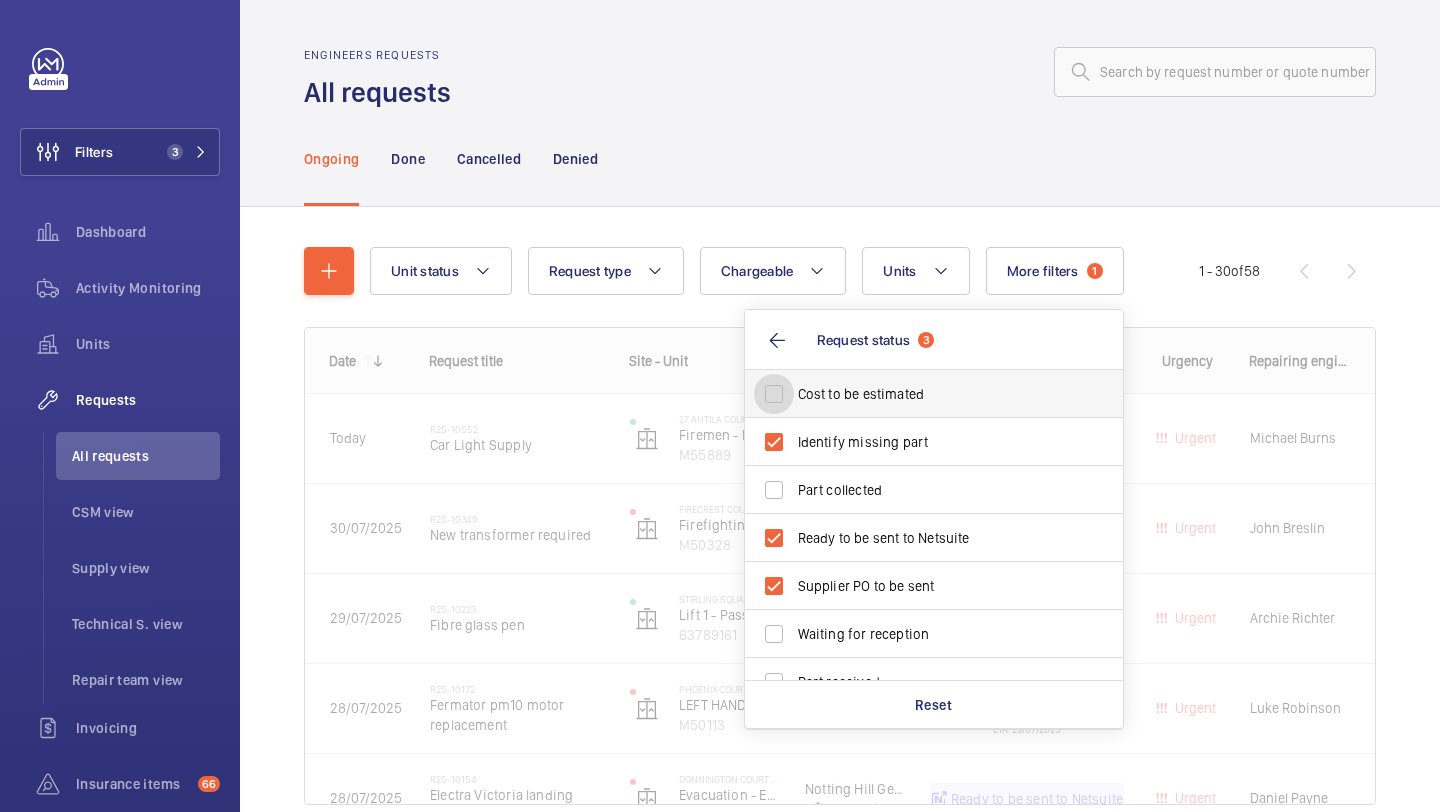 click on "Cost to be estimated" at bounding box center (774, 394) 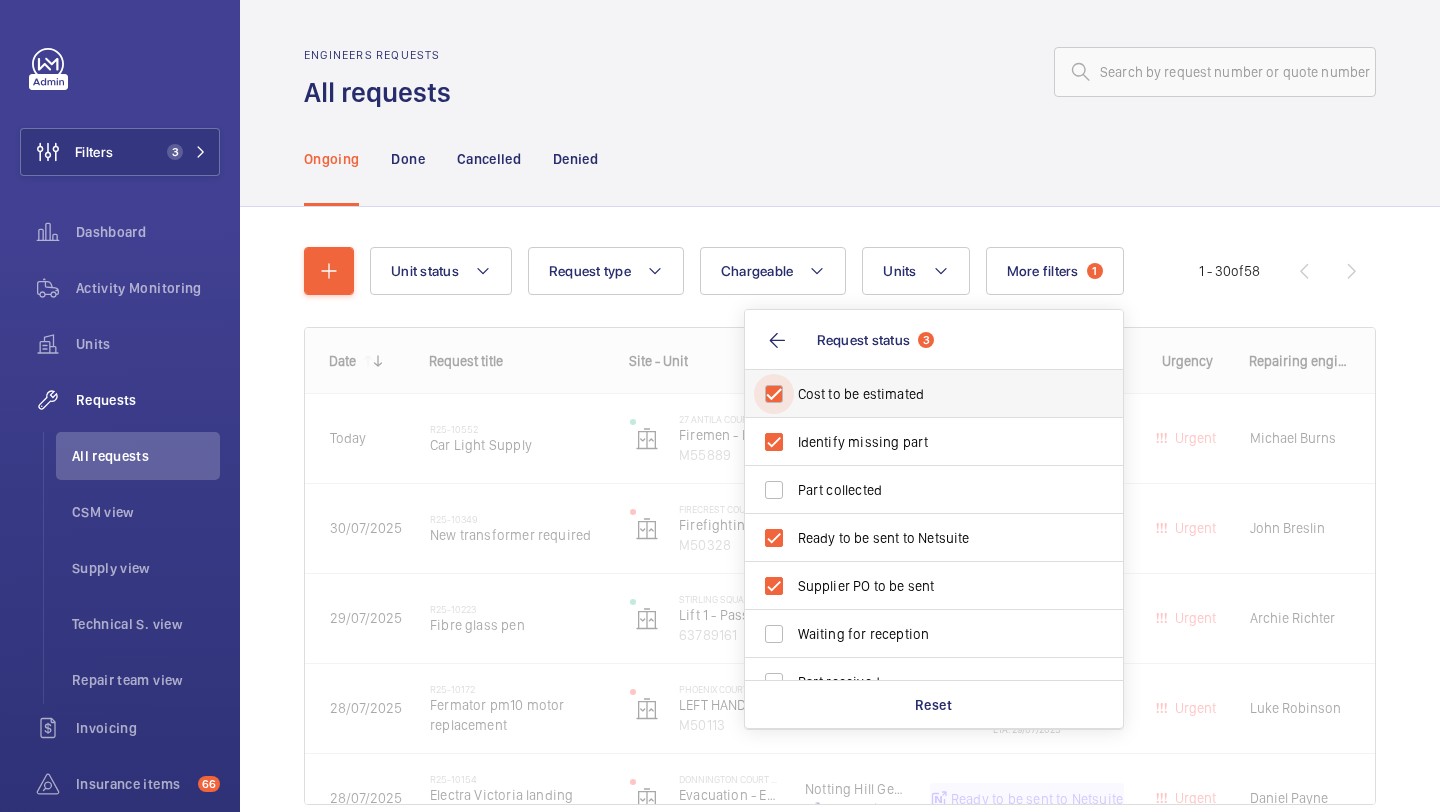 checkbox on "true" 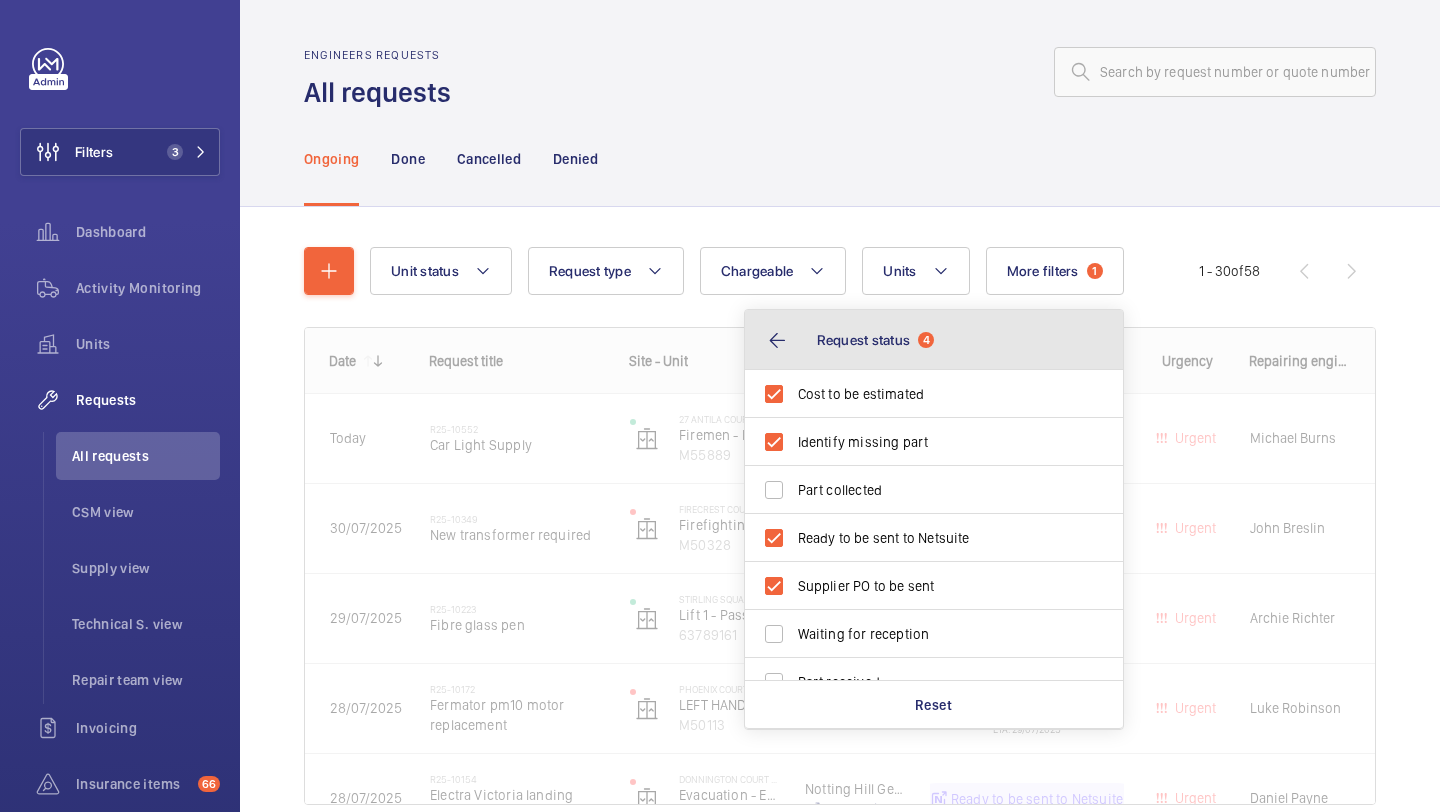 click on "Request status  4" 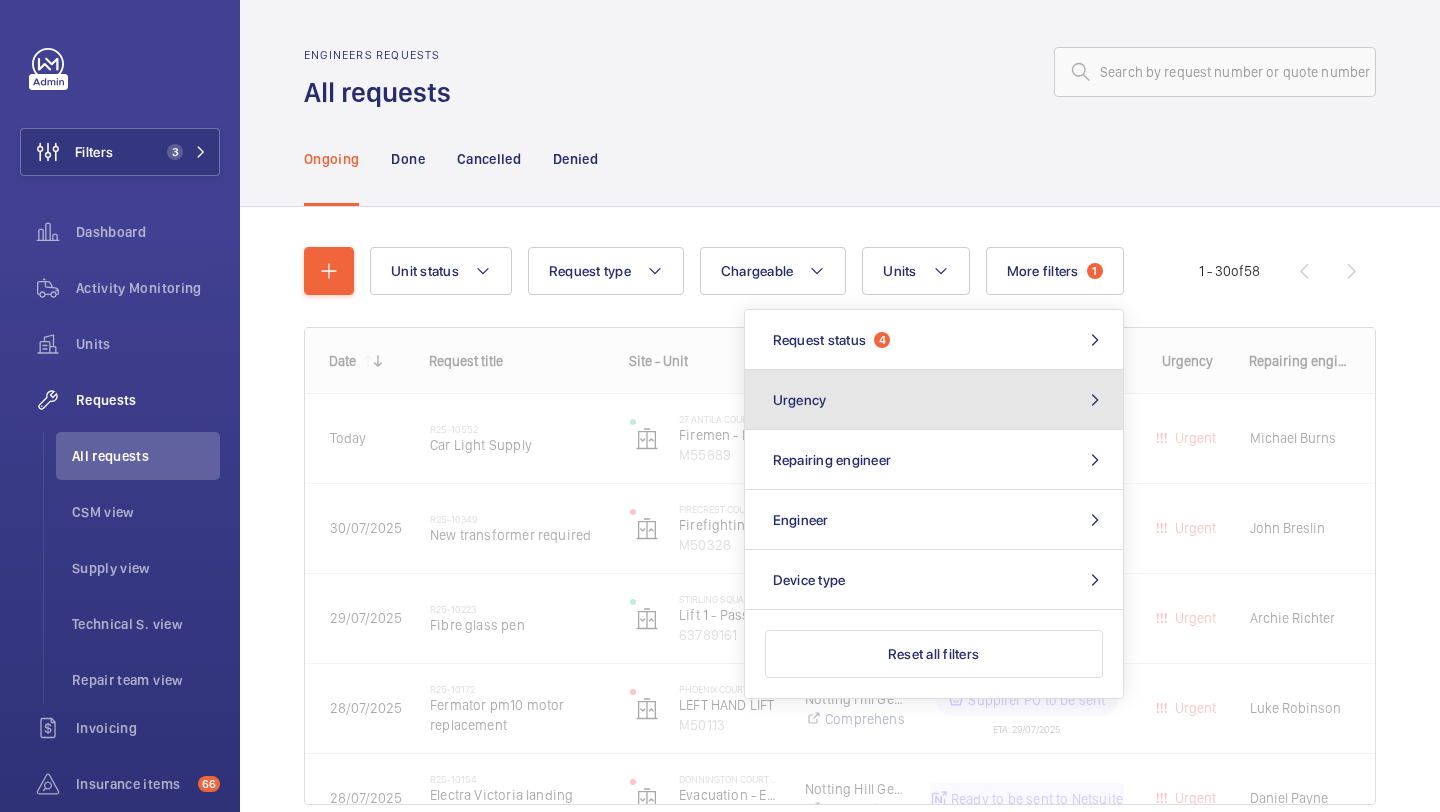 click on "Urgency" 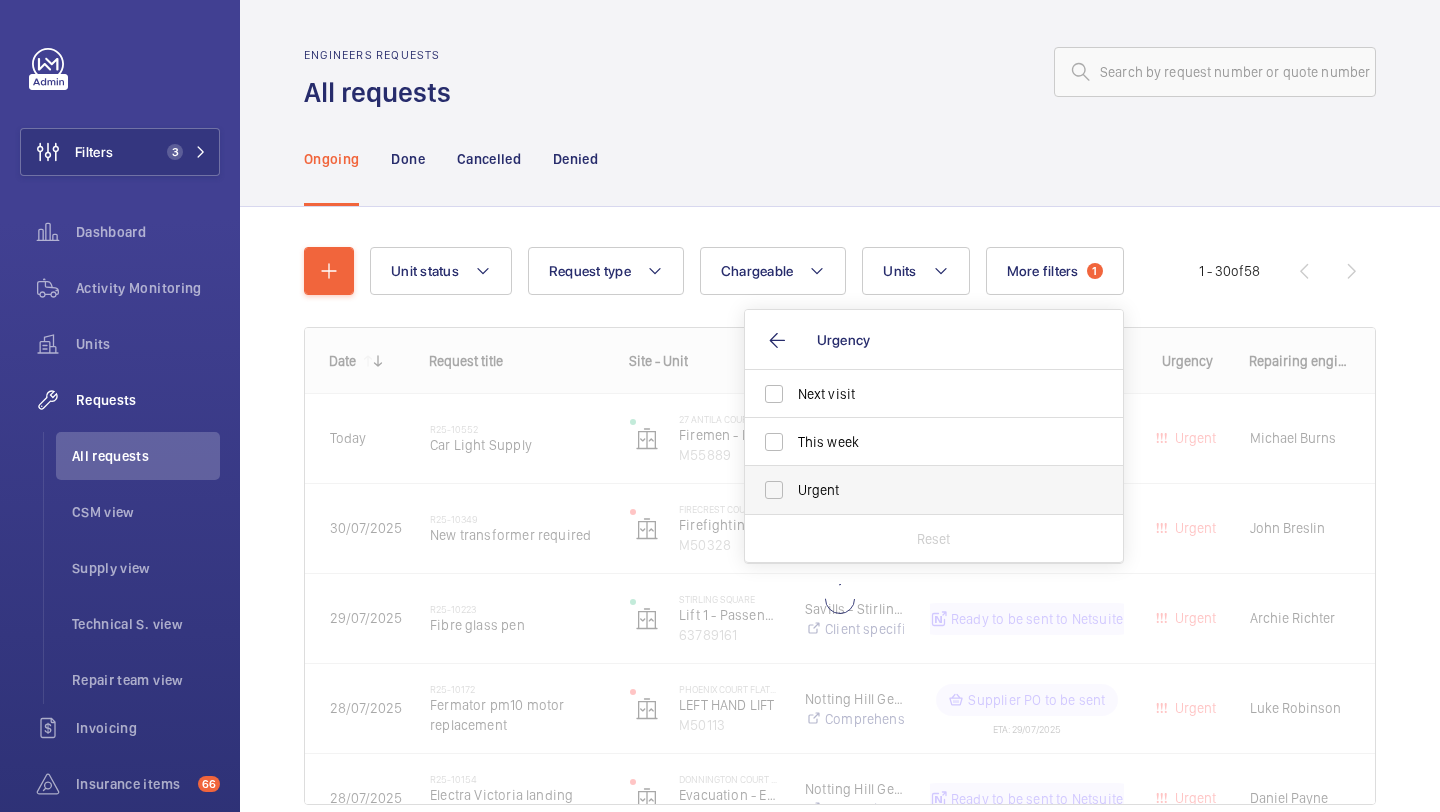 click on "Urgent" at bounding box center [919, 490] 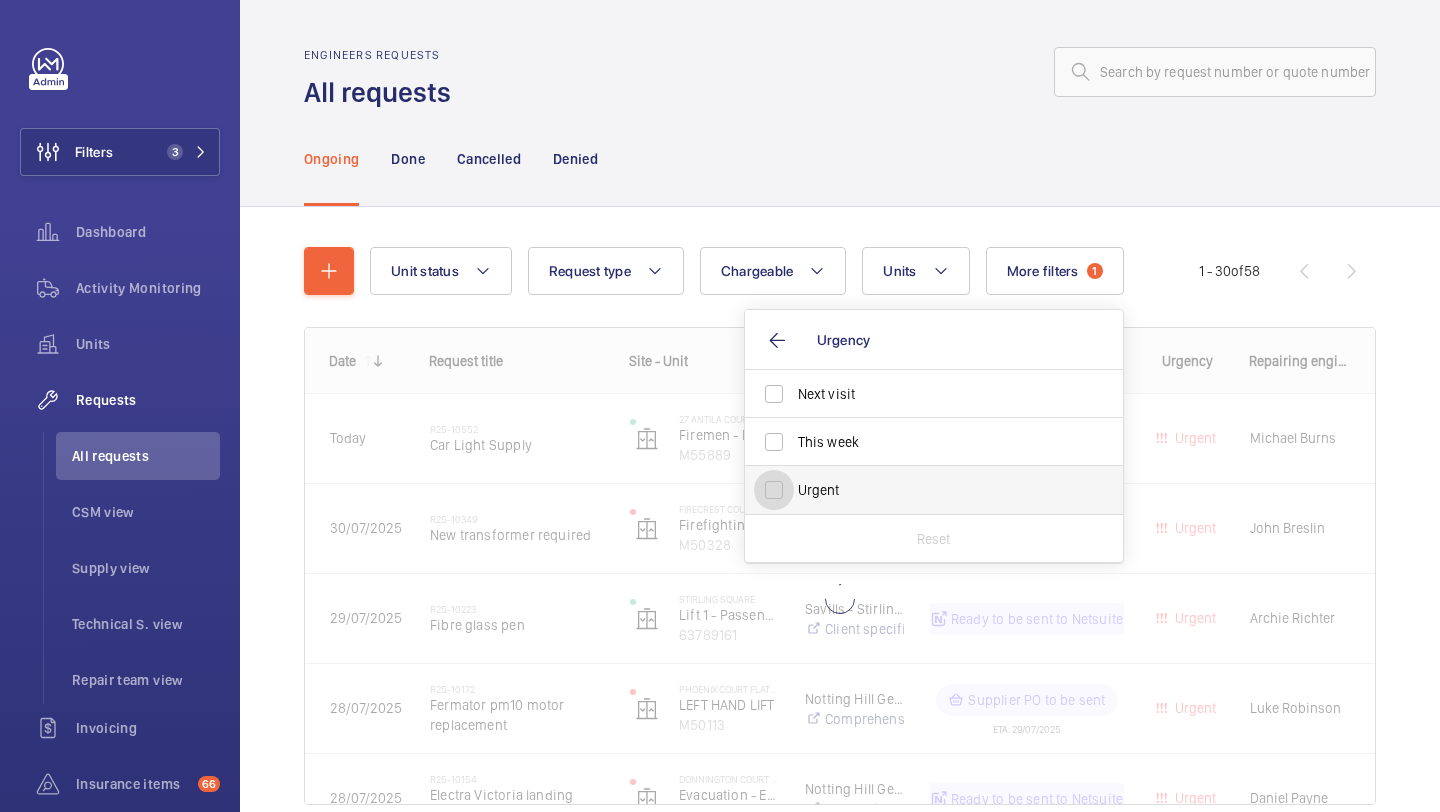 click on "Urgent" at bounding box center [774, 490] 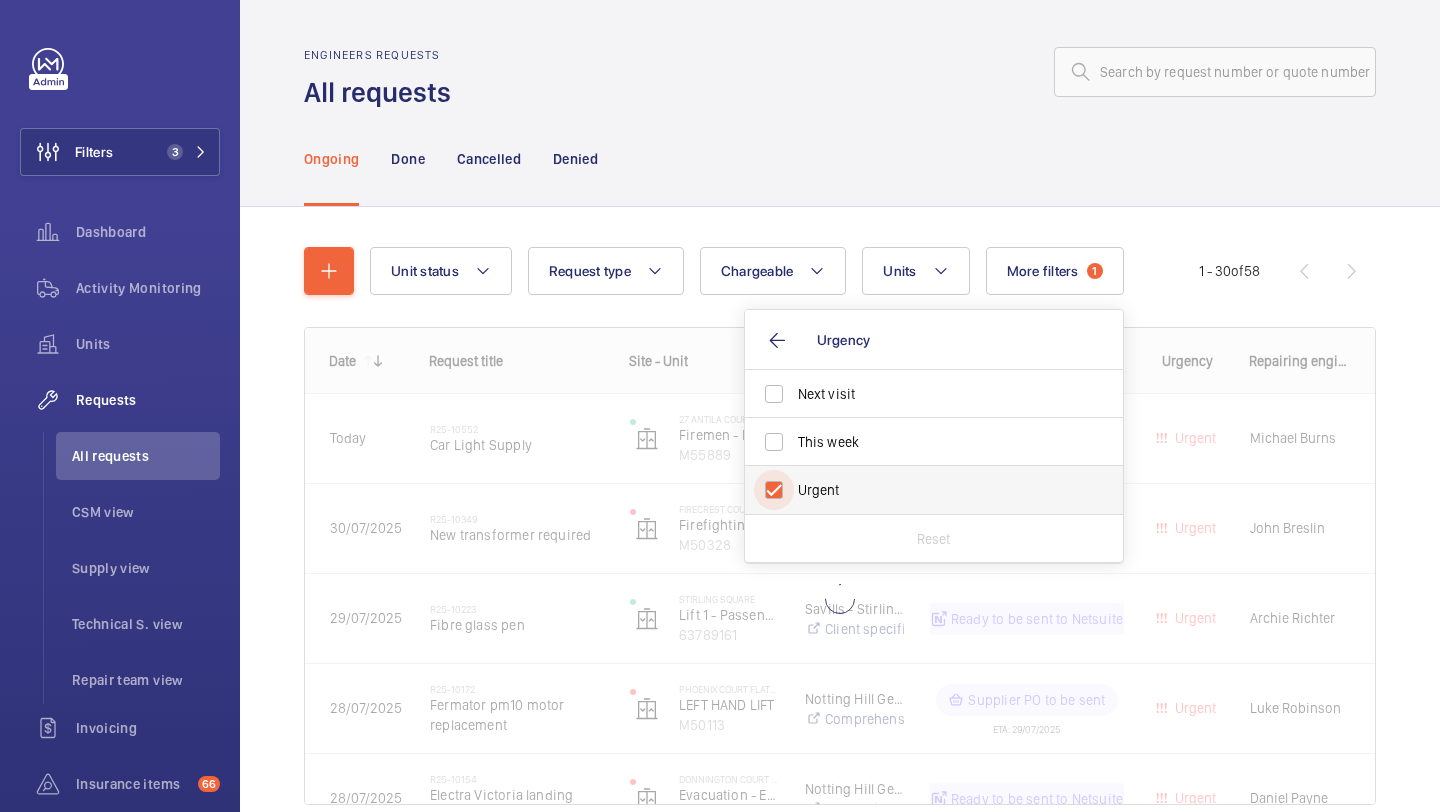 checkbox on "true" 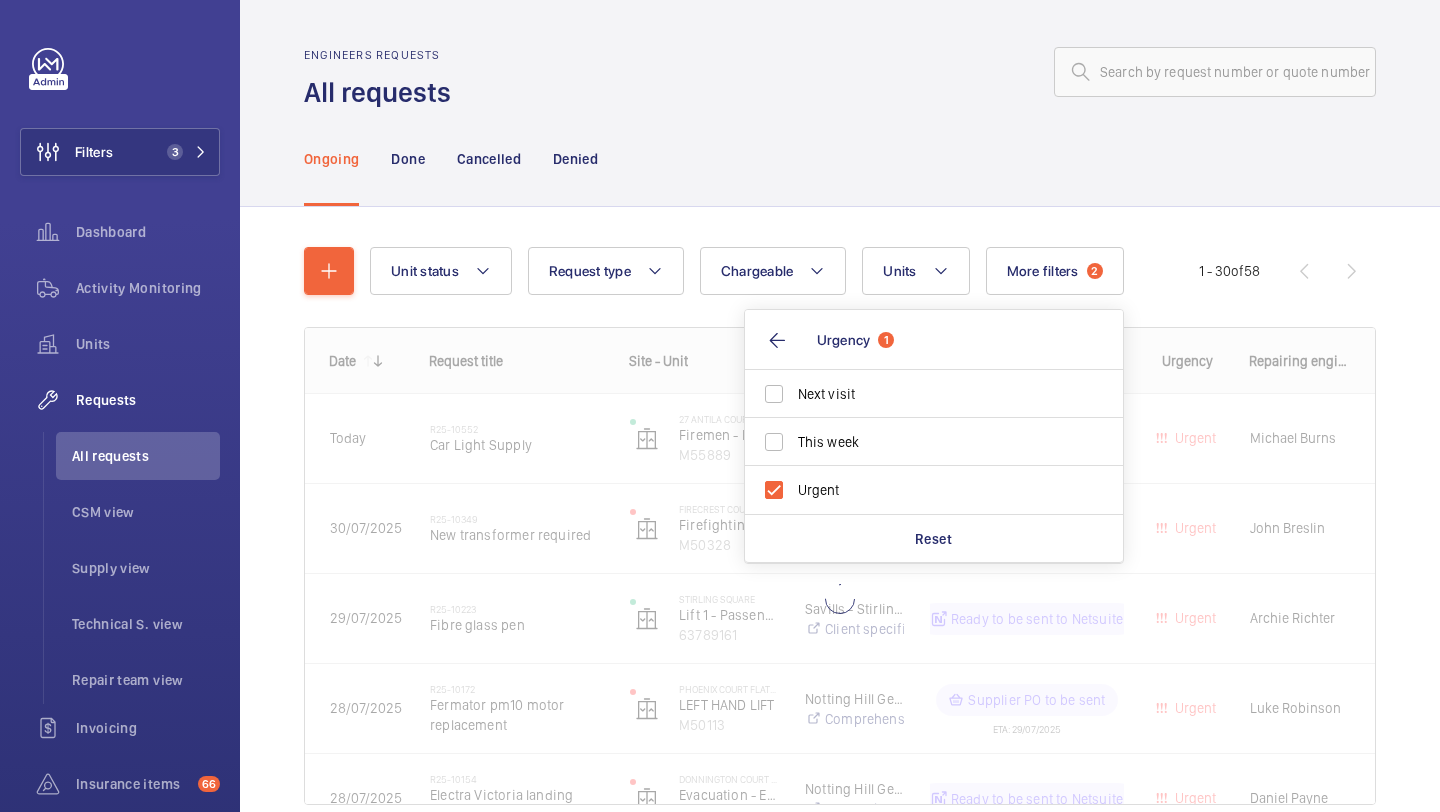 click on "Unit status Request type  Chargeable Units More filters  2  Request status  4 Urgency  1 Next visit This week Urgent Reset Repairing engineer Engineer Device type 1 - 30  of  58
Date
Request title
Site - Unit" 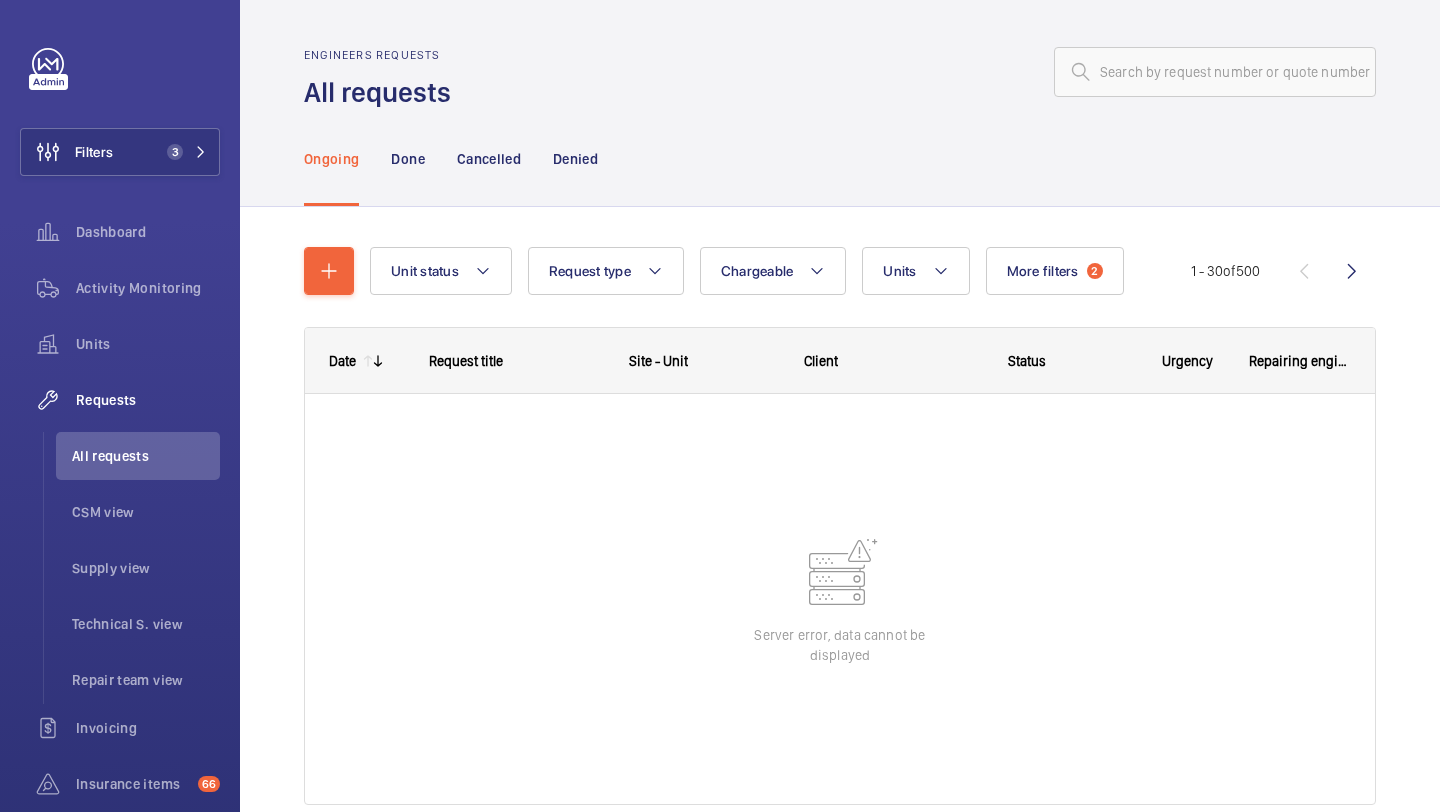 click 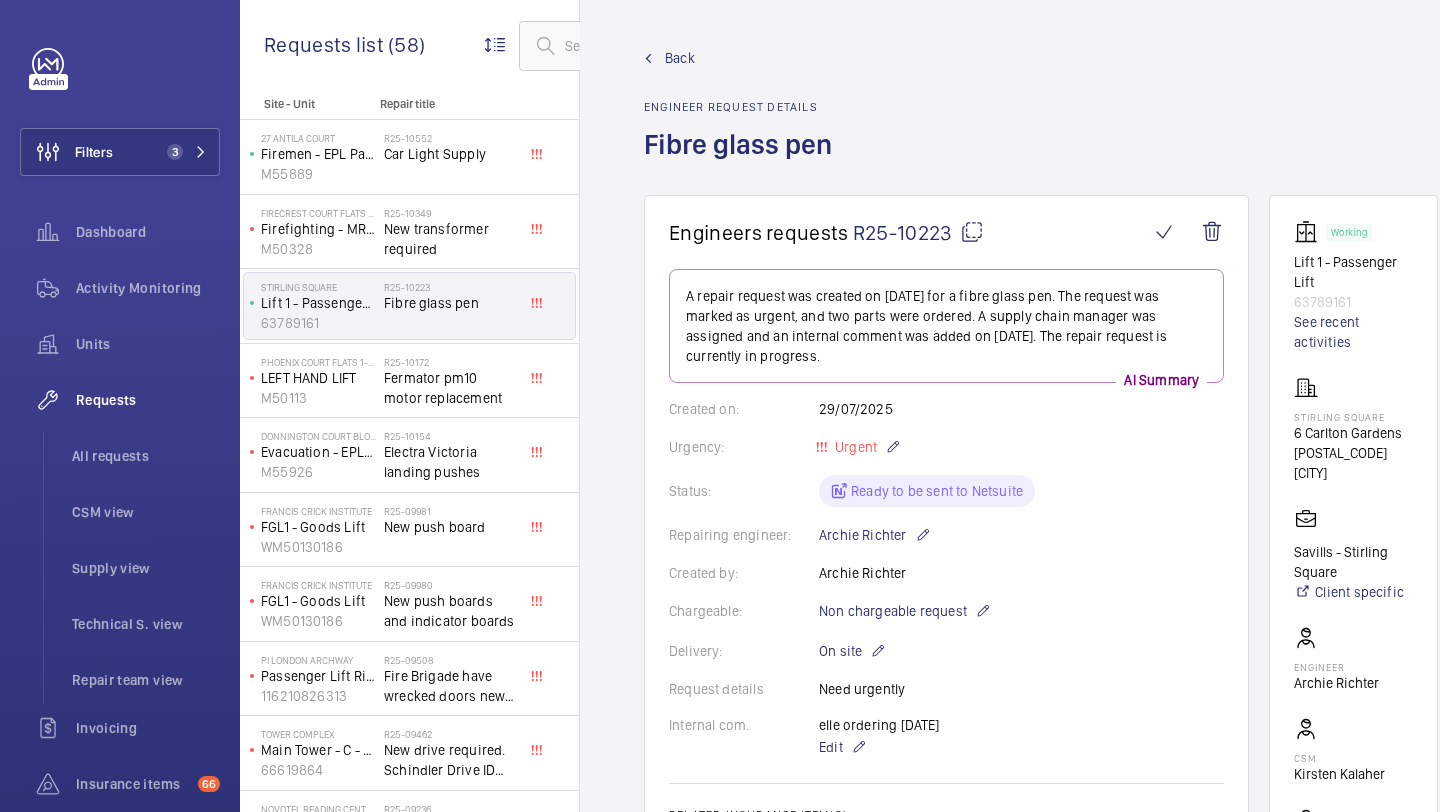 scroll, scrollTop: 0, scrollLeft: 0, axis: both 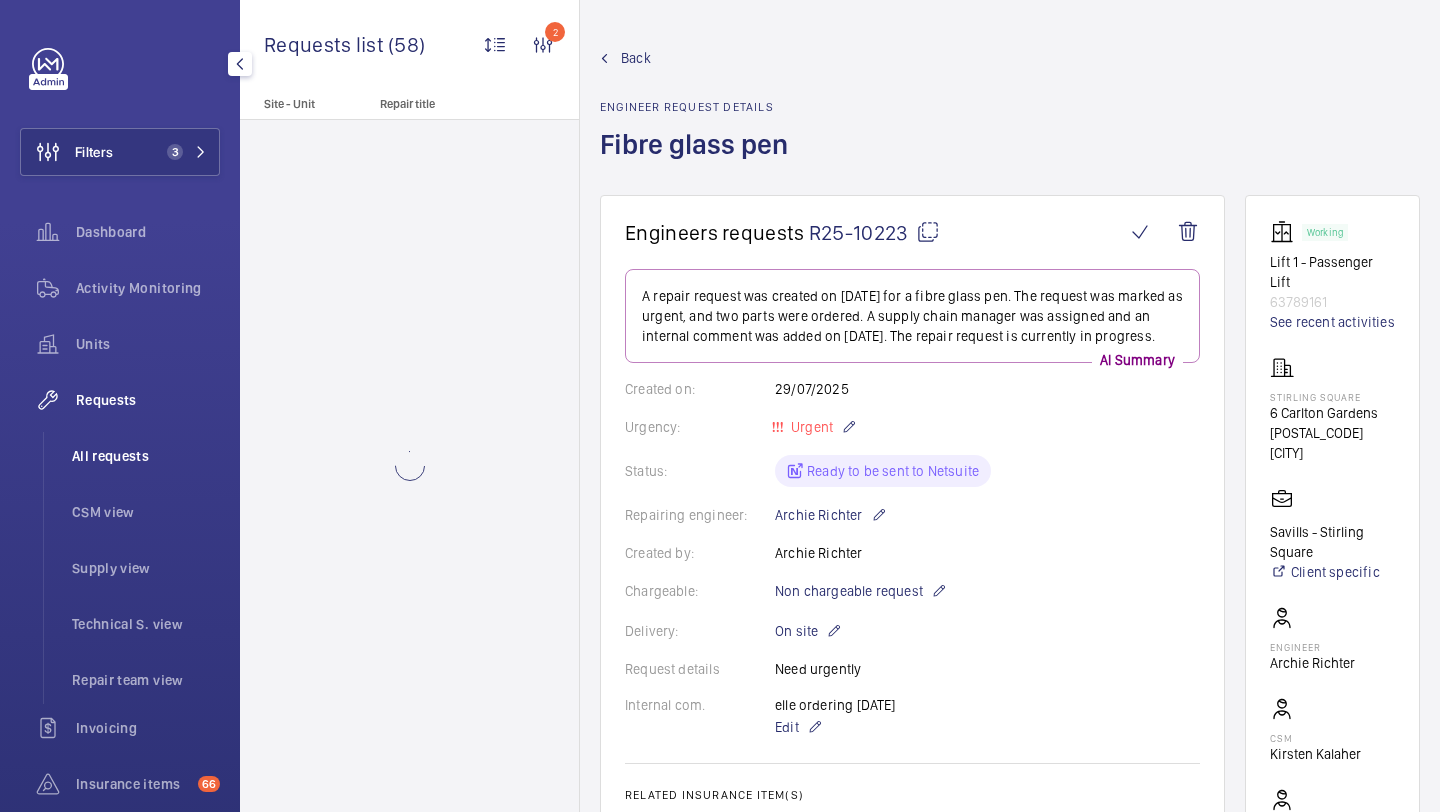 click on "All requests" 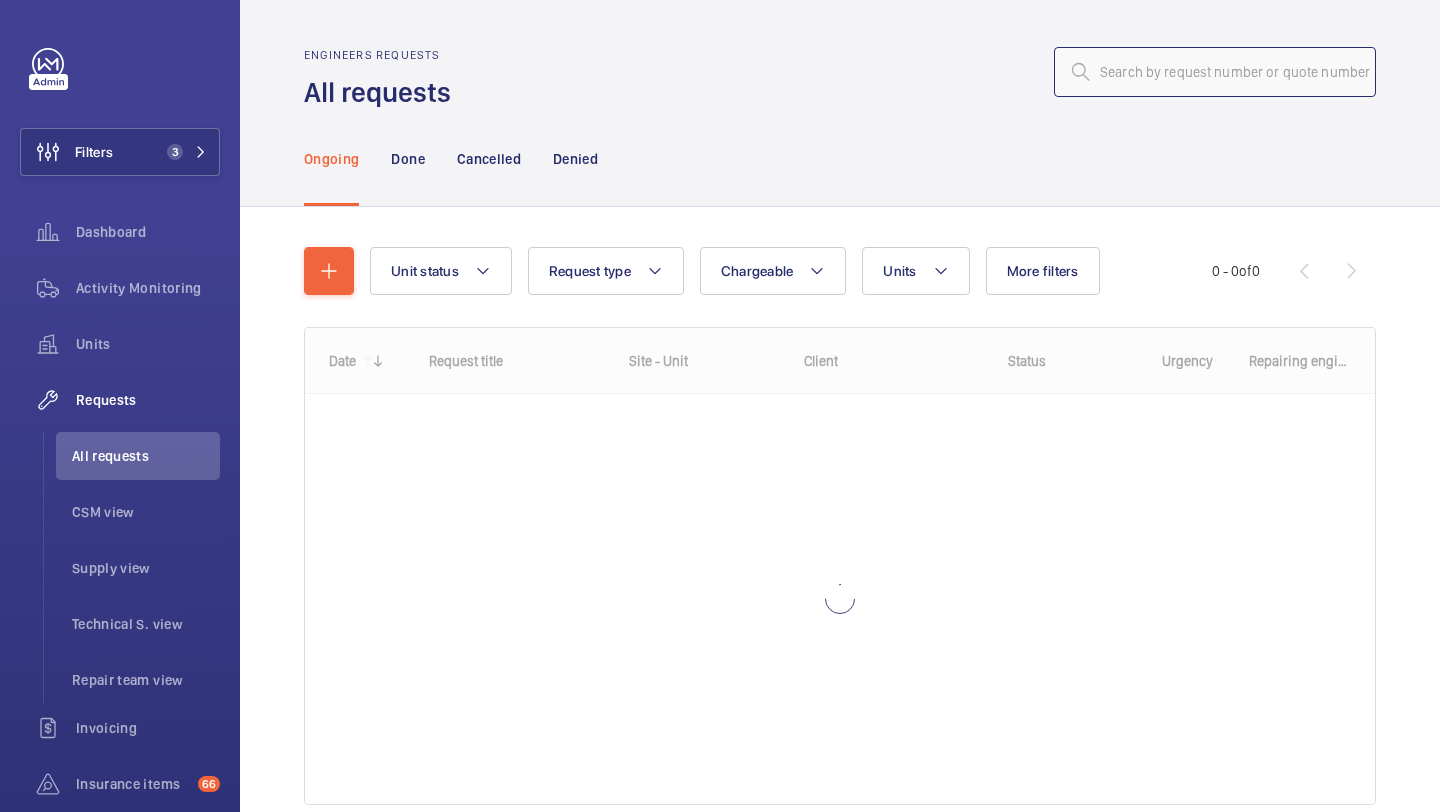 click 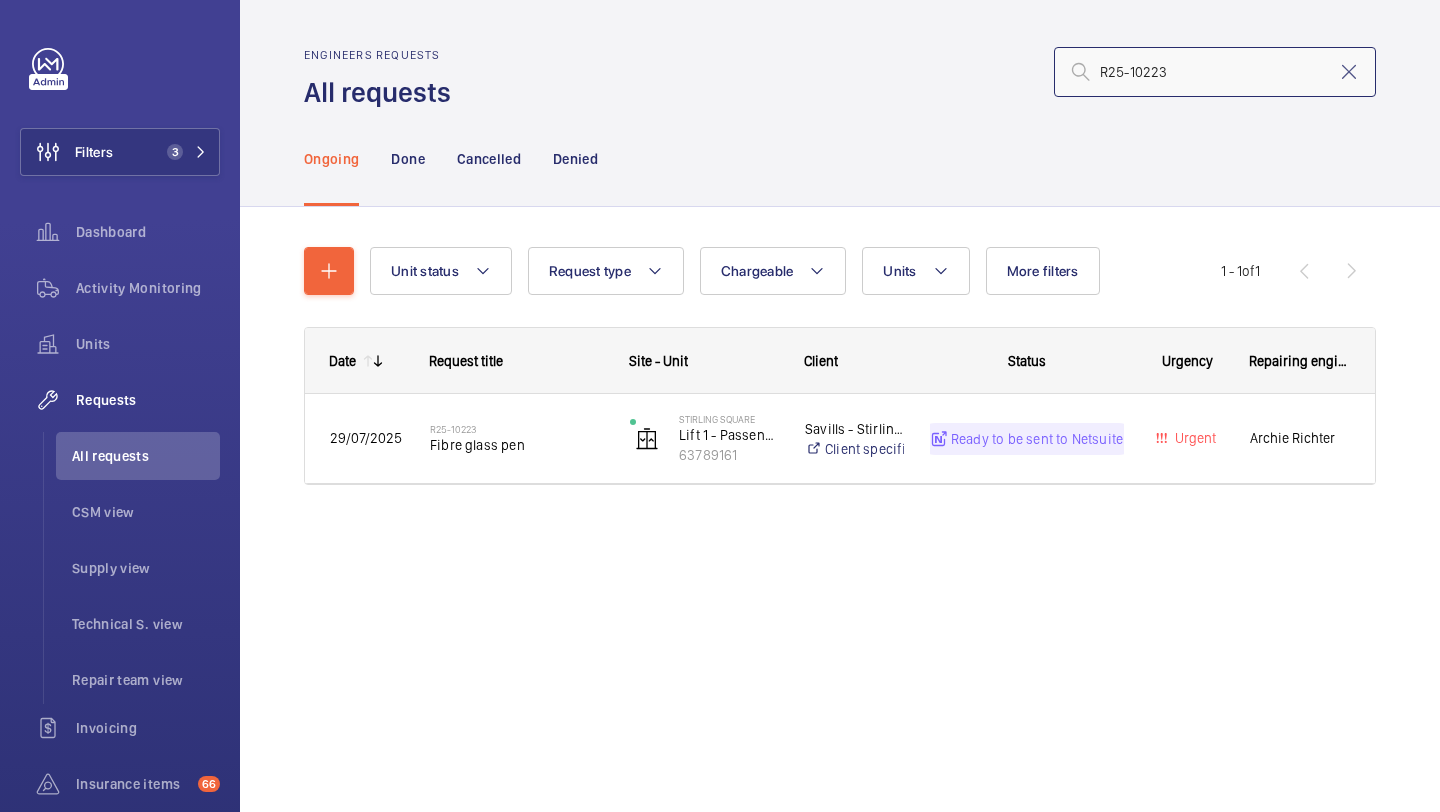 type on "R25-10223" 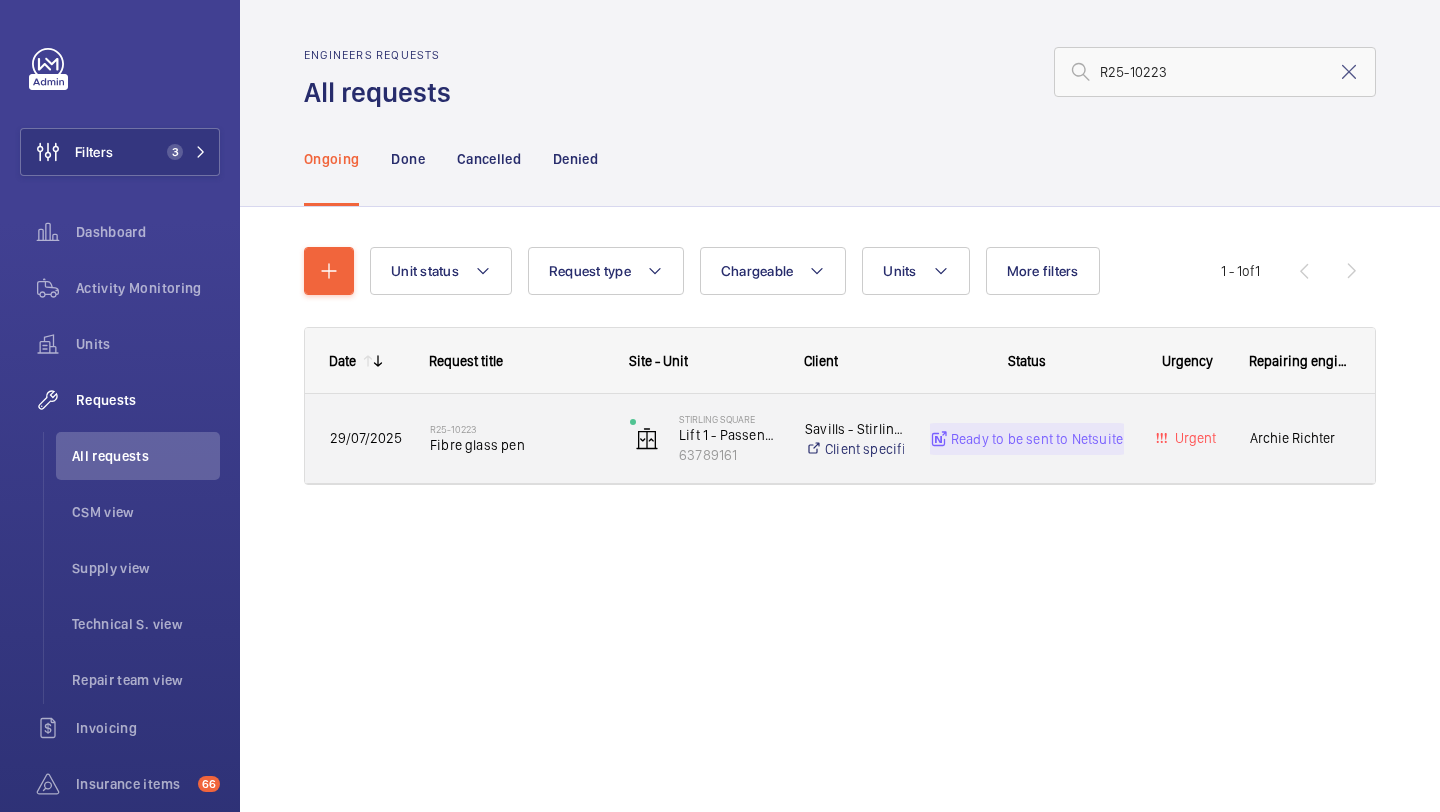 click on "R25-10223   Fibre glass pen" 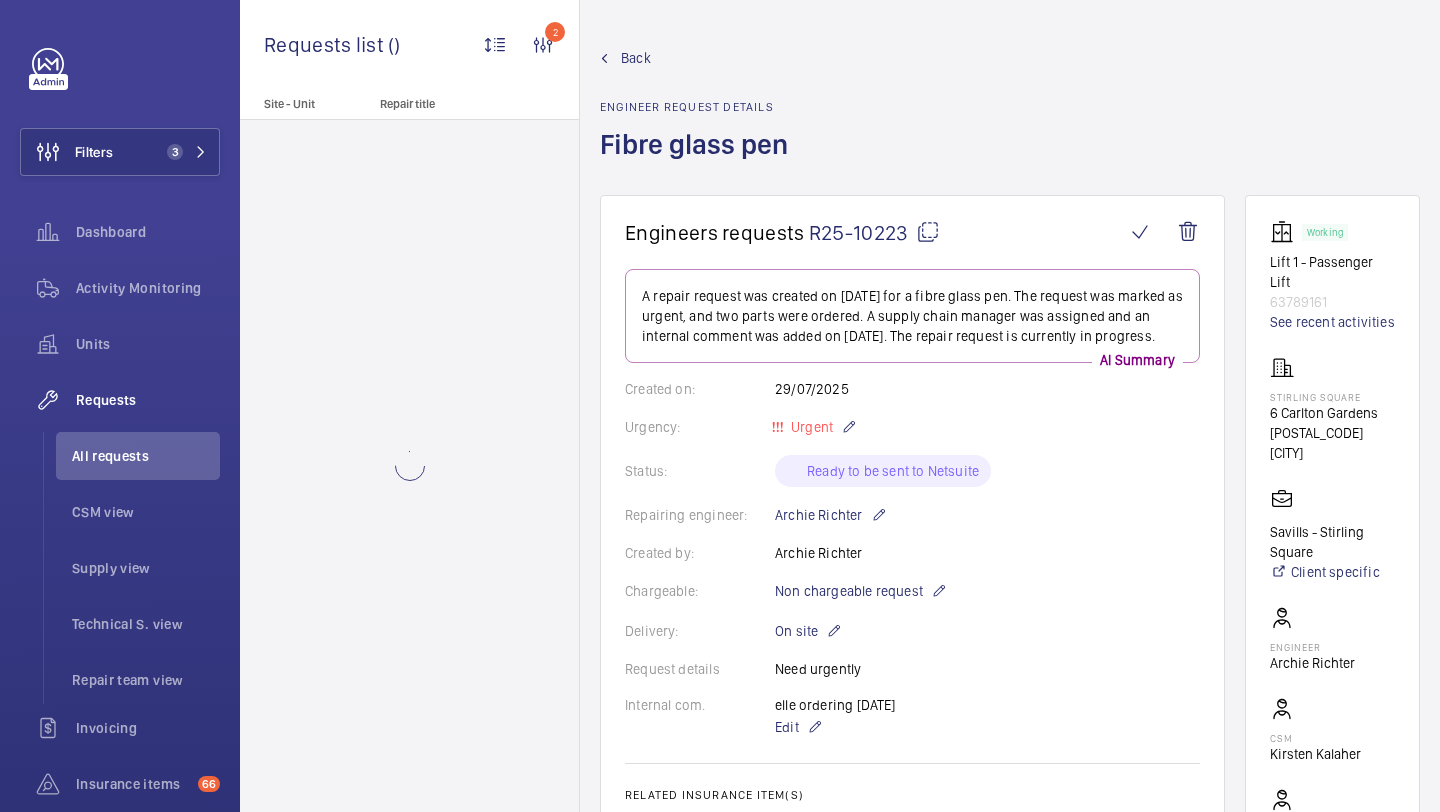 scroll, scrollTop: 447, scrollLeft: 0, axis: vertical 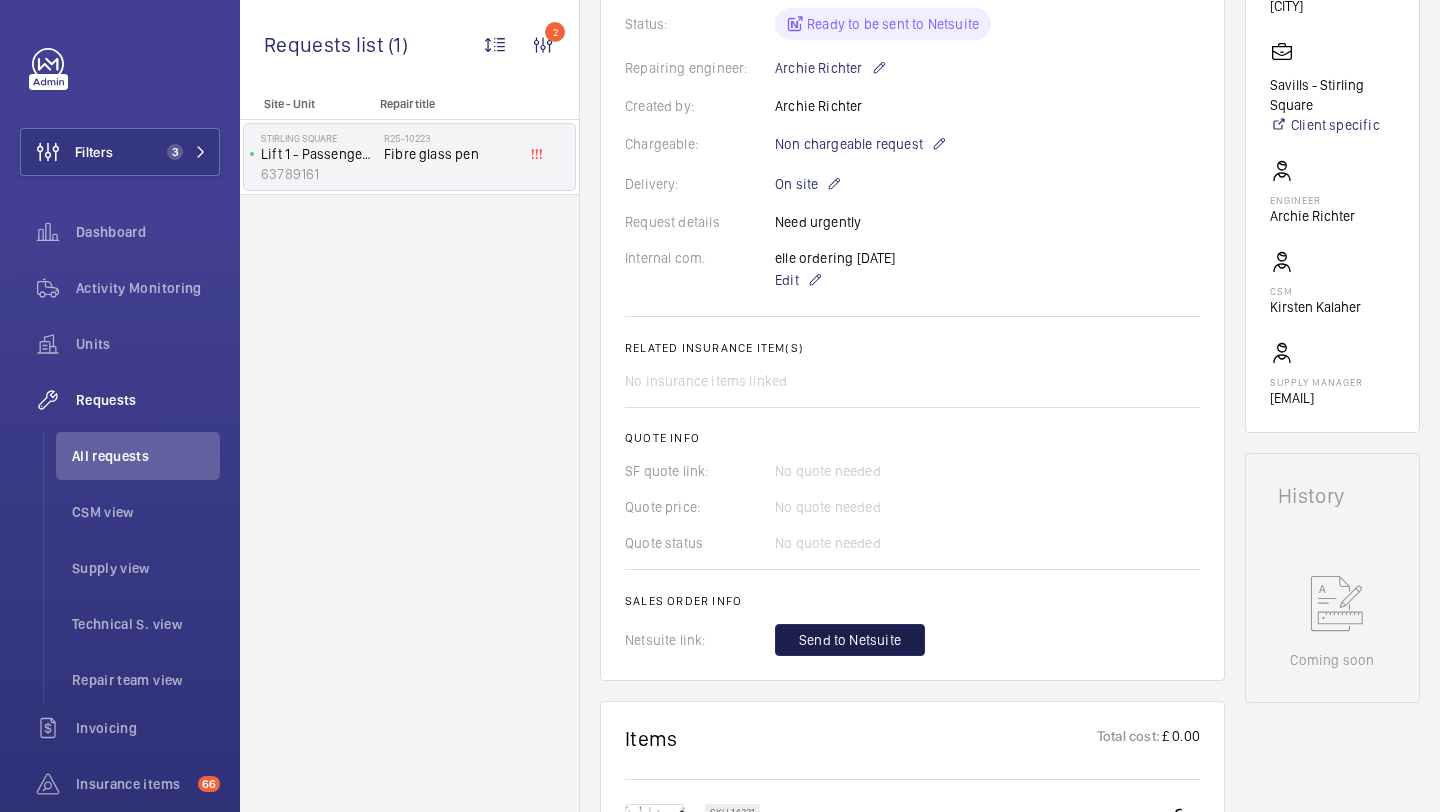 click on "Send to Netsuite" 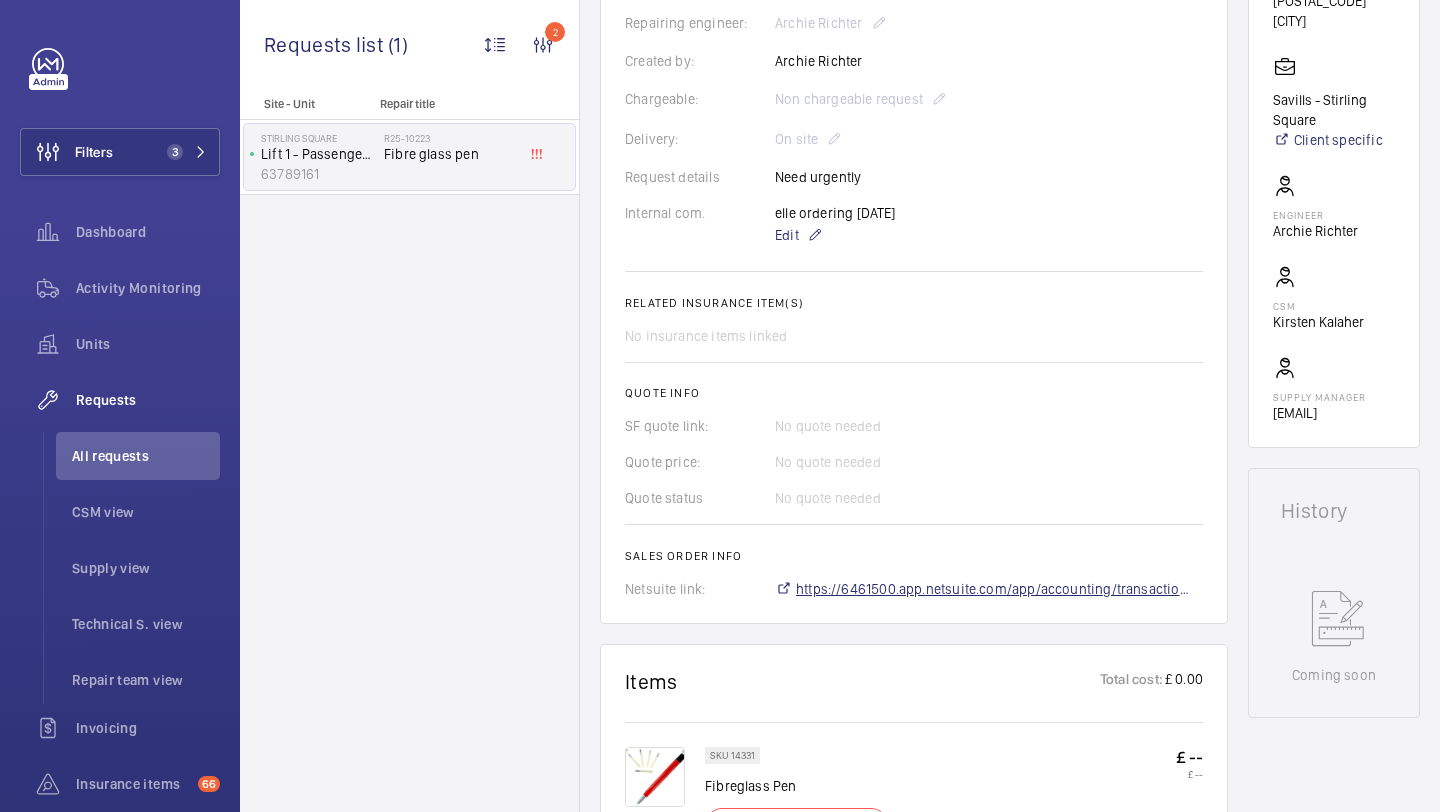 scroll, scrollTop: 472, scrollLeft: 0, axis: vertical 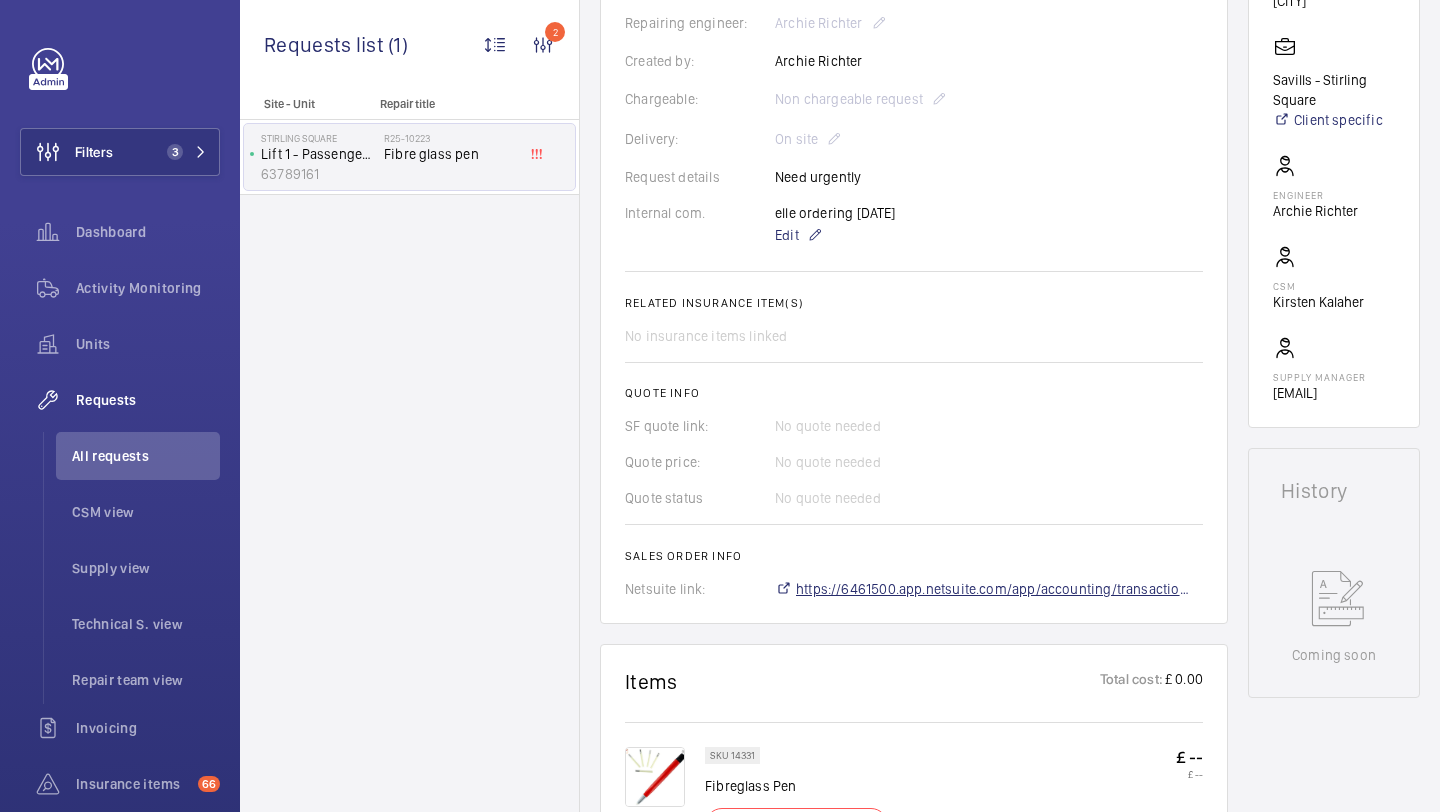 click on "https://6461500.app.netsuite.com/app/accounting/transactions/salesord.nl?id=2879013" 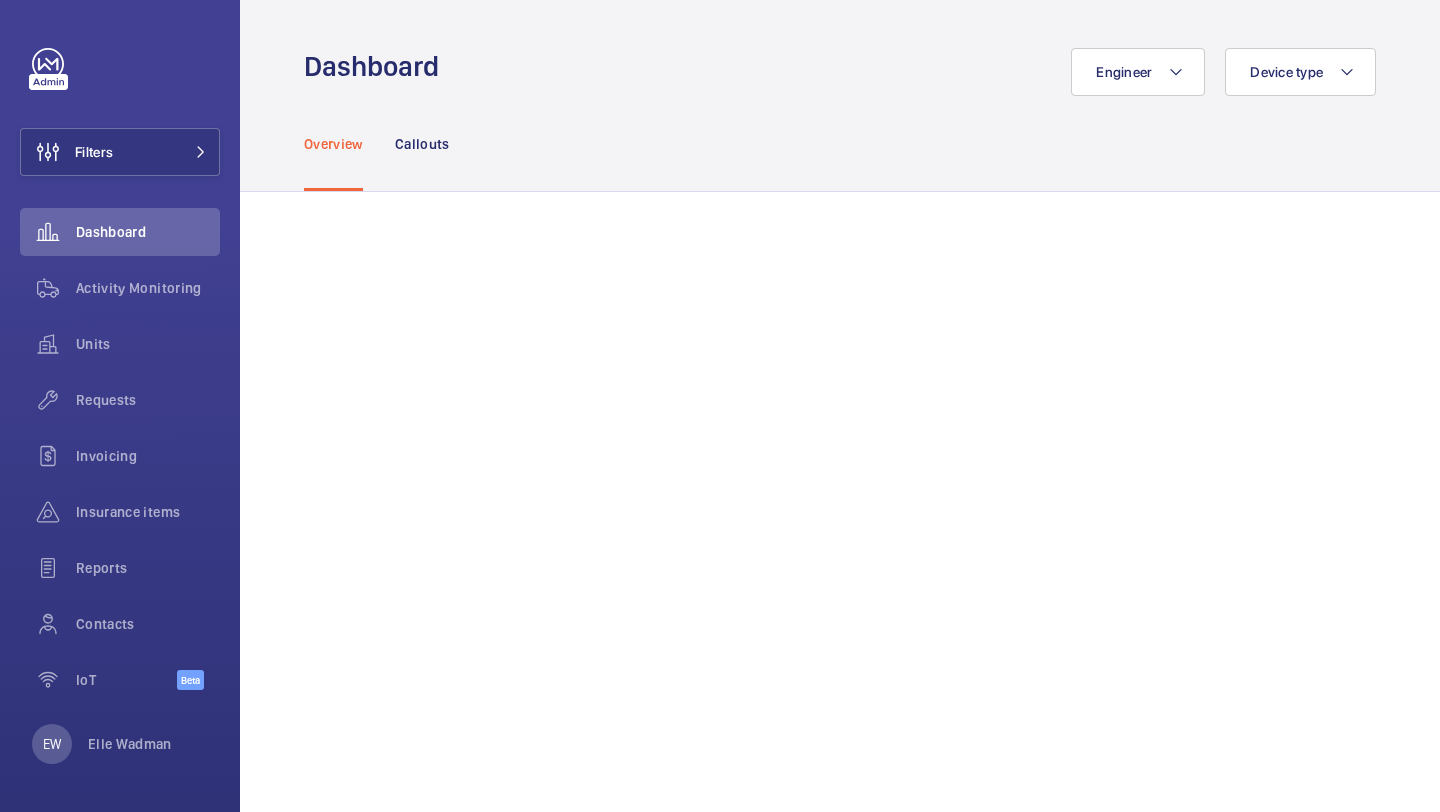 scroll, scrollTop: 0, scrollLeft: 0, axis: both 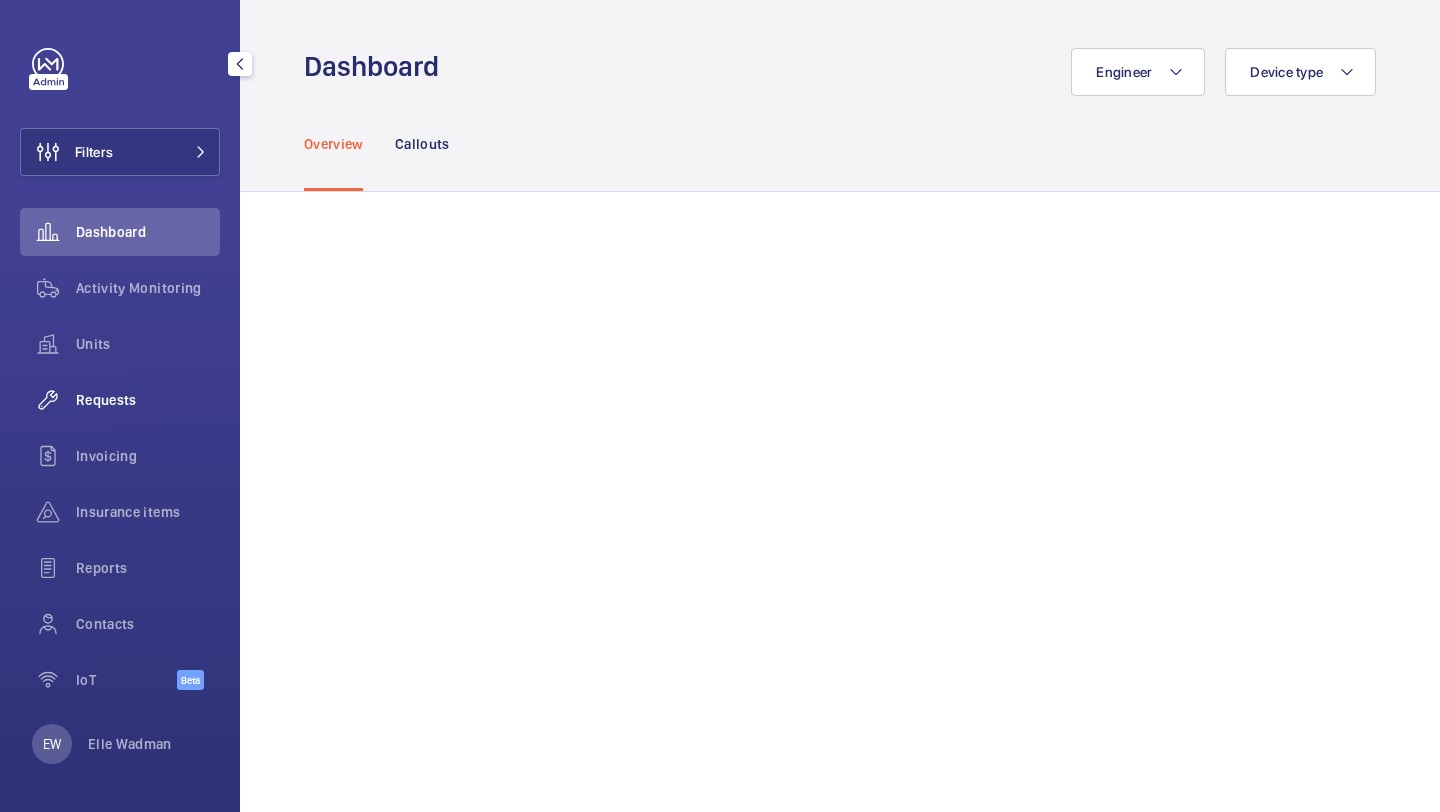 click on "Requests" 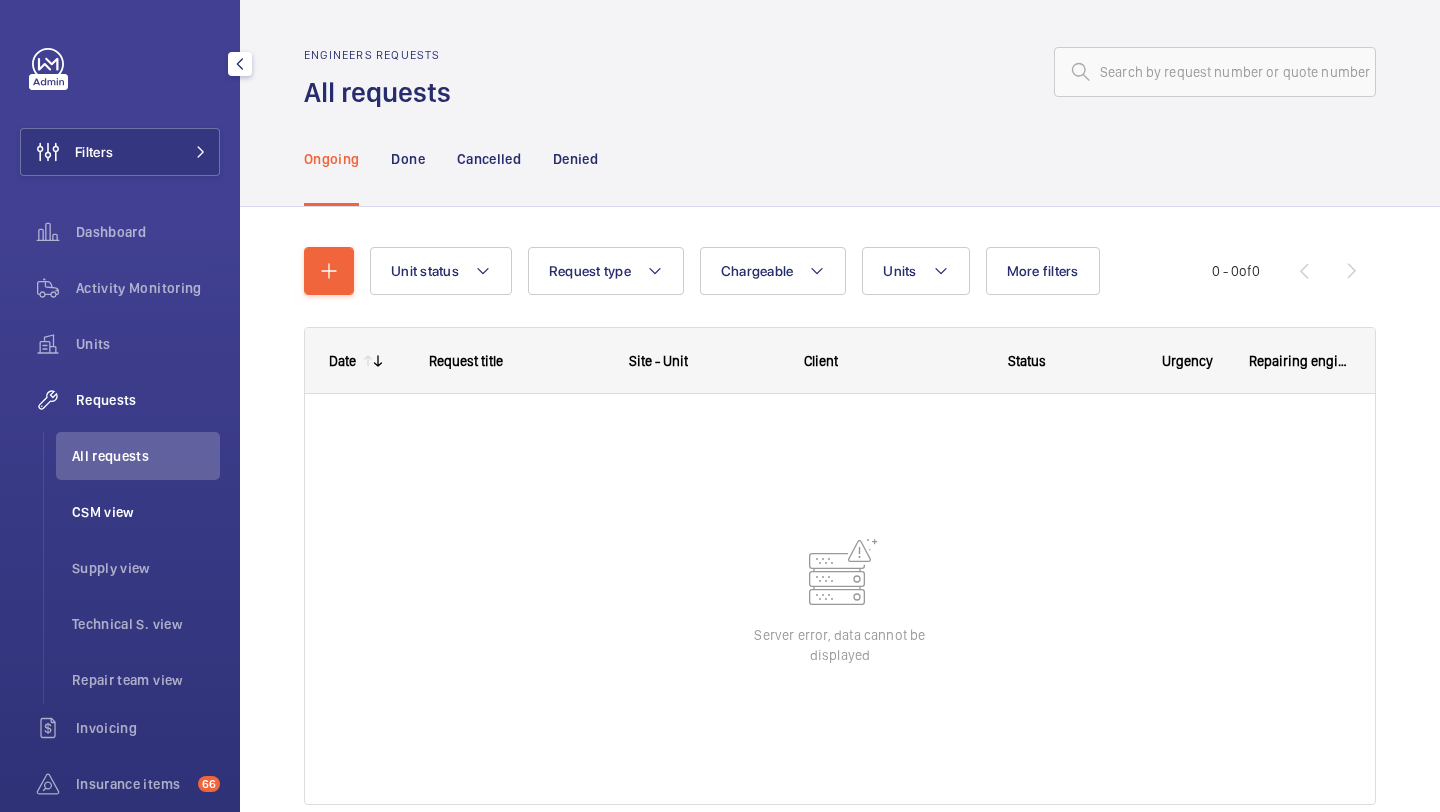 click on "CSM view" 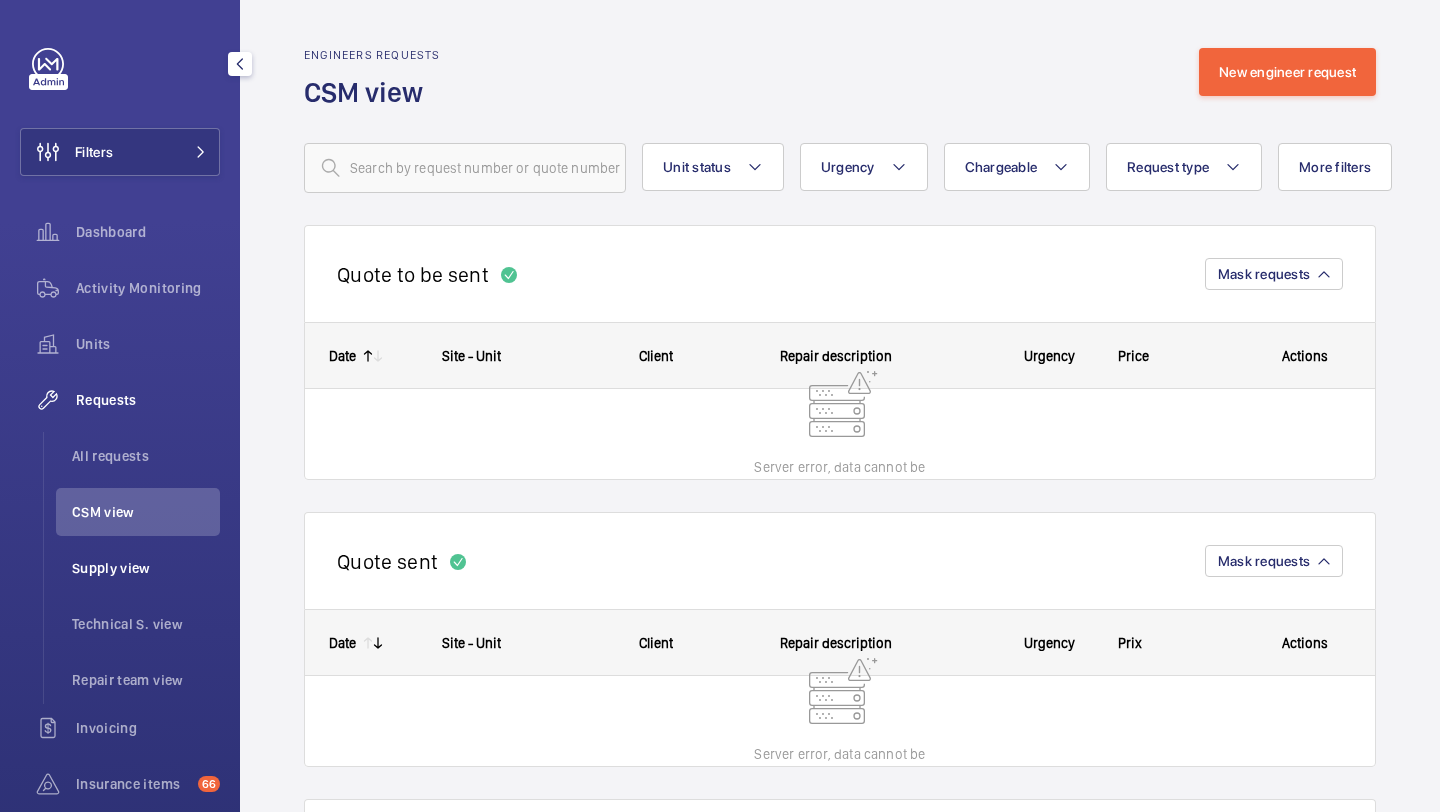click on "Supply view" 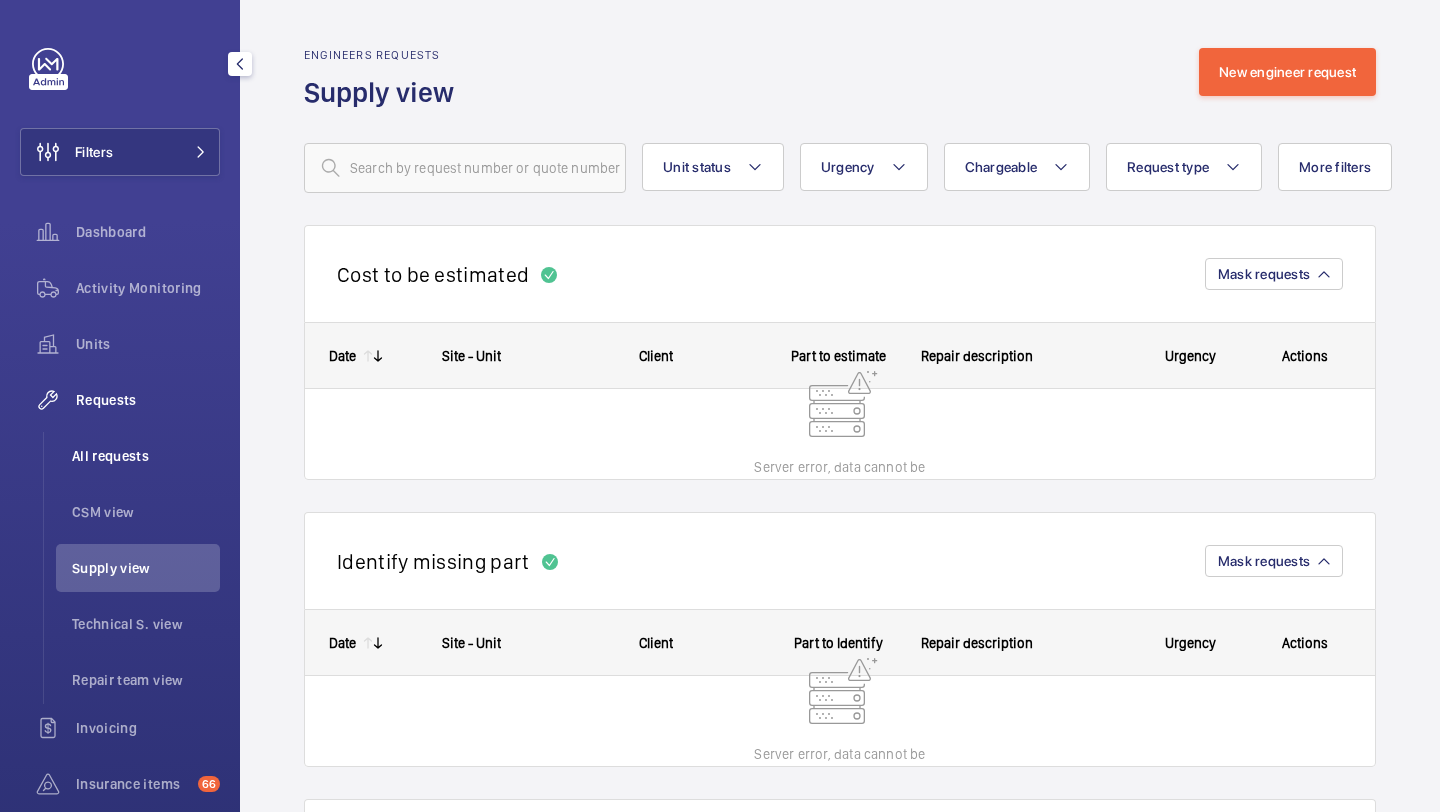 click on "All requests" 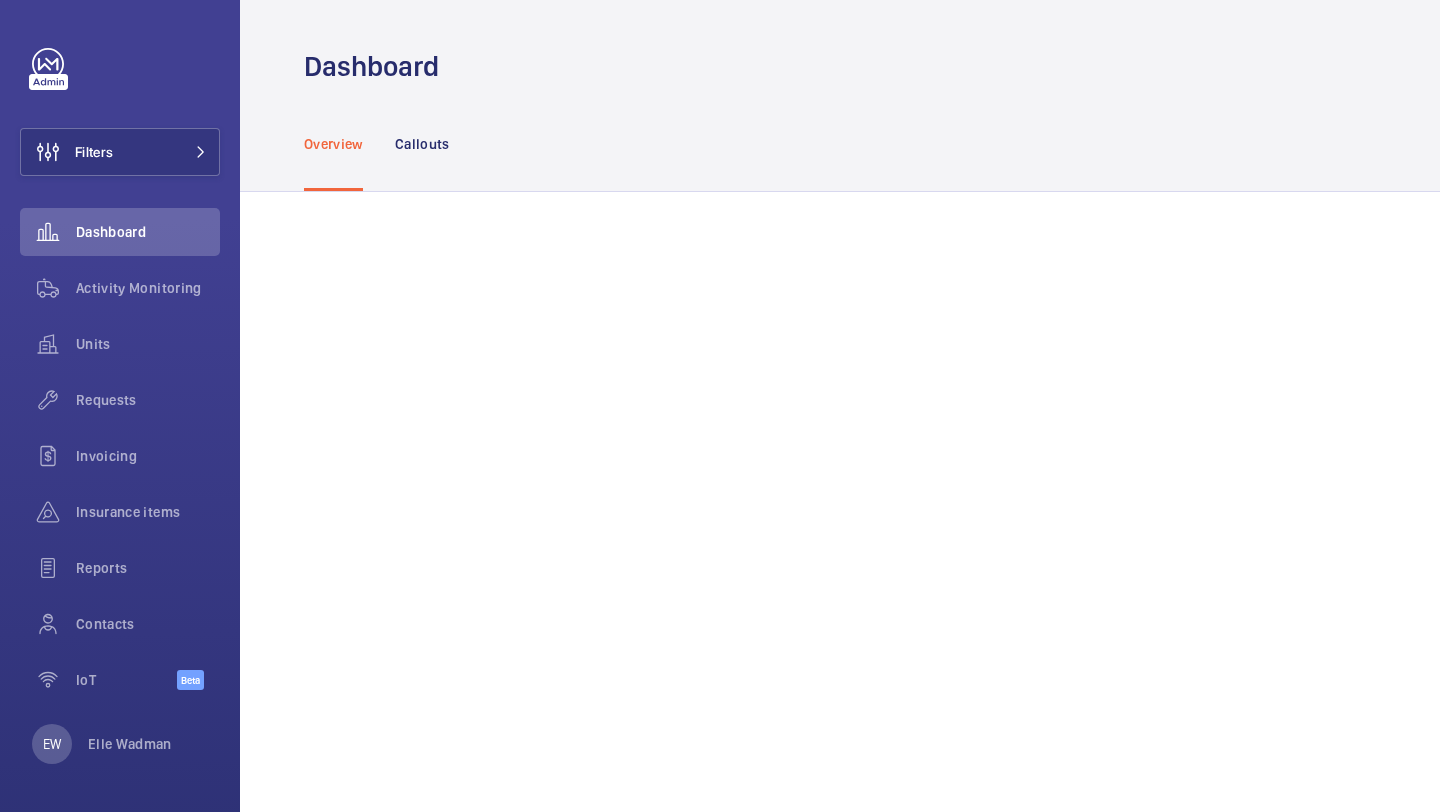 scroll, scrollTop: 0, scrollLeft: 0, axis: both 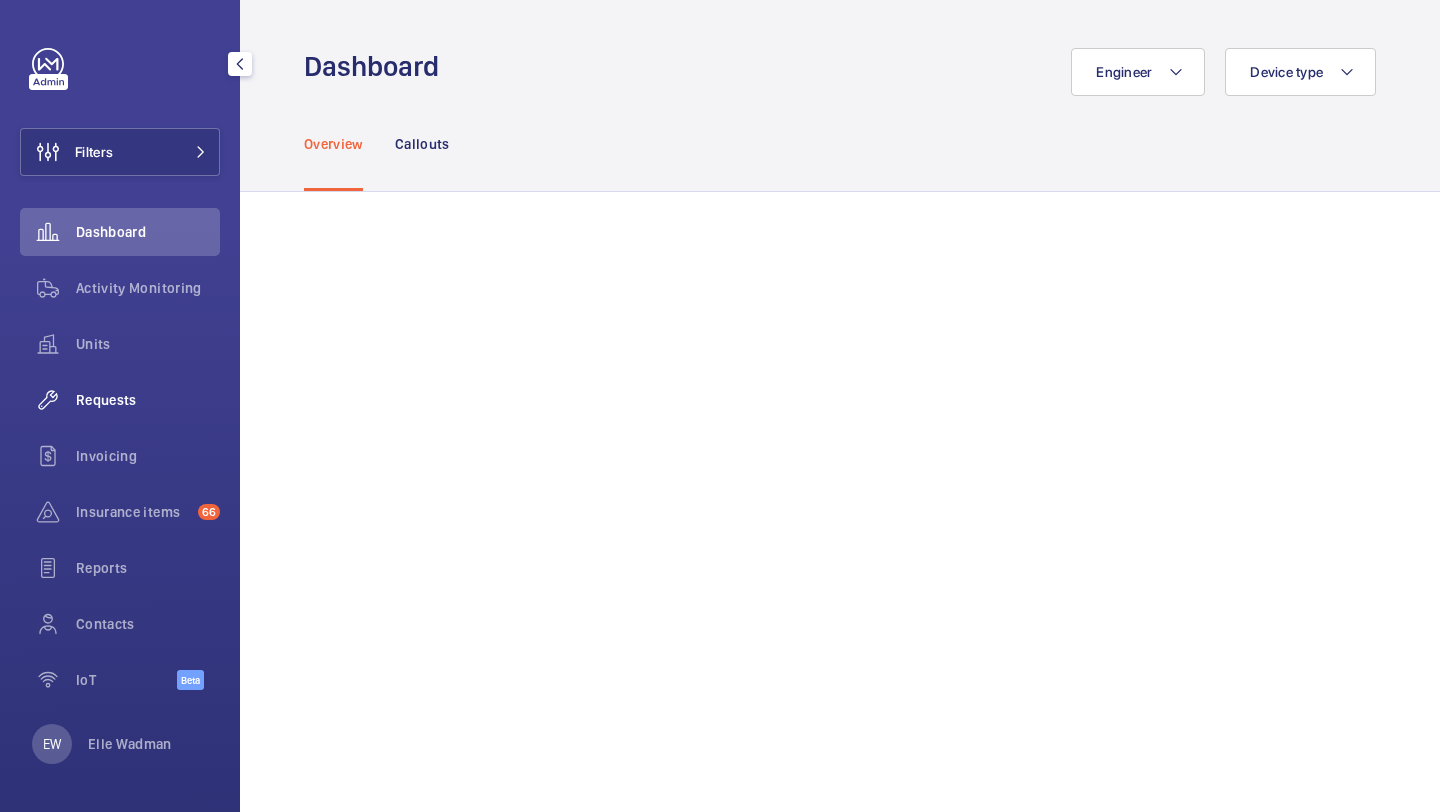 click on "Requests" 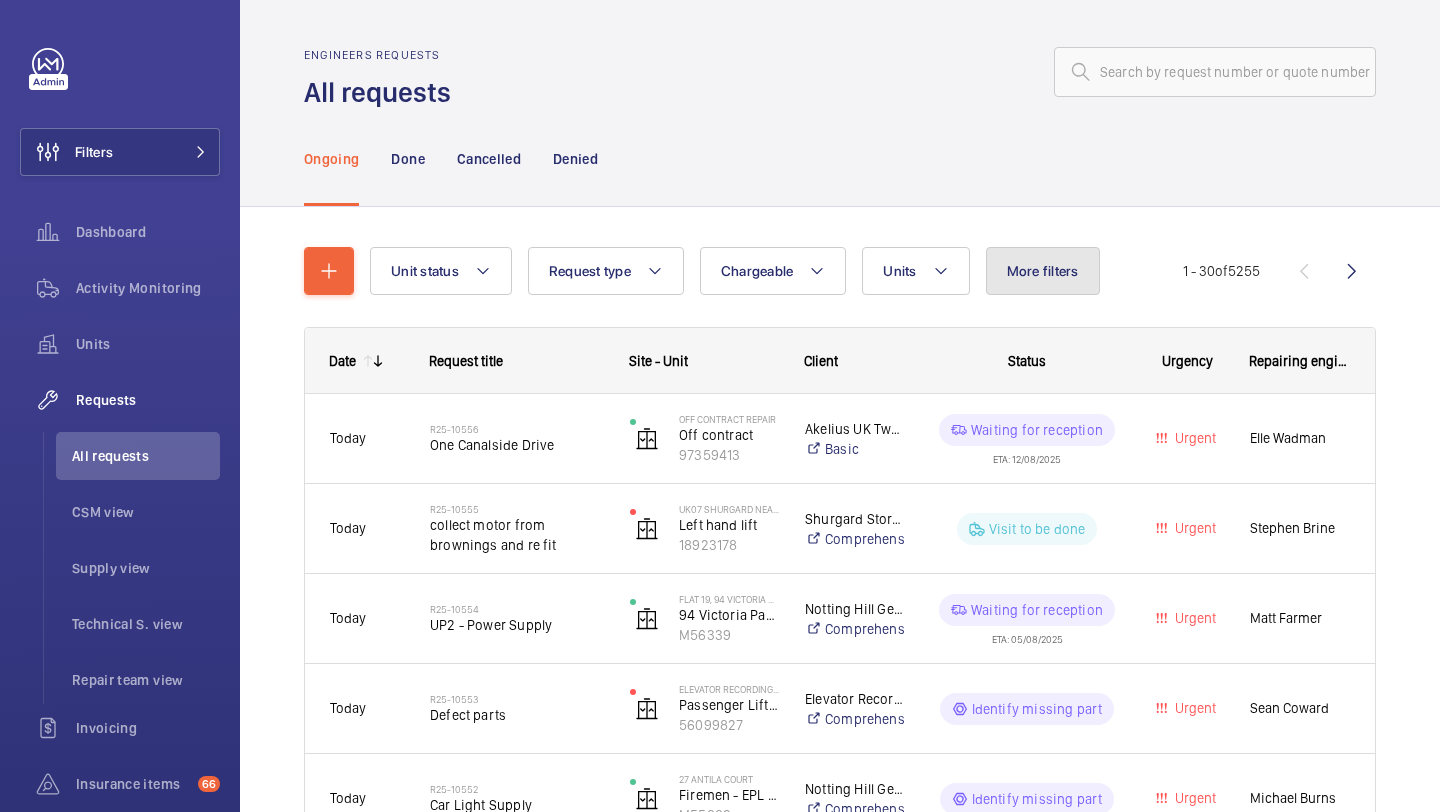 click on "More filters" 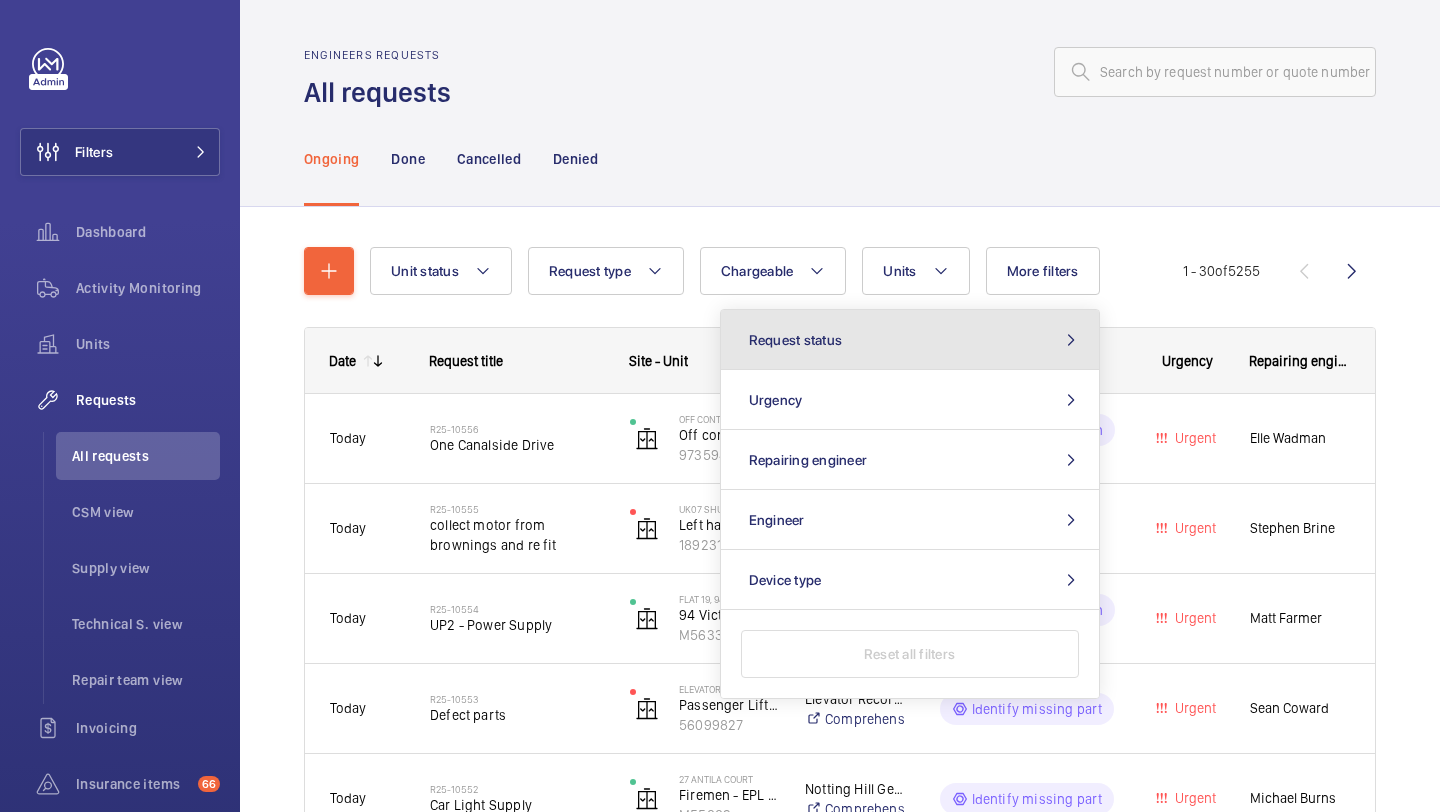 click on "Request status" 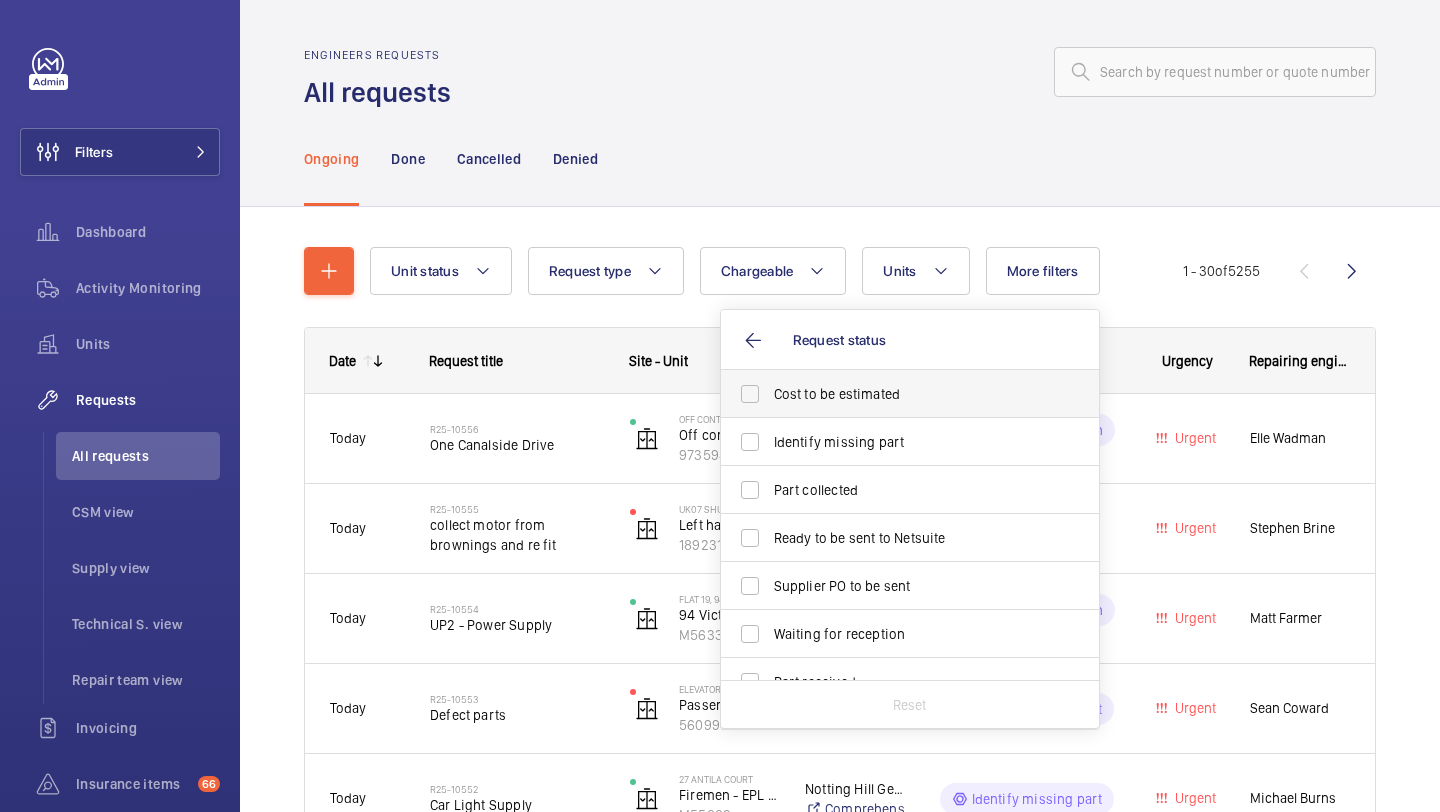 click on "Cost to be estimated" at bounding box center (911, 394) 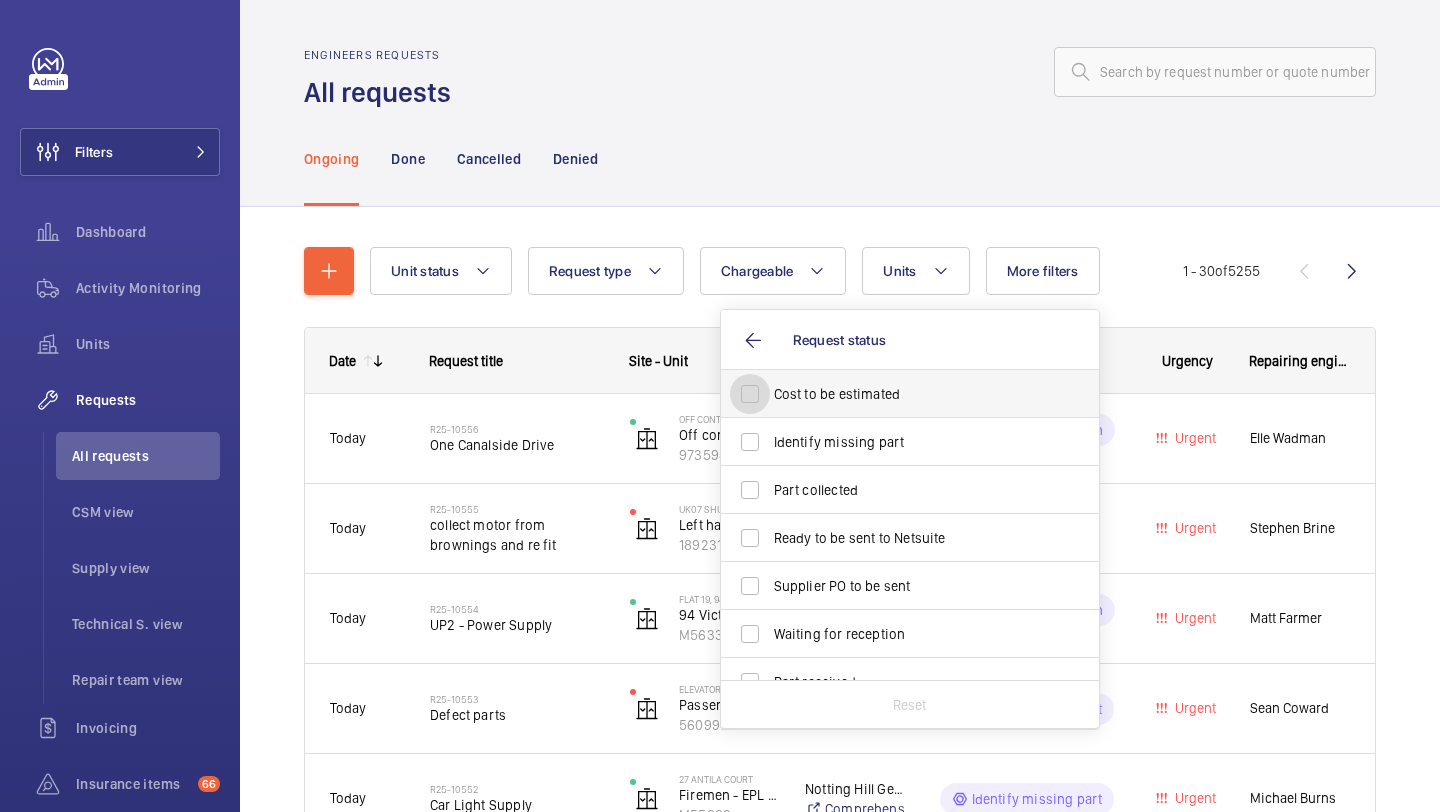 click on "Cost to be estimated" at bounding box center [750, 394] 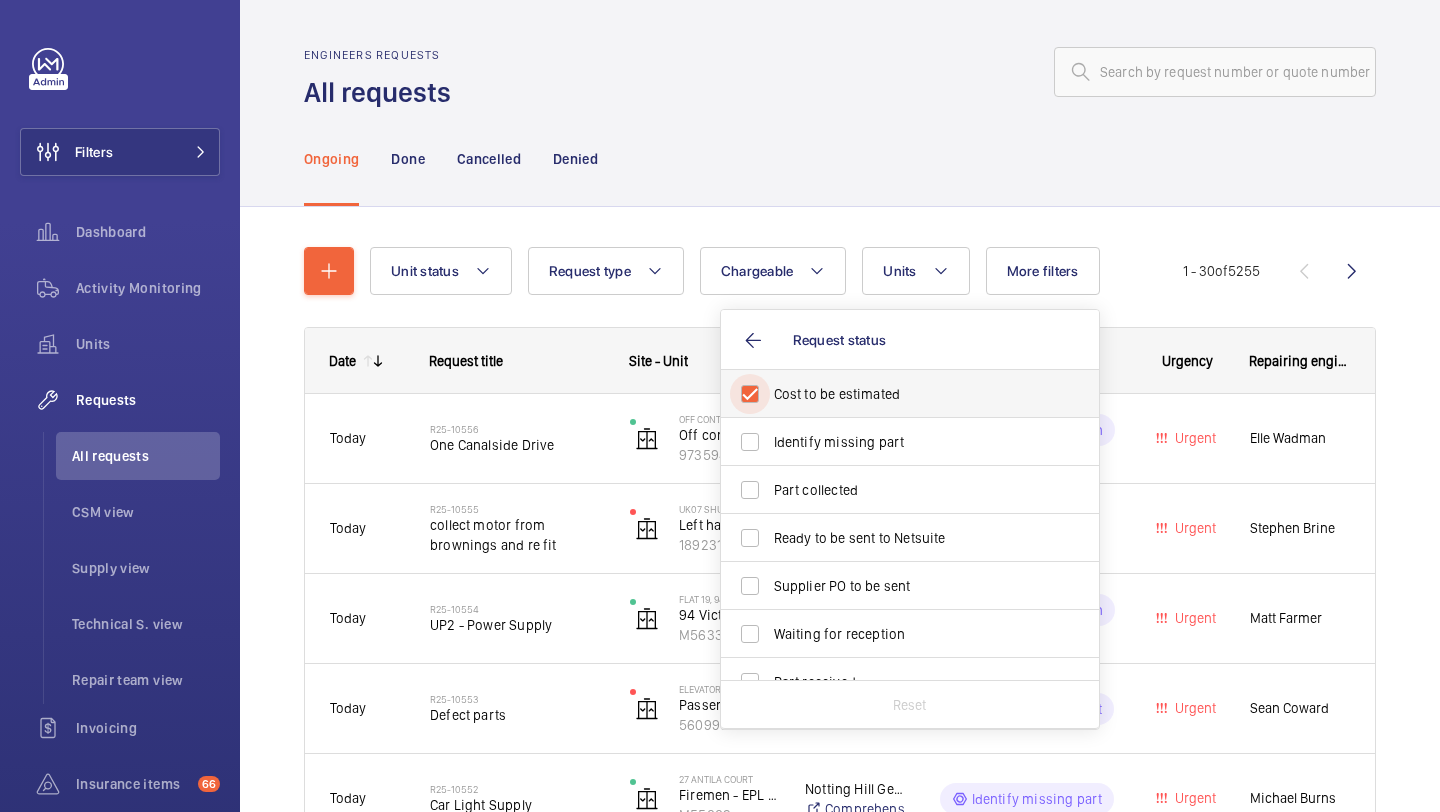 checkbox on "true" 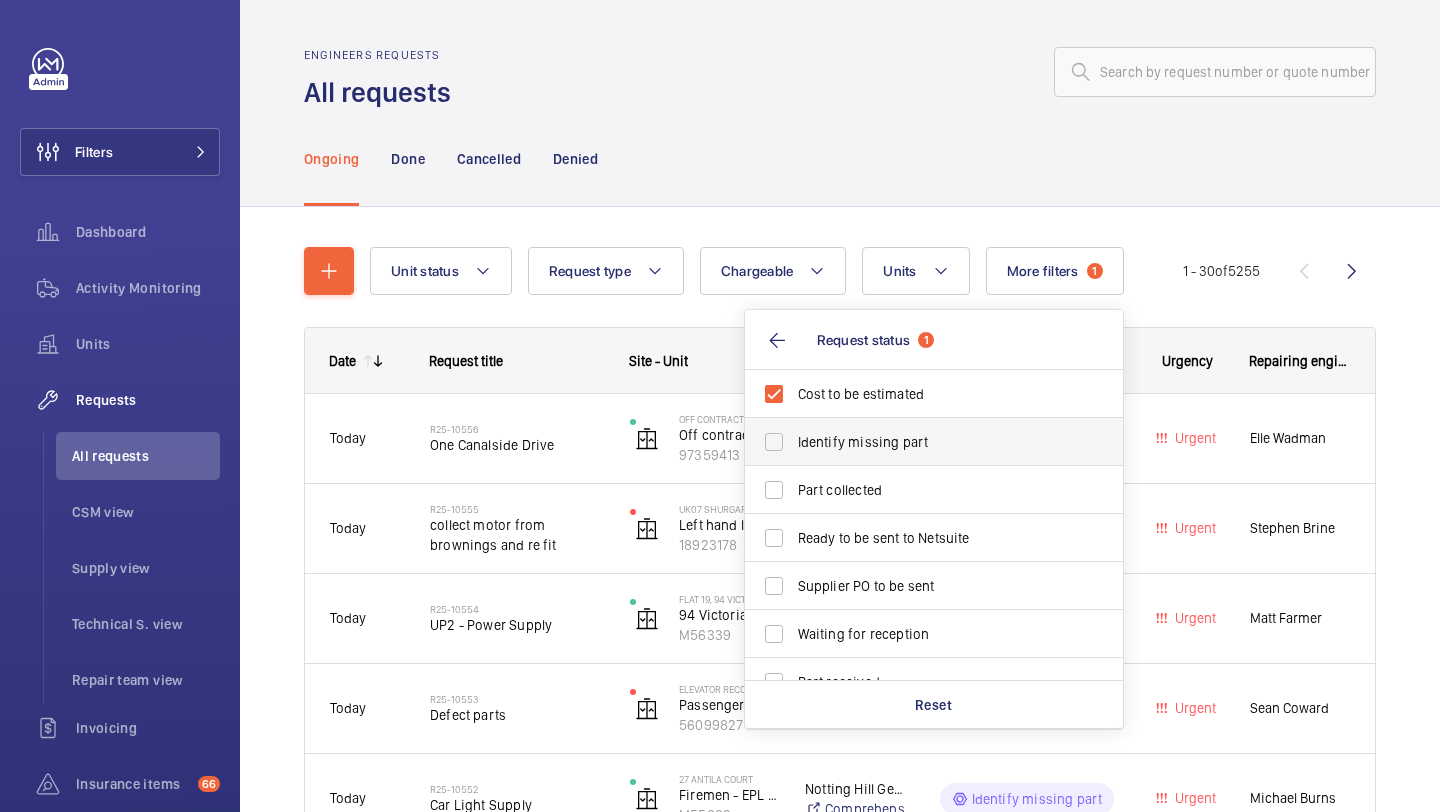 click on "Identify missing part" at bounding box center (935, 442) 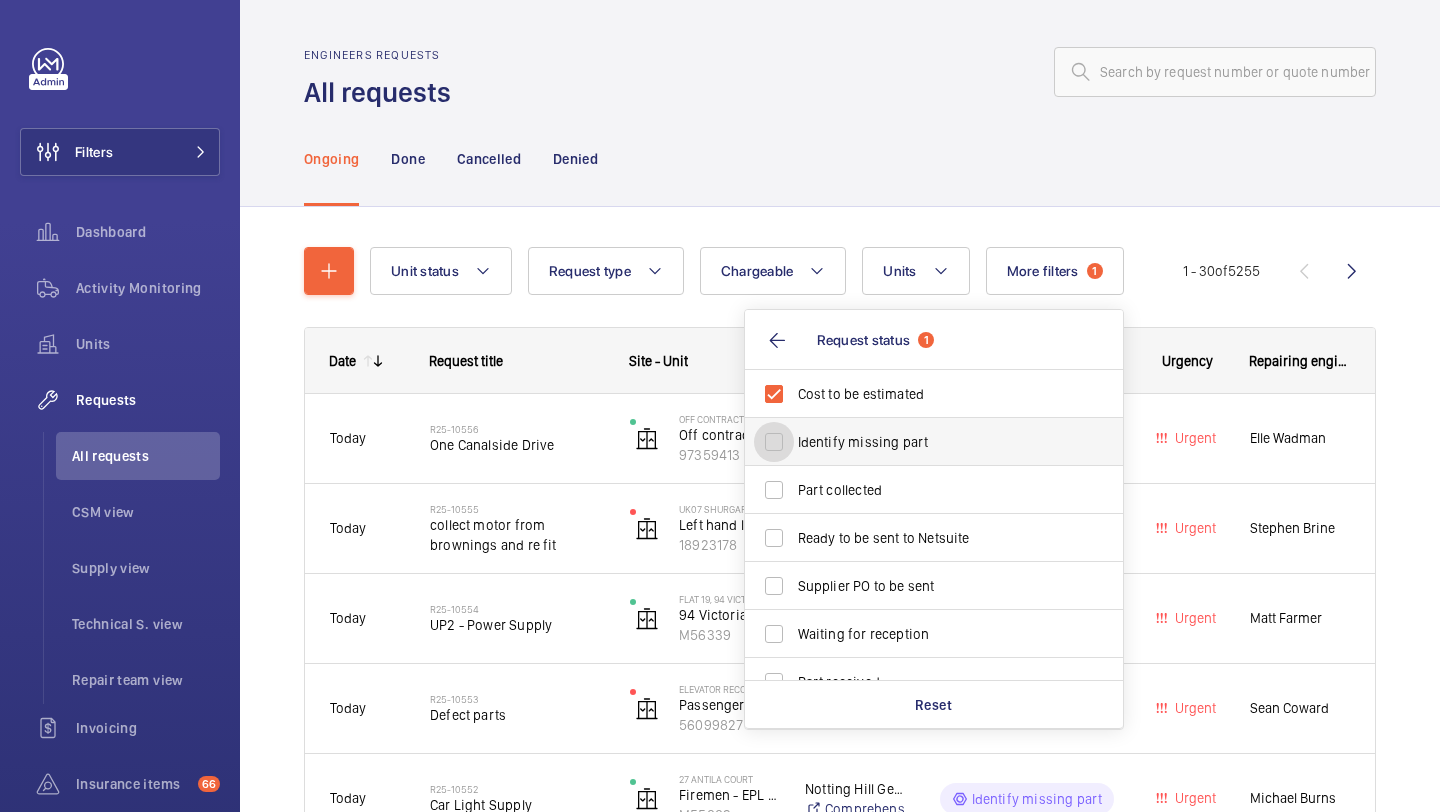 click on "Identify missing part" at bounding box center (774, 442) 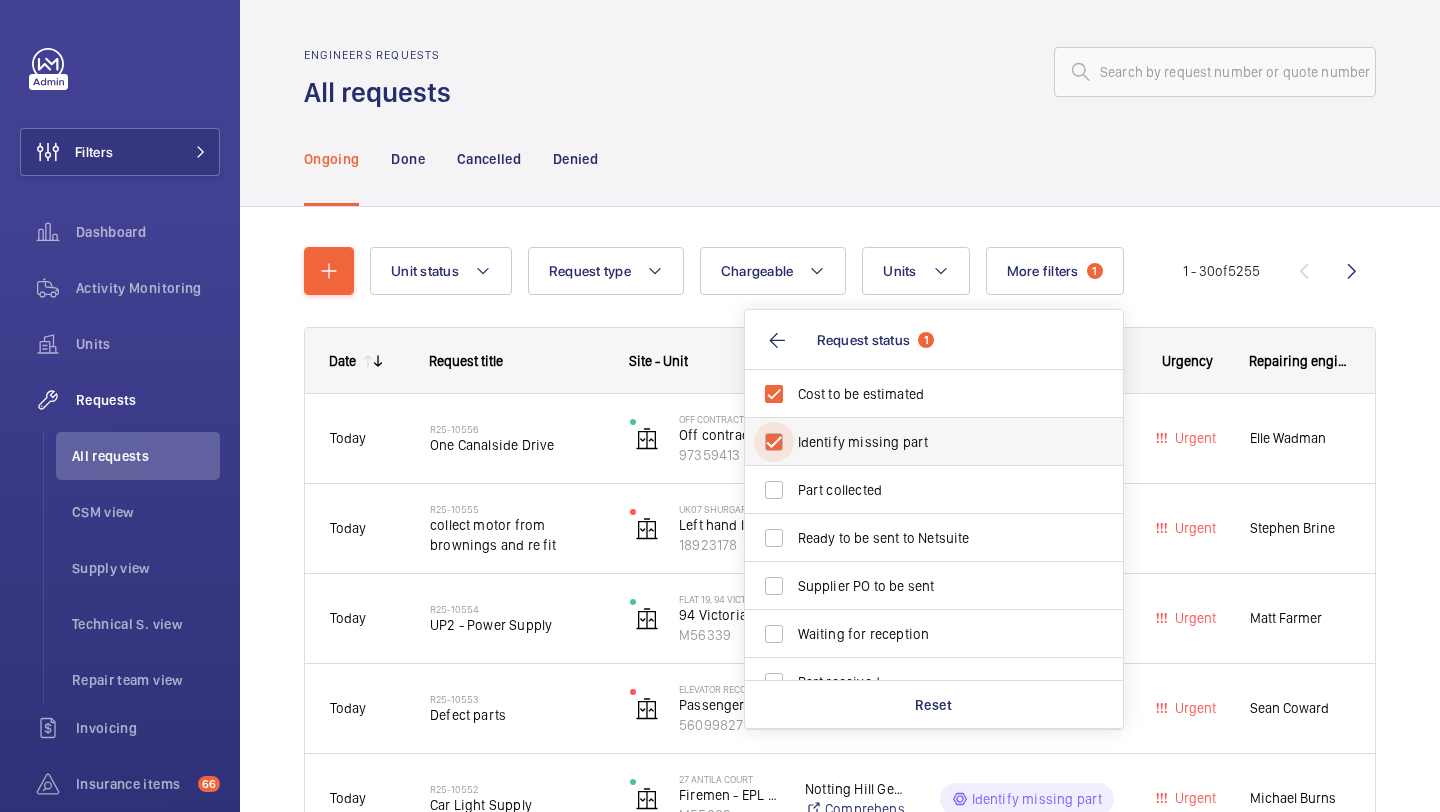 checkbox on "true" 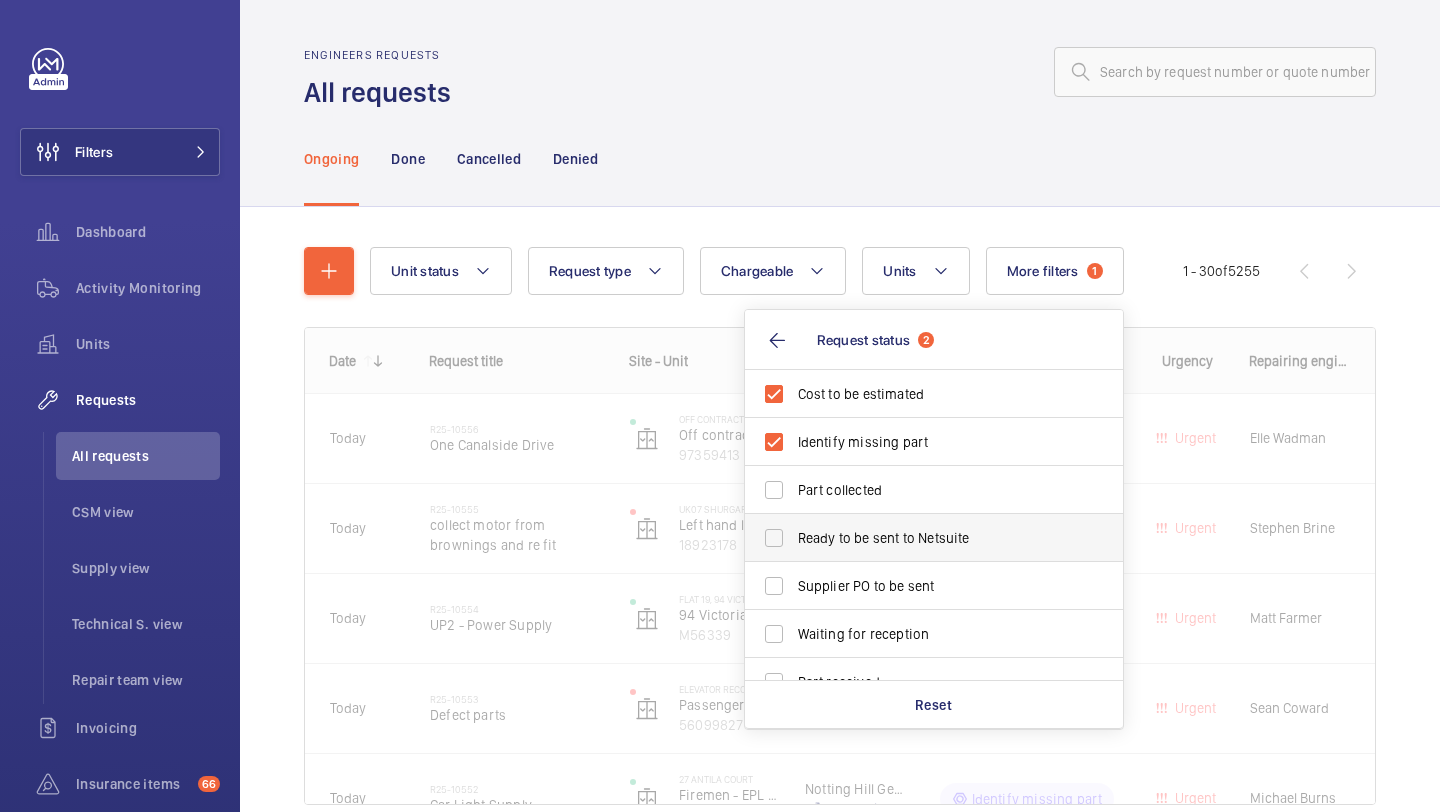 click on "Ready to be sent to Netsuite" at bounding box center (919, 538) 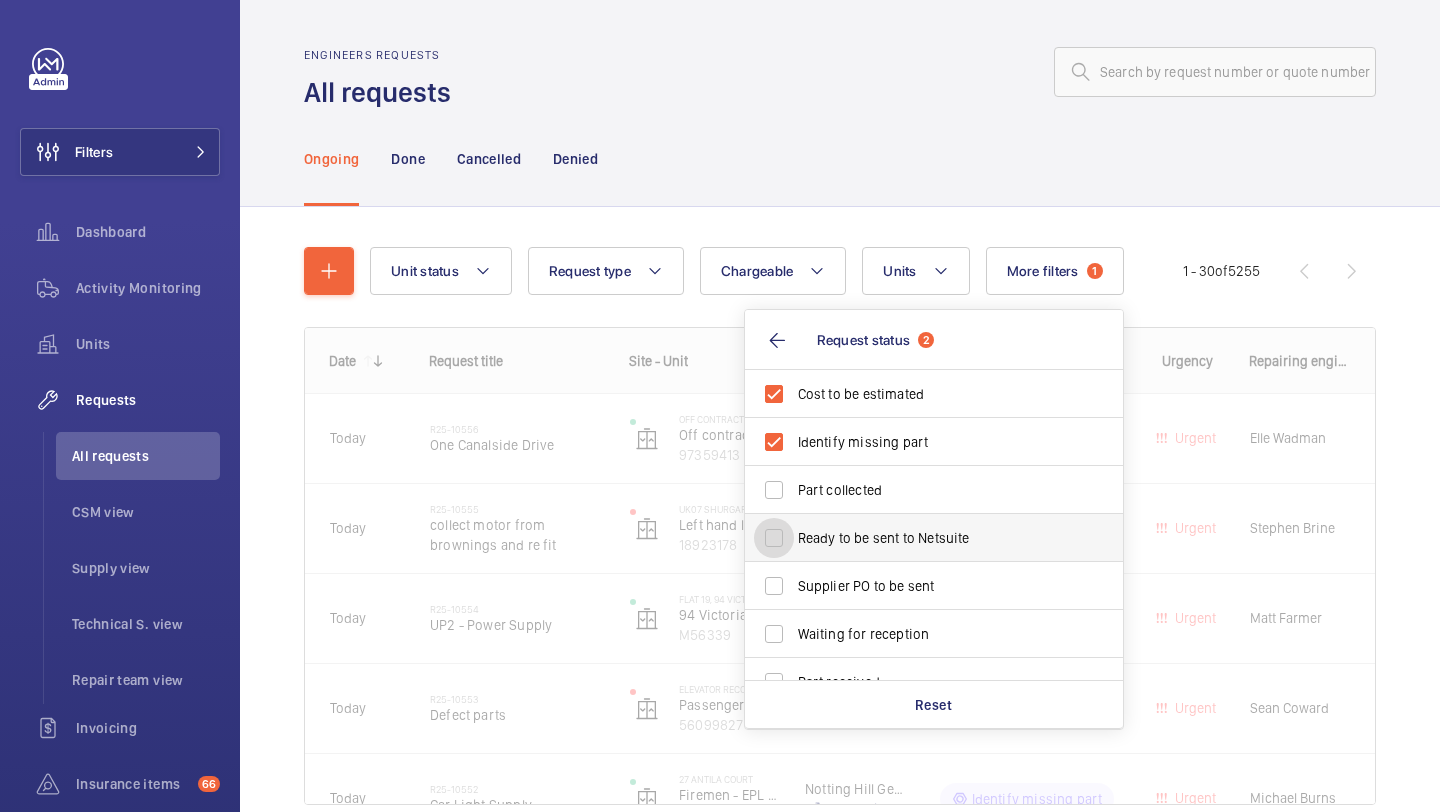 click on "Ready to be sent to Netsuite" at bounding box center (774, 538) 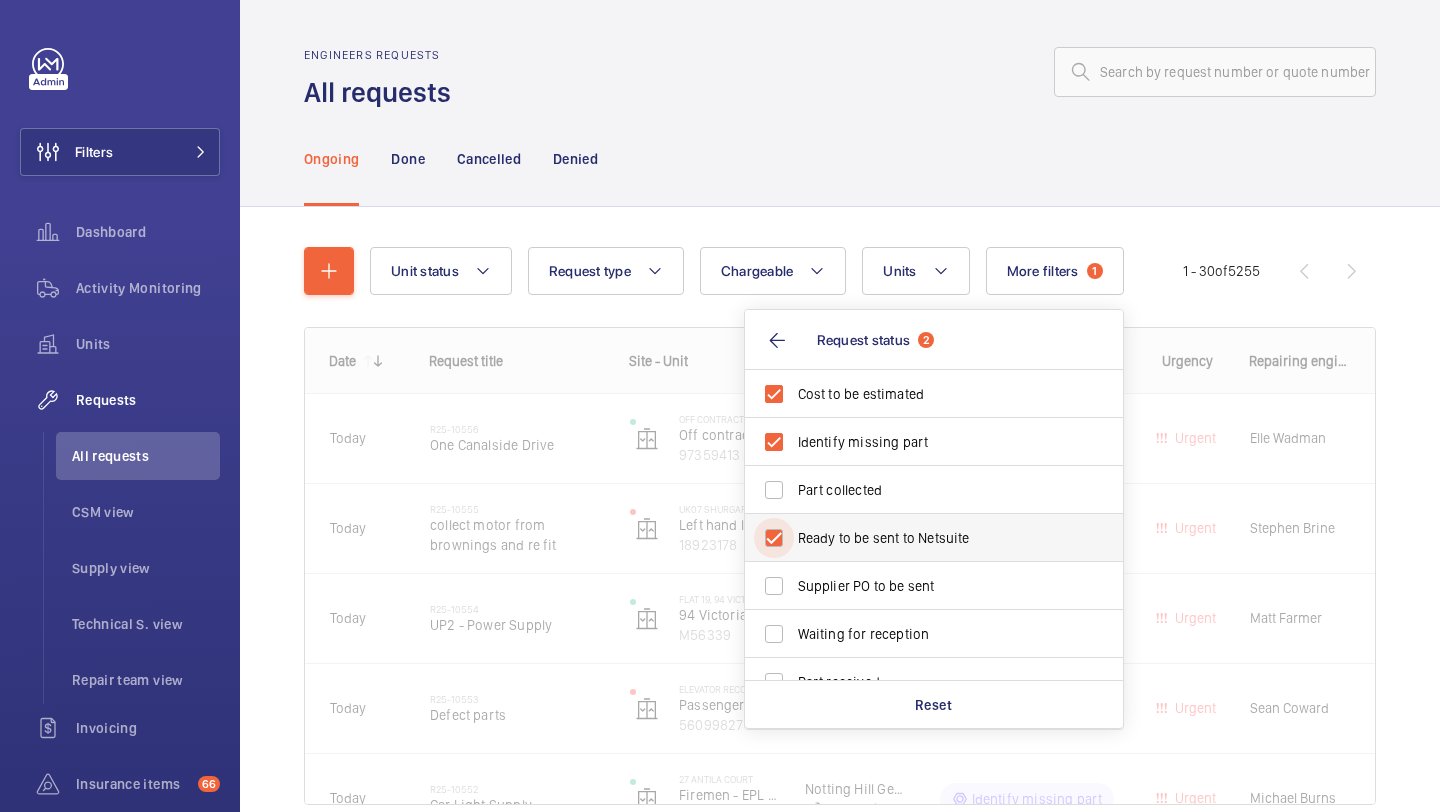 checkbox on "true" 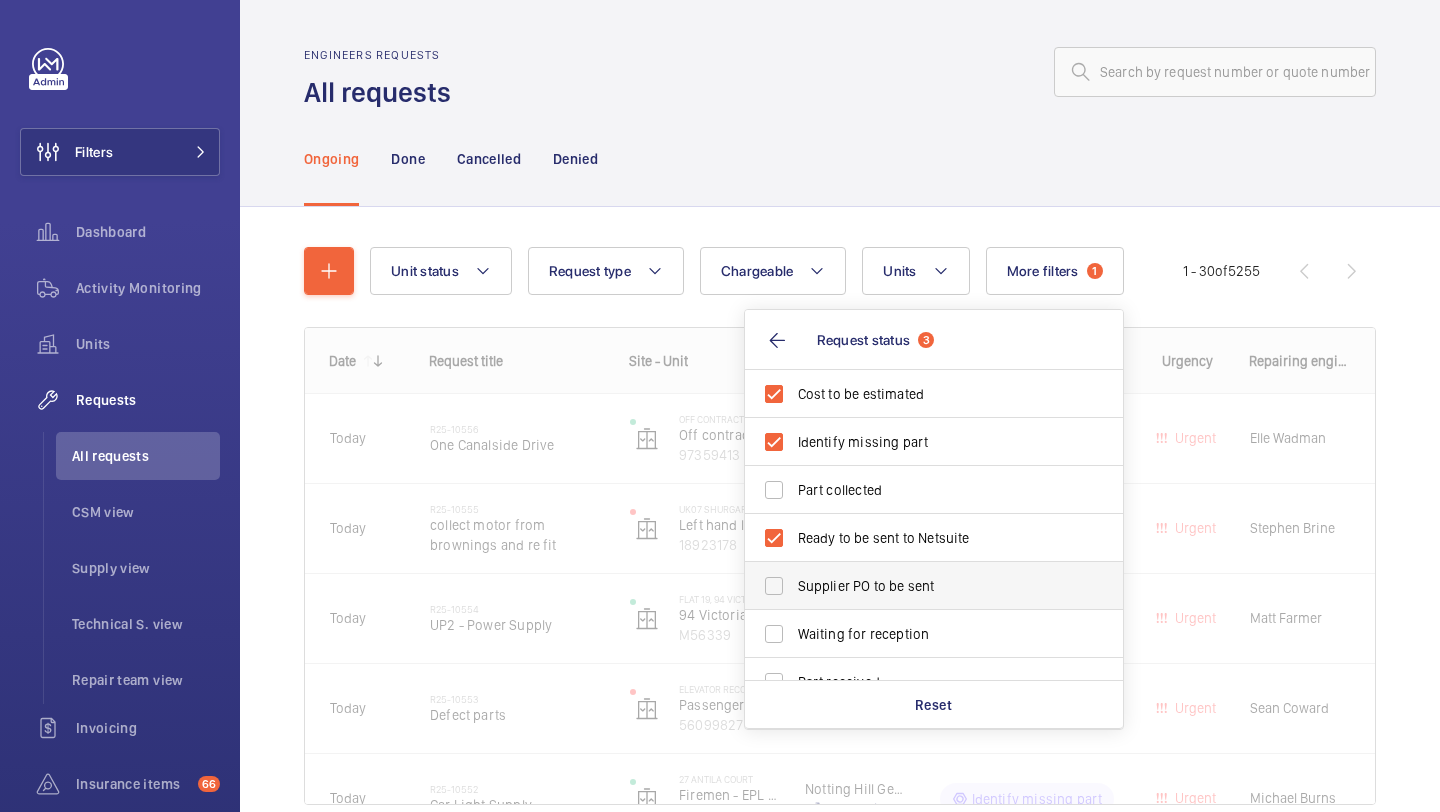 click on "Supplier PO to be sent" at bounding box center (919, 586) 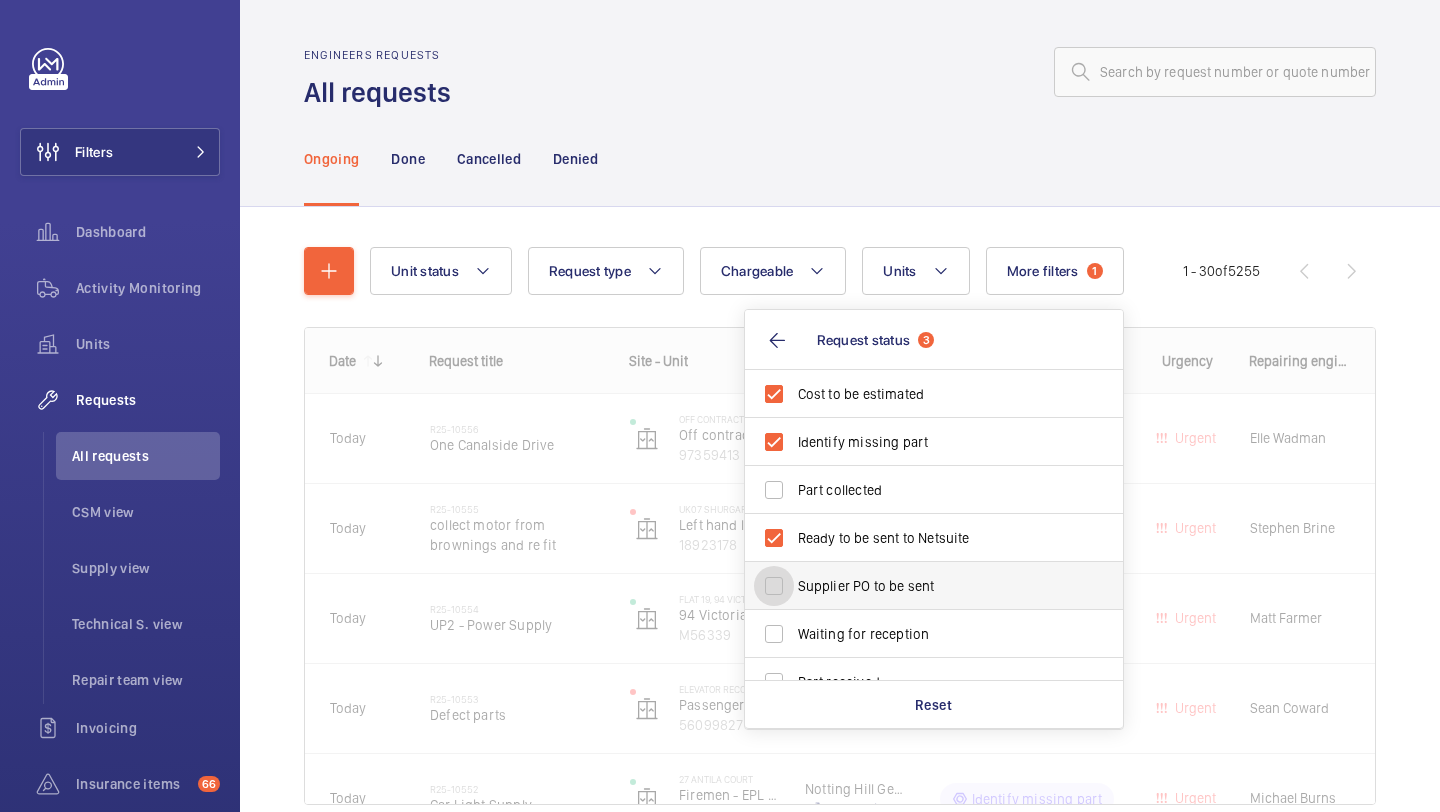 click on "Supplier PO to be sent" at bounding box center (774, 586) 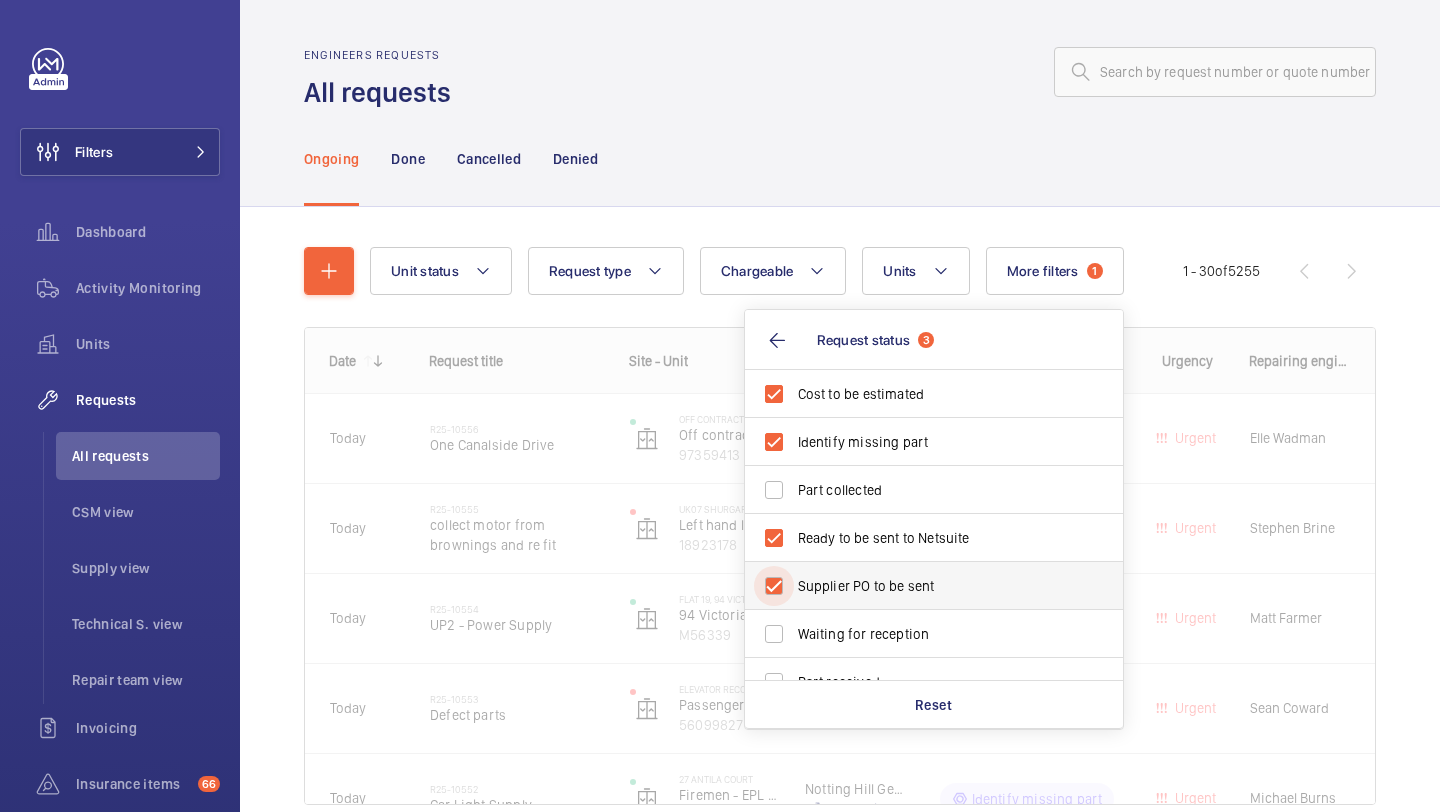 checkbox on "true" 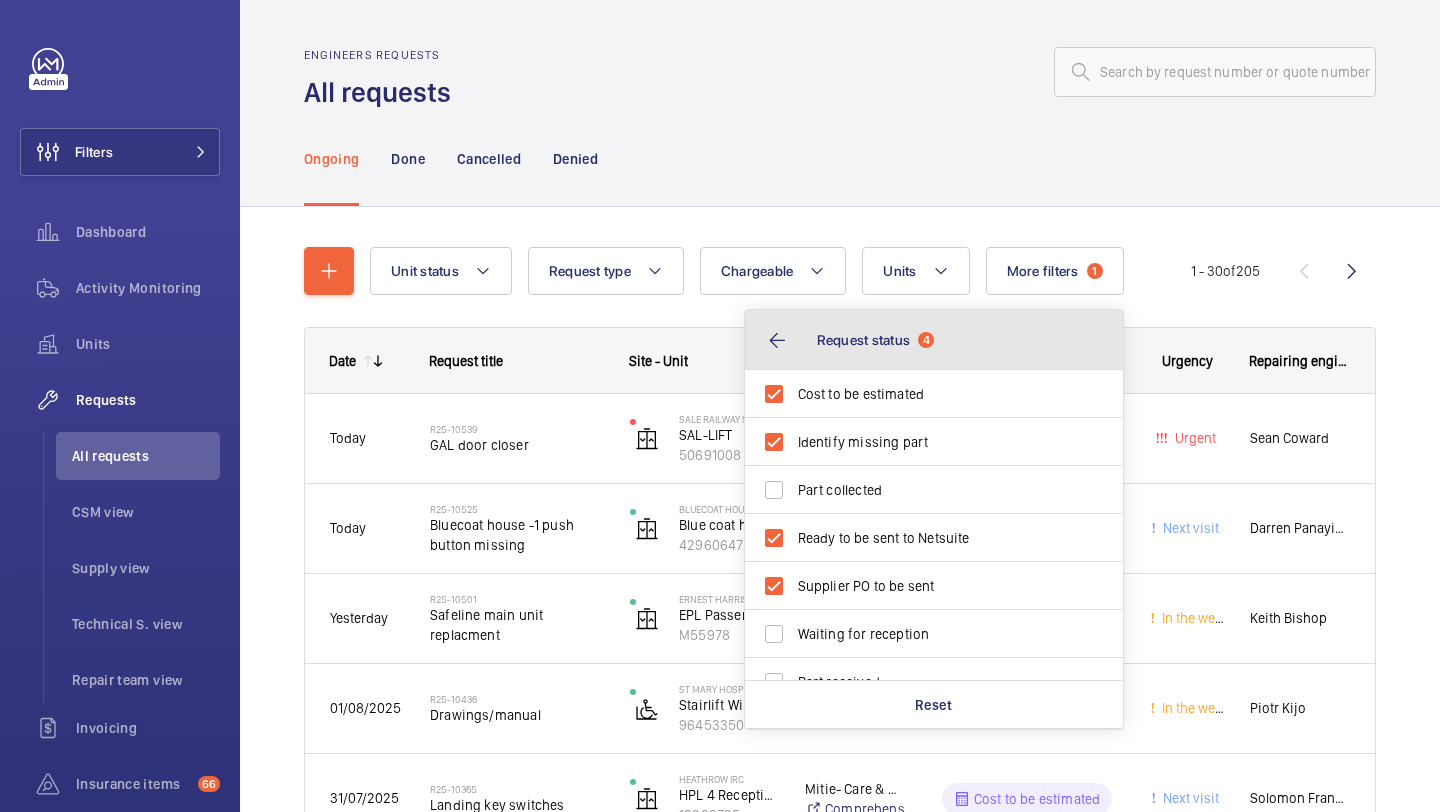 click on "Request status" 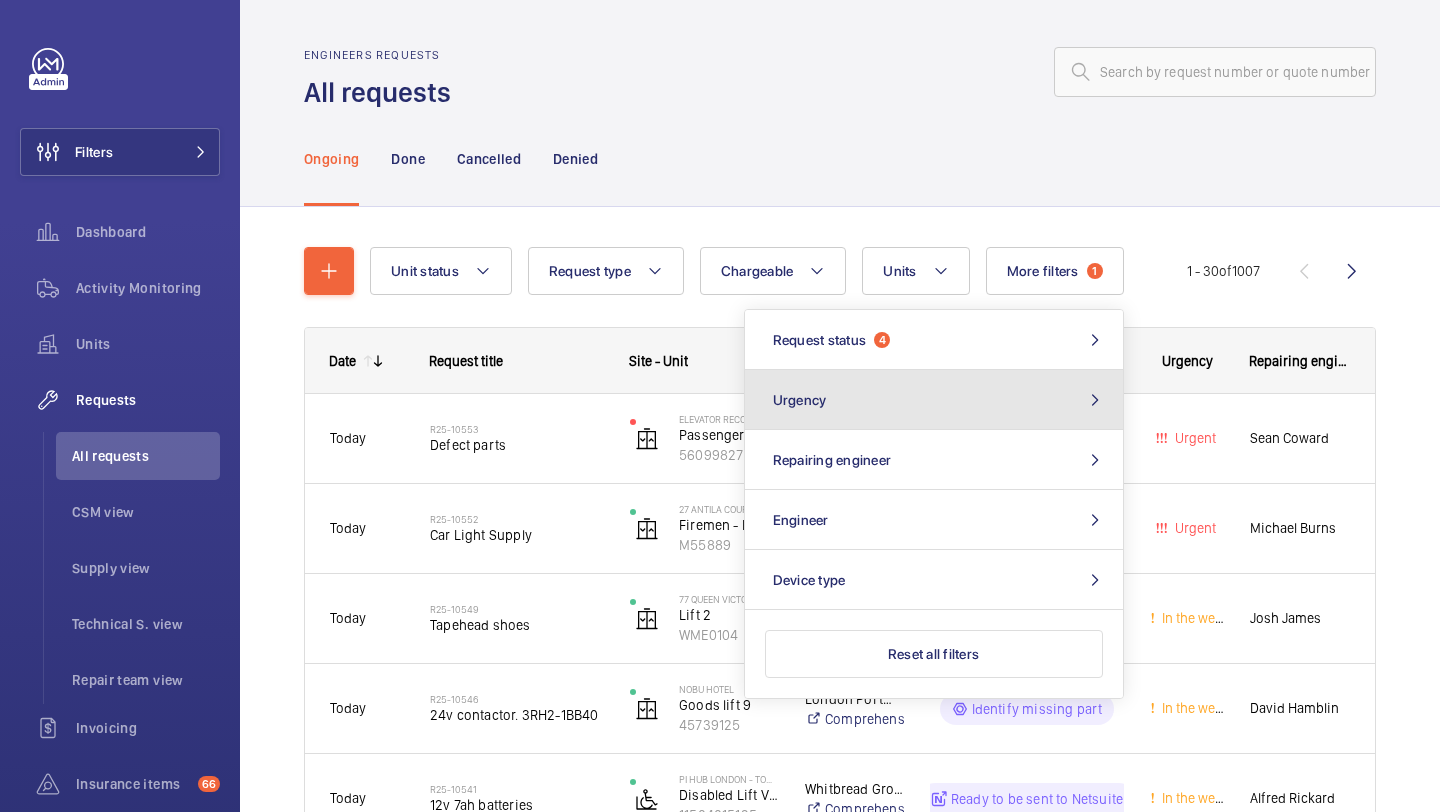click on "Urgency" 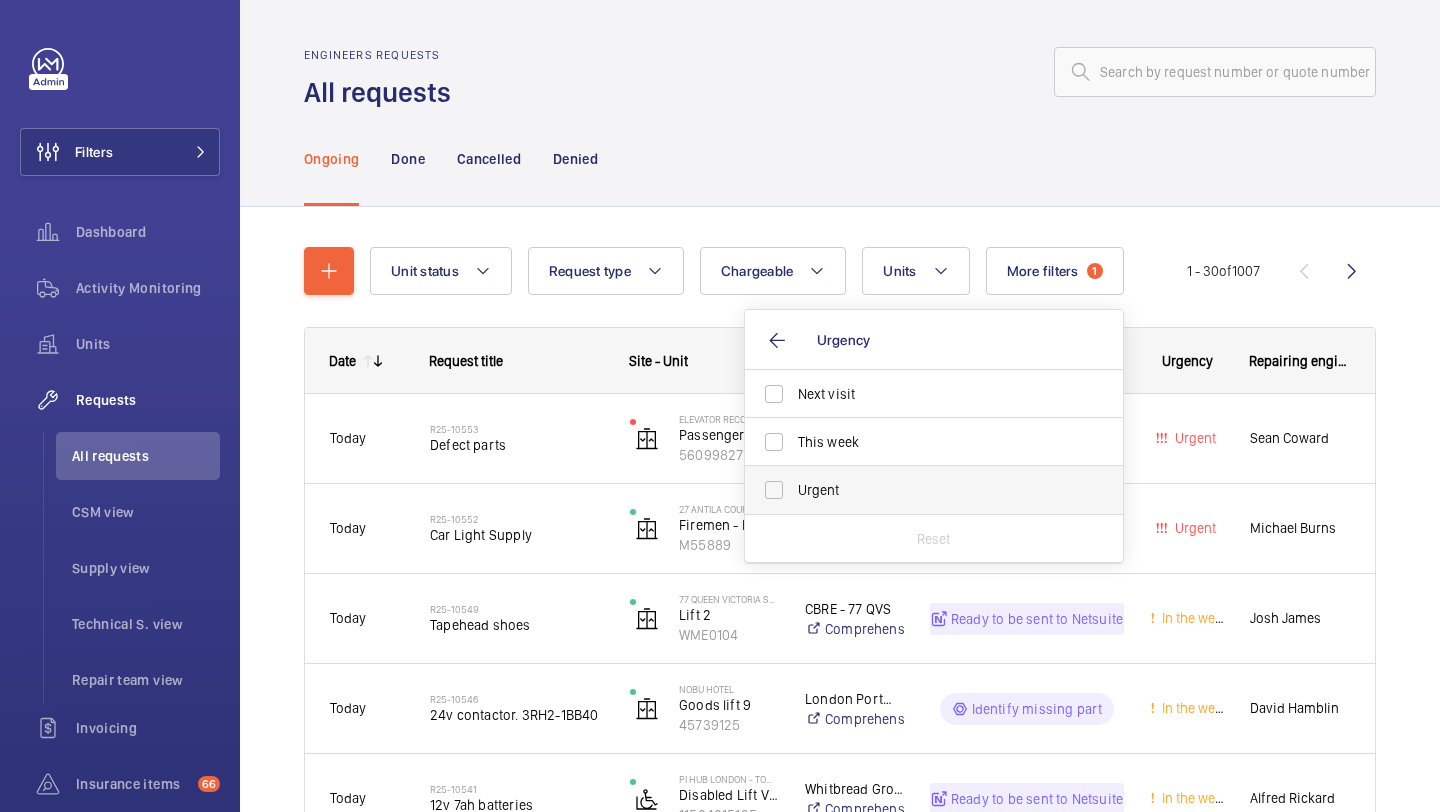 click on "Urgent" at bounding box center [935, 490] 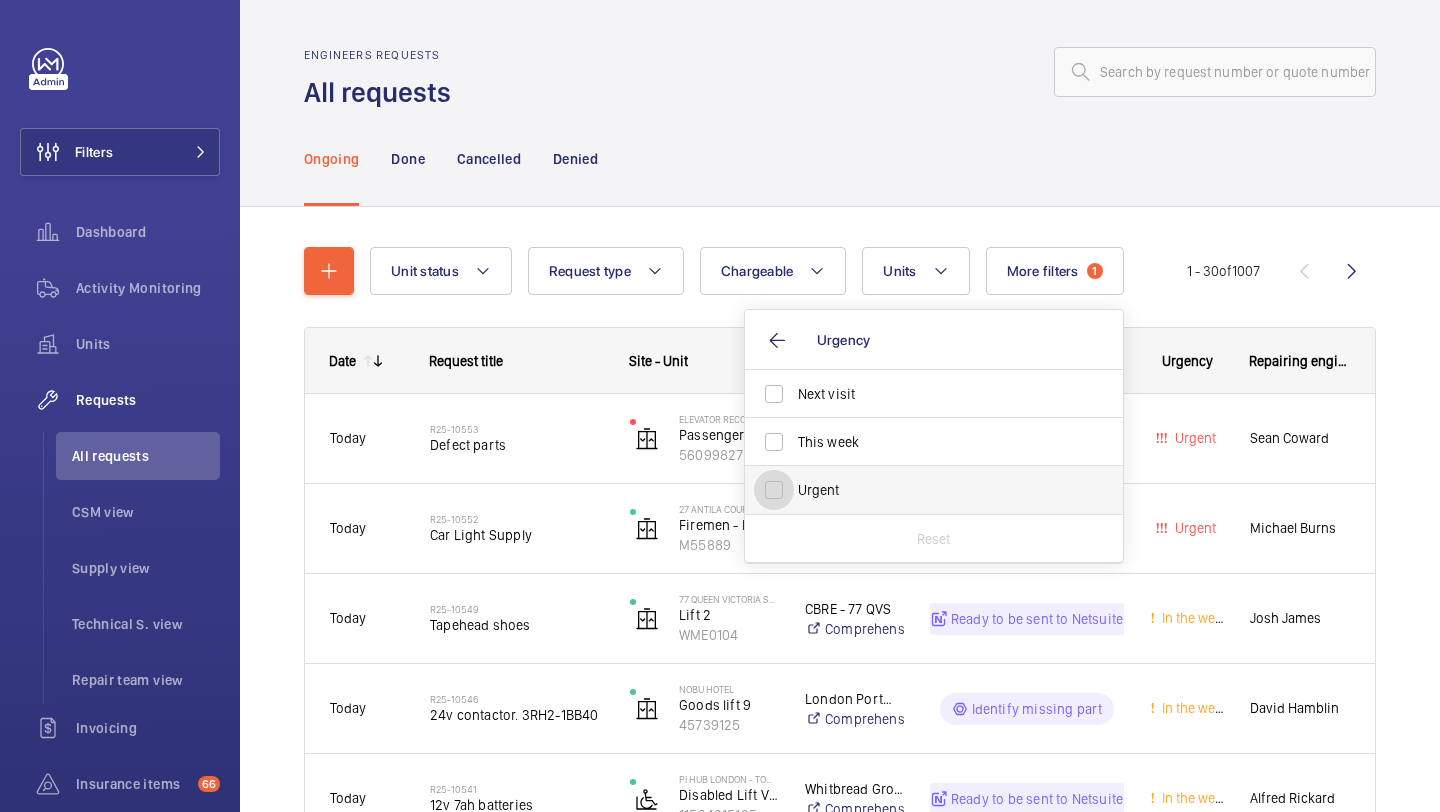 click on "Urgent" at bounding box center [774, 490] 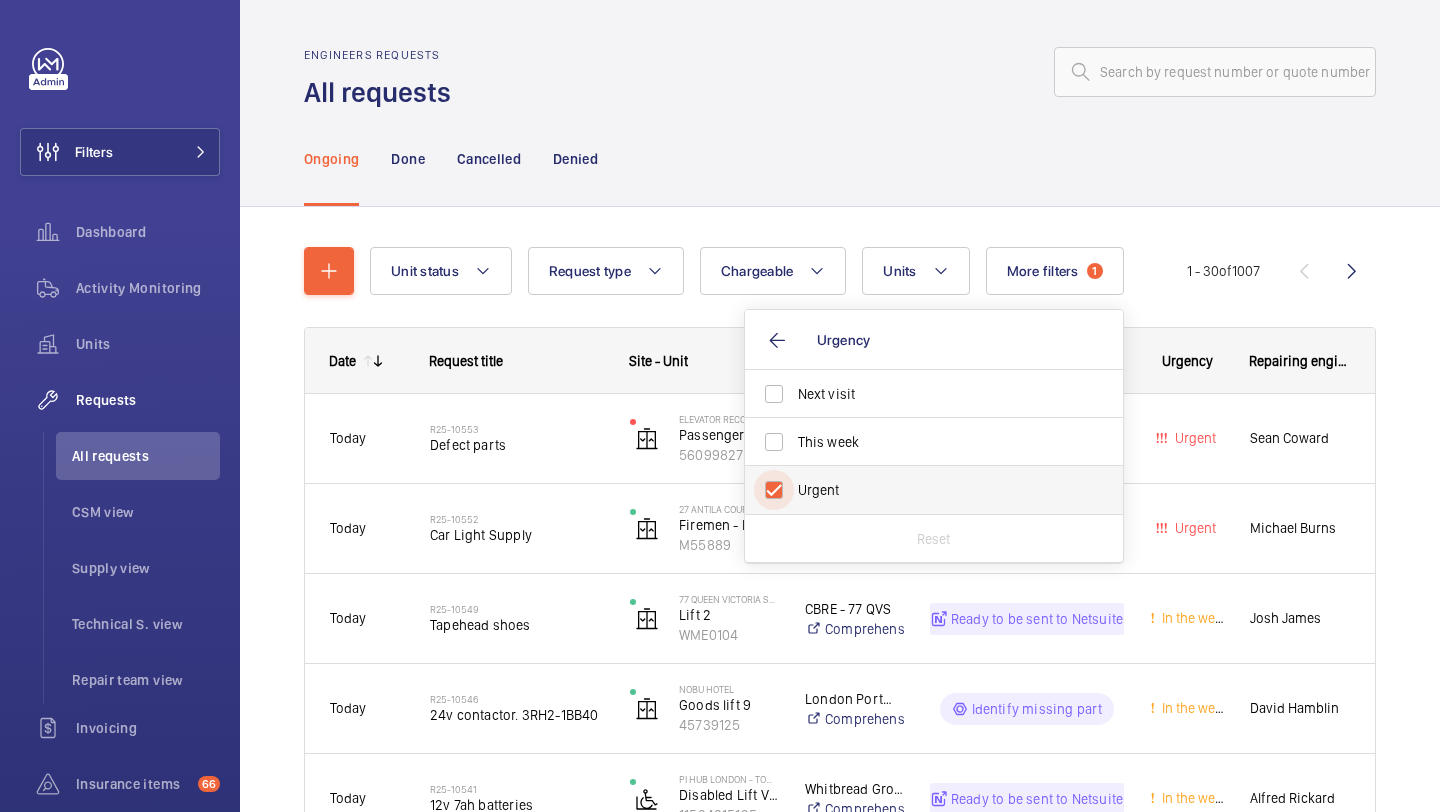 checkbox on "true" 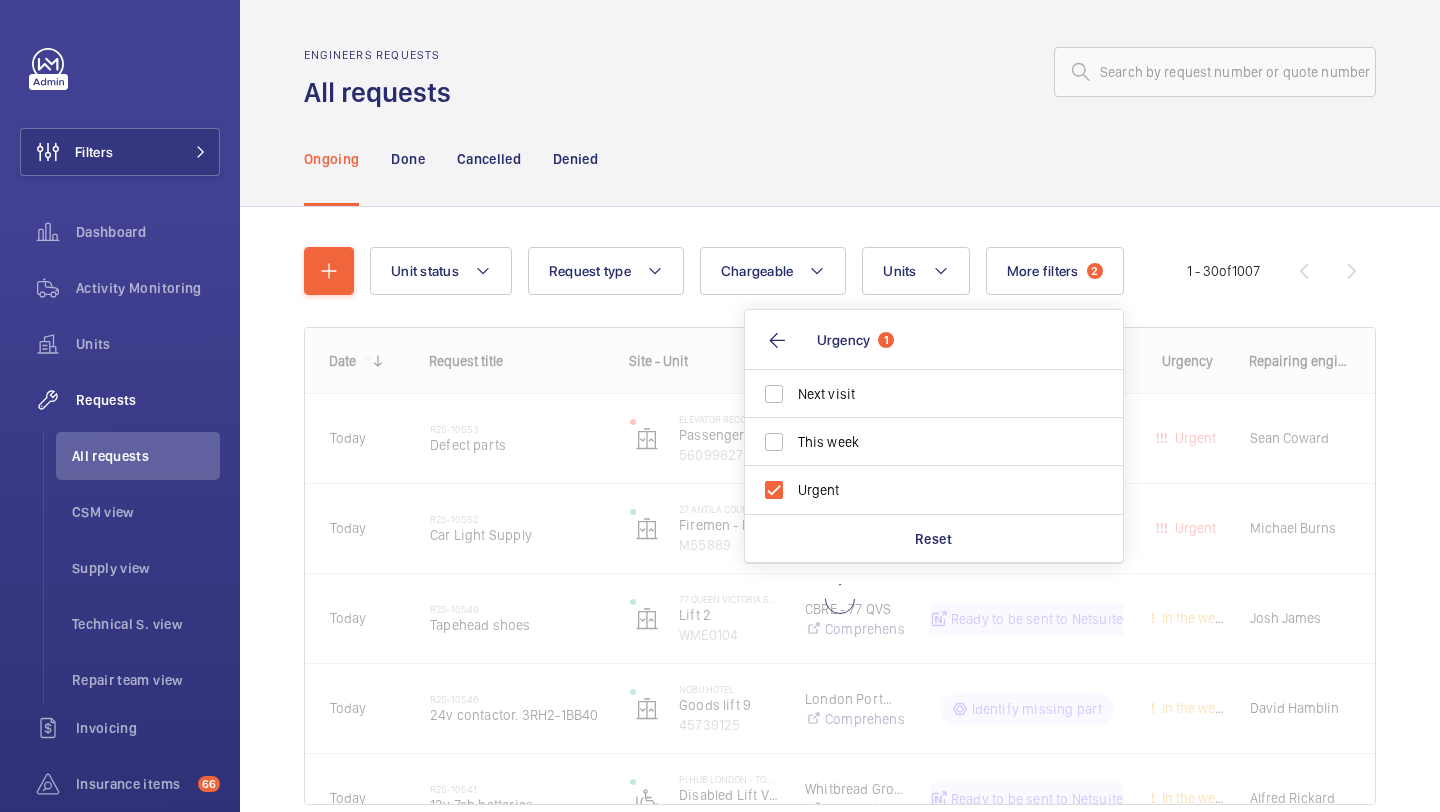 click on "Ongoing Done Cancelled Denied" 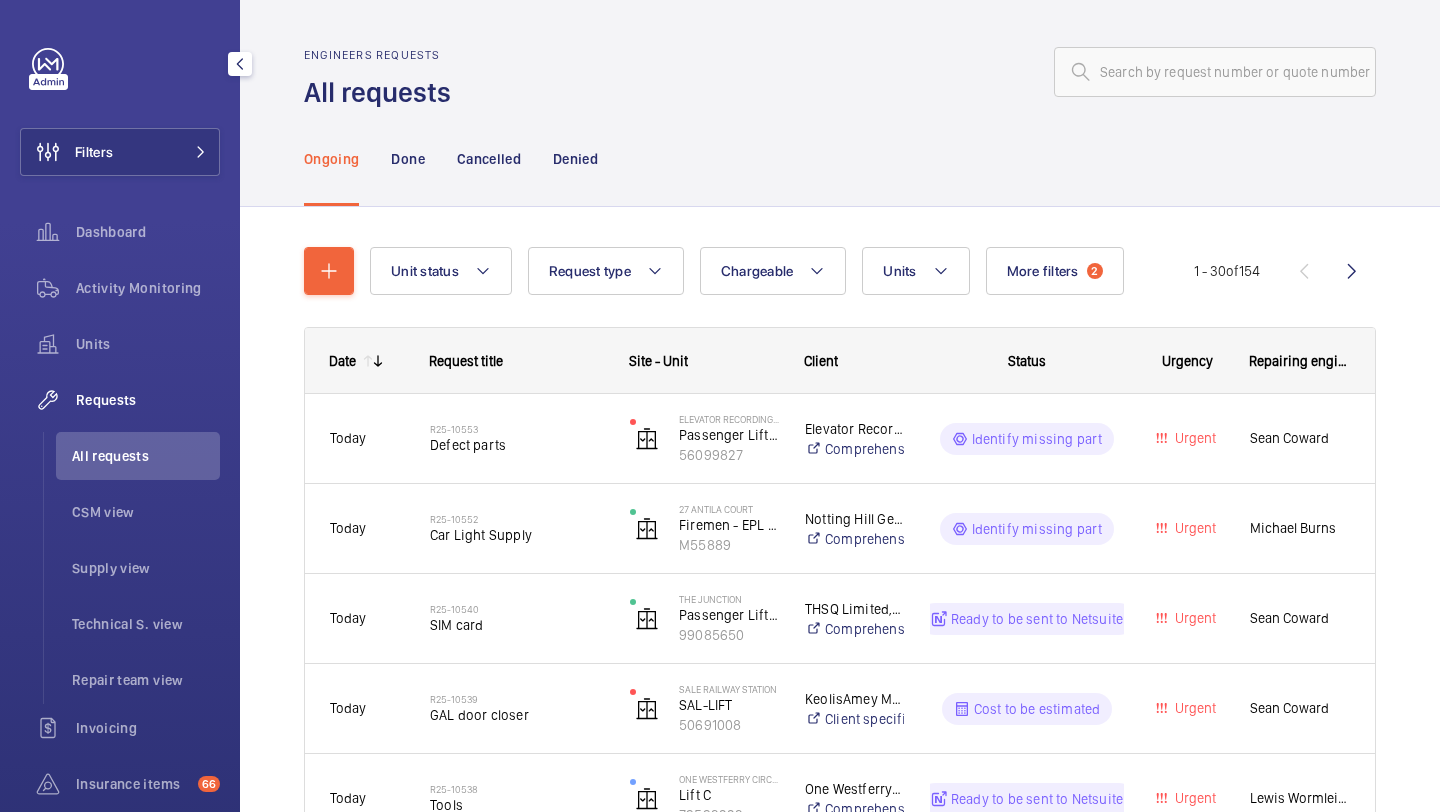 drag, startPoint x: 197, startPoint y: 150, endPoint x: 222, endPoint y: 134, distance: 29.681644 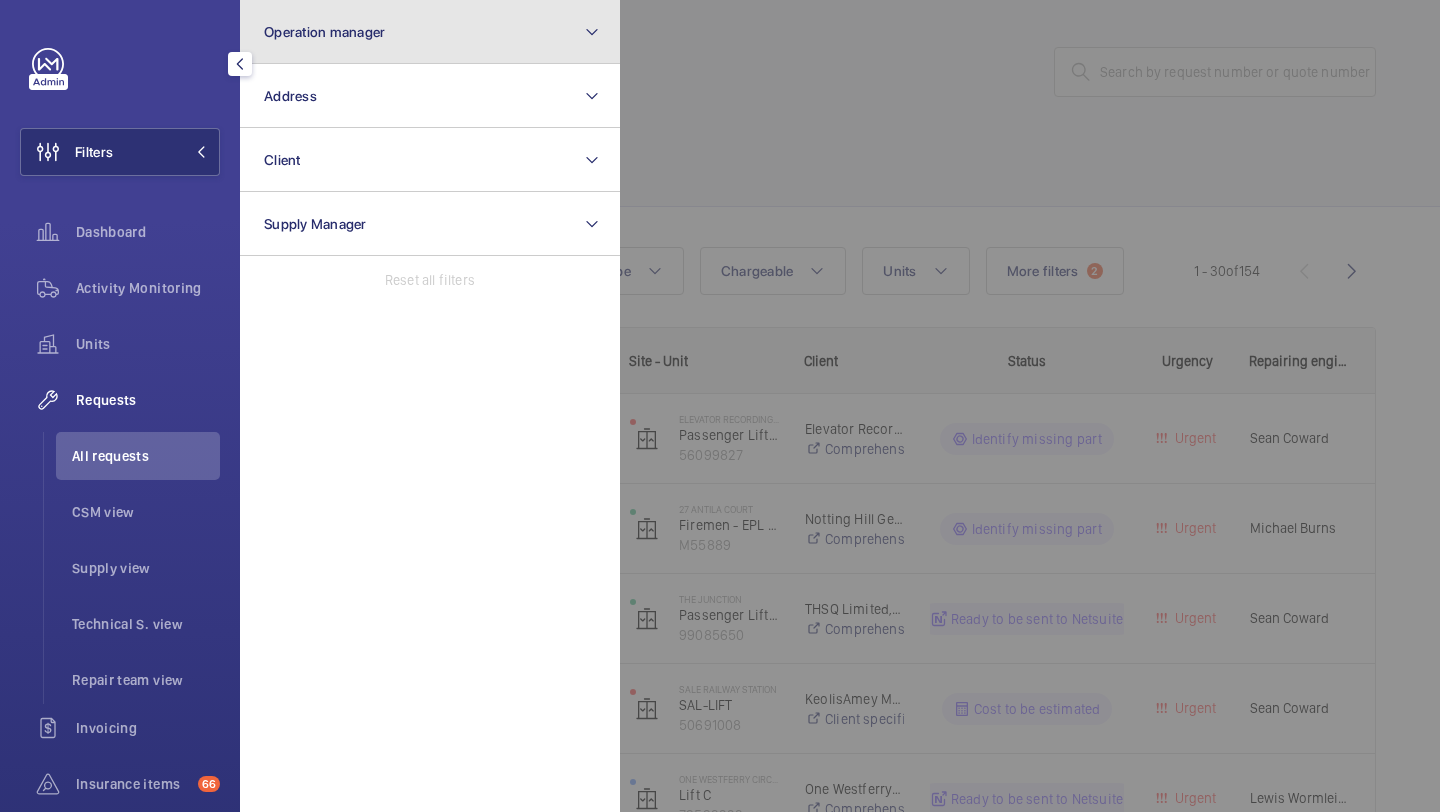 click on "Operation manager" 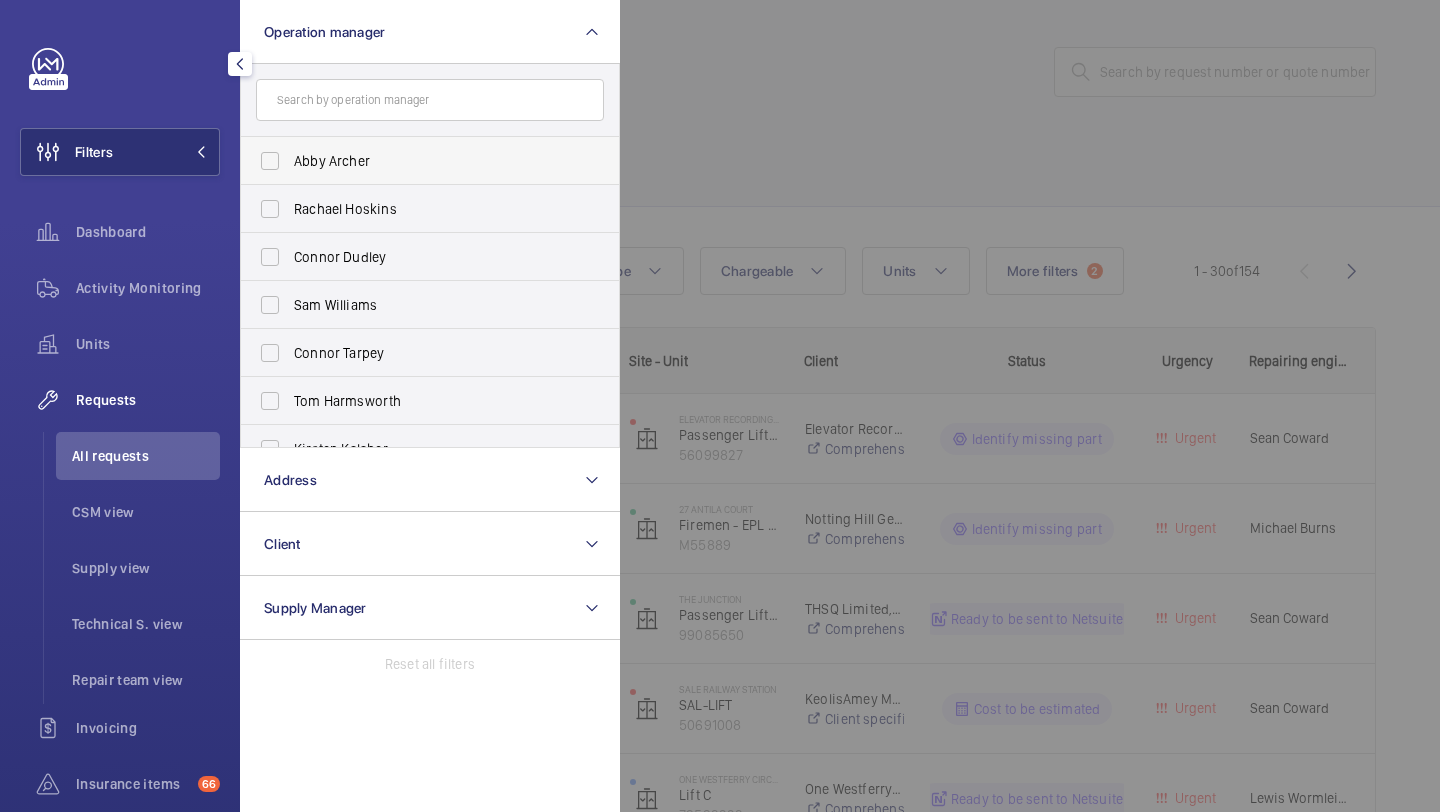 click on "Abby Archer" at bounding box center [431, 161] 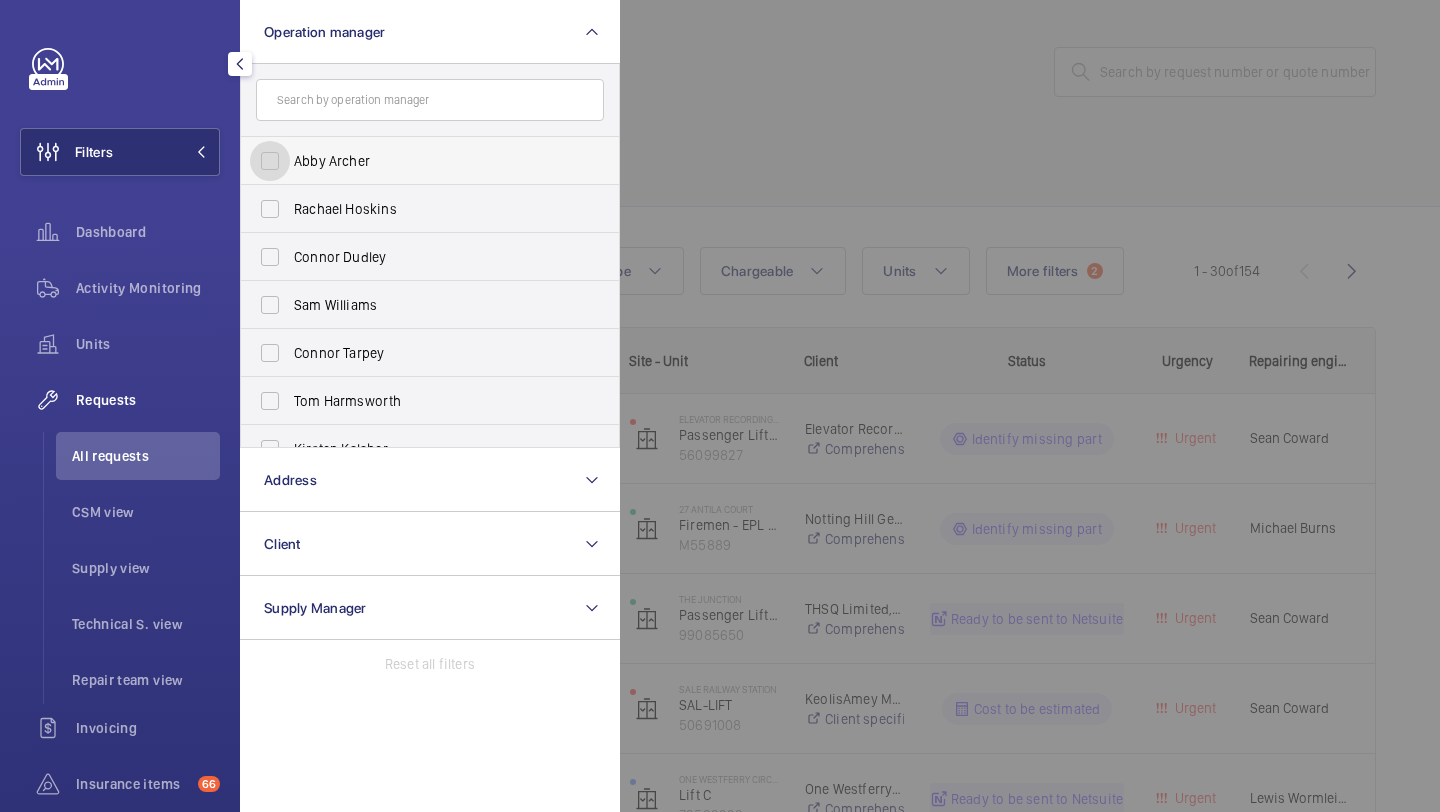 click on "Abby Archer" at bounding box center [270, 161] 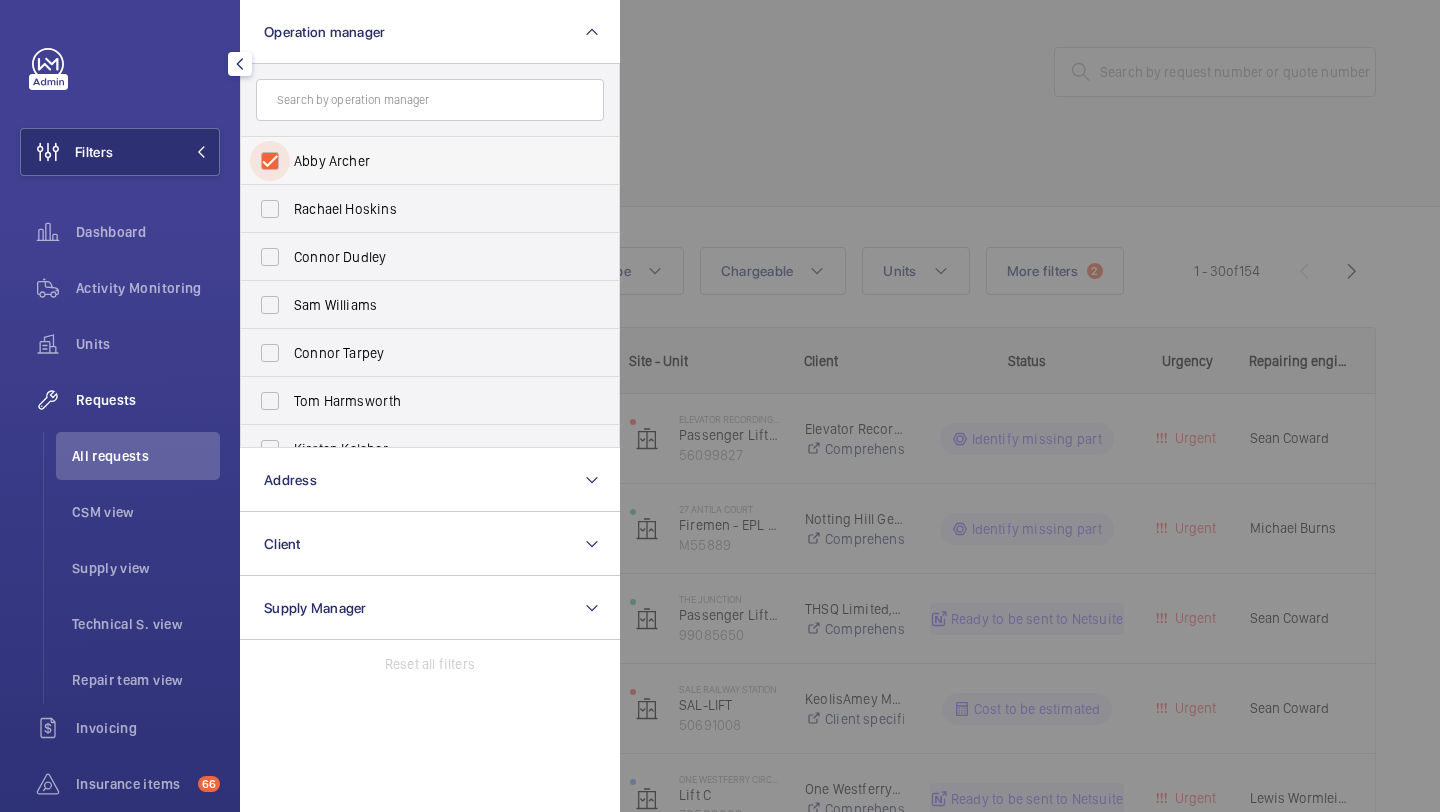 checkbox on "true" 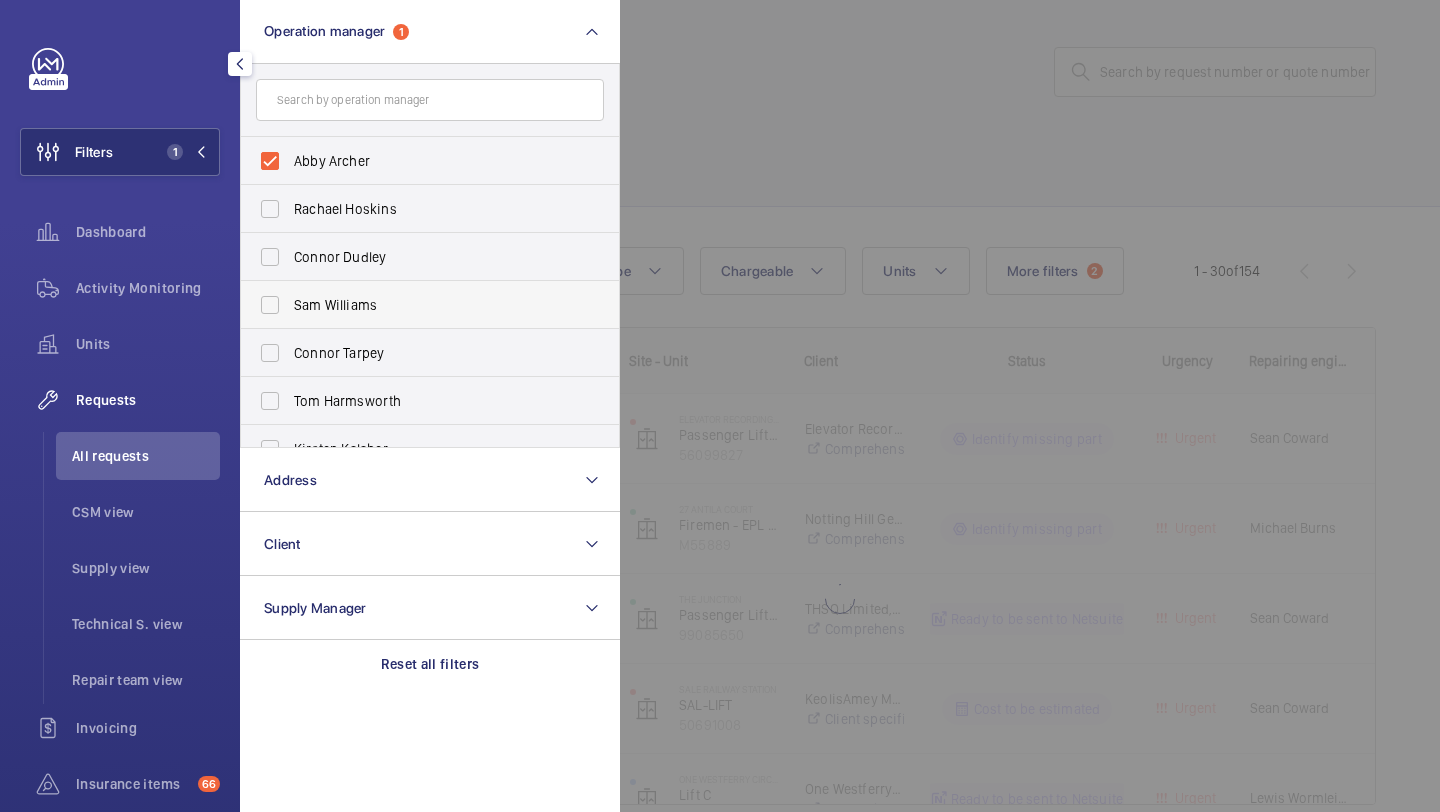 click on "Sam Williams" at bounding box center (431, 305) 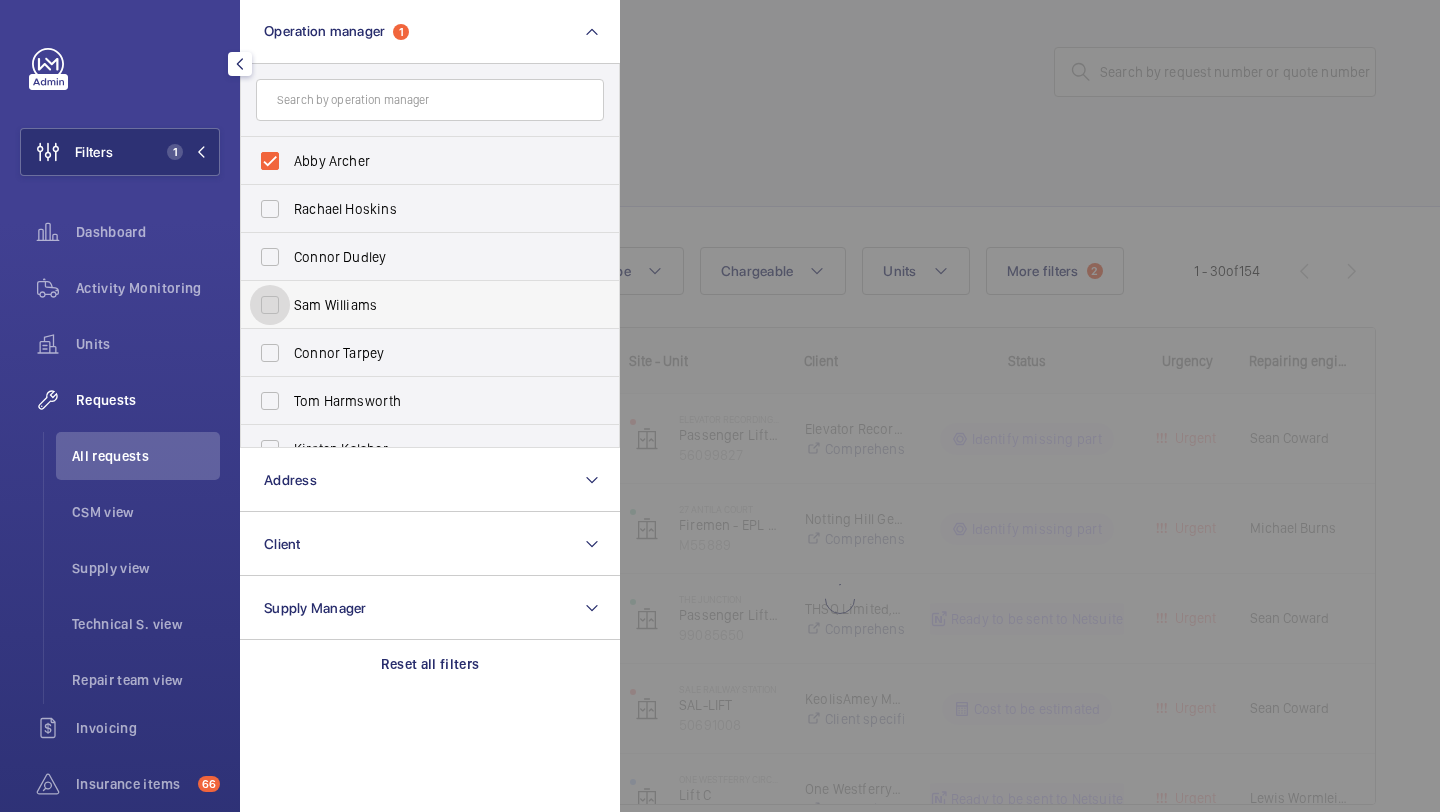 click on "Sam Williams" at bounding box center (270, 305) 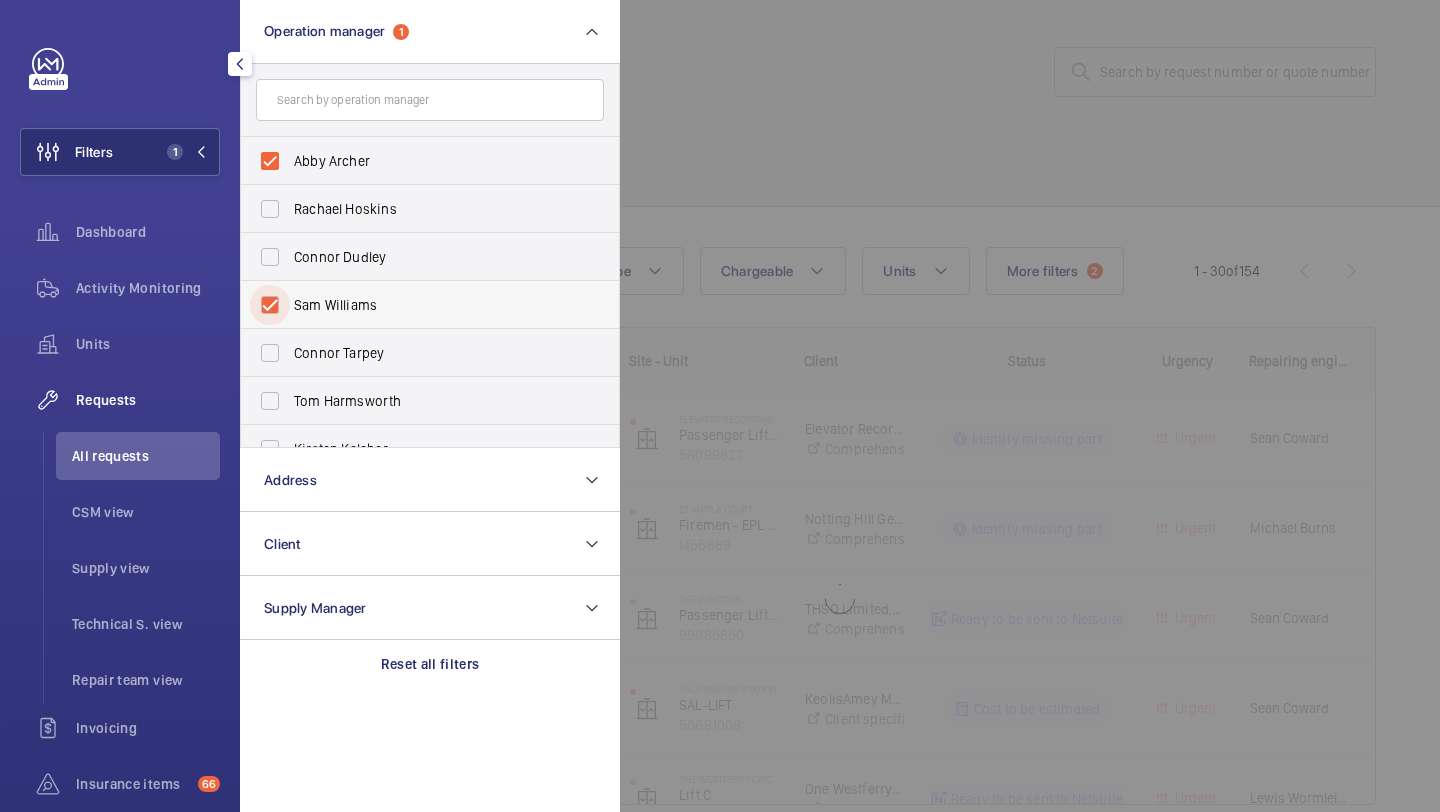 checkbox on "true" 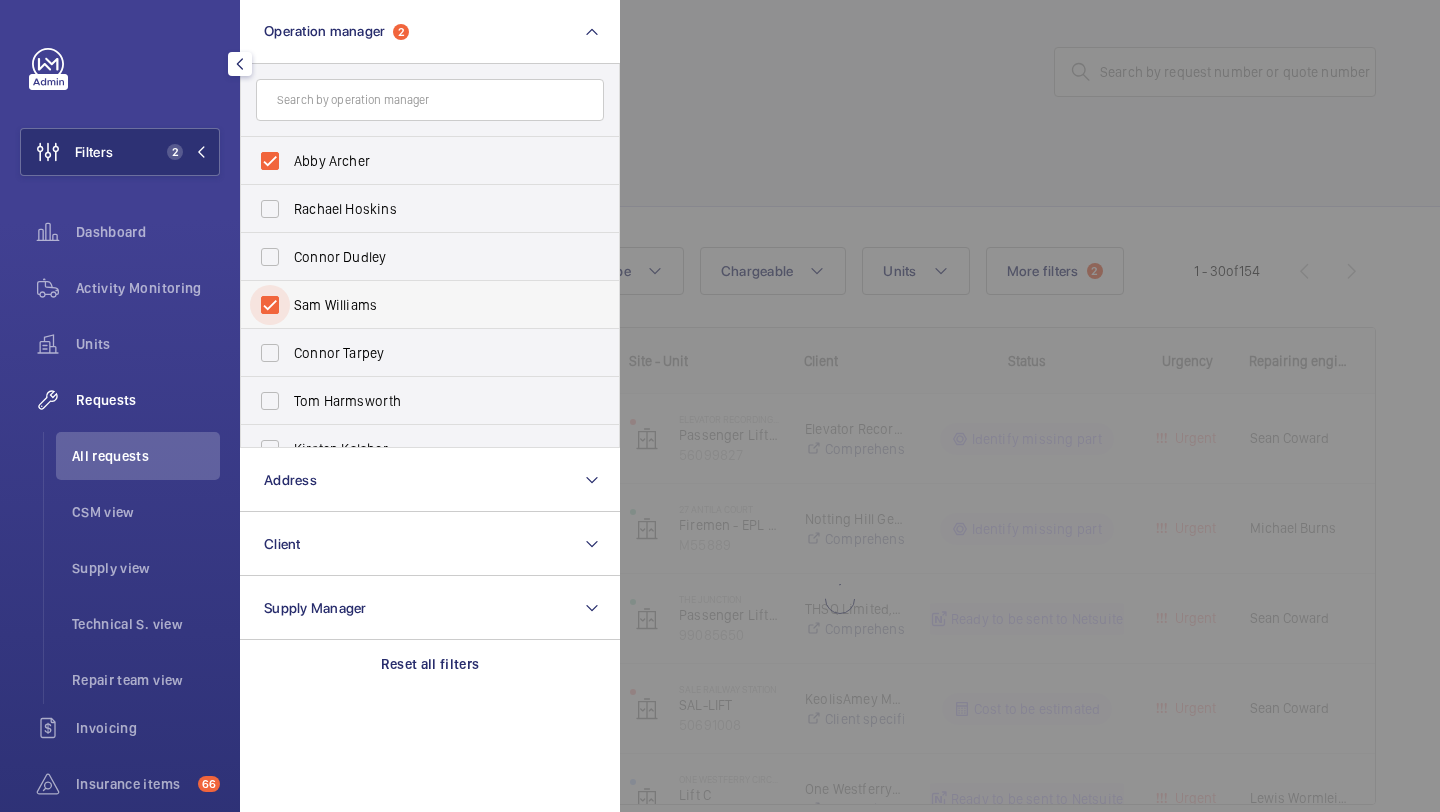 scroll, scrollTop: 74, scrollLeft: 0, axis: vertical 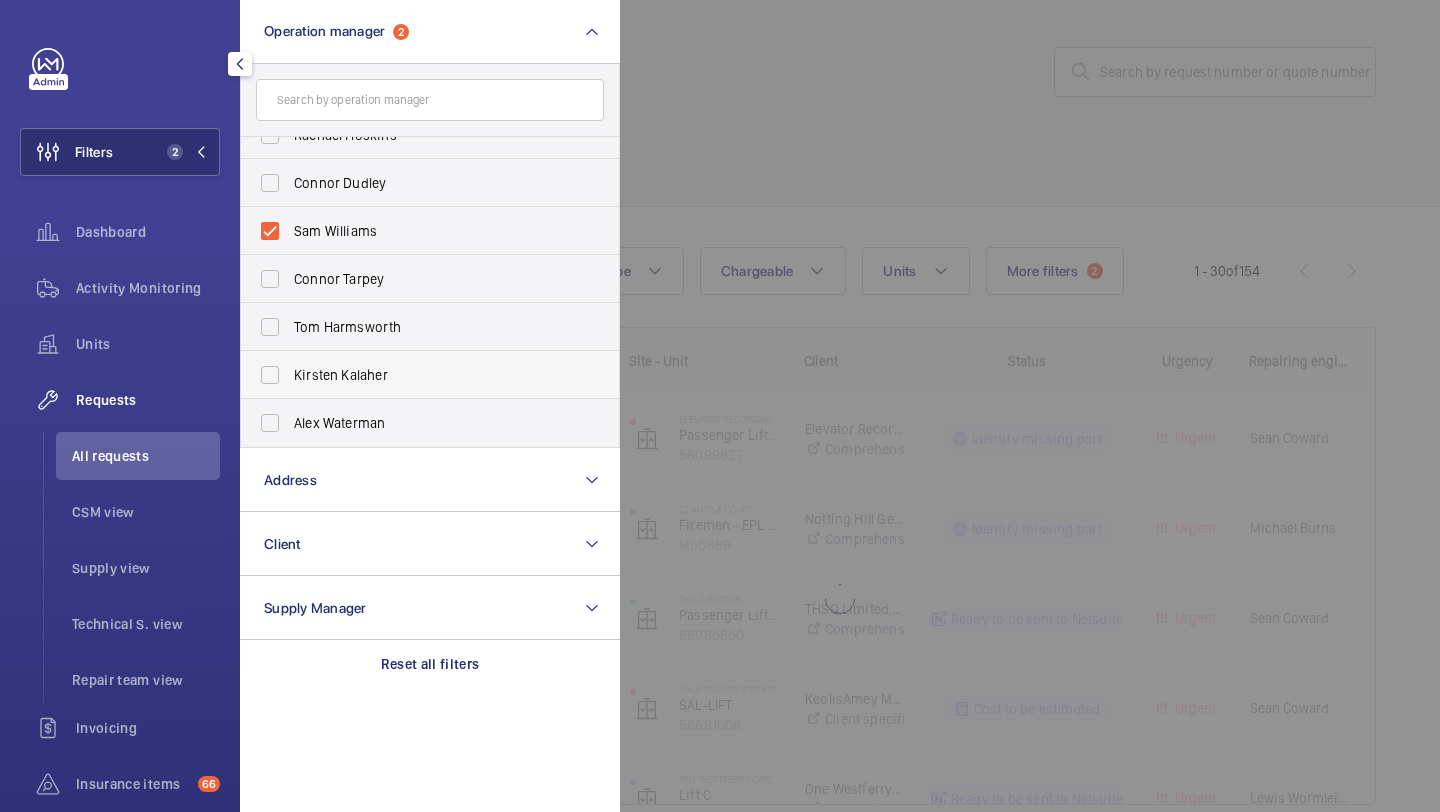click on "Kirsten Kalaher" at bounding box center [431, 375] 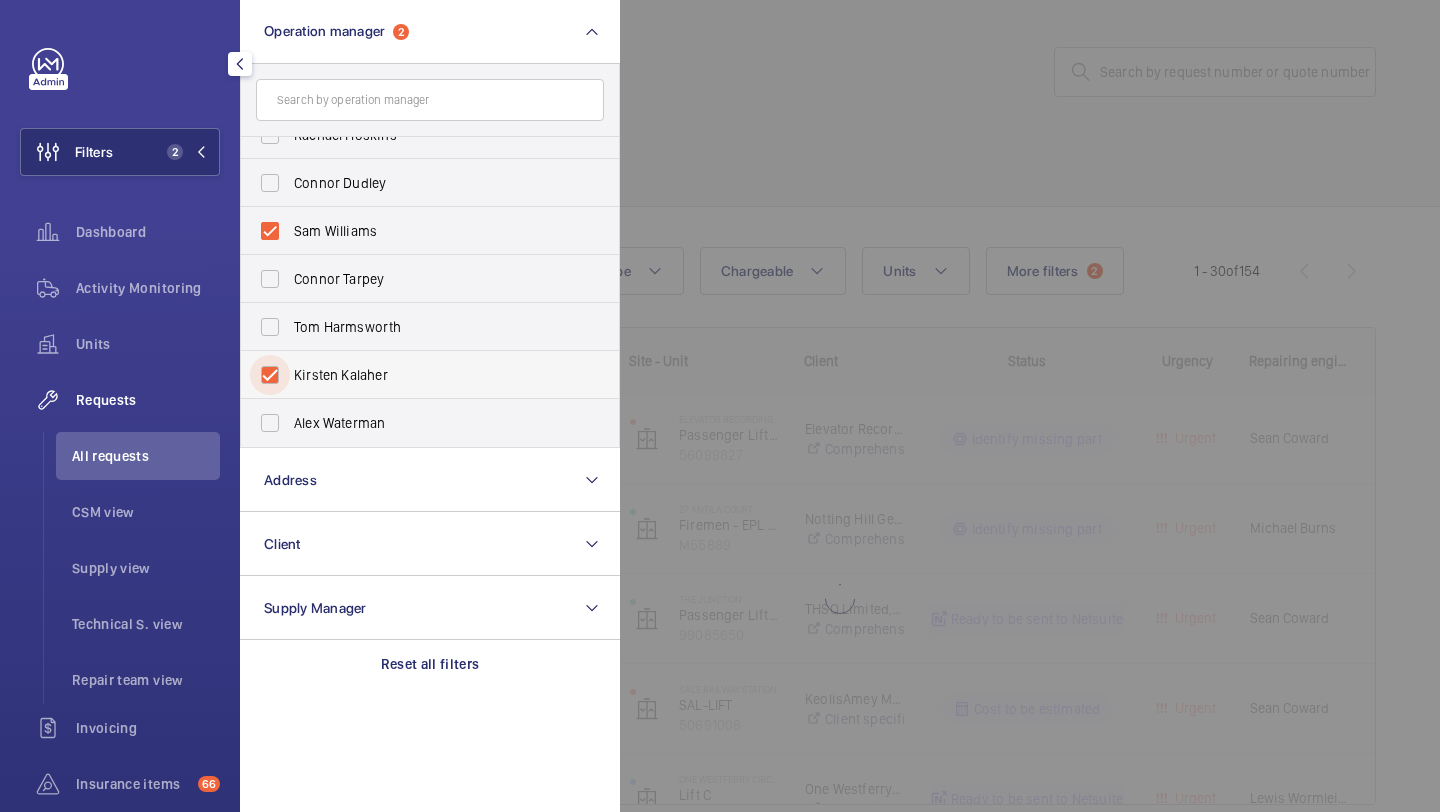 checkbox on "true" 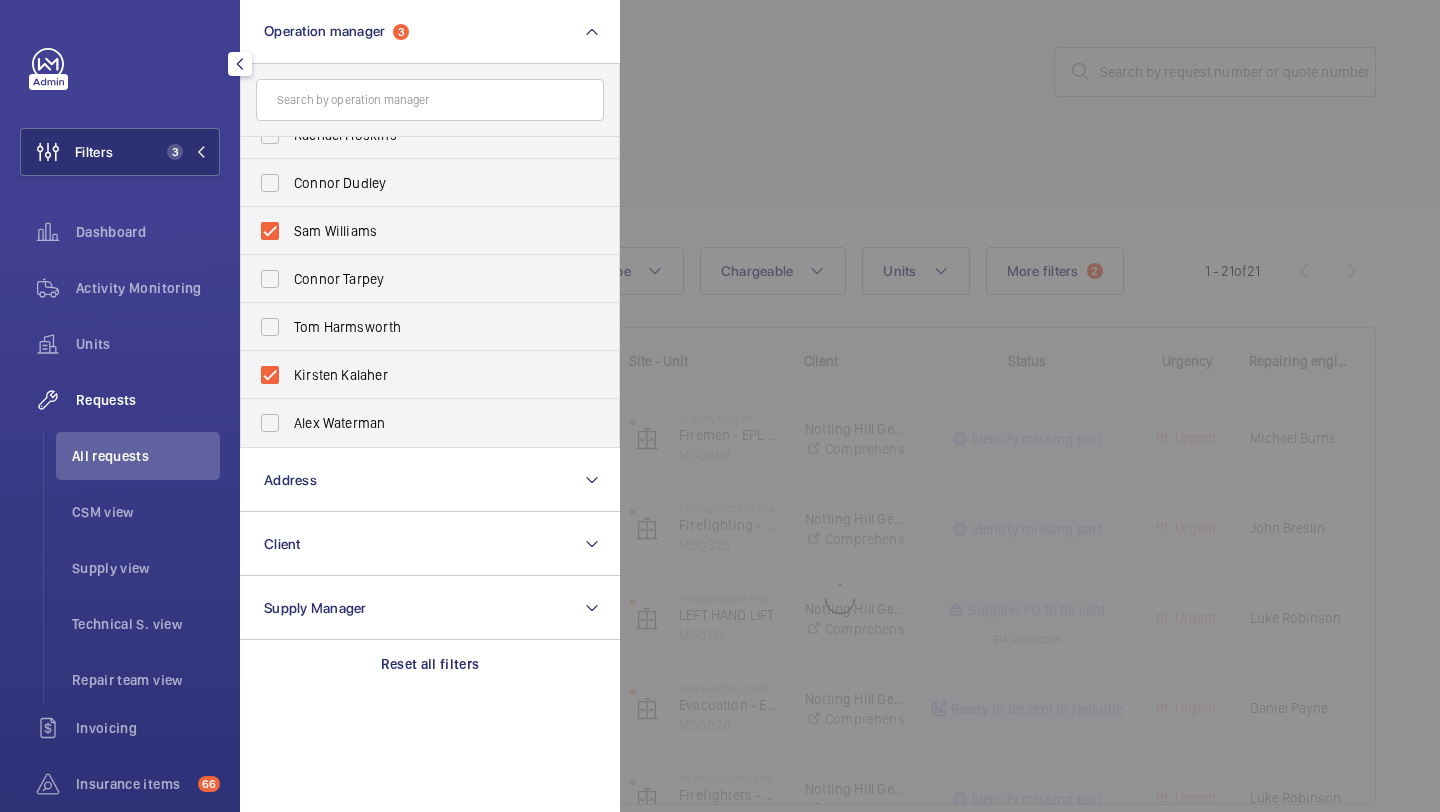 click 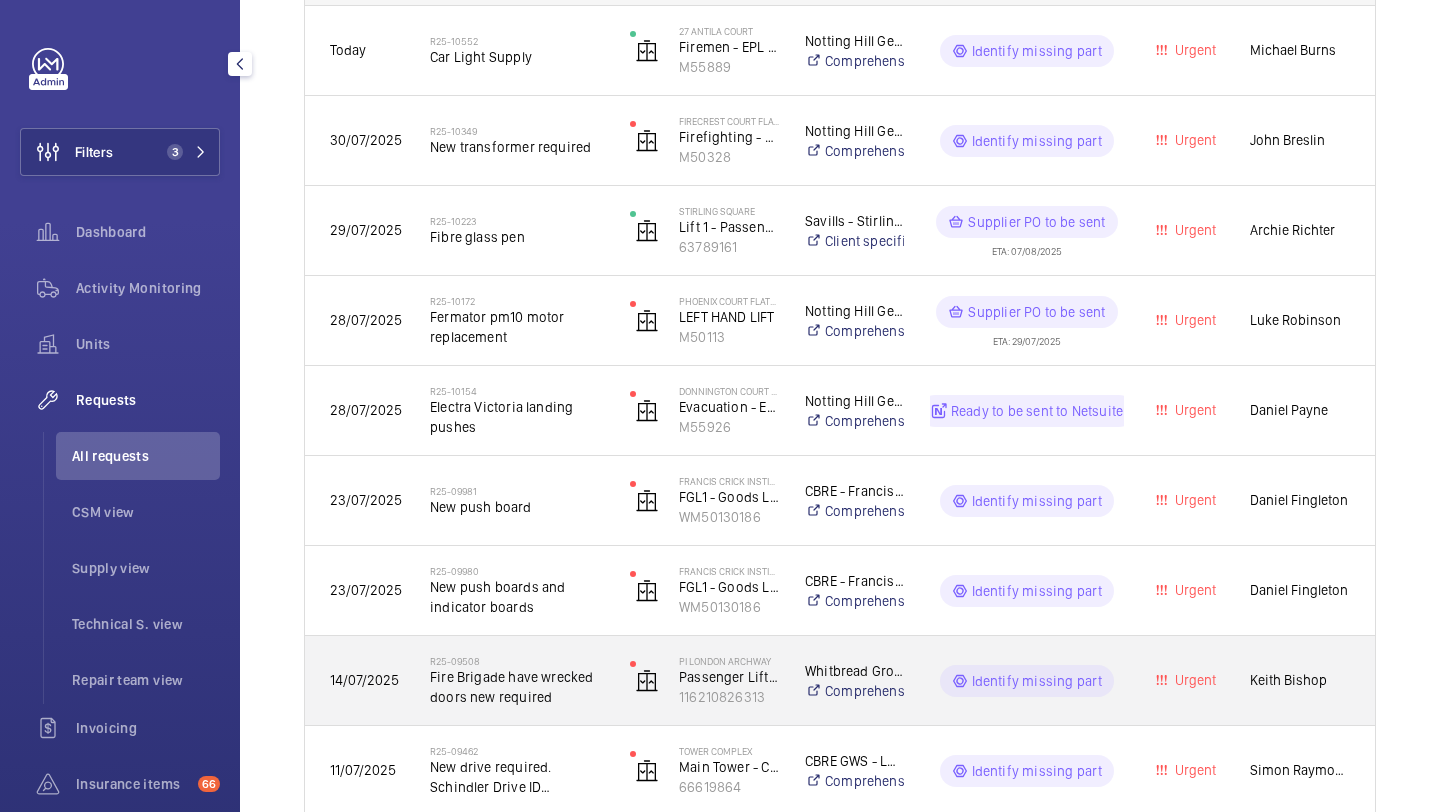 scroll, scrollTop: 418, scrollLeft: 0, axis: vertical 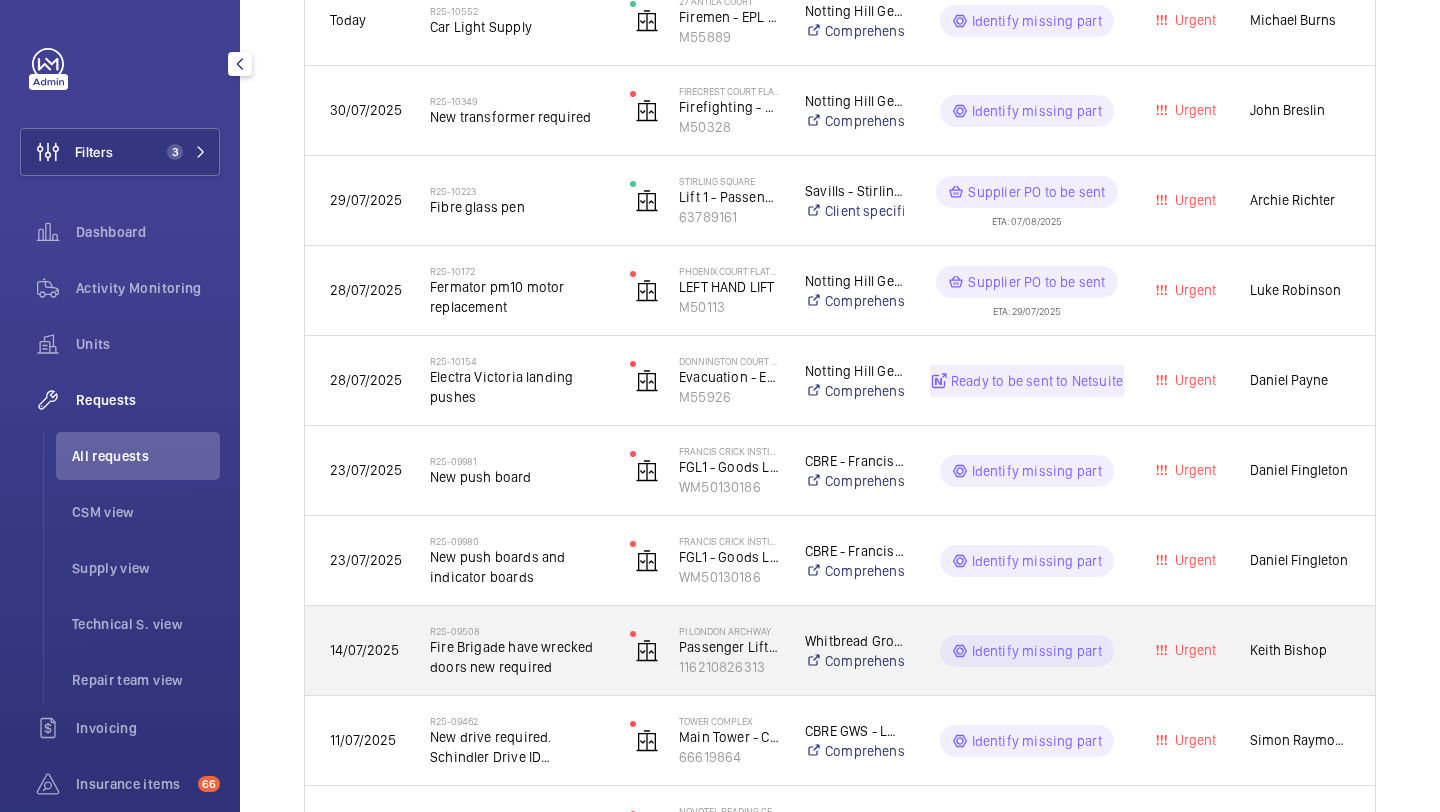 click on "Fire Brigade have wrecked doors new required" 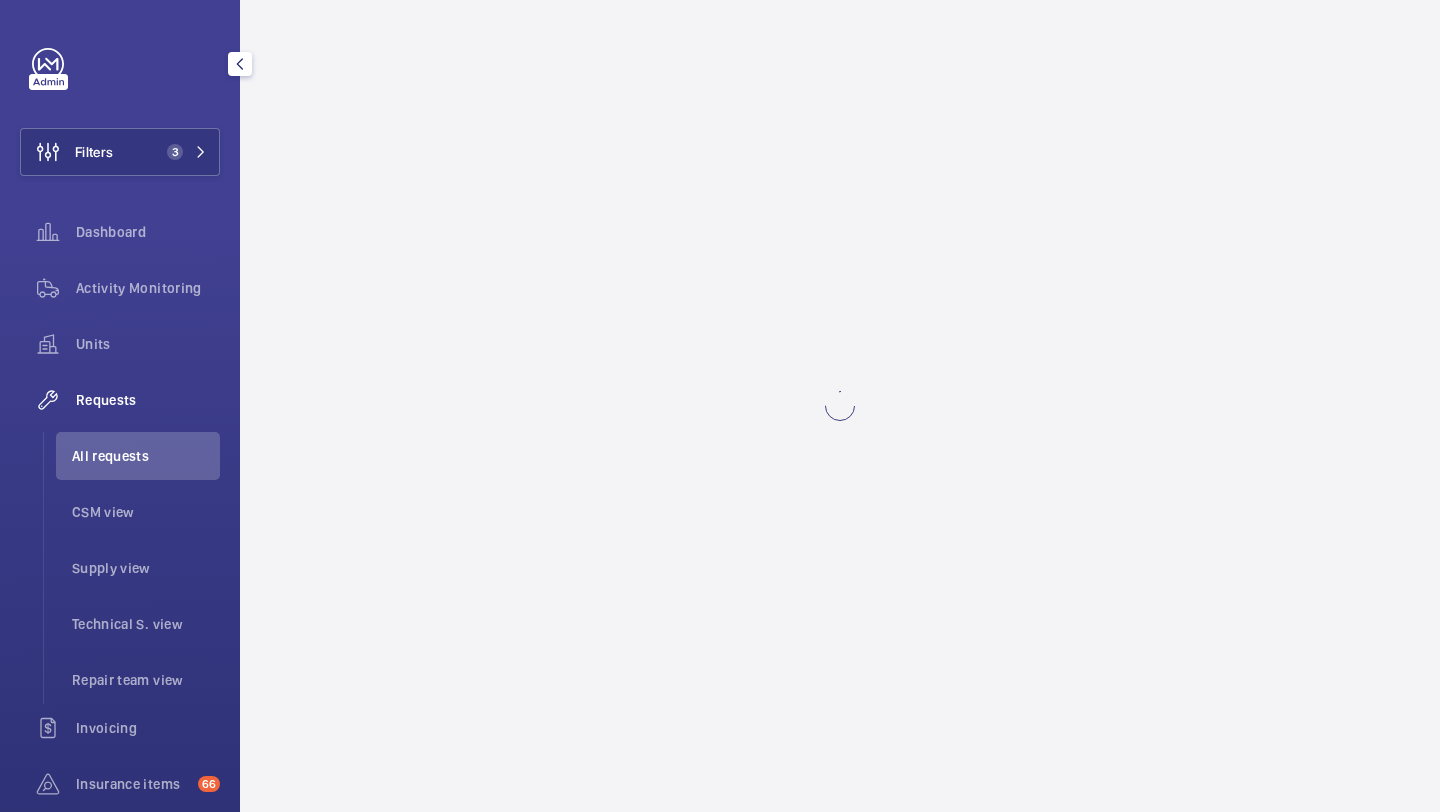 scroll, scrollTop: 0, scrollLeft: 0, axis: both 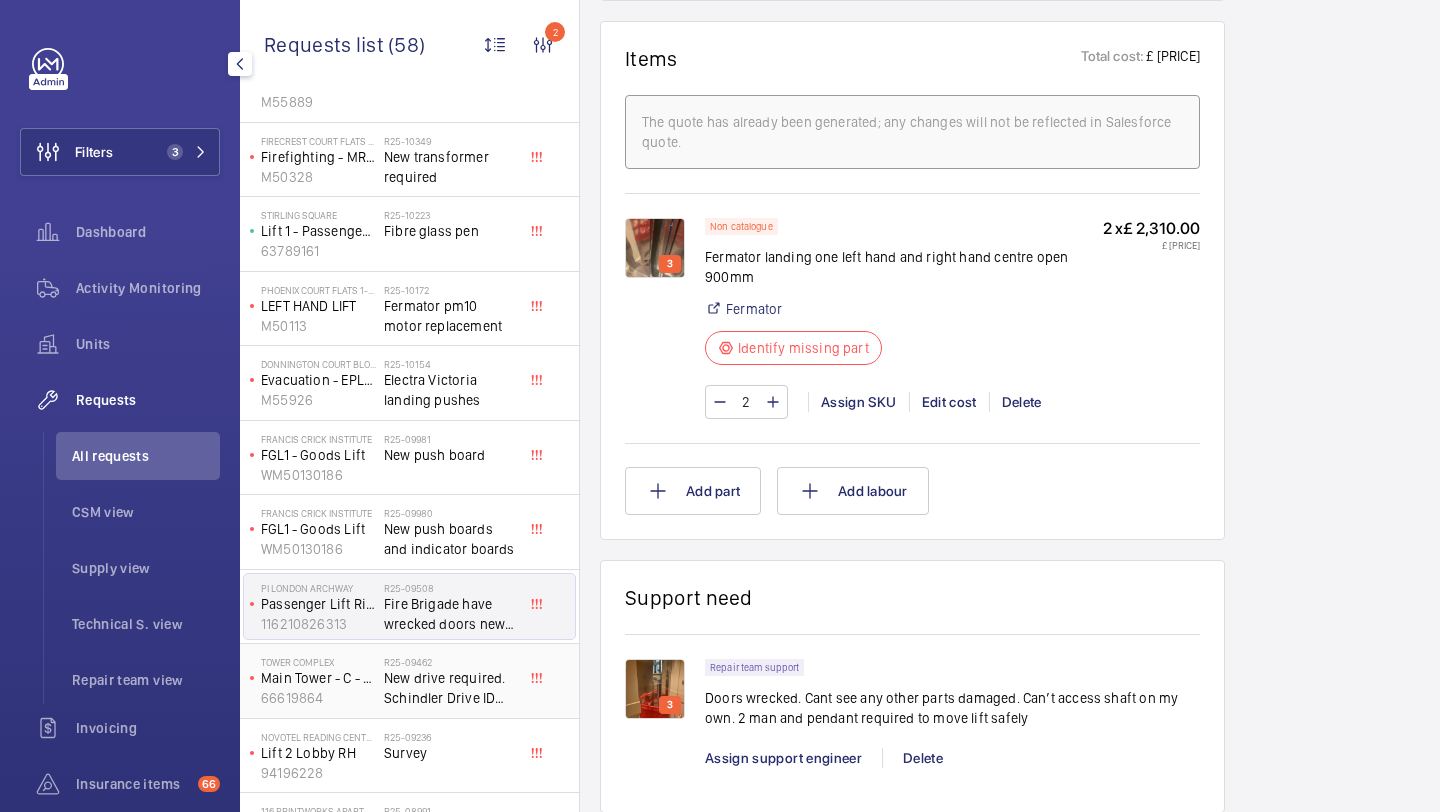 click on "New drive required. Schindler Drive ID 59410966" 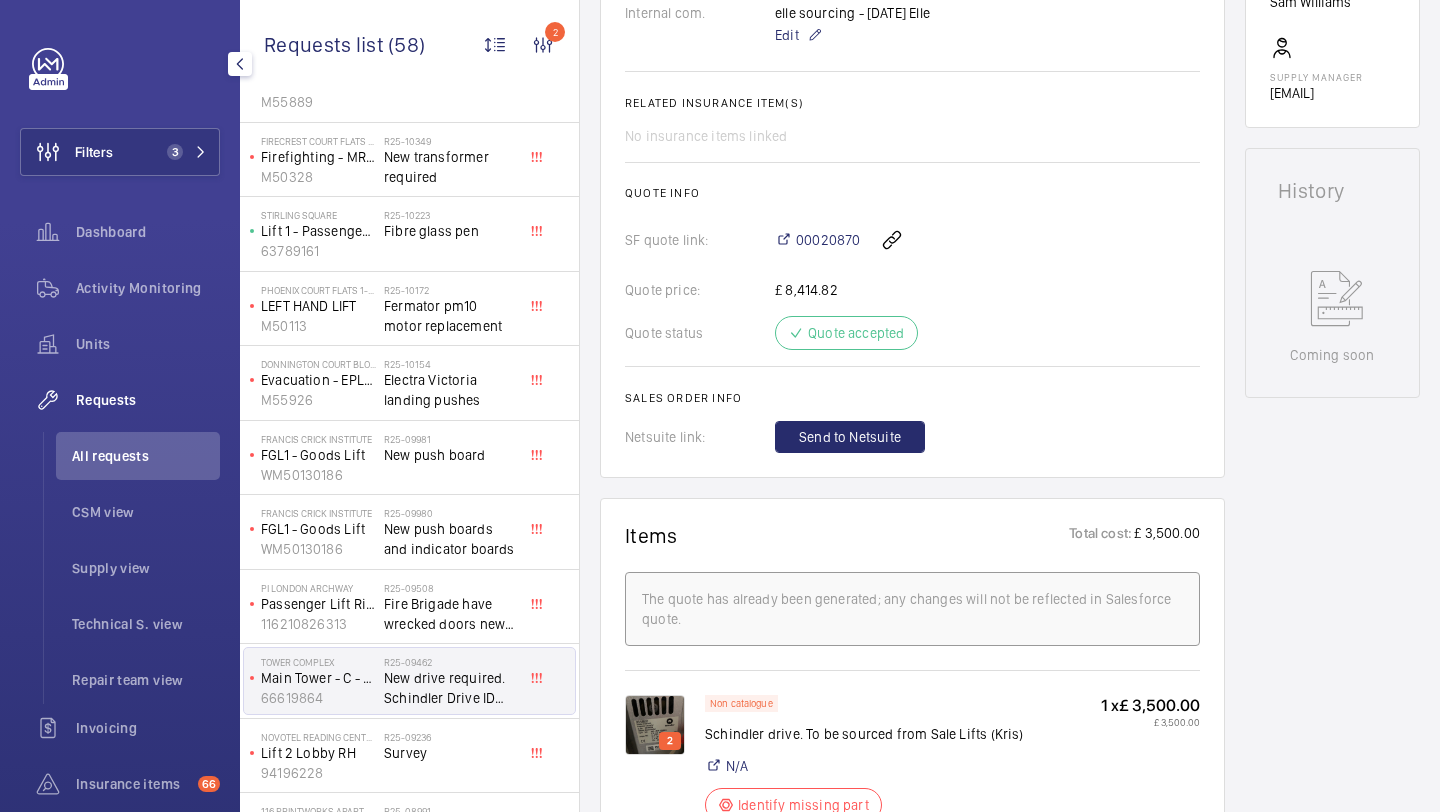 scroll, scrollTop: 734, scrollLeft: 0, axis: vertical 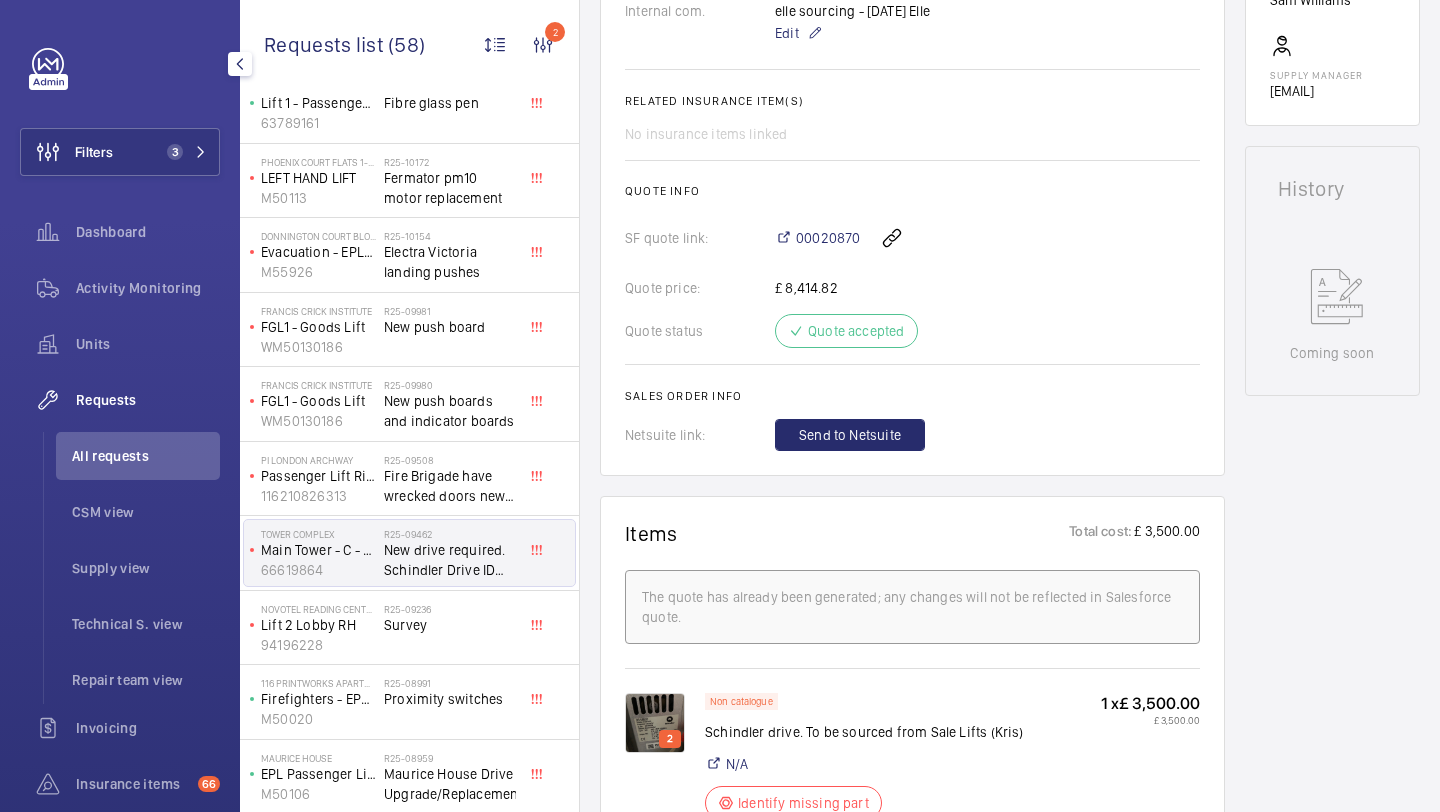 click on "Proximity switches" 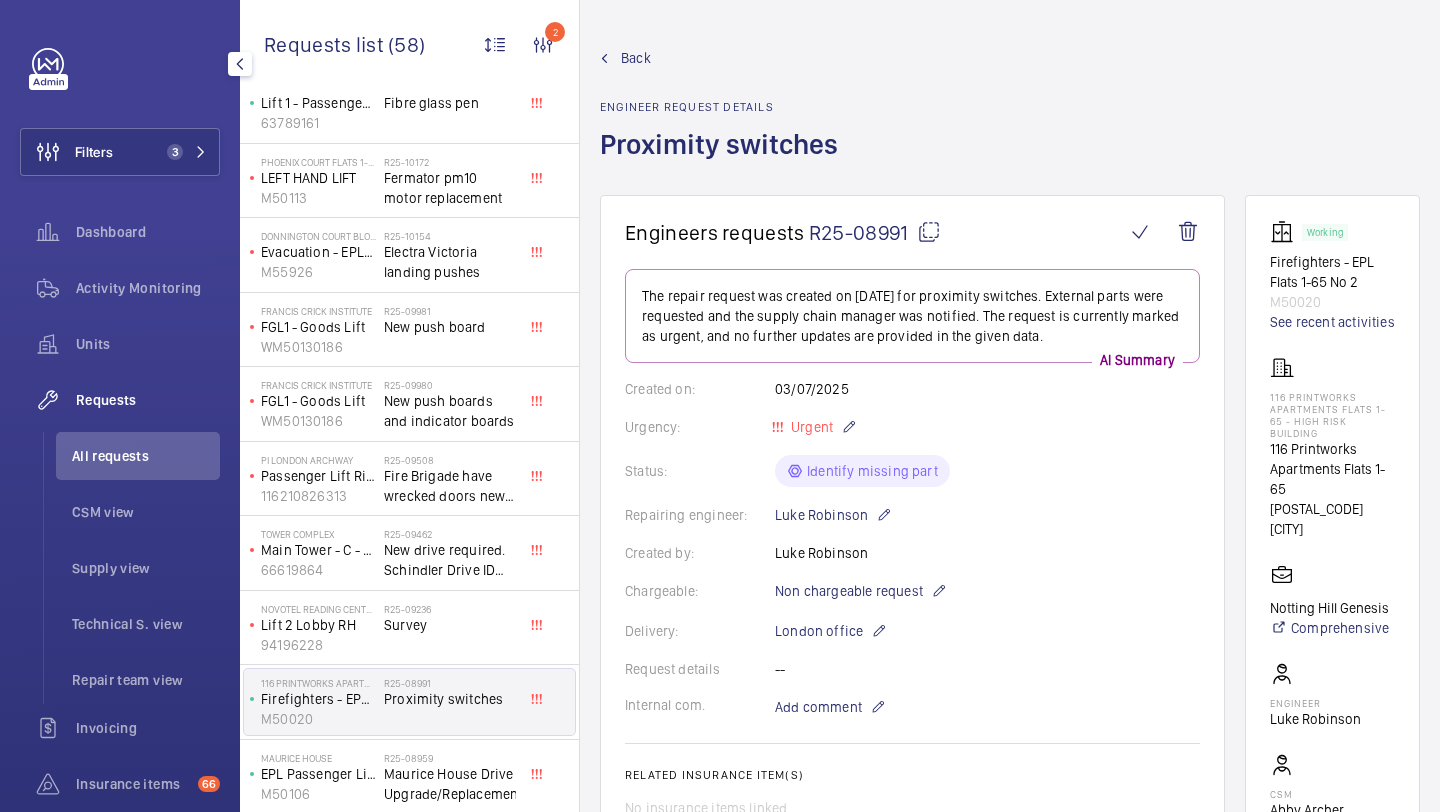 scroll, scrollTop: 858, scrollLeft: 0, axis: vertical 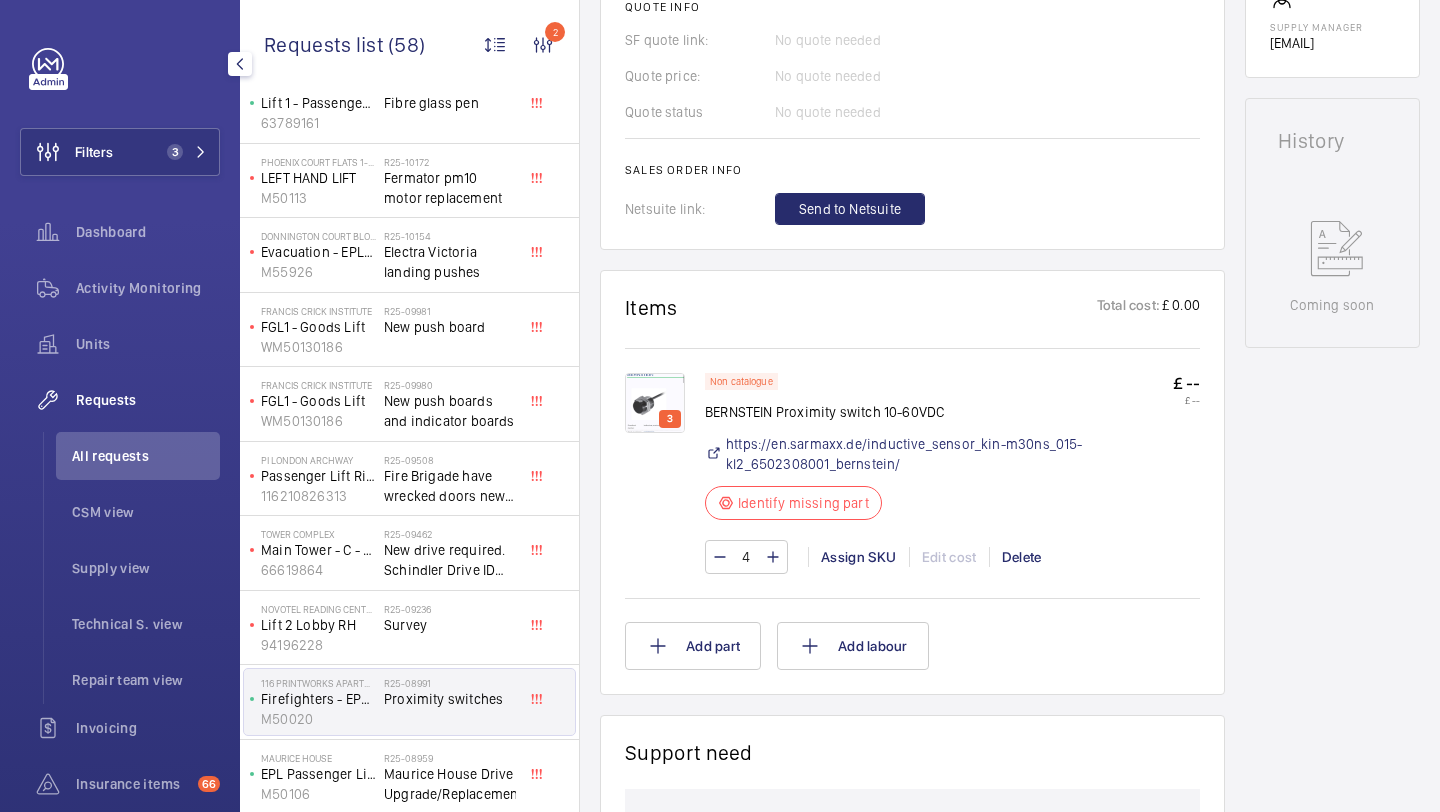 click 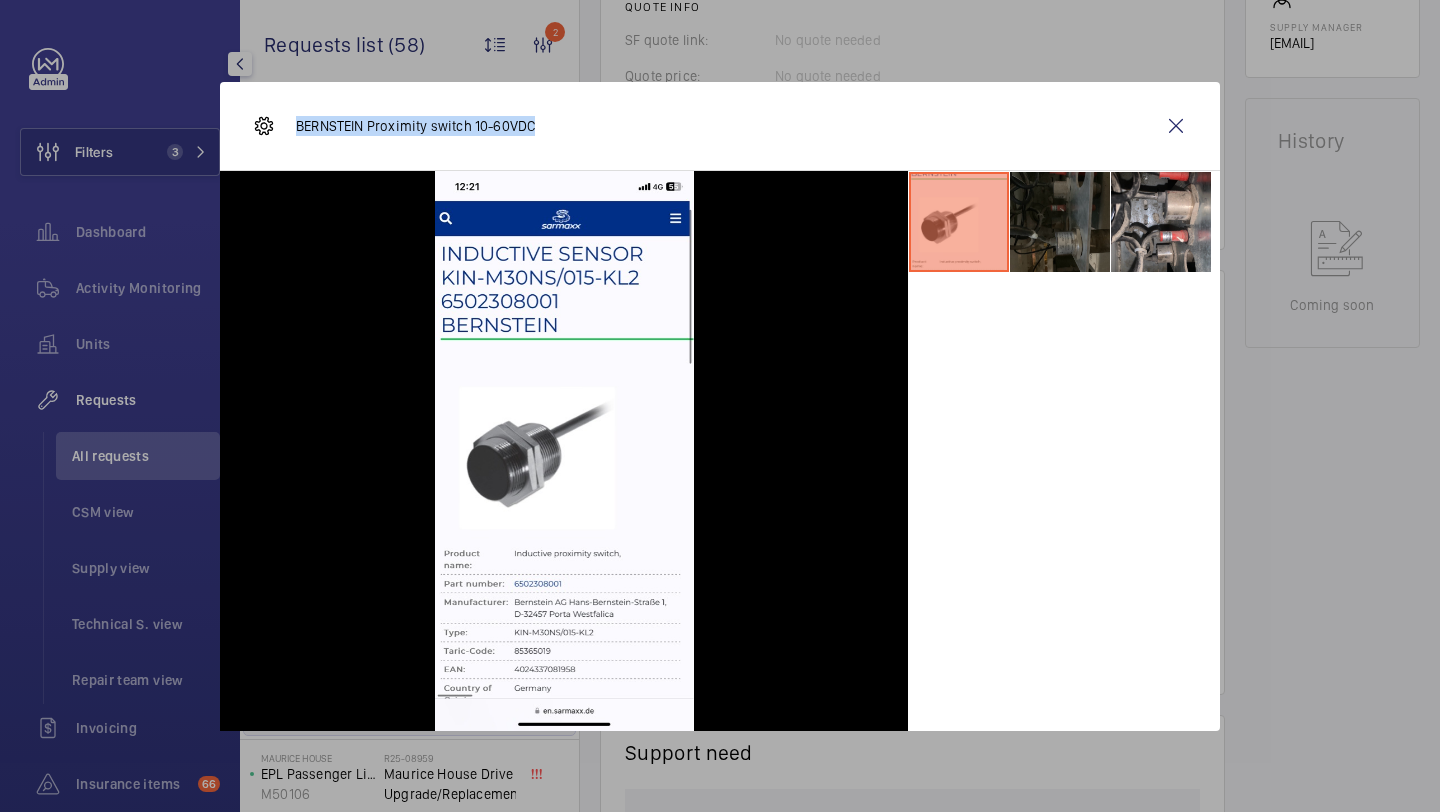 drag, startPoint x: 550, startPoint y: 125, endPoint x: 298, endPoint y: 124, distance: 252.00198 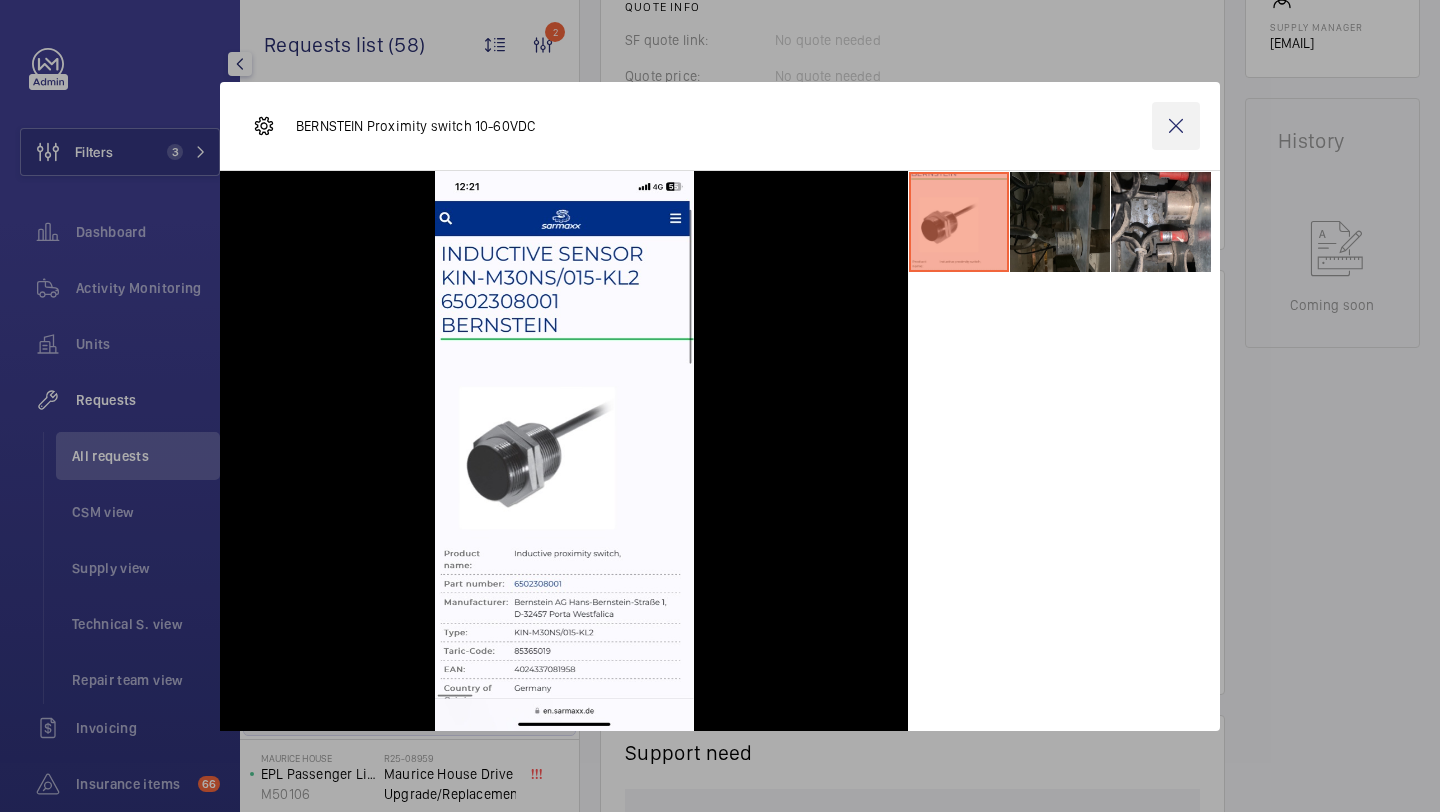 click at bounding box center [1176, 126] 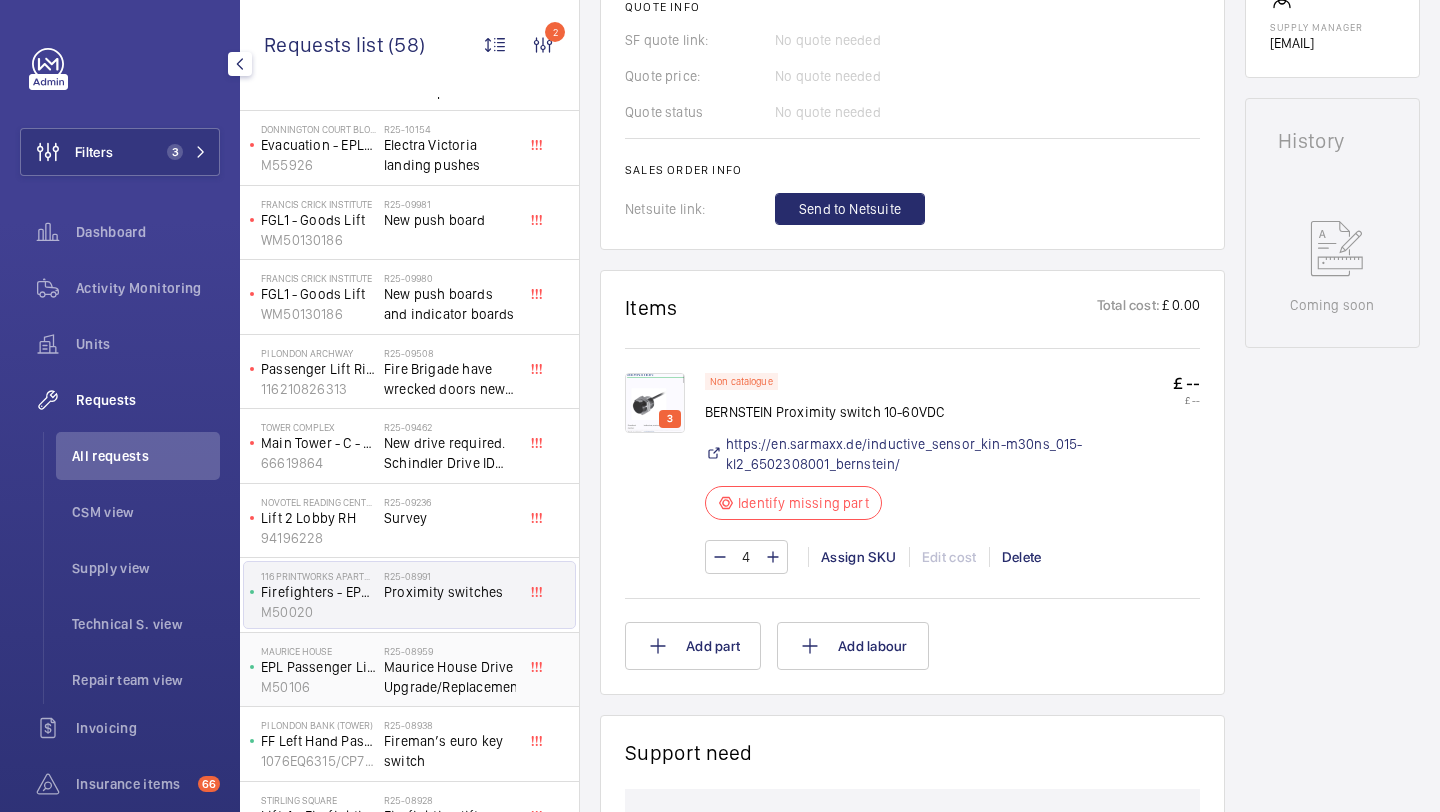 scroll, scrollTop: 310, scrollLeft: 0, axis: vertical 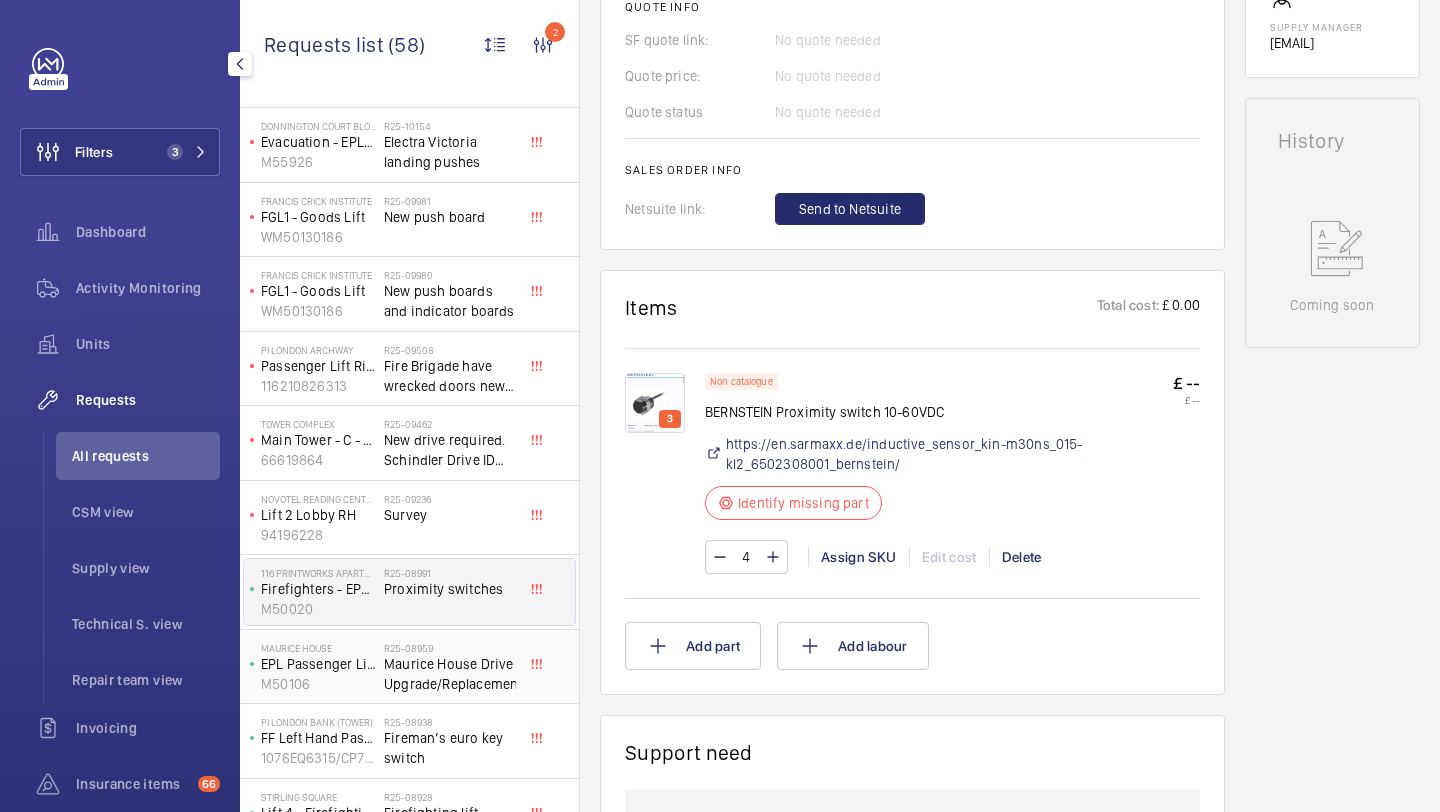 click on "Fireman’s euro key switch" 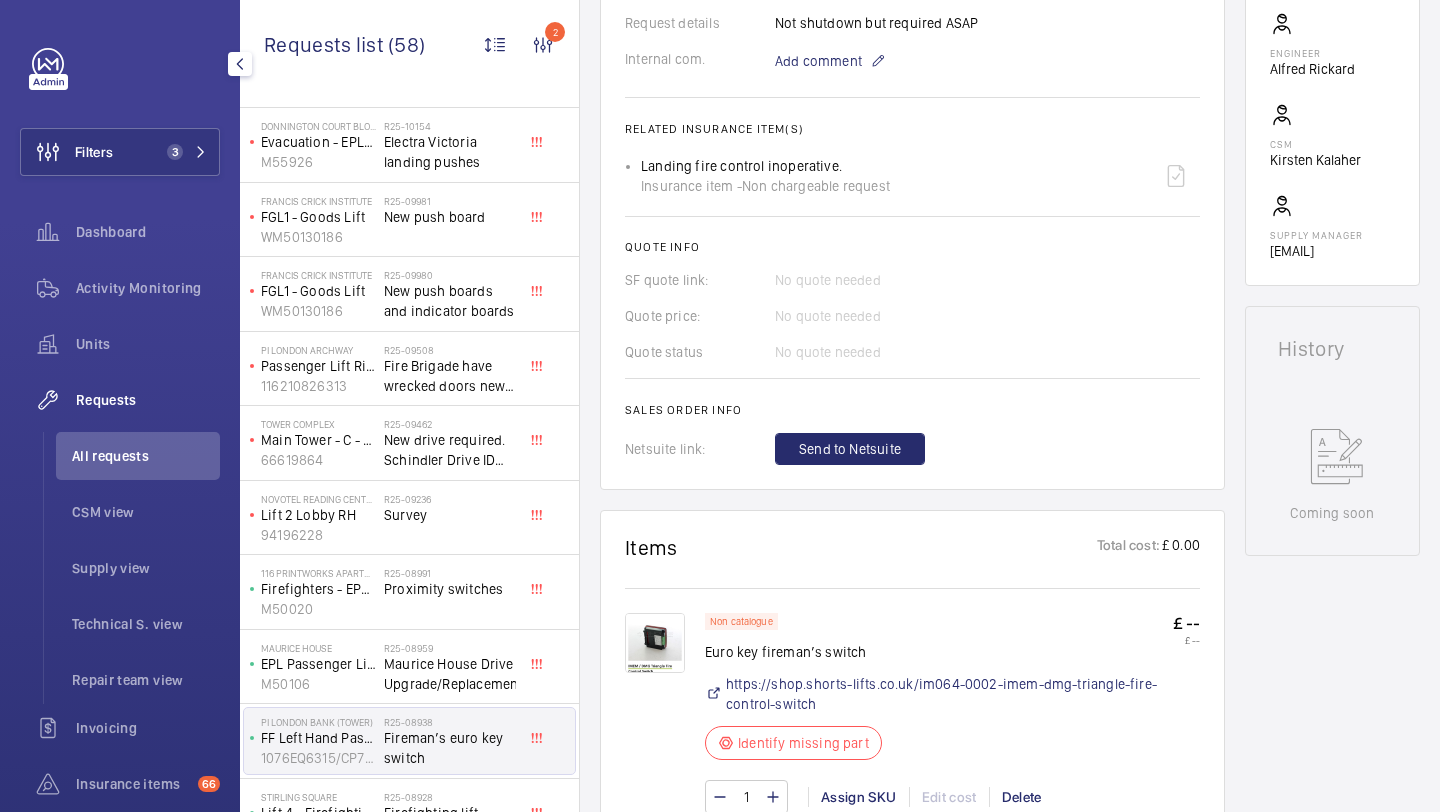 scroll, scrollTop: 878, scrollLeft: 0, axis: vertical 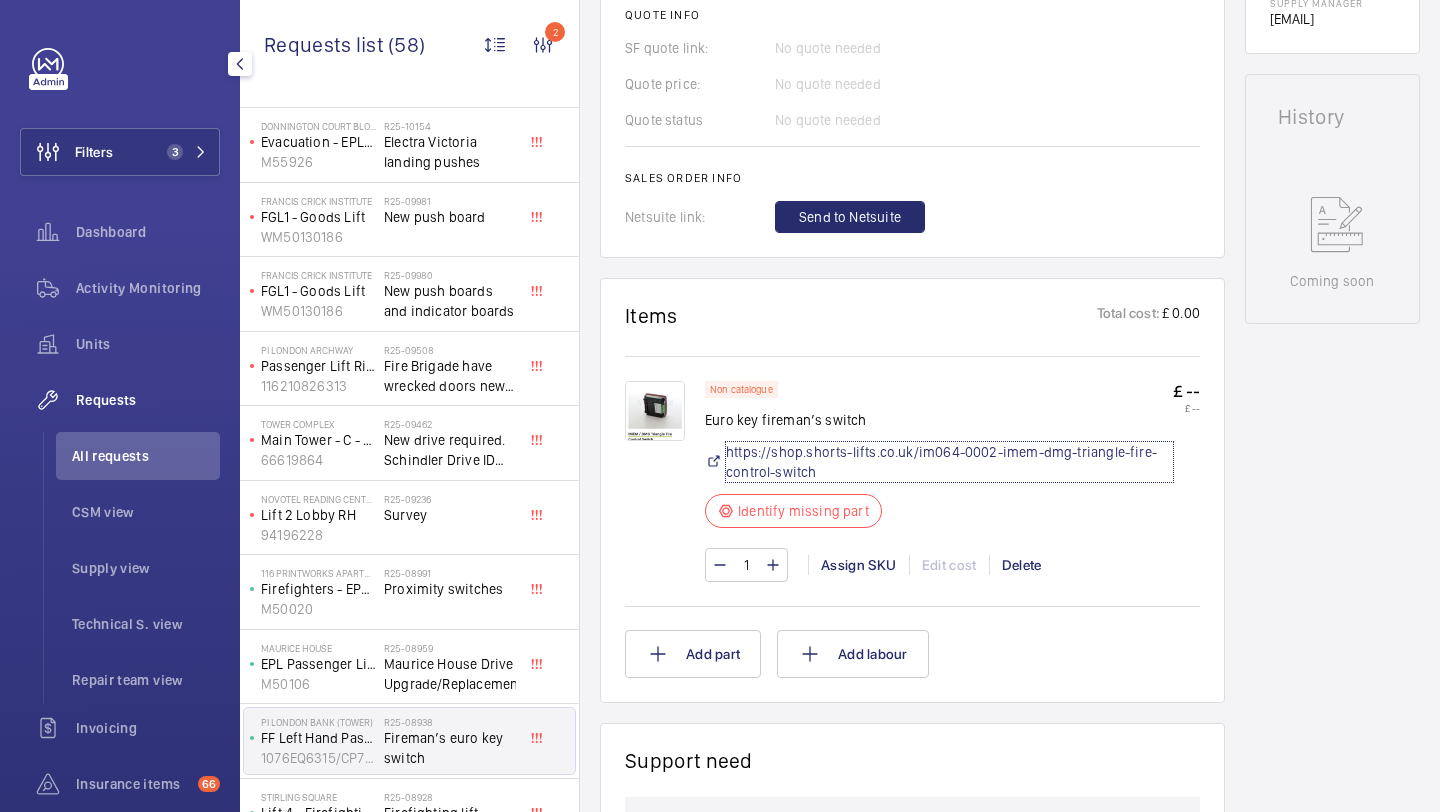 click on "https://shop.shorts-lifts.co.uk/im064-0002-imem-dmg-triangle-fire-control-switch" 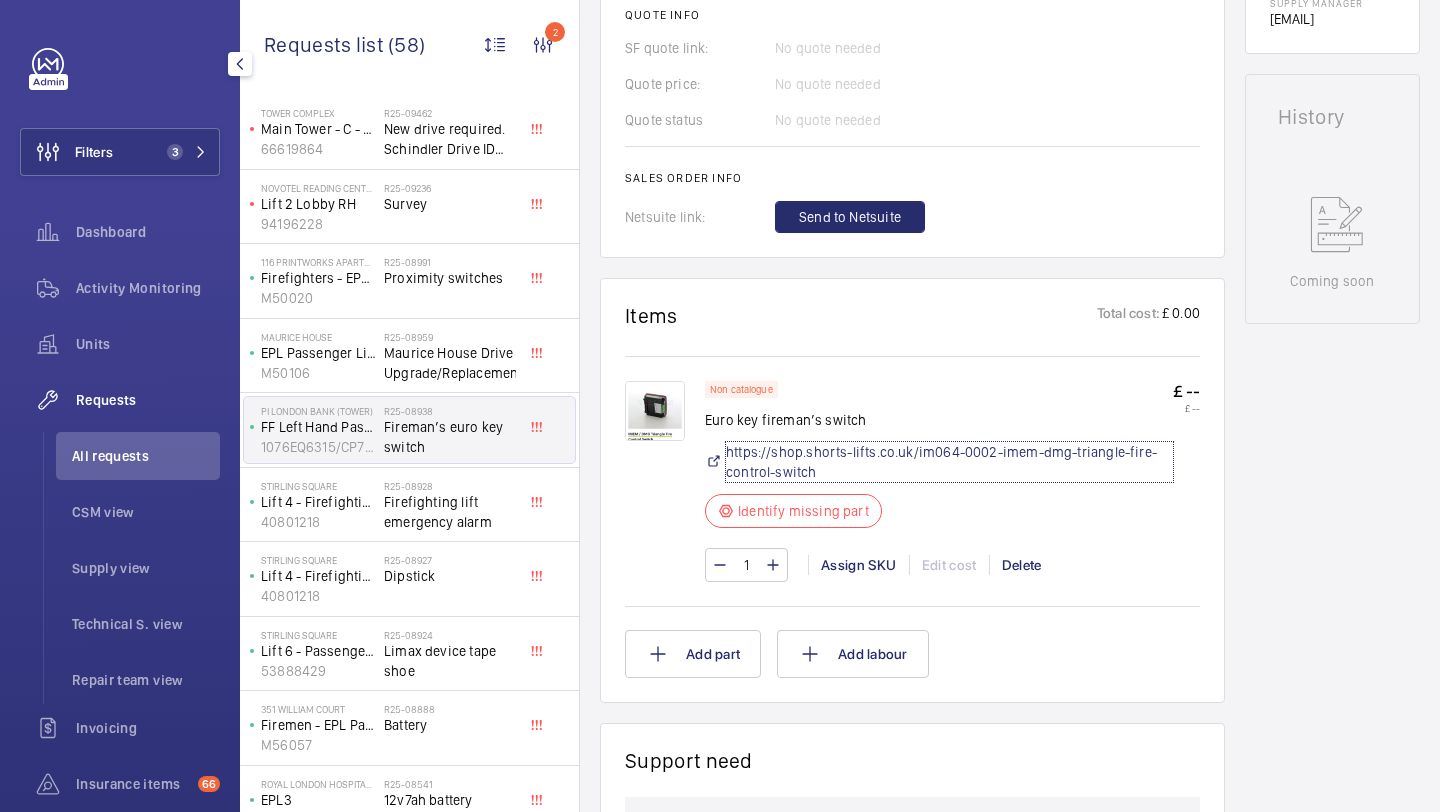 scroll, scrollTop: 624, scrollLeft: 0, axis: vertical 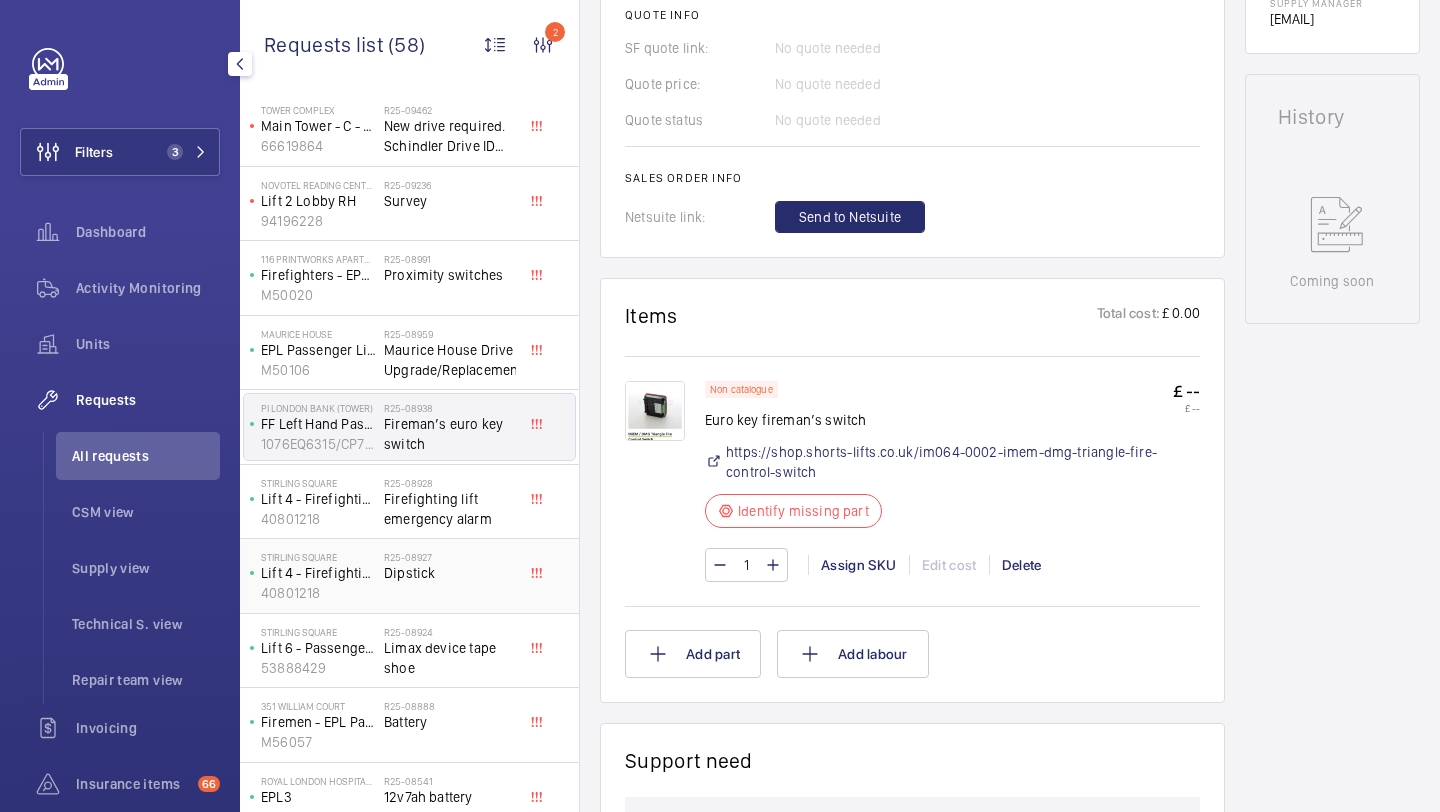 click on "Dipstick" 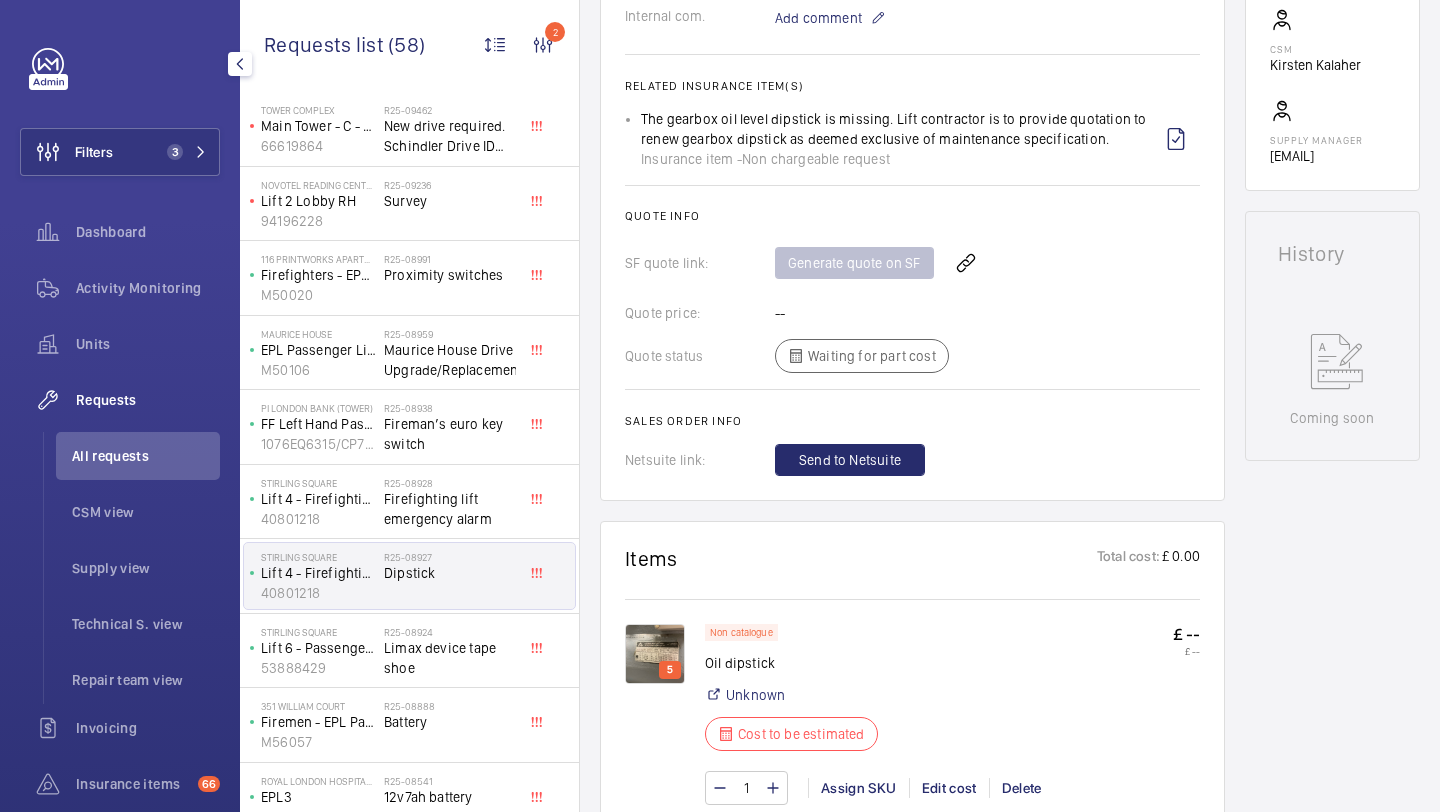 scroll, scrollTop: 697, scrollLeft: 0, axis: vertical 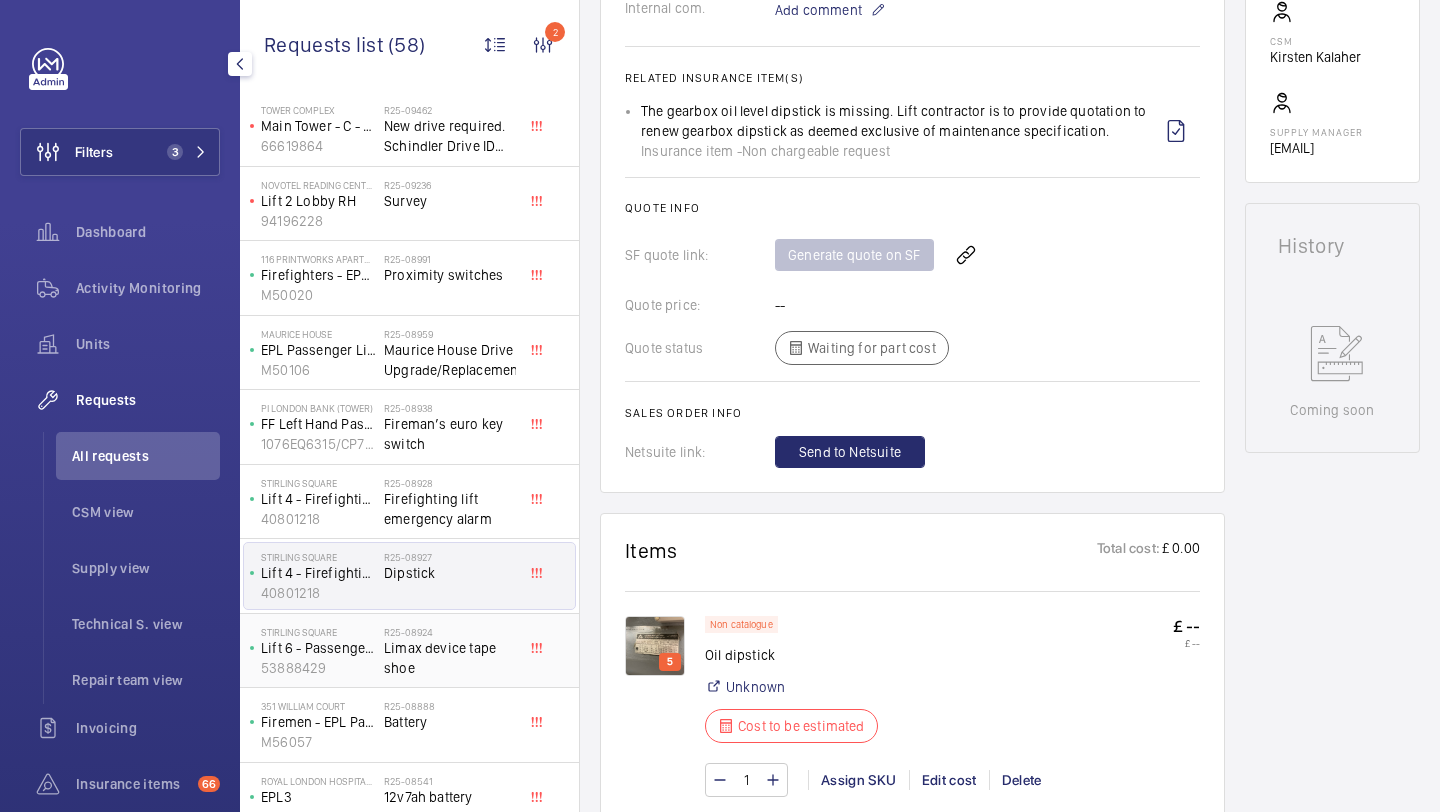 click on "Limax device tape shoe" 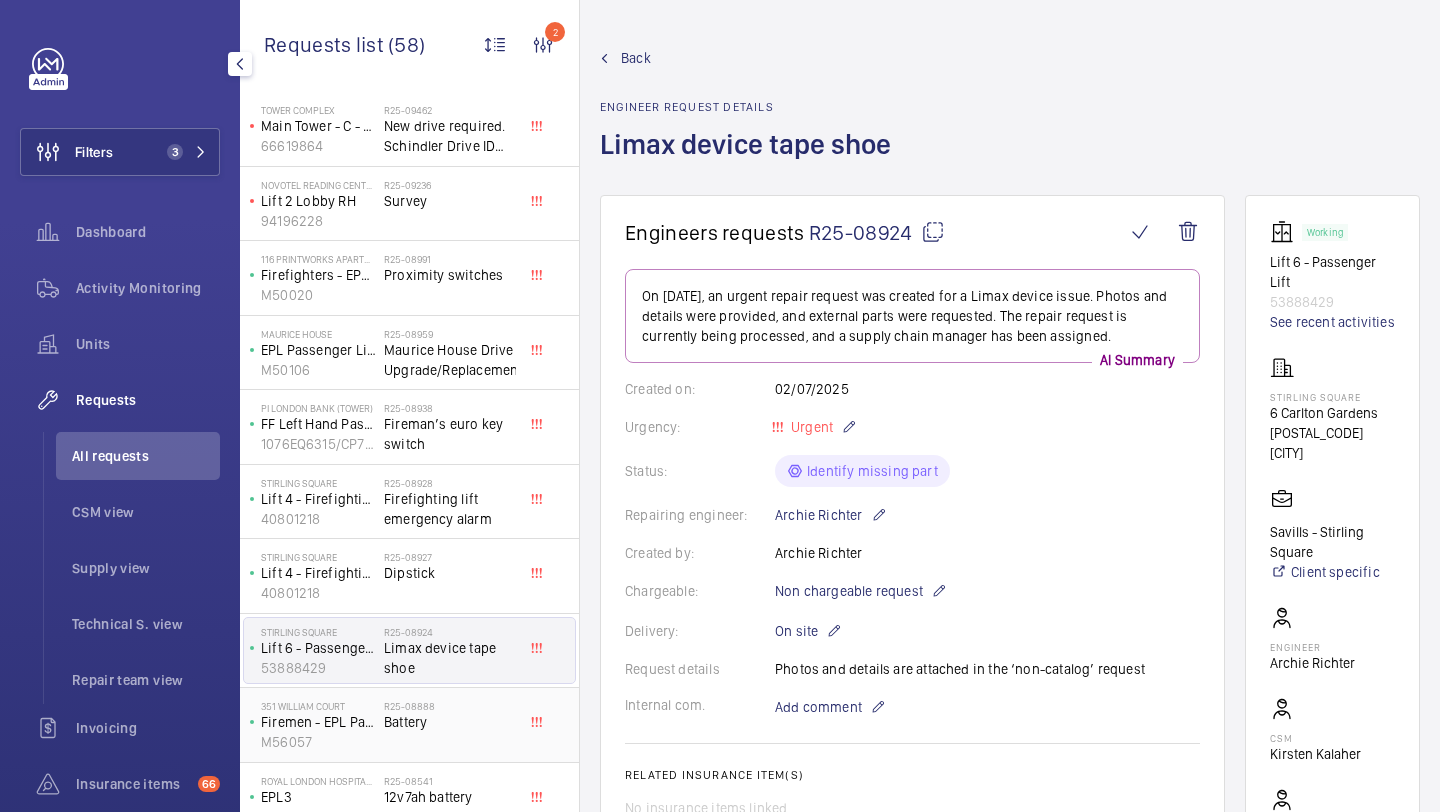 scroll, scrollTop: 798, scrollLeft: 0, axis: vertical 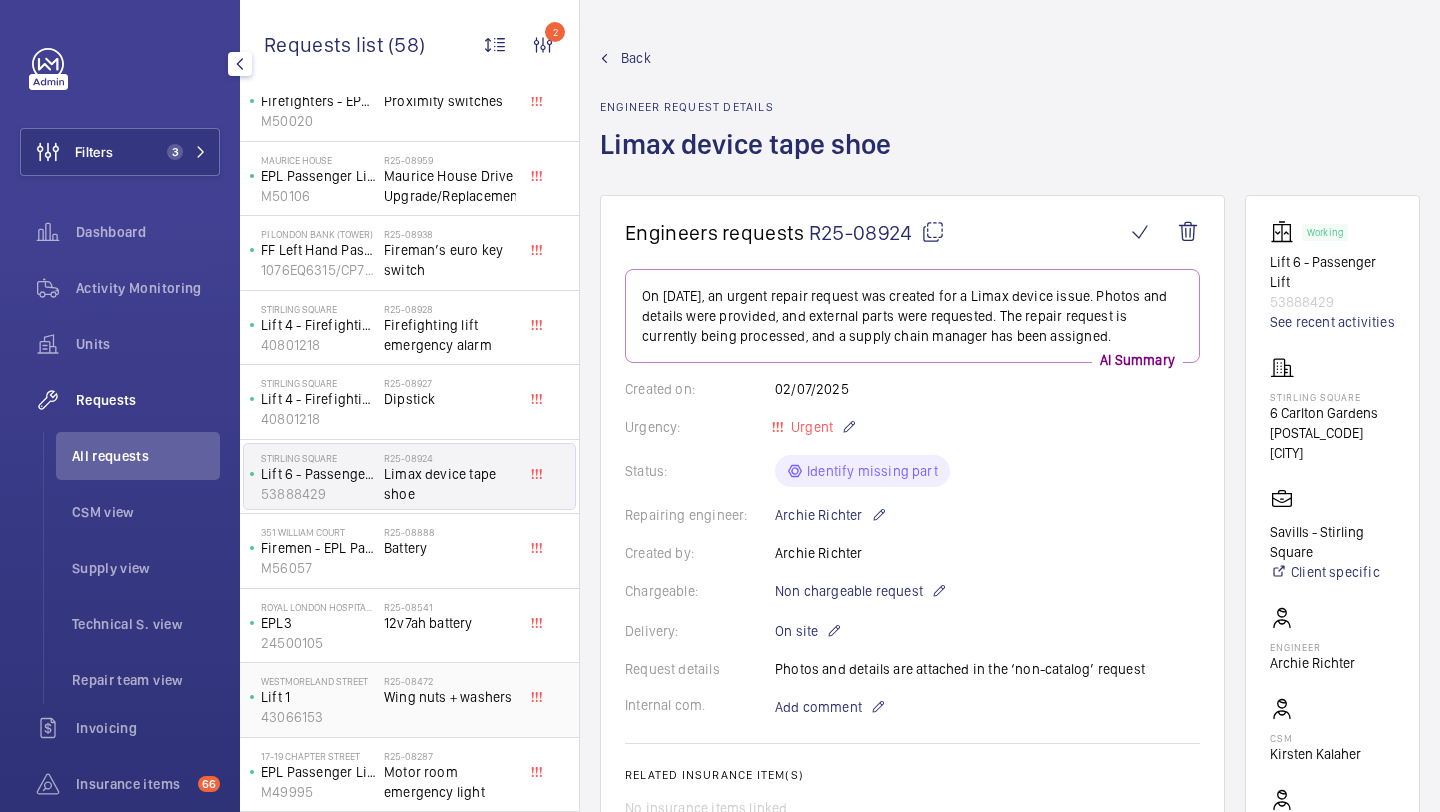 click on "Wing nuts + washers" 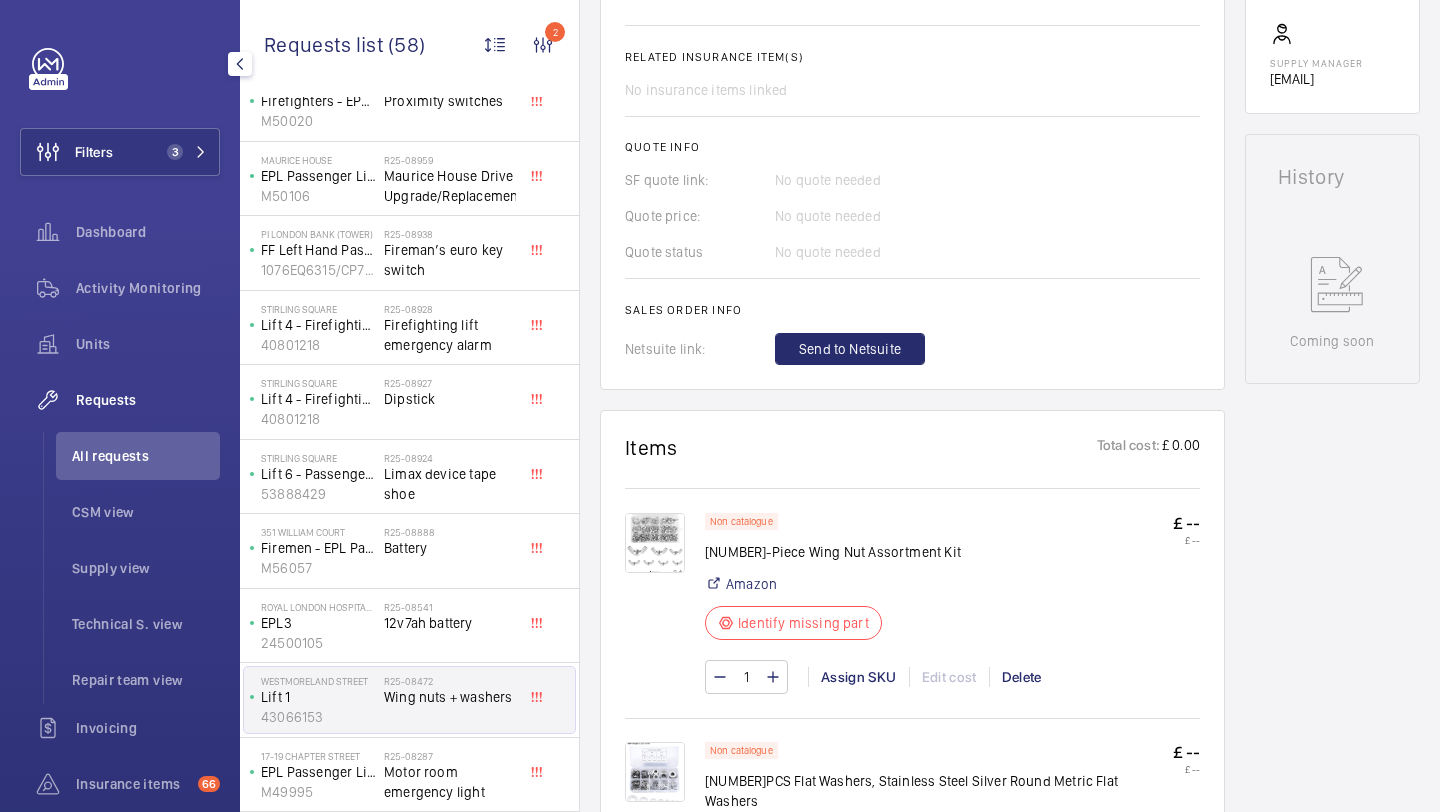 scroll, scrollTop: 896, scrollLeft: 0, axis: vertical 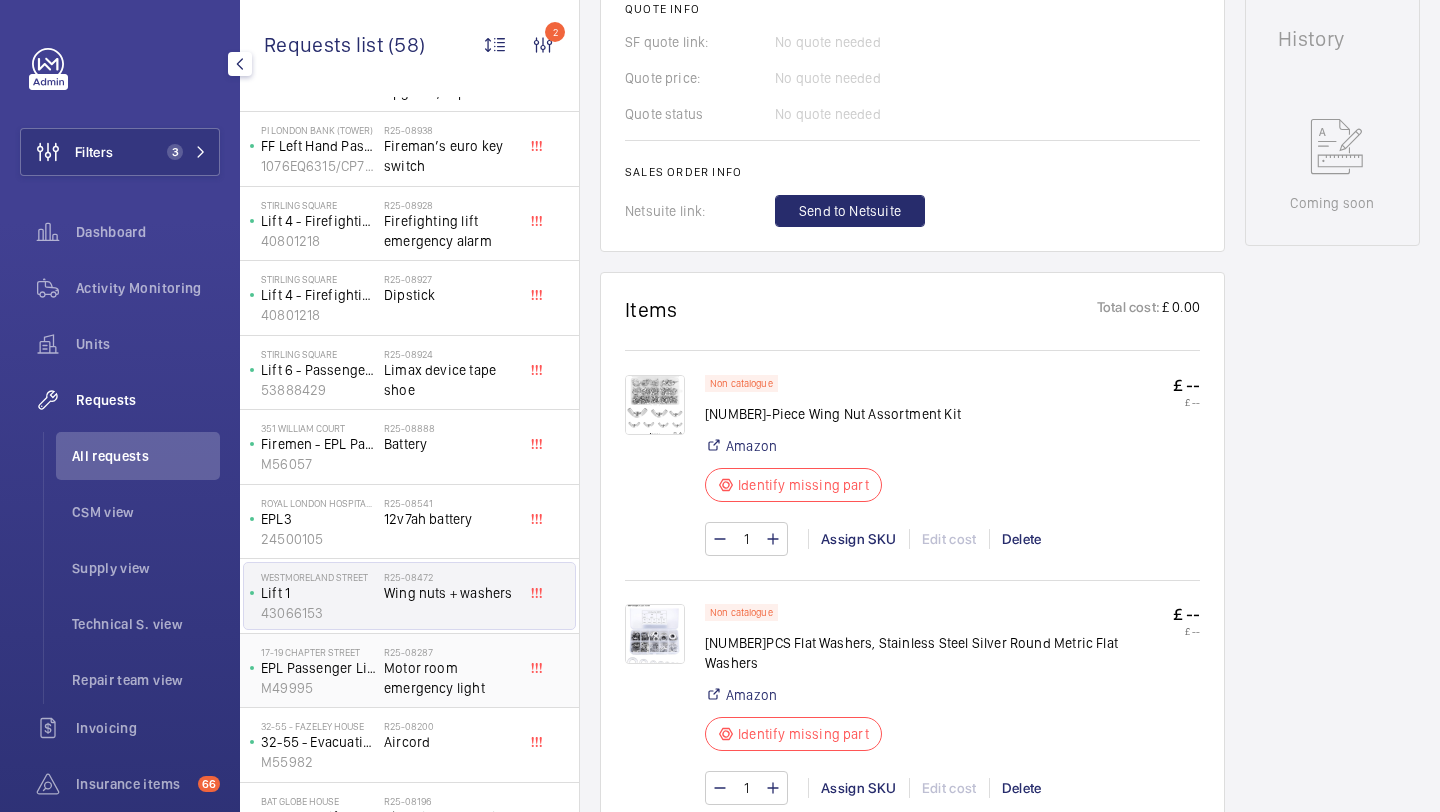 click on "Motor room emergency light" 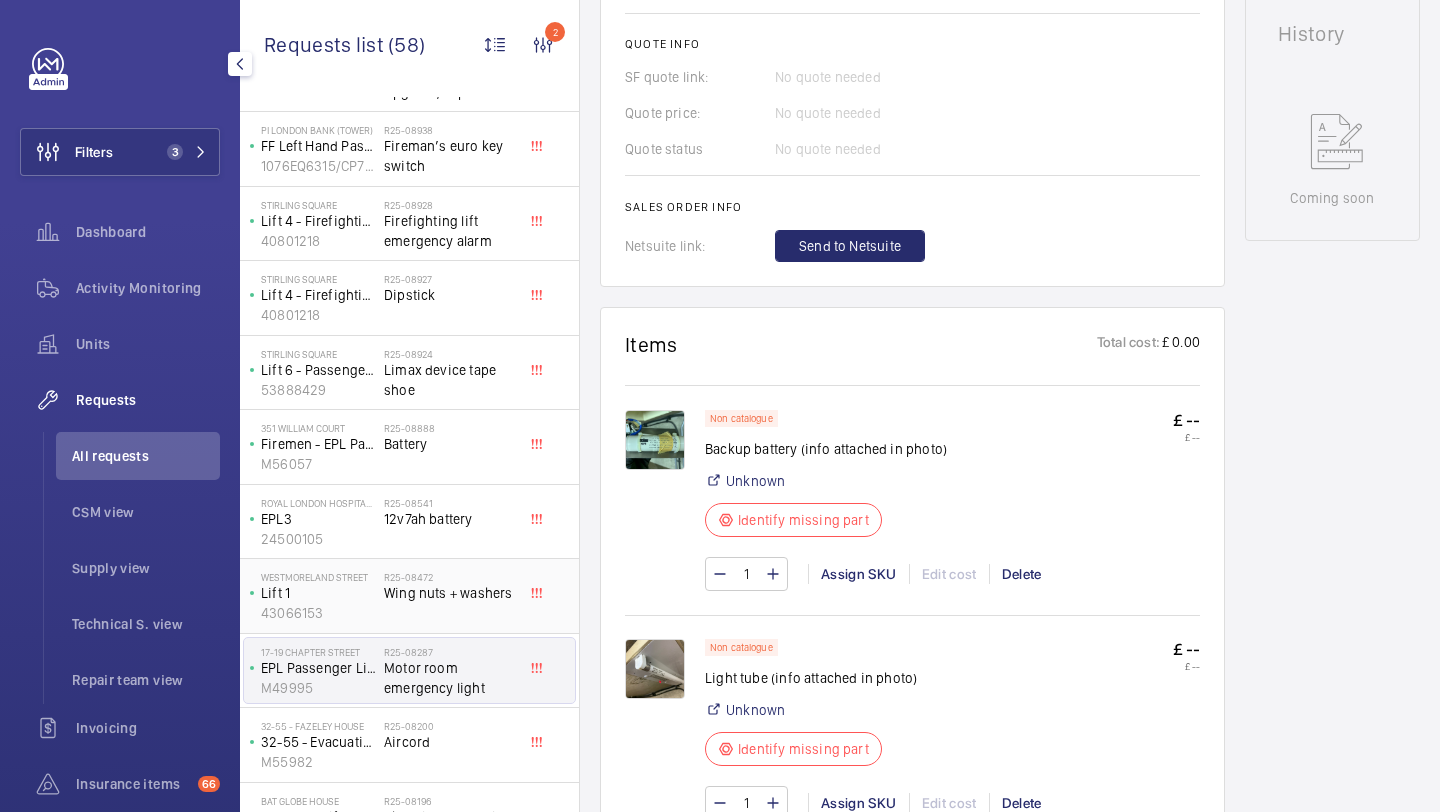 scroll, scrollTop: 866, scrollLeft: 0, axis: vertical 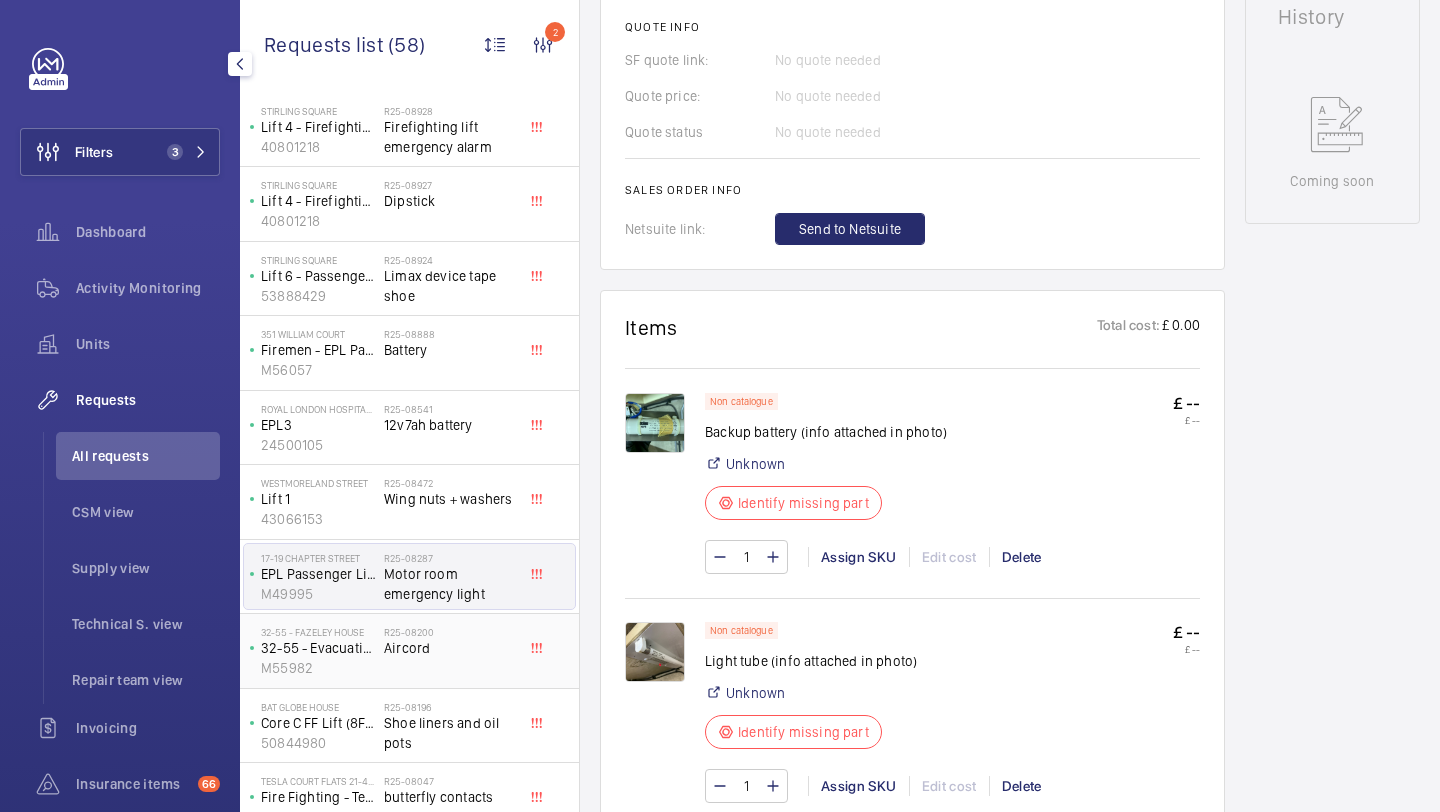 click on "R25-08200   Aircord" 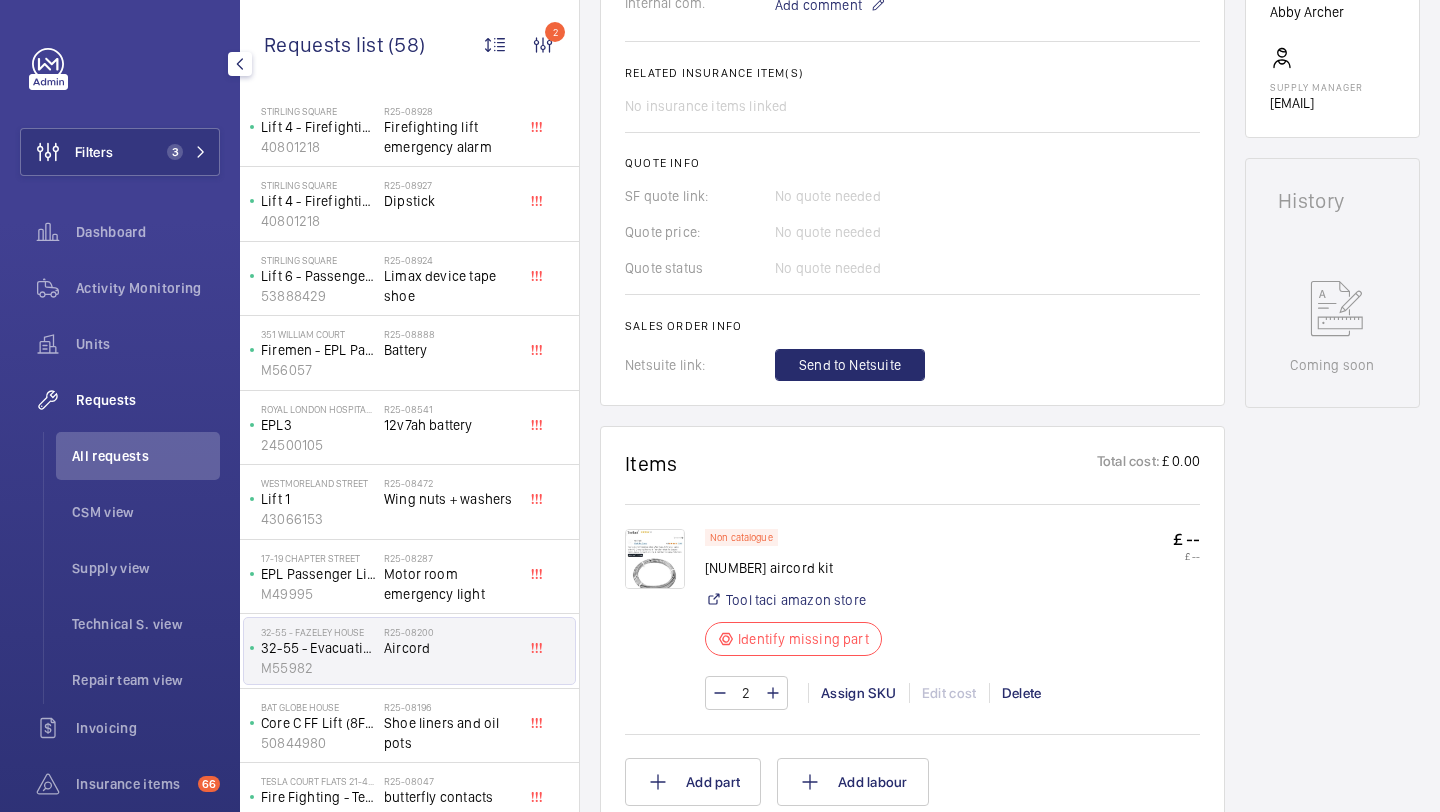 scroll, scrollTop: 848, scrollLeft: 0, axis: vertical 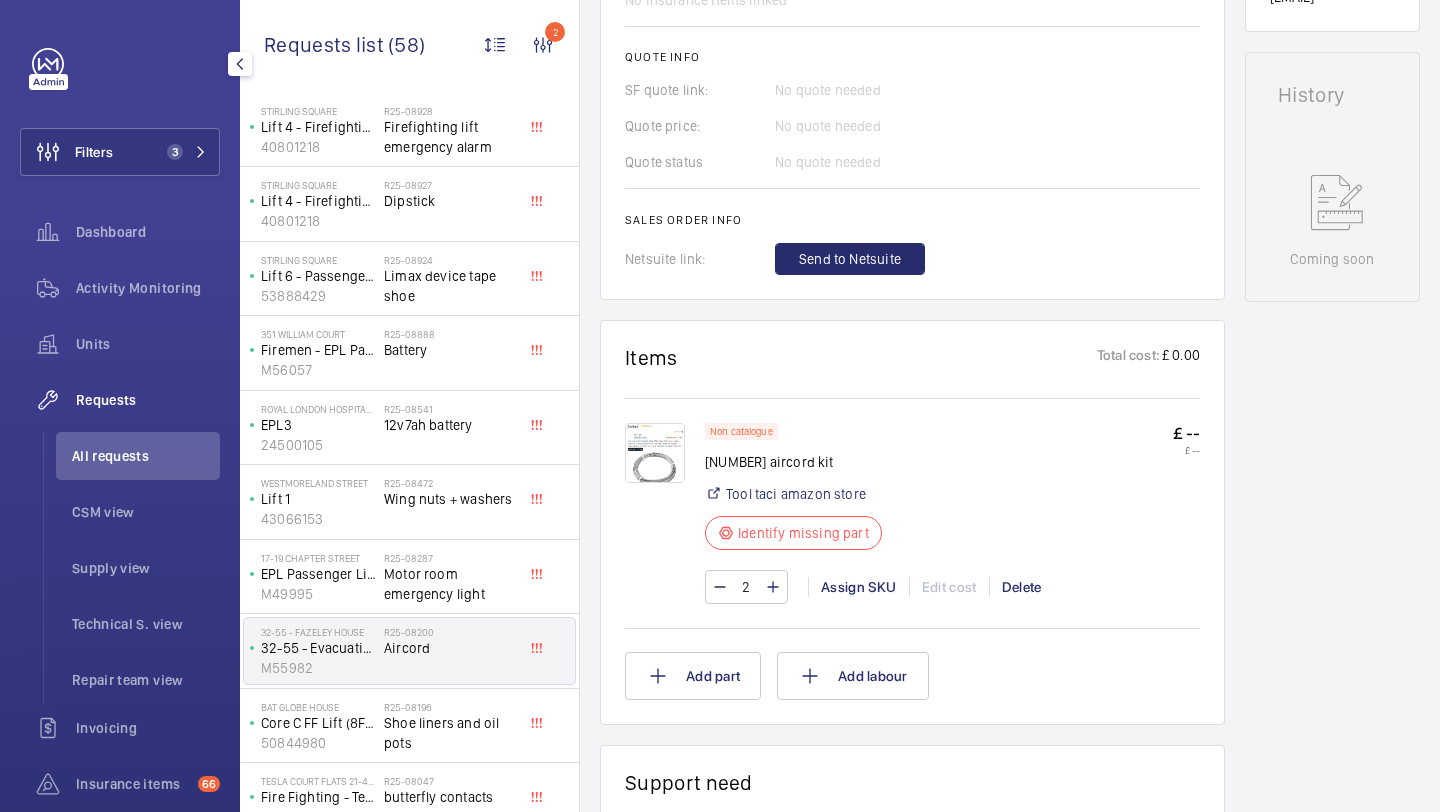 click 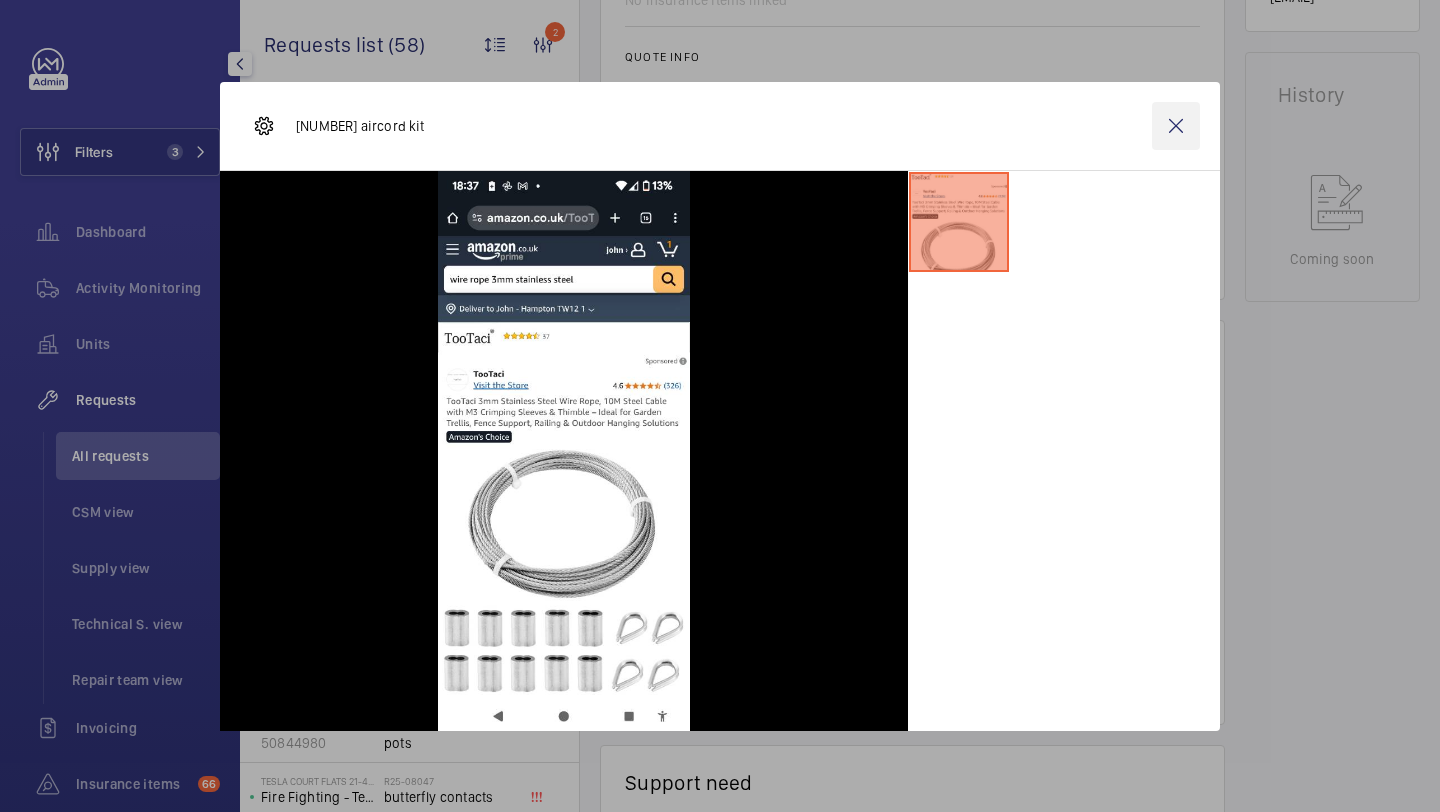 click at bounding box center (1176, 126) 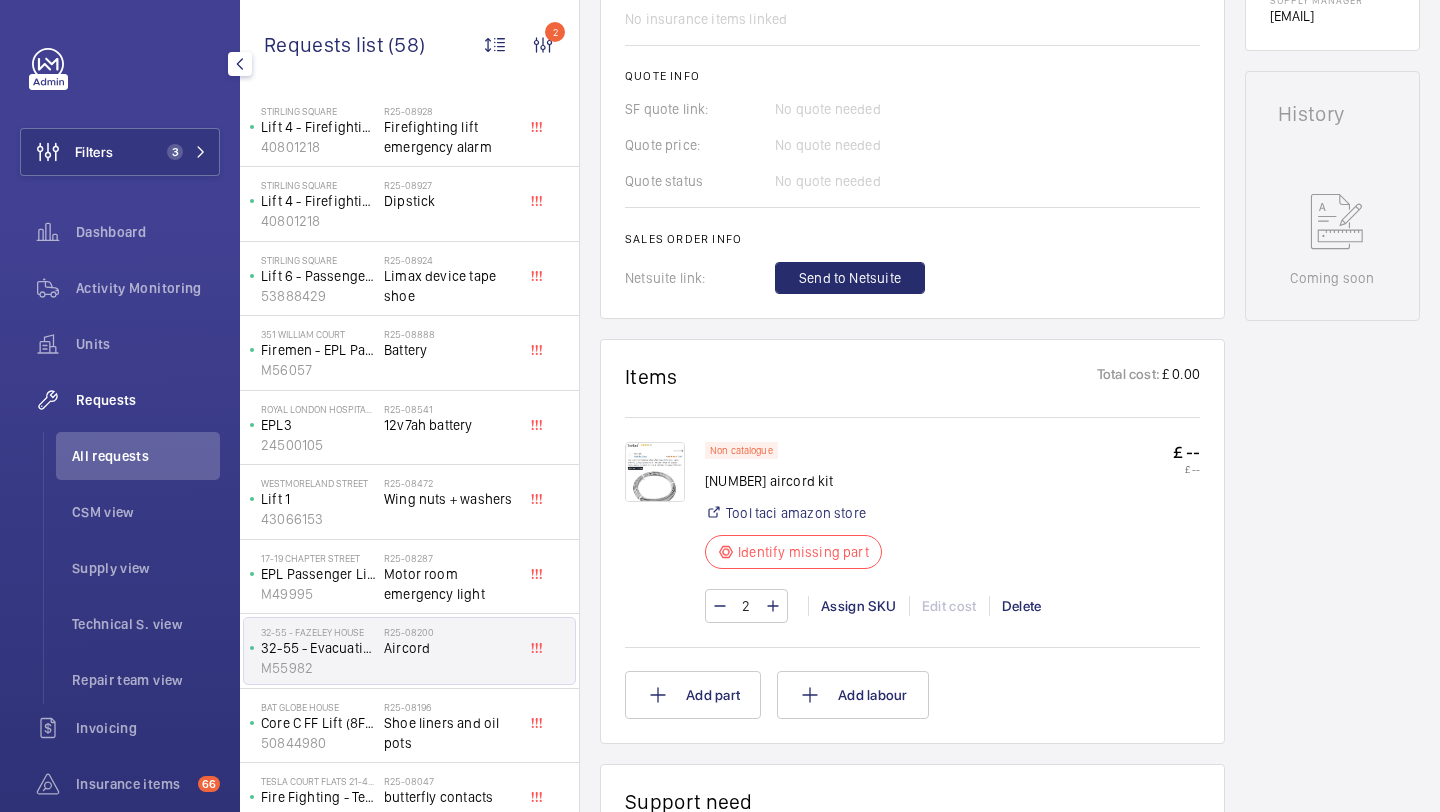 scroll, scrollTop: 926, scrollLeft: 0, axis: vertical 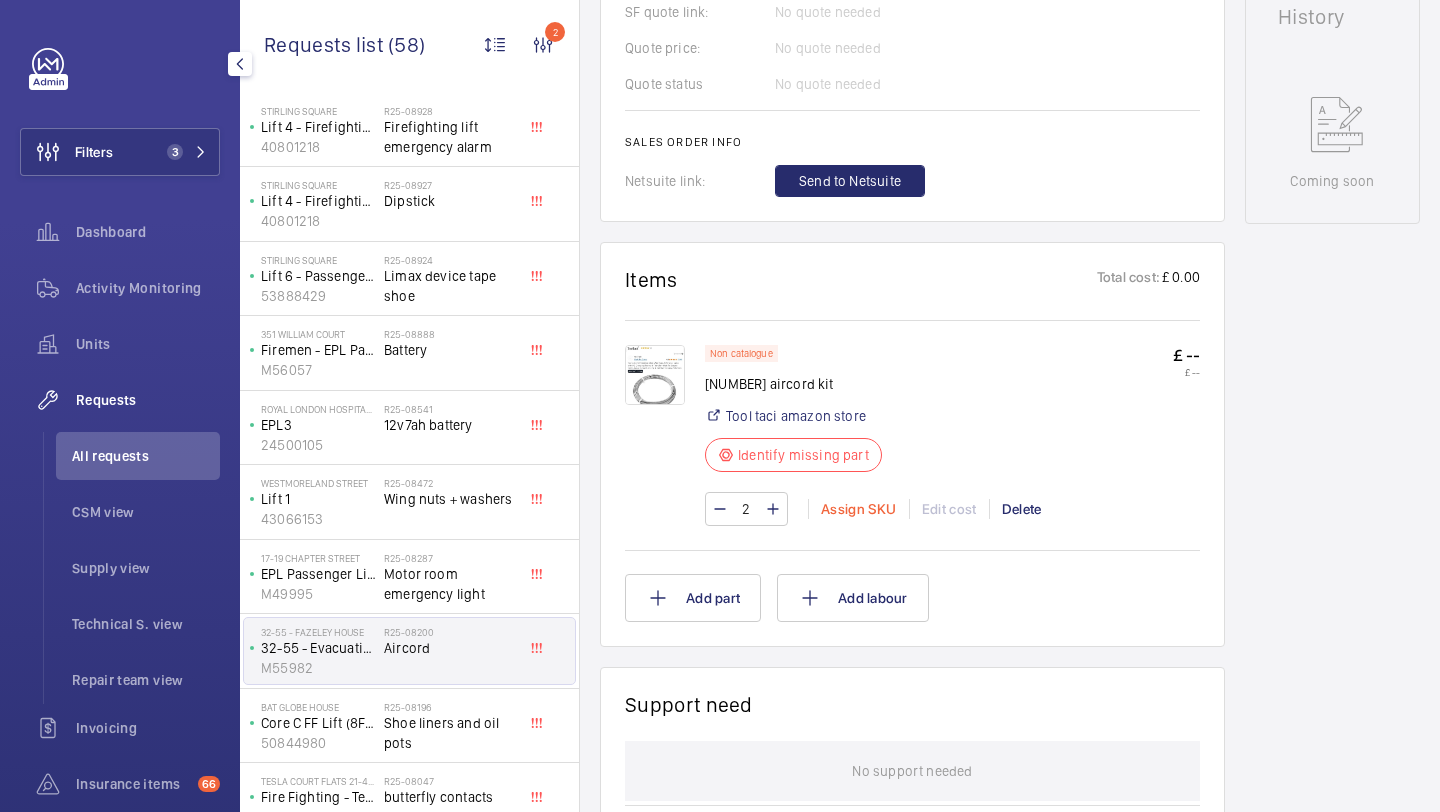 click on "Assign SKU" 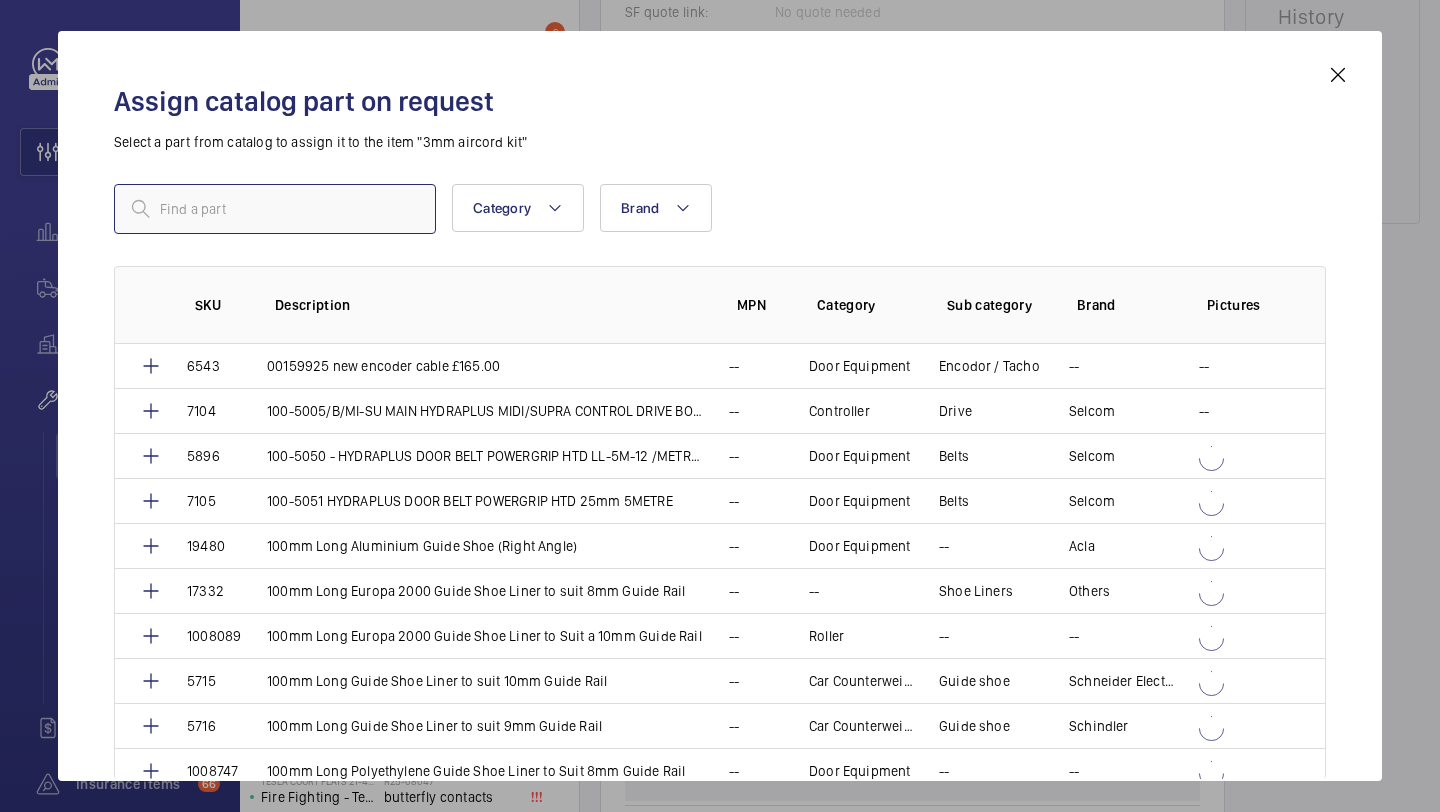 click at bounding box center (275, 209) 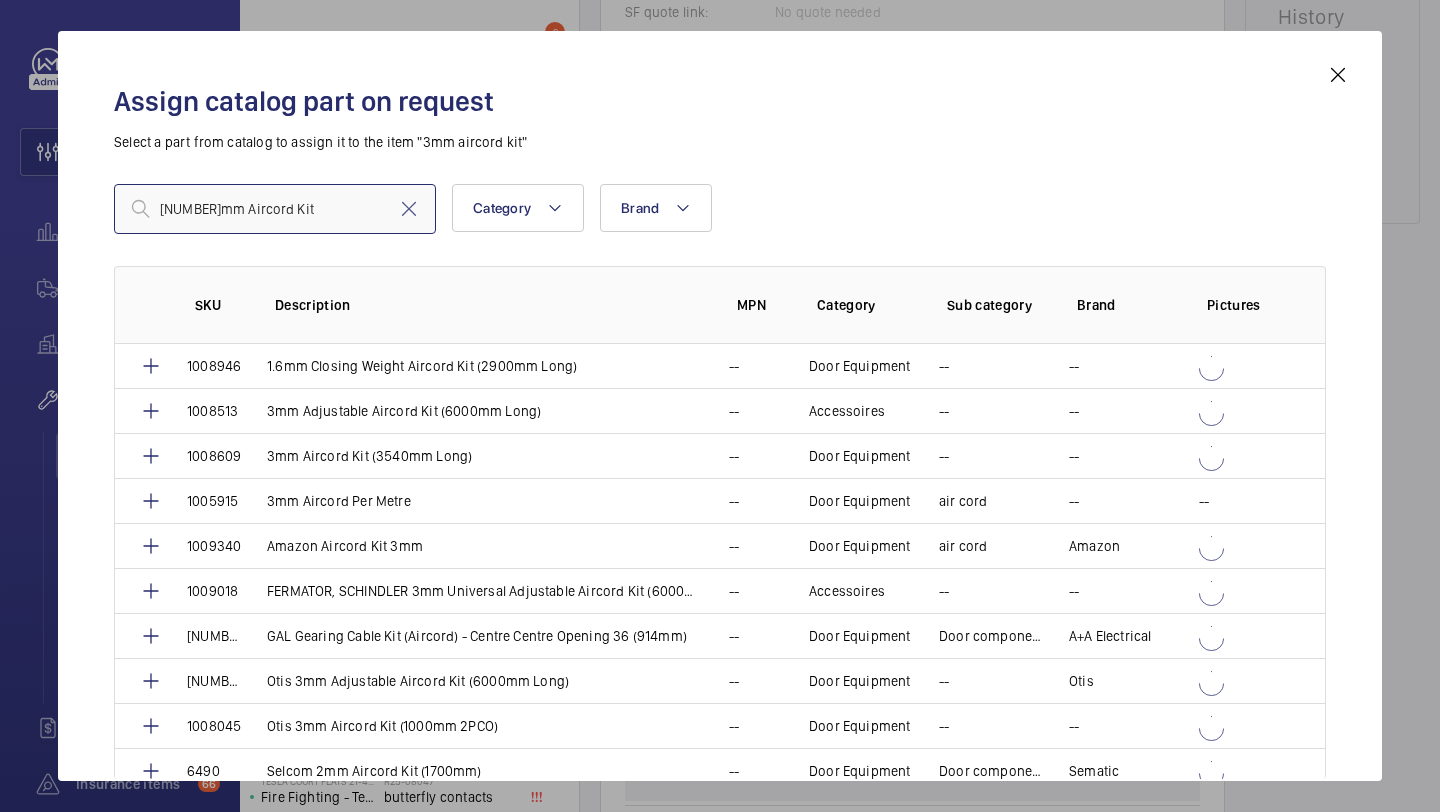 type on "3mm Aircord Kit" 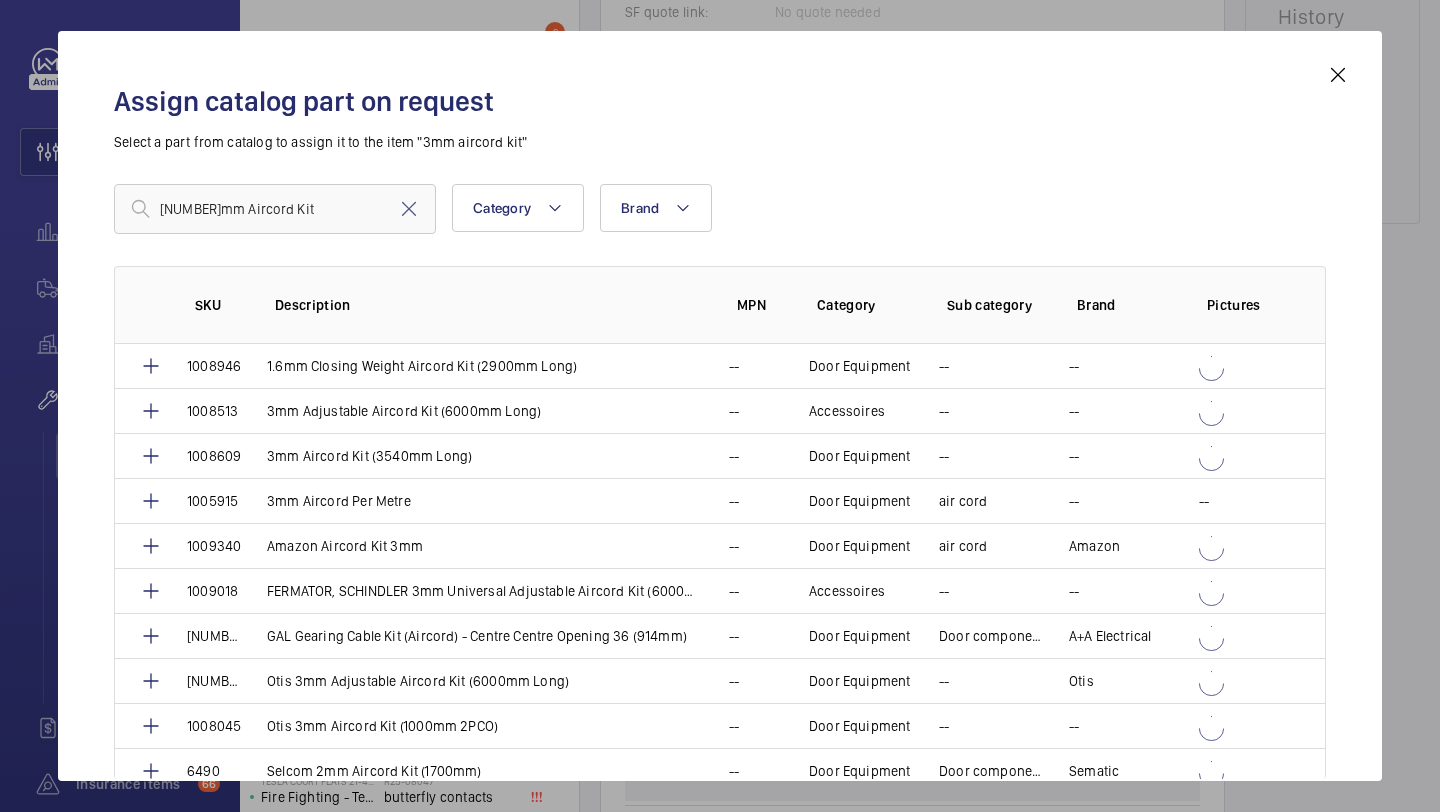 click at bounding box center (1338, 75) 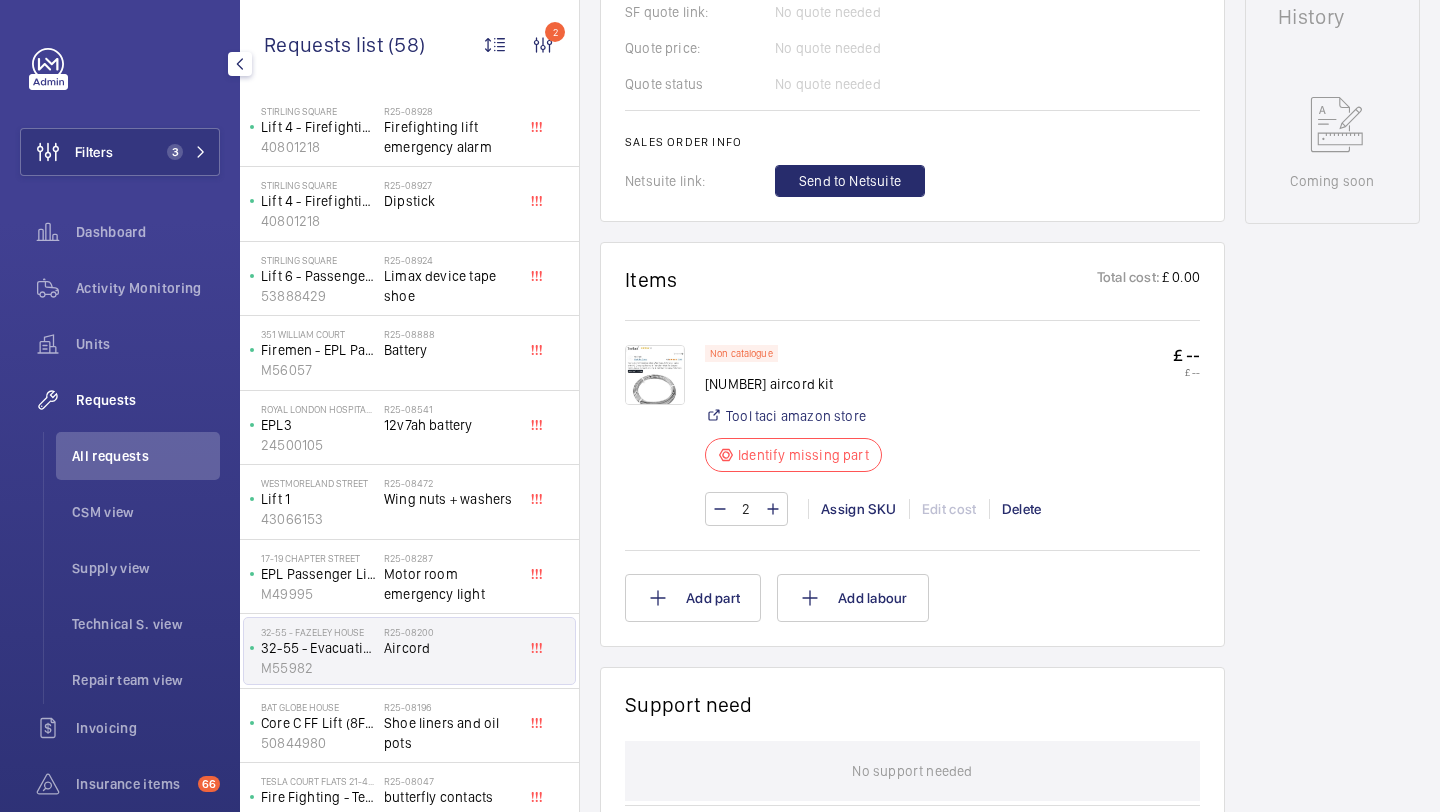 click 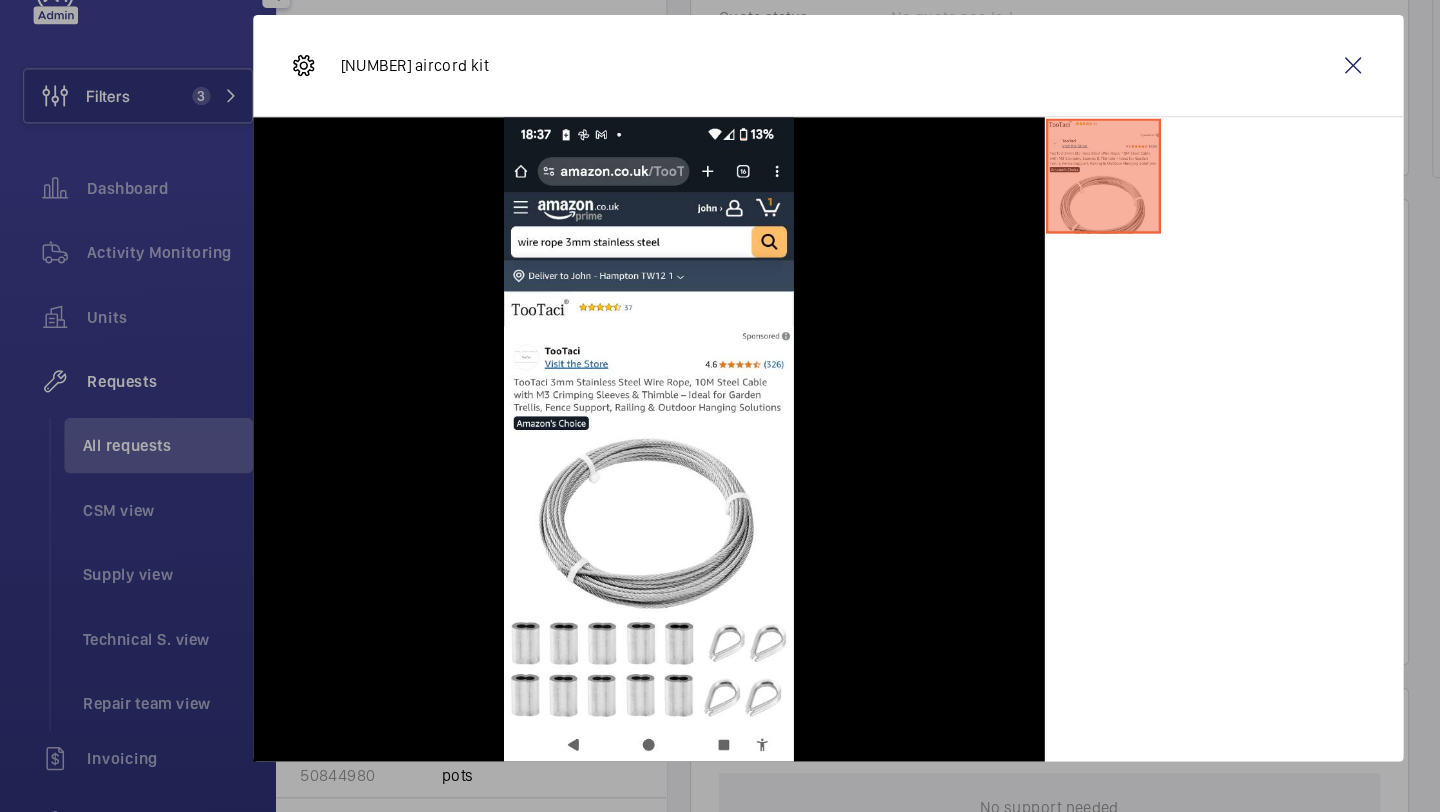 scroll, scrollTop: 0, scrollLeft: 0, axis: both 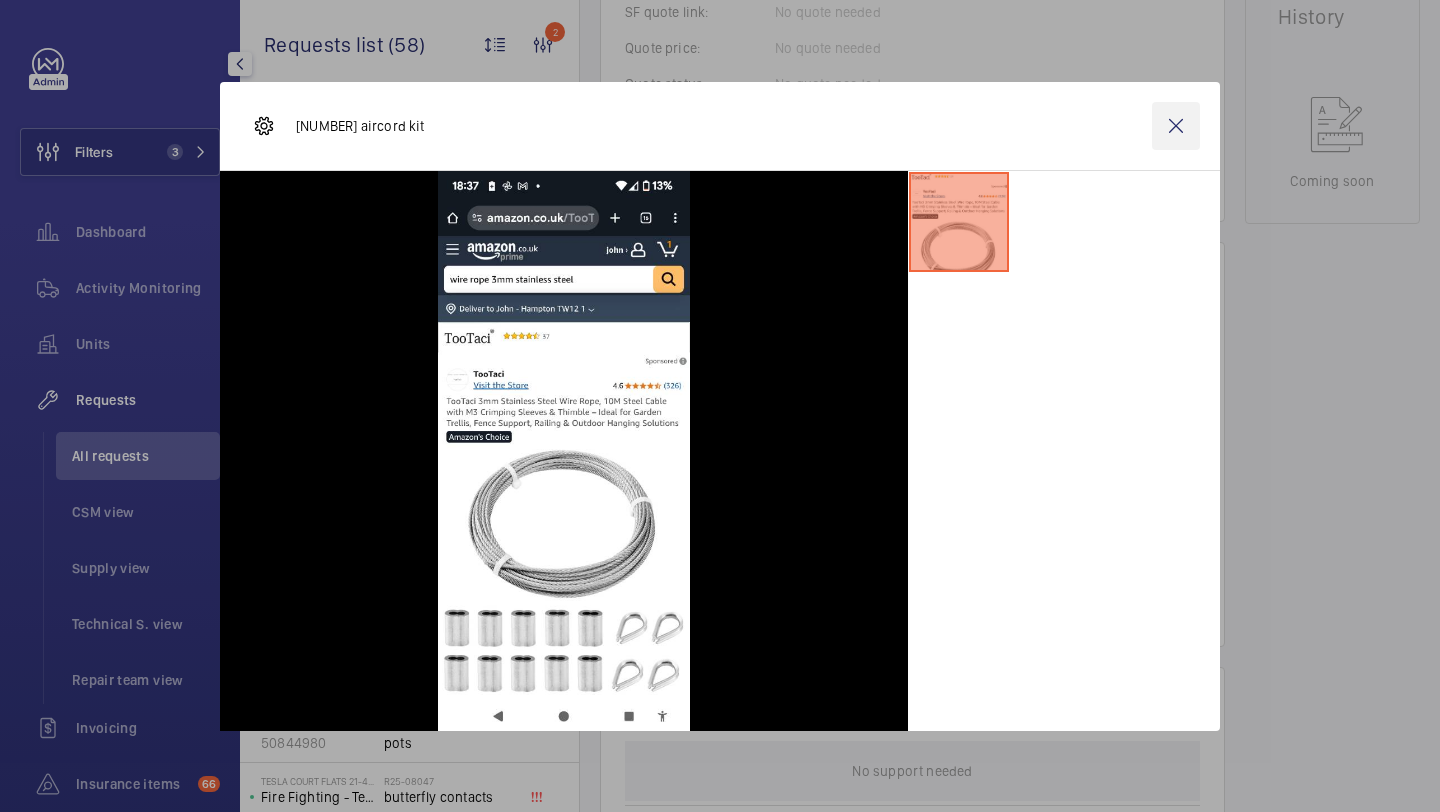 click at bounding box center [1176, 126] 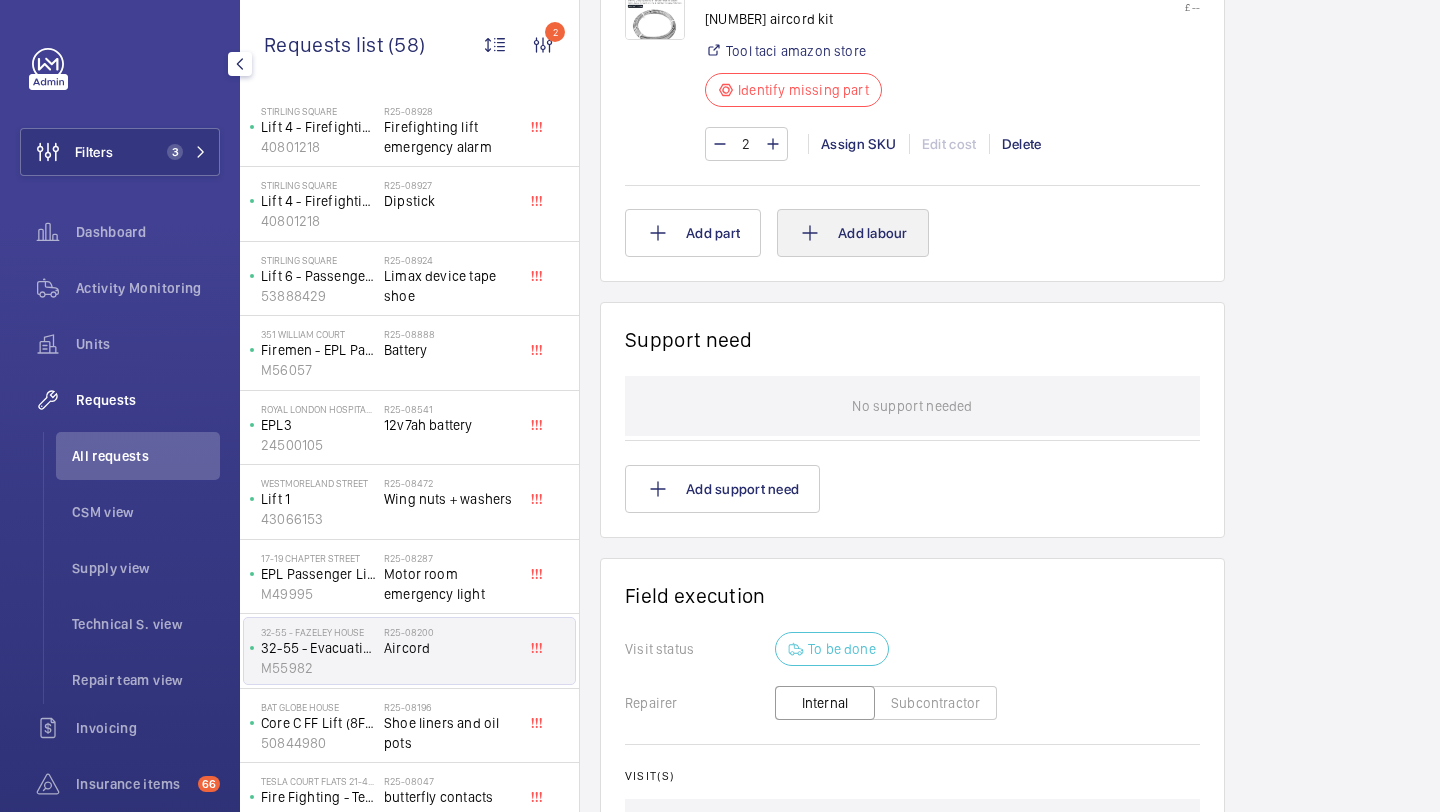 scroll, scrollTop: 1104, scrollLeft: 0, axis: vertical 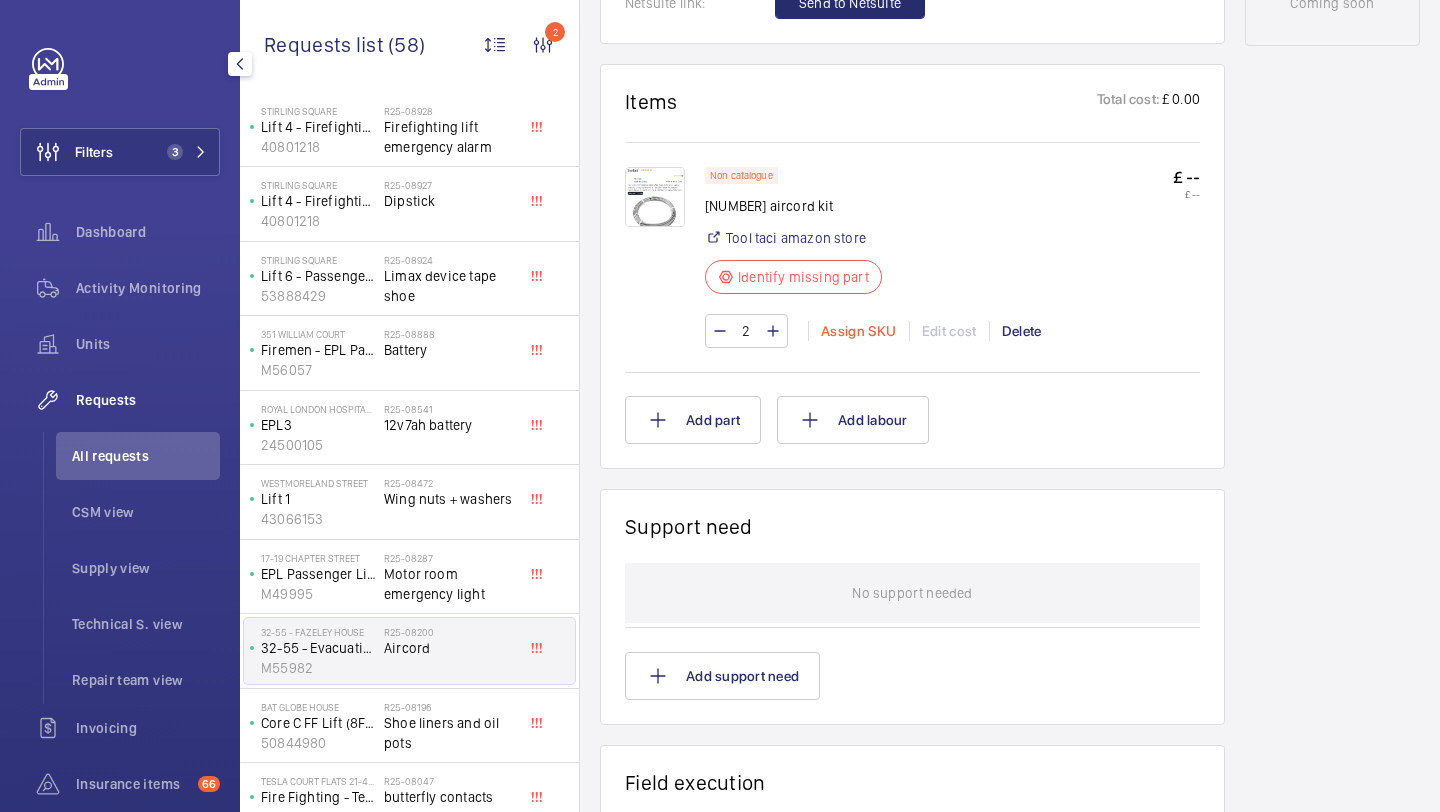 click on "Assign SKU" 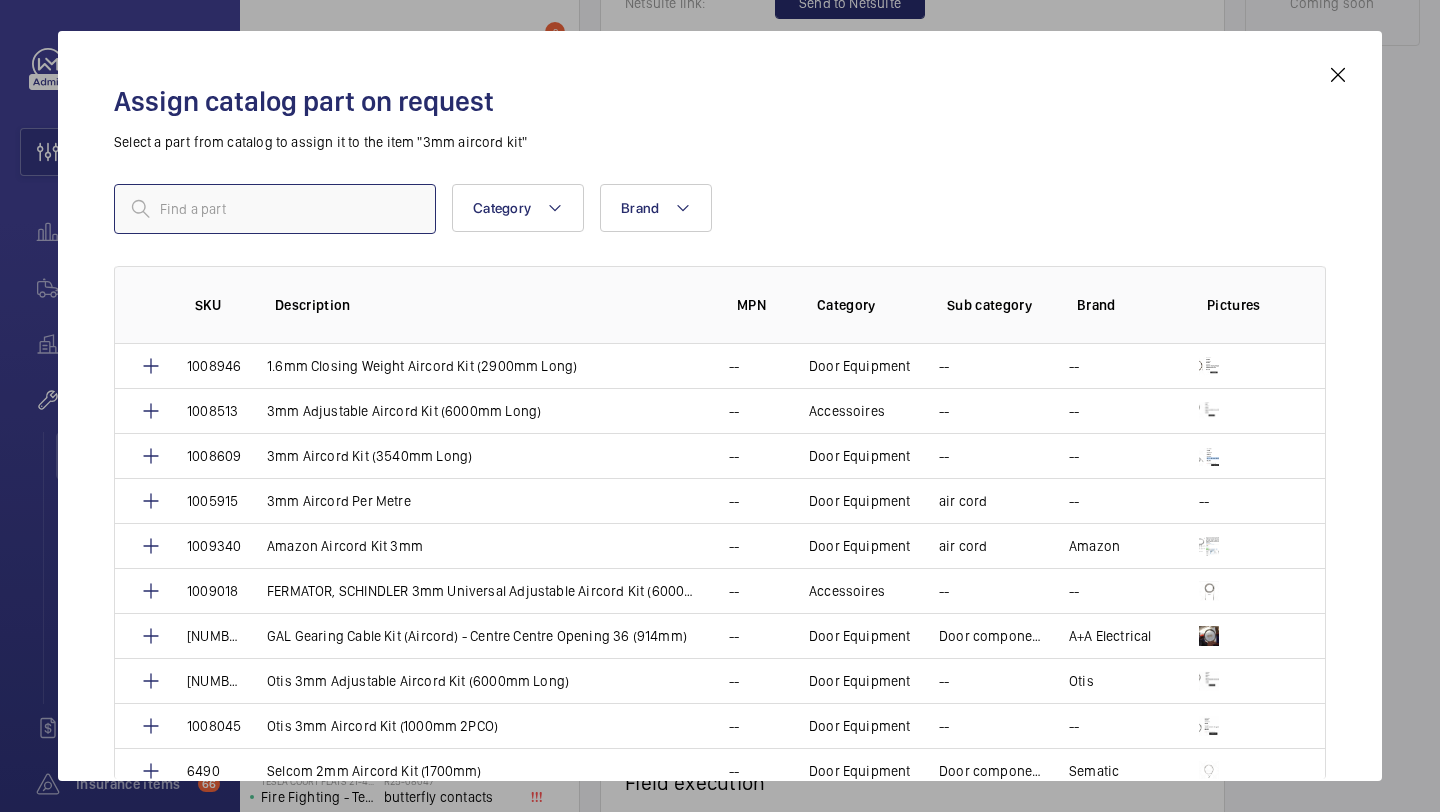click at bounding box center (275, 209) 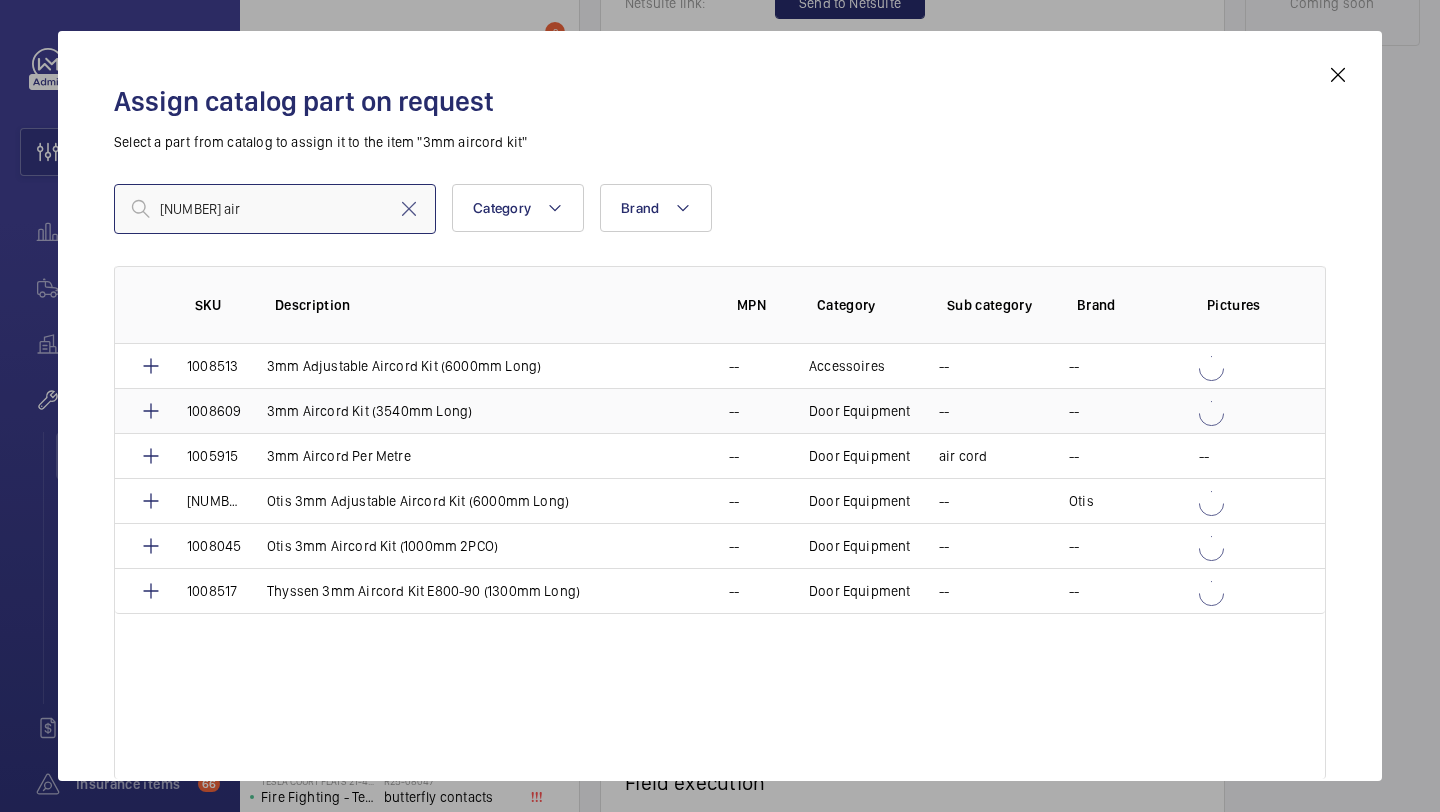 type on "3mm air" 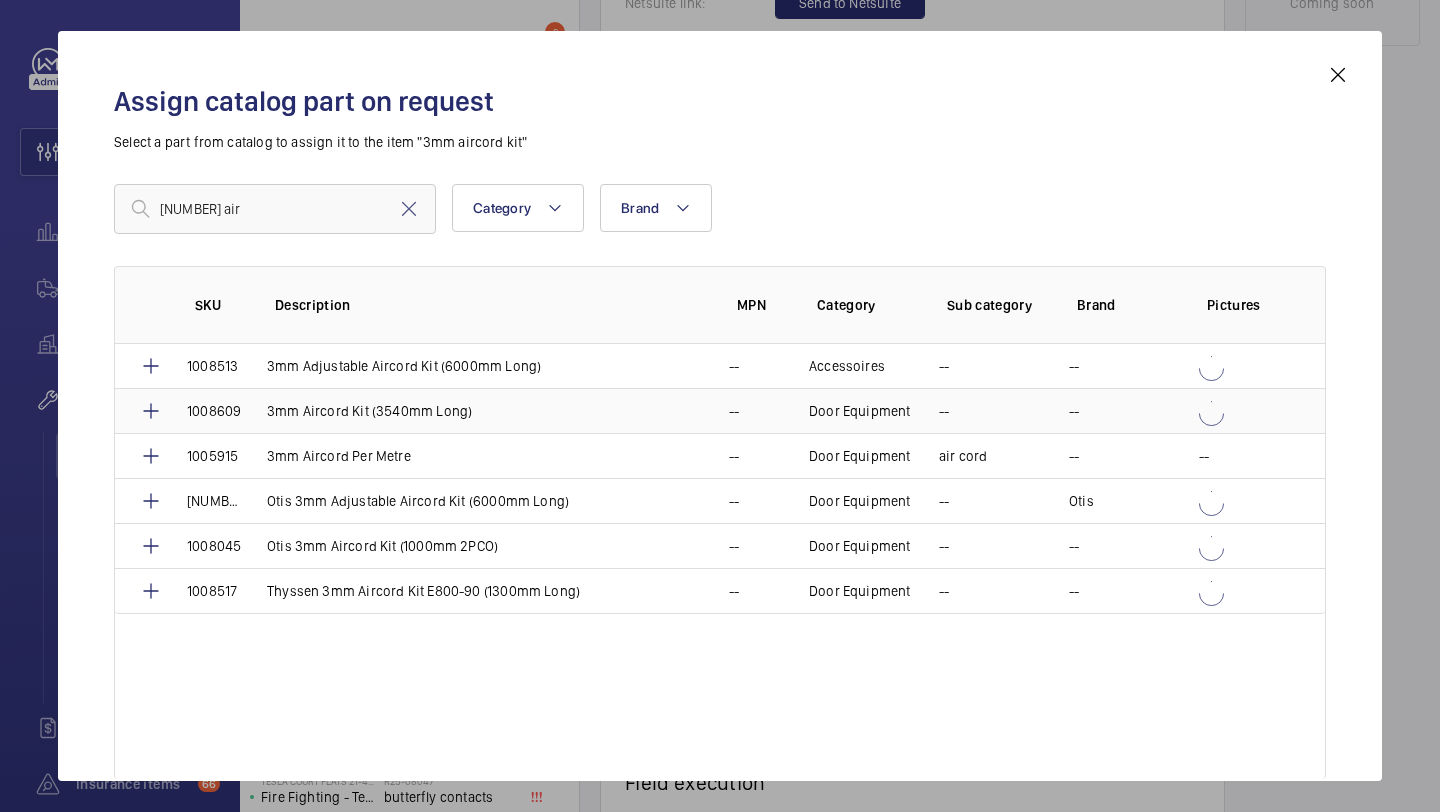 click on "3mm Aircord Kit (3540mm Long)" at bounding box center [474, 410] 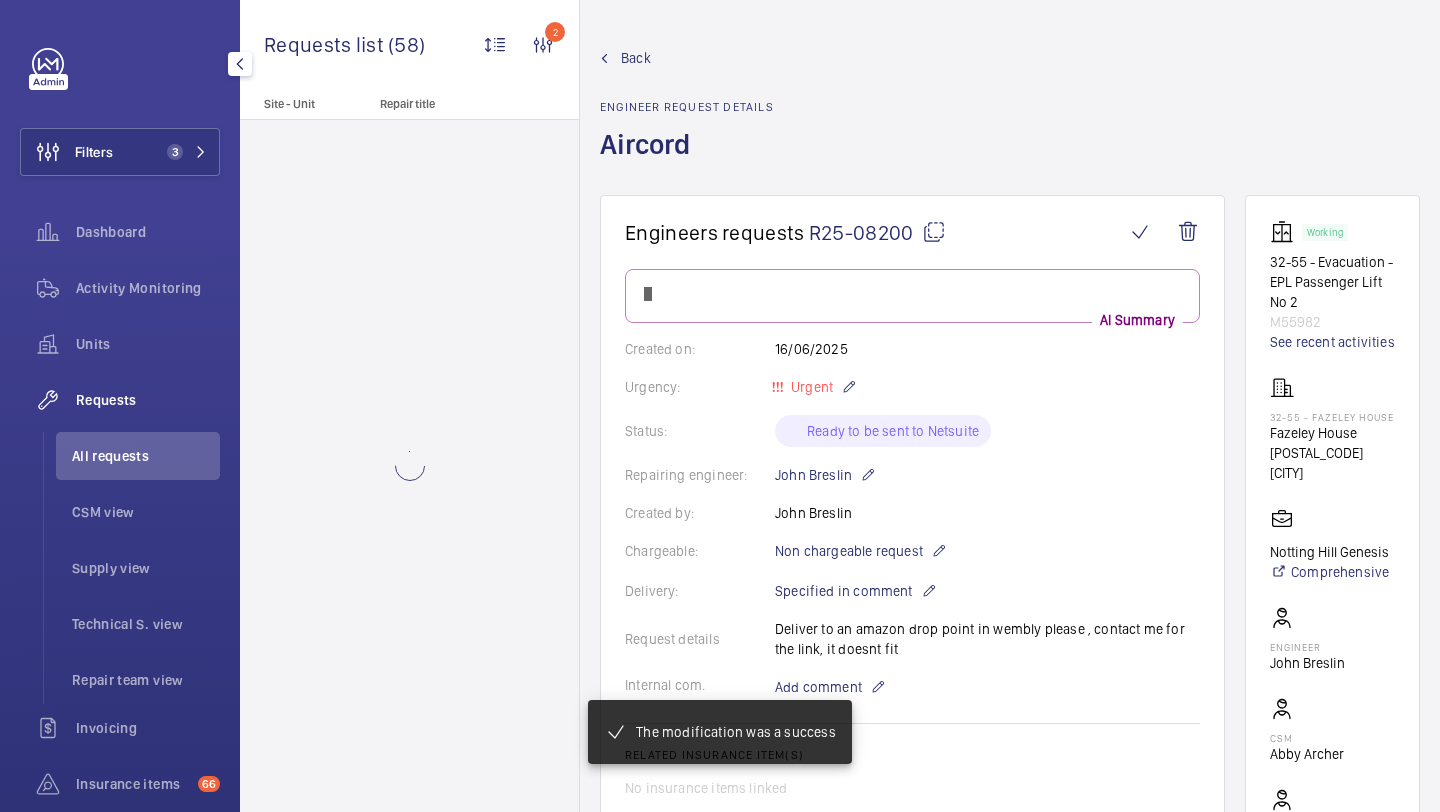 scroll, scrollTop: 0, scrollLeft: 0, axis: both 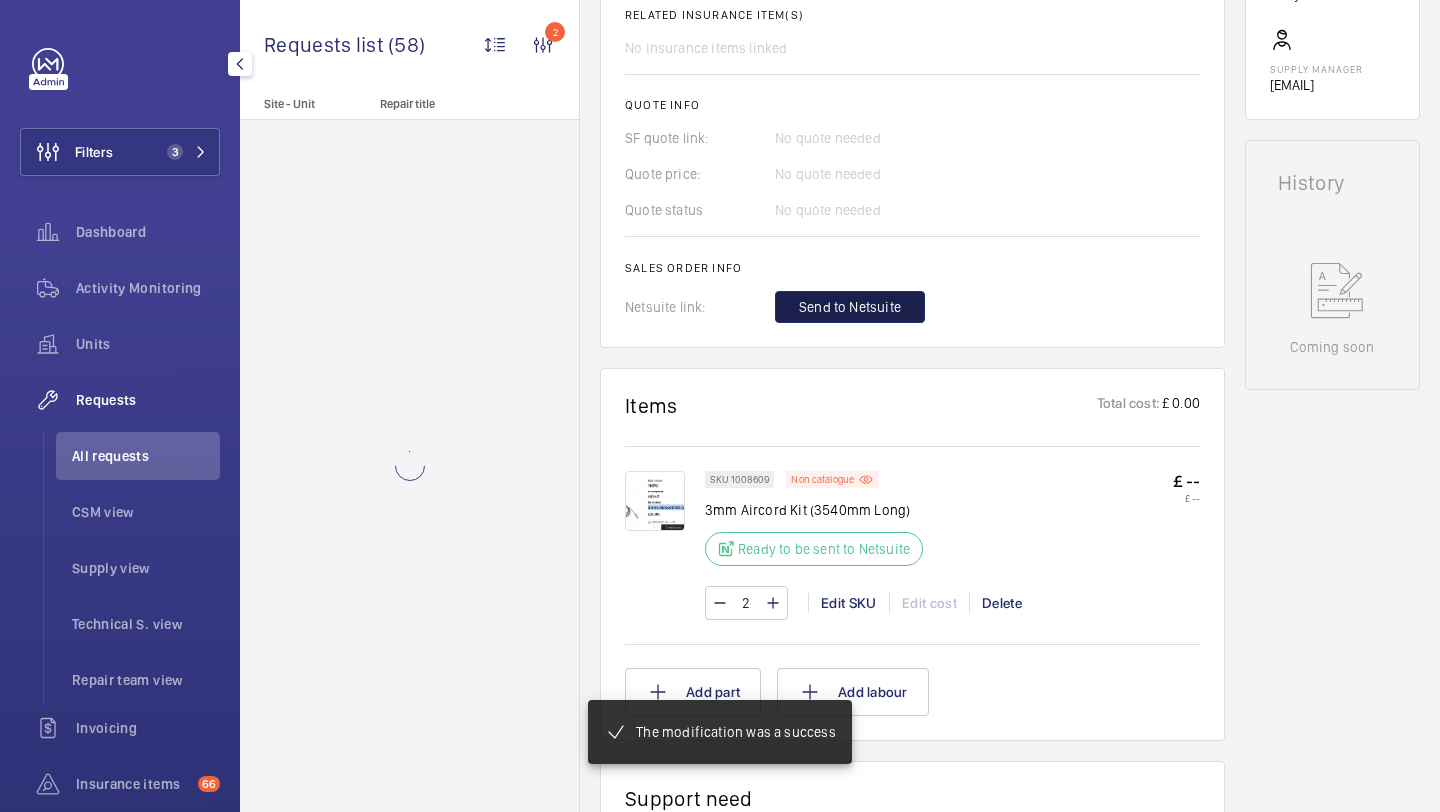 click on "Send to Netsuite" 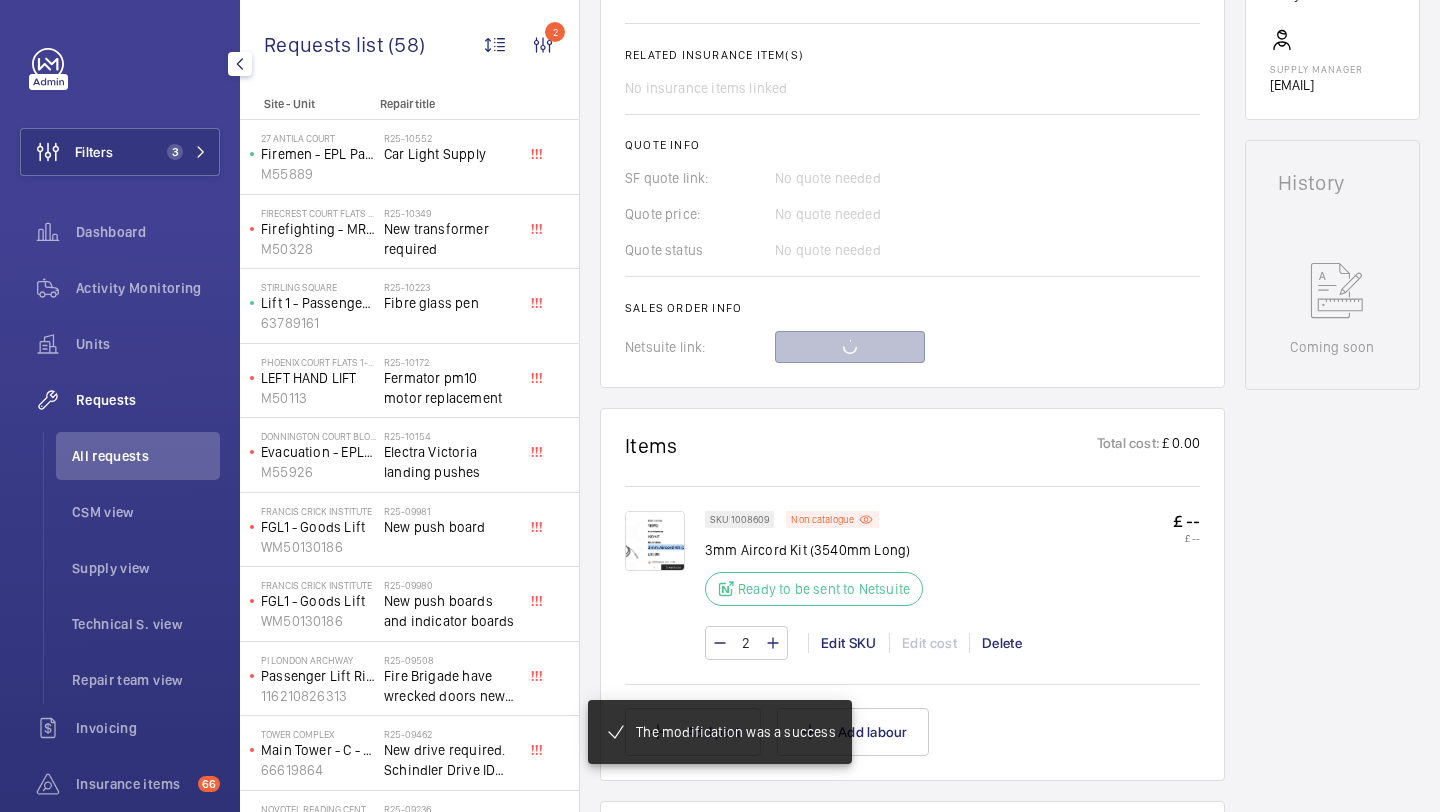 scroll, scrollTop: 780, scrollLeft: 0, axis: vertical 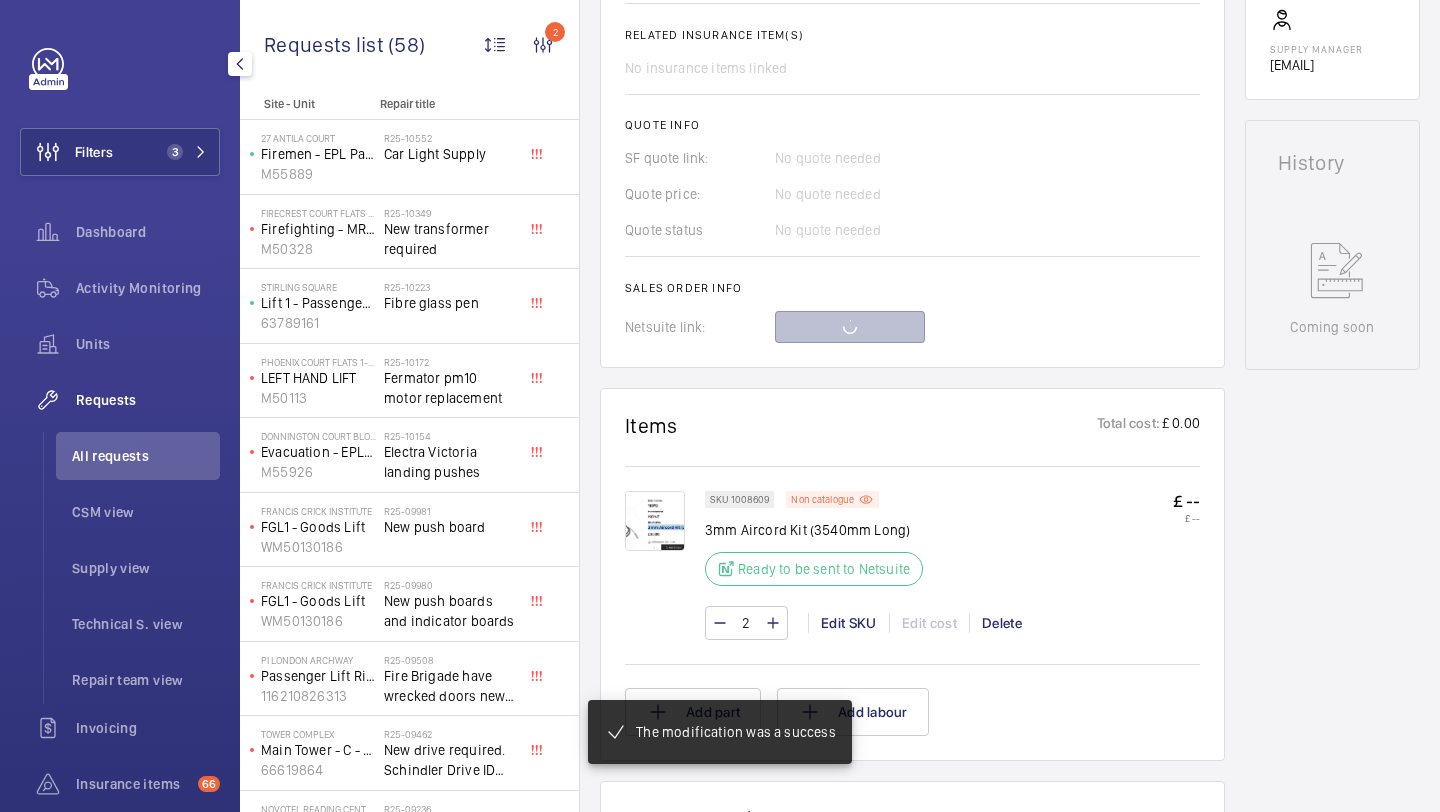 click 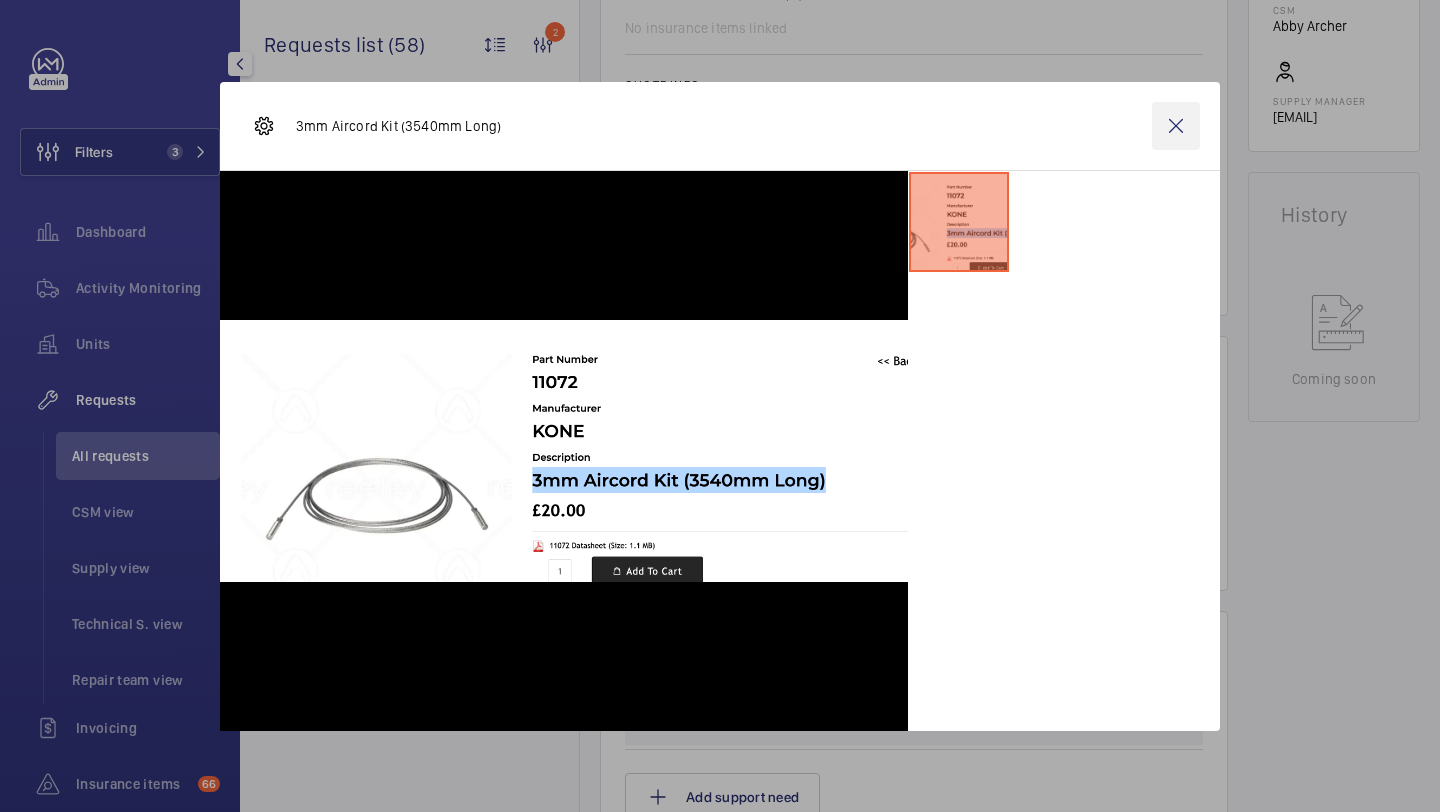 click at bounding box center (1176, 126) 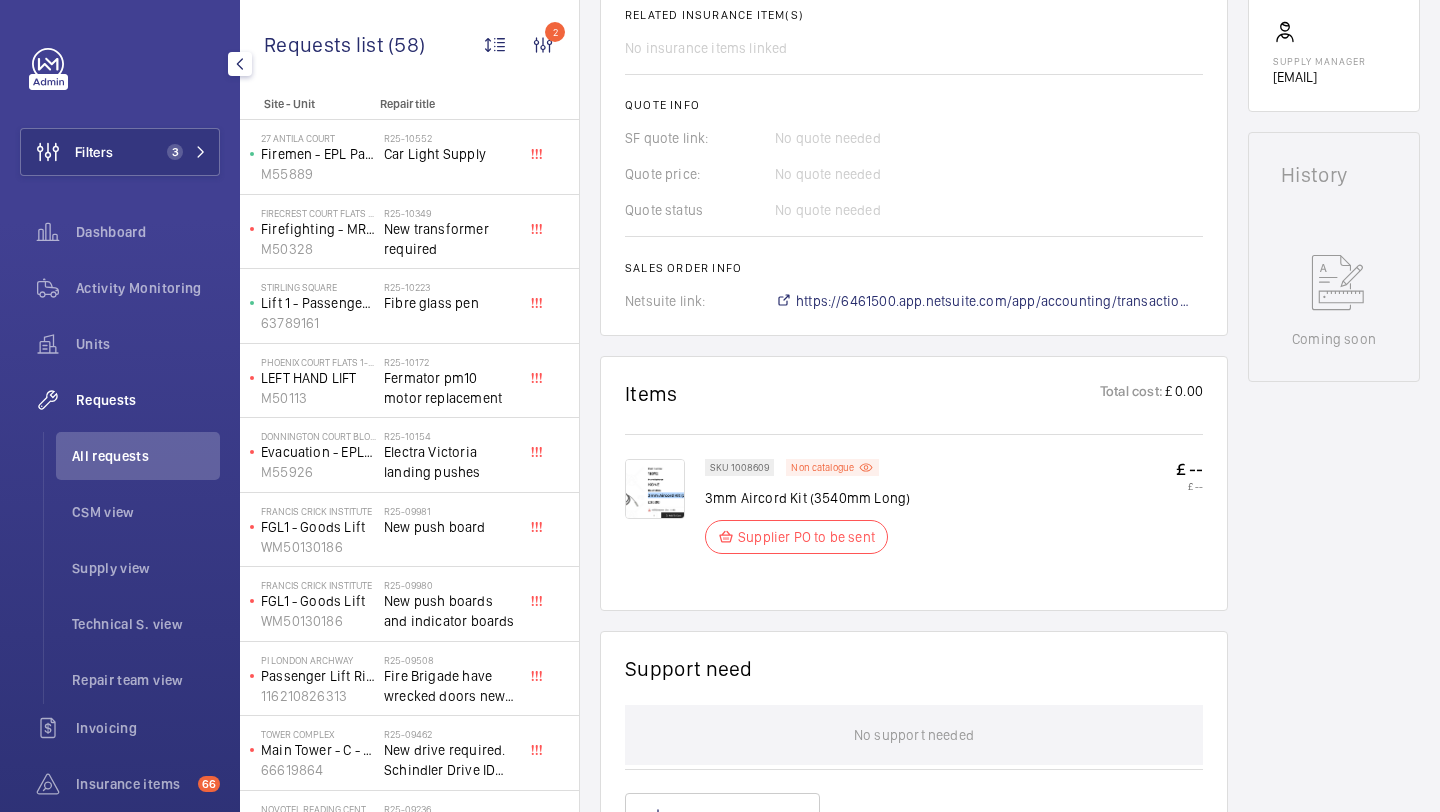 click on "Engineers requests  R25-08200   The repair request was created on 2025-06-16 for the issue "Aircord". The requester requested external parts, which were ordered and linked to the repair request on 2025-08-05. A sales order was then created for the repair request on 2025-08-05. The repair request is currently in progress  AI Summary Created on:  16/06/2025  Urgency: Urgent Status: Supplier PO to be sent Repairing engineer:  John Breslin  Created by:  John Breslin  Chargeable: Non chargeable request Delivery:  Specified in comment  Request details  Deliver to an amazon drop point in wembly please , contact me for the link, it doesnt fit  Internal com. Add comment Related insurance item(s)  No insurance items linked  Quote info SF quote link: No quote needed Quote price: No quote needed Quote status No quote needed Sales order info Netsuite link: https://6461500.app.netsuite.com/app/accounting/transactions/salesord.nl?id=2879014" 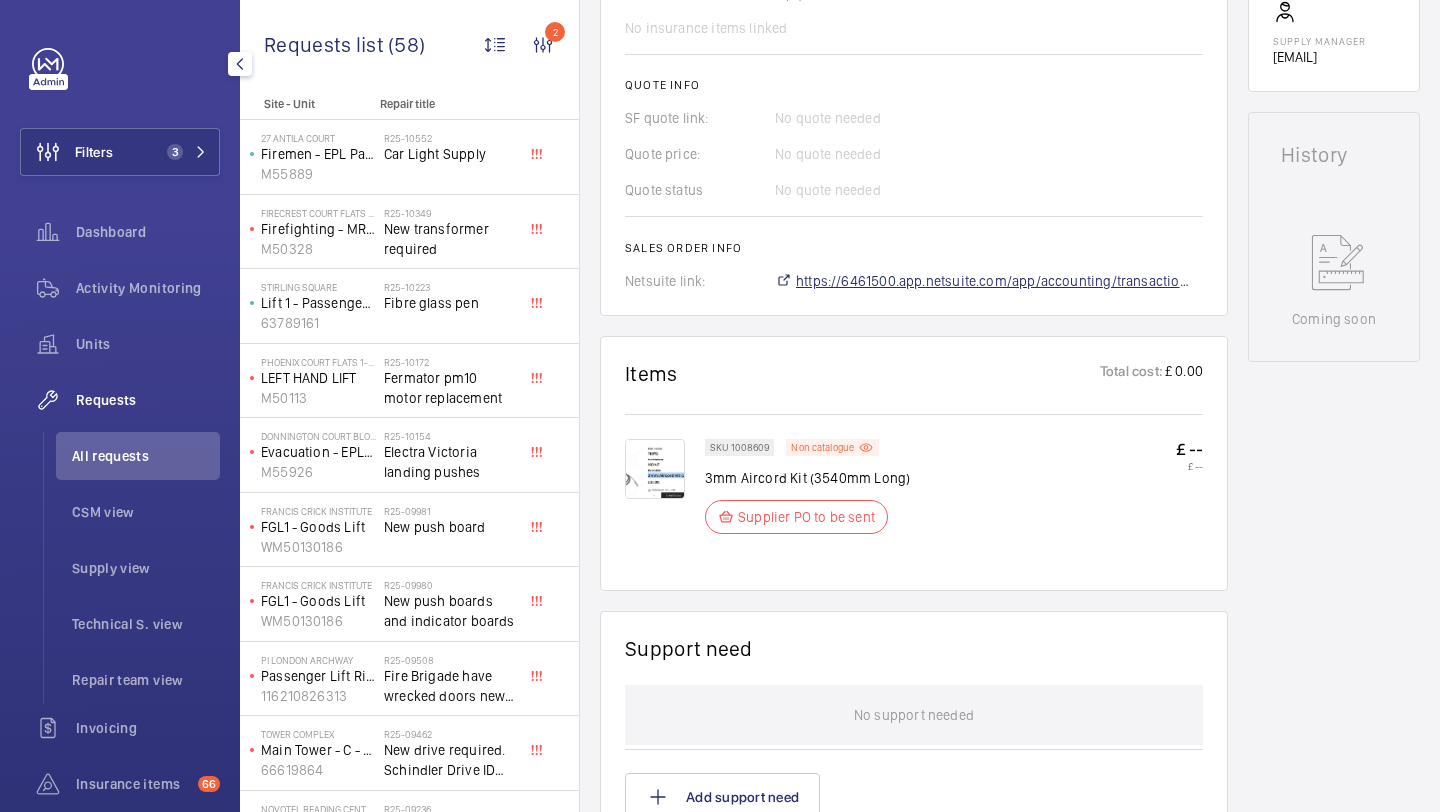 click on "https://6461500.app.netsuite.com/app/accounting/transactions/salesord.nl?id=2879014" 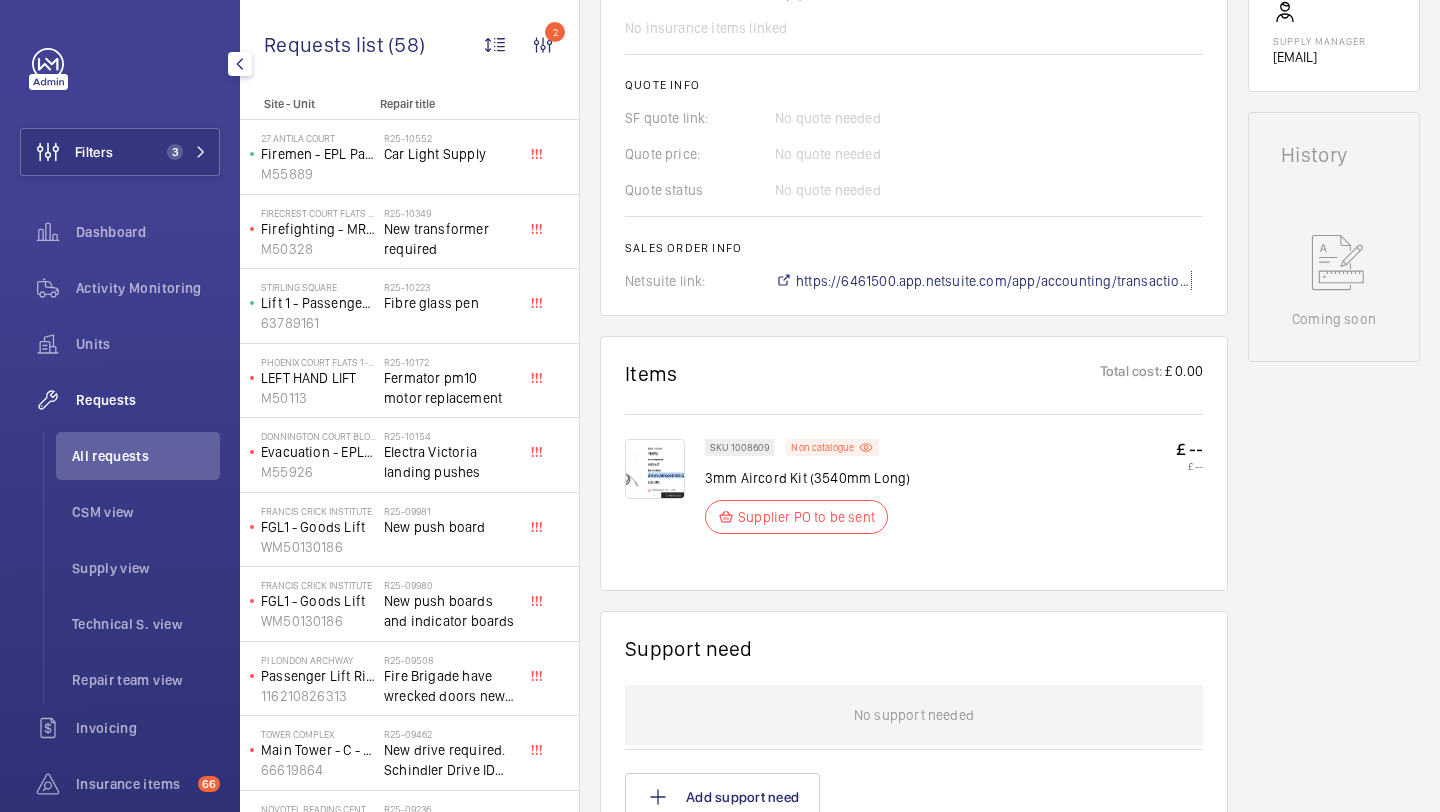 scroll, scrollTop: 0, scrollLeft: 0, axis: both 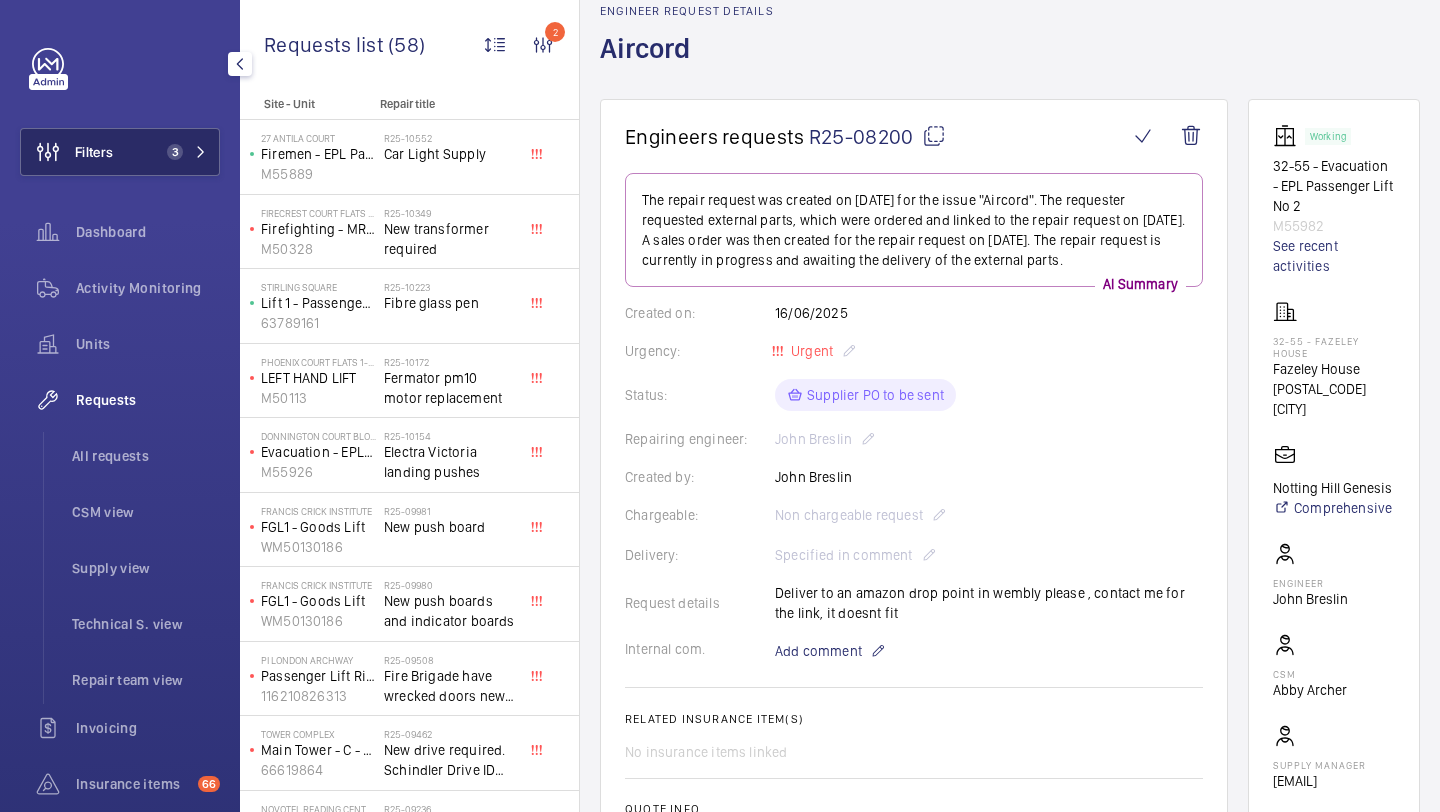 click on "3" 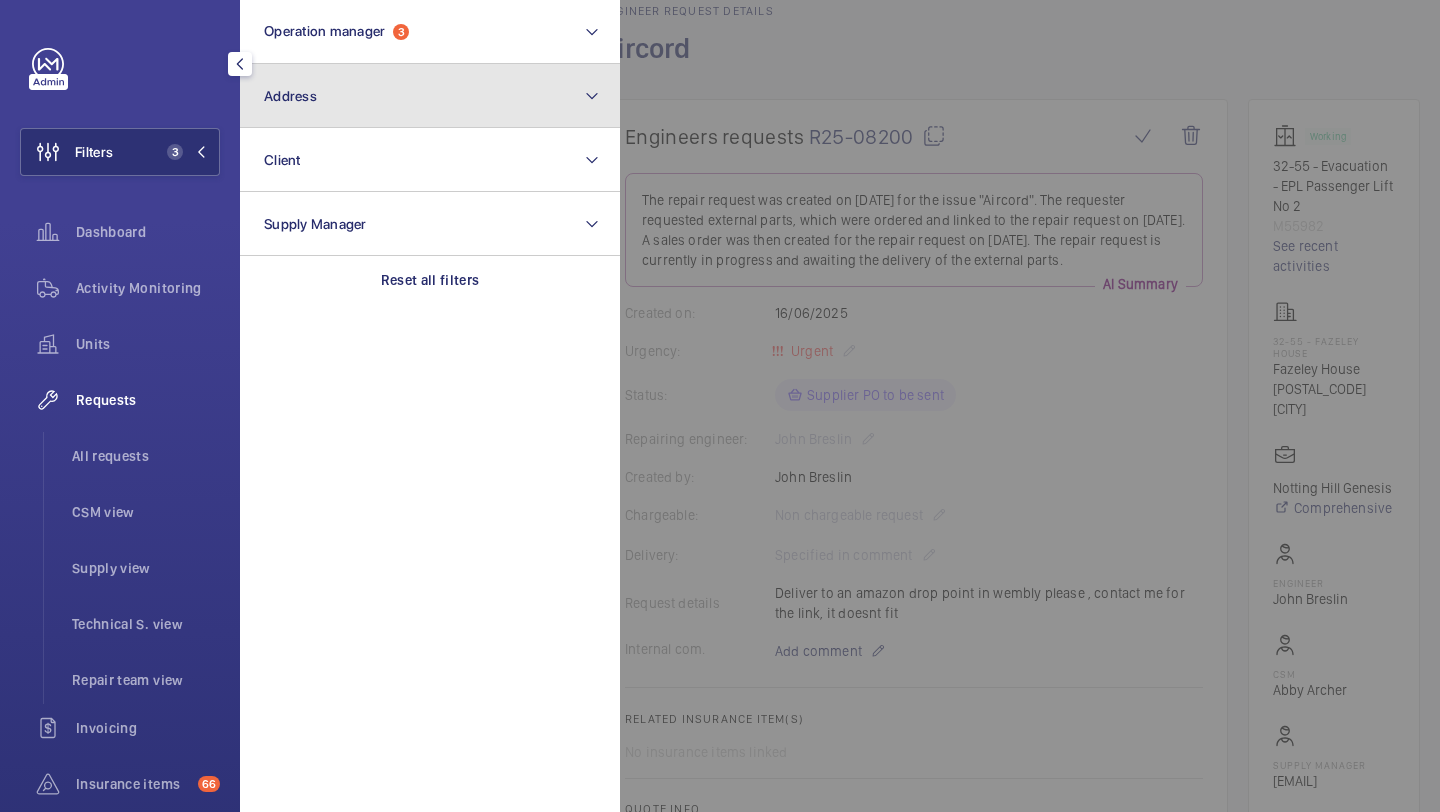 click on "Address" 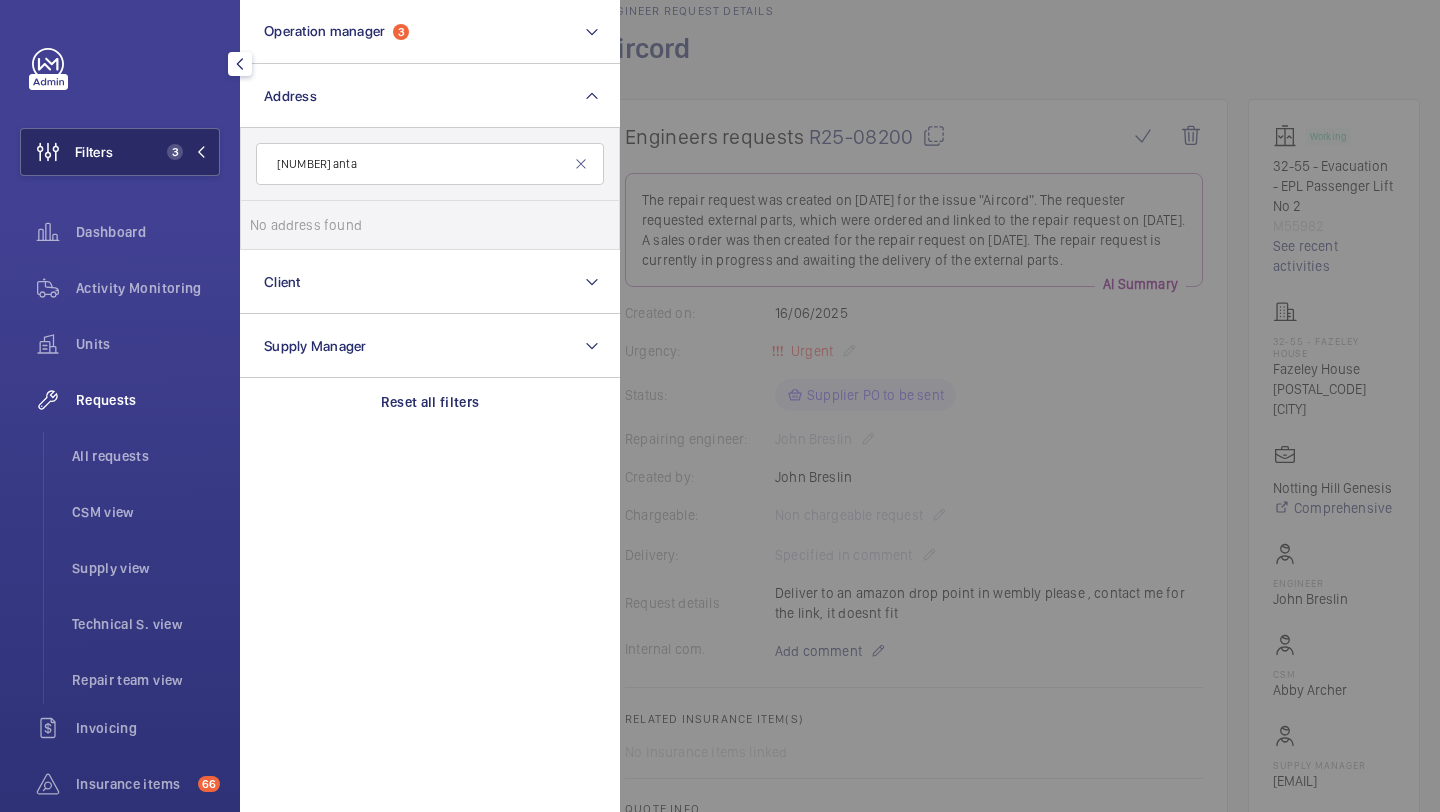 type on "27 anta" 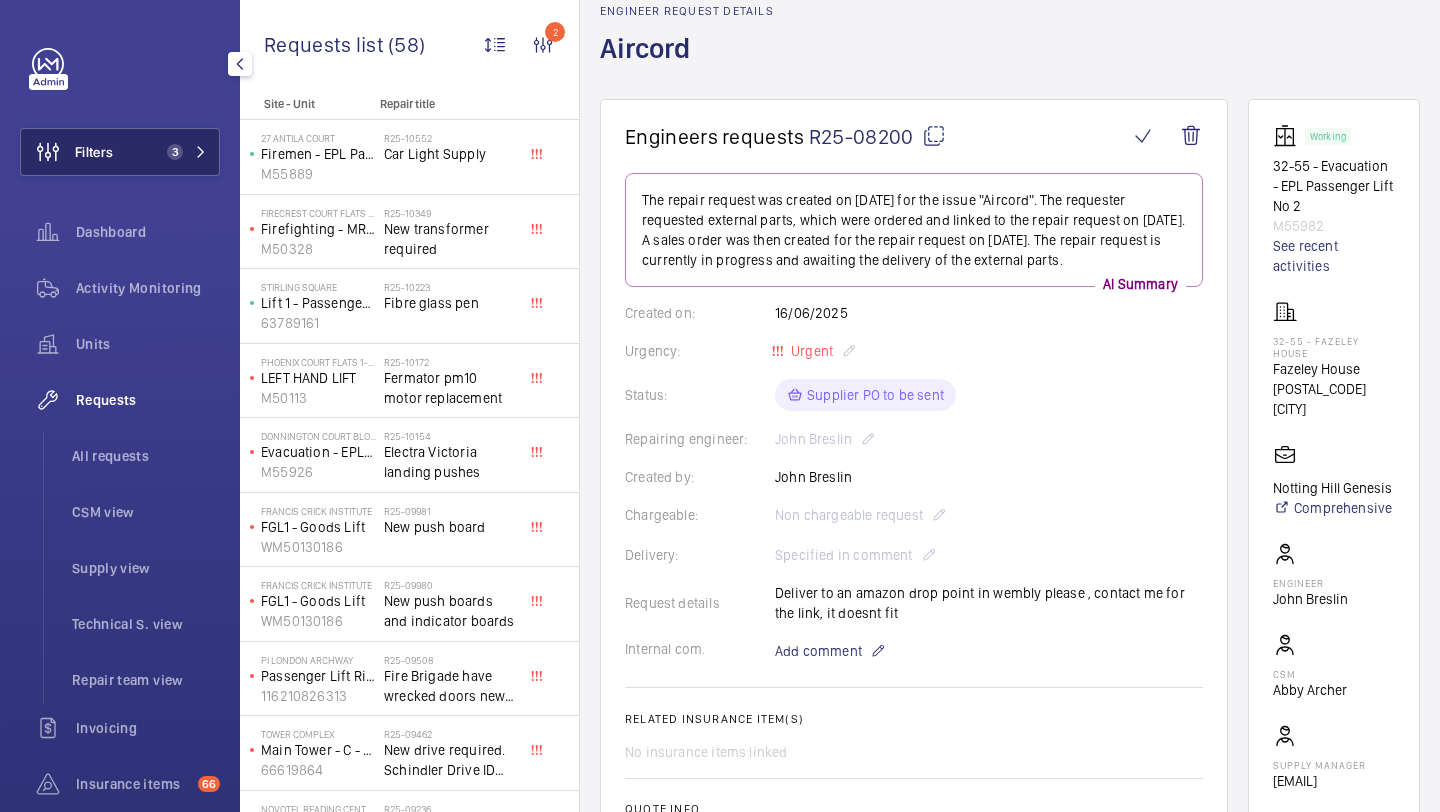 click on "Filters 3" 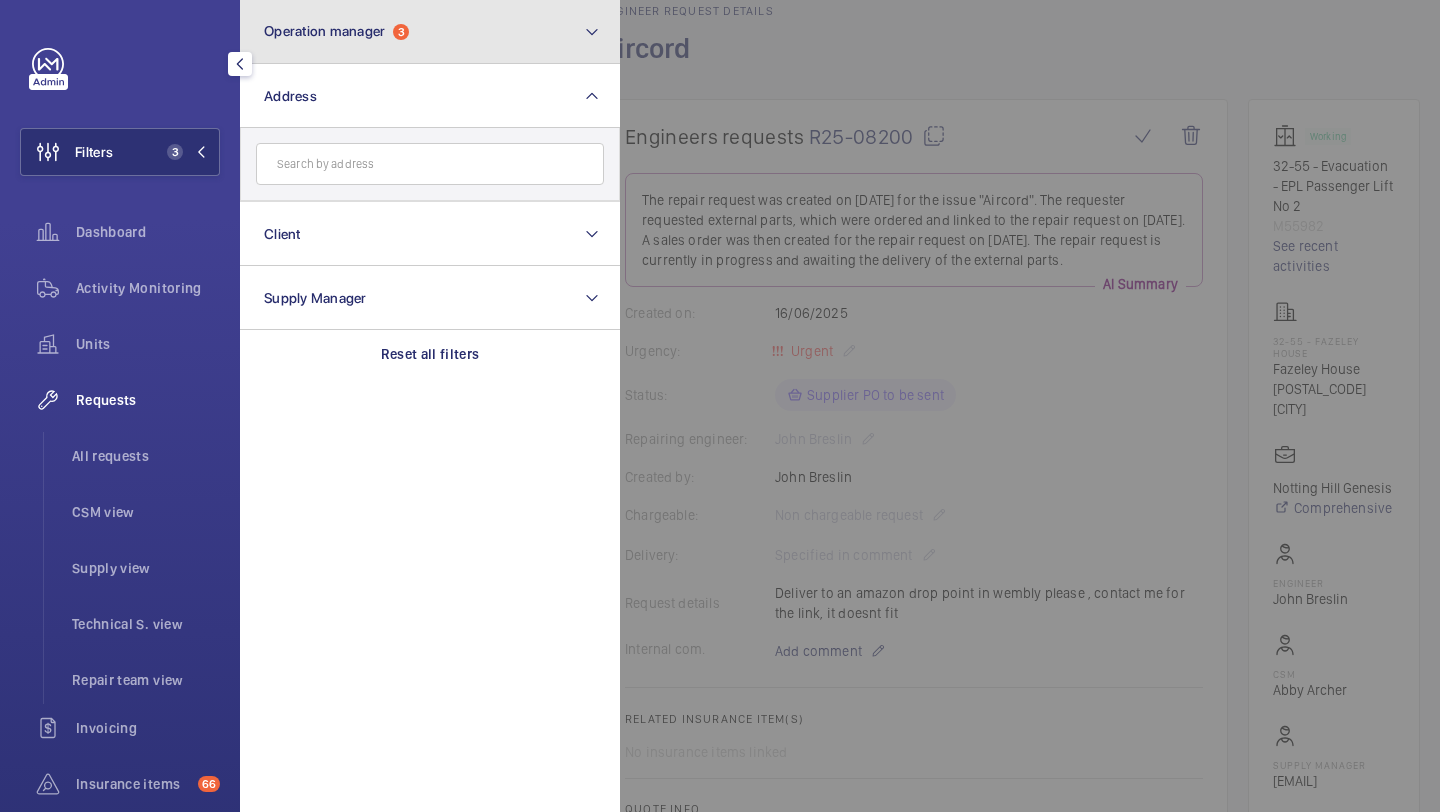 click on "Operation manager" 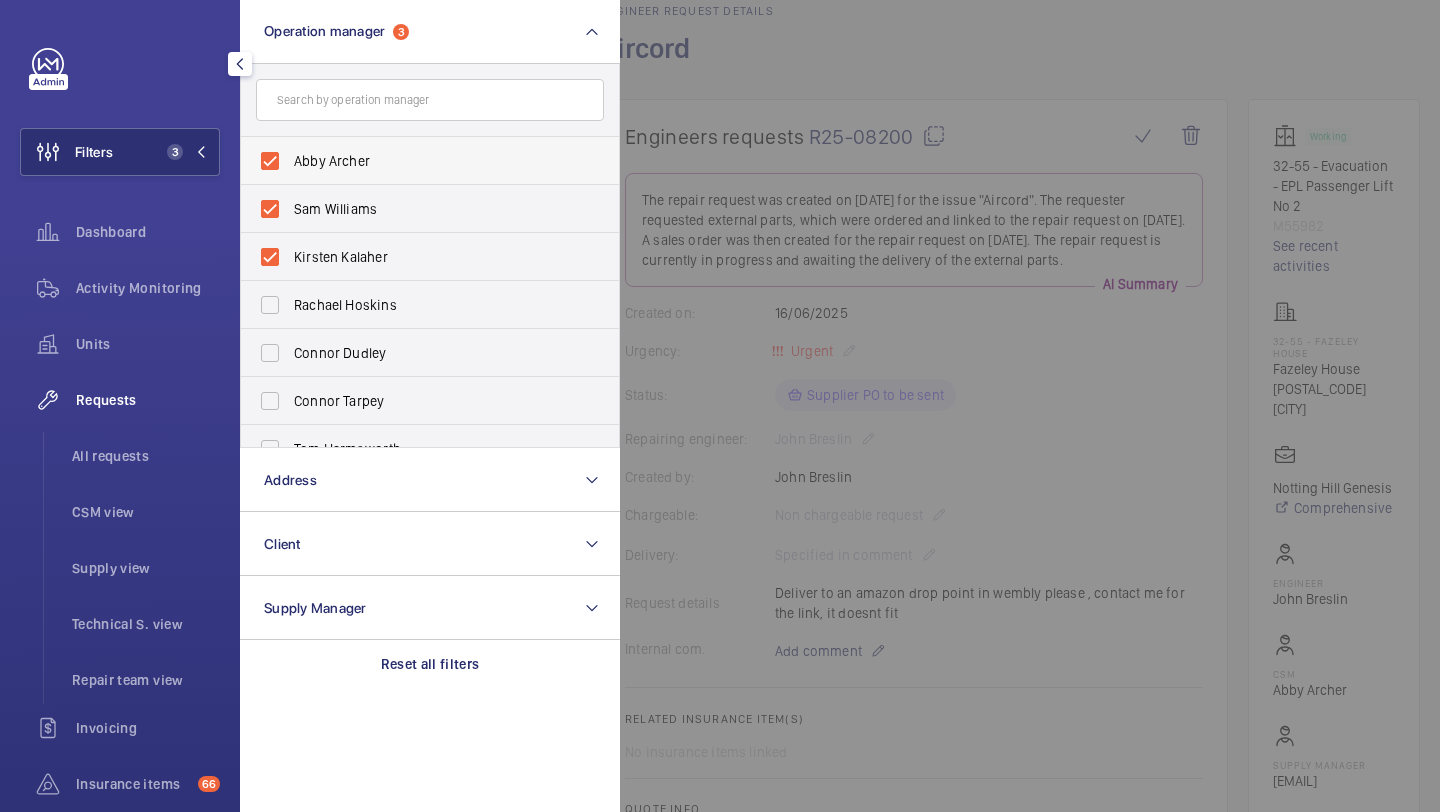 click on "Abby Archer" at bounding box center [431, 161] 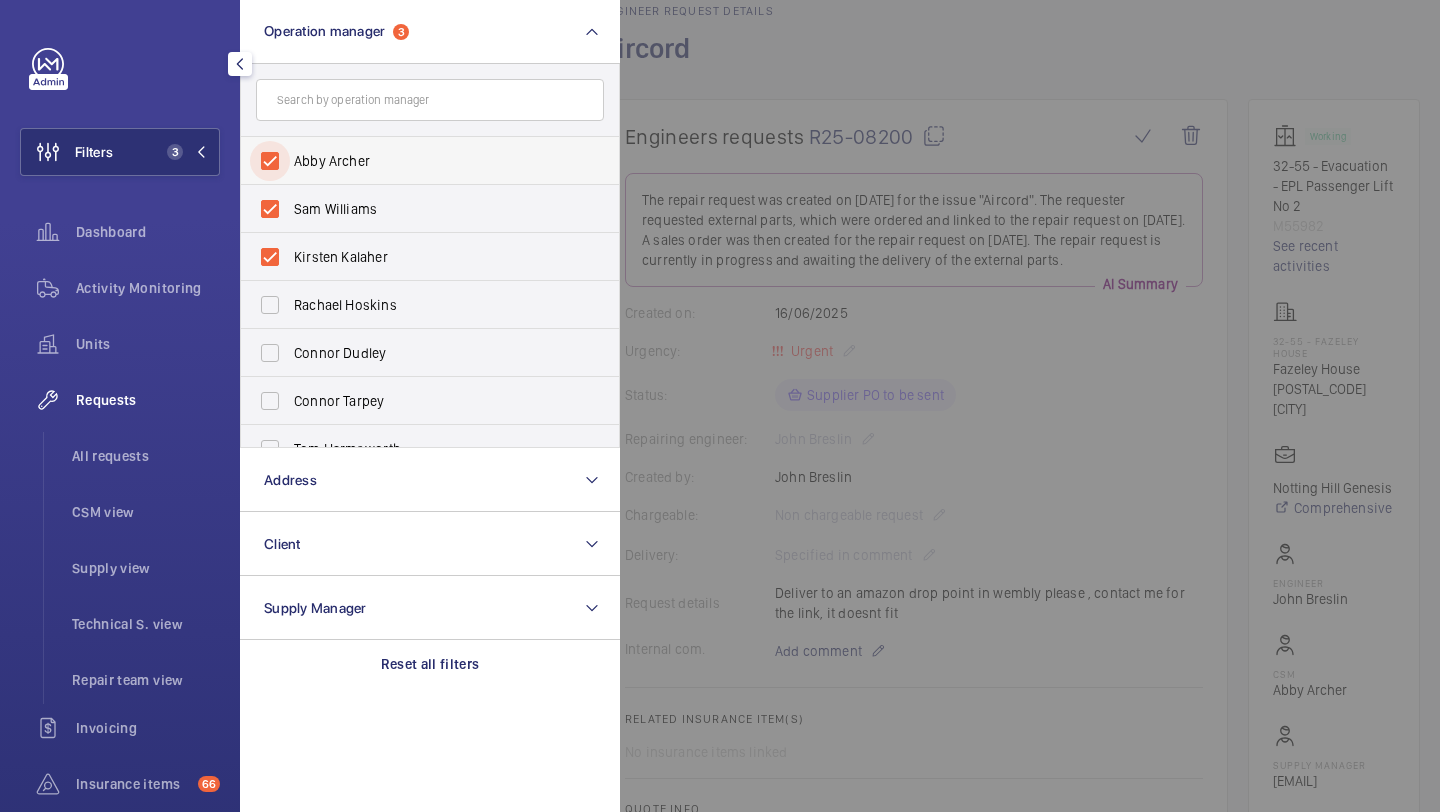 click on "Abby Archer" at bounding box center [270, 161] 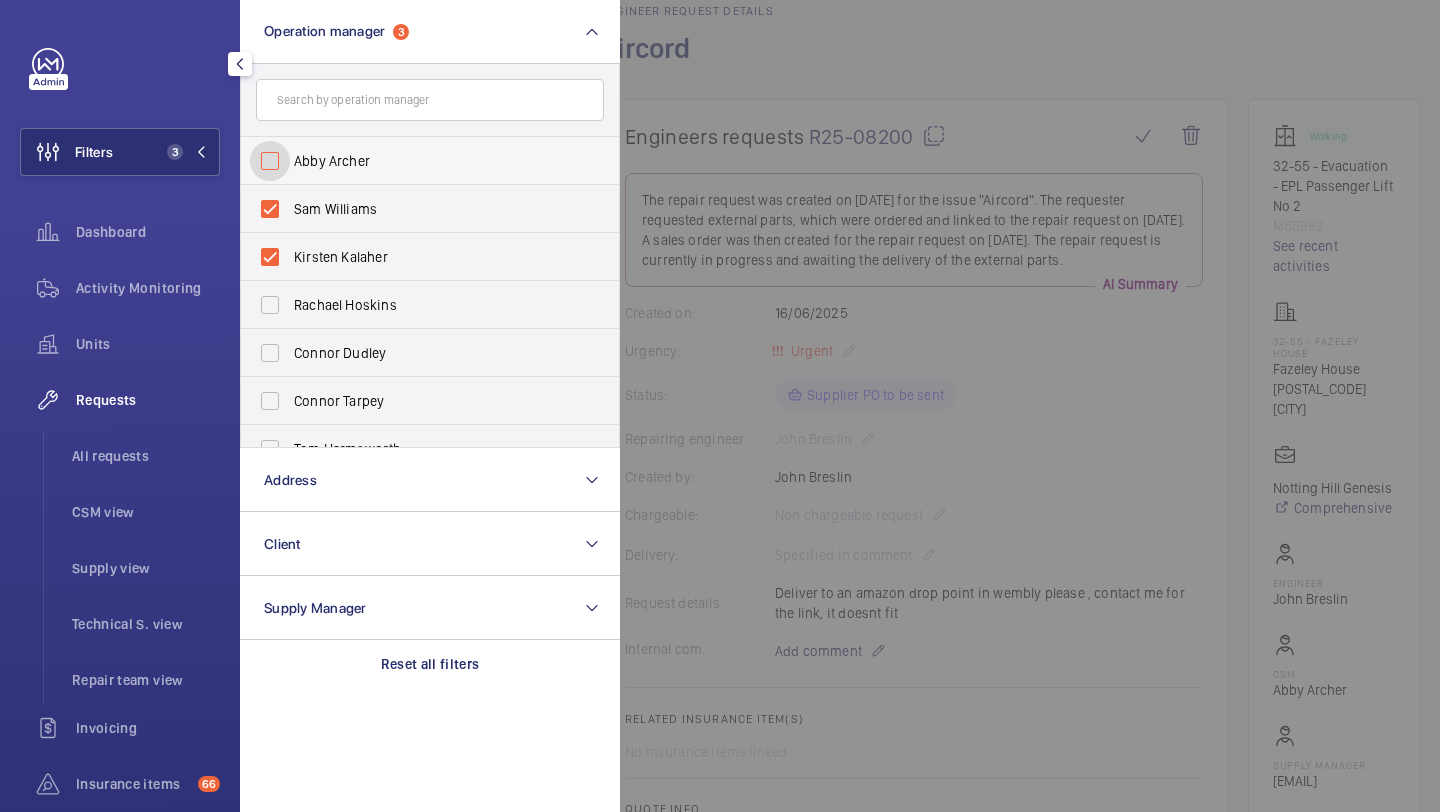 checkbox on "false" 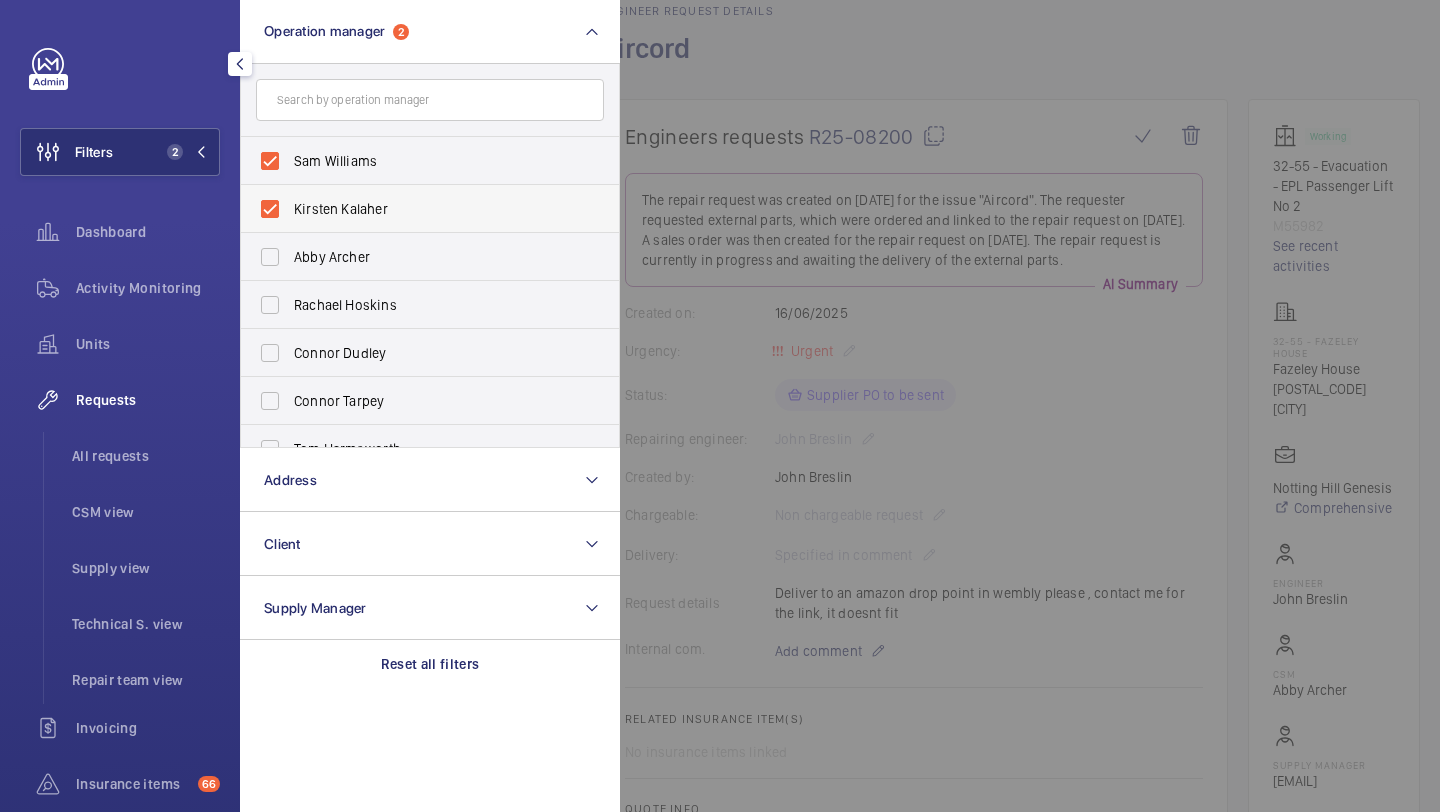 click on "Kirsten Kalaher" at bounding box center (431, 209) 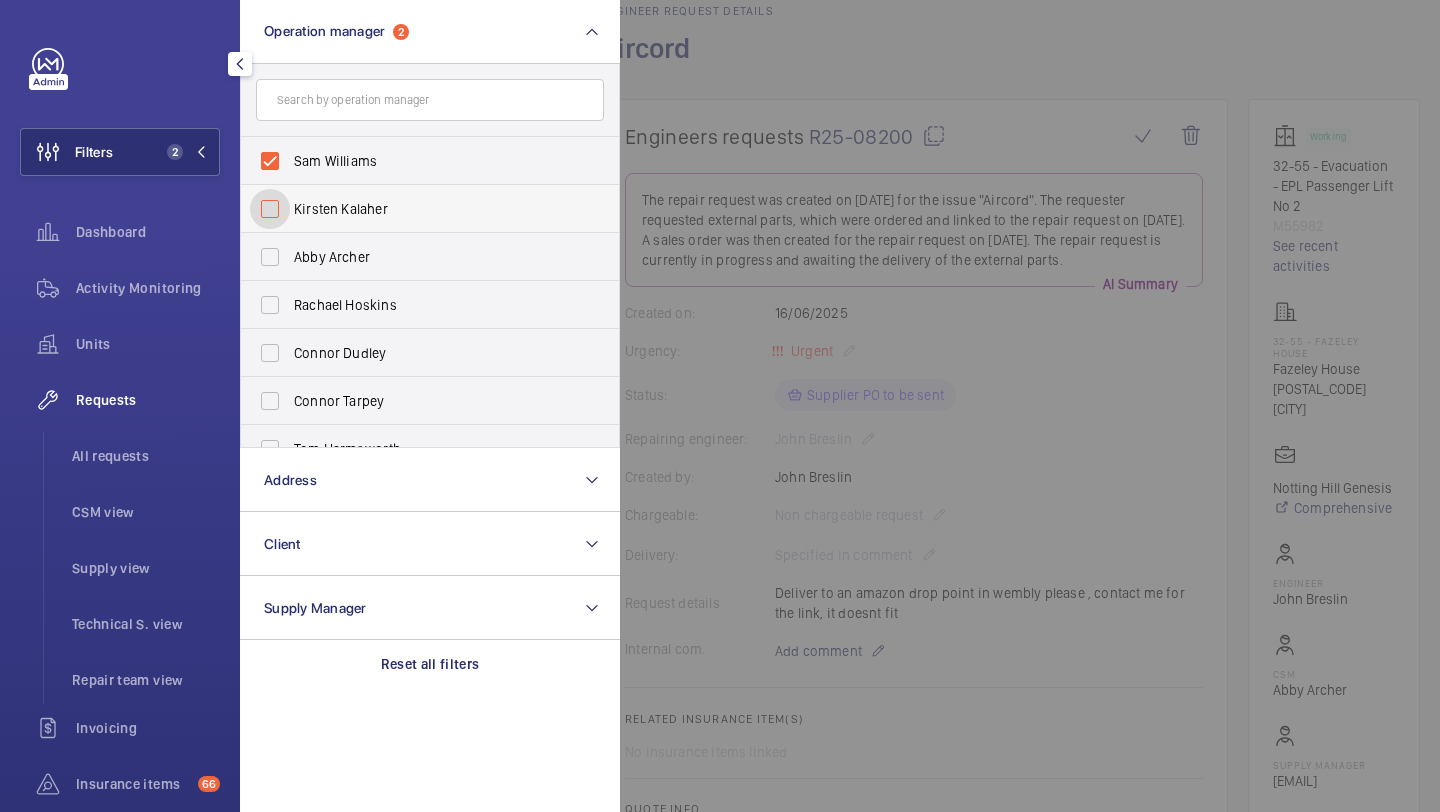 checkbox on "false" 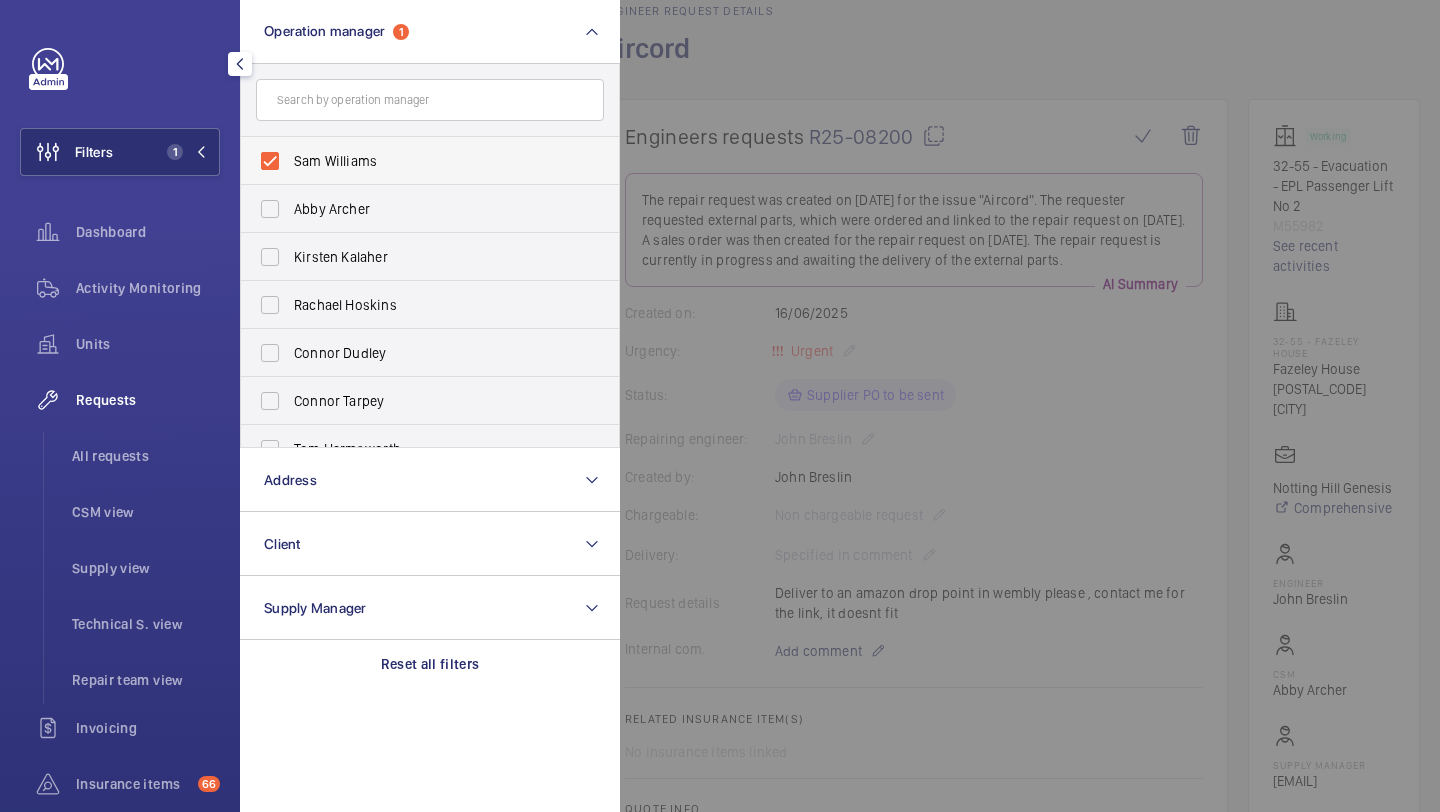 click on "Sam Williams" at bounding box center (431, 161) 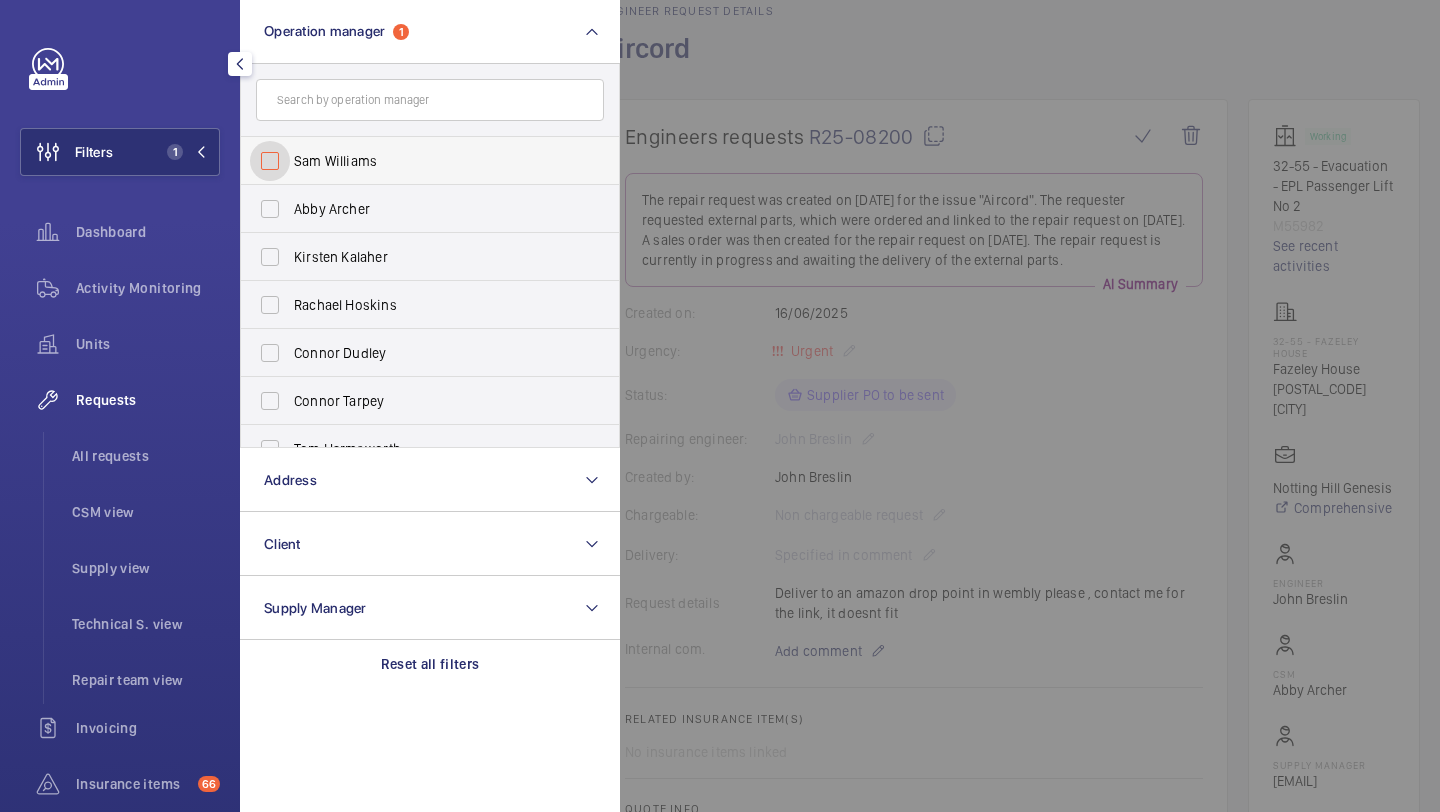 checkbox on "false" 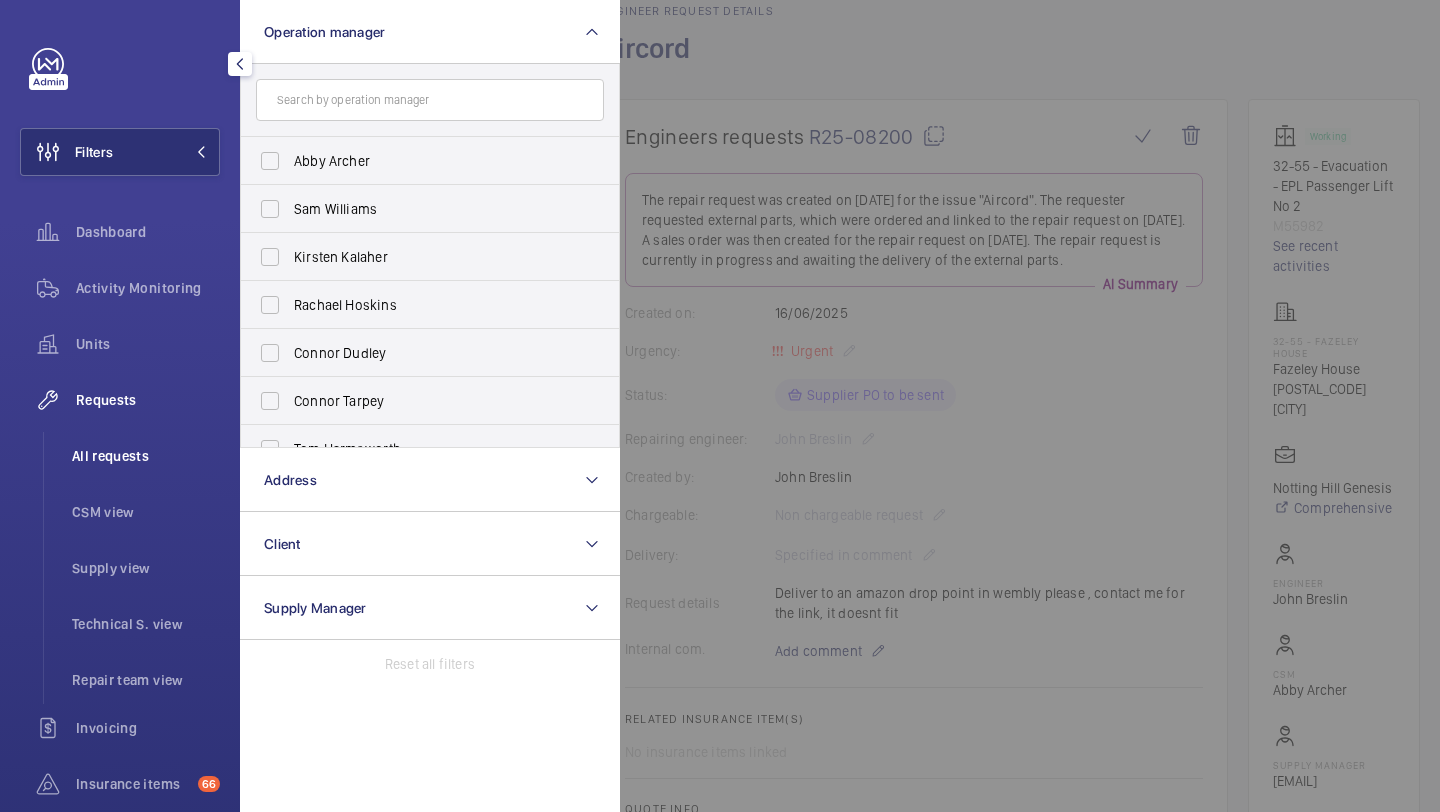 click on "All requests" 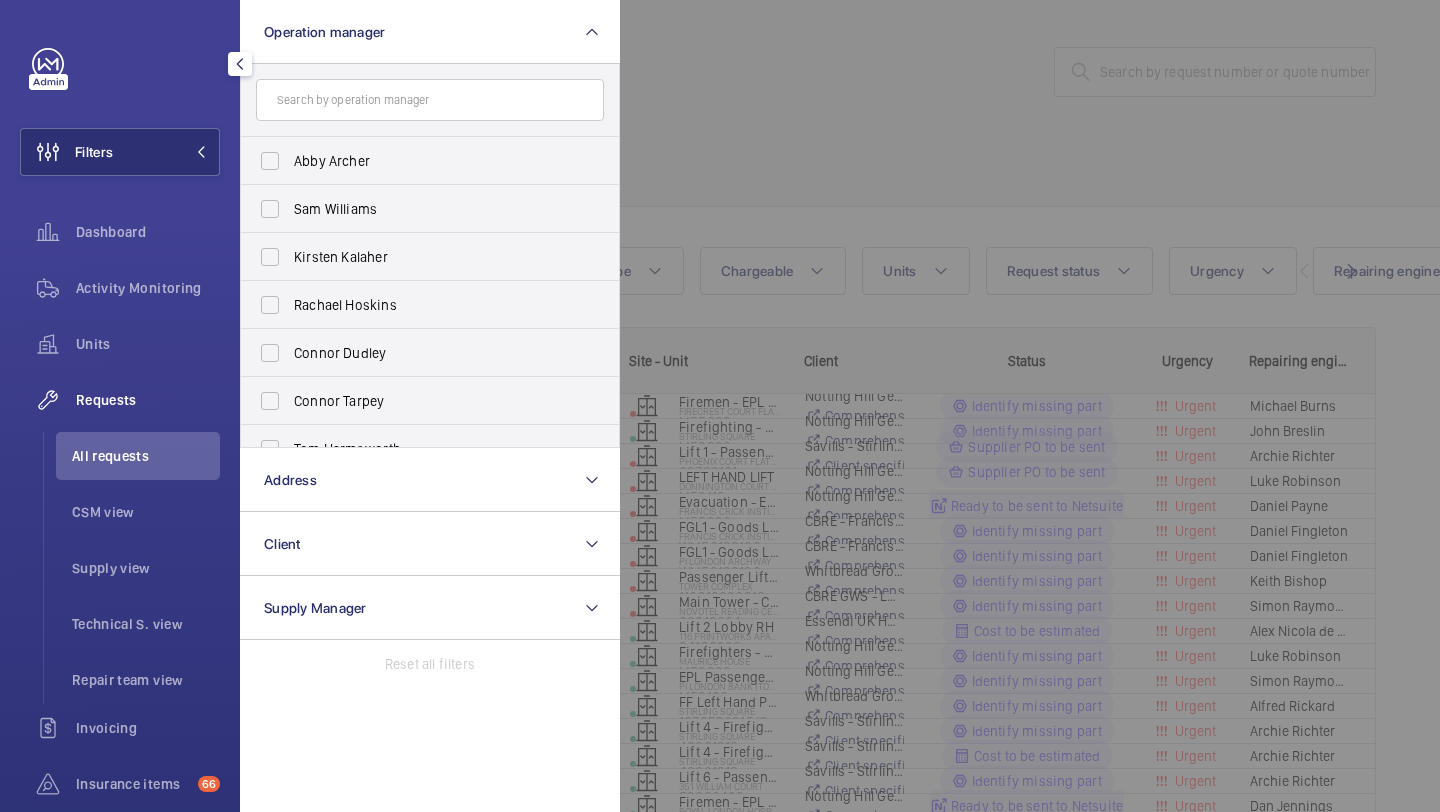 click 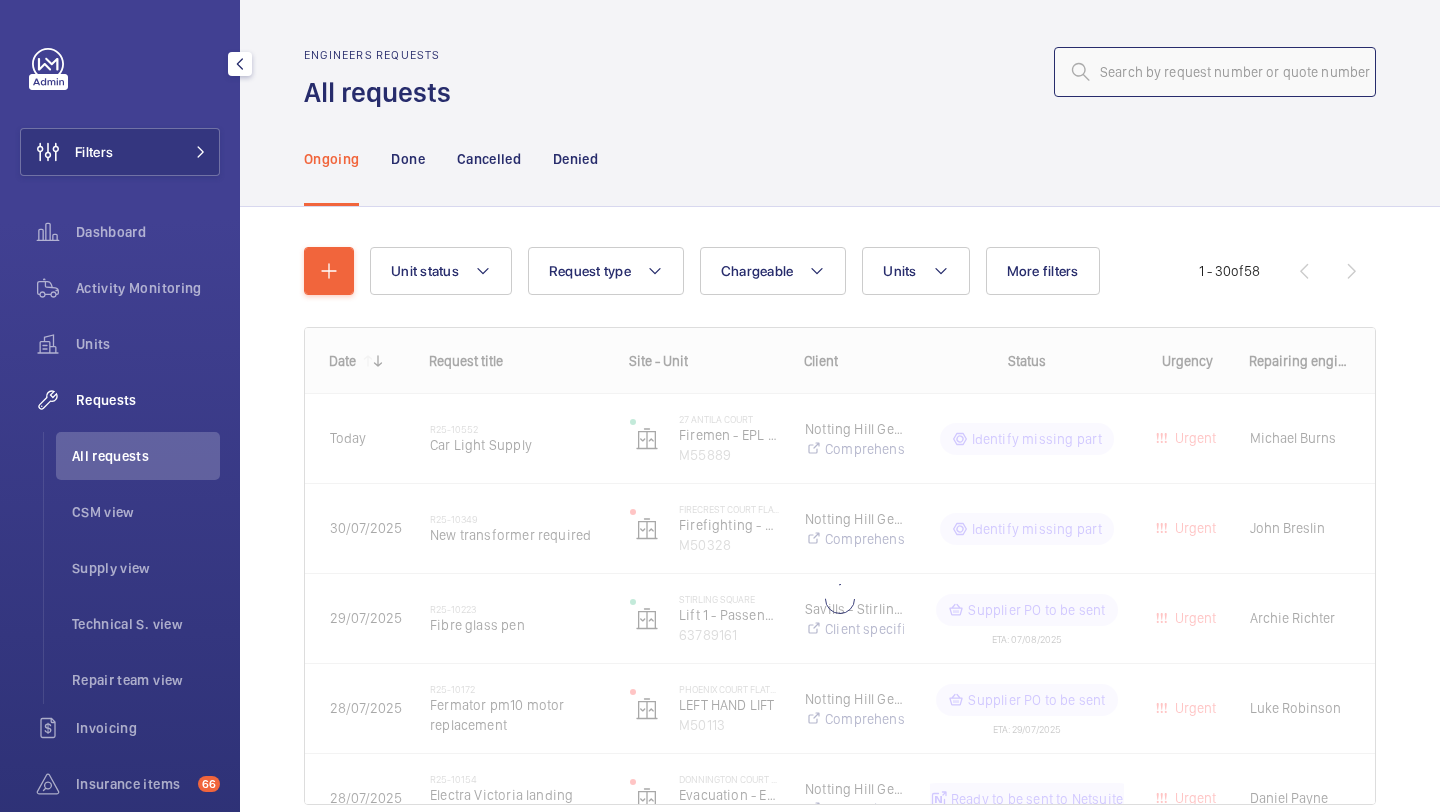 click 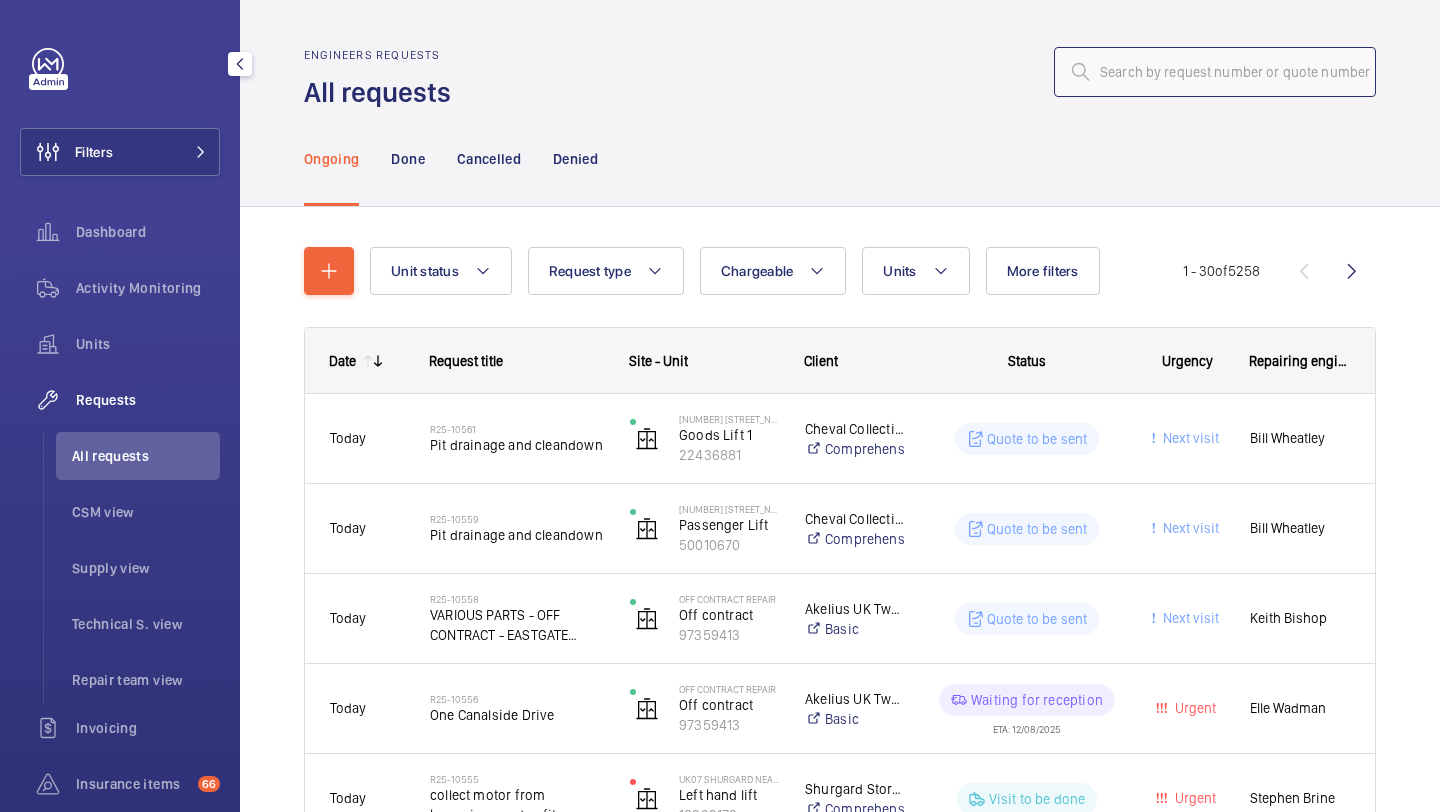 type on "R25-09460" 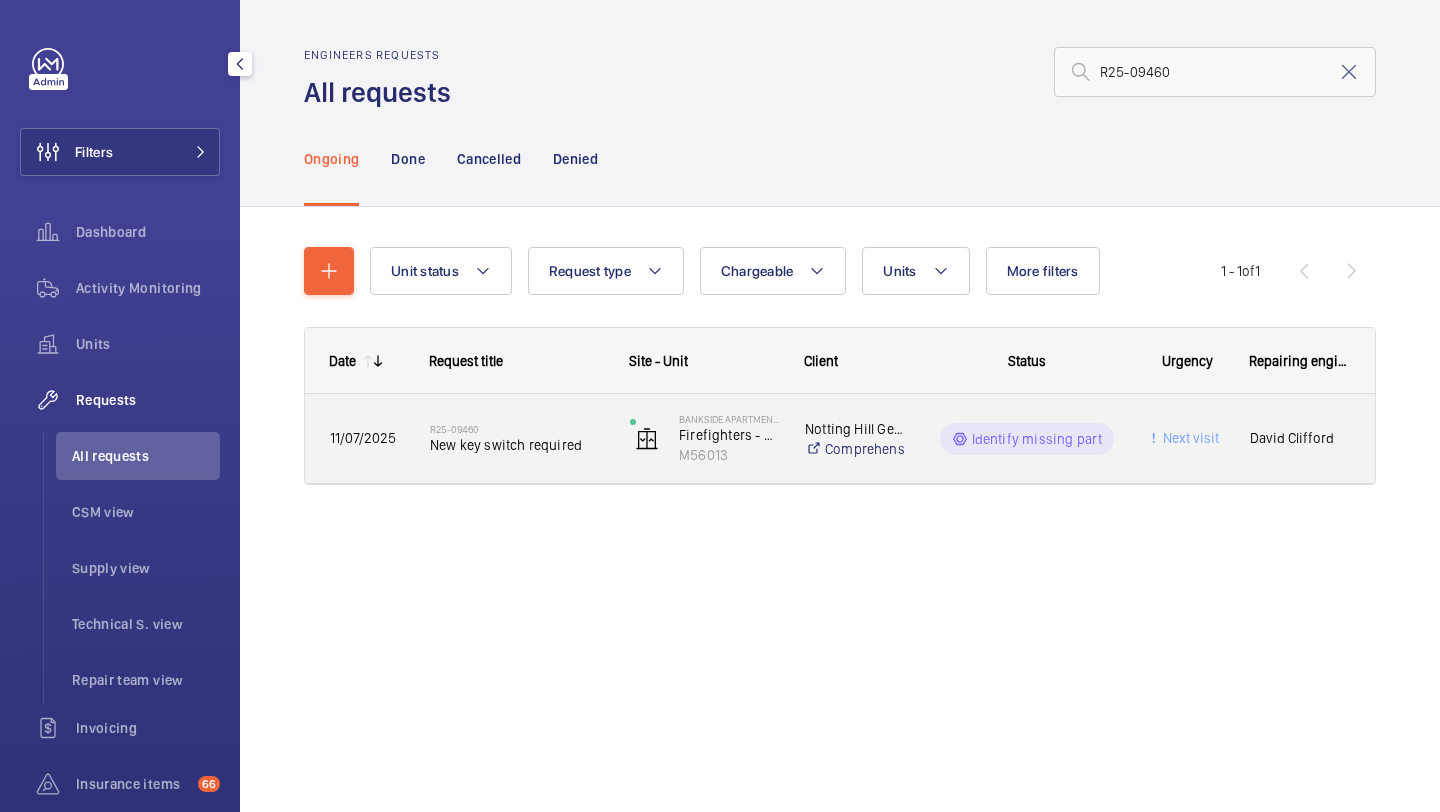 click on "R25-09460" 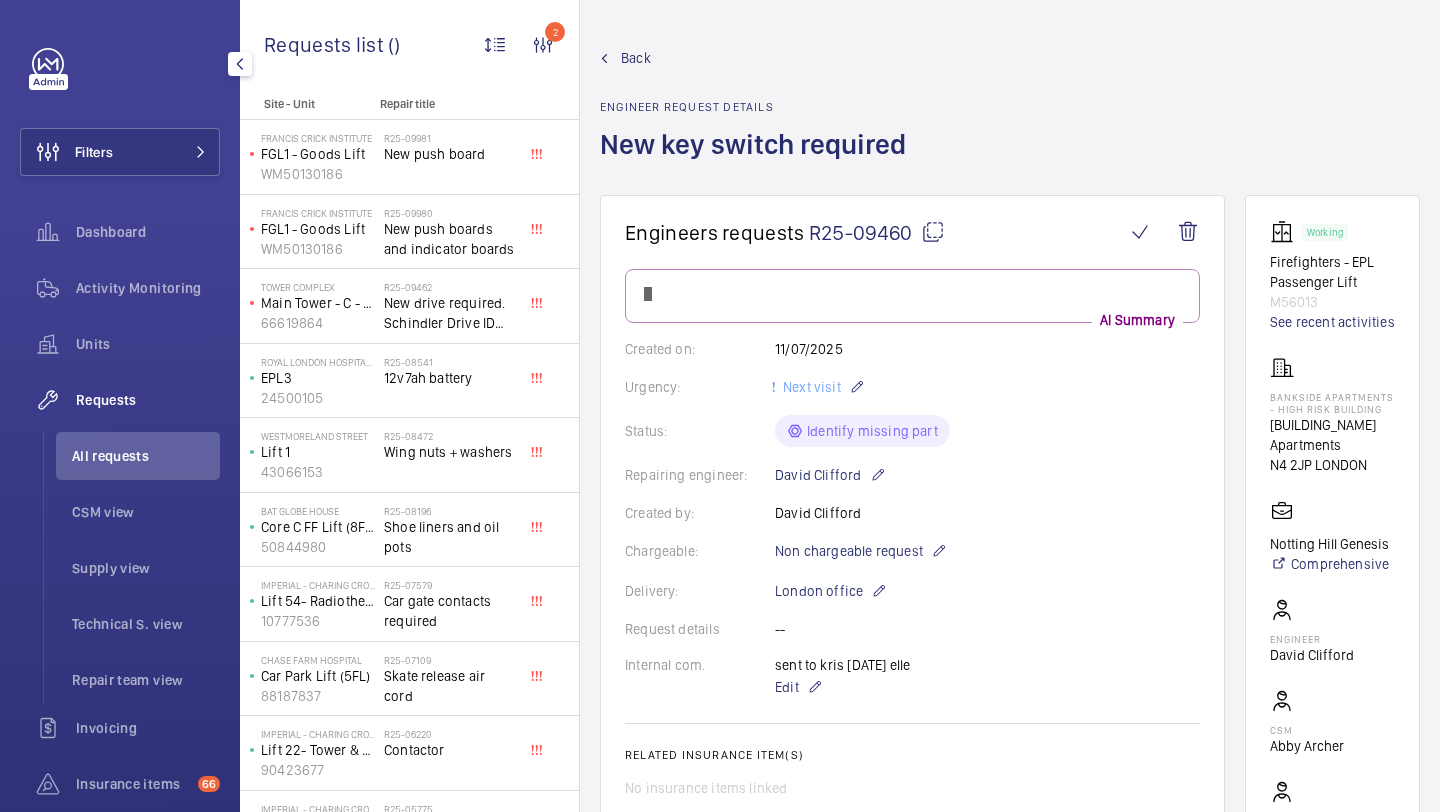 scroll, scrollTop: 857, scrollLeft: 0, axis: vertical 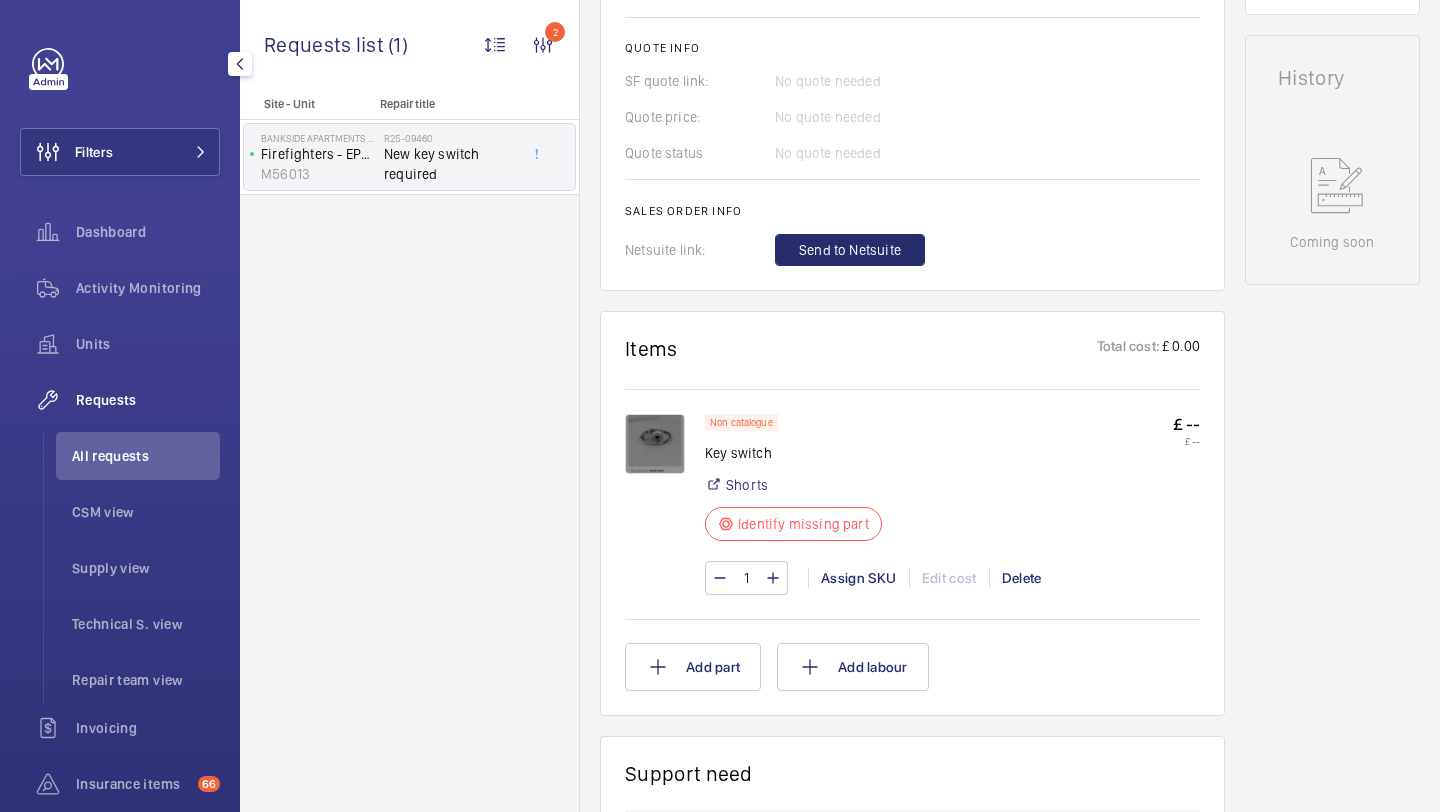 click 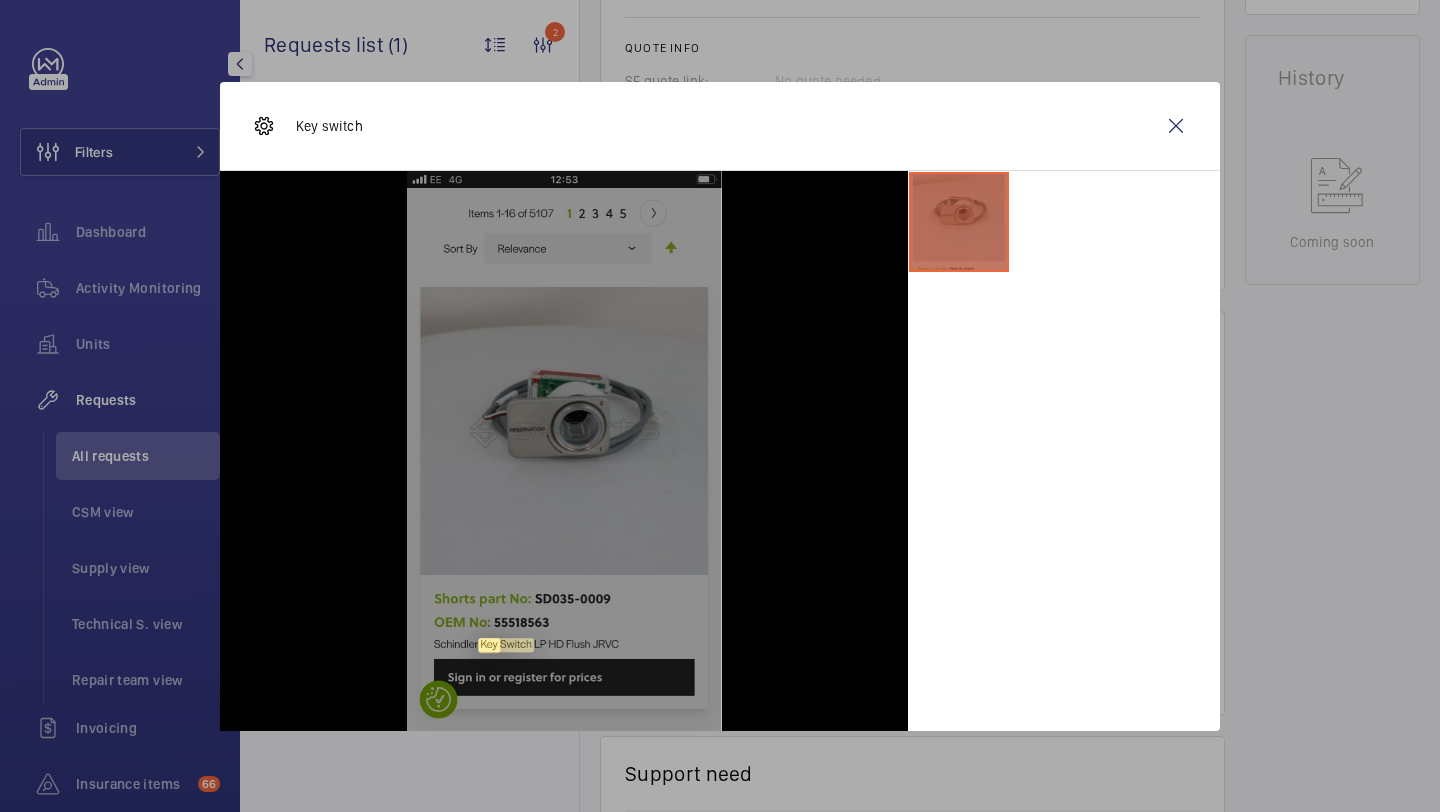 click on "Key switch" at bounding box center (720, 126) 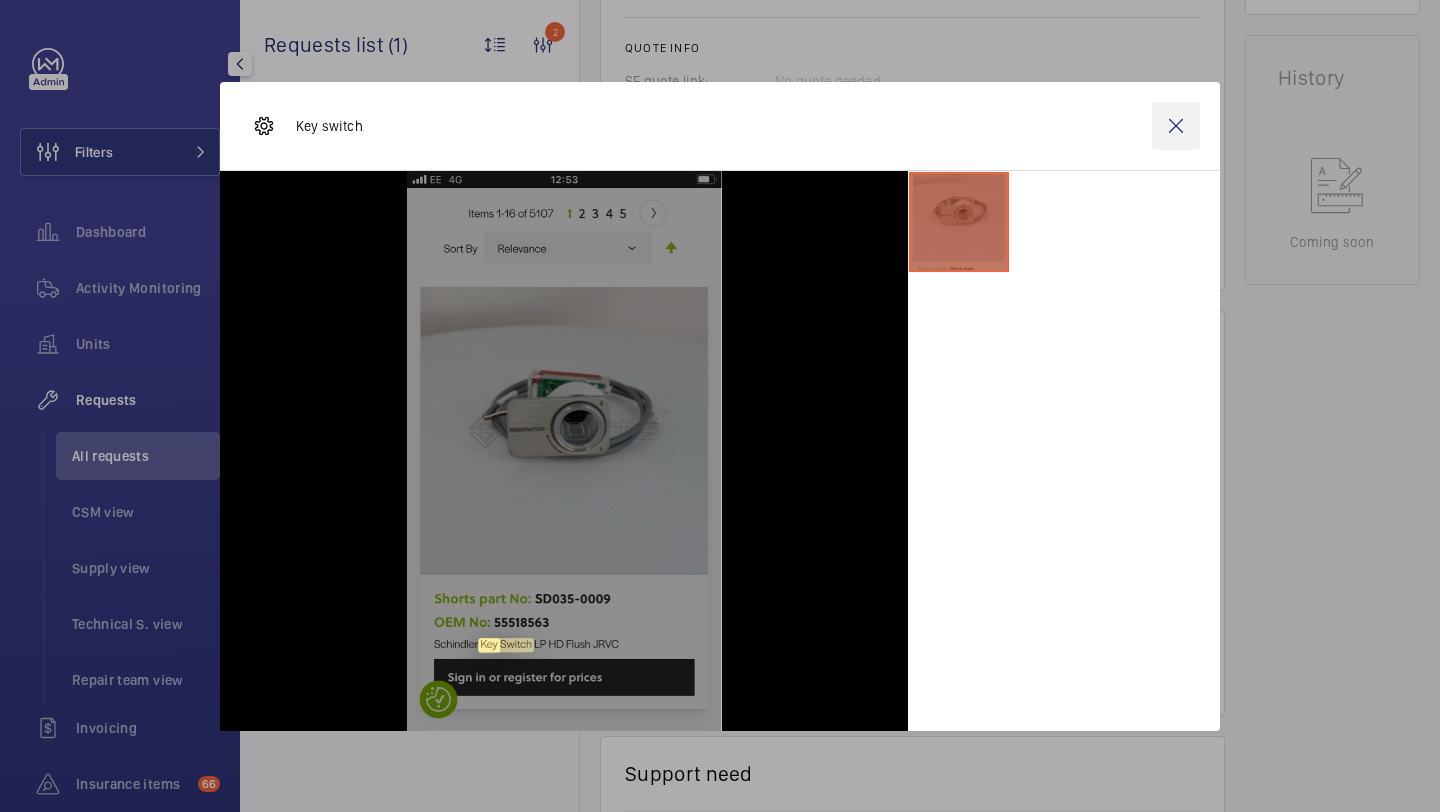 click at bounding box center (1176, 126) 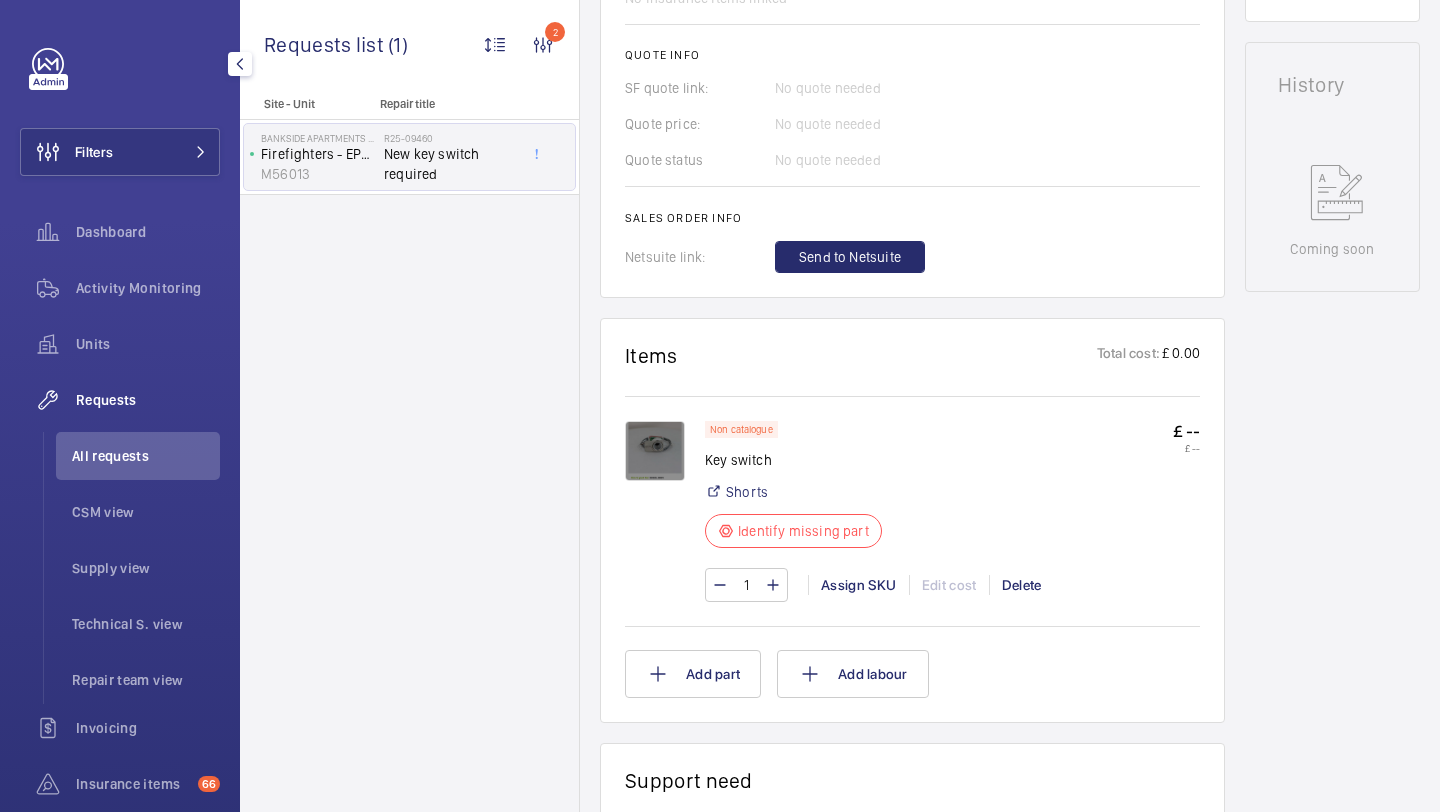 scroll, scrollTop: 863, scrollLeft: 0, axis: vertical 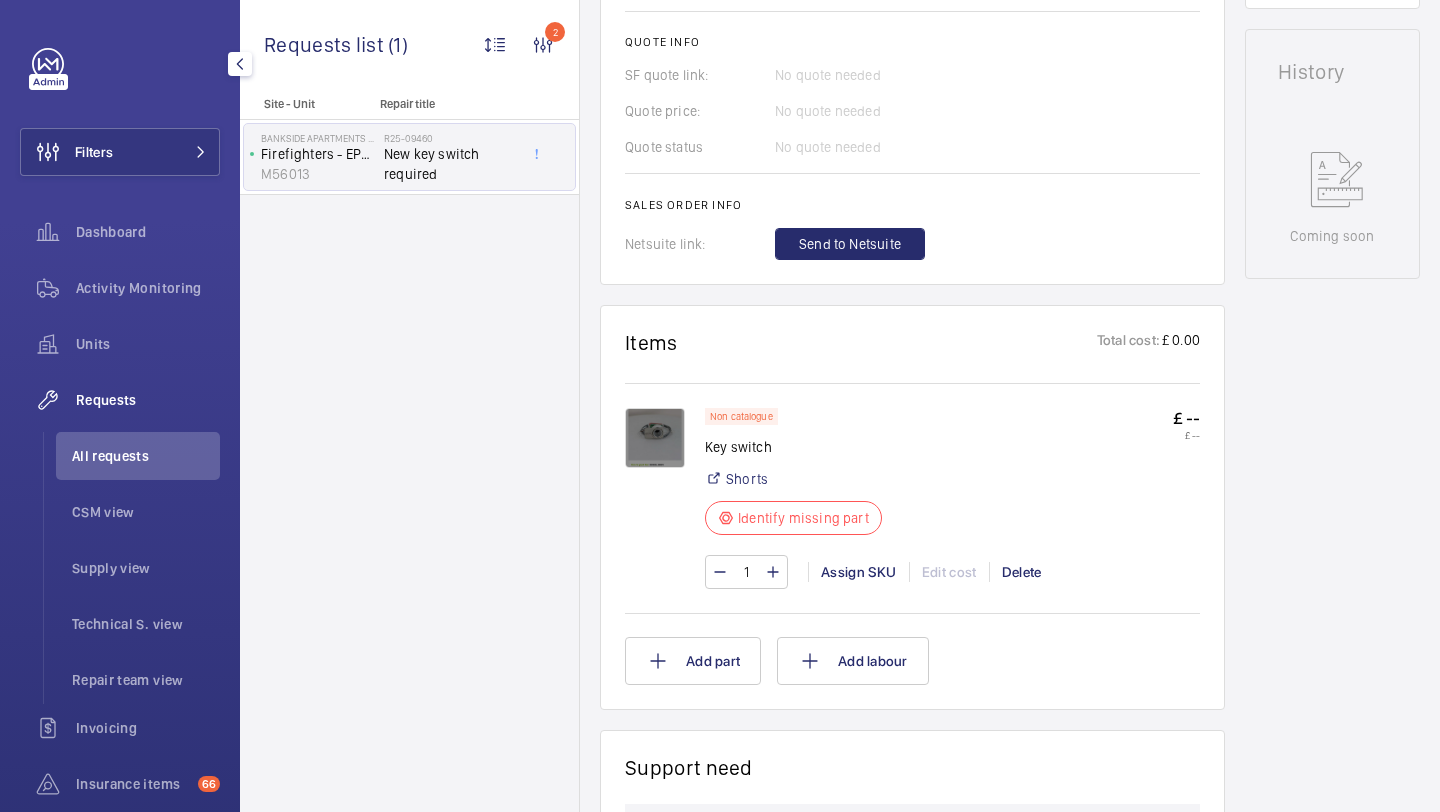 click 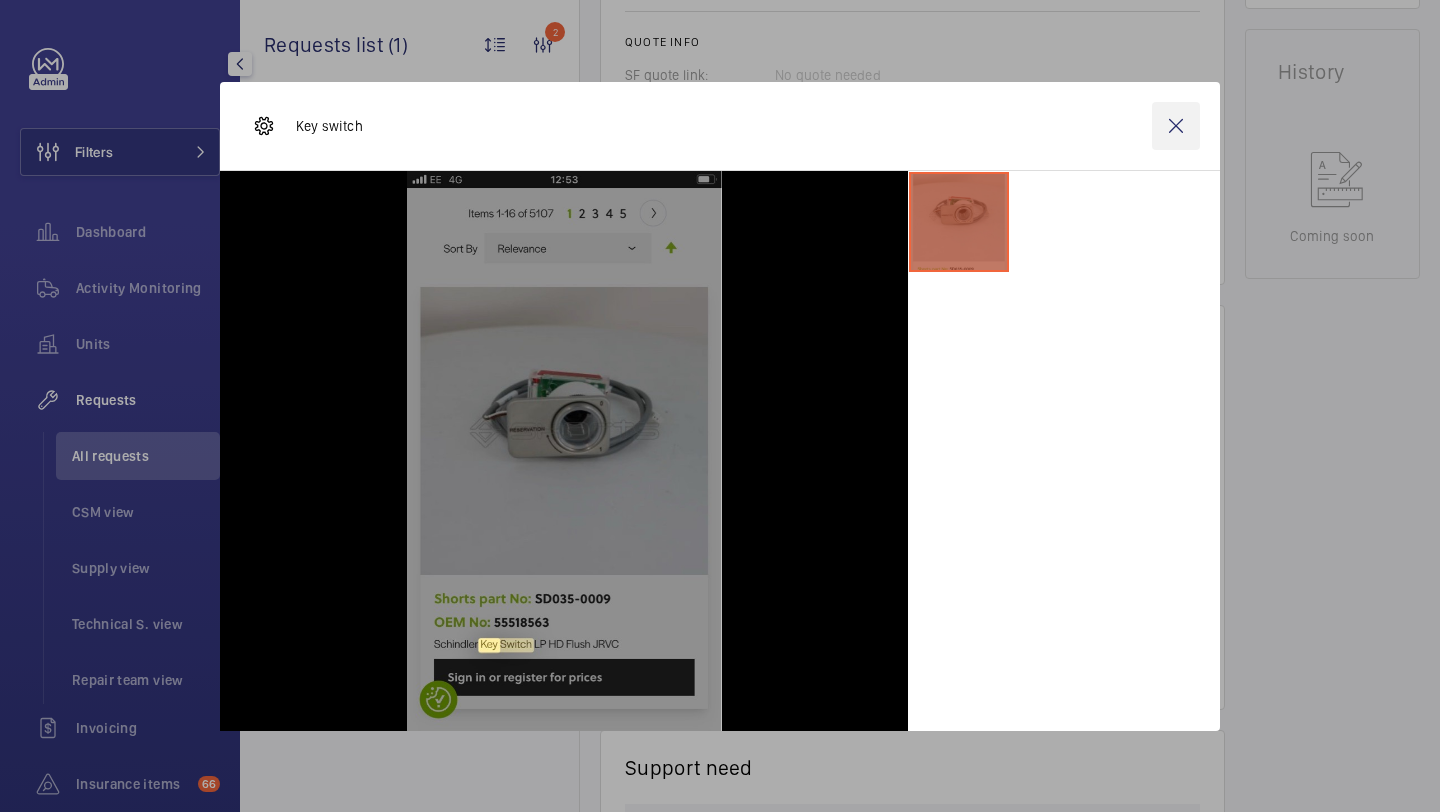 click at bounding box center [1176, 126] 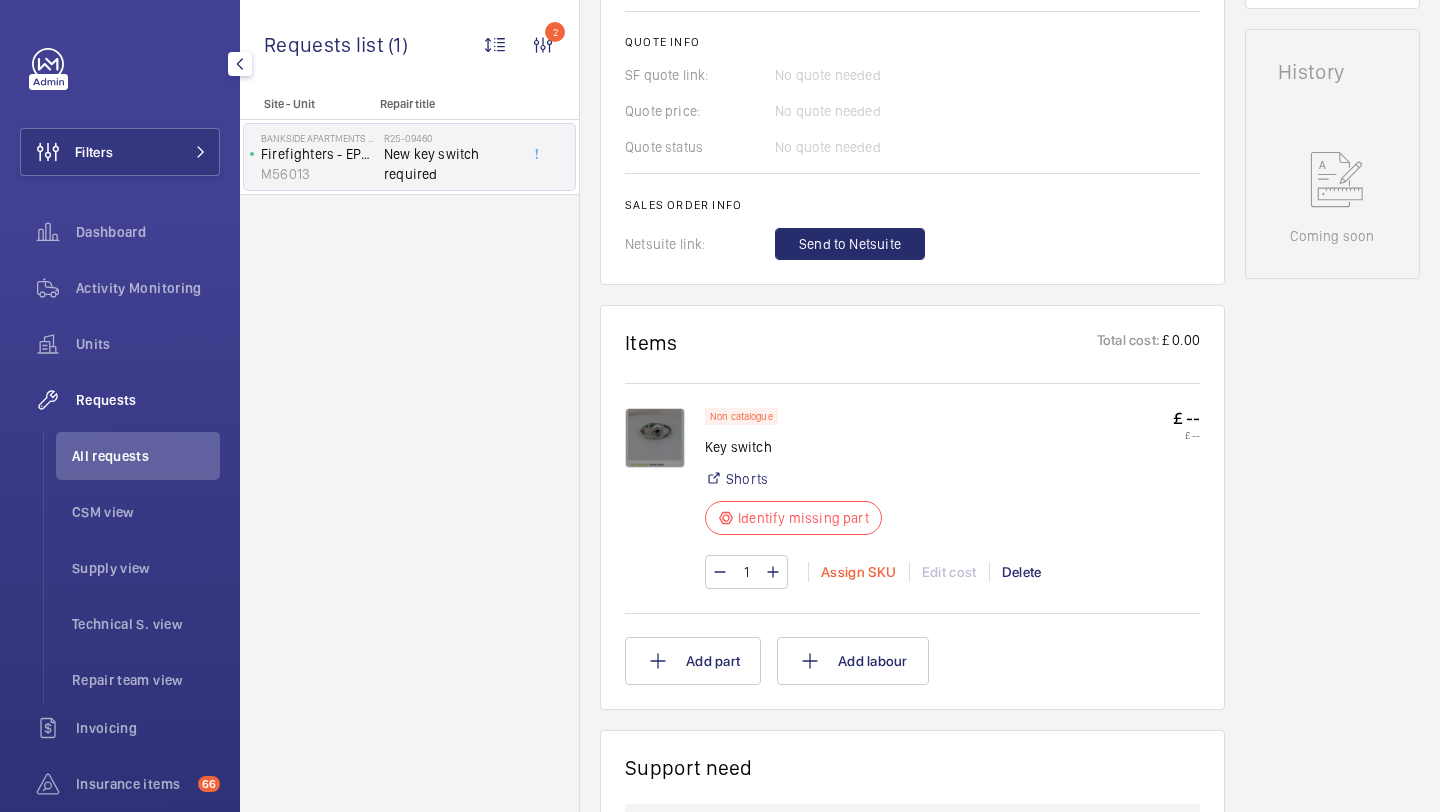click on "Assign SKU" 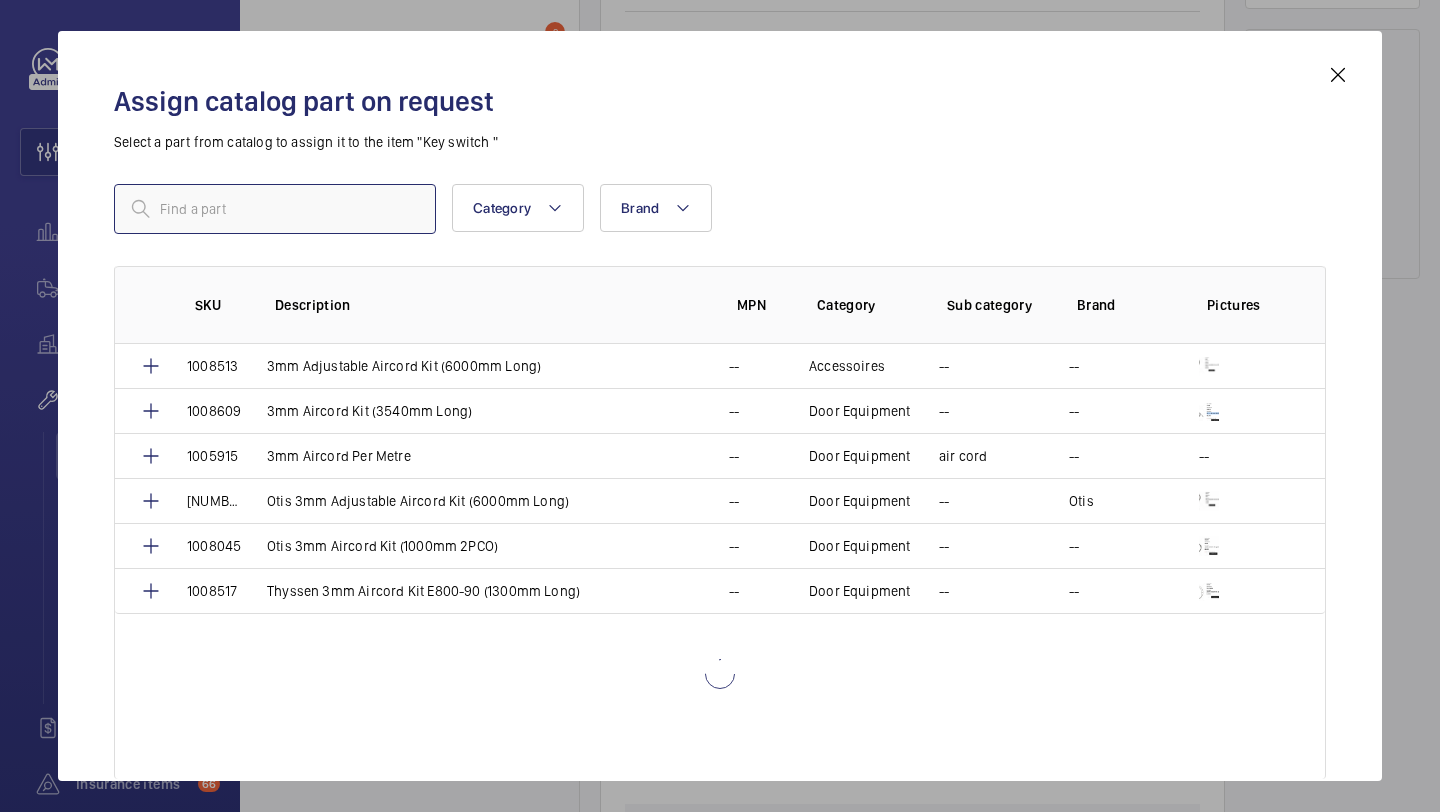 click at bounding box center [275, 209] 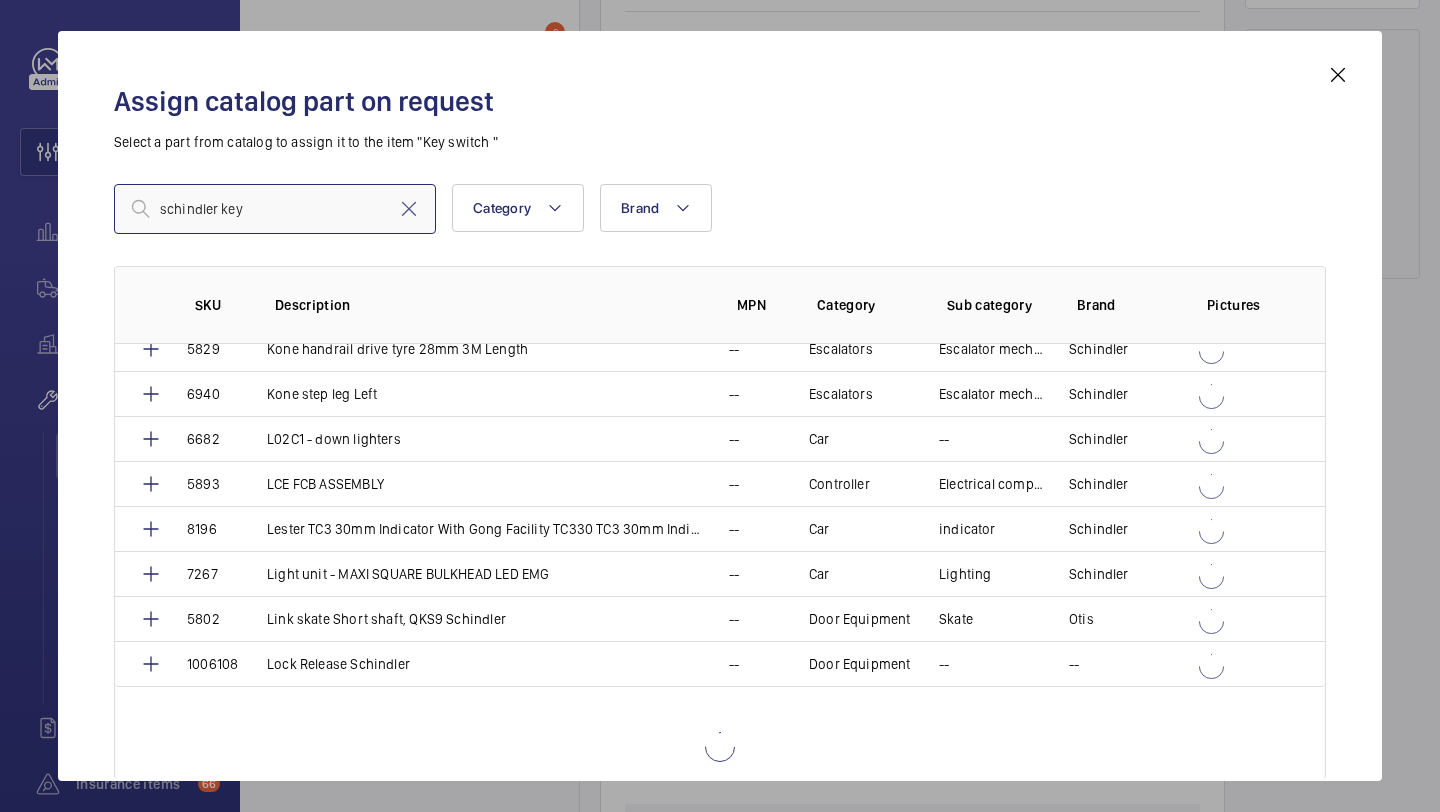 scroll, scrollTop: 1935, scrollLeft: 0, axis: vertical 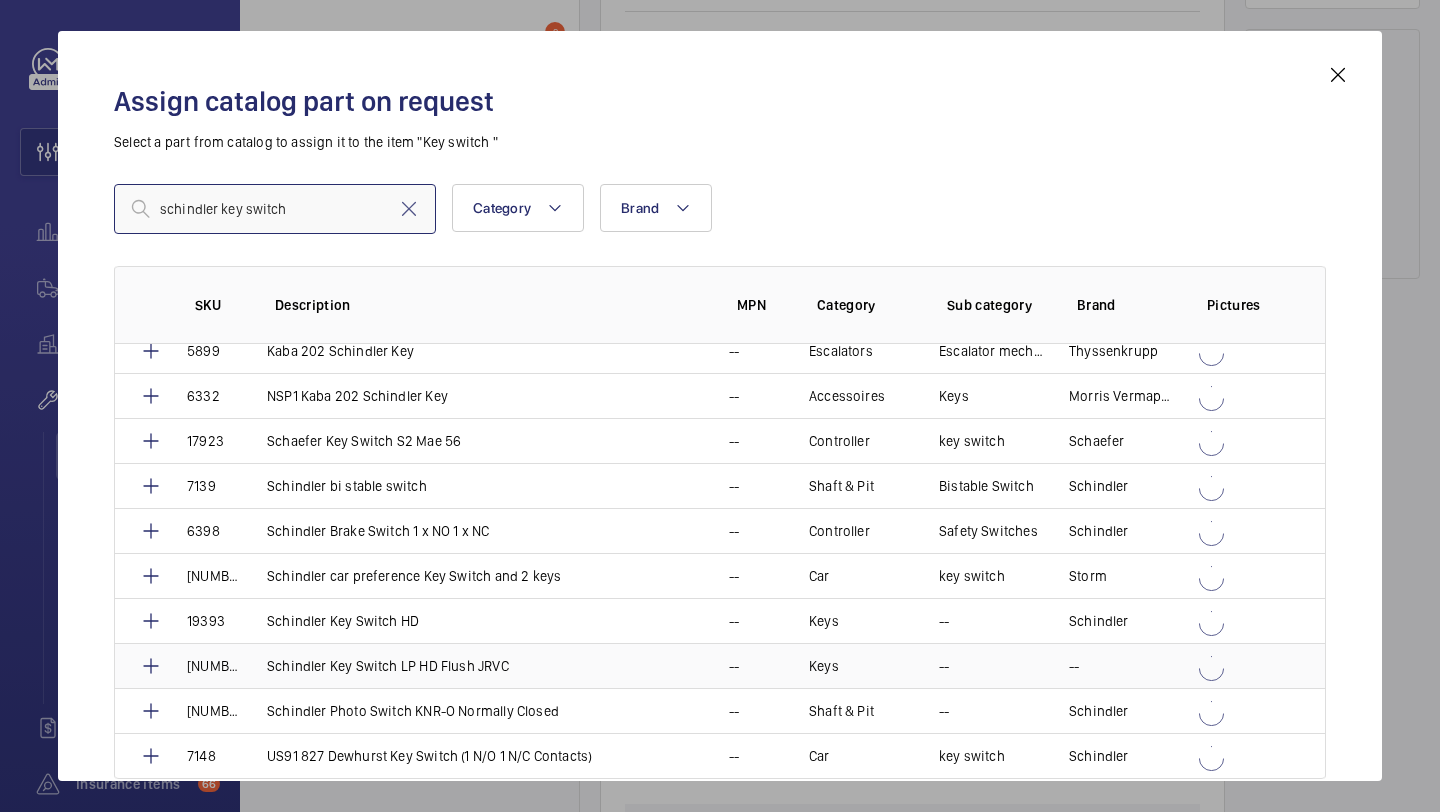 type on "schindler key switch" 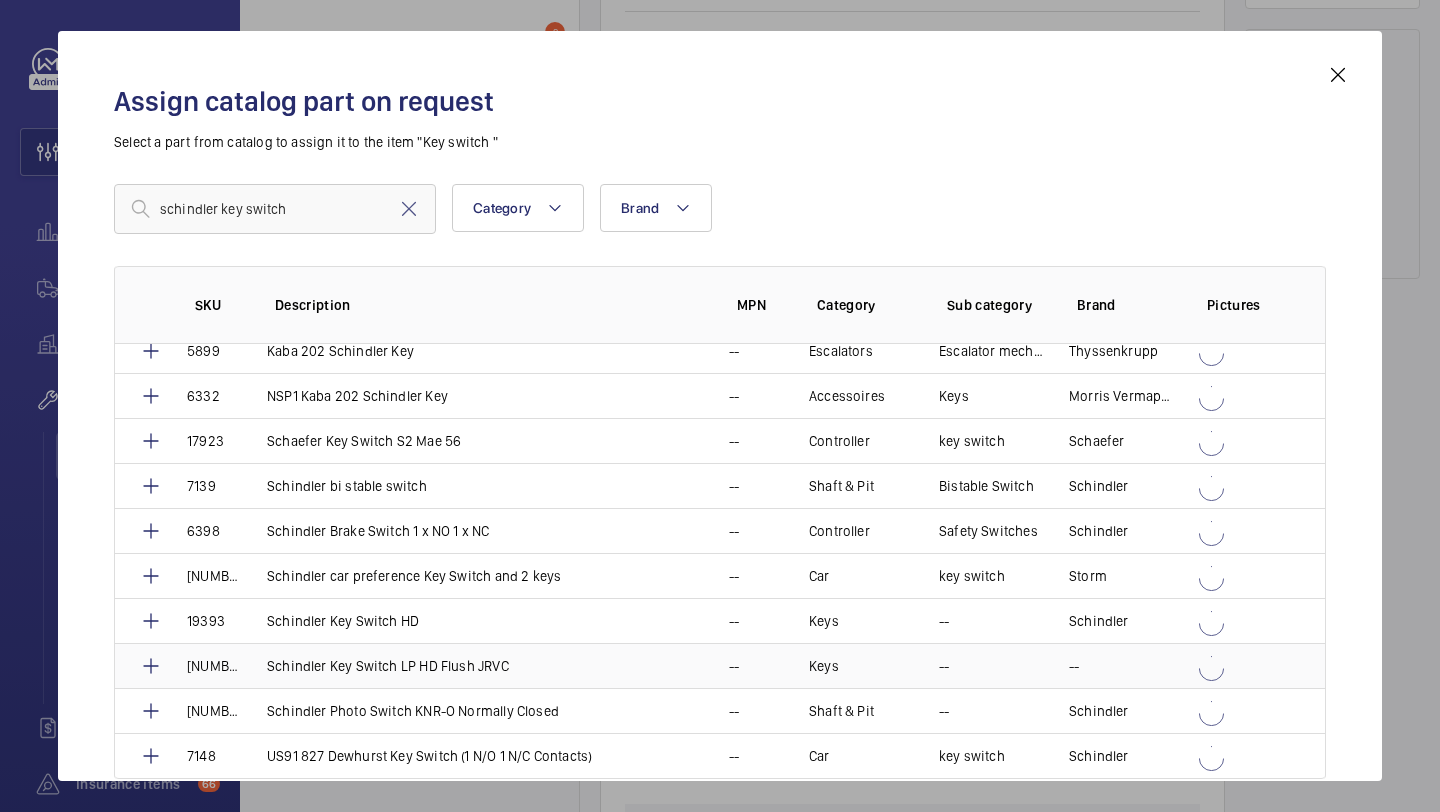 click on "Schindler Key Switch LP HD Flush JRVC" at bounding box center [388, 666] 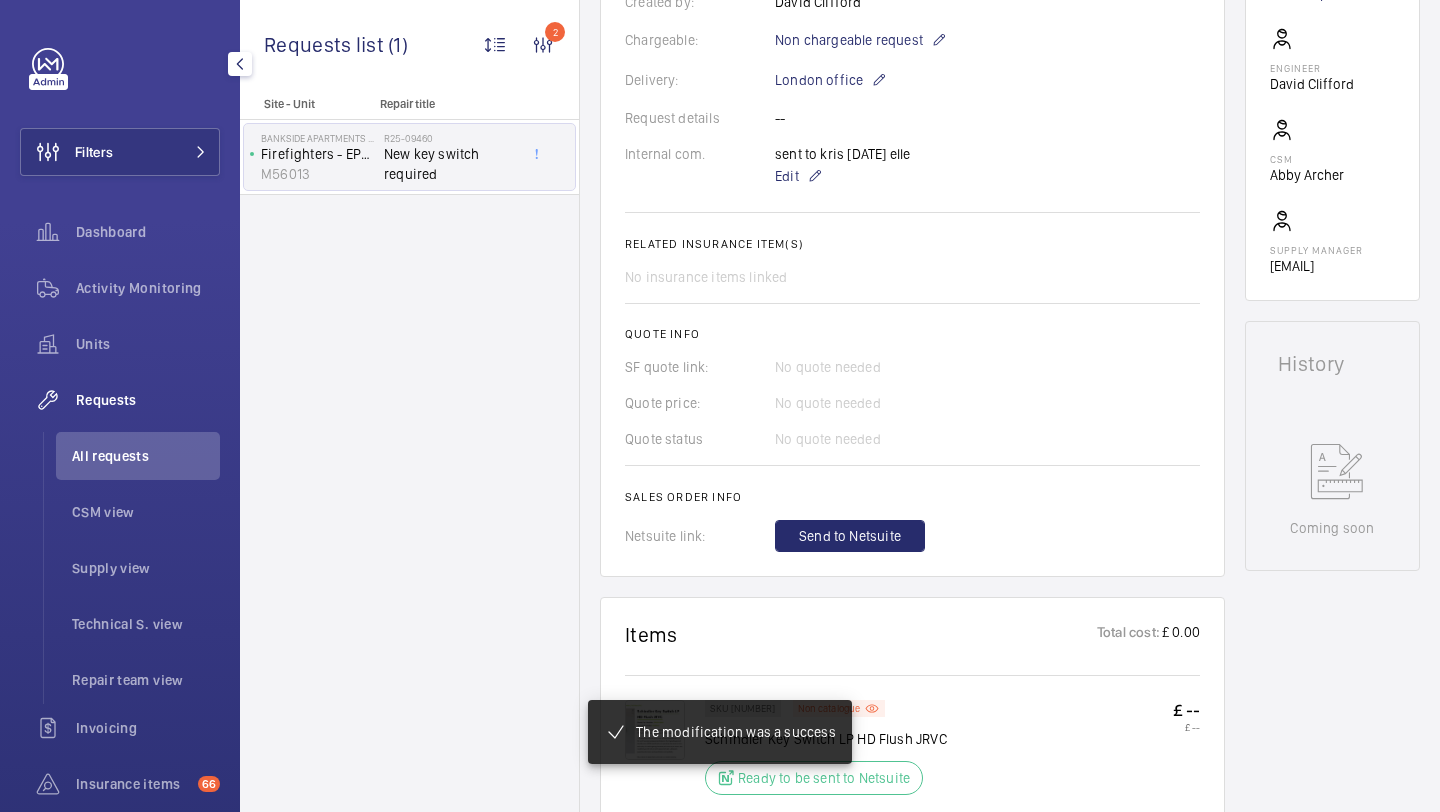 scroll, scrollTop: 680, scrollLeft: 0, axis: vertical 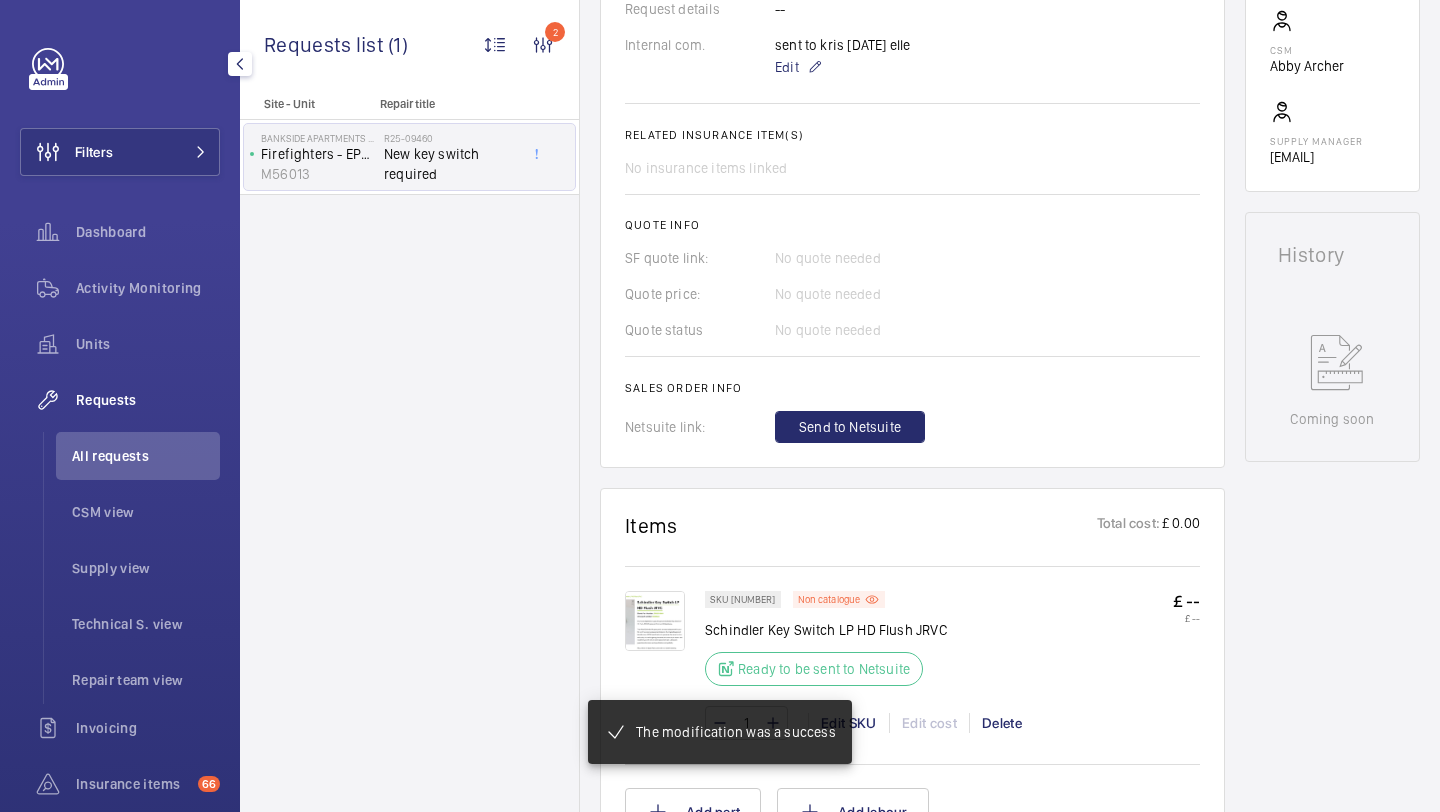 click on "A repair request was created on 2025-07-11 for a new key switch. An external part was ordered, but the chargeable status was later changed to non-chargeable on 2025-07-21. The request was commented on internally on 2025-07-24, and a part was linked to the request on 2025-08-05. The repair request is currently in progress  AI Summary Created on:  11/07/2025  Urgency: Next visit Status: Ready to be sent to Netsuite Repairing engineer:  David Clifford  Created by:  David Clifford  Chargeable: Non chargeable request Delivery:  London office  Request details -- Internal com.  sent to kris 24/07 elle  Edit Related insurance item(s)  No insurance items linked  Quote info SF quote link: No quote needed Quote price: No quote needed Quote status No quote needed Sales order info Netsuite link: Send to Netsuite" 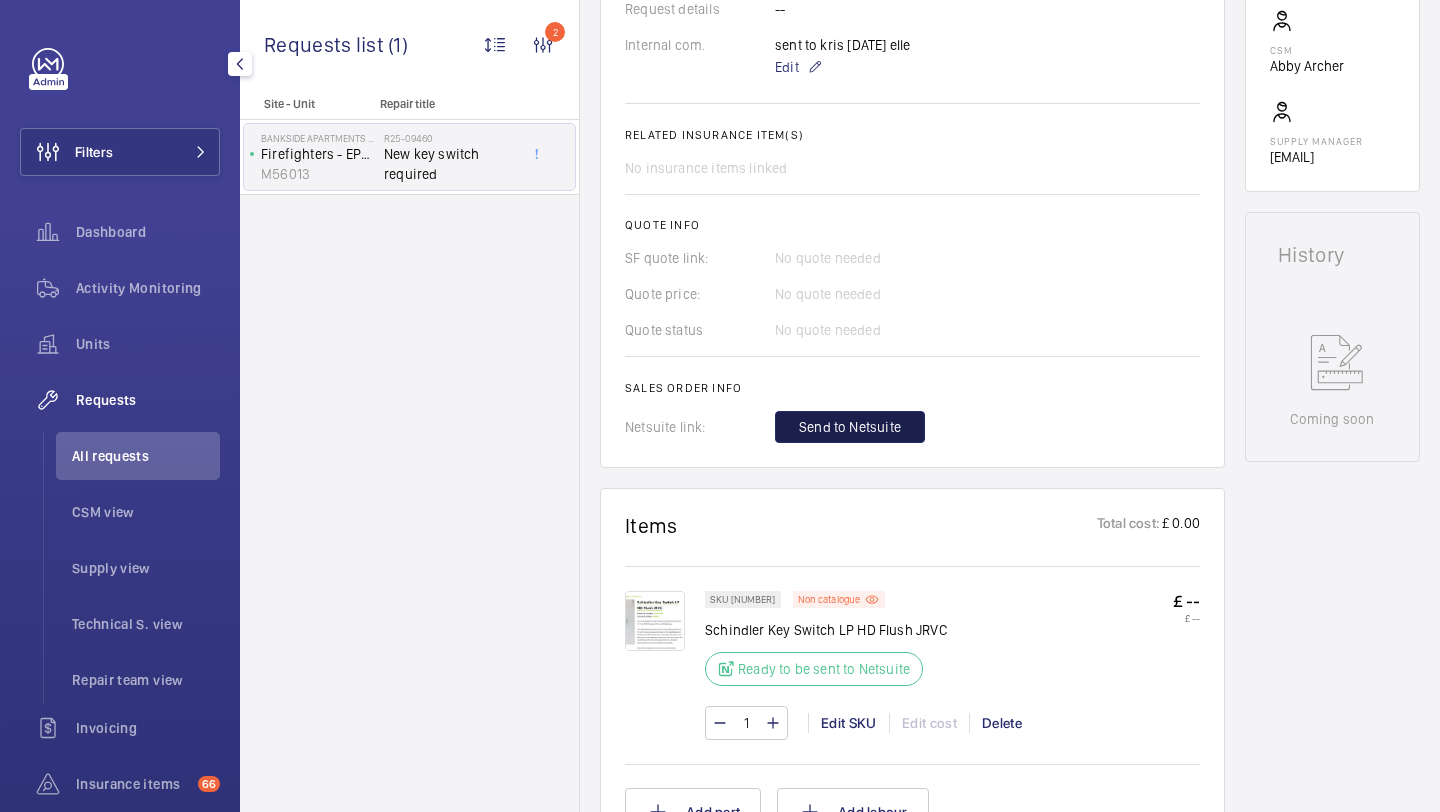 click on "Send to Netsuite" 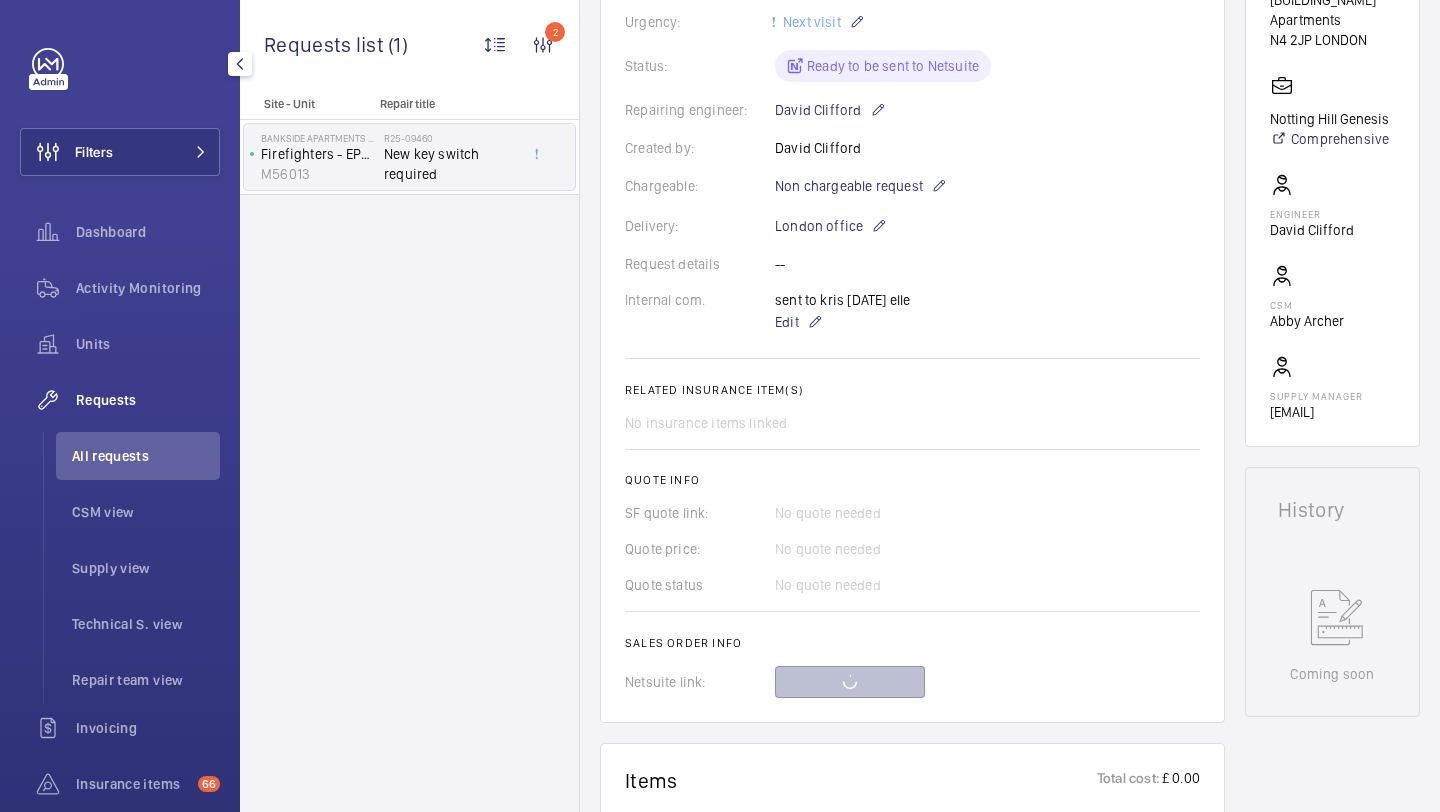 scroll, scrollTop: 380, scrollLeft: 0, axis: vertical 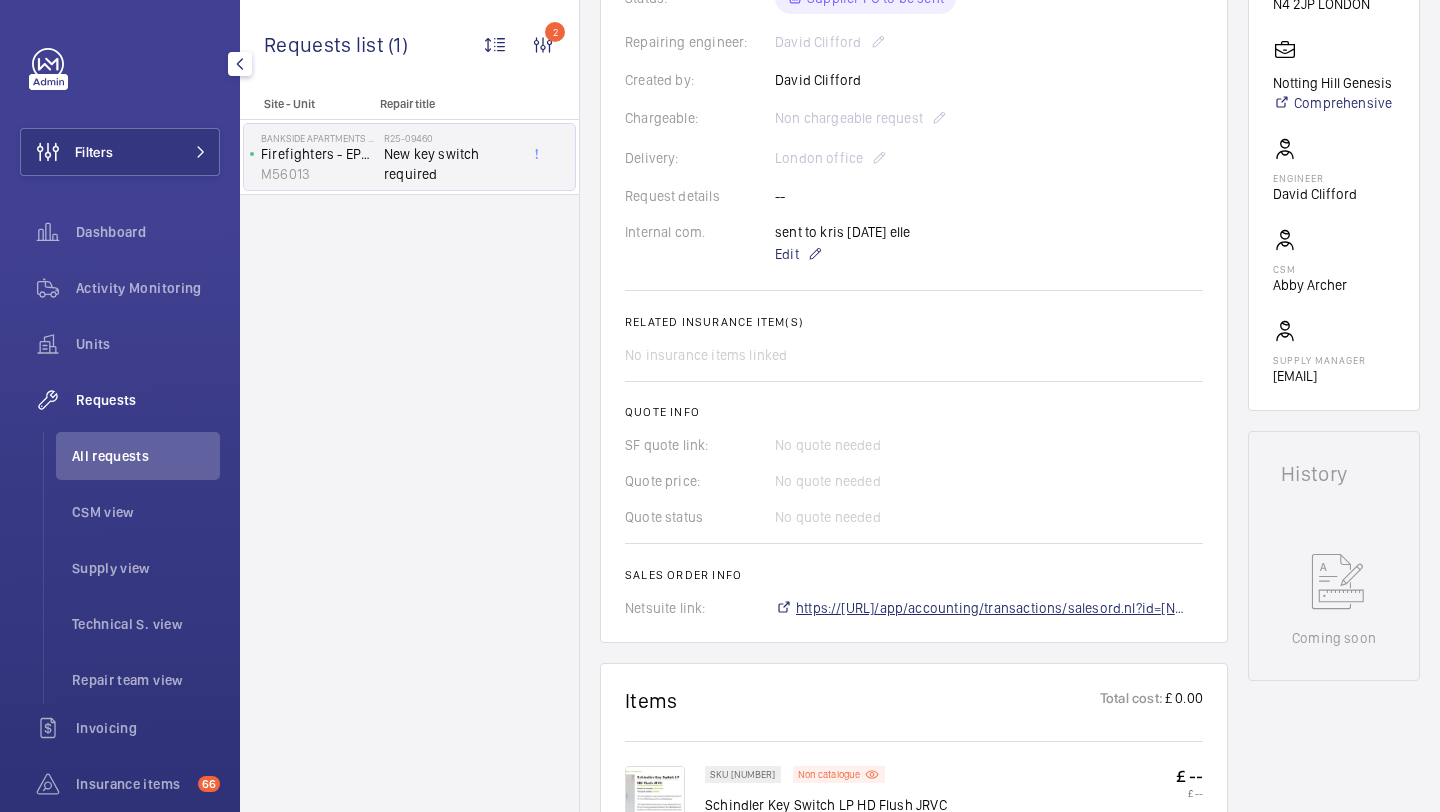 click on "https://6461500.app.netsuite.com/app/accounting/transactions/salesord.nl?id=2879015" 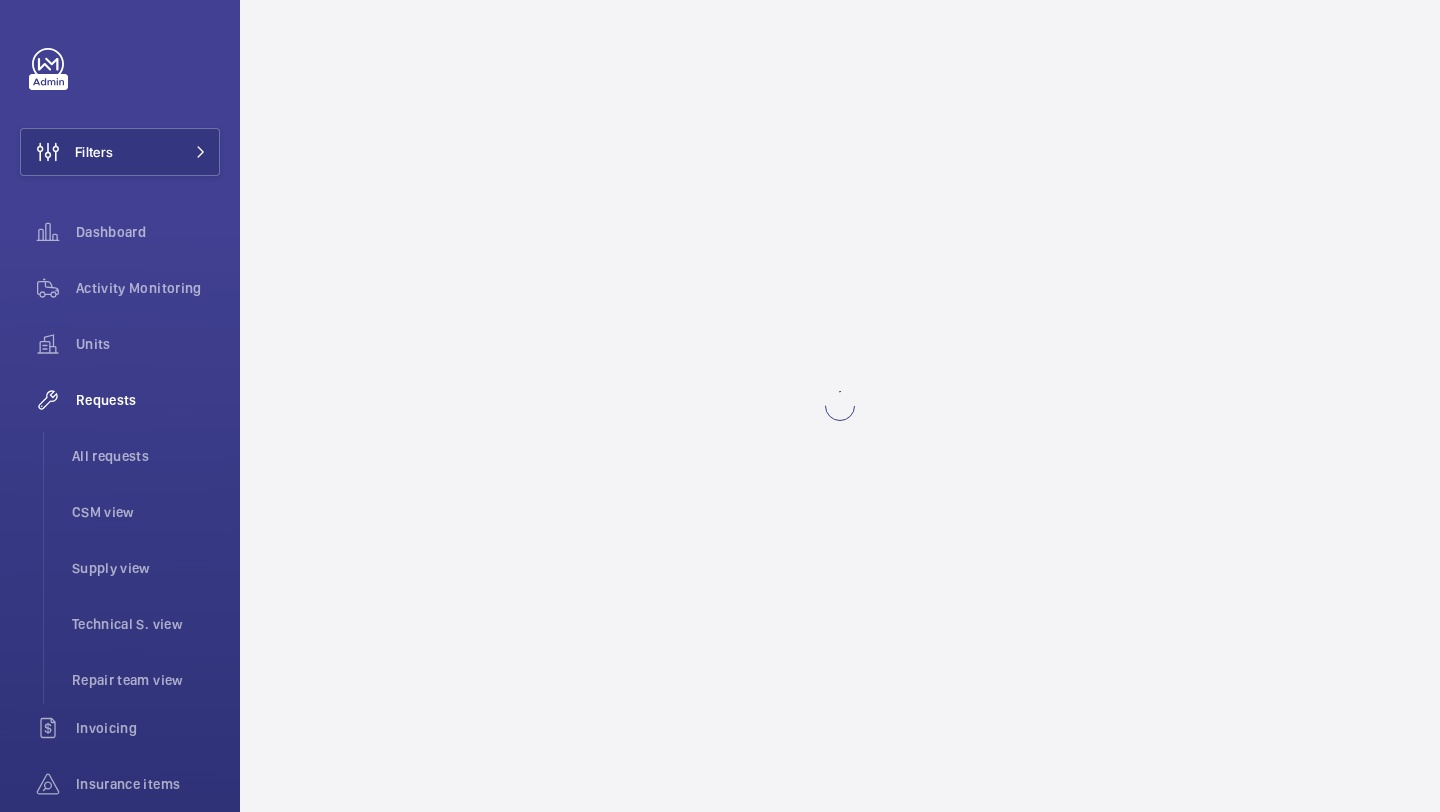 scroll, scrollTop: 0, scrollLeft: 0, axis: both 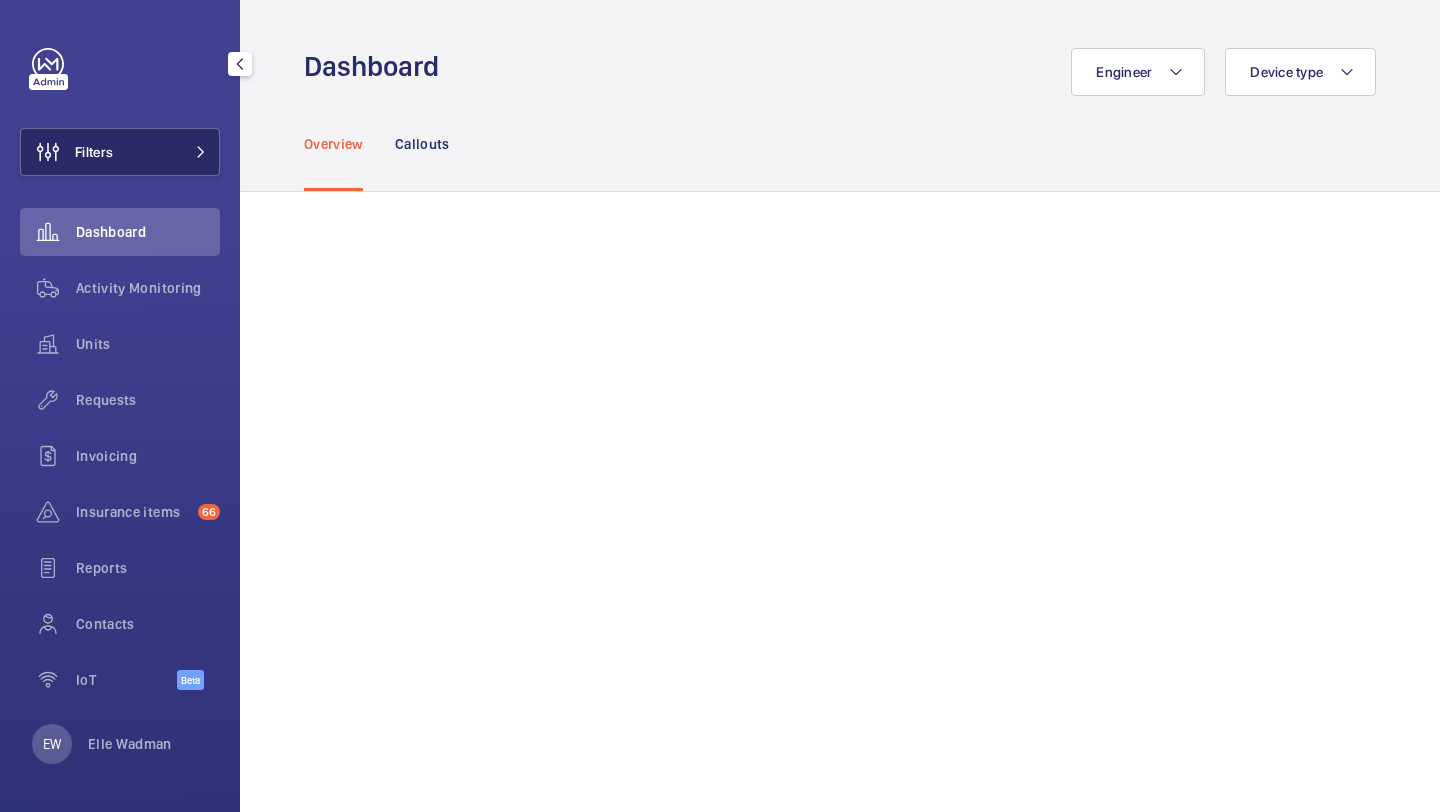 click on "Filters" 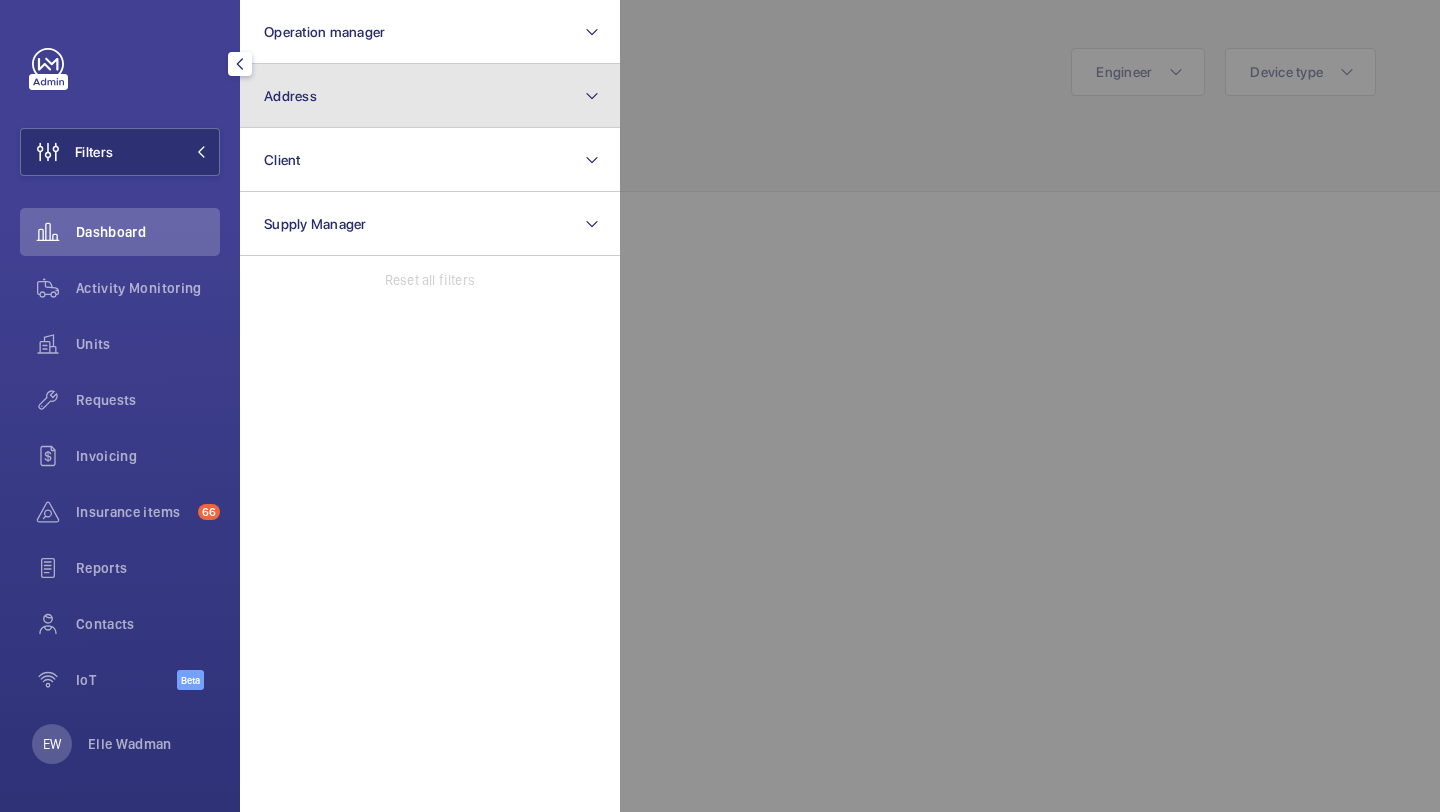 click on "Address" 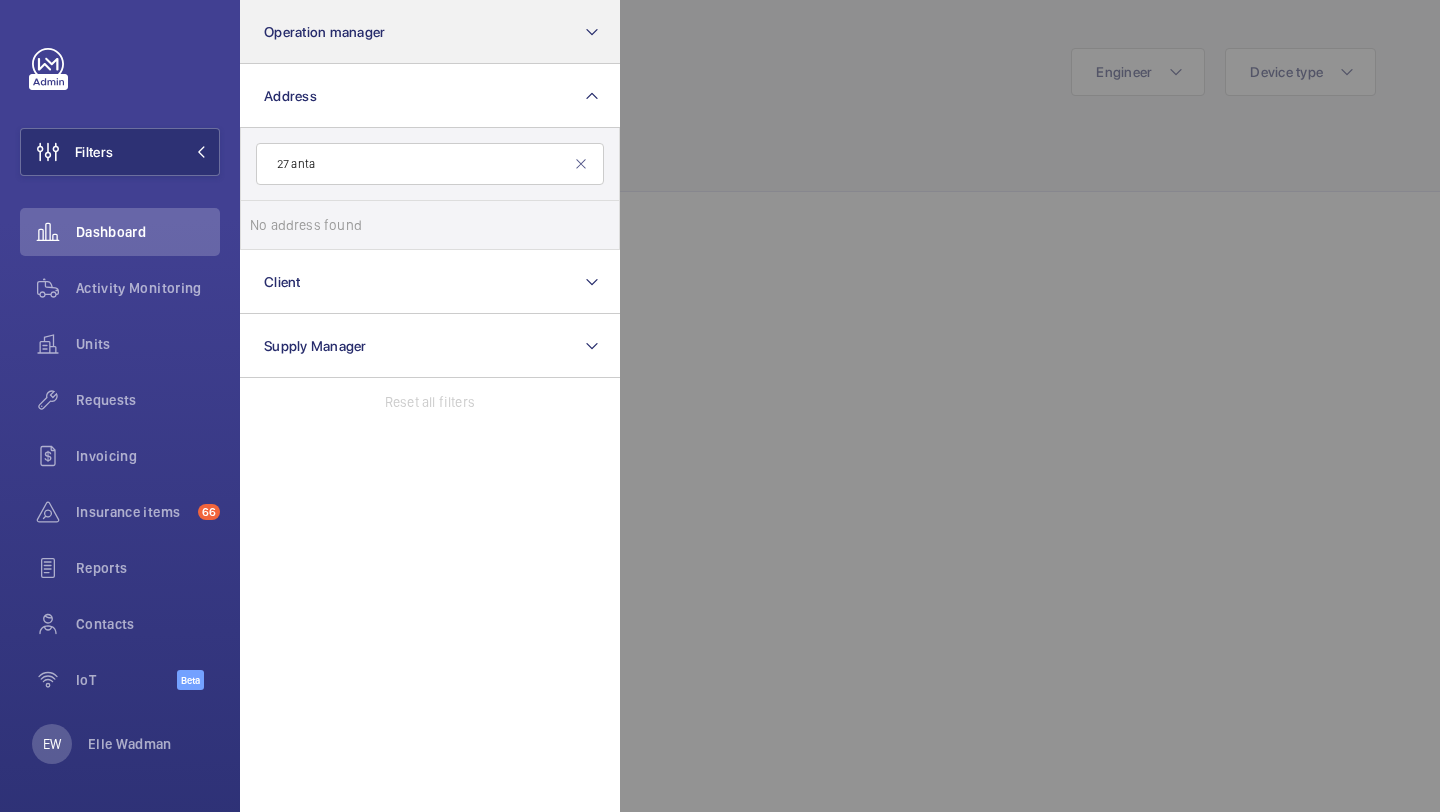type on "27 anta" 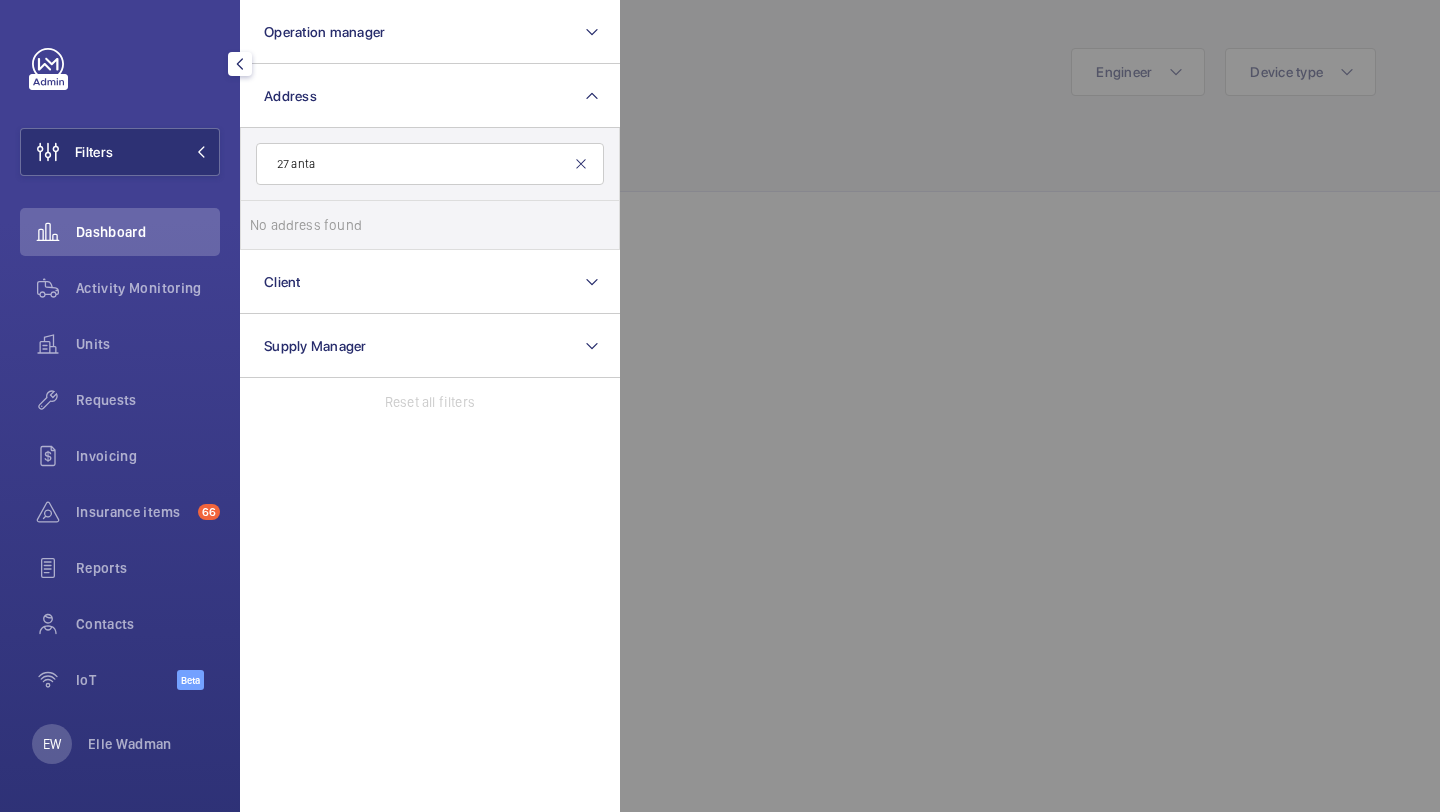 click 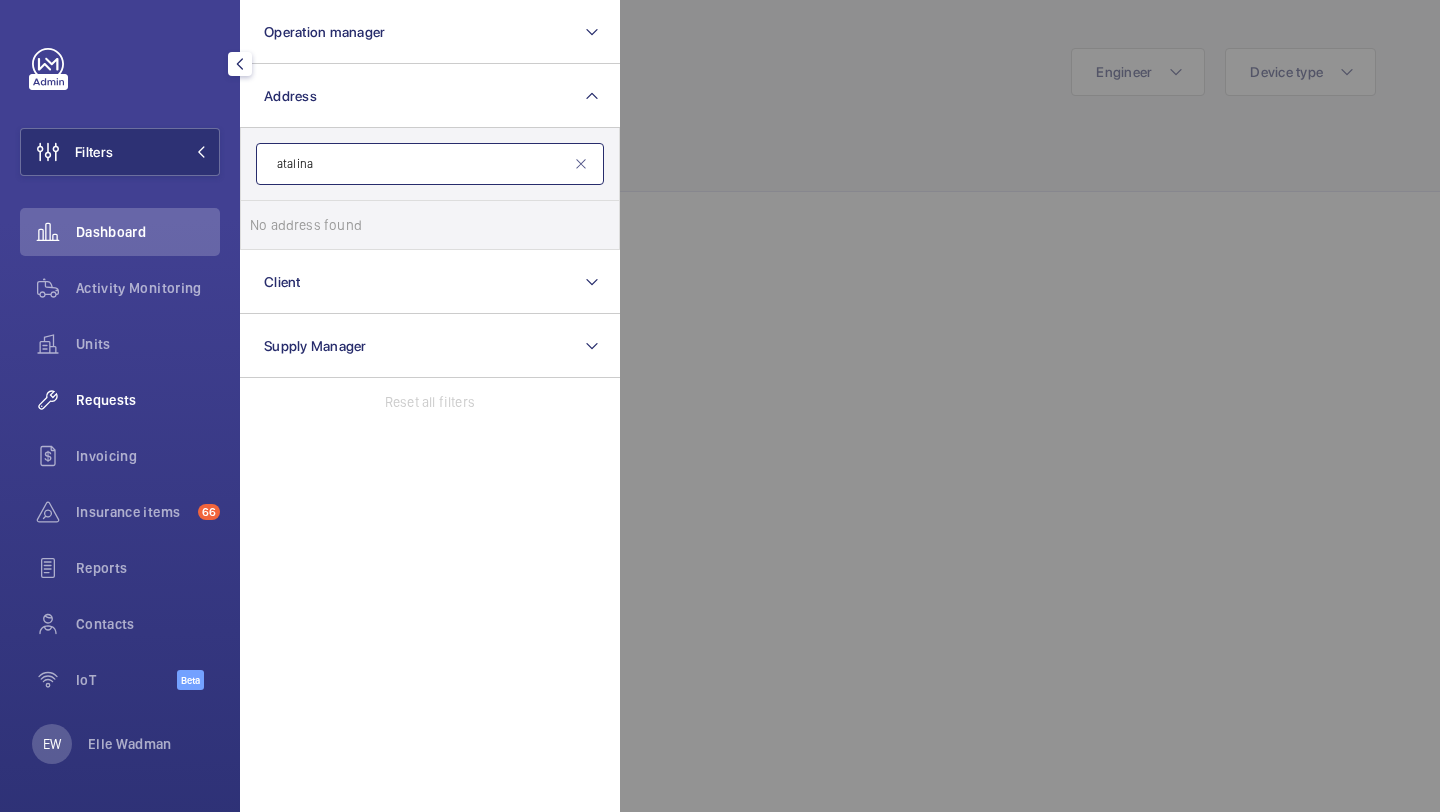 type on "atalina" 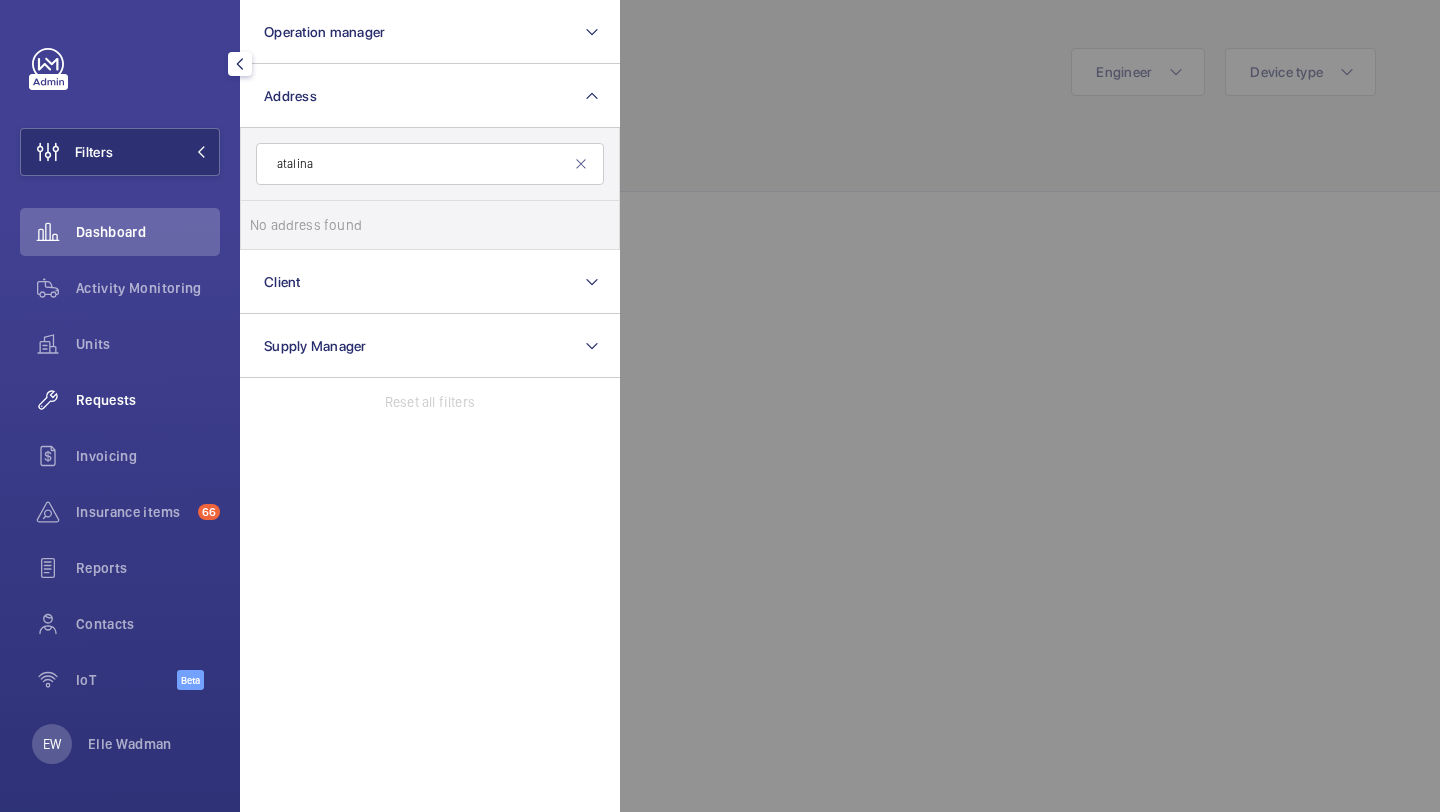 click on "Requests" 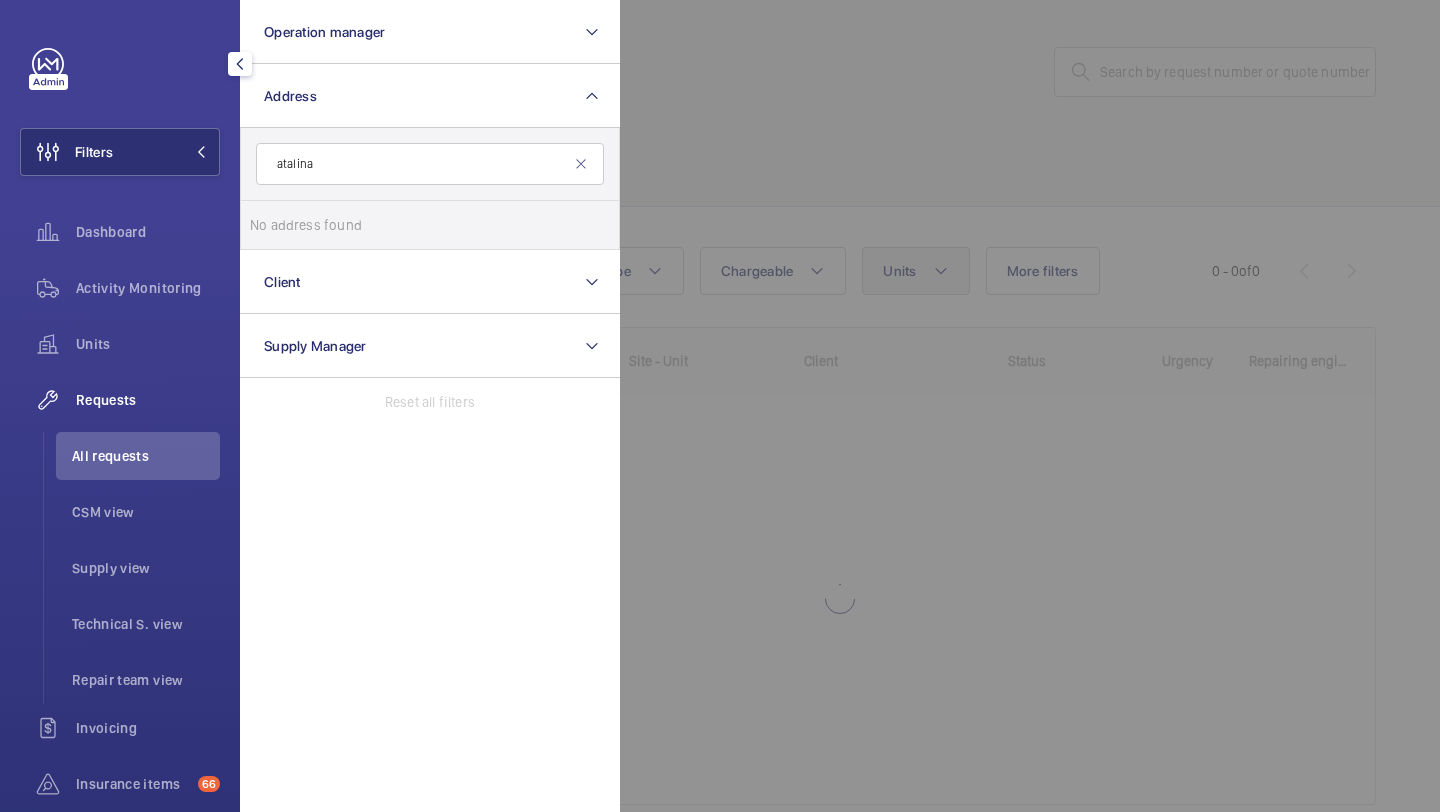 click 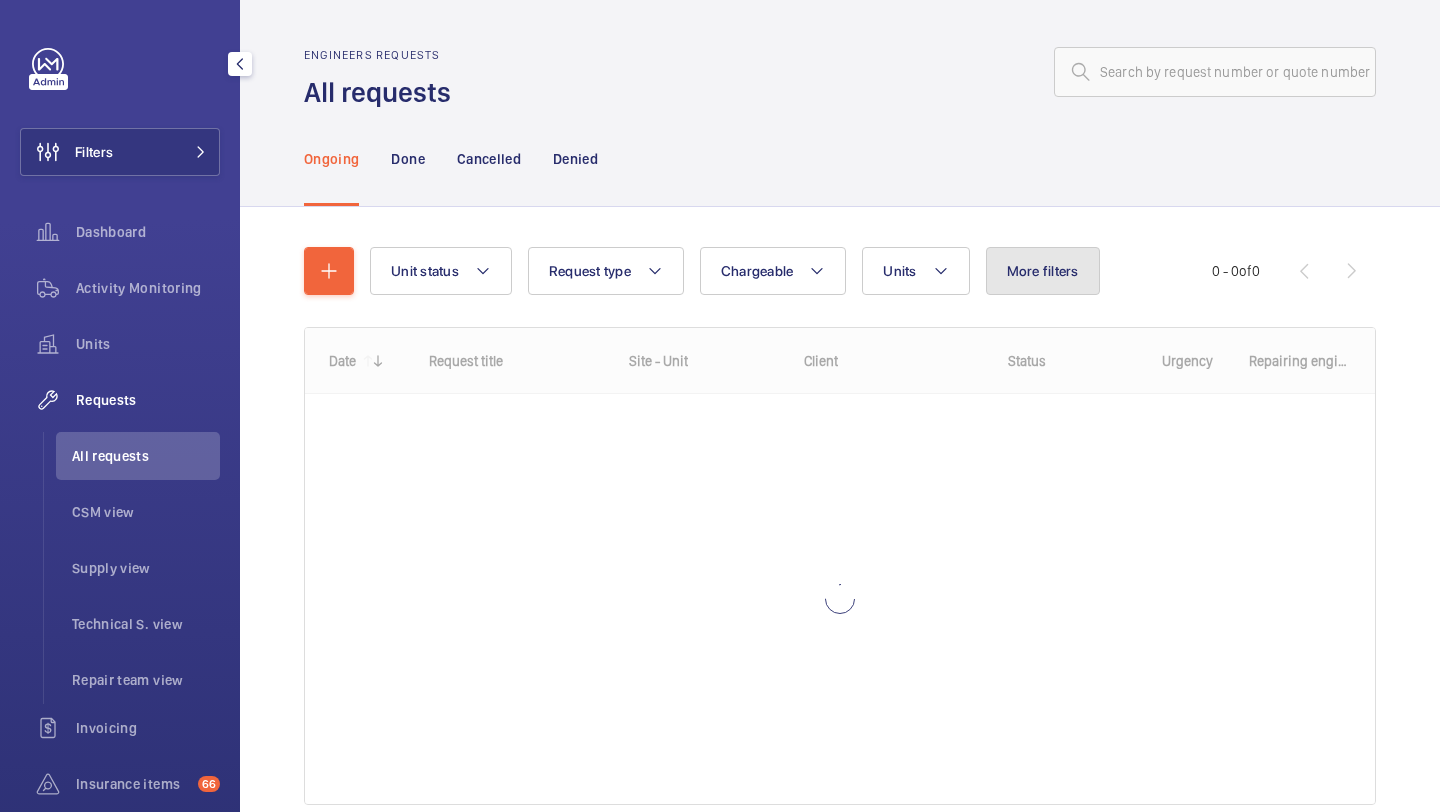 click on "More filters" 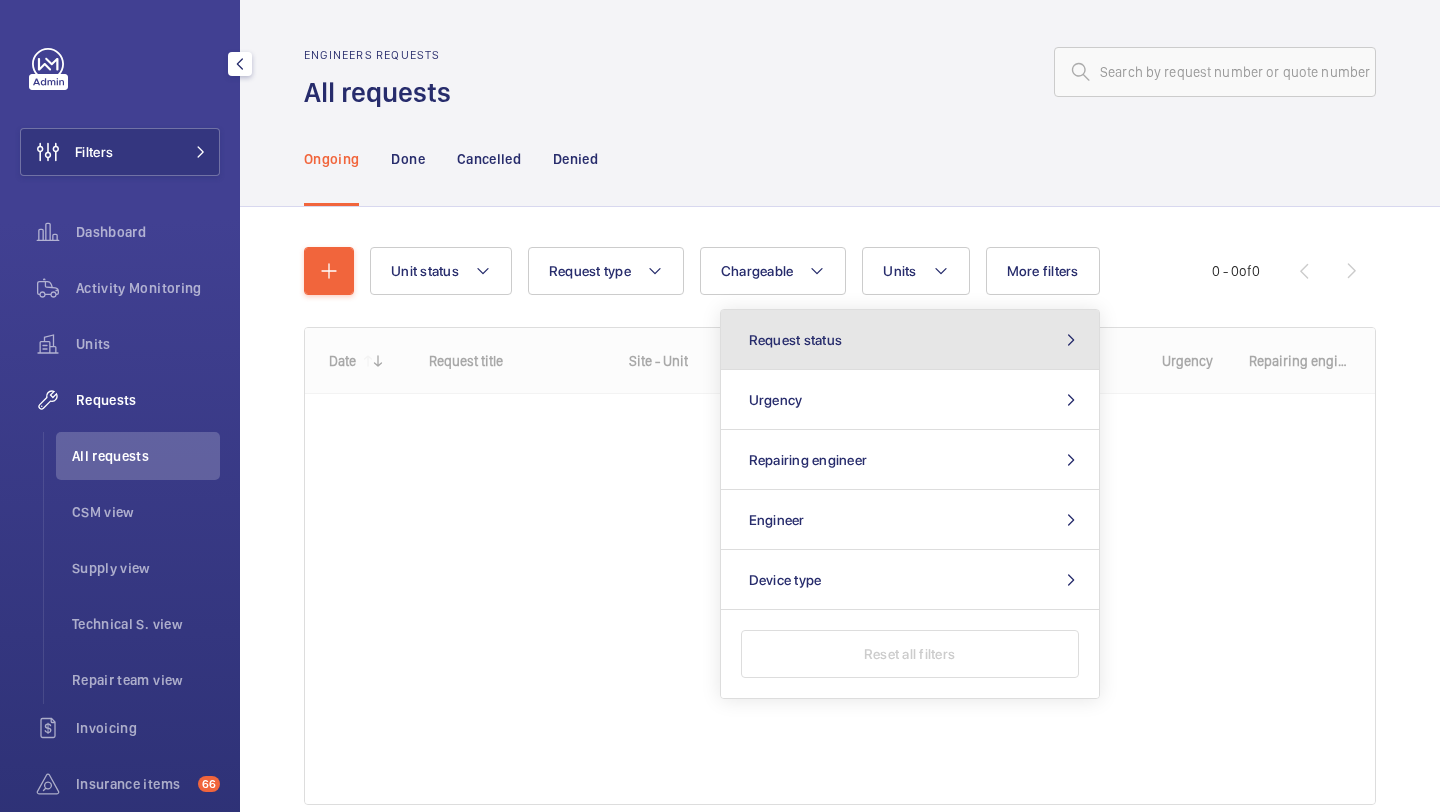click on "Request status" 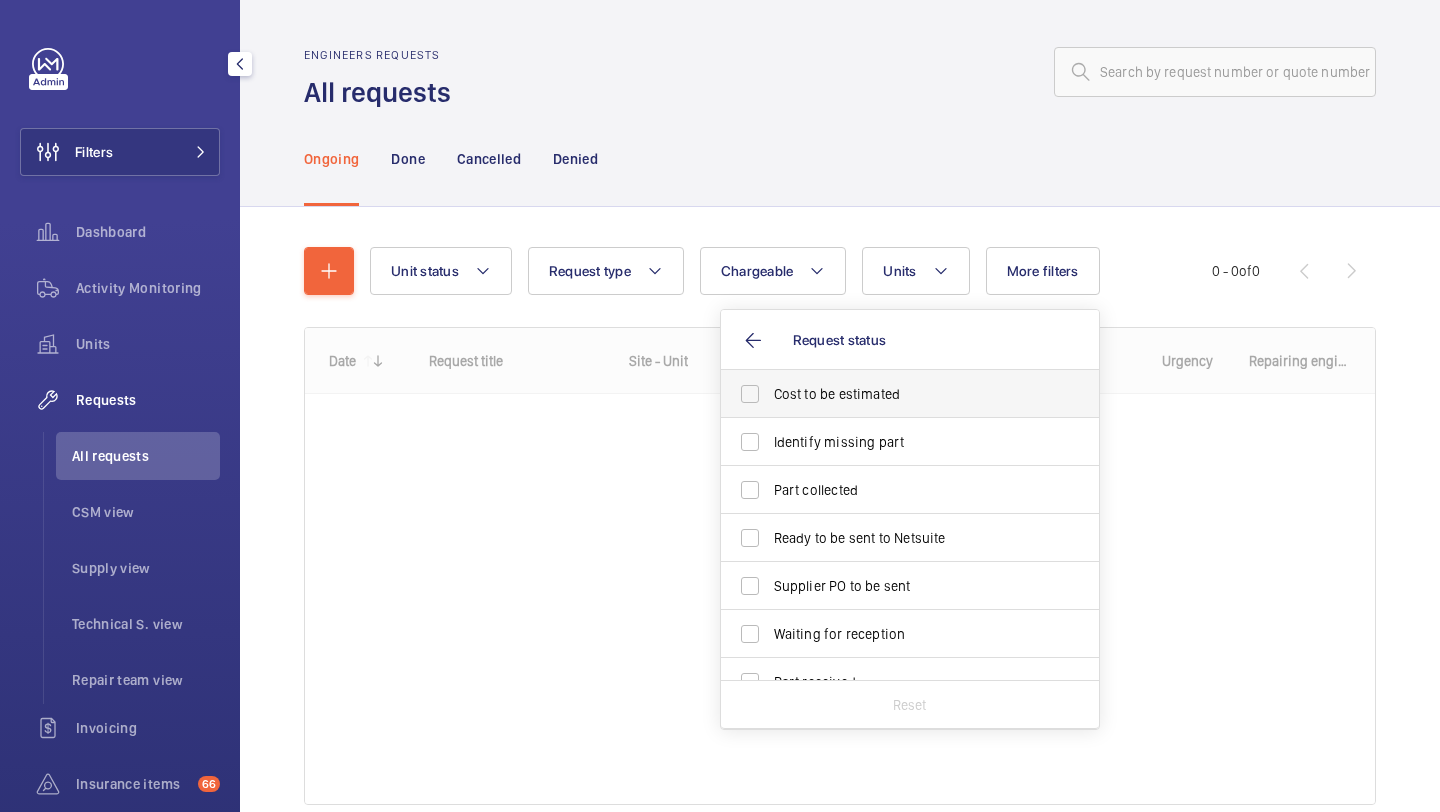click on "Cost to be estimated" at bounding box center (911, 394) 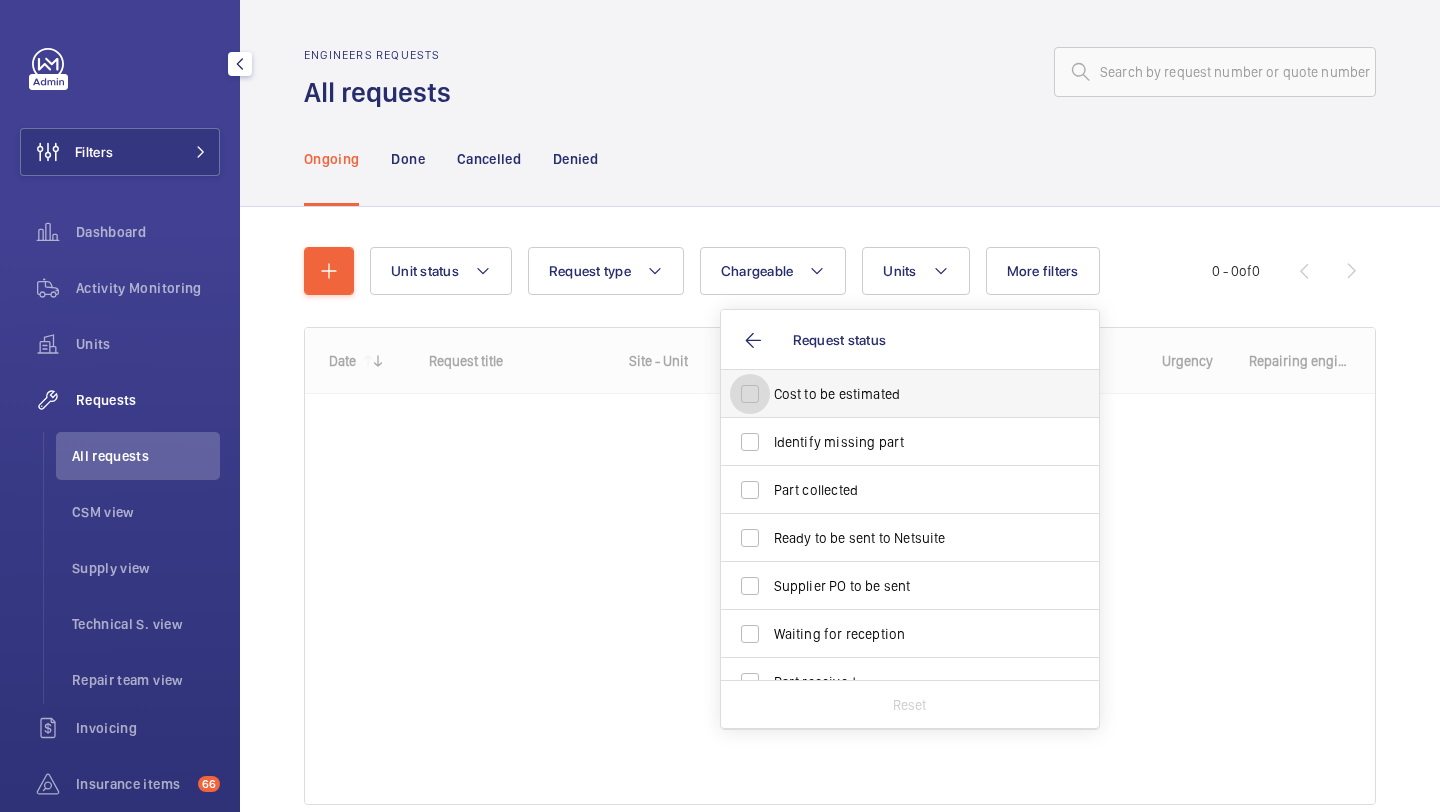 click on "Cost to be estimated" at bounding box center (750, 394) 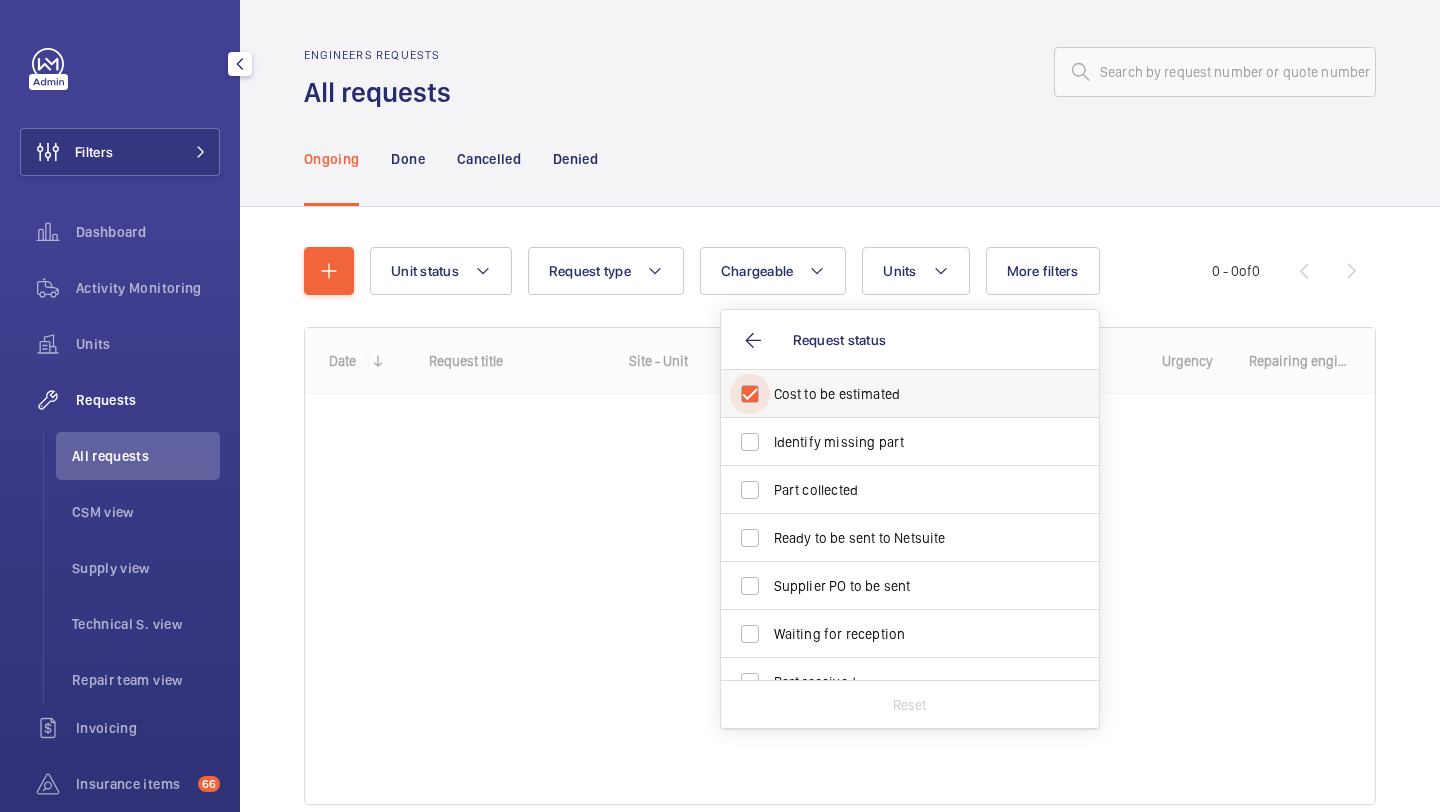 checkbox on "true" 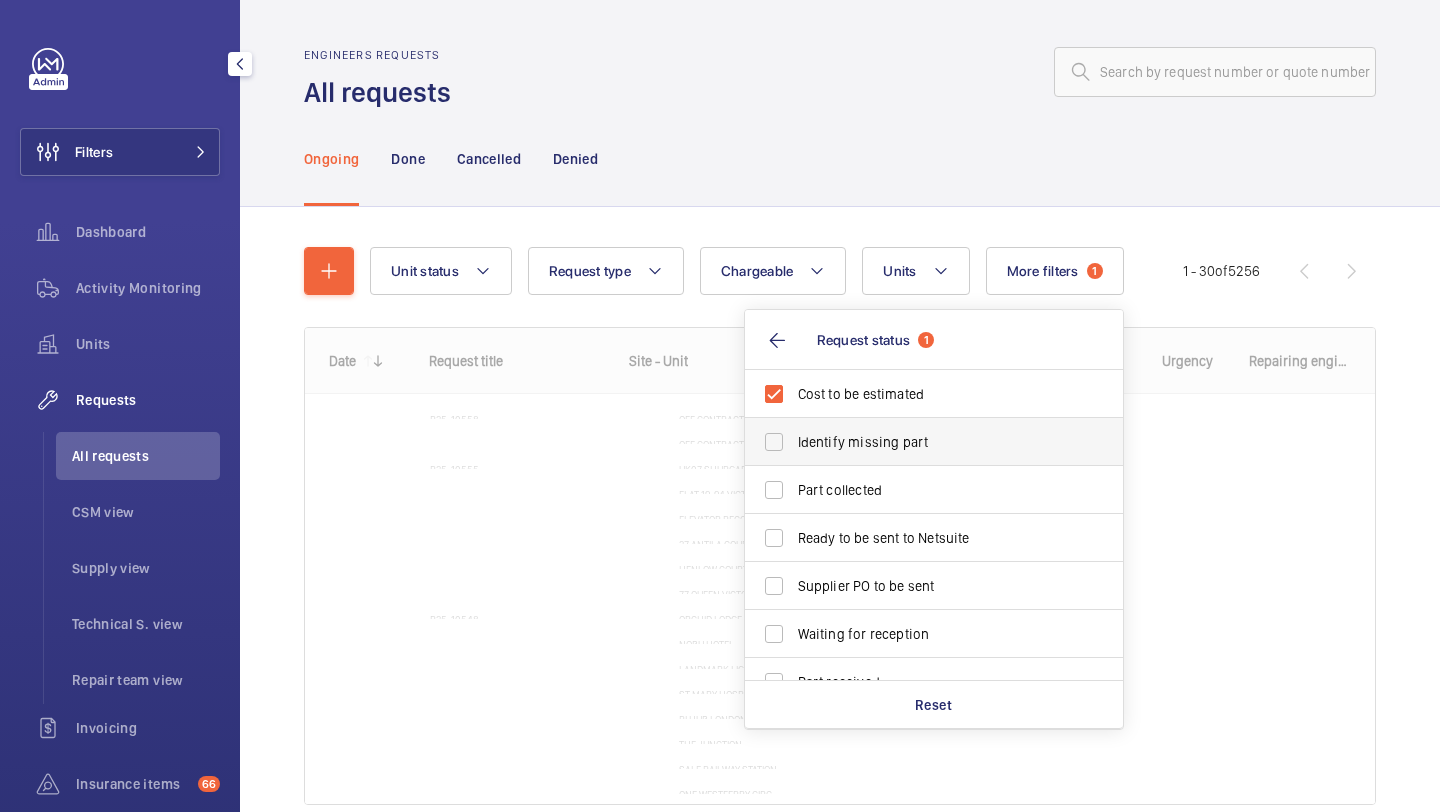 click on "Identify missing part" at bounding box center (919, 442) 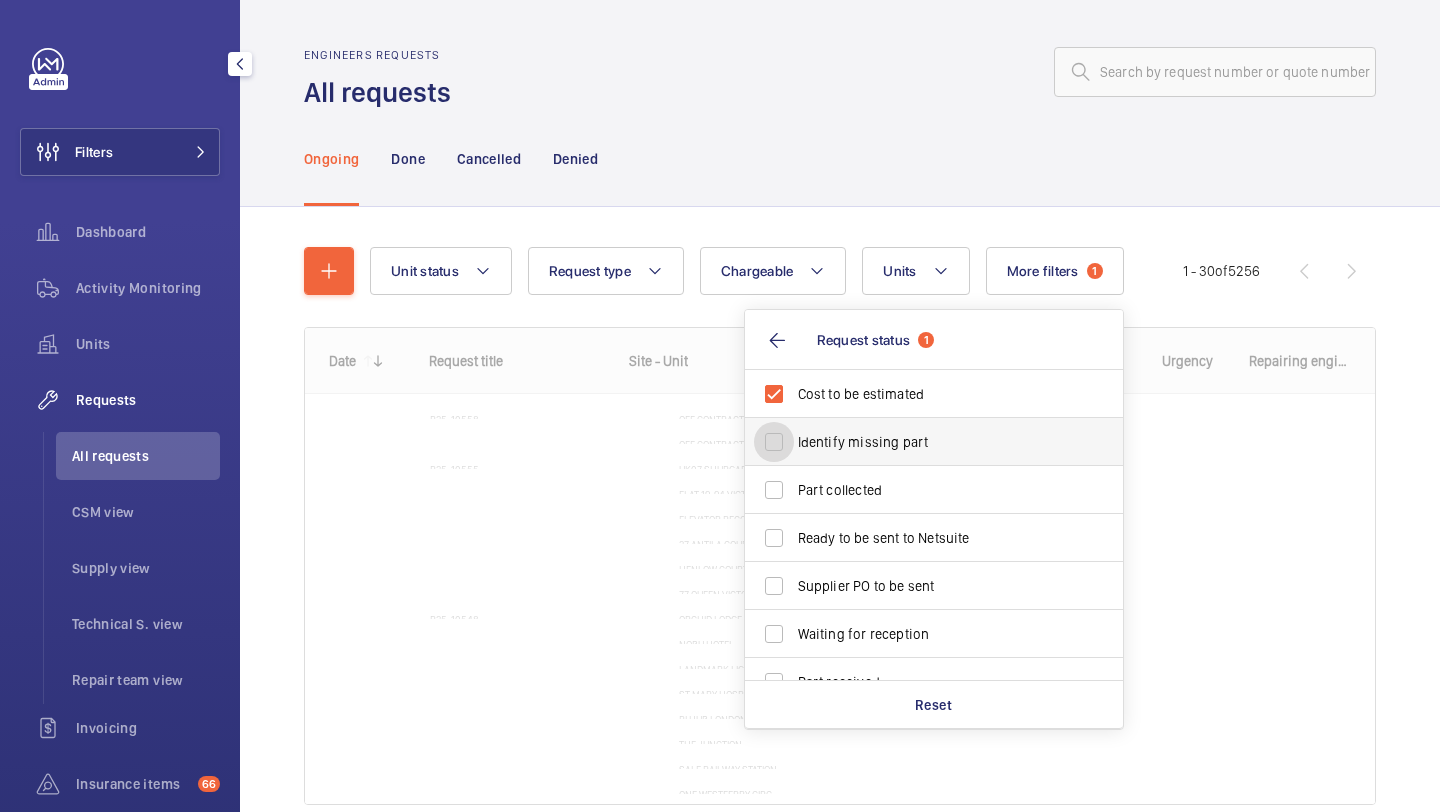 click on "Identify missing part" at bounding box center [774, 442] 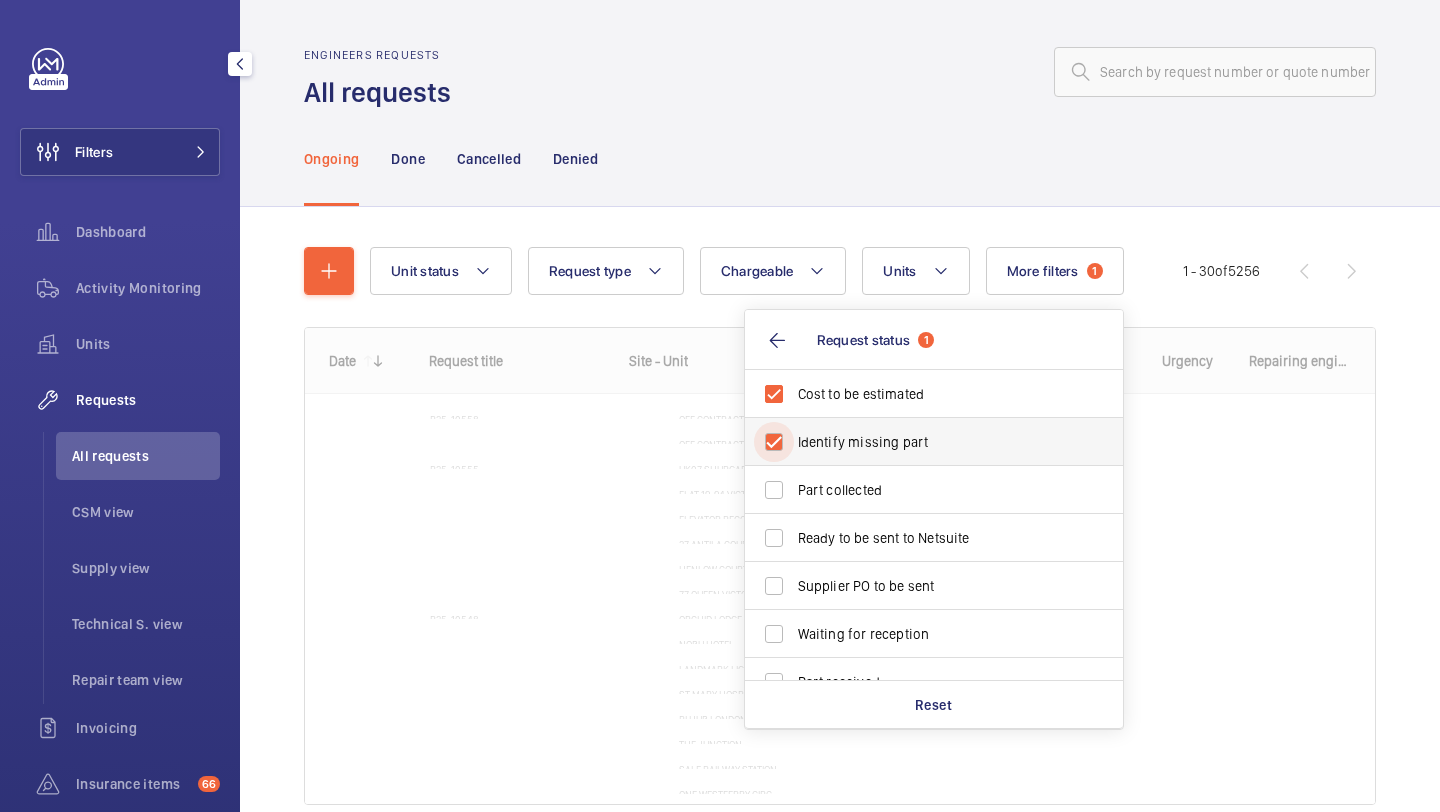 checkbox on "true" 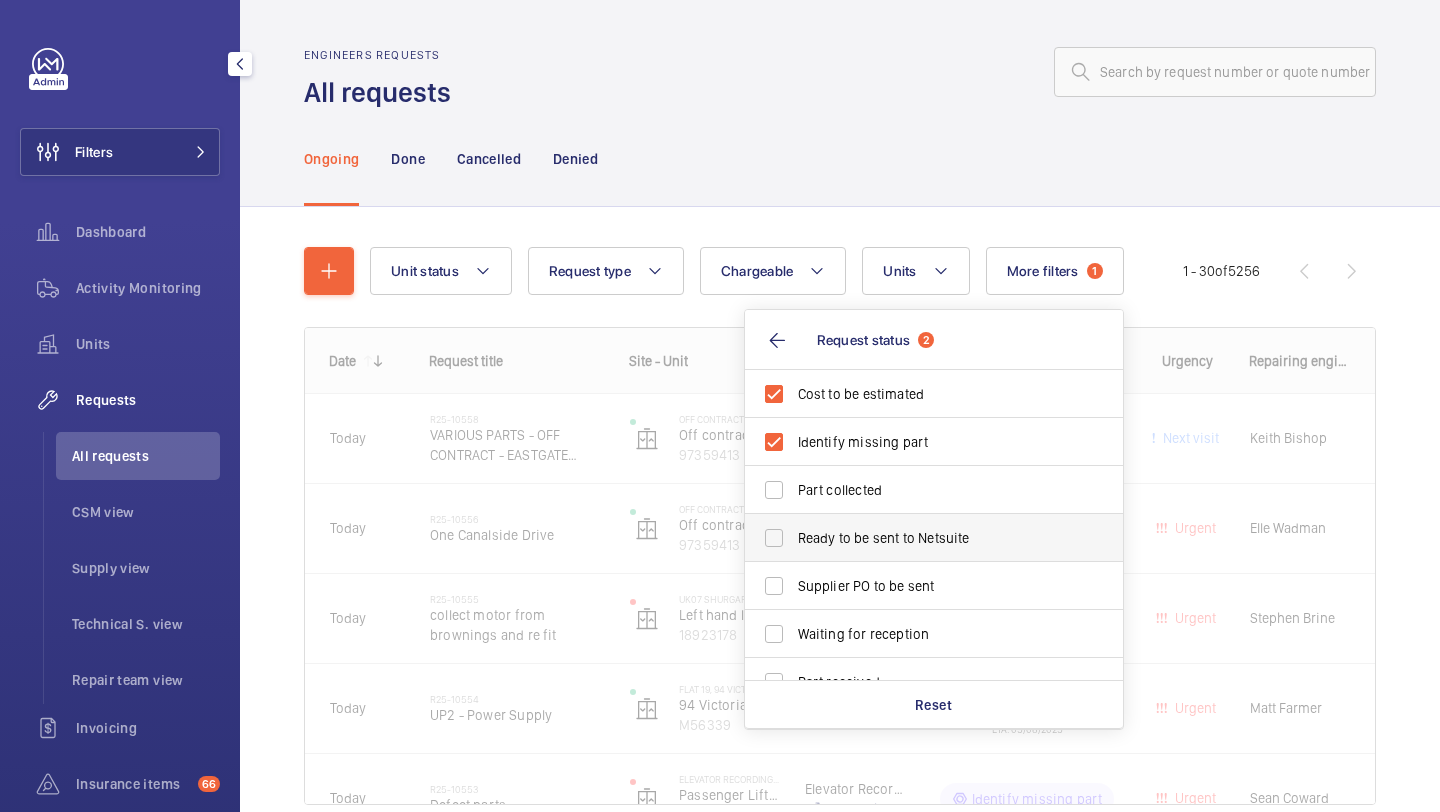 click on "Ready to be sent to Netsuite" at bounding box center [919, 538] 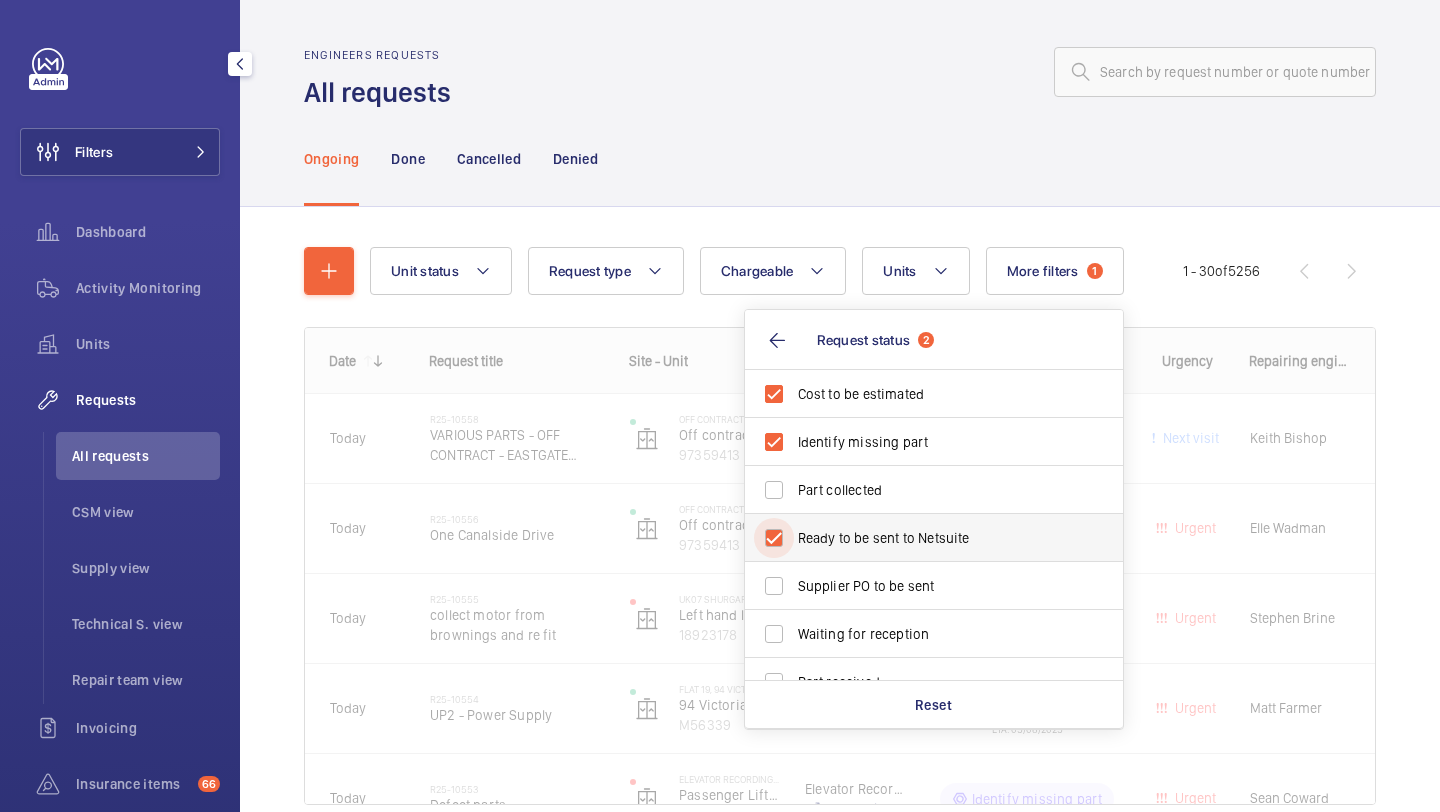 checkbox on "true" 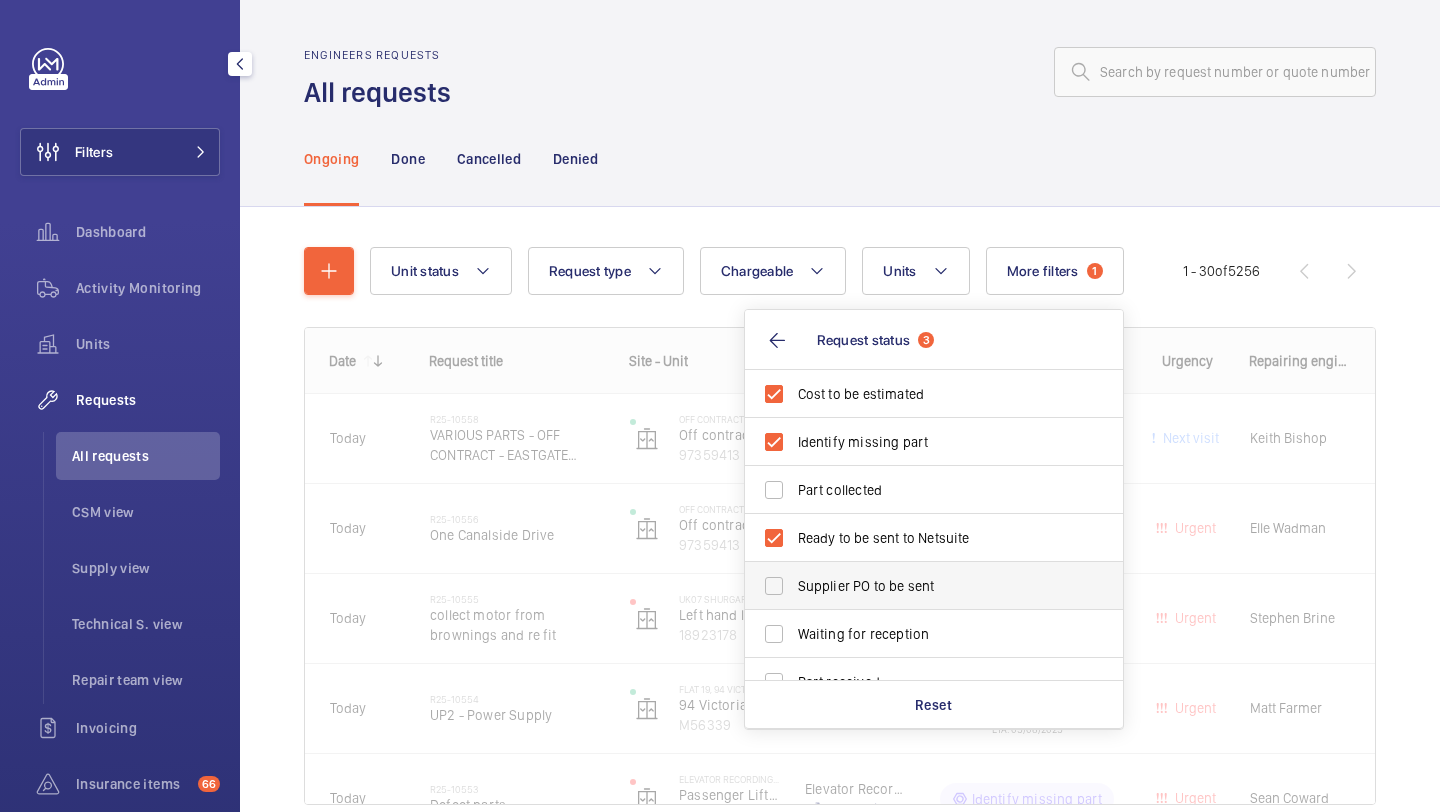 click on "Supplier PO to be sent" at bounding box center (919, 586) 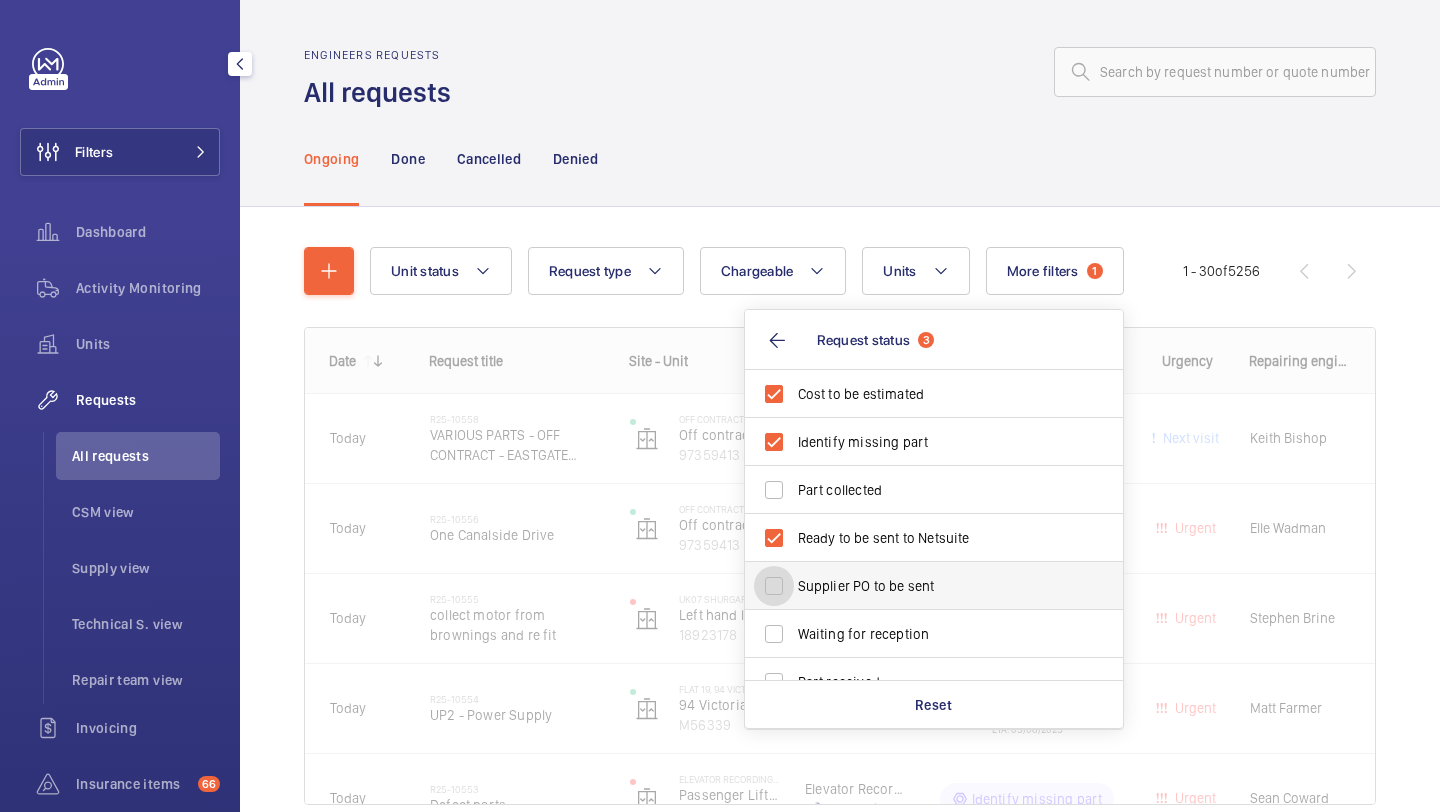 click on "Supplier PO to be sent" at bounding box center (774, 586) 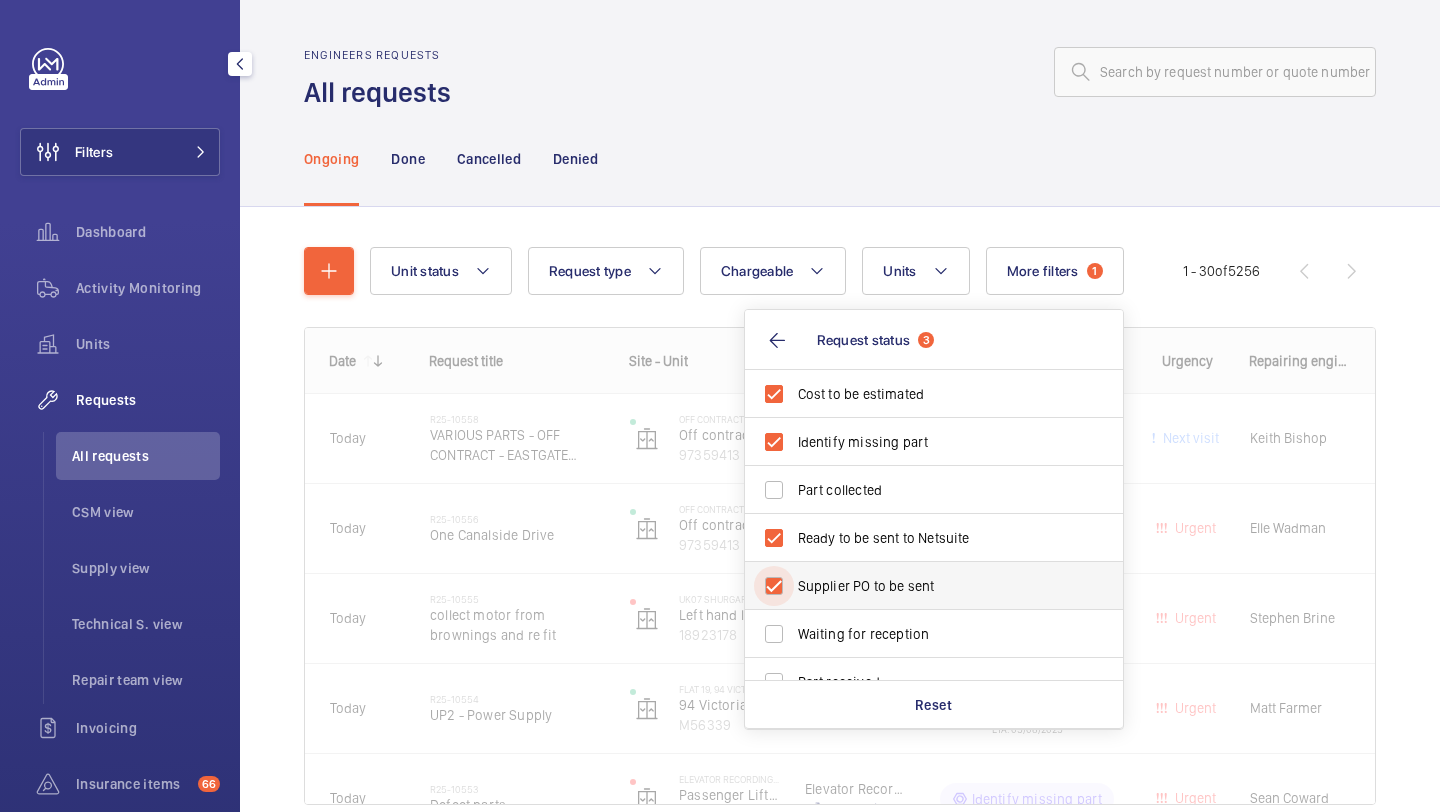 checkbox on "true" 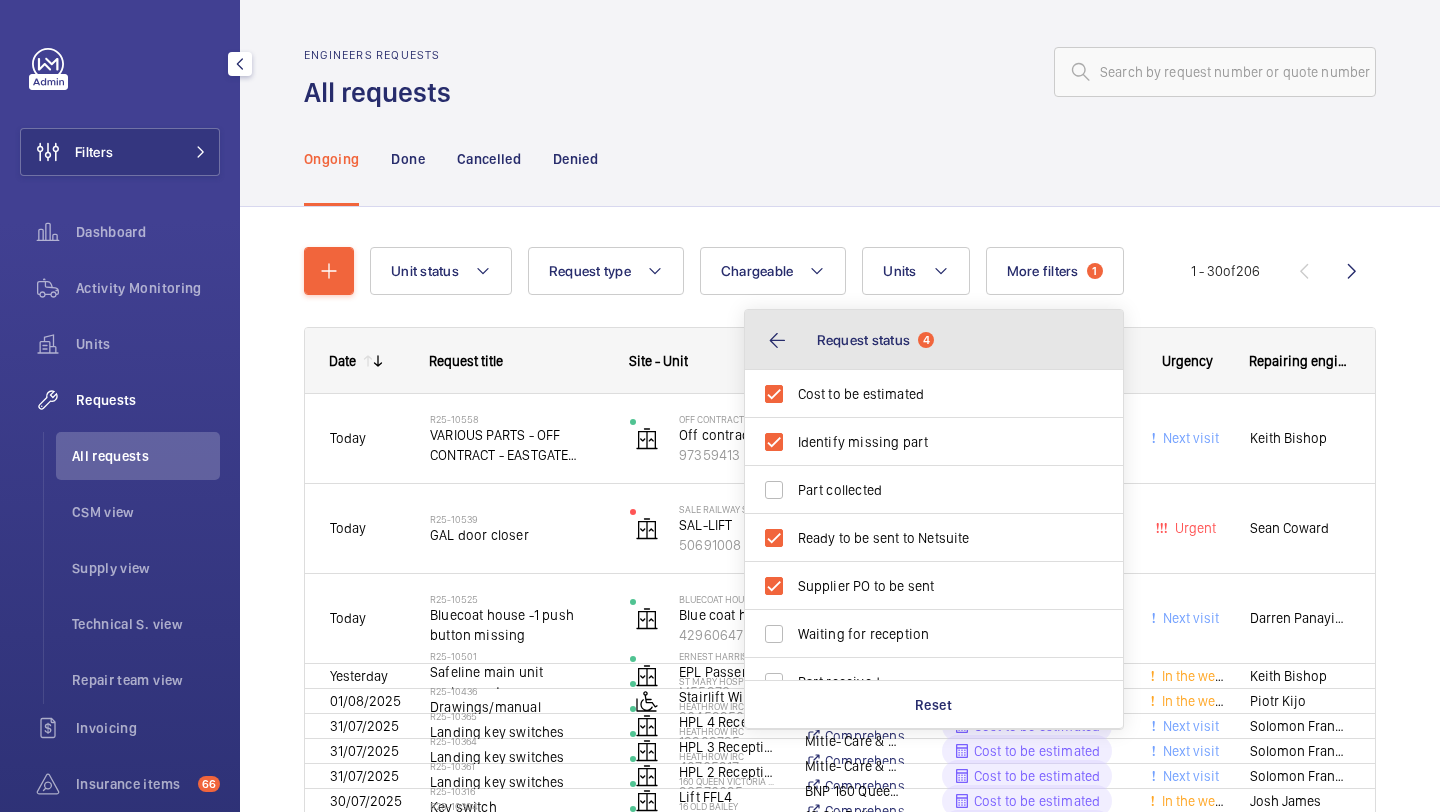 click on "Request status  4" 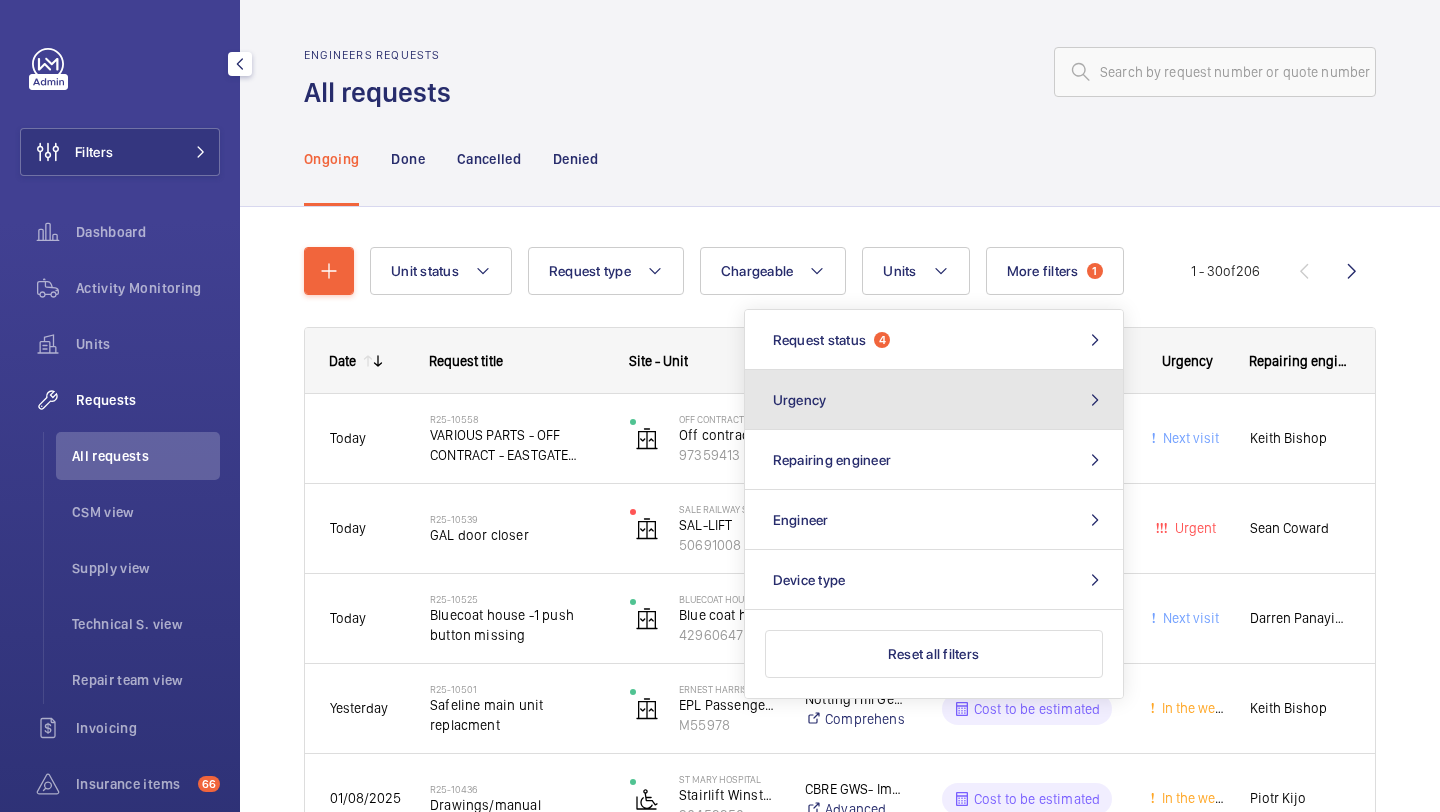 click on "Urgency" 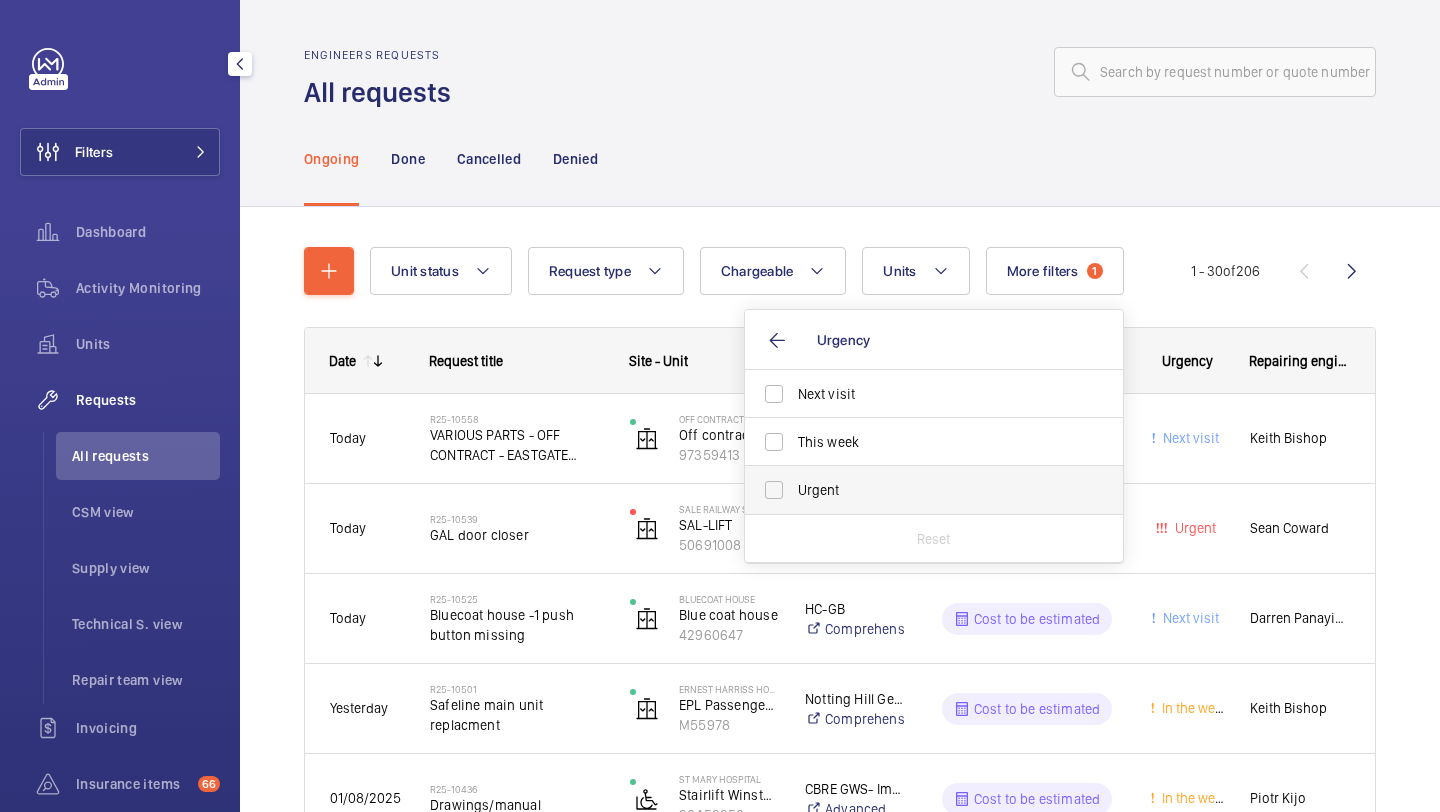 click on "Urgent" at bounding box center (935, 490) 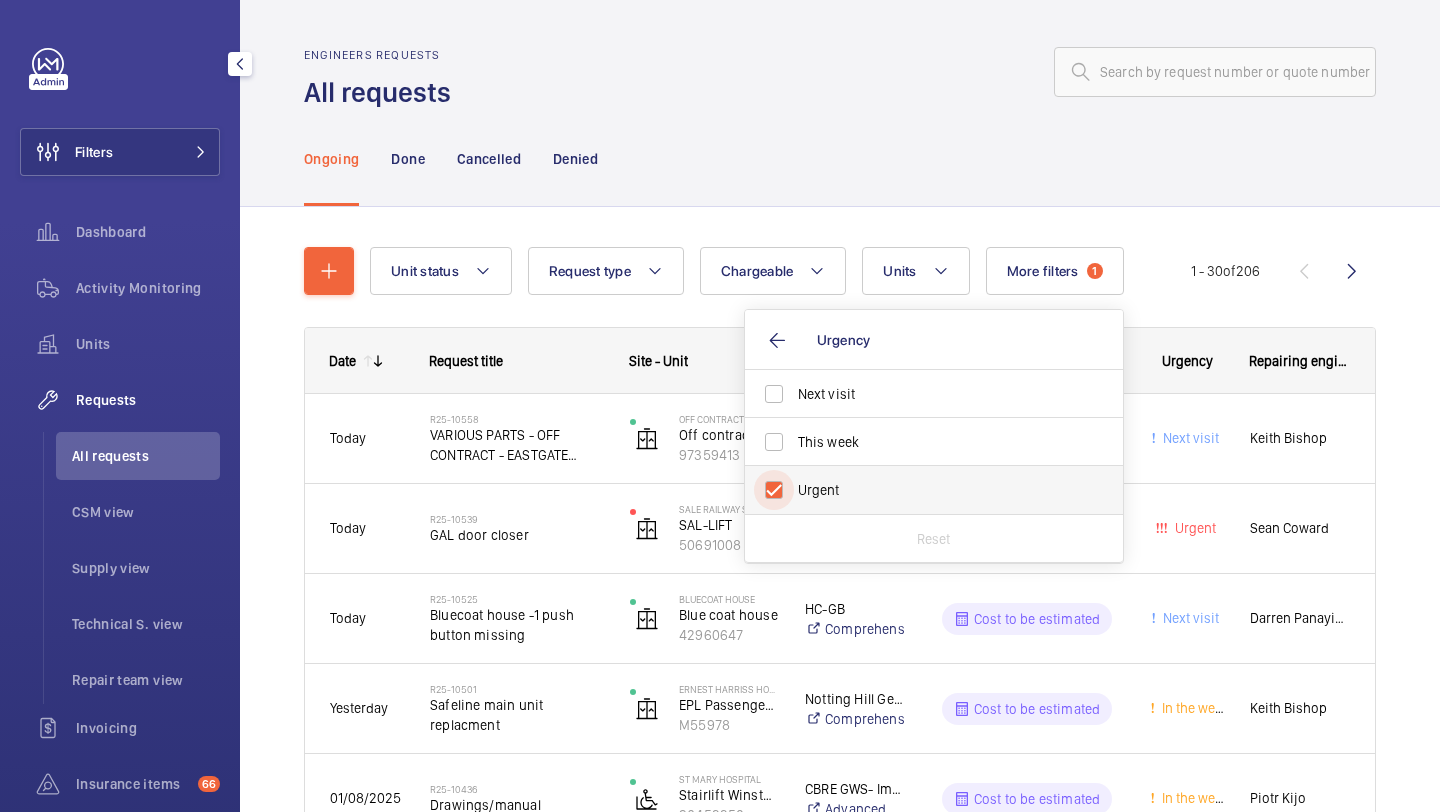 checkbox on "true" 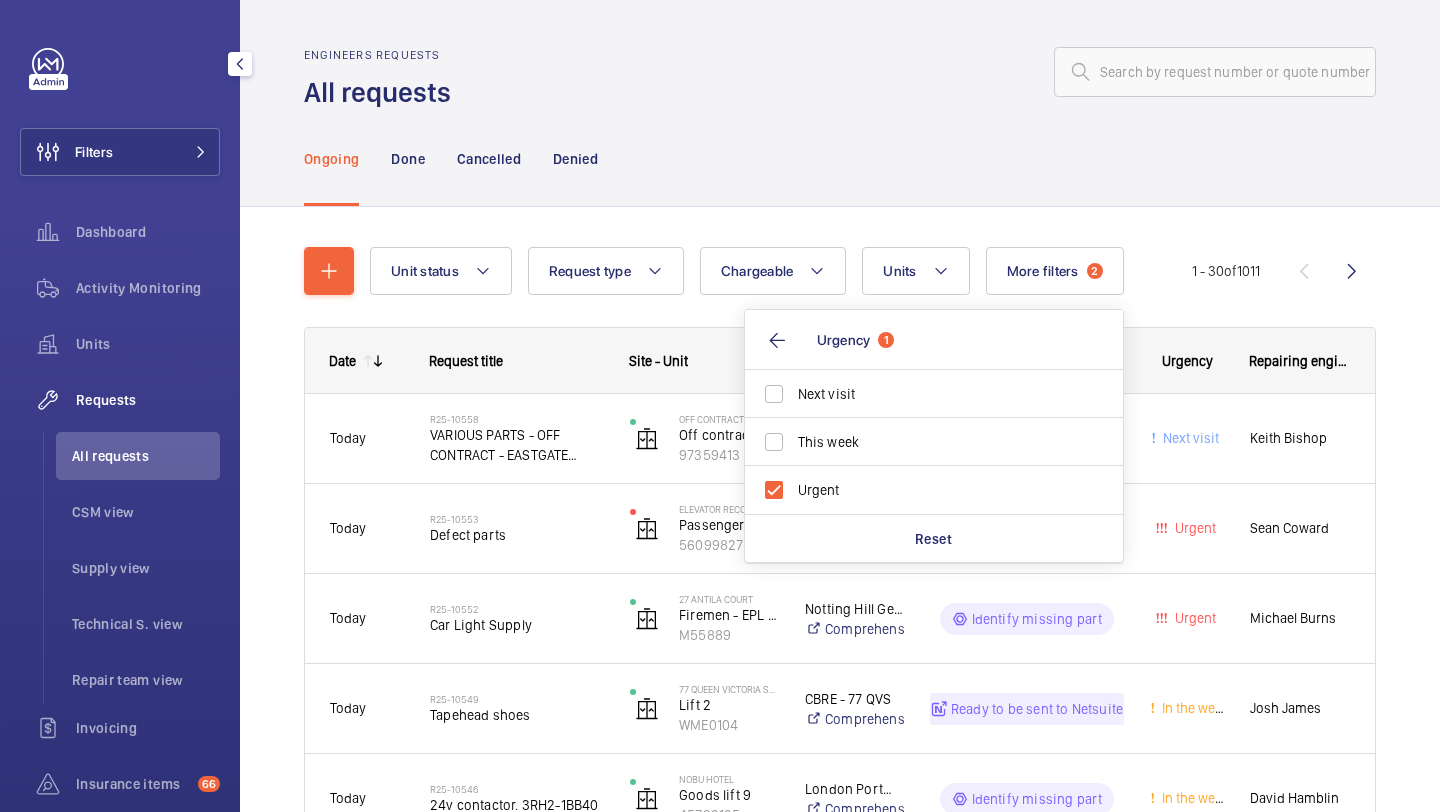 click on "Ongoing Done Cancelled Denied" 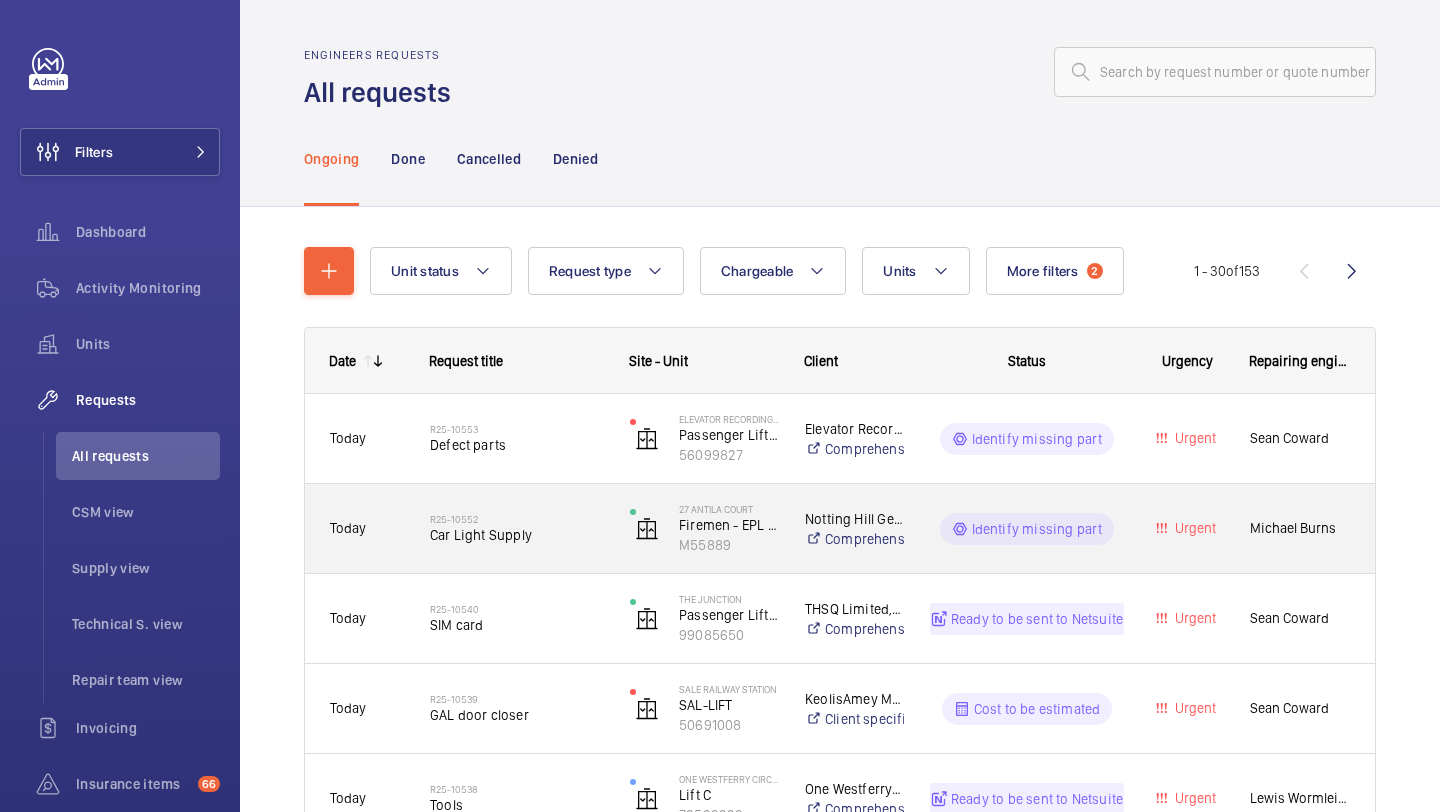 click on "Car Light Supply" 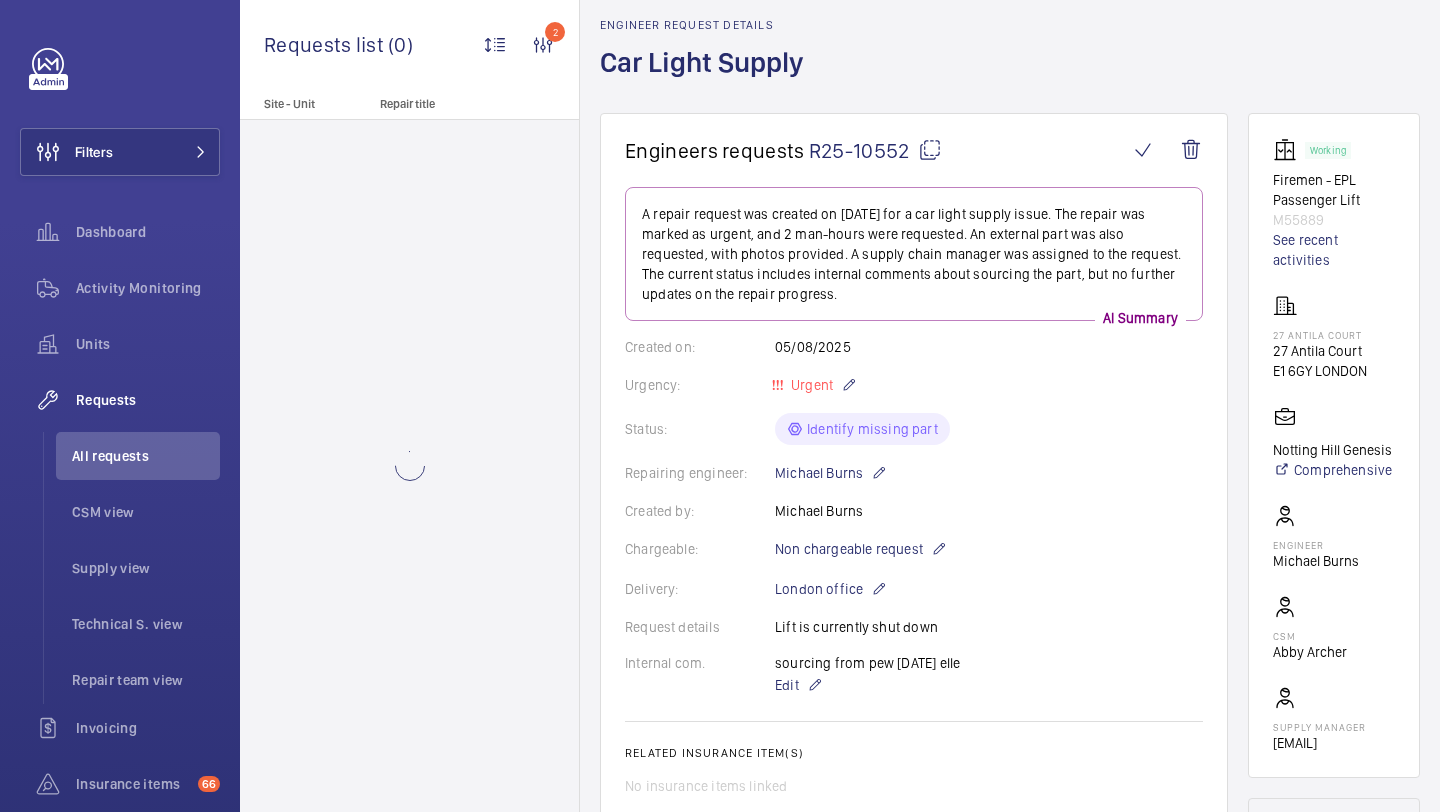 scroll, scrollTop: 108, scrollLeft: 0, axis: vertical 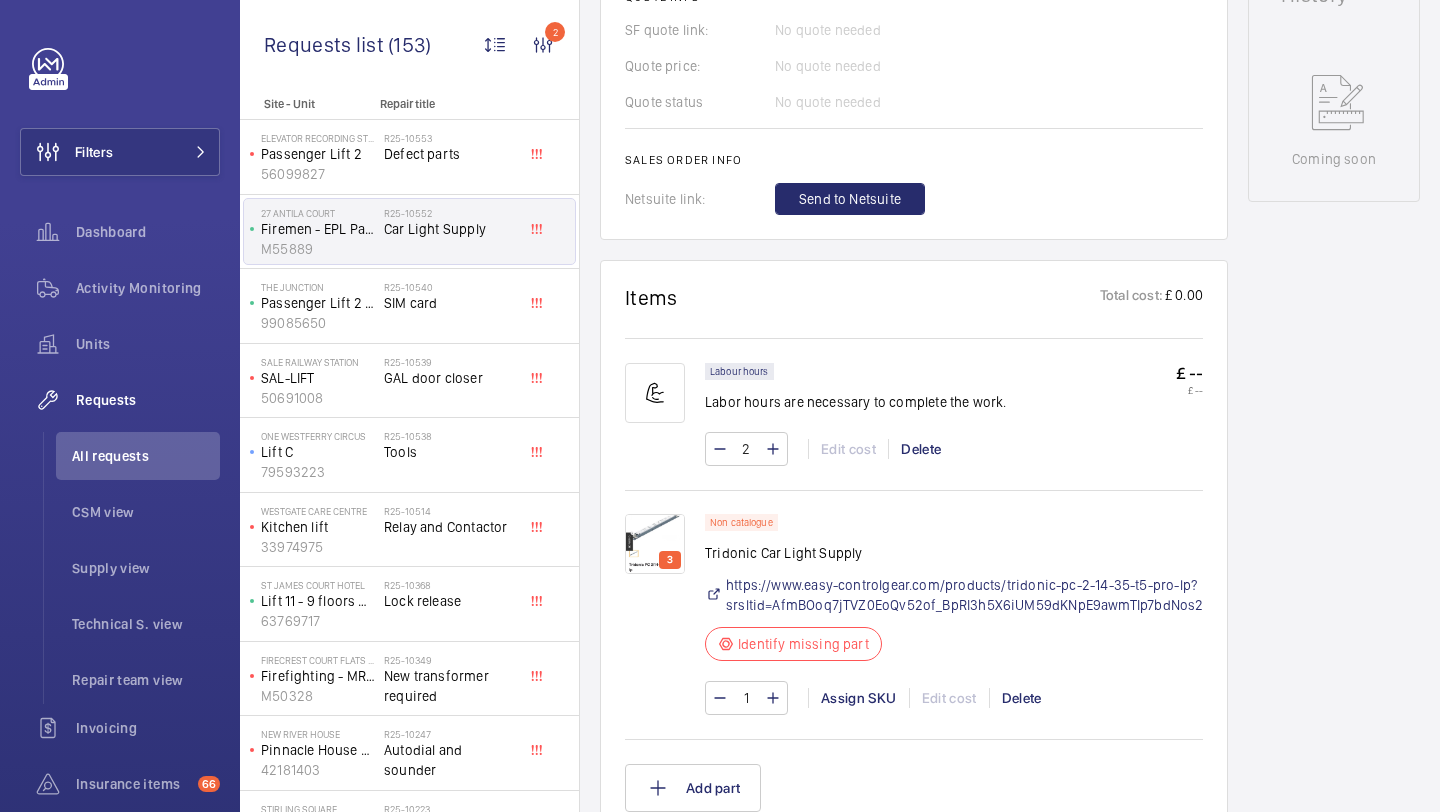 click 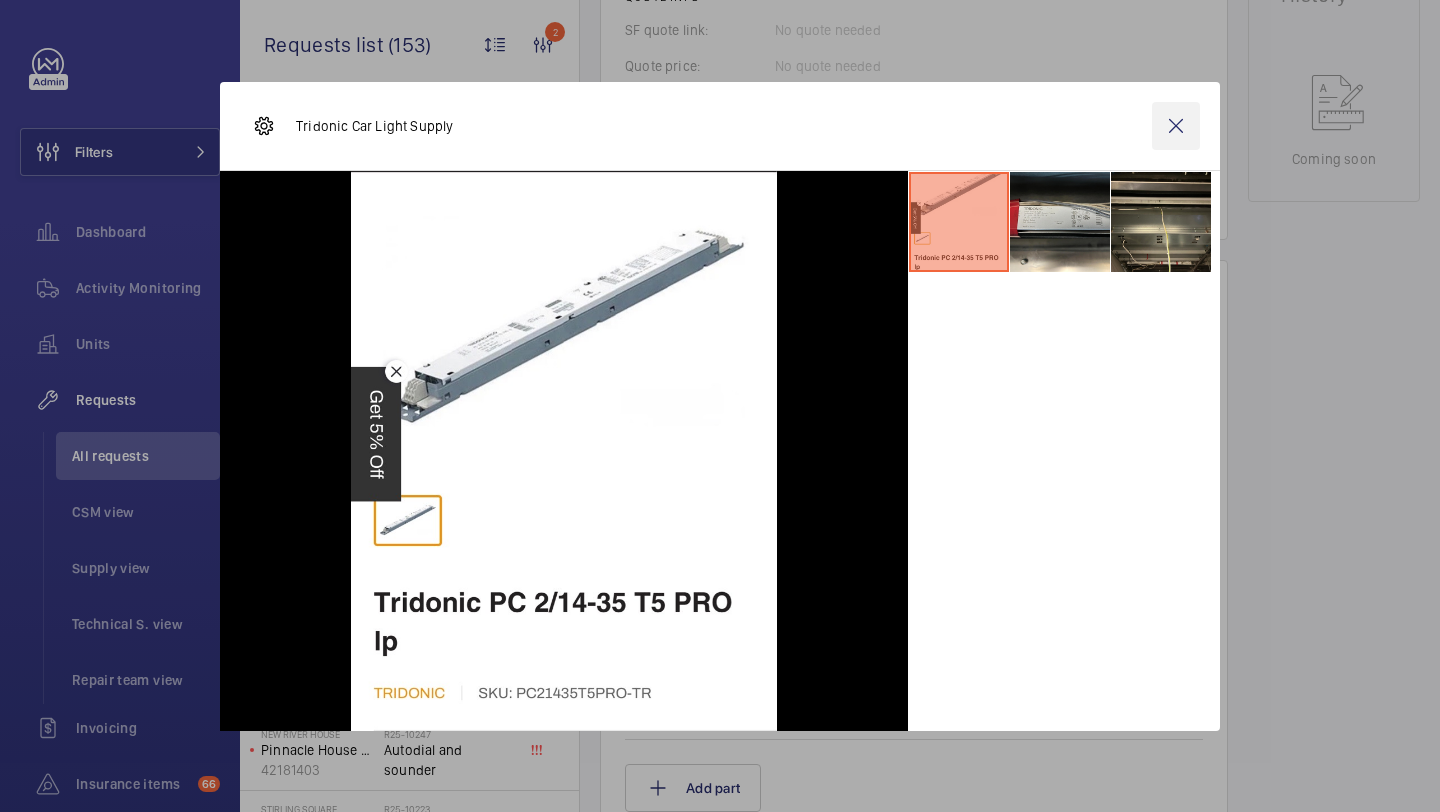 click at bounding box center (1176, 126) 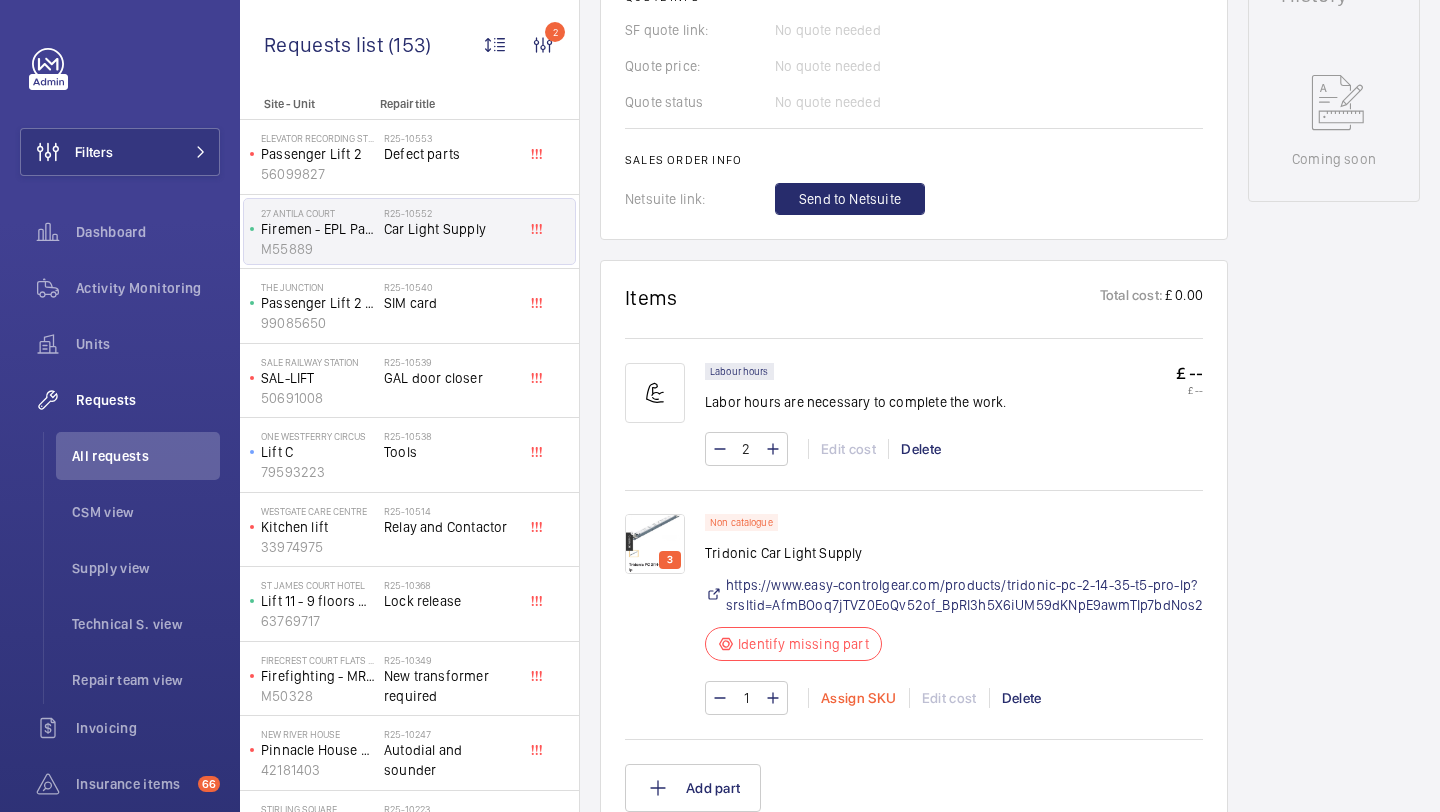 click on "Assign SKU" 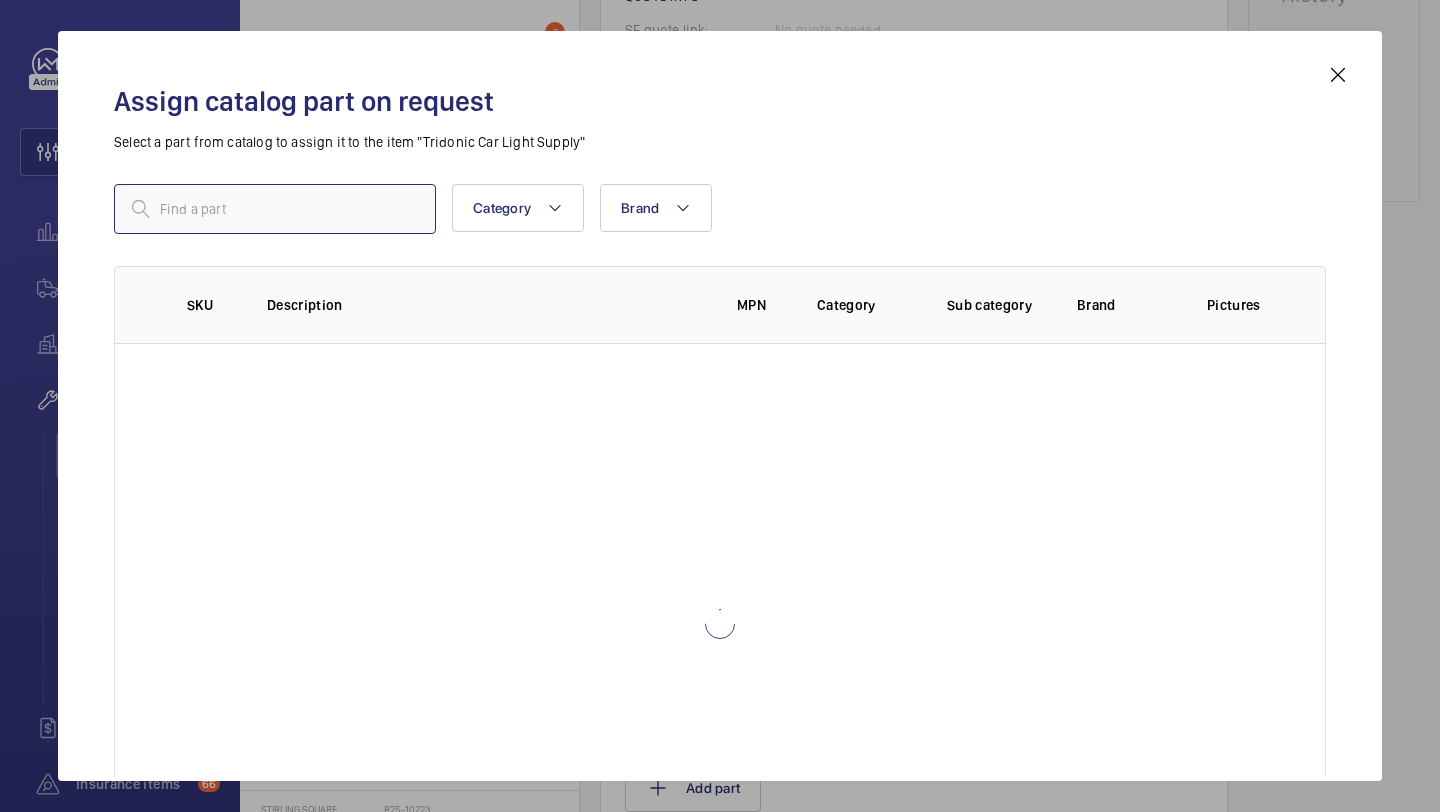 click at bounding box center [275, 209] 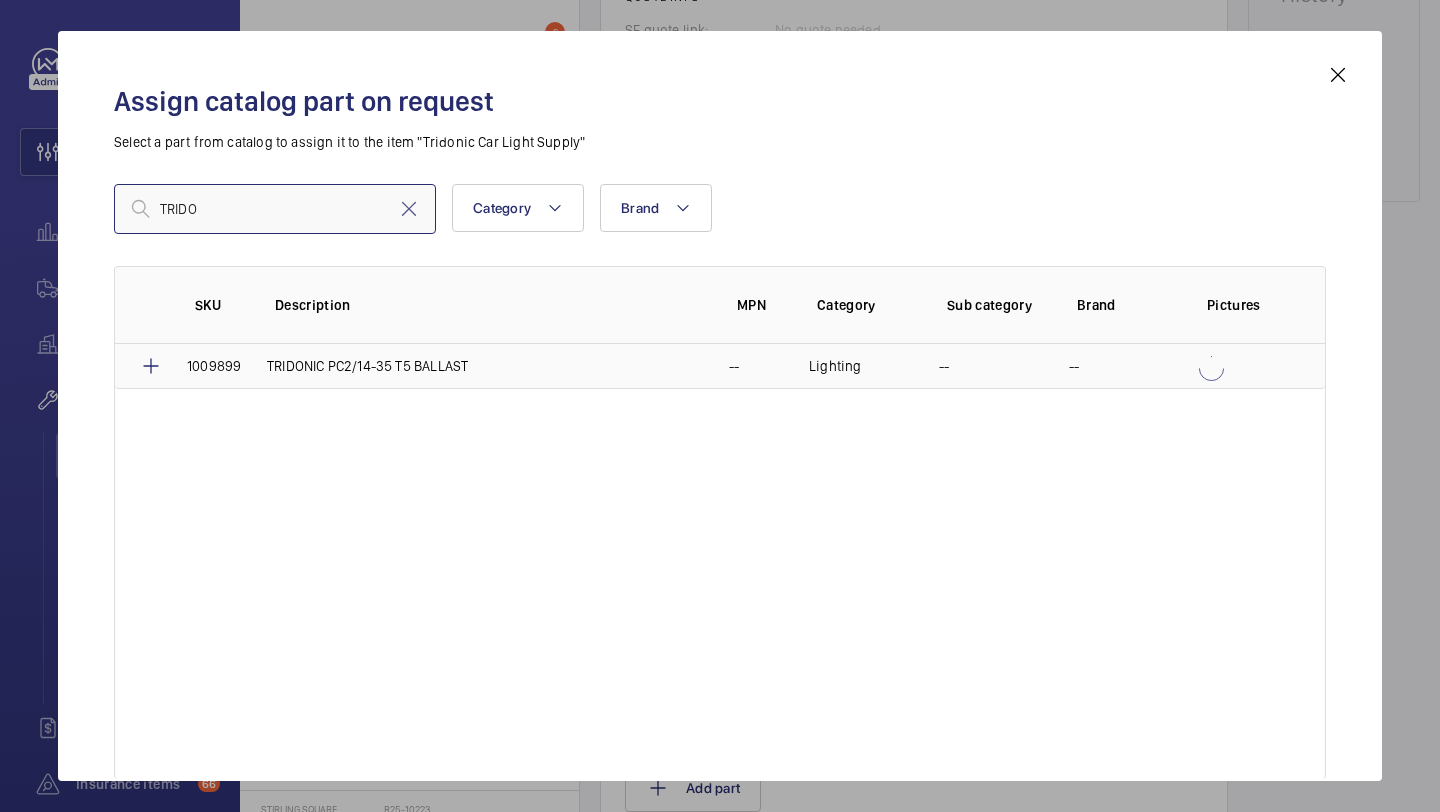 type on "TRIDO" 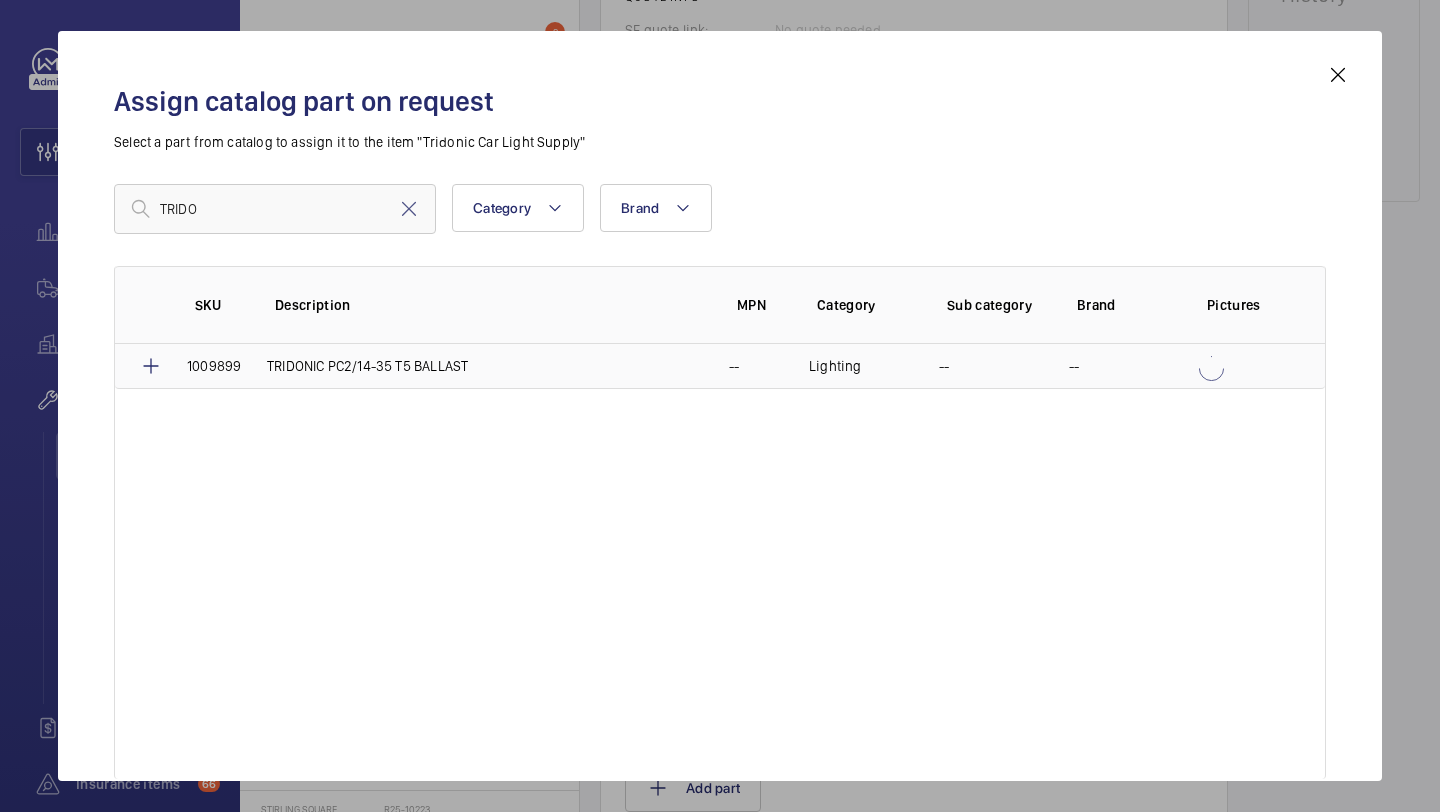 click on "TRIDONIC PC2/14-35 T5 BALLAST" at bounding box center [474, 366] 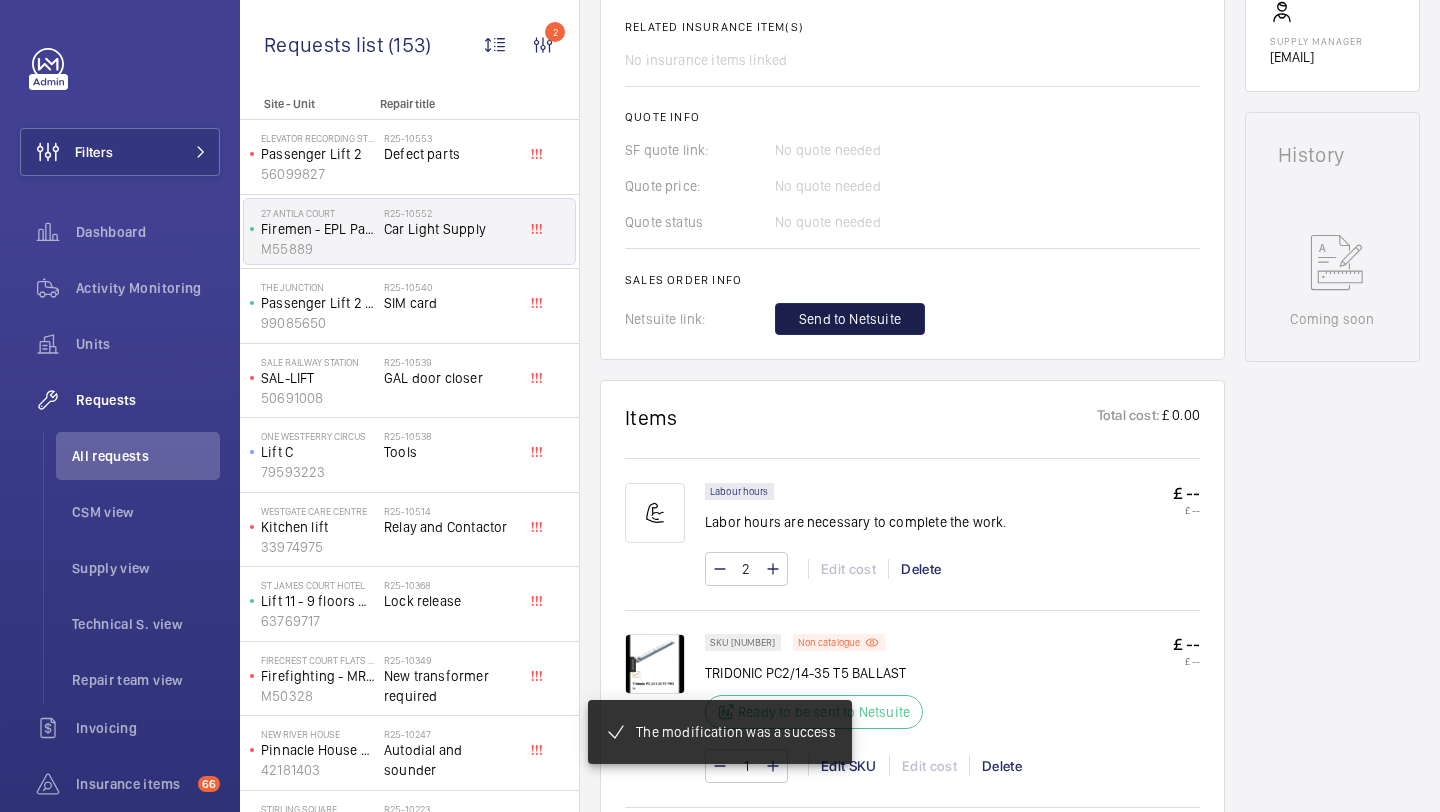 click on "Send to Netsuite" 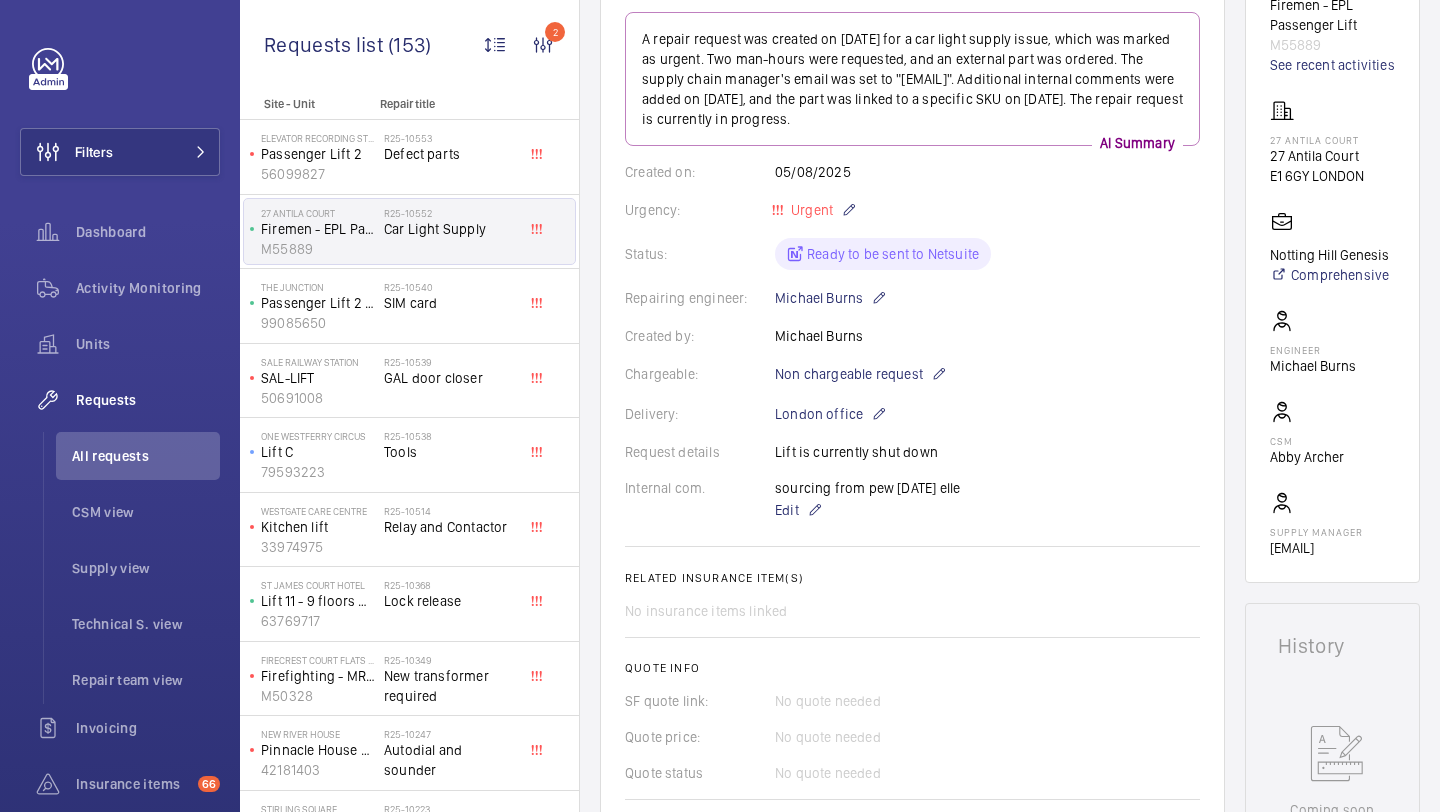 scroll, scrollTop: 684, scrollLeft: 0, axis: vertical 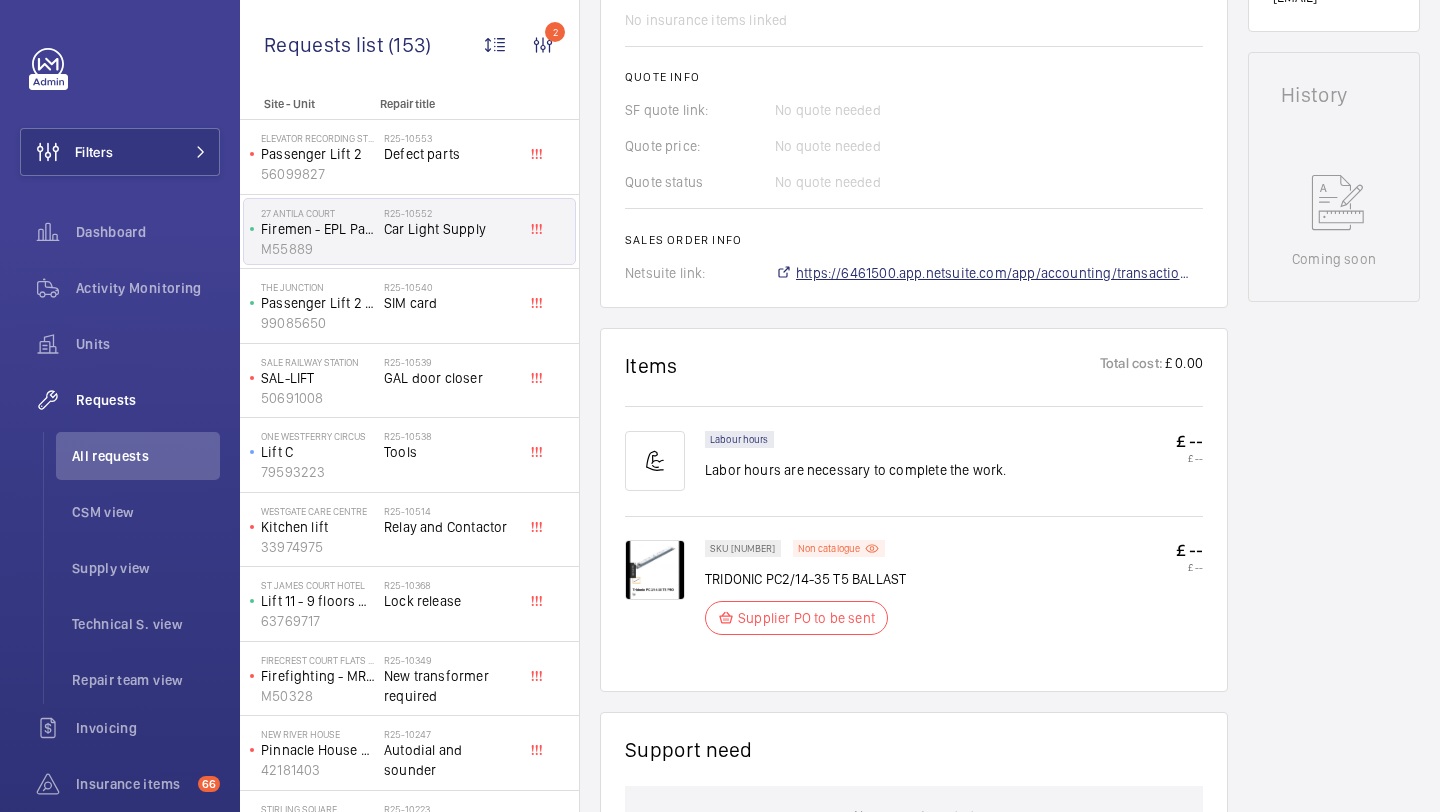 click on "https://6461500.app.netsuite.com/app/accounting/transactions/salesord.nl?id=[NUMBER]" 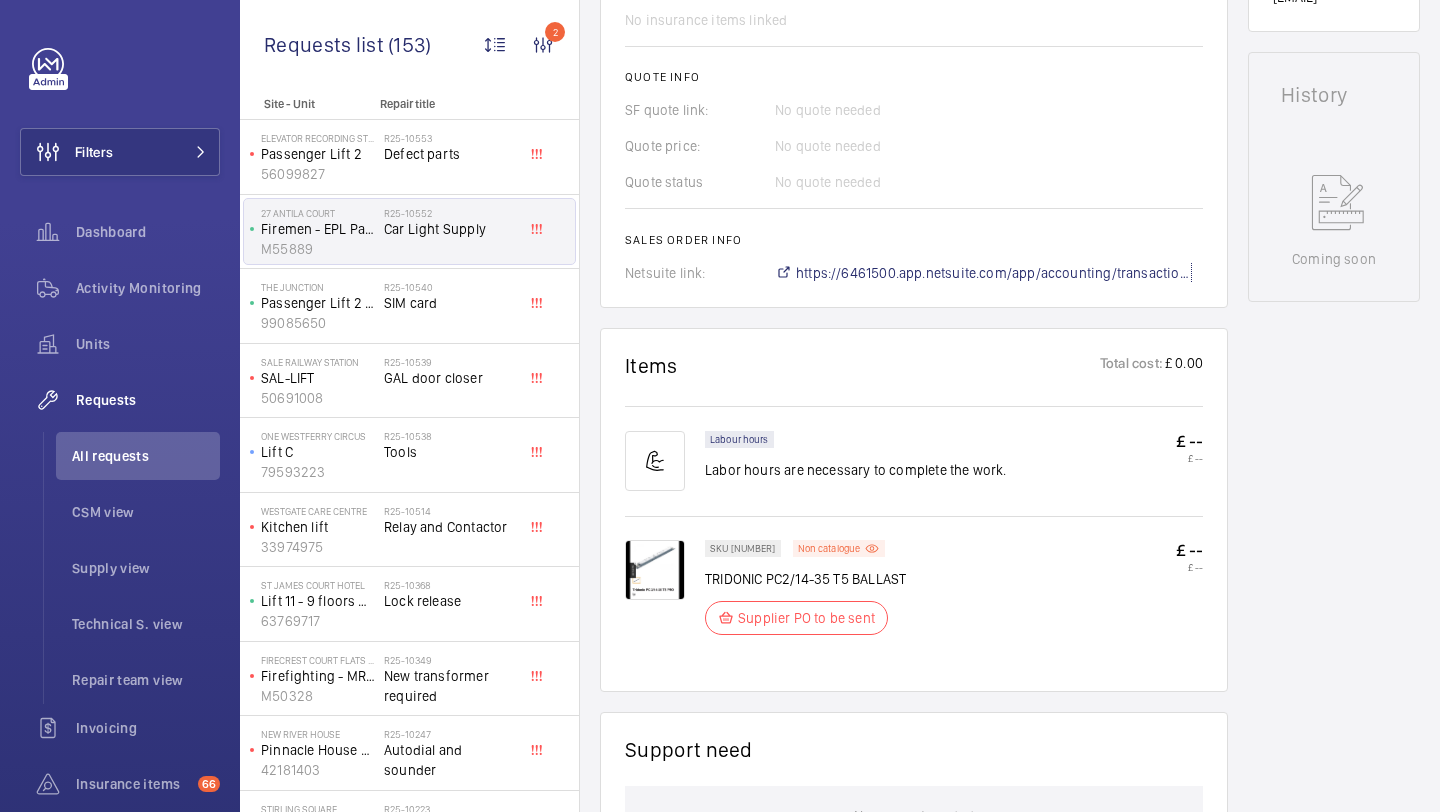 scroll, scrollTop: 483, scrollLeft: 0, axis: vertical 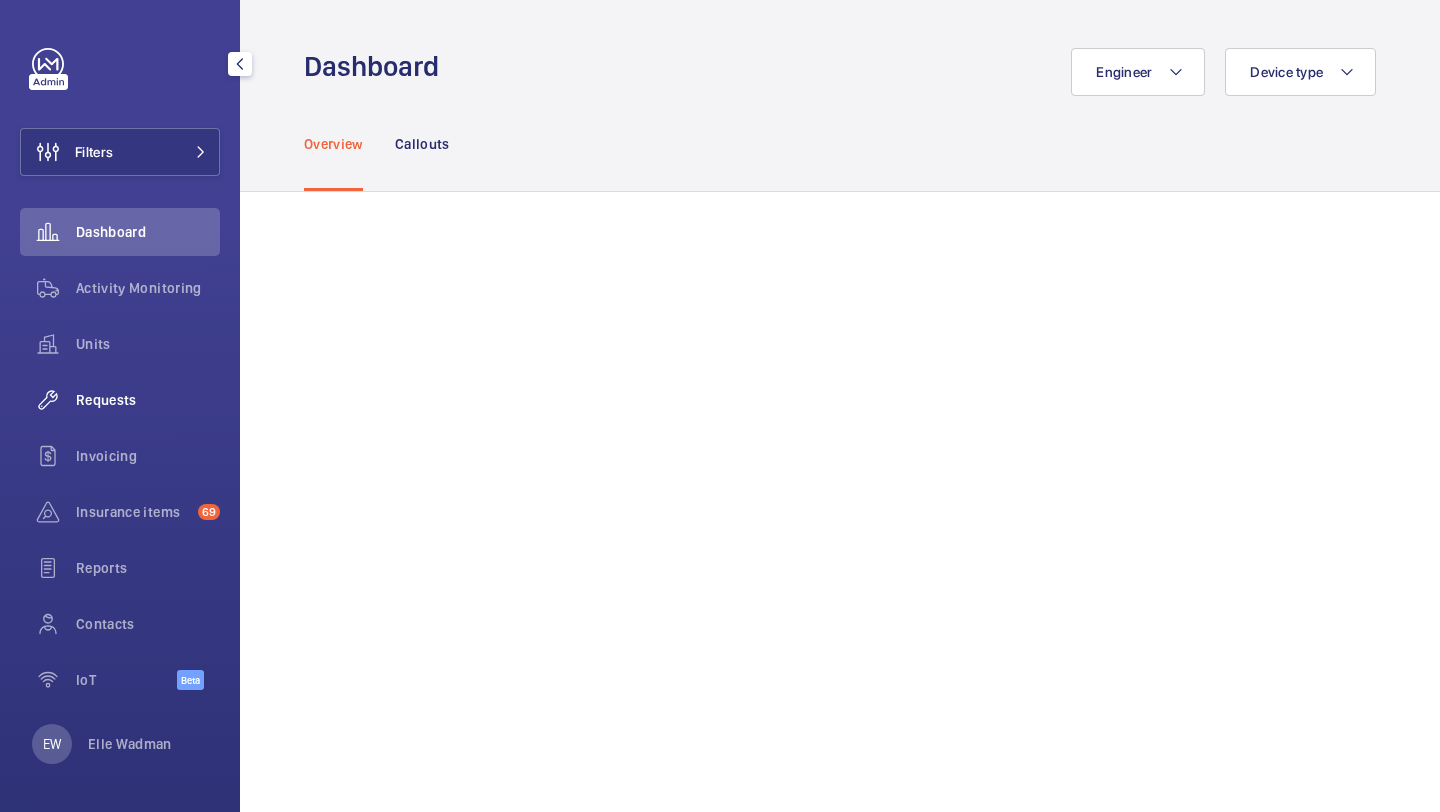 click on "Requests" 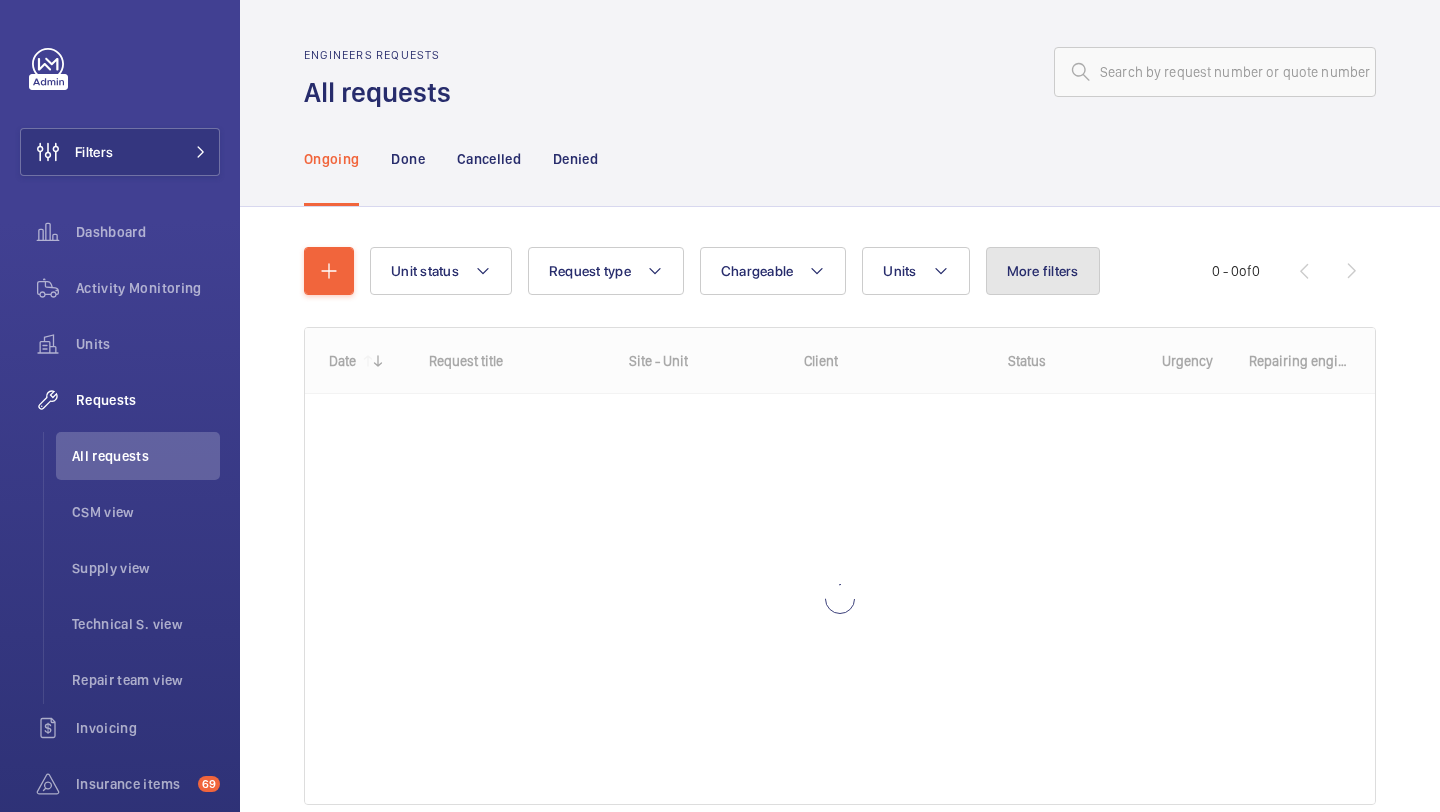 click on "More filters" 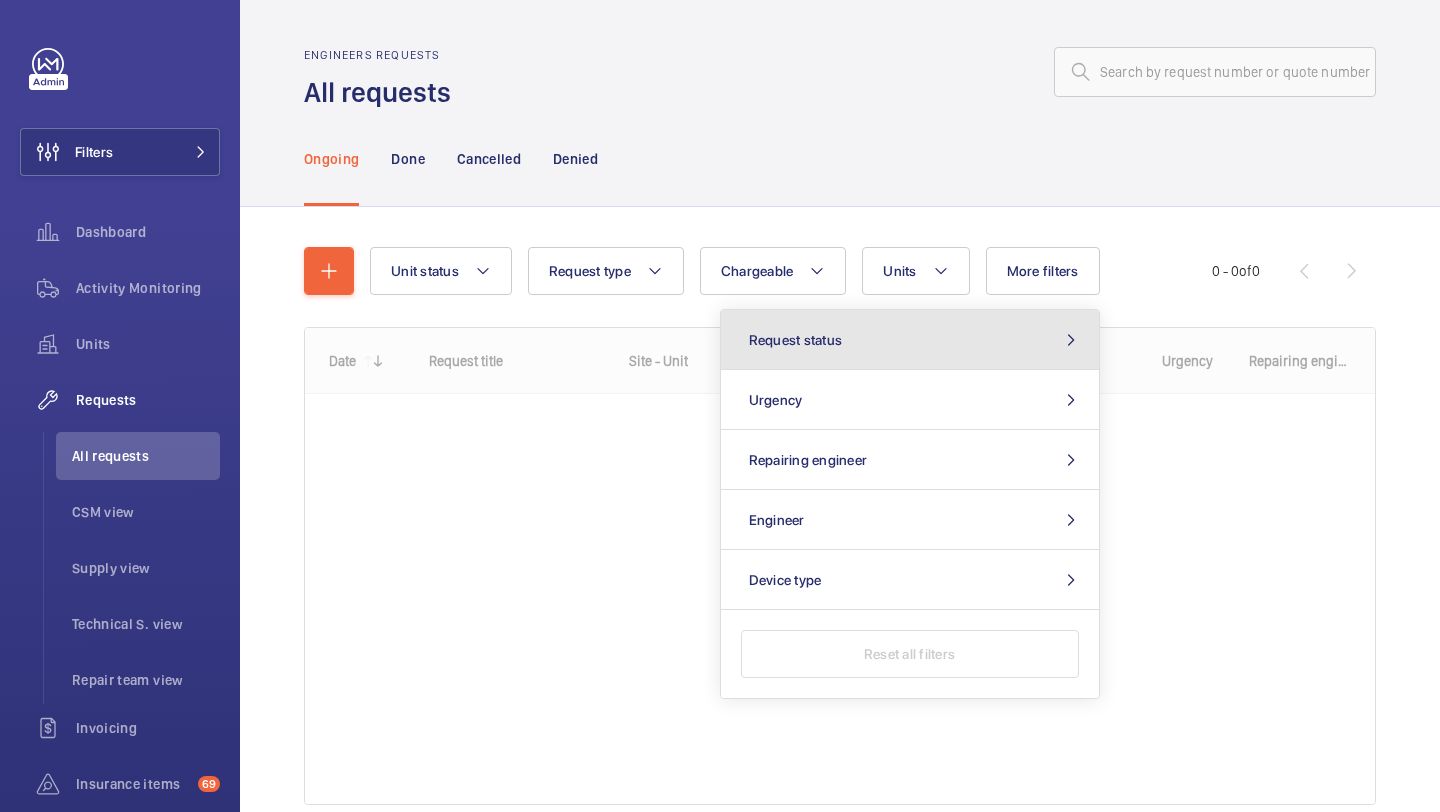 click on "Request status" 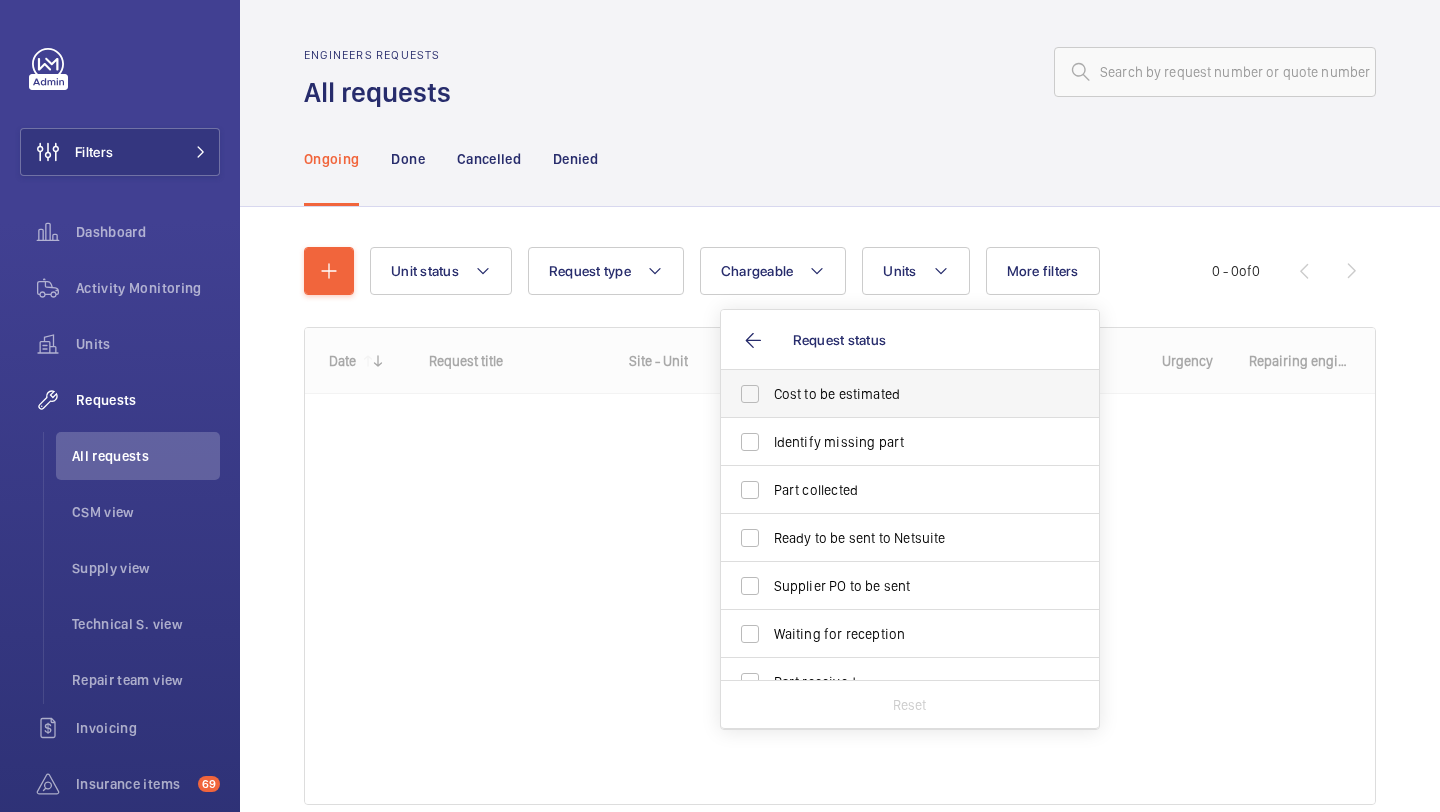 drag, startPoint x: 858, startPoint y: 389, endPoint x: 856, endPoint y: 404, distance: 15.132746 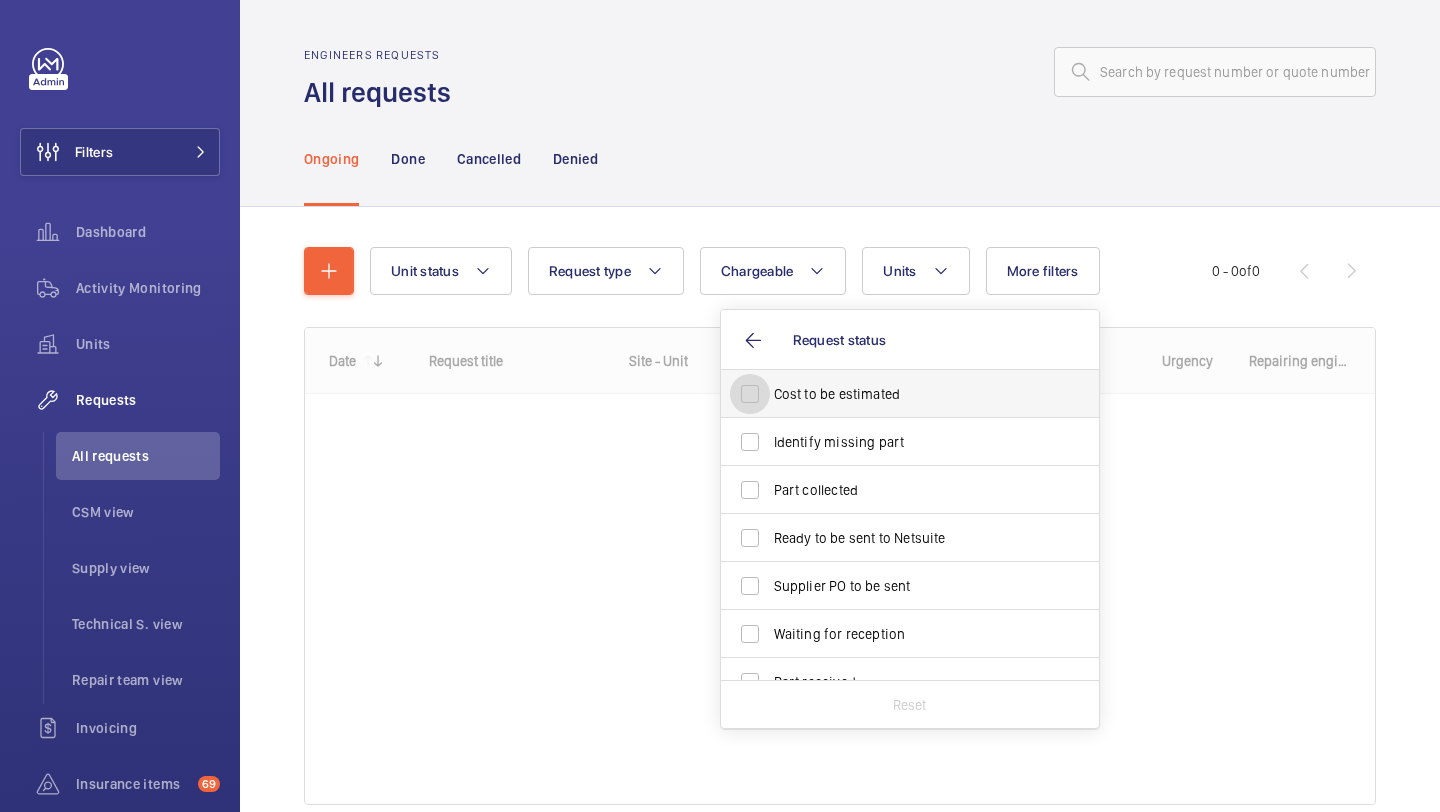 click on "Cost to be estimated" at bounding box center (750, 394) 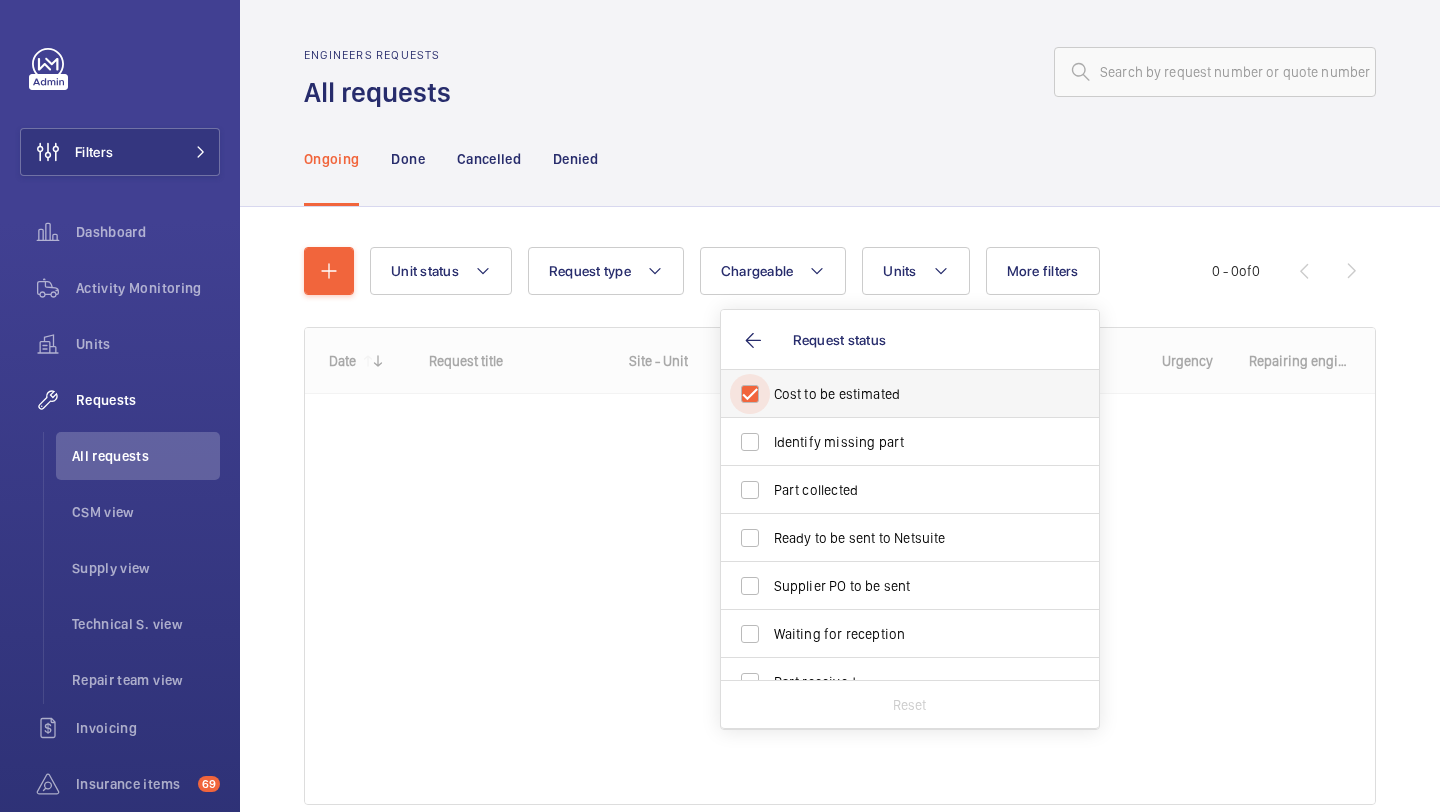 checkbox on "true" 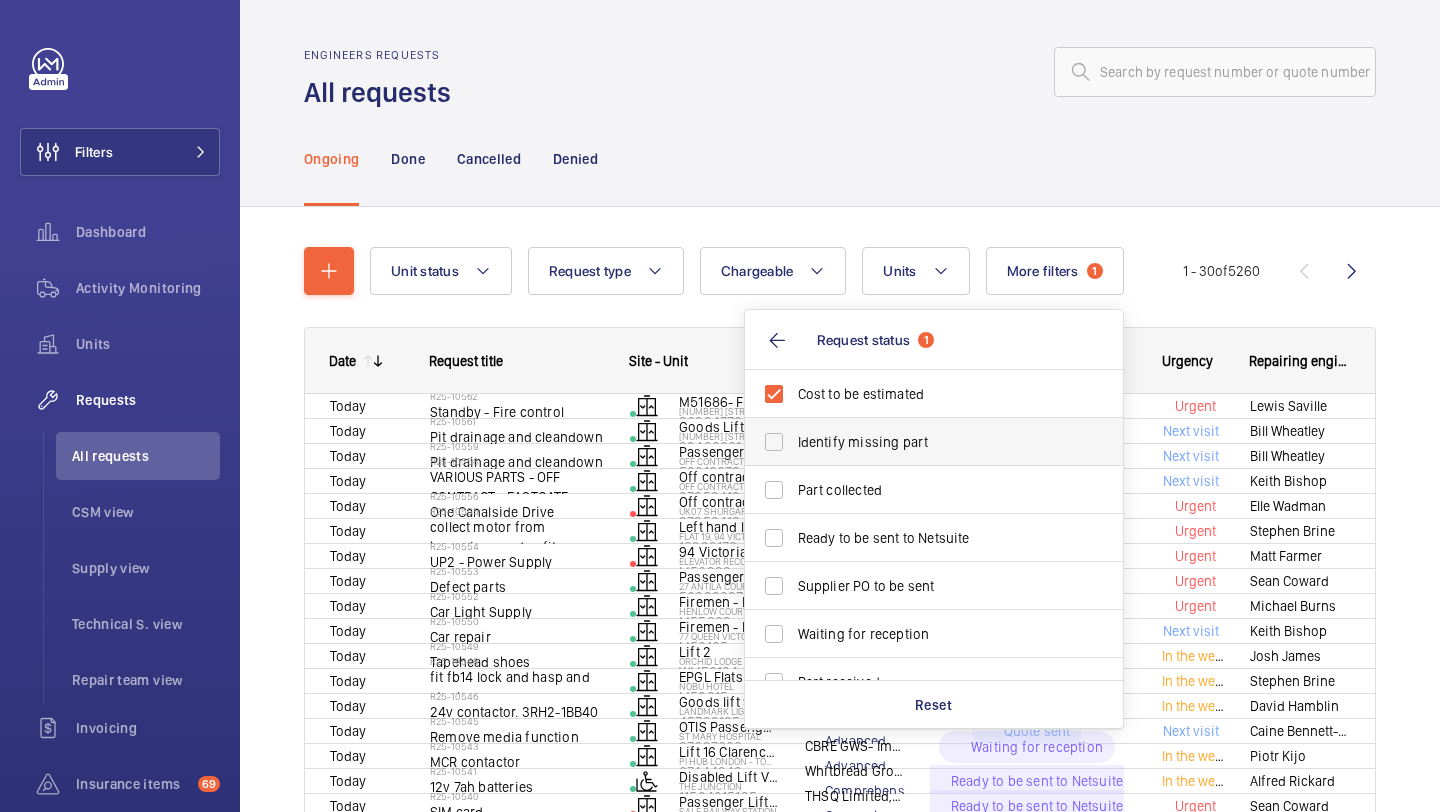 click on "Identify missing part" at bounding box center (935, 442) 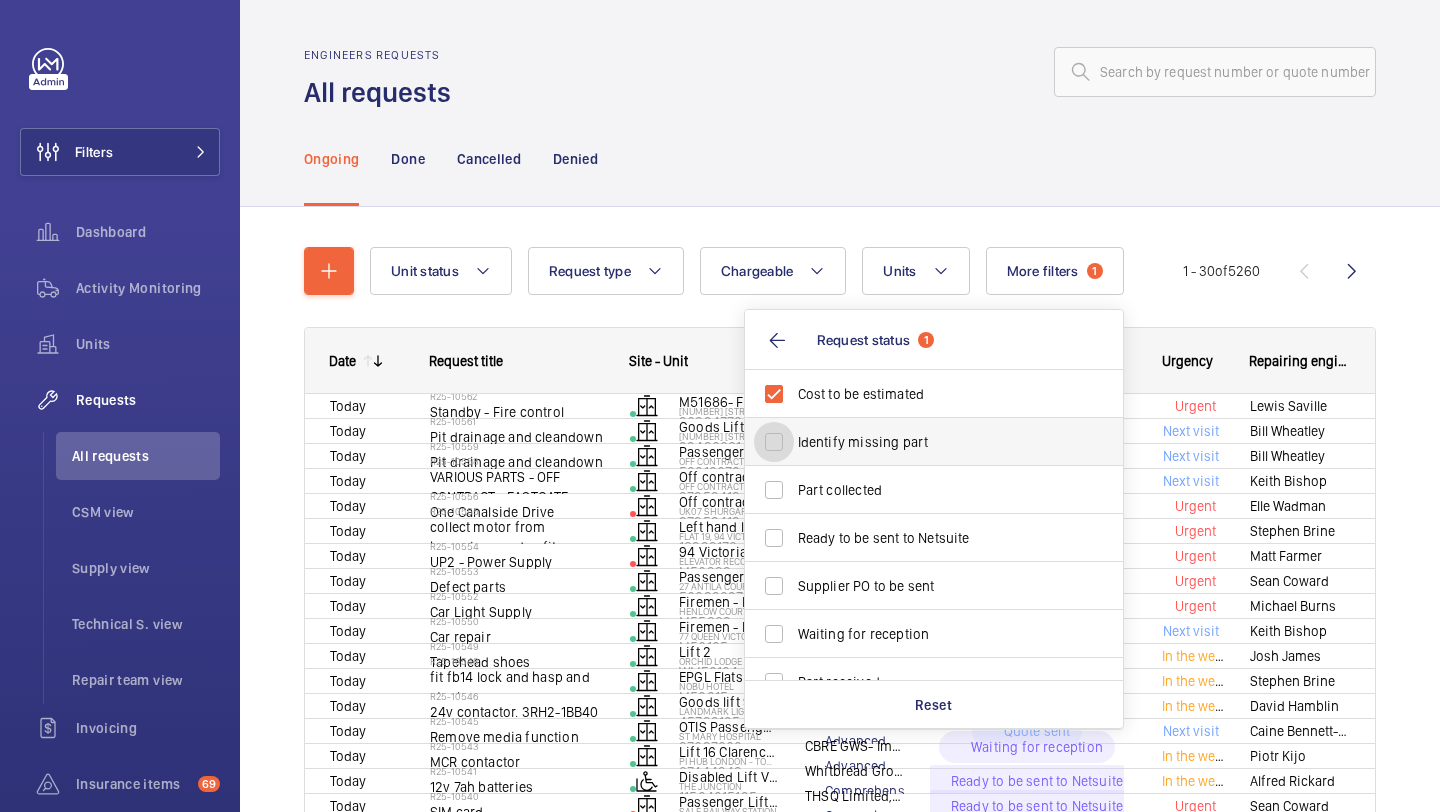 click on "Identify missing part" at bounding box center [774, 442] 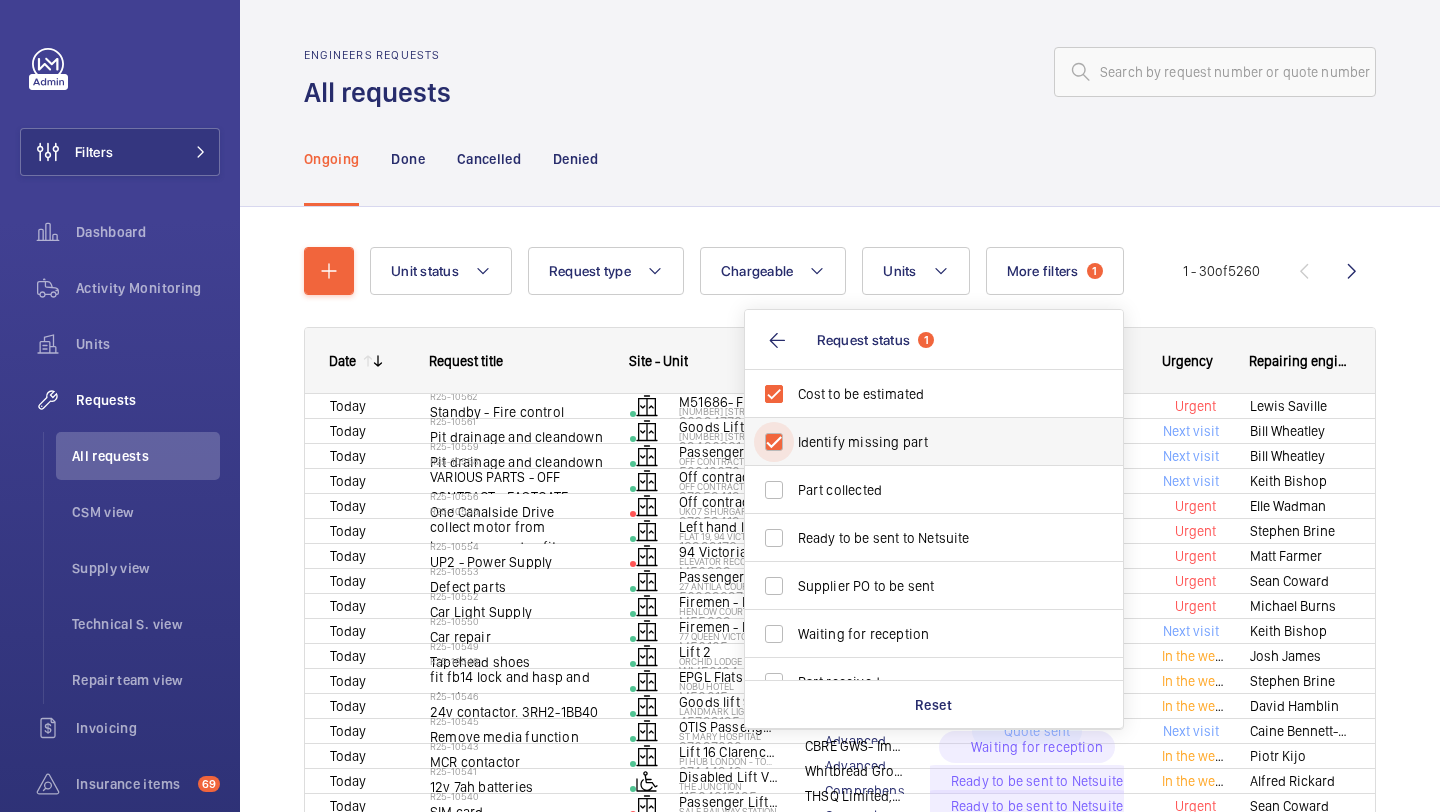 checkbox on "true" 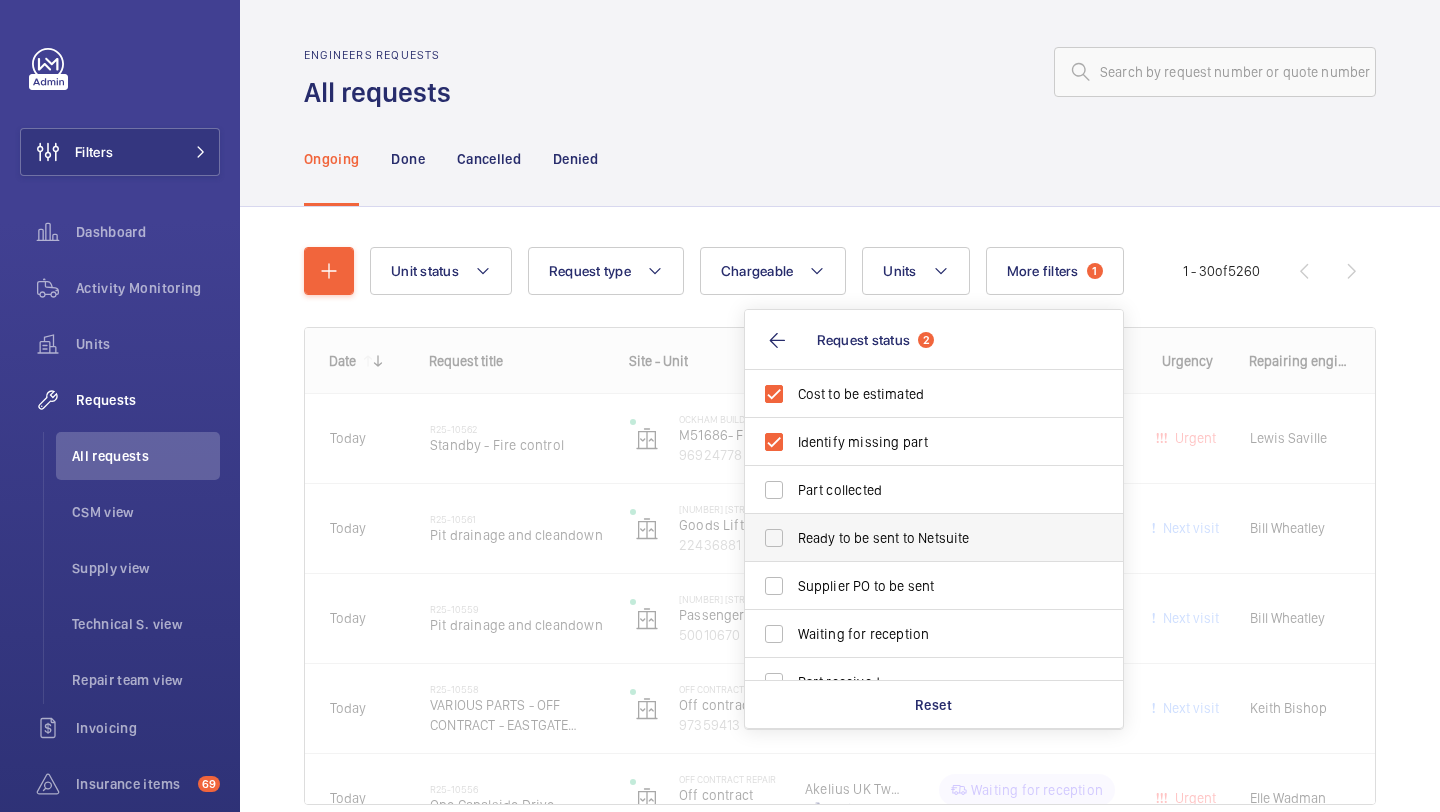 click on "Ready to be sent to Netsuite" at bounding box center [919, 538] 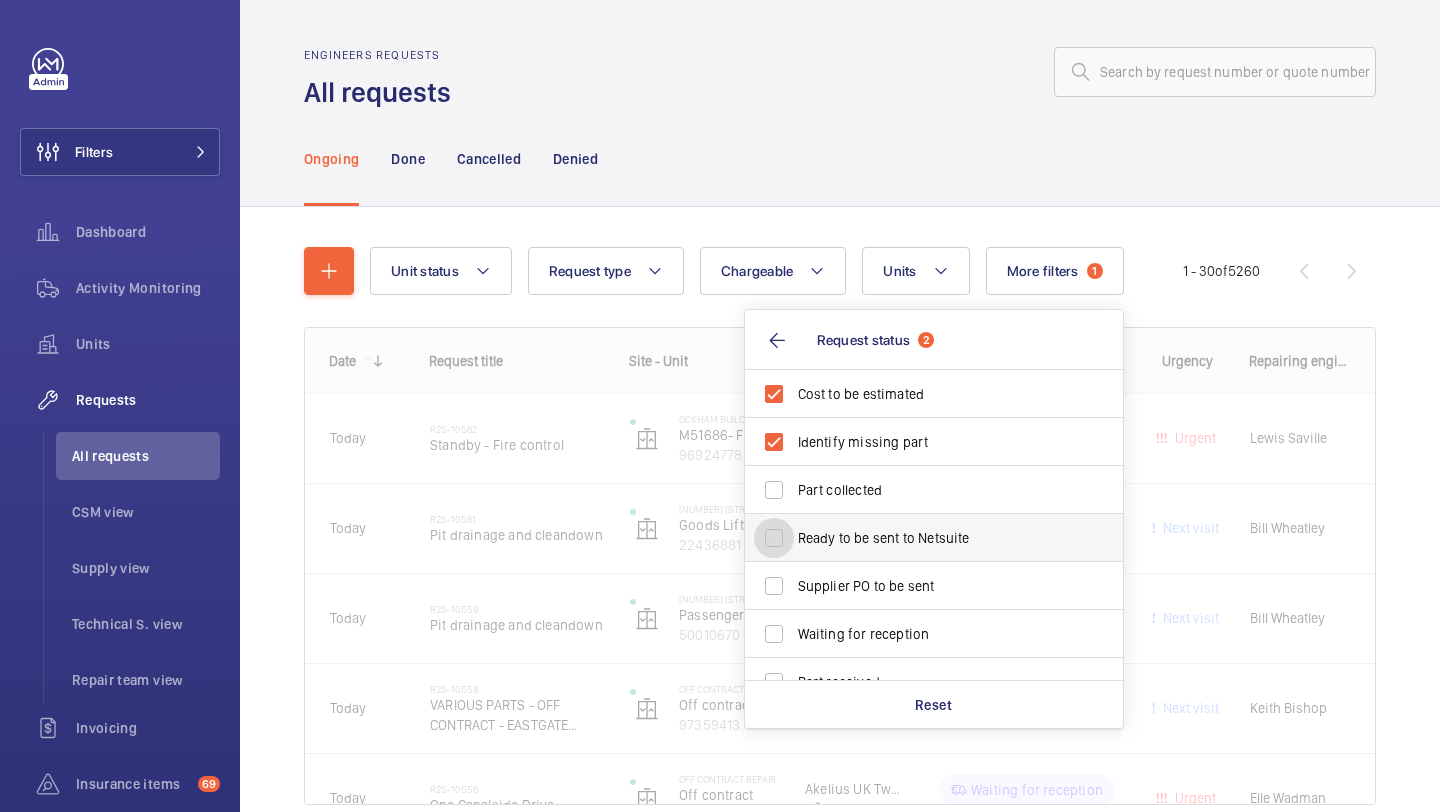 click on "Ready to be sent to Netsuite" at bounding box center (774, 538) 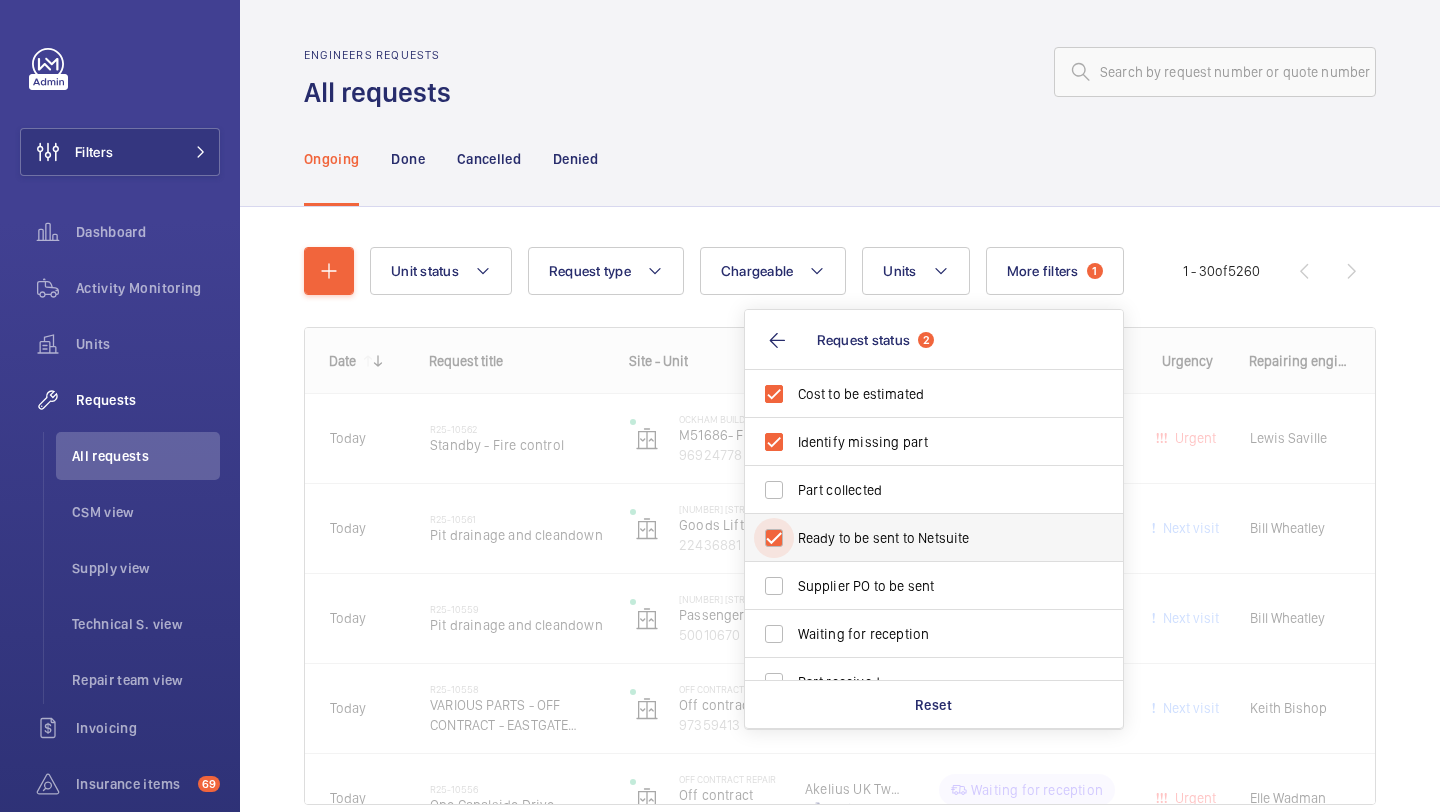 checkbox on "true" 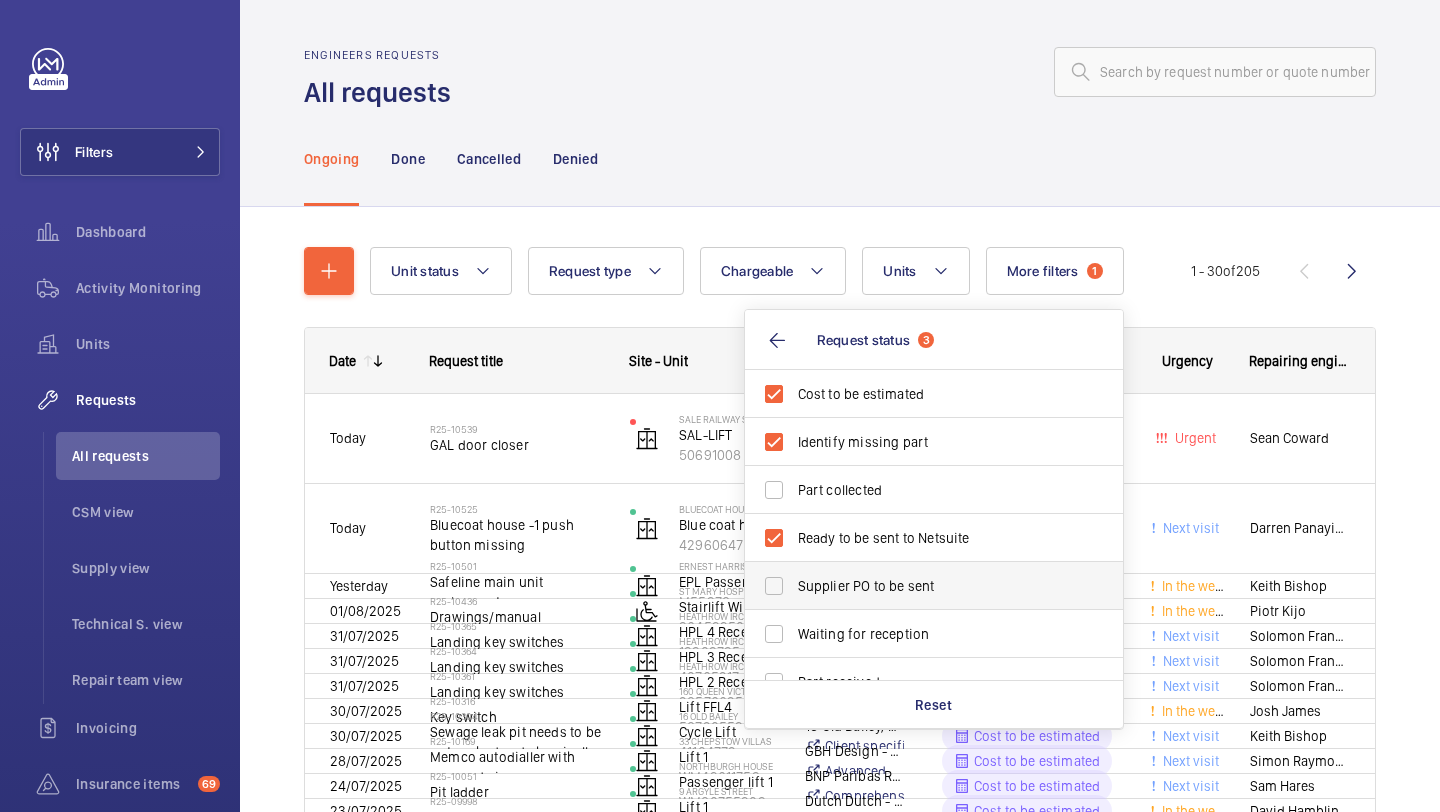 click on "Supplier PO to be sent" at bounding box center [919, 586] 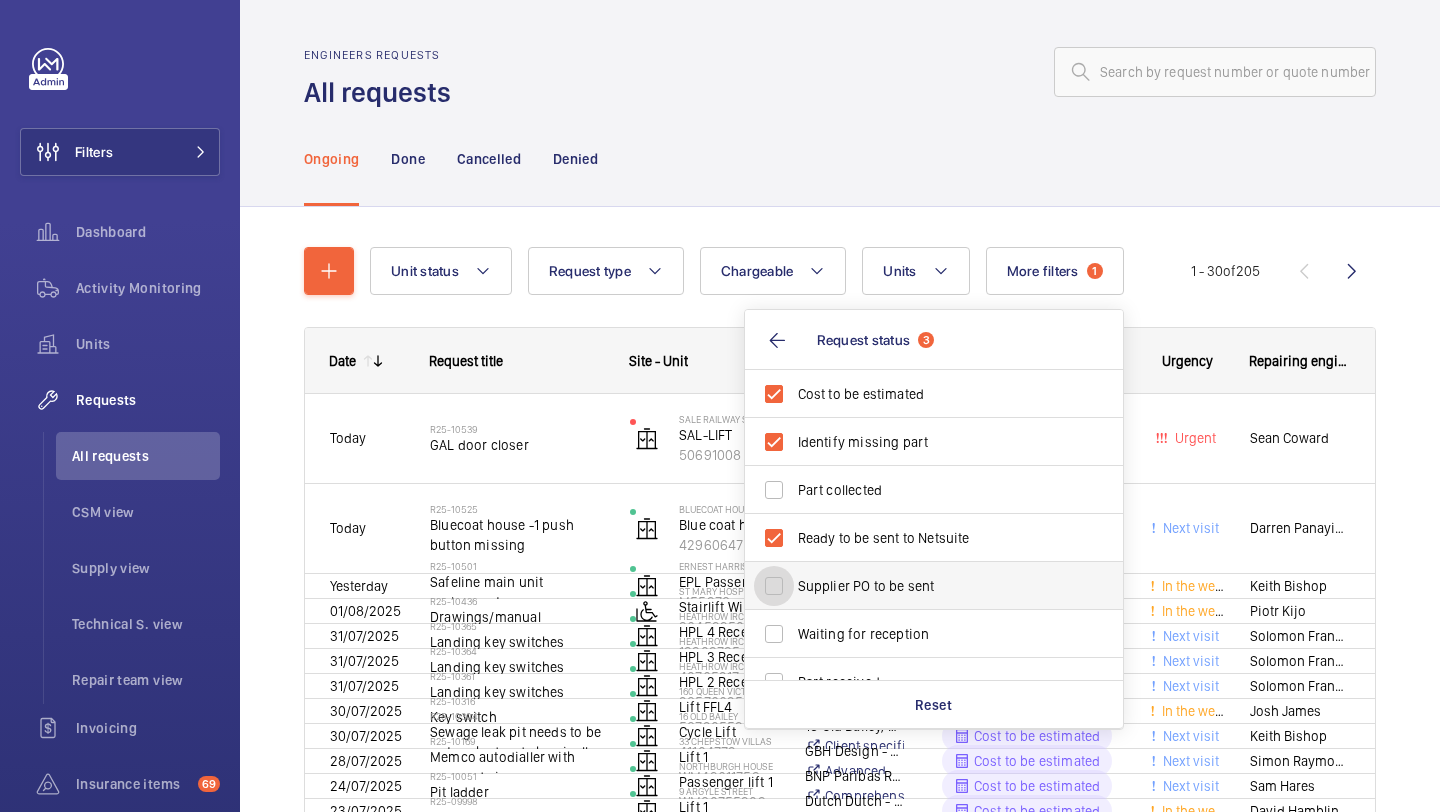 click on "Supplier PO to be sent" at bounding box center [774, 586] 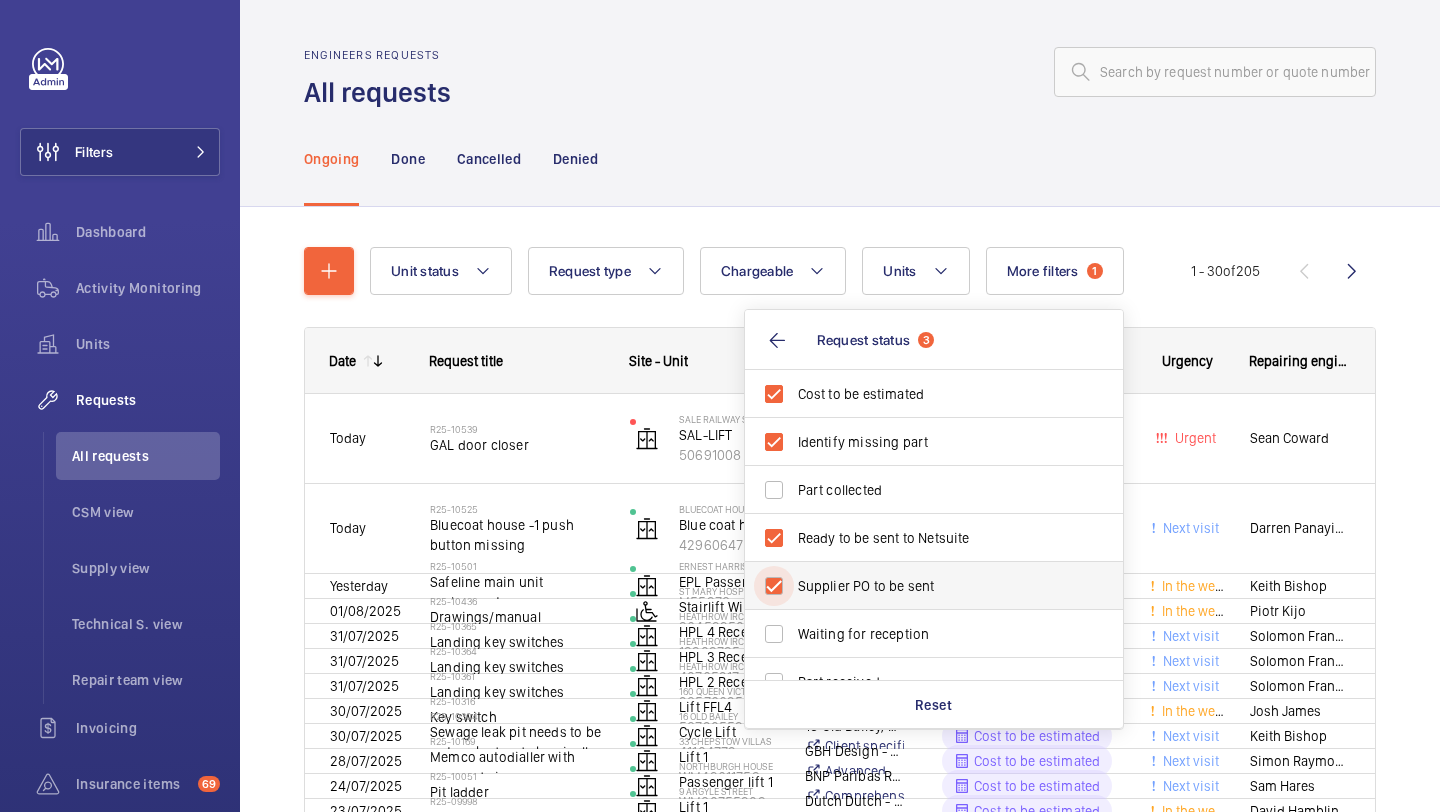 checkbox on "true" 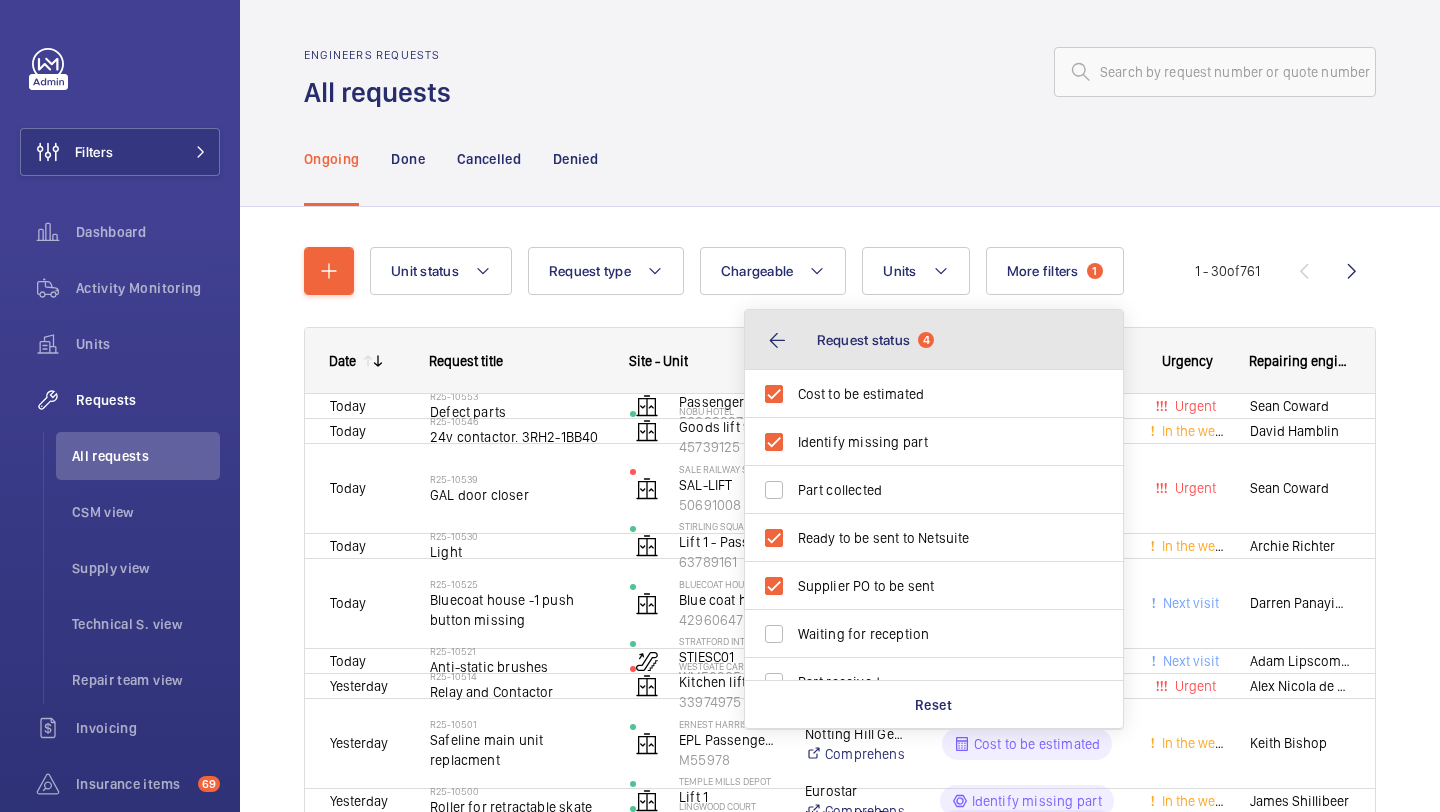 click on "Request status  4" 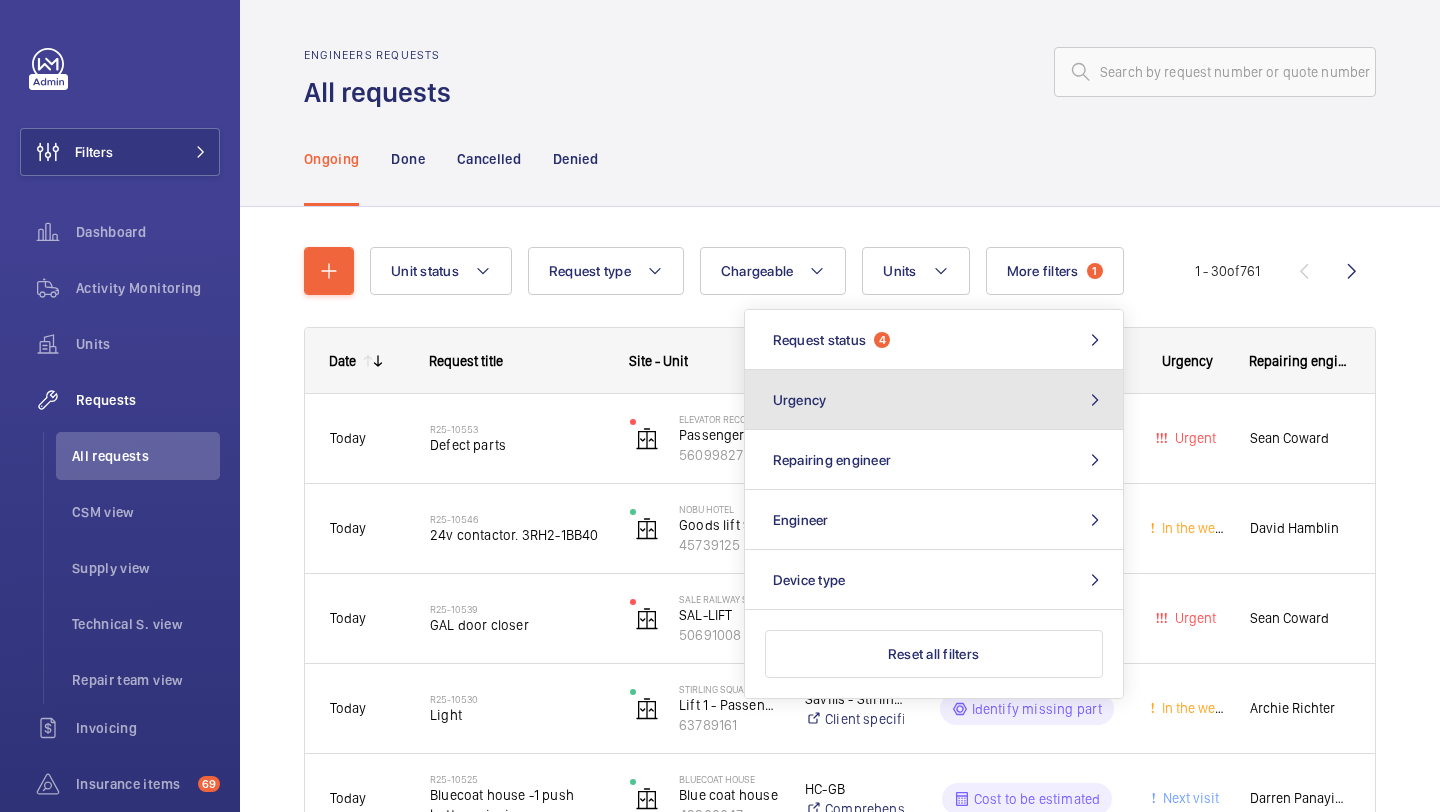 click on "Urgency" 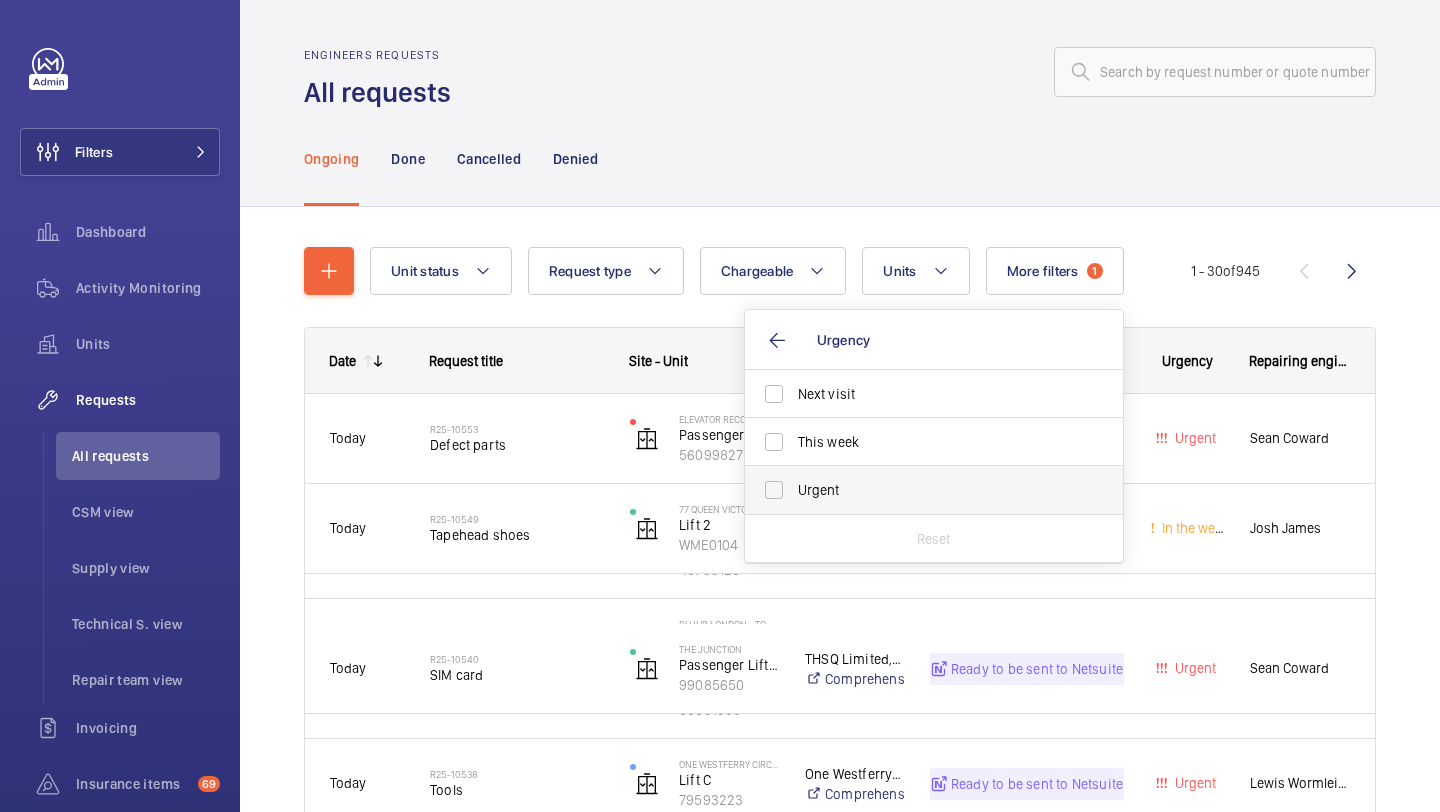 click on "Urgent" at bounding box center (935, 490) 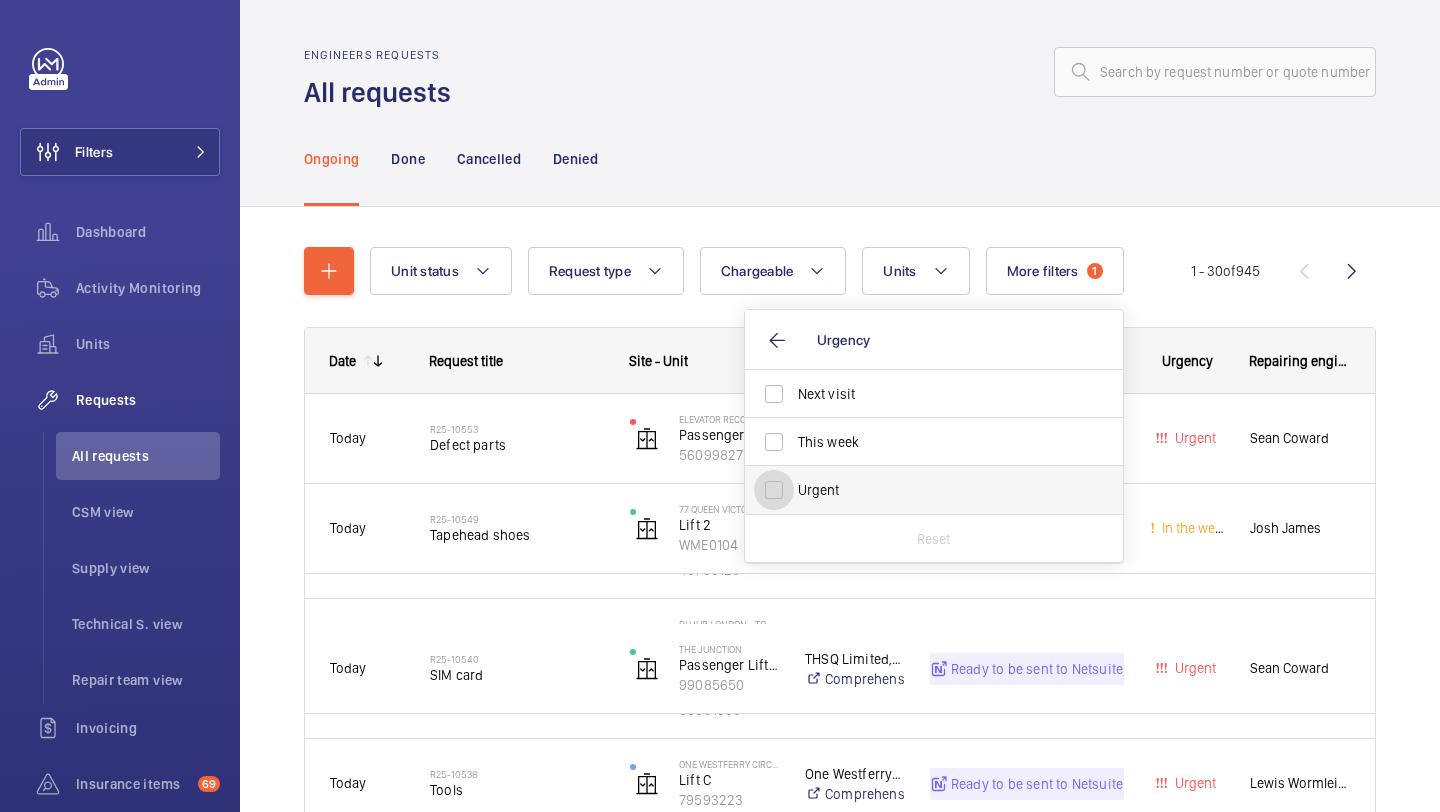 click on "Urgent" at bounding box center (774, 490) 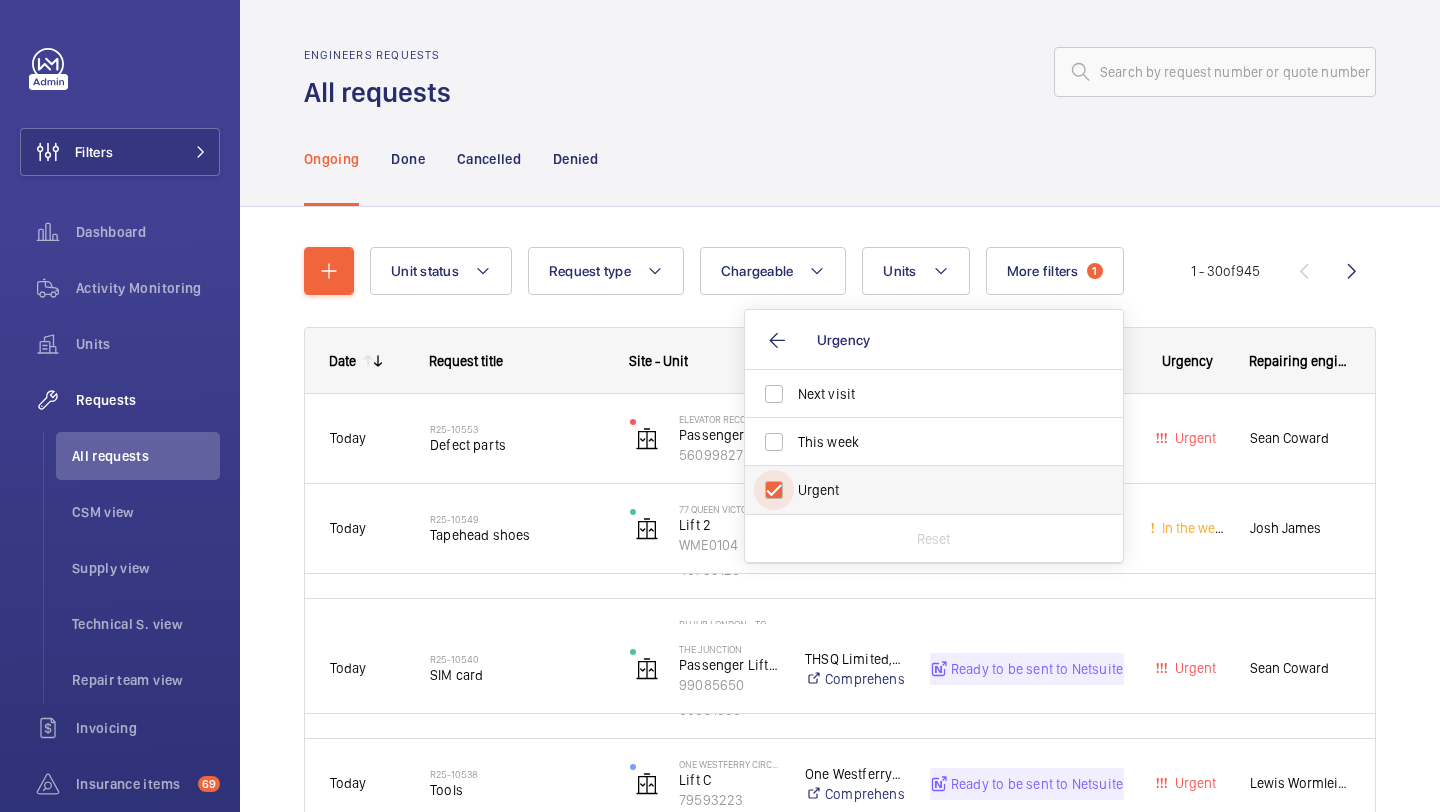 checkbox on "true" 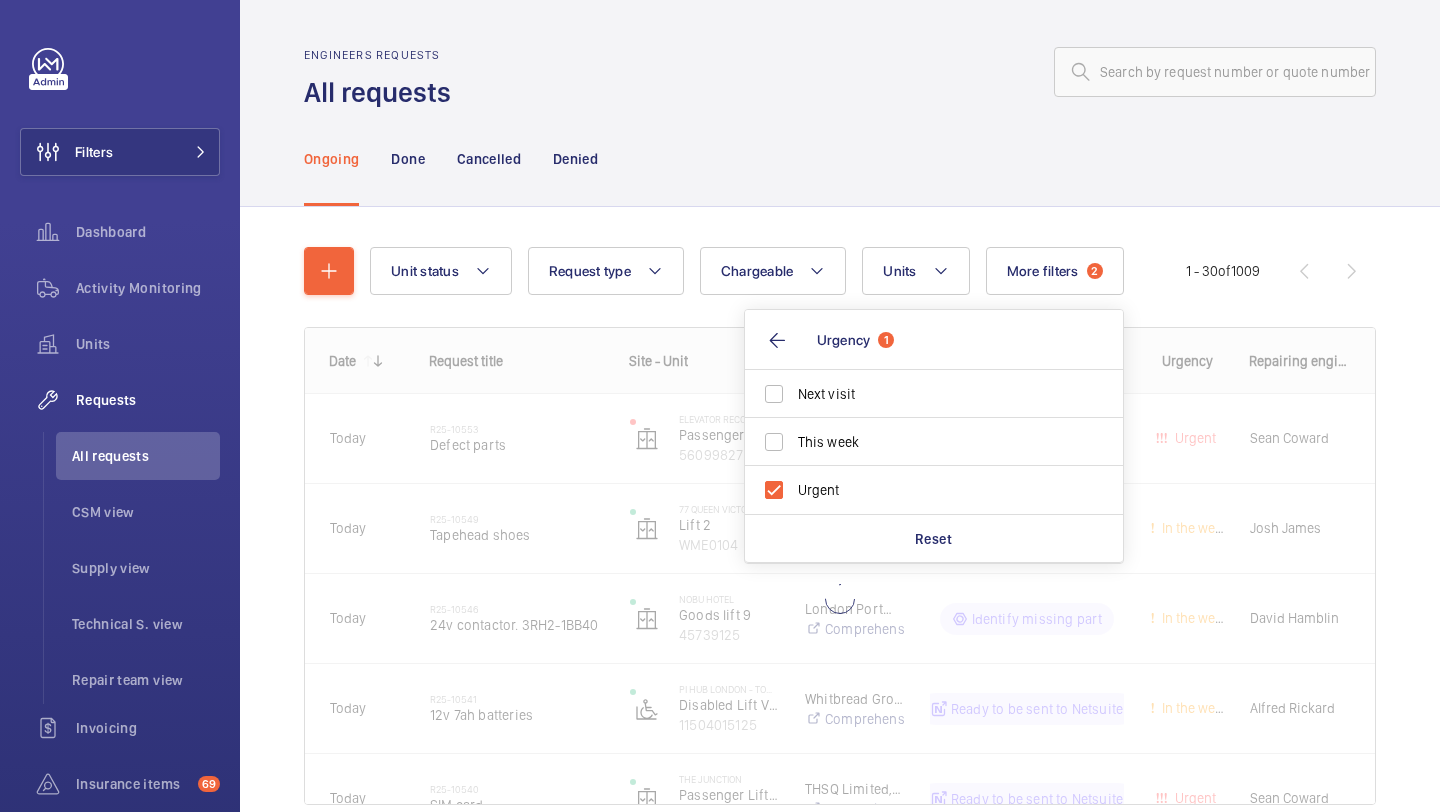 click on "Ongoing Done Cancelled Denied" 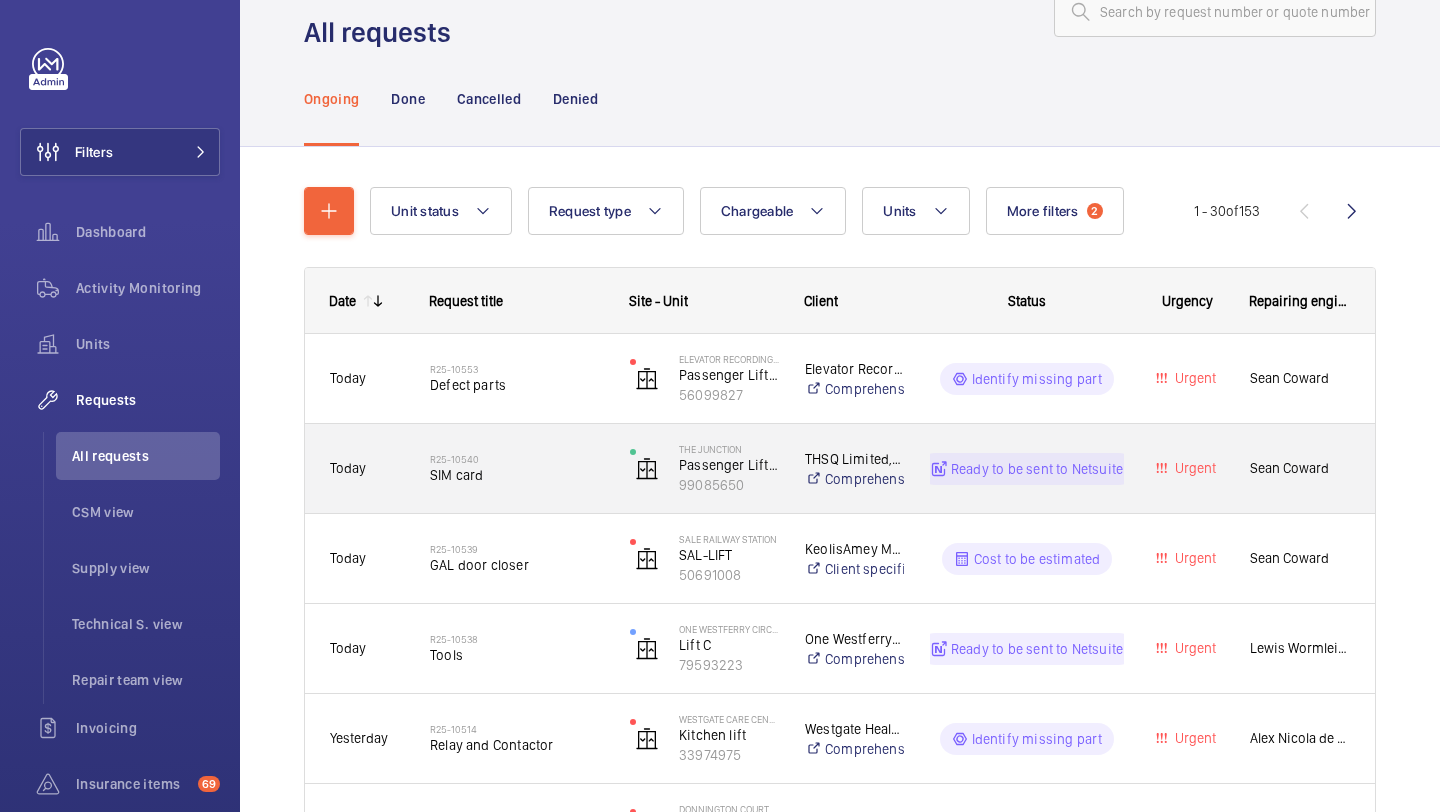 scroll, scrollTop: 70, scrollLeft: 0, axis: vertical 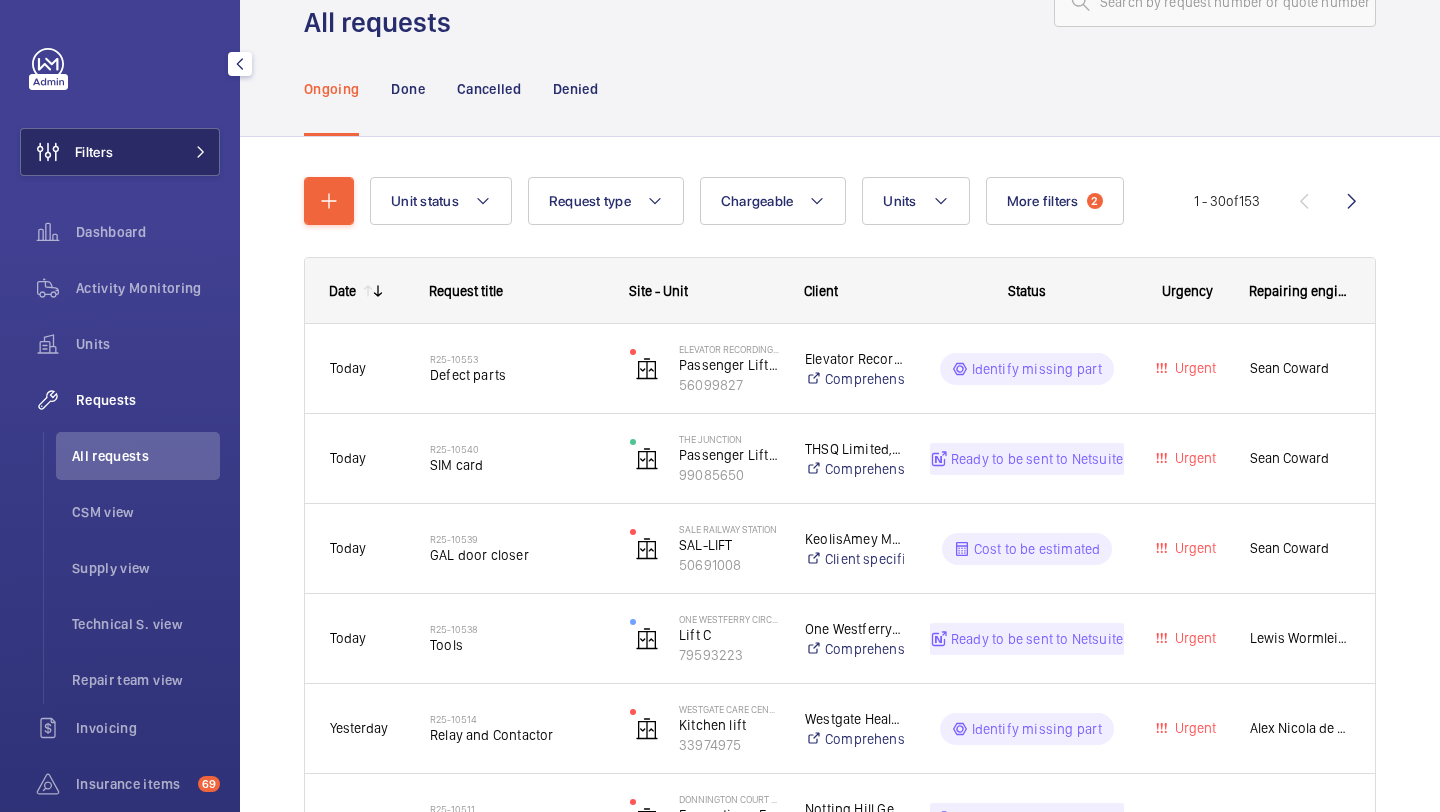 click on "Filters" 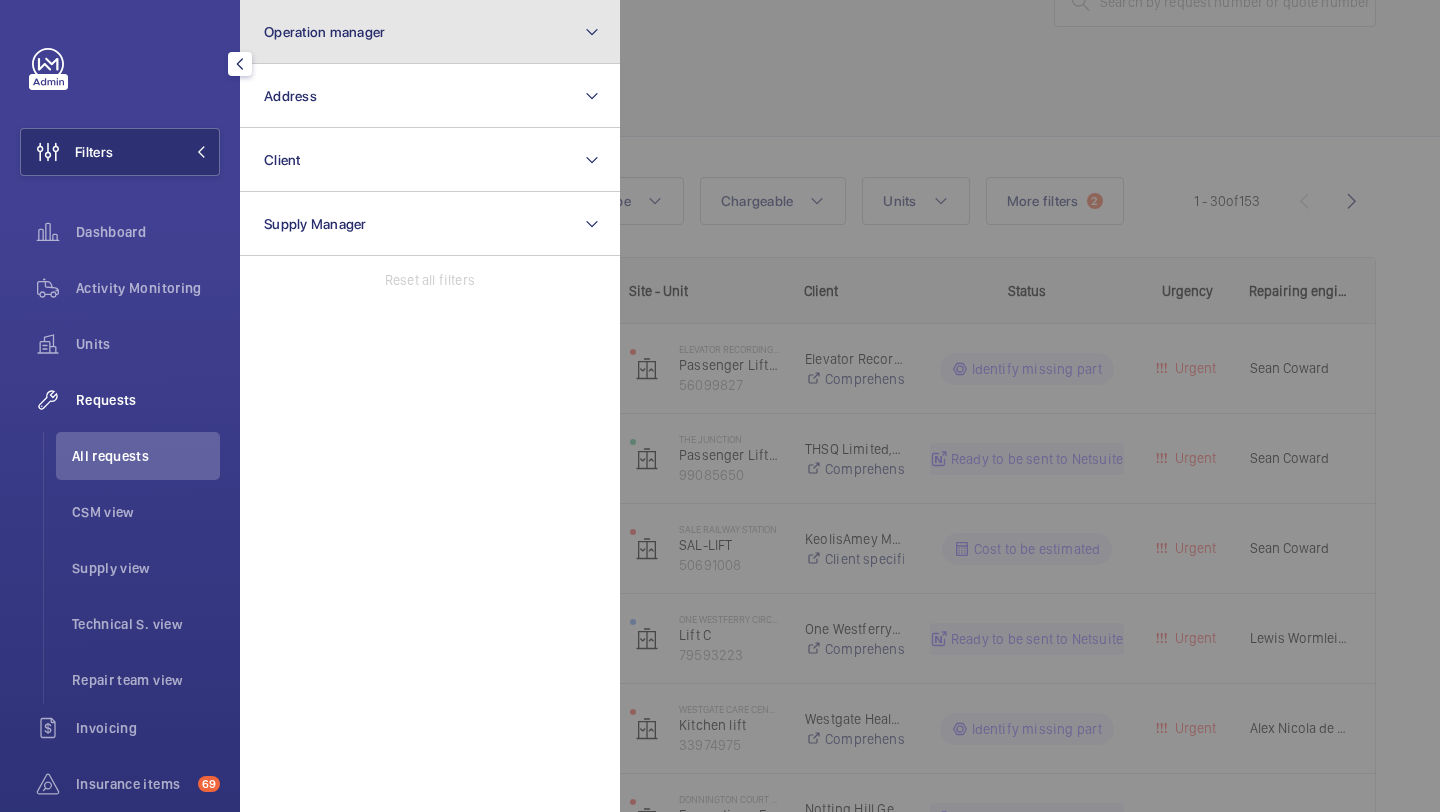 click on "Operation manager" 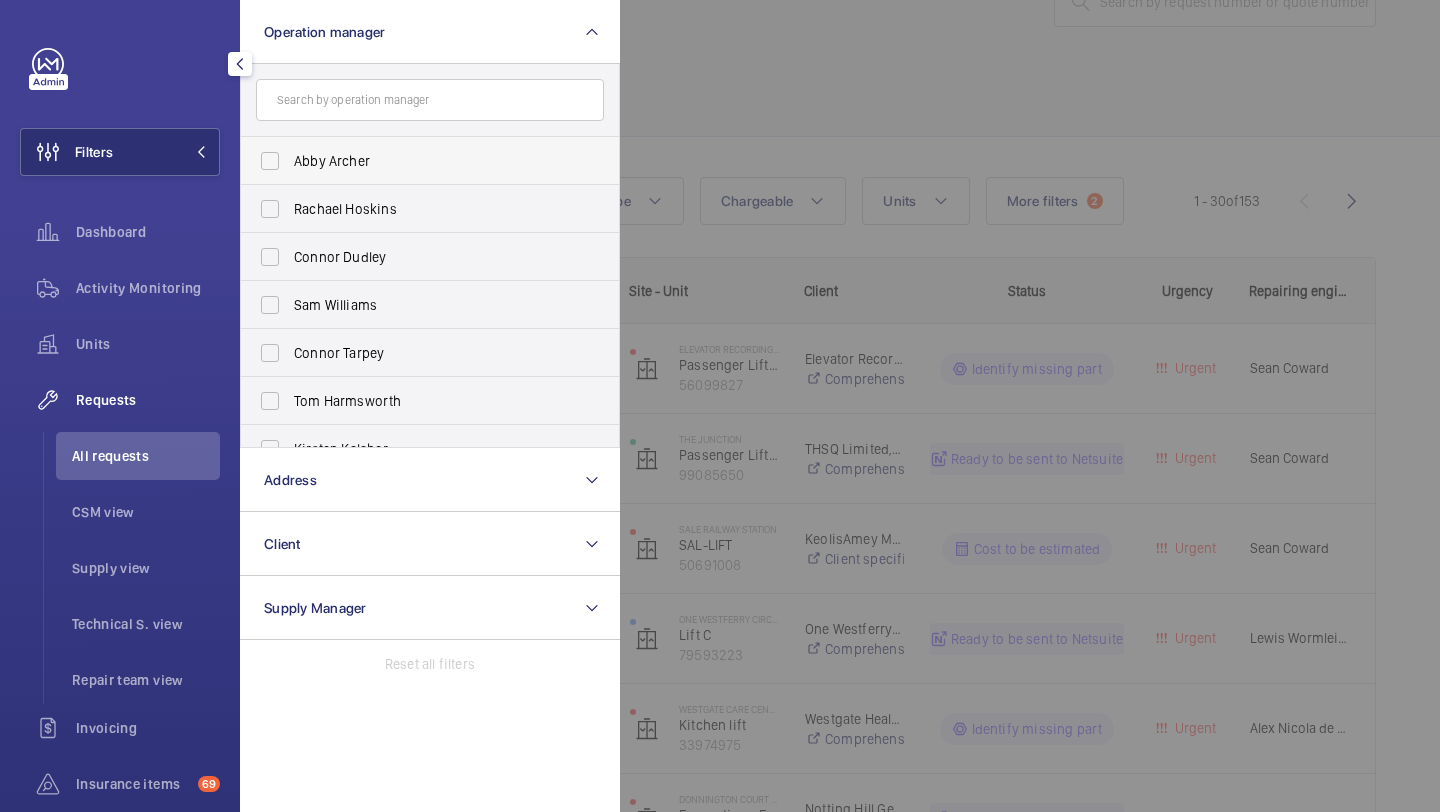click on "Abby Archer" at bounding box center (431, 161) 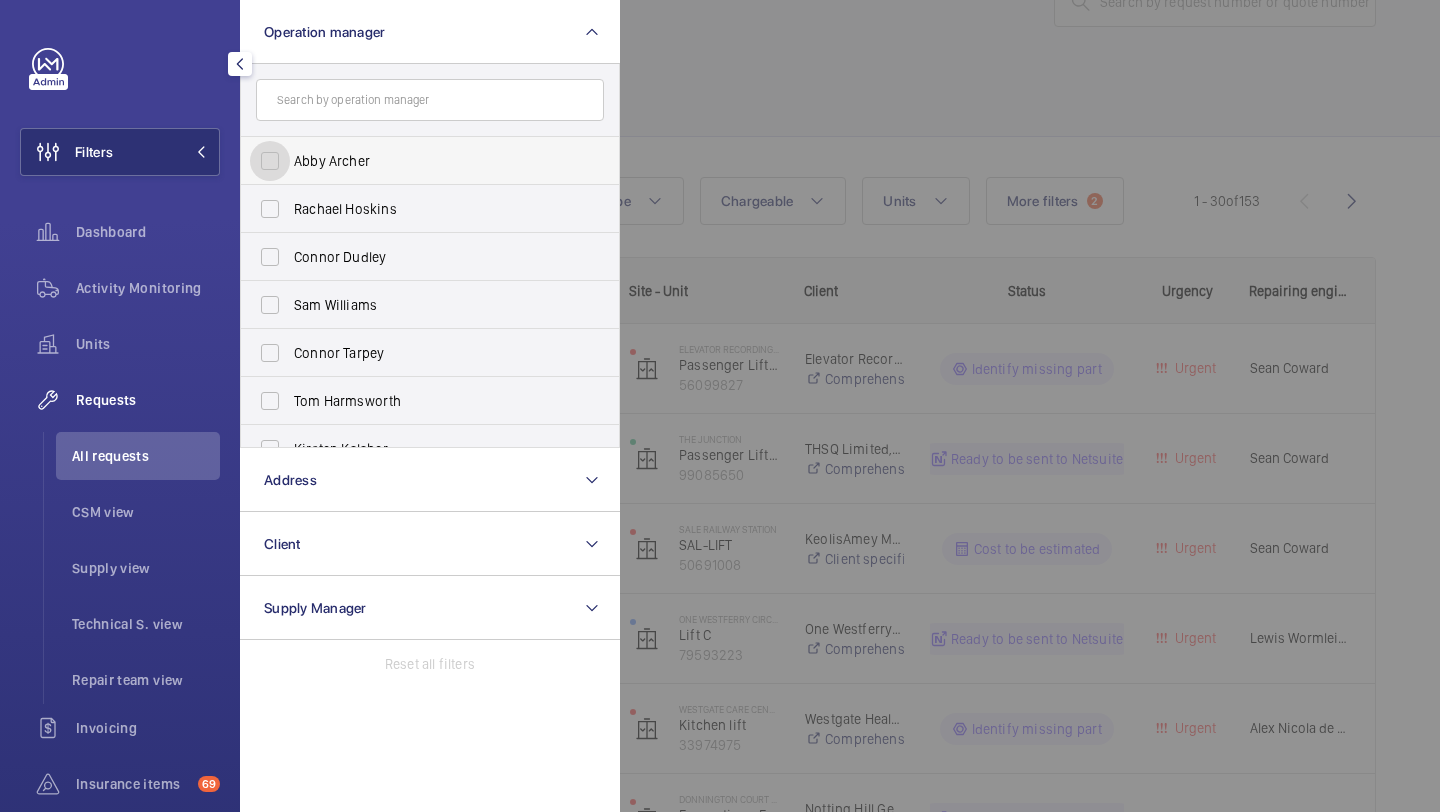 click on "Abby Archer" at bounding box center (270, 161) 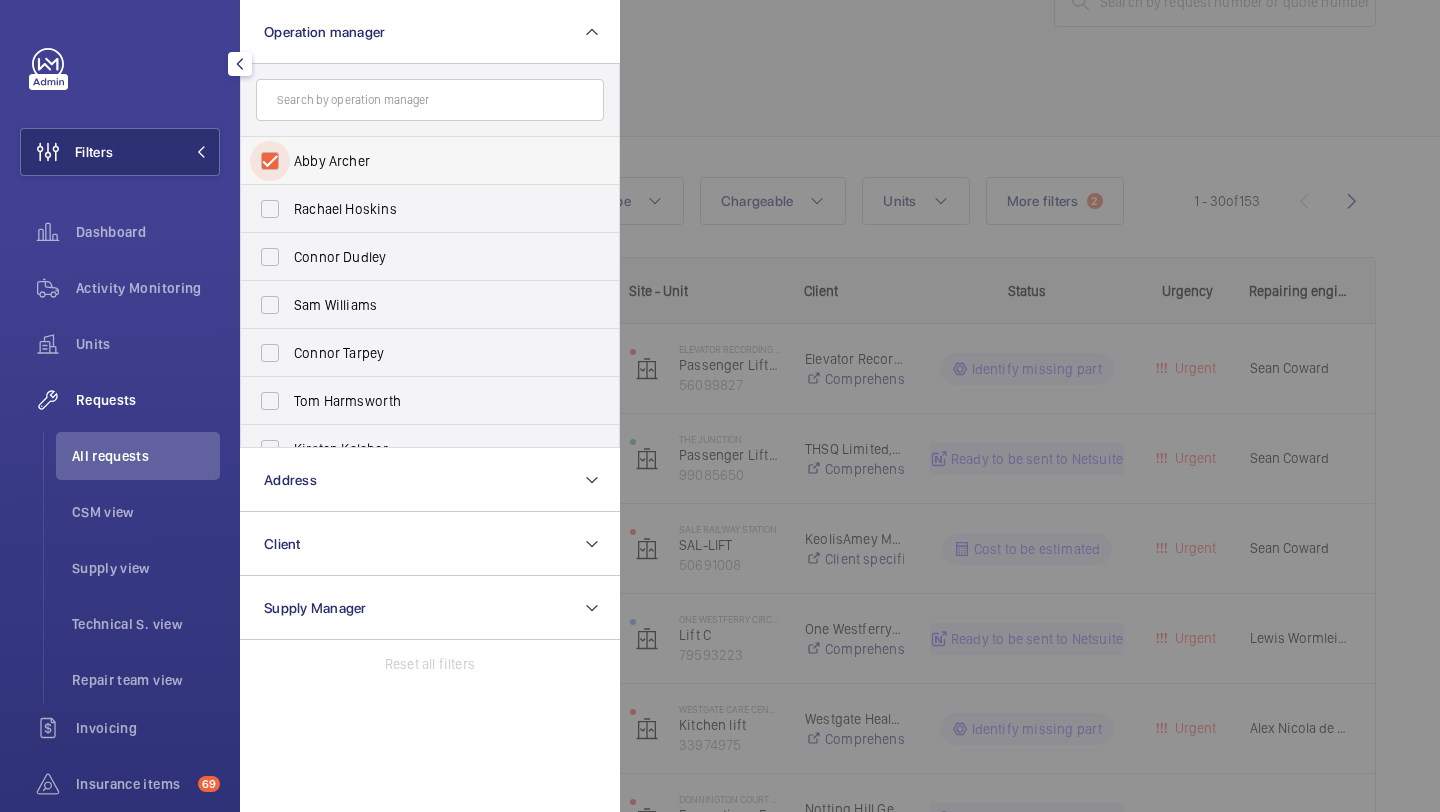 checkbox on "true" 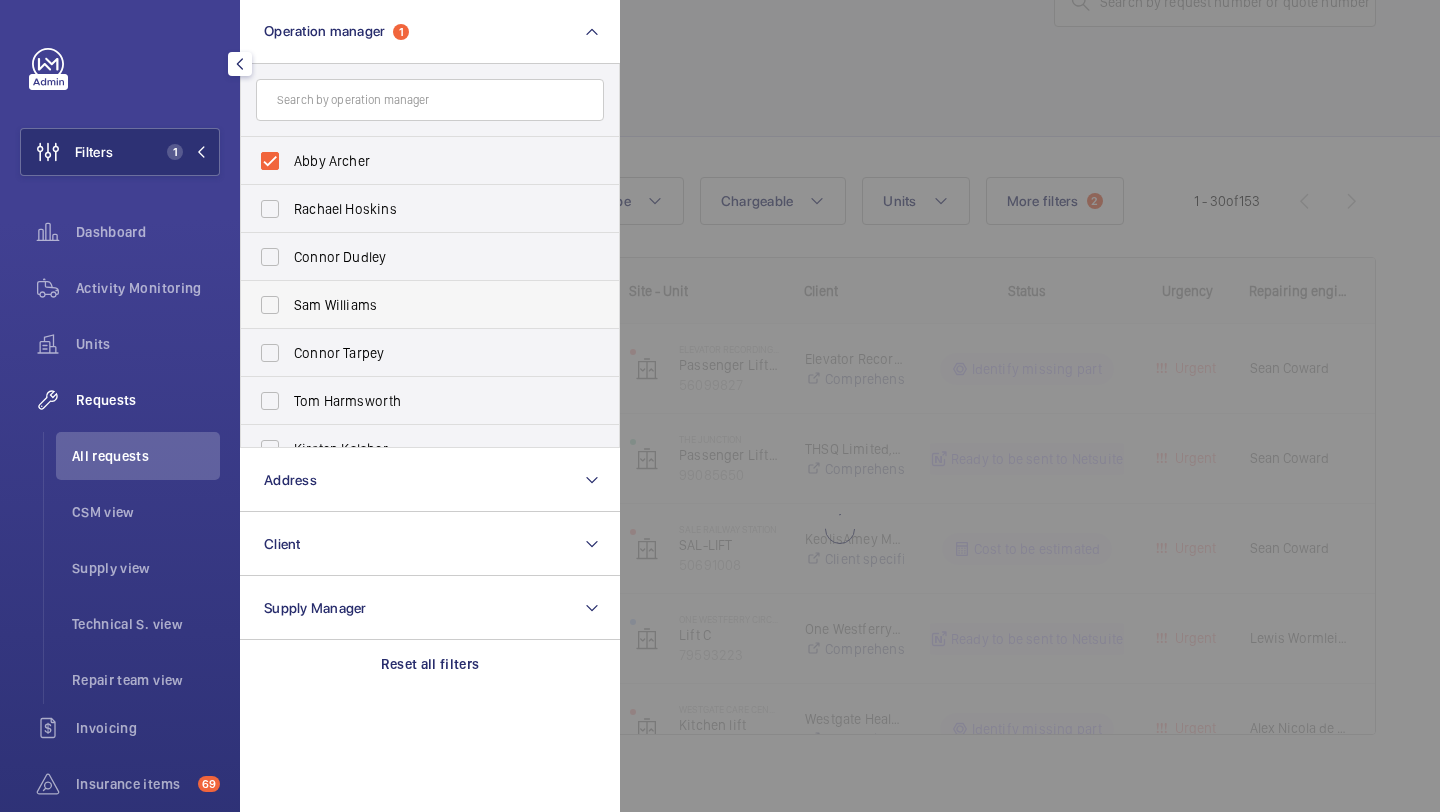 click on "Sam Williams" at bounding box center (431, 305) 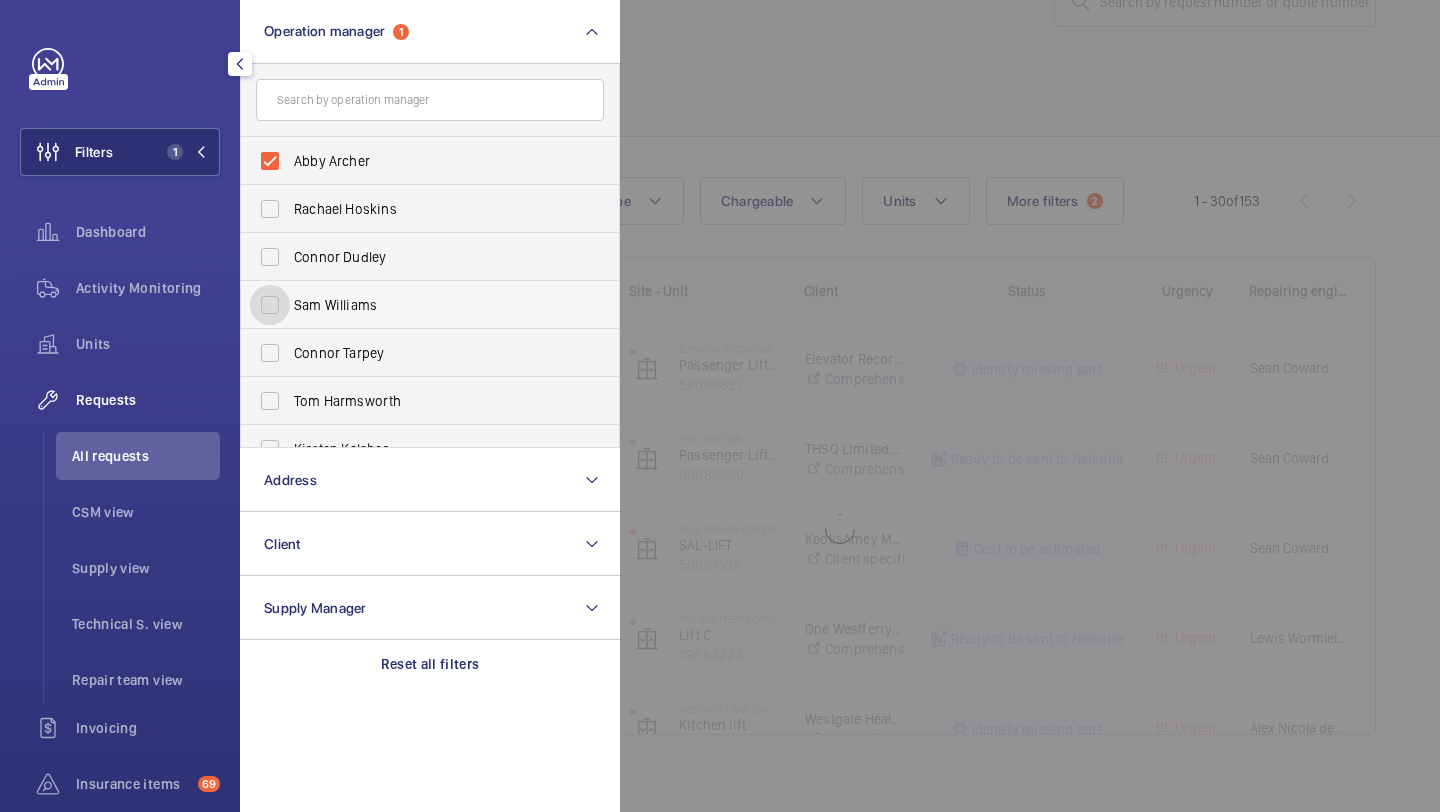 click on "Sam Williams" at bounding box center [270, 305] 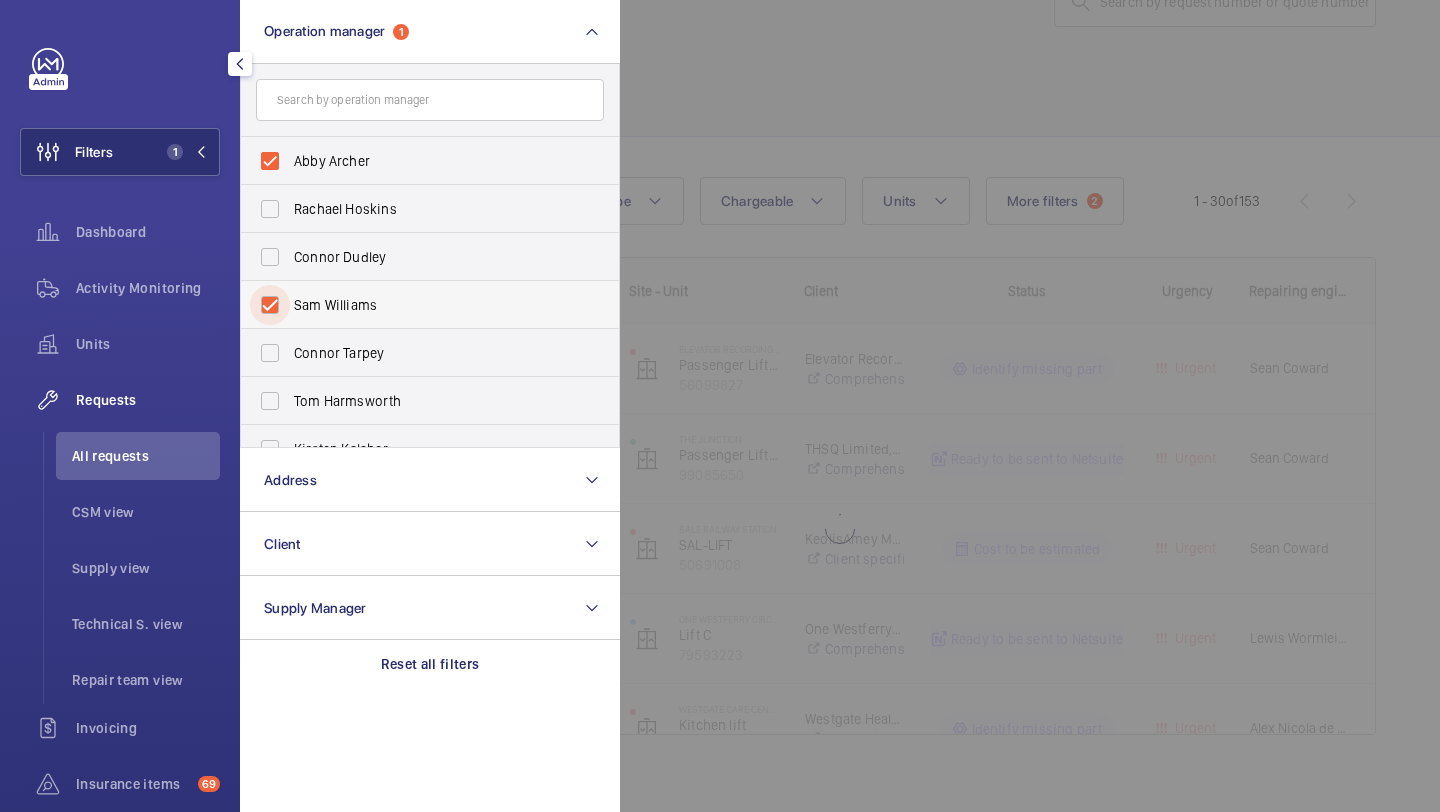 checkbox on "true" 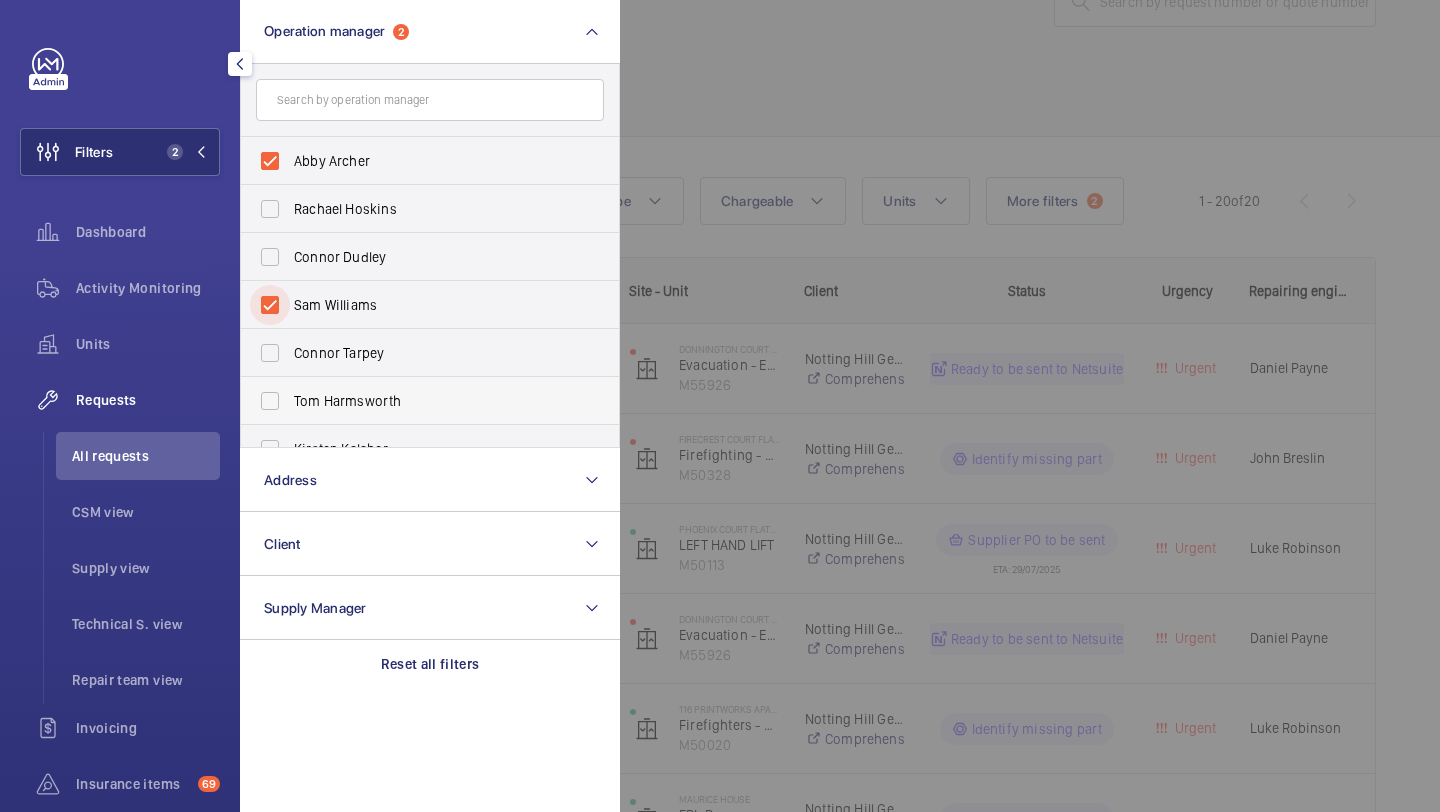 scroll, scrollTop: 74, scrollLeft: 0, axis: vertical 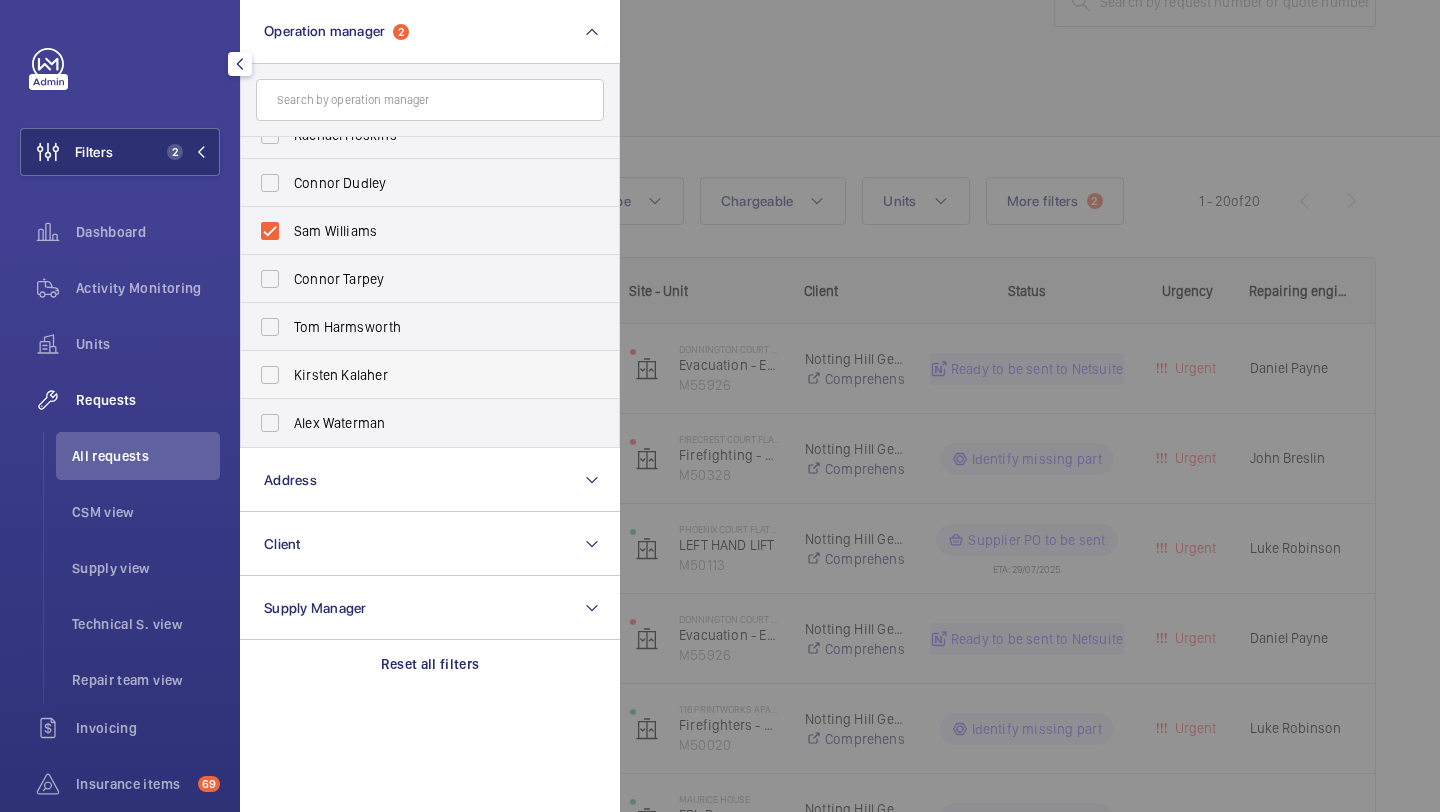 click on "Kirsten Kalaher" at bounding box center [431, 375] 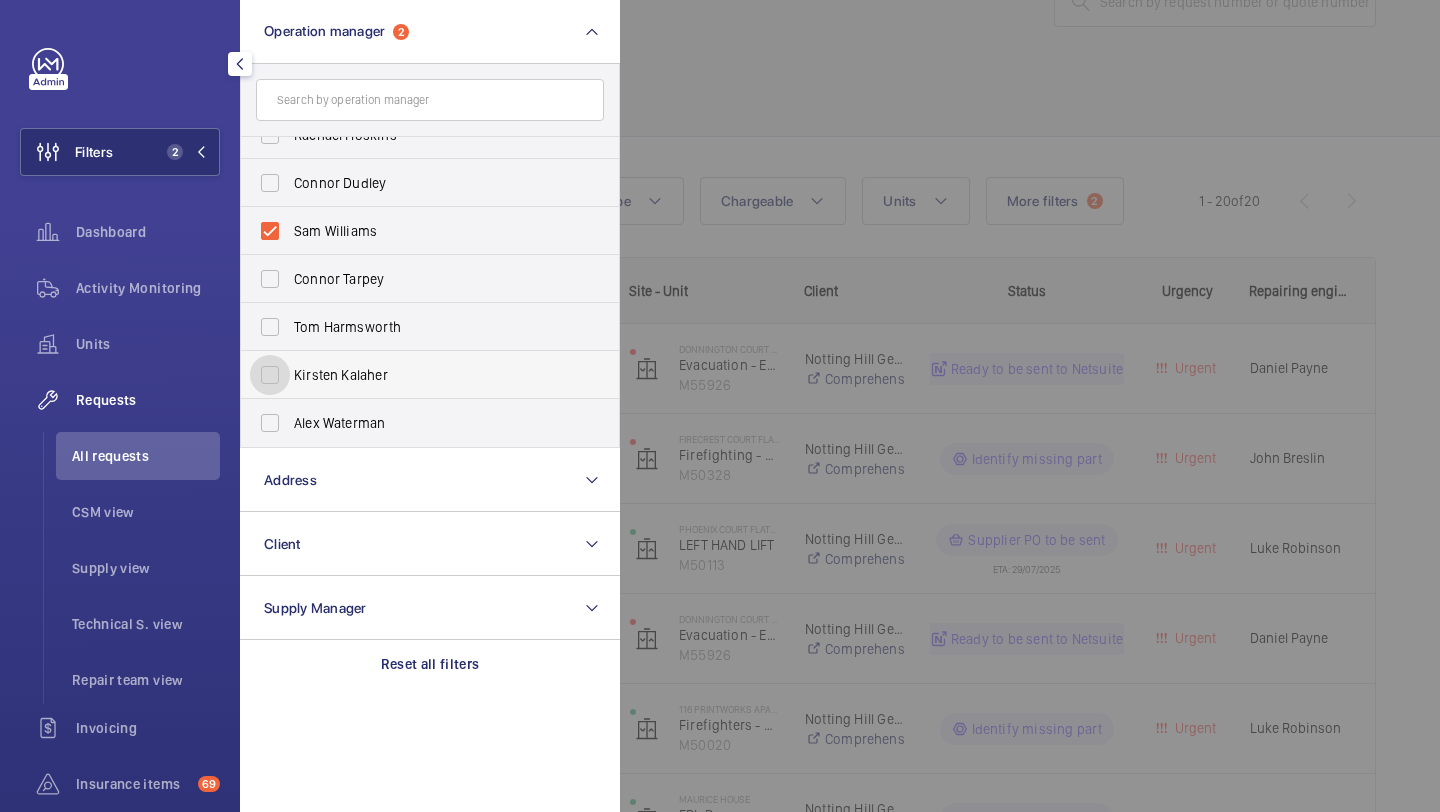 click on "Kirsten Kalaher" at bounding box center [270, 375] 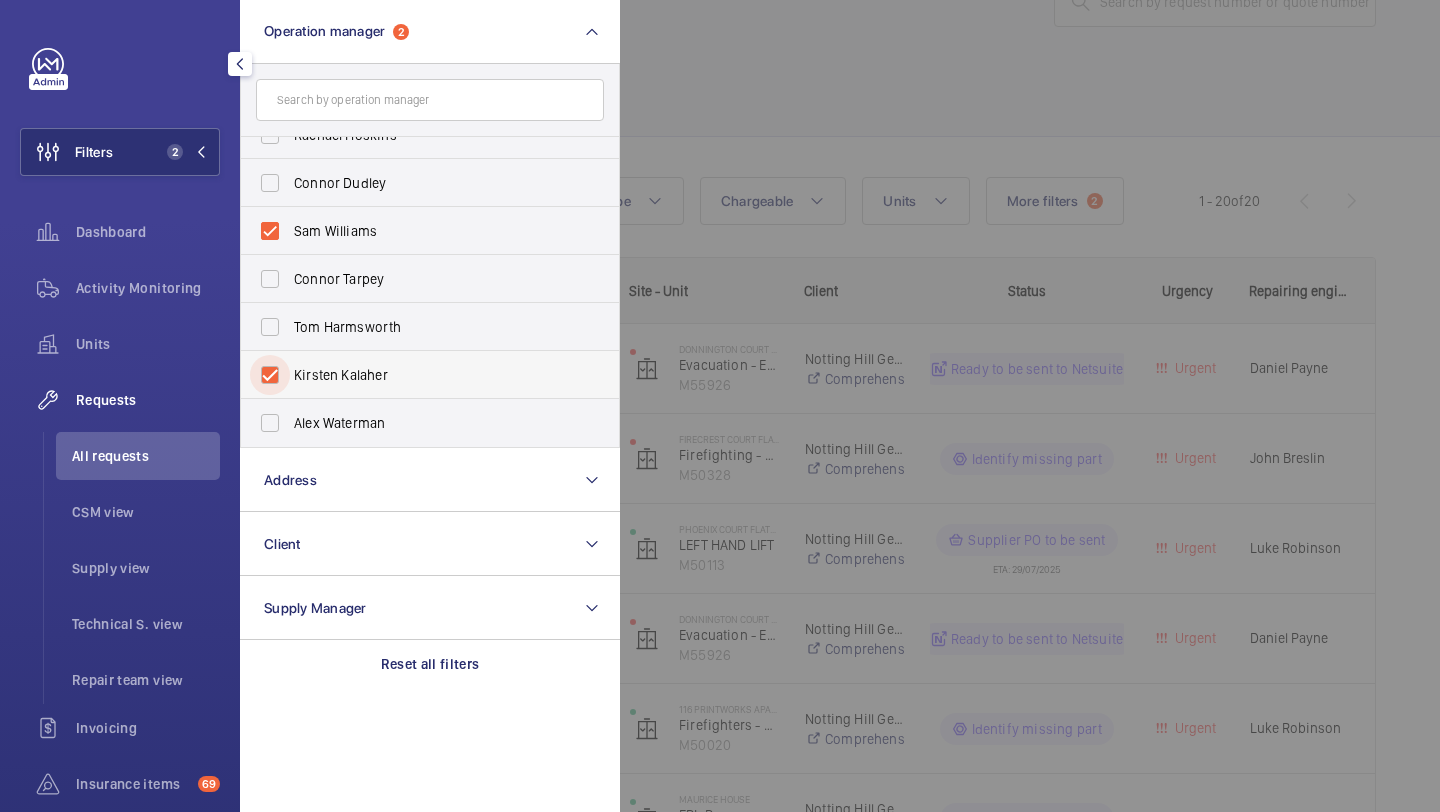 checkbox on "true" 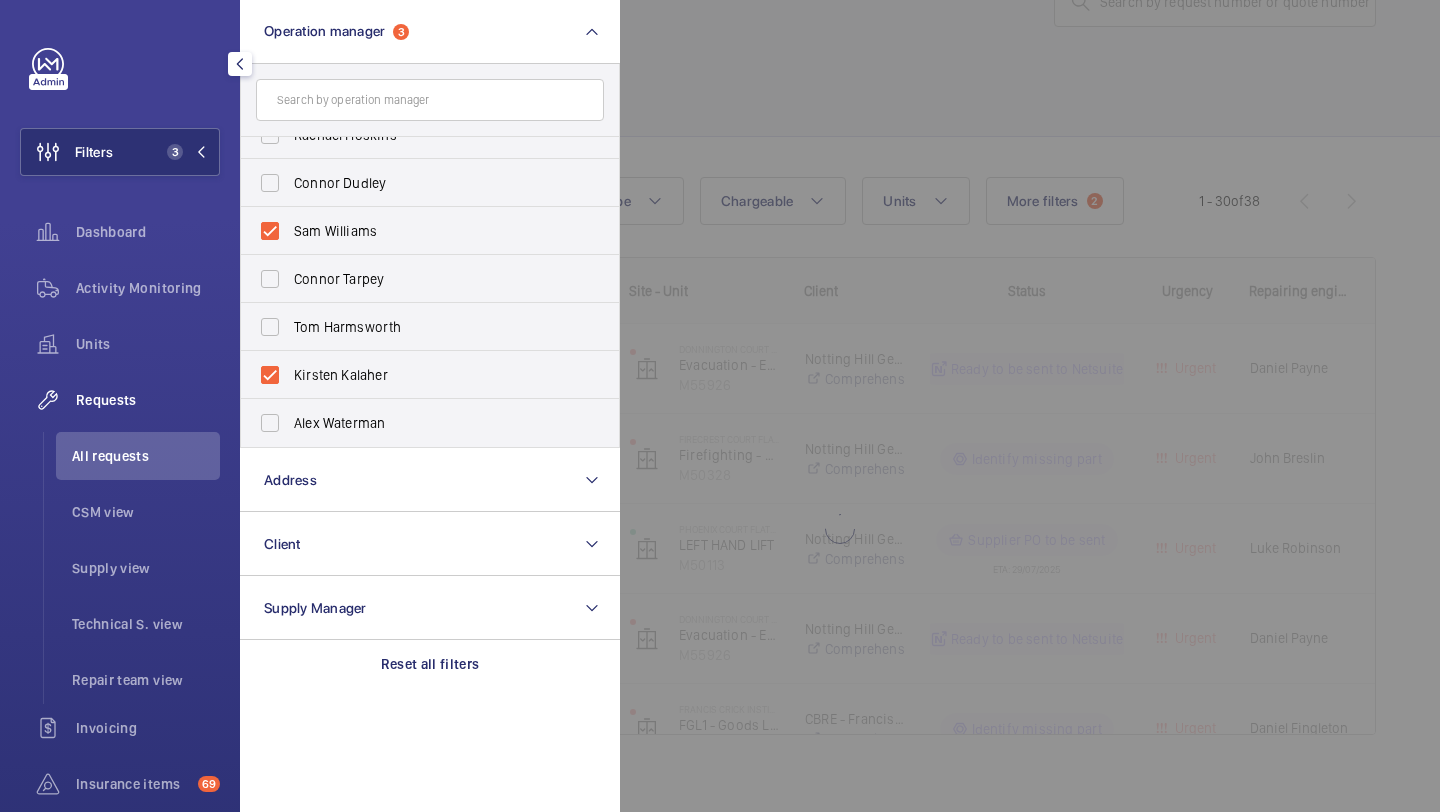 click 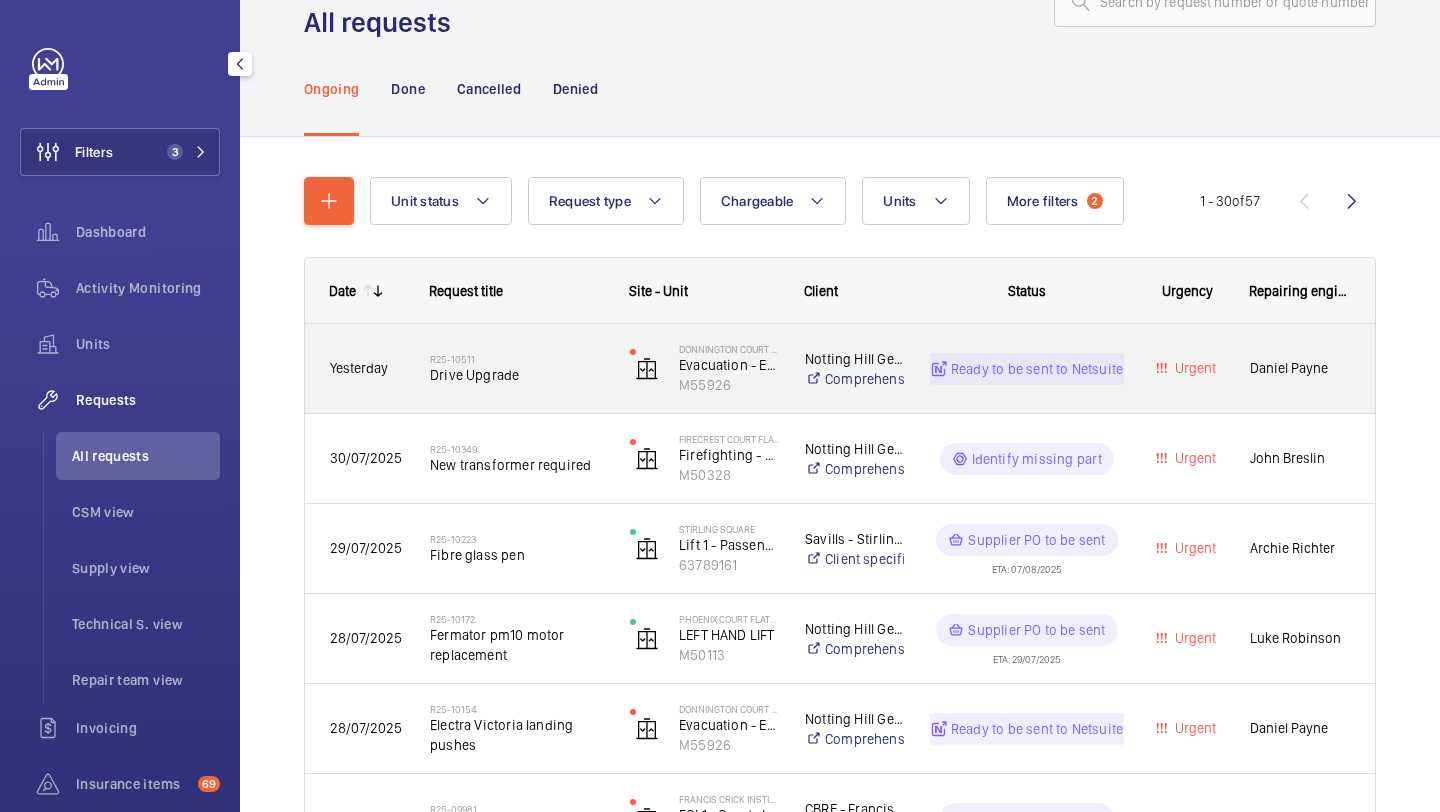 click on "Drive Upgrade" 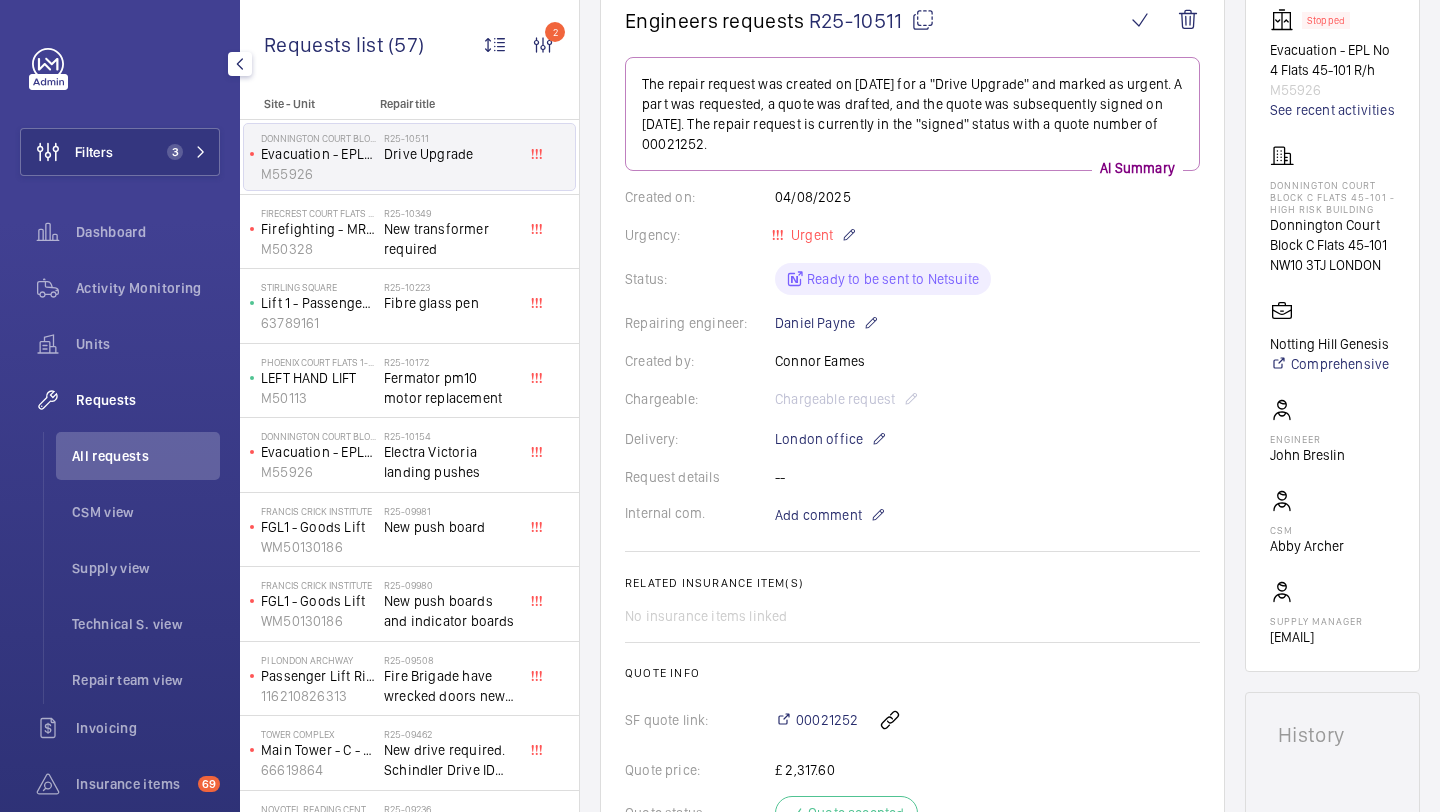 scroll, scrollTop: 49, scrollLeft: 0, axis: vertical 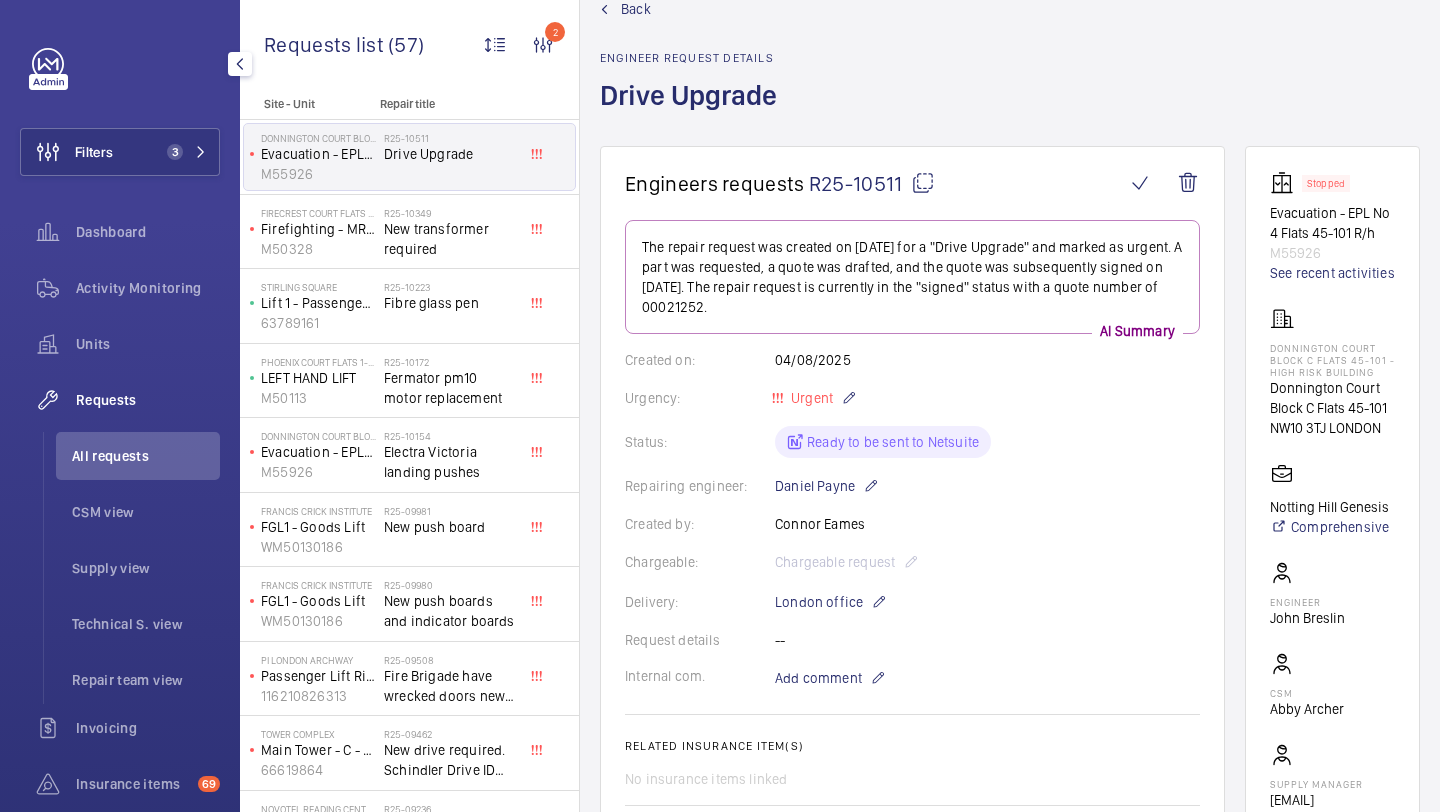 drag, startPoint x: 905, startPoint y: 192, endPoint x: 816, endPoint y: 188, distance: 89.08984 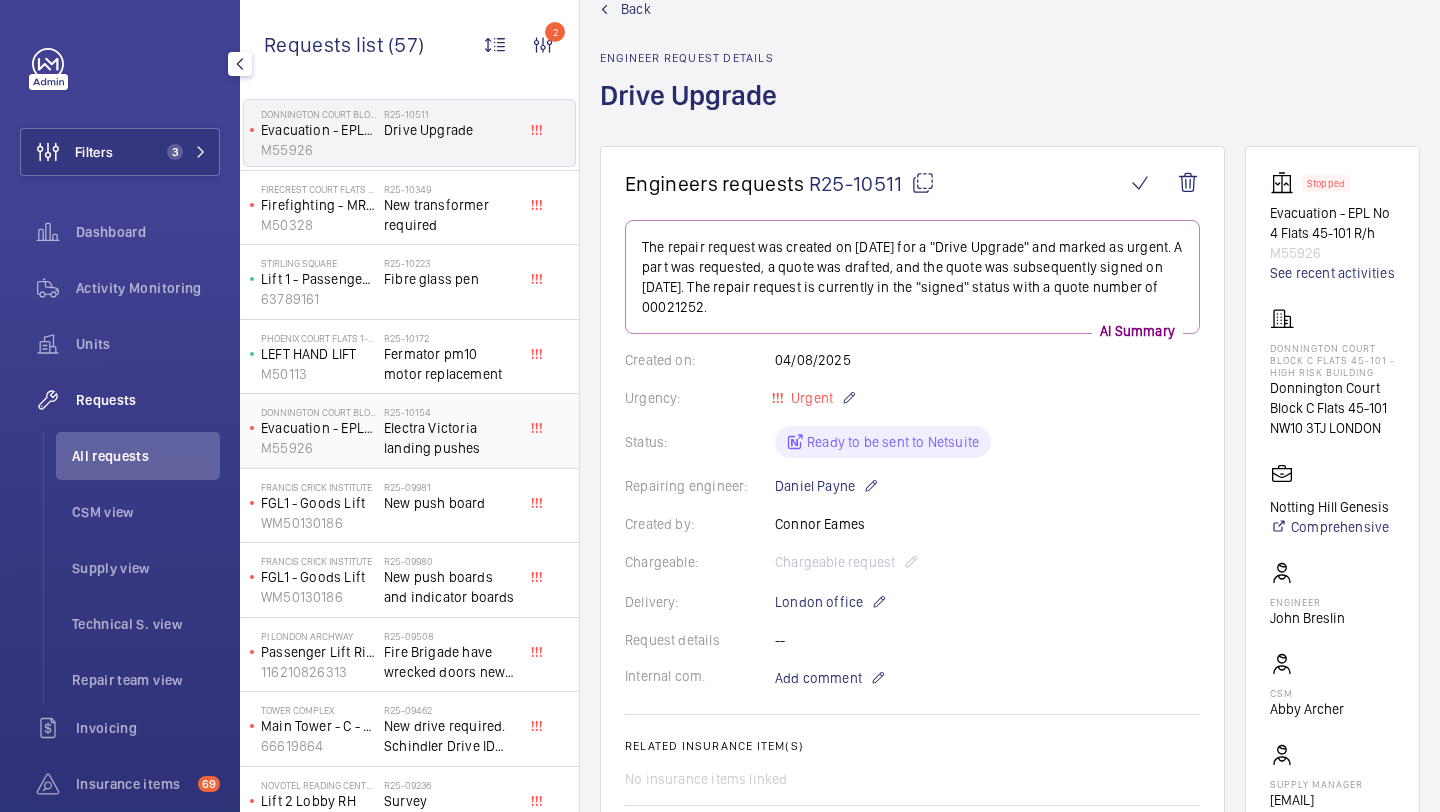 scroll, scrollTop: 23, scrollLeft: 0, axis: vertical 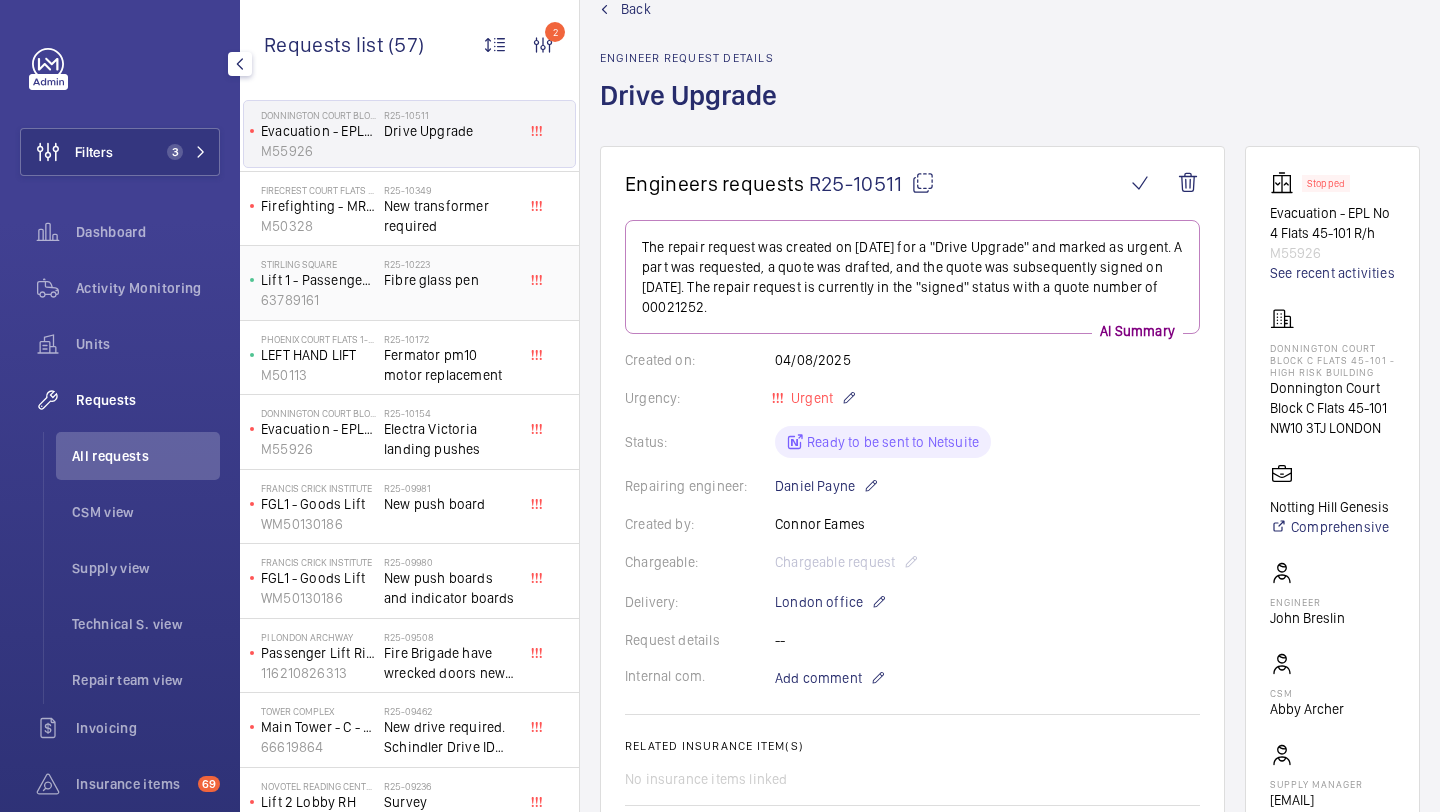 click on "R25-10223   Fibre glass pen" 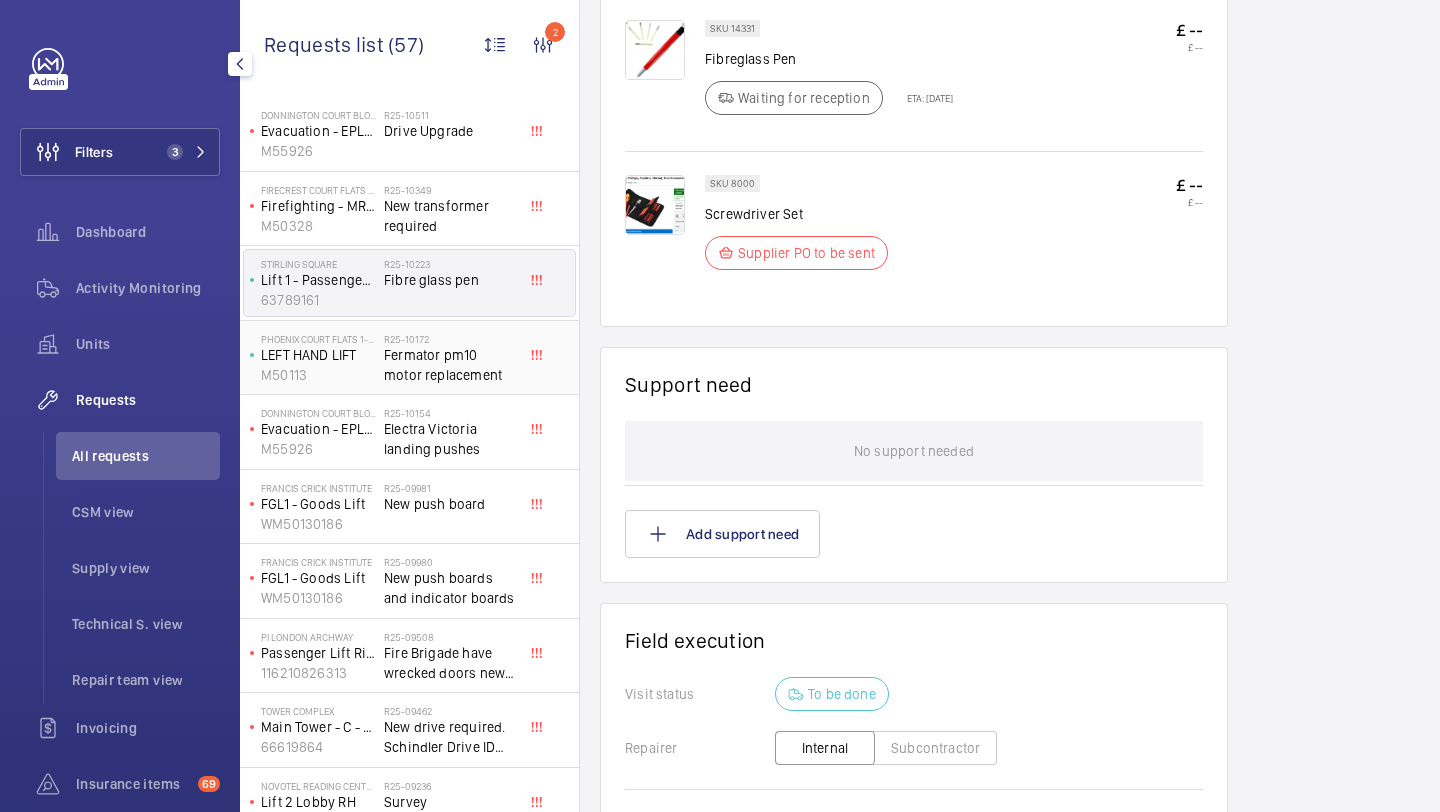 scroll, scrollTop: 1219, scrollLeft: 0, axis: vertical 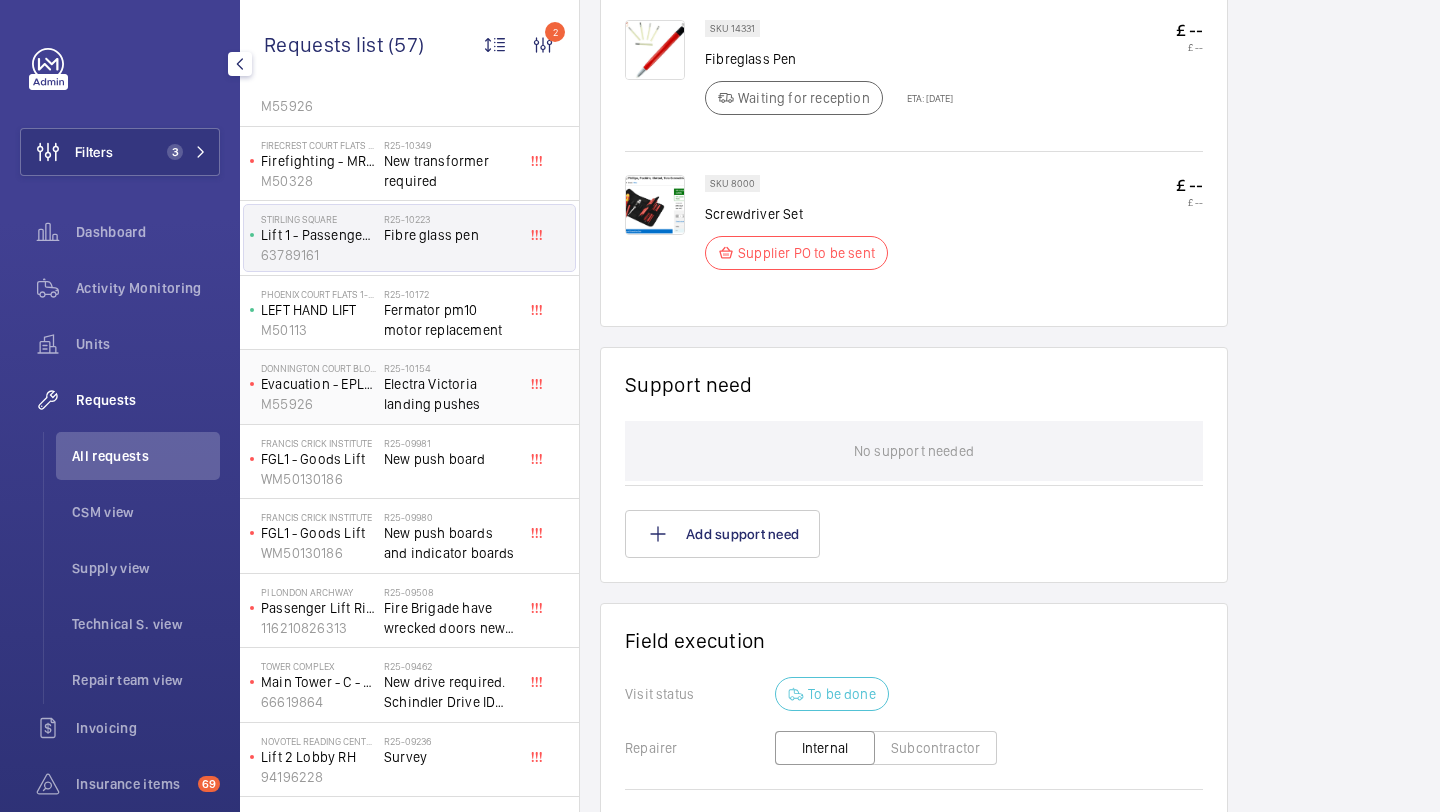click on "Electra Victoria landing pushes" 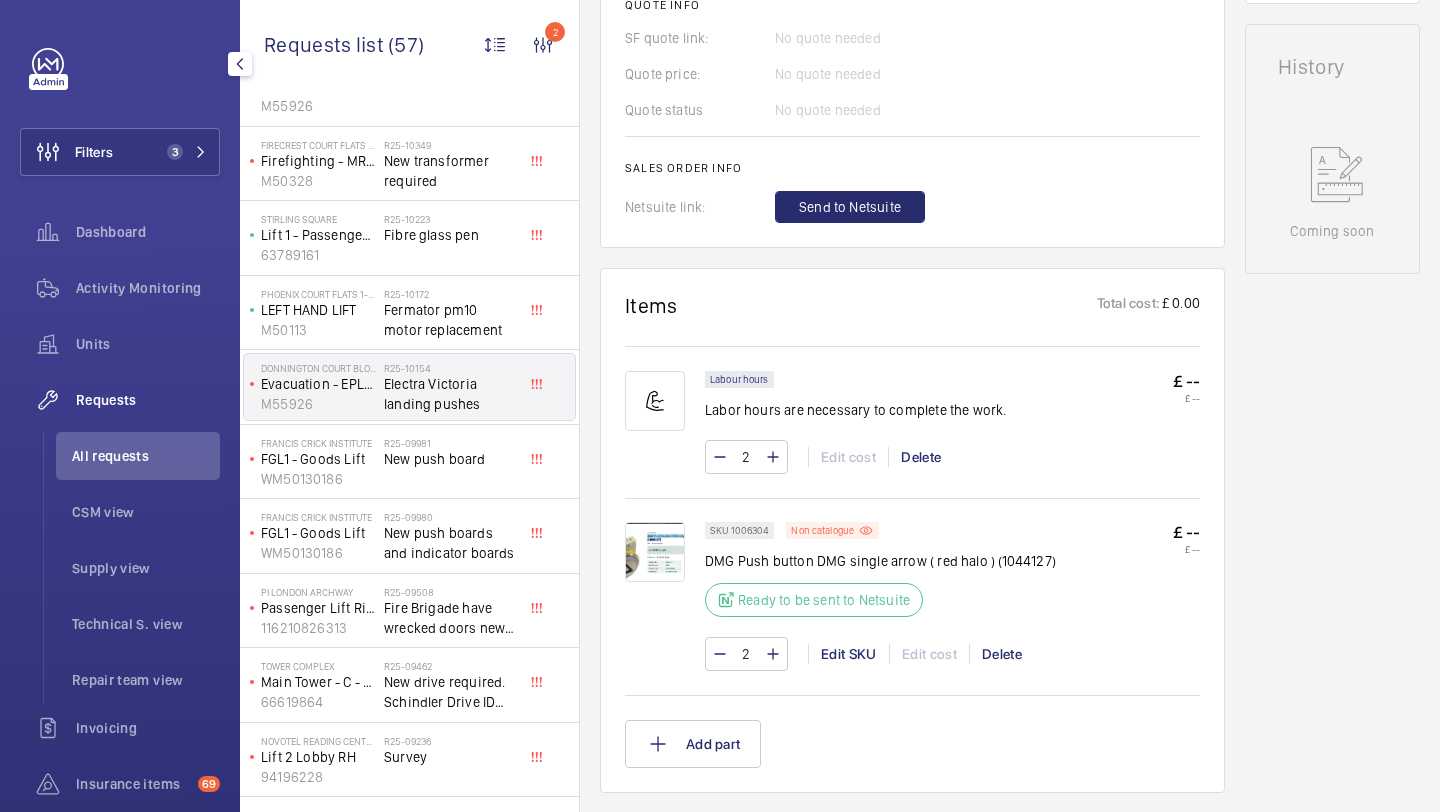 scroll, scrollTop: 937, scrollLeft: 0, axis: vertical 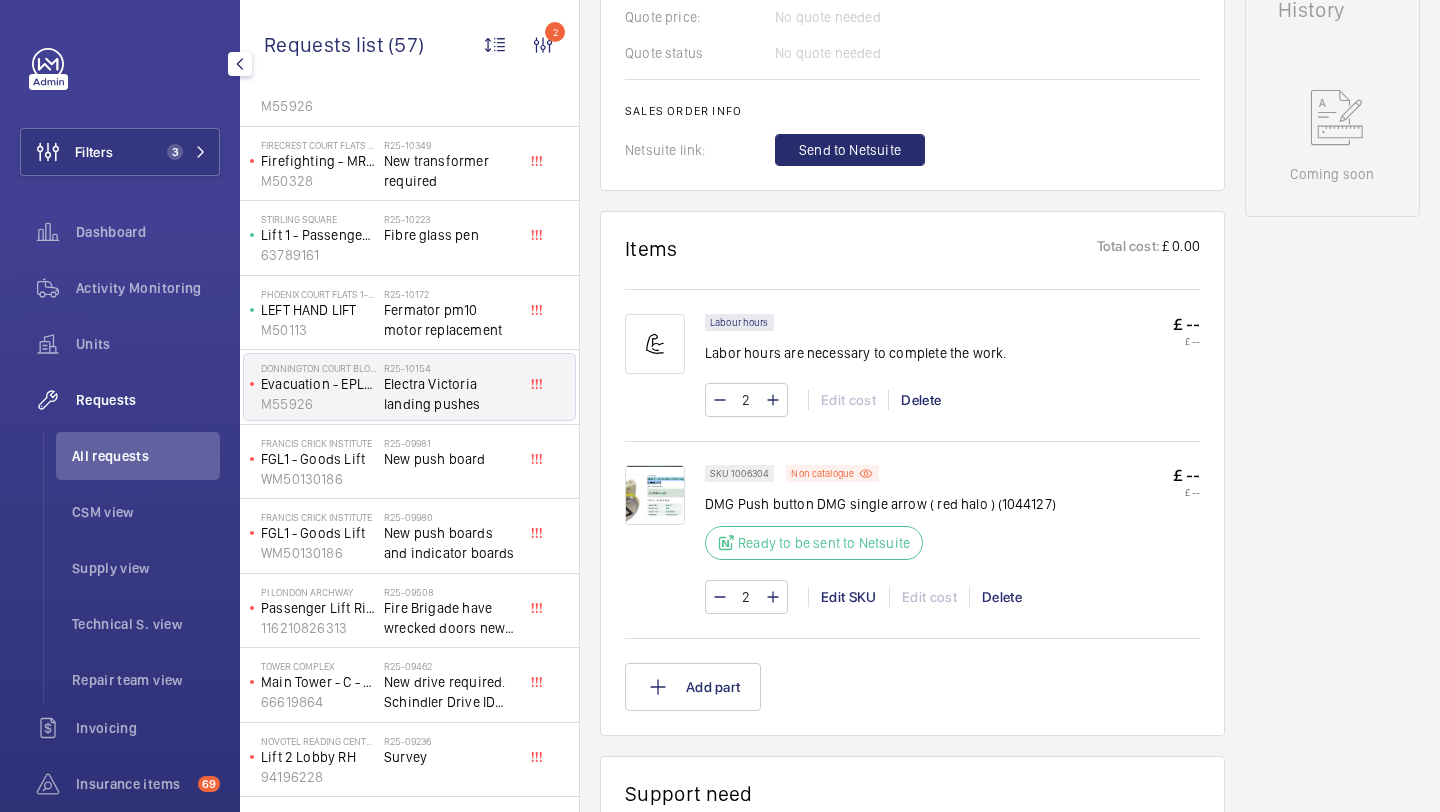 click 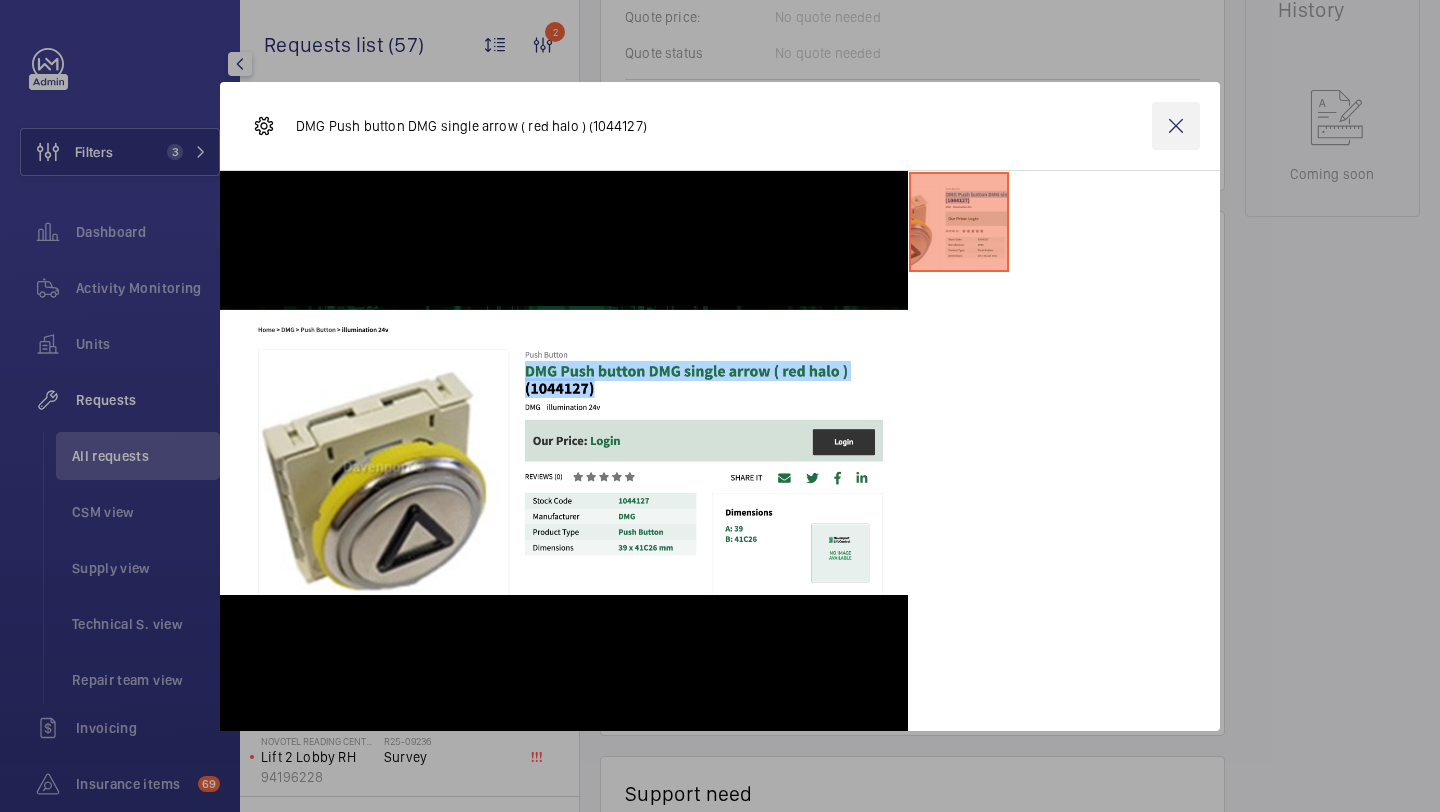 click at bounding box center [1176, 126] 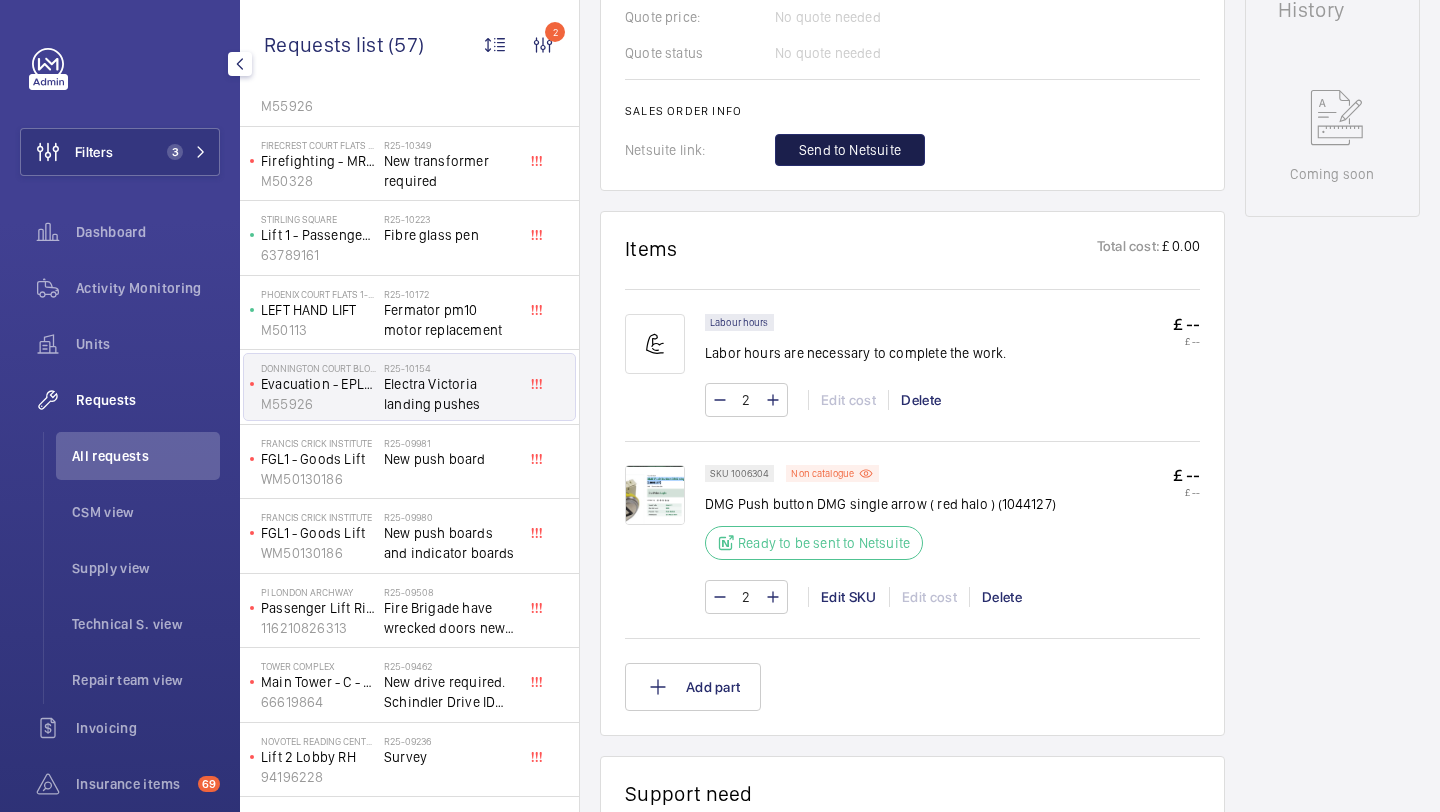 click on "Send to Netsuite" 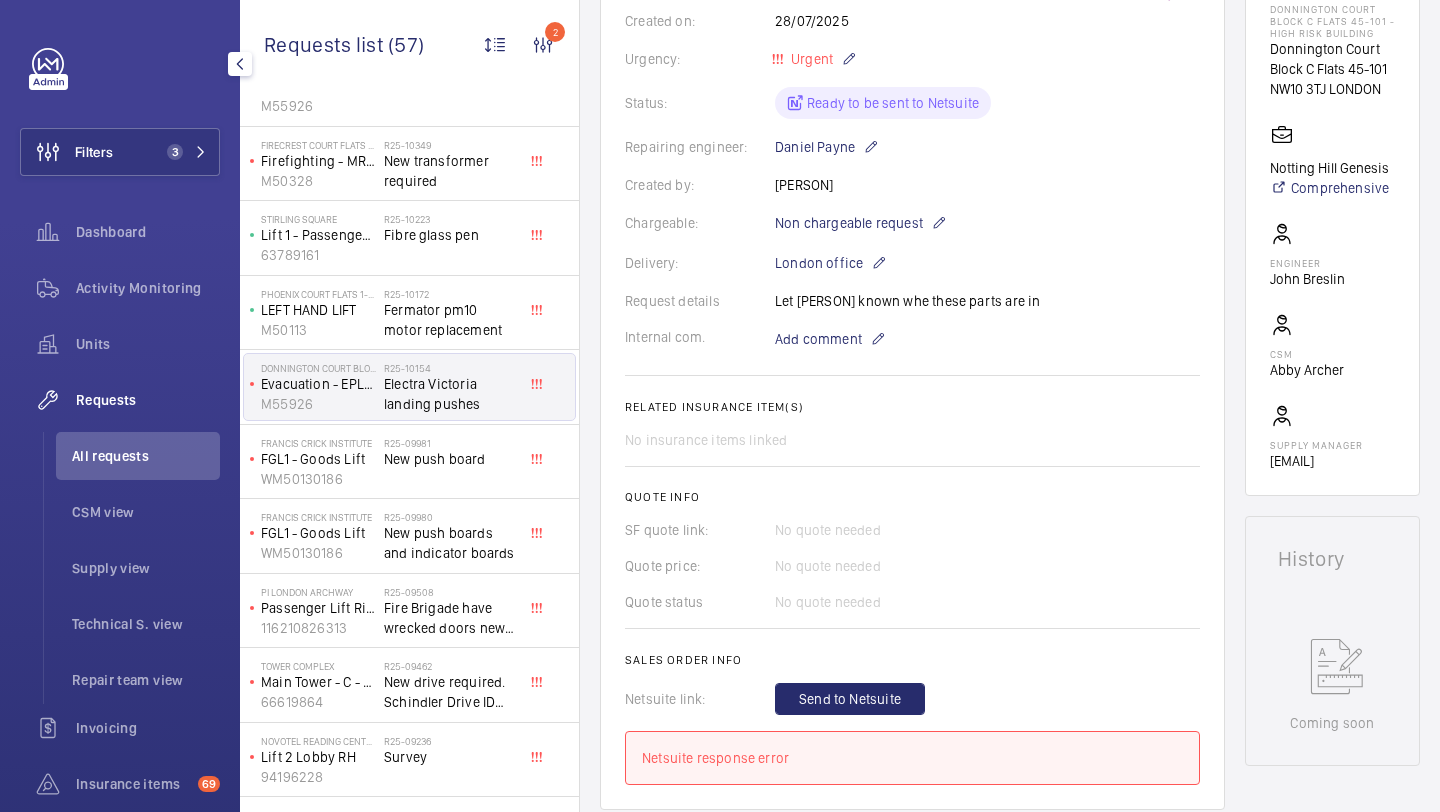 scroll, scrollTop: 443, scrollLeft: 0, axis: vertical 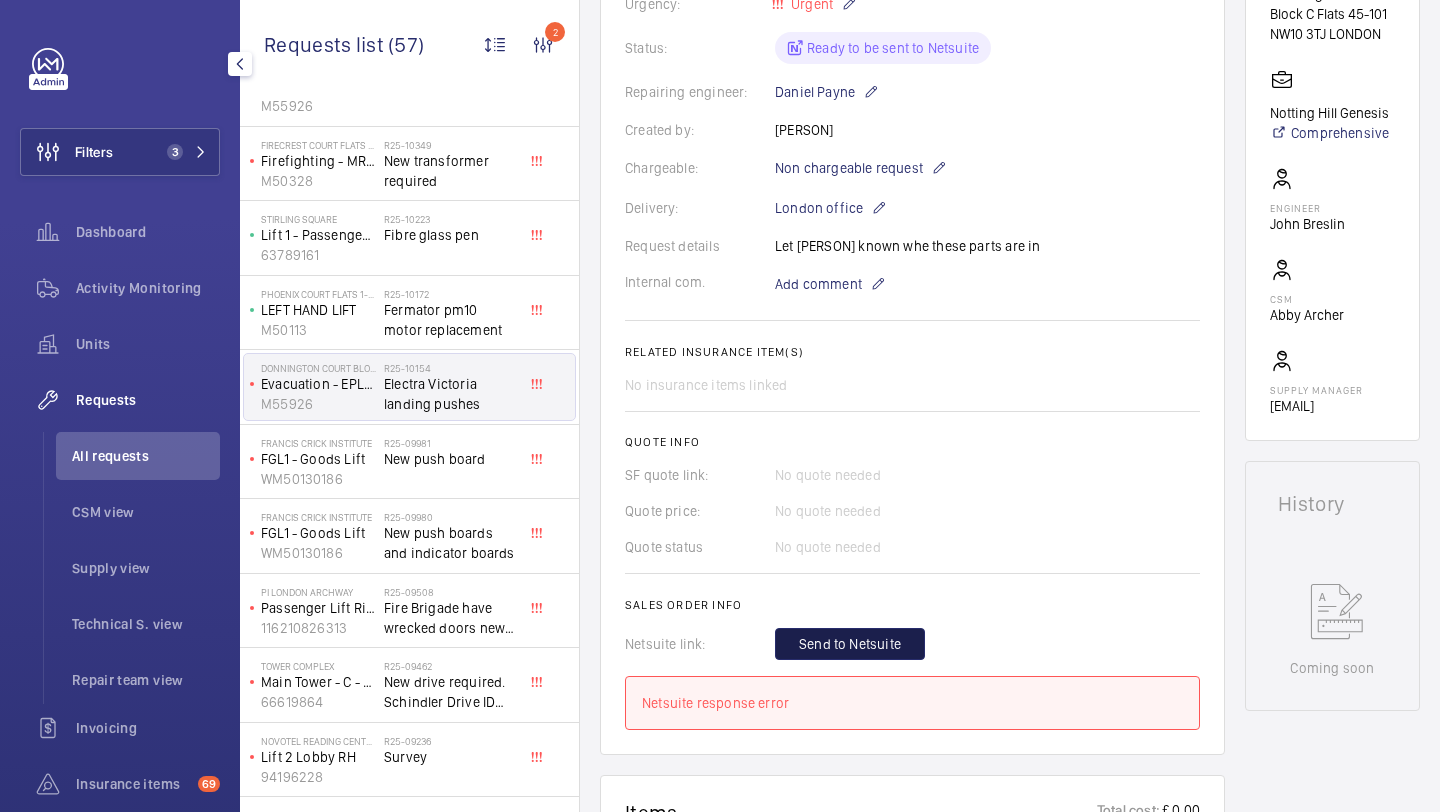 click on "Send to Netsuite" 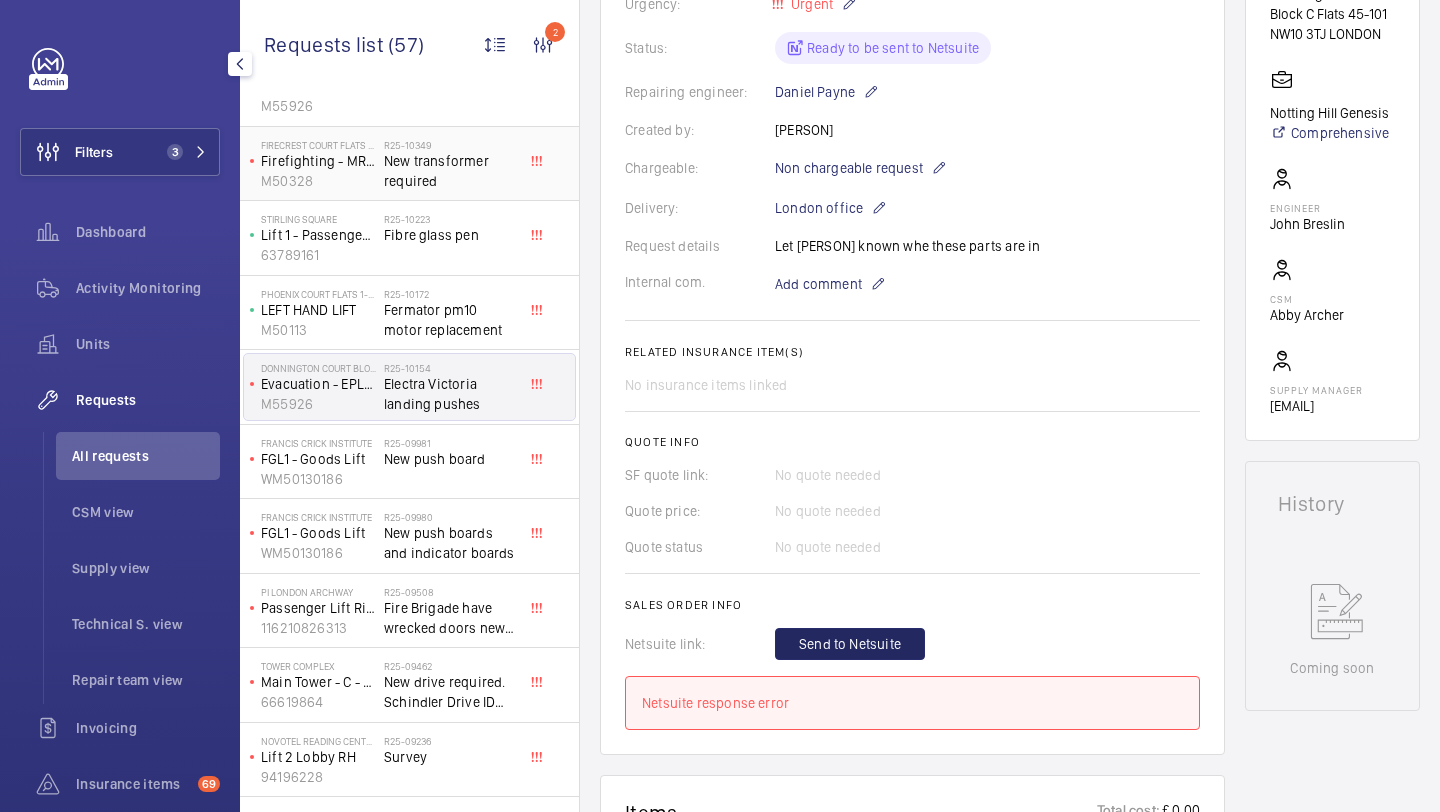 click on "R25-10349   New transformer required" 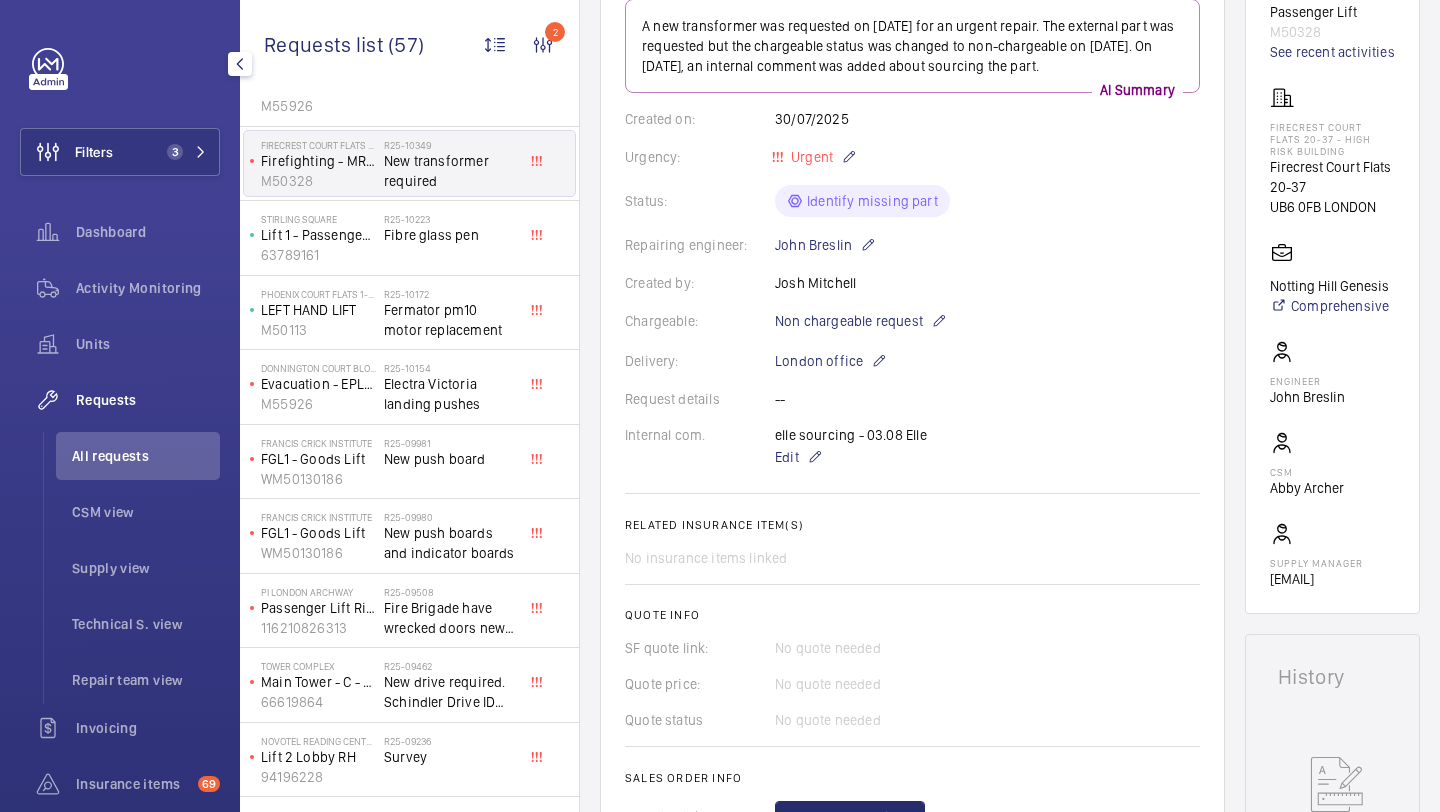 scroll, scrollTop: 160, scrollLeft: 0, axis: vertical 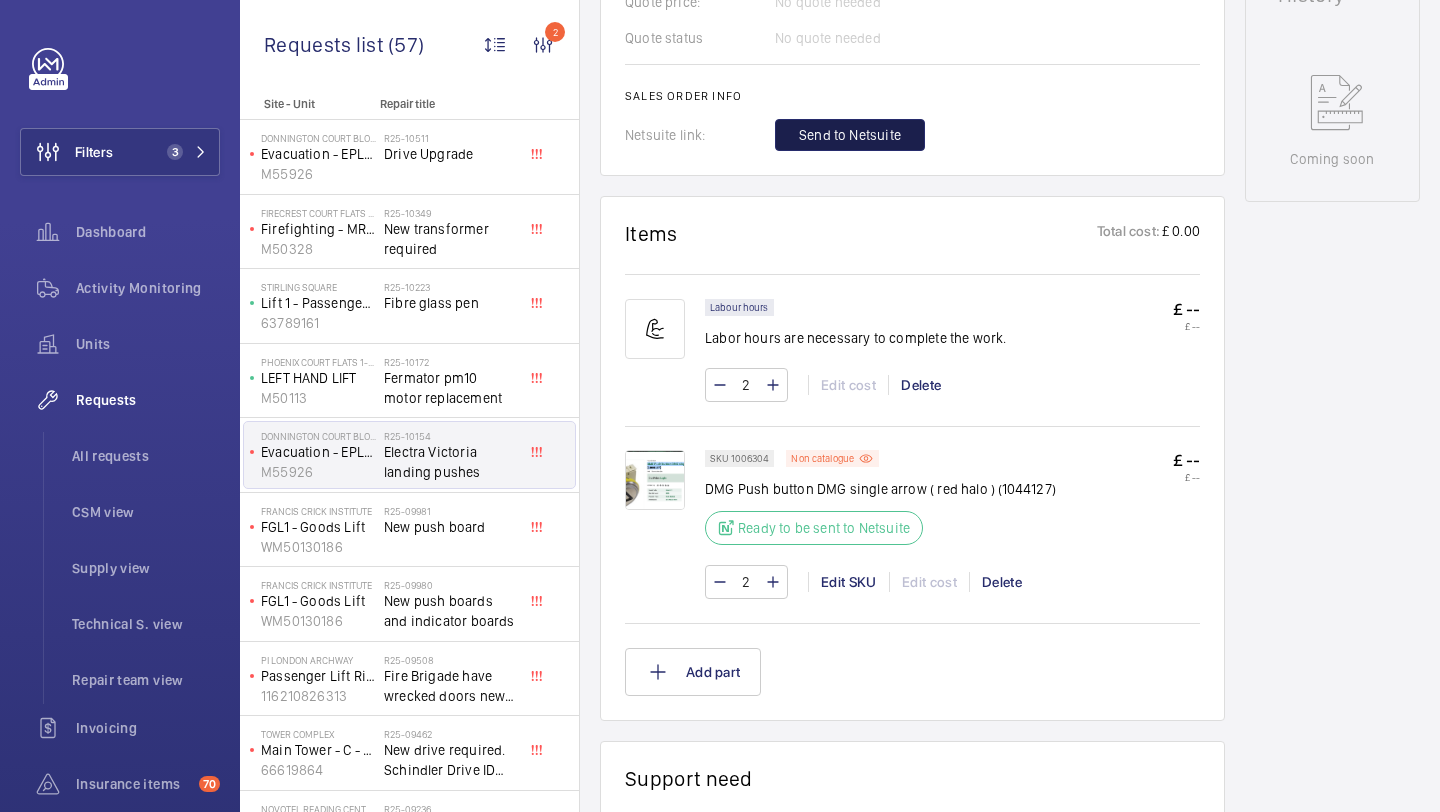click on "Send to Netsuite" 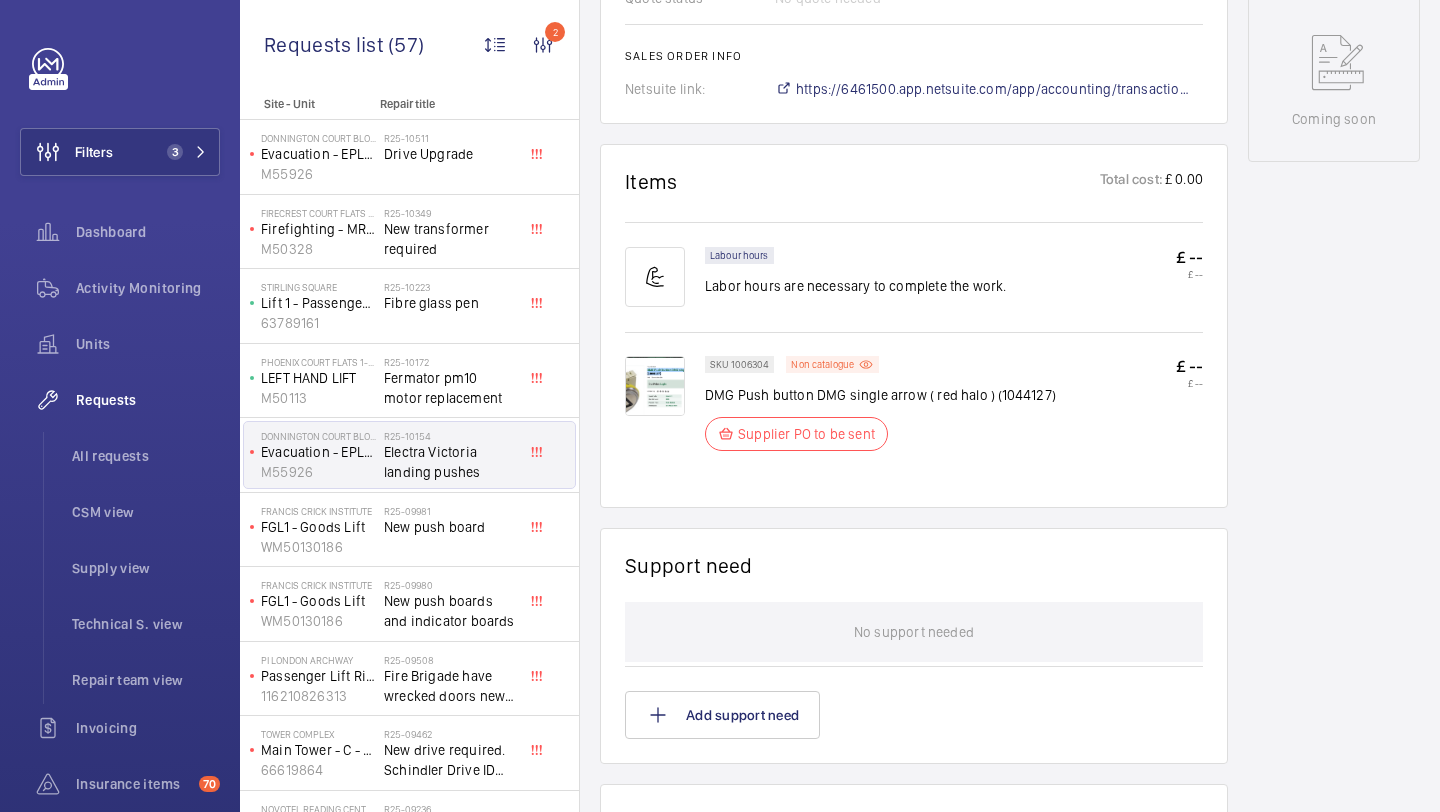 scroll, scrollTop: 1032, scrollLeft: 0, axis: vertical 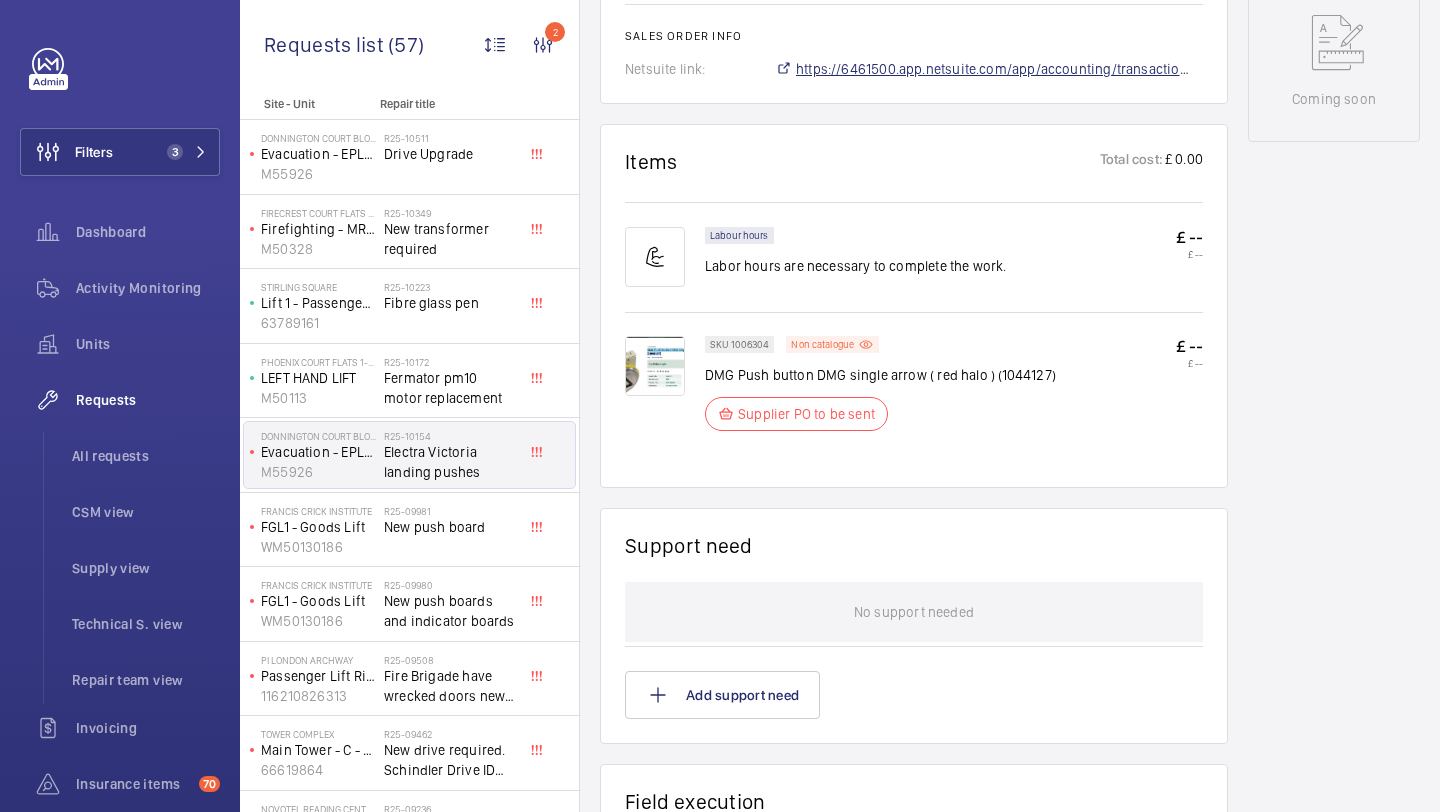 click on "https://6461500.app.netsuite.com/app/accounting/transactions/salesord.nl?id=2879131" 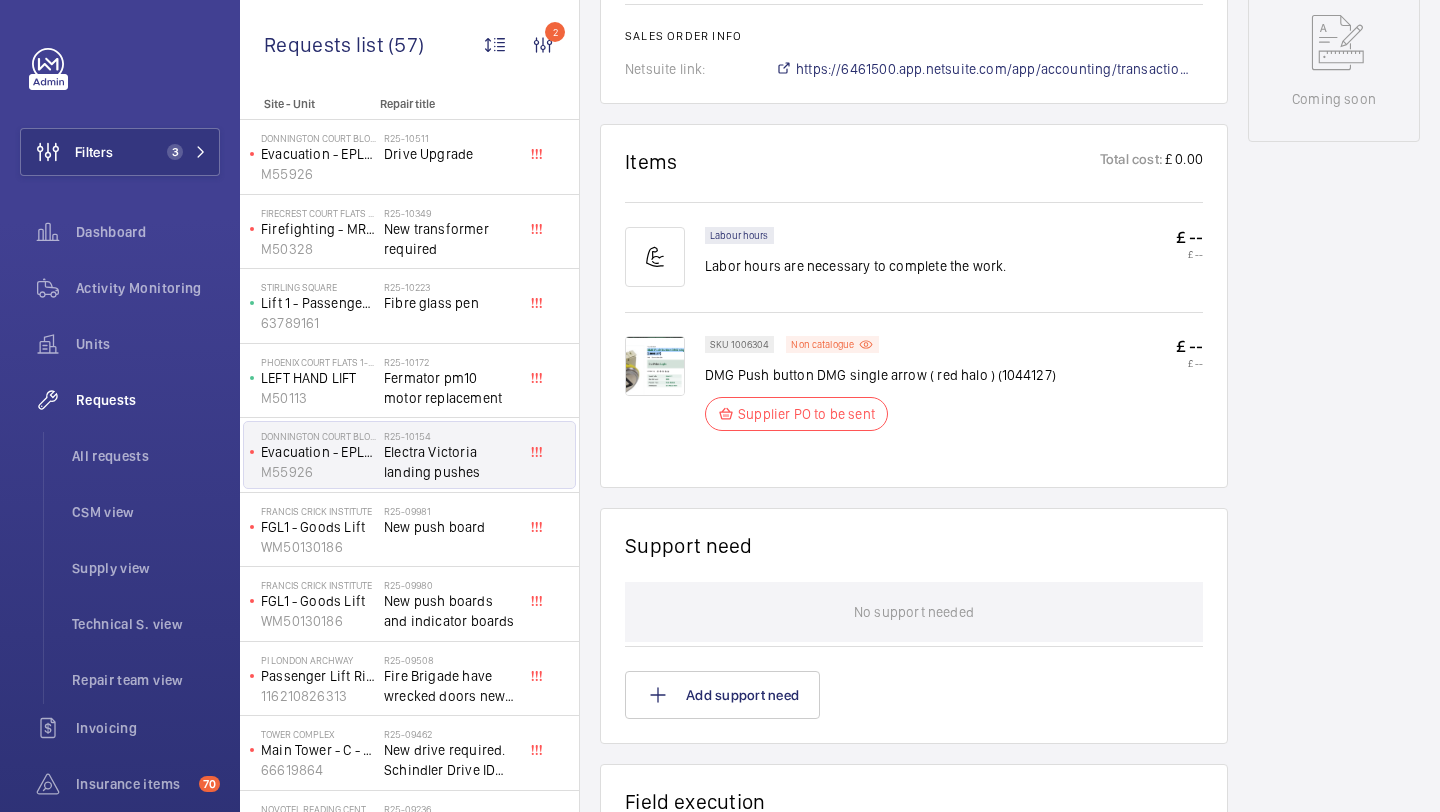 click 